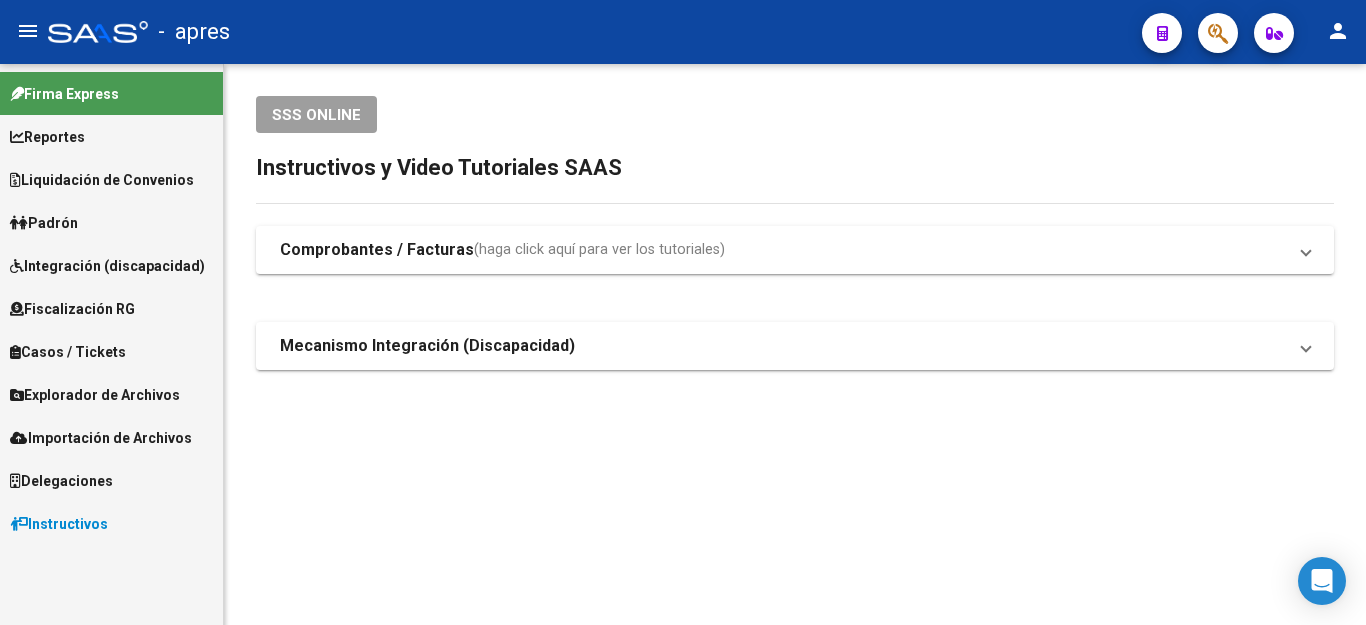 scroll, scrollTop: 0, scrollLeft: 0, axis: both 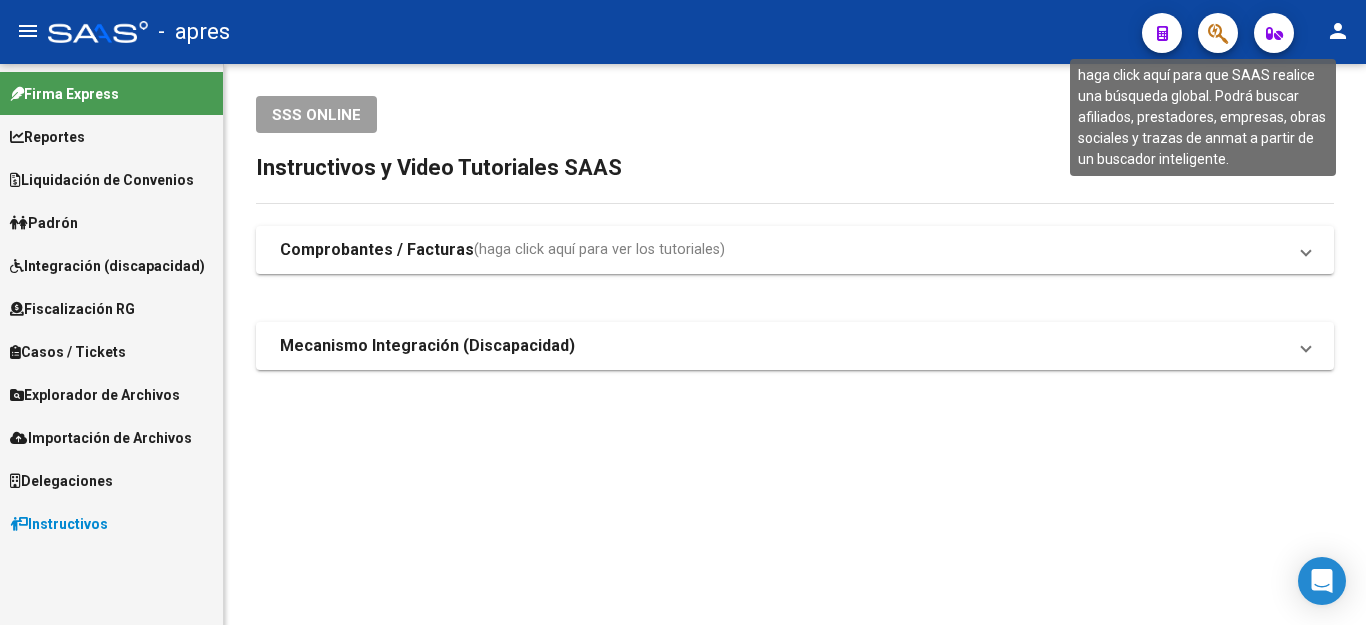 click 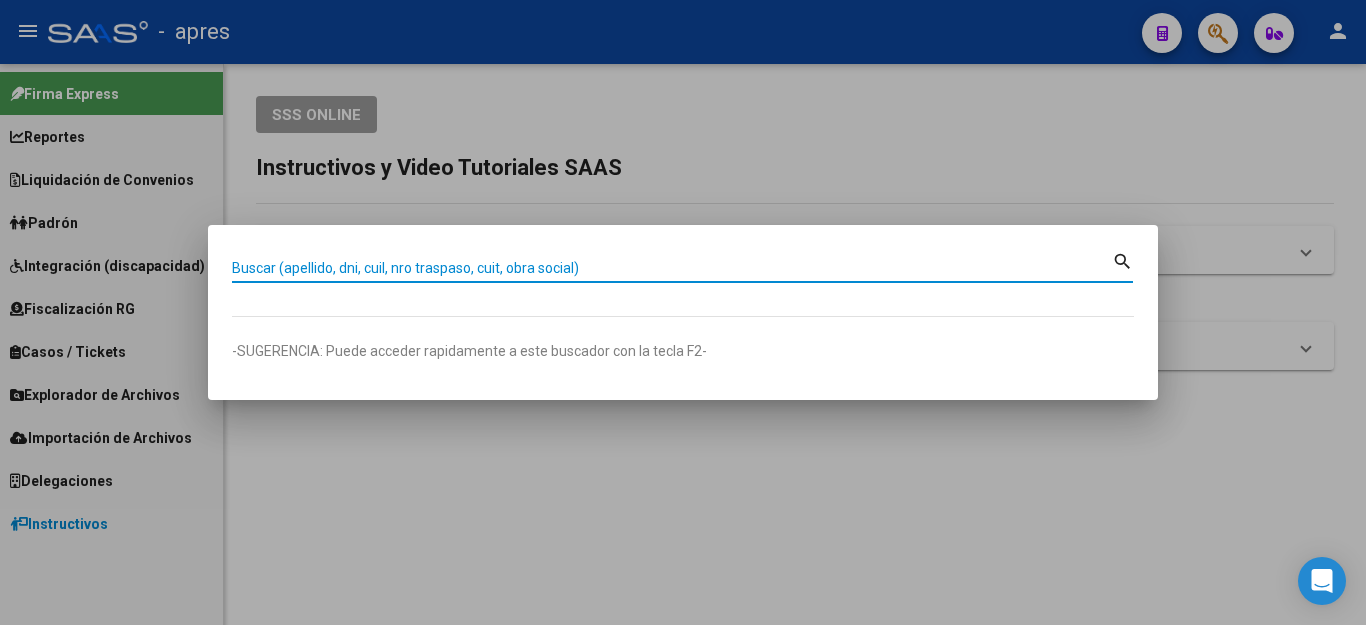 paste on "[CUIL]" 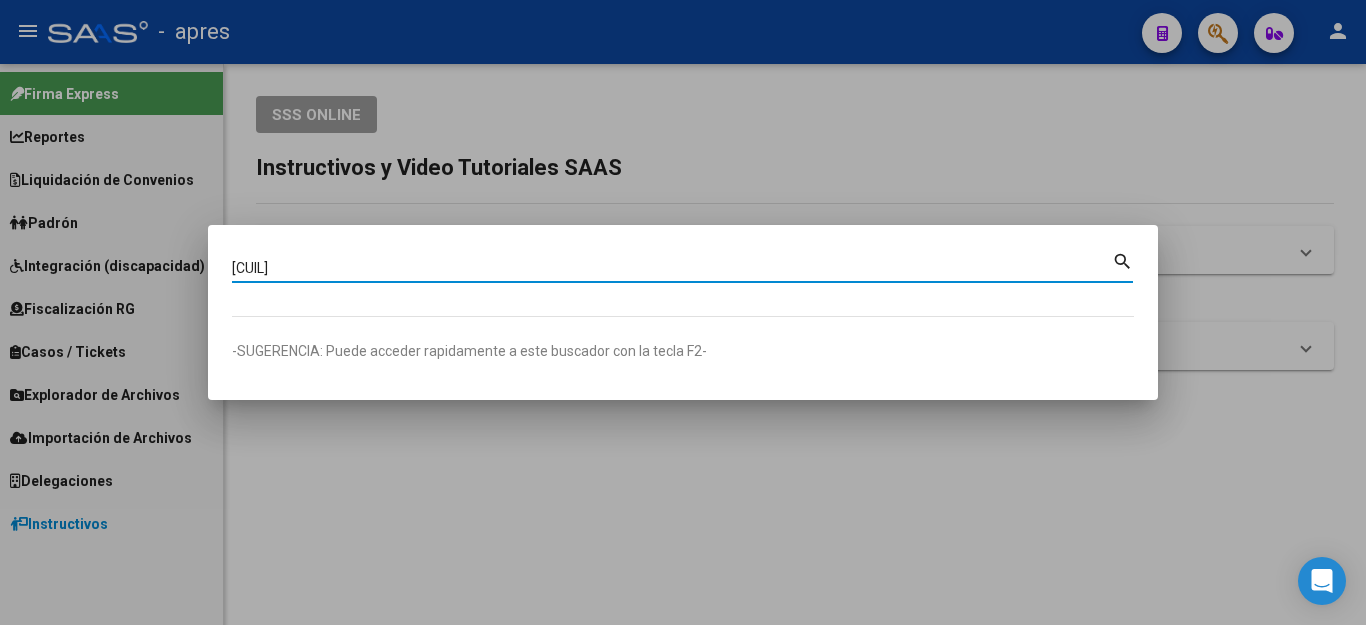 type on "[CUIL]" 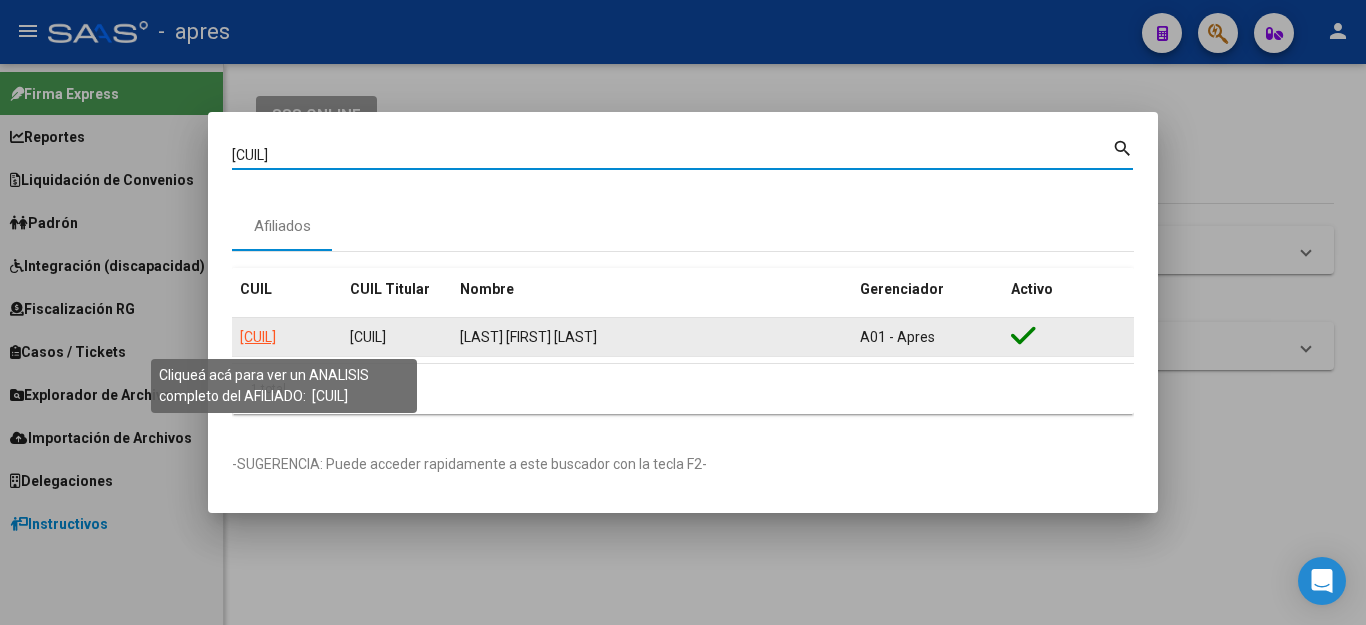 click on "[CUIL]" 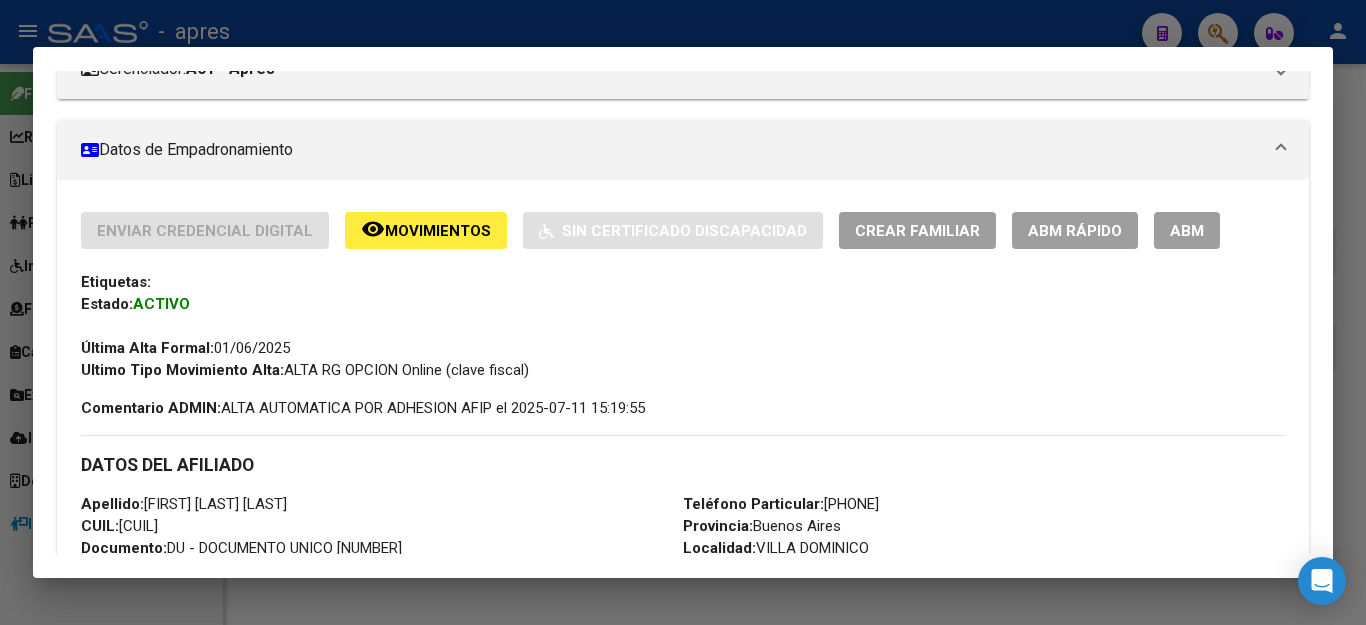 scroll, scrollTop: 300, scrollLeft: 0, axis: vertical 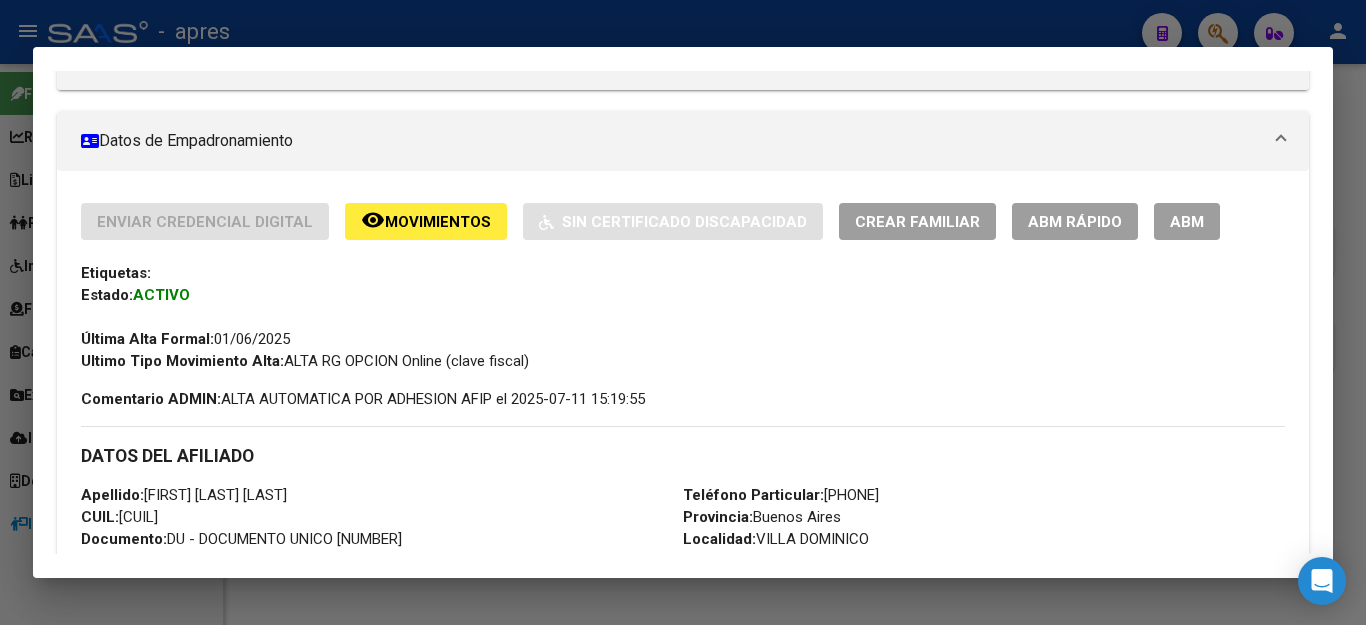 click on "ABM" at bounding box center [1187, 222] 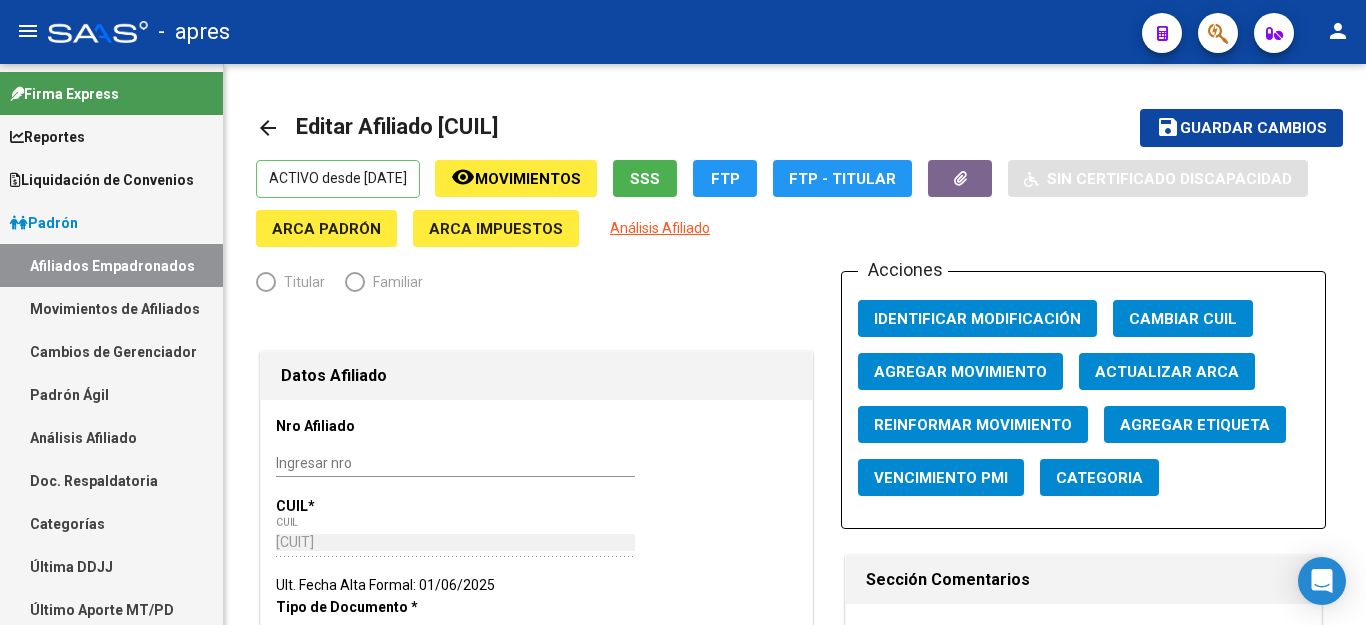 radio on "true" 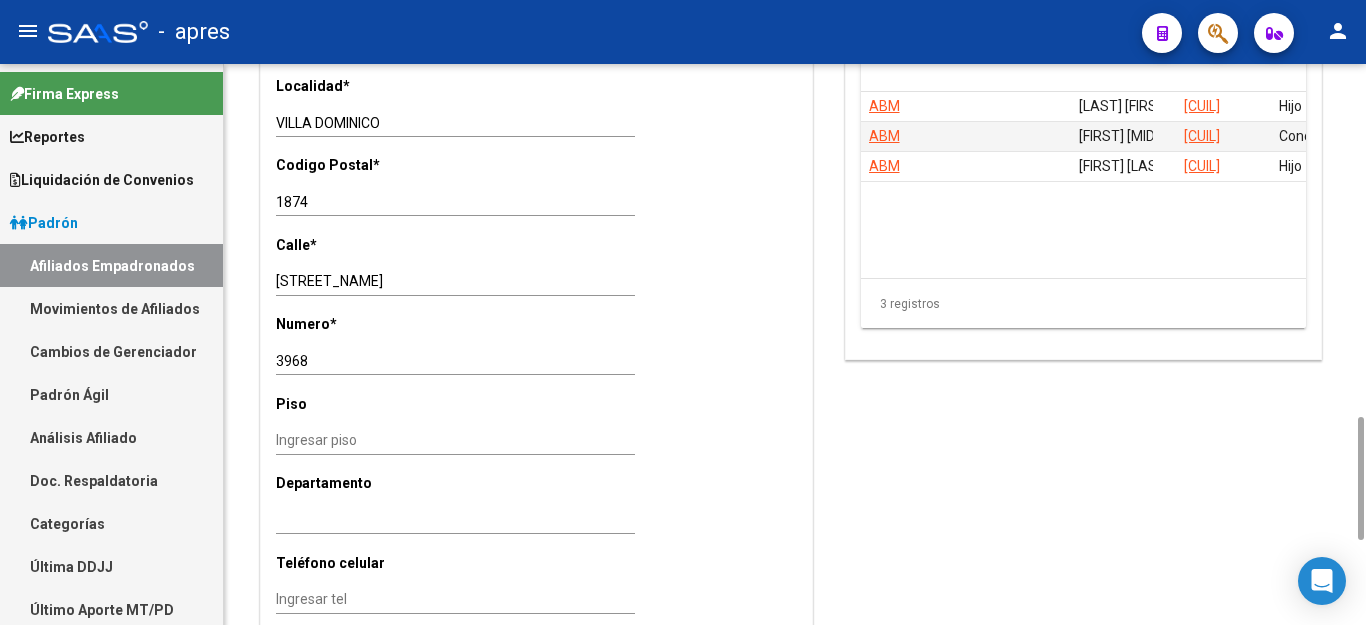 scroll, scrollTop: 1400, scrollLeft: 0, axis: vertical 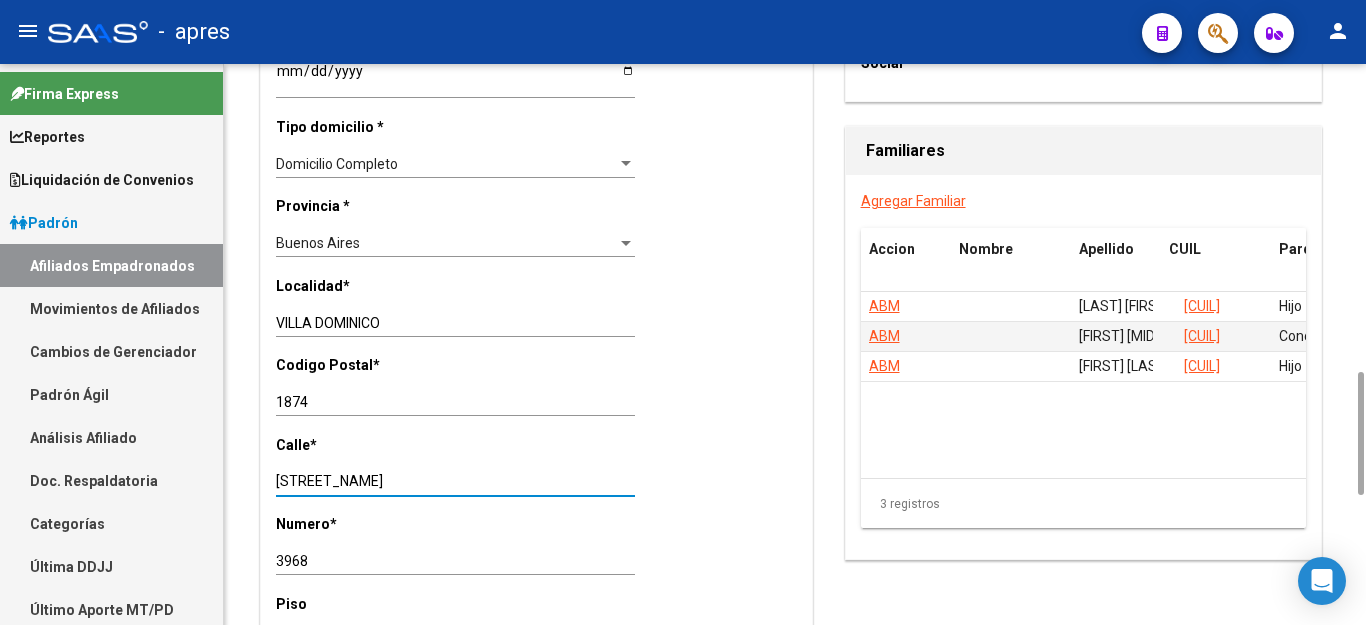 drag, startPoint x: 276, startPoint y: 462, endPoint x: 424, endPoint y: 462, distance: 148 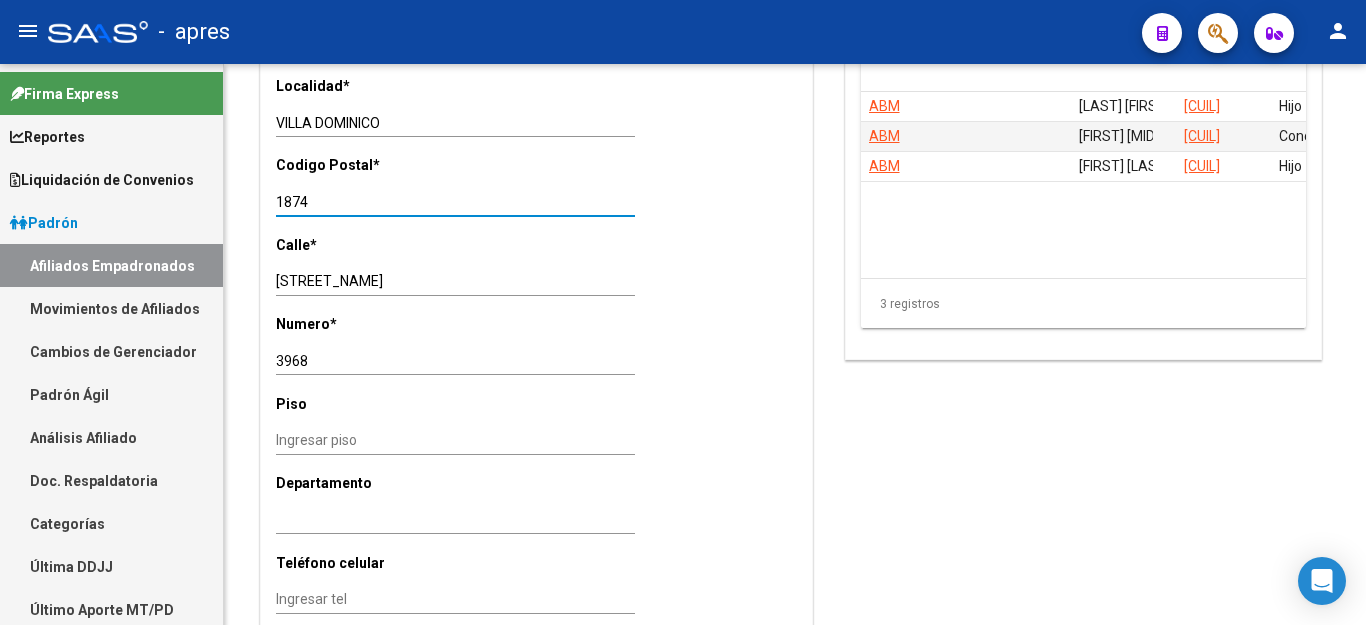 drag, startPoint x: 342, startPoint y: 175, endPoint x: 0, endPoint y: 162, distance: 342.24698 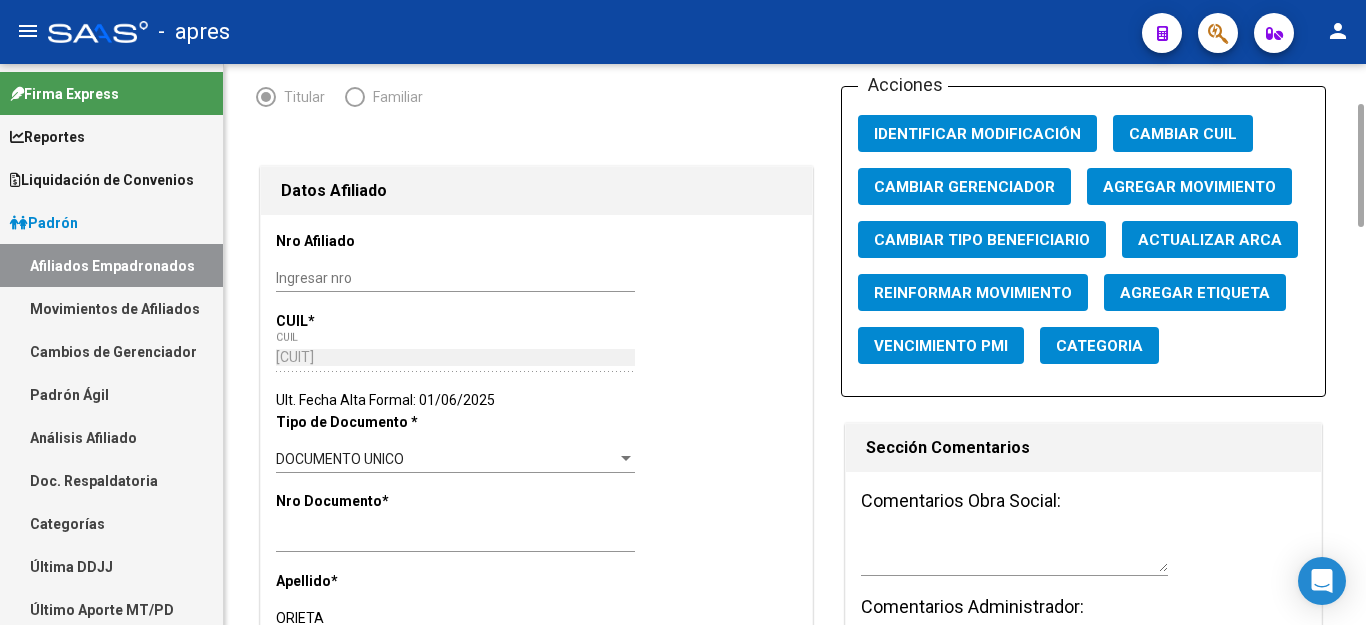 scroll, scrollTop: 0, scrollLeft: 0, axis: both 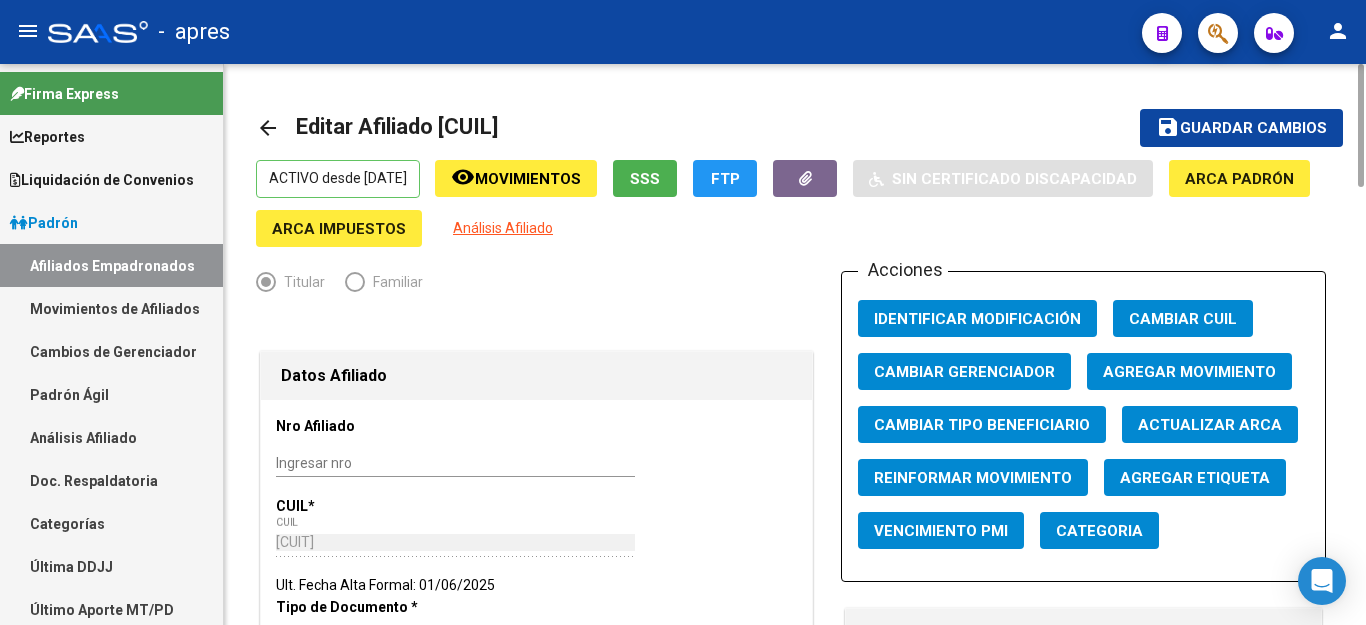 type on "1872" 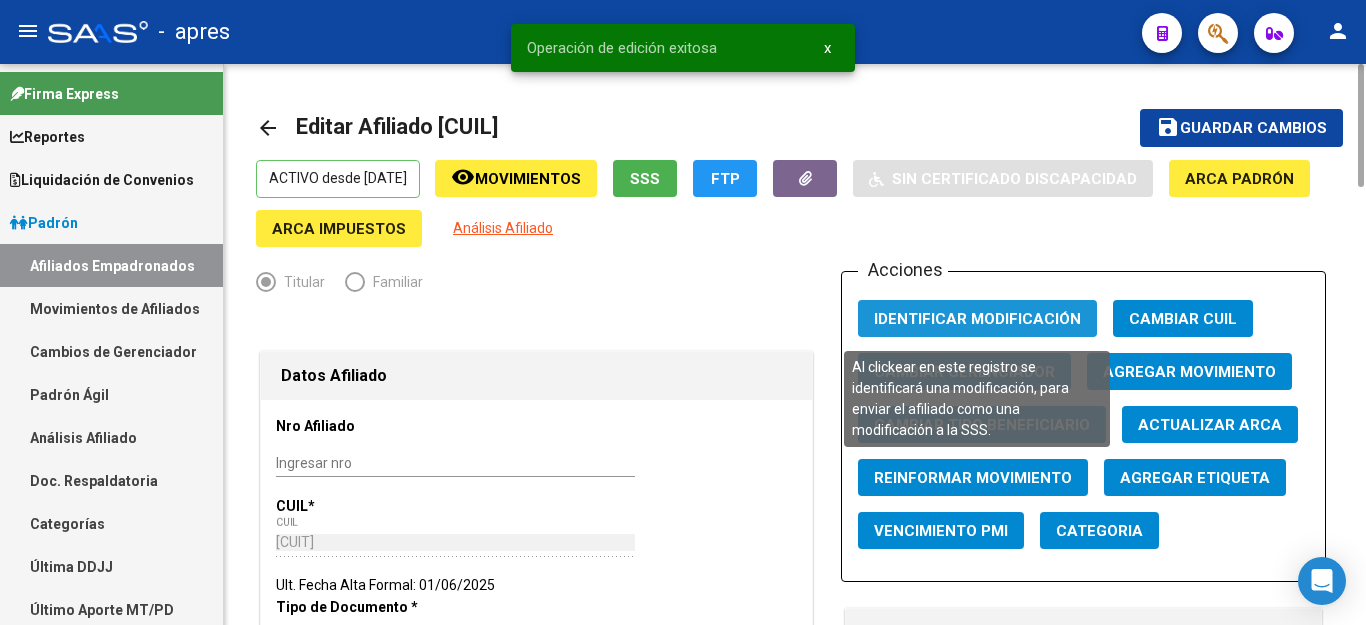 click on "Identificar Modificación" 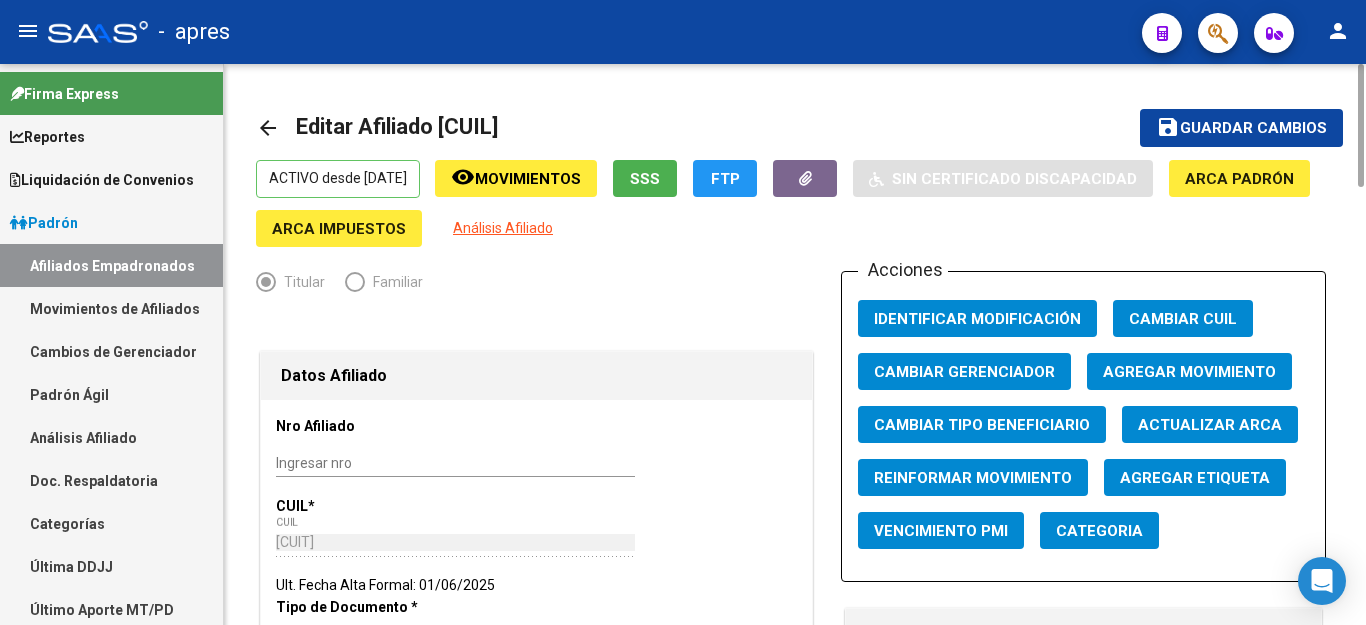 type 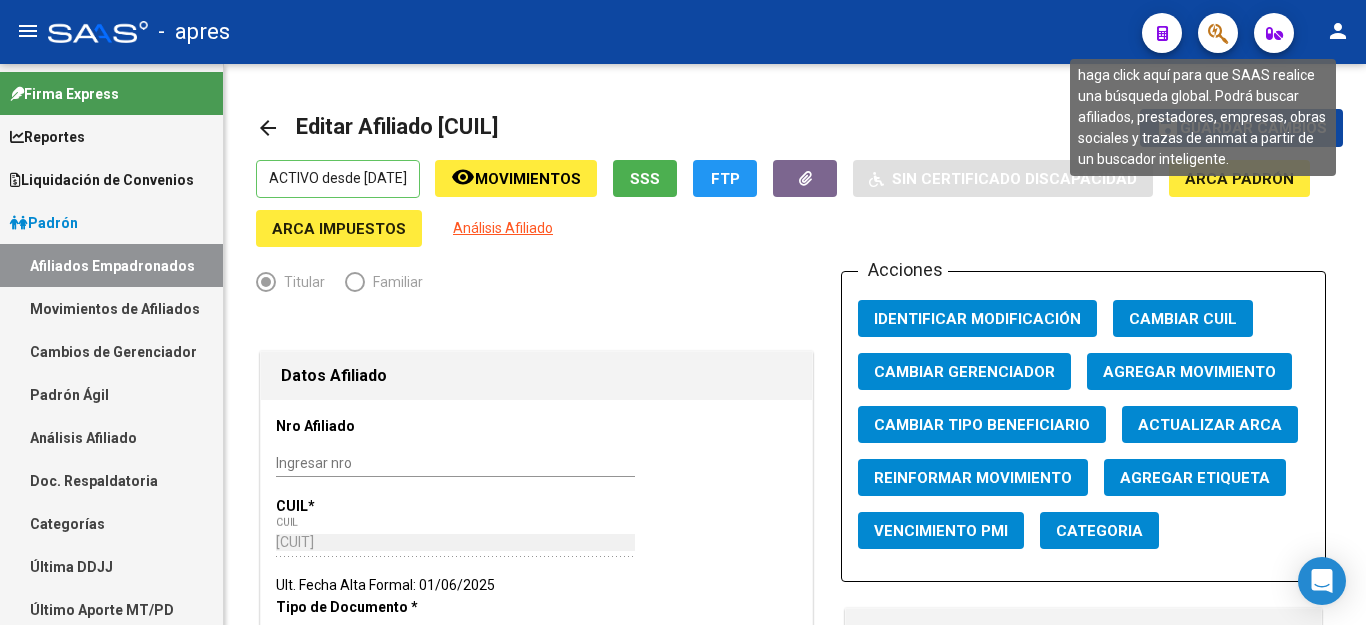 click 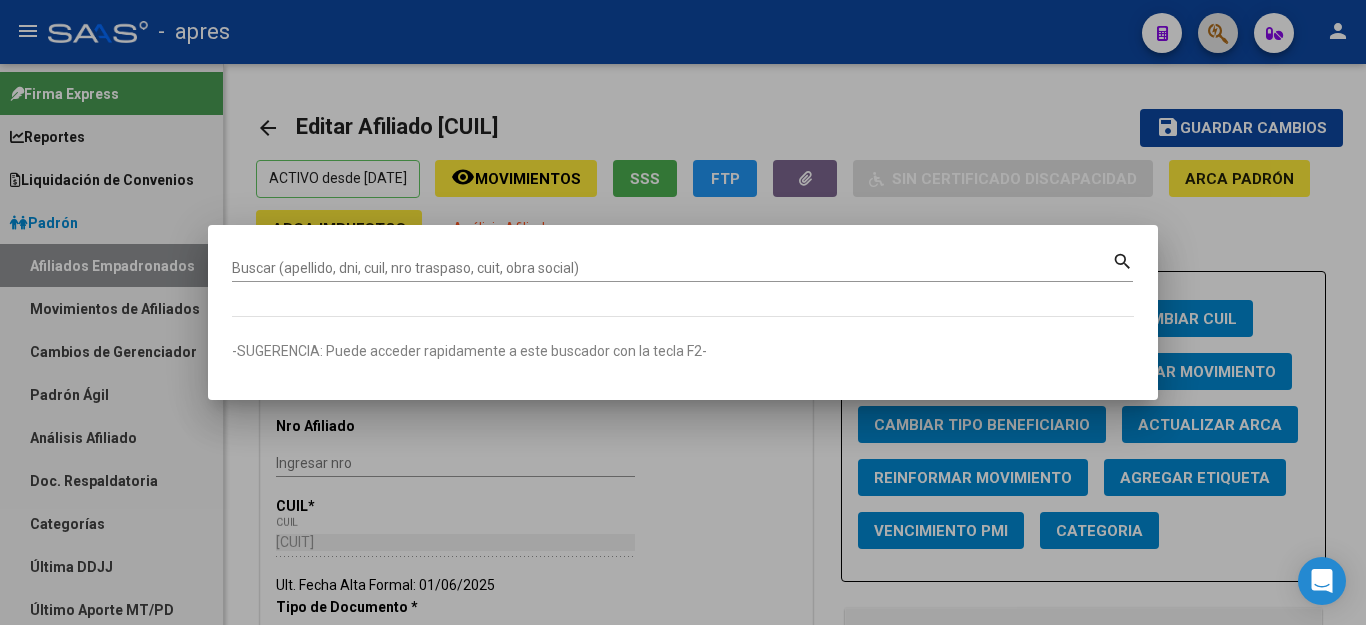 type 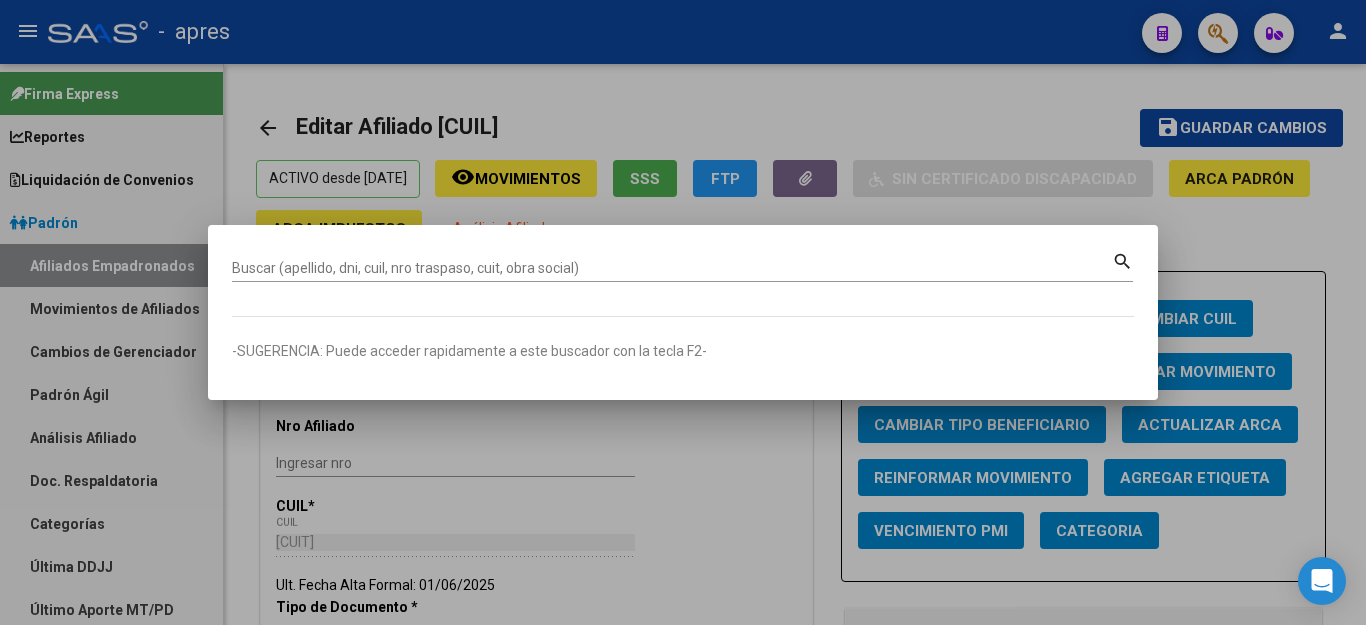 paste on "[NUMBER]" 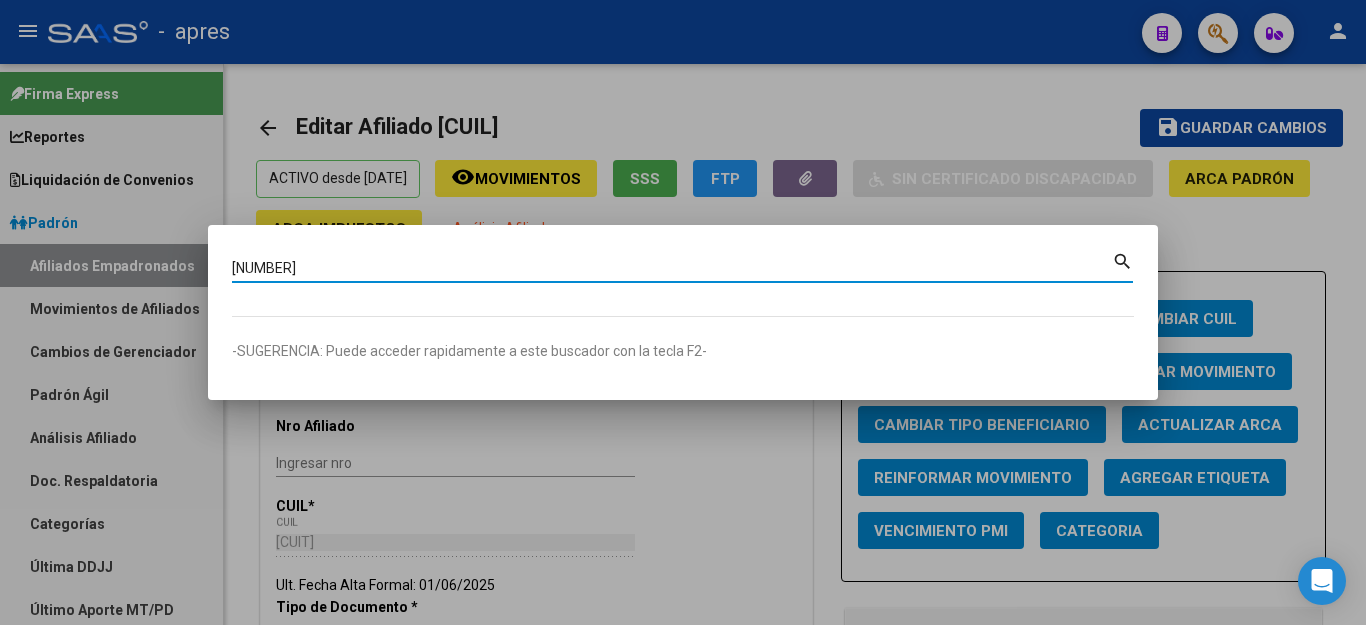 type on "[NUMBER]" 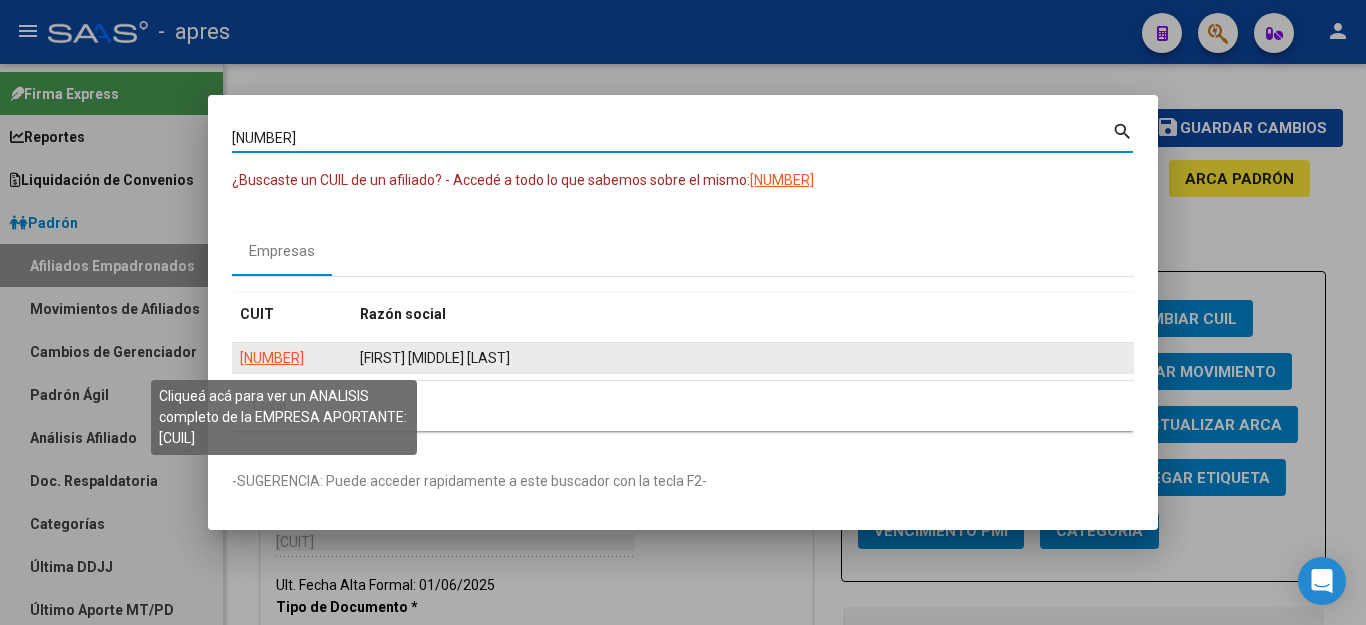 click on "[NUMBER]" 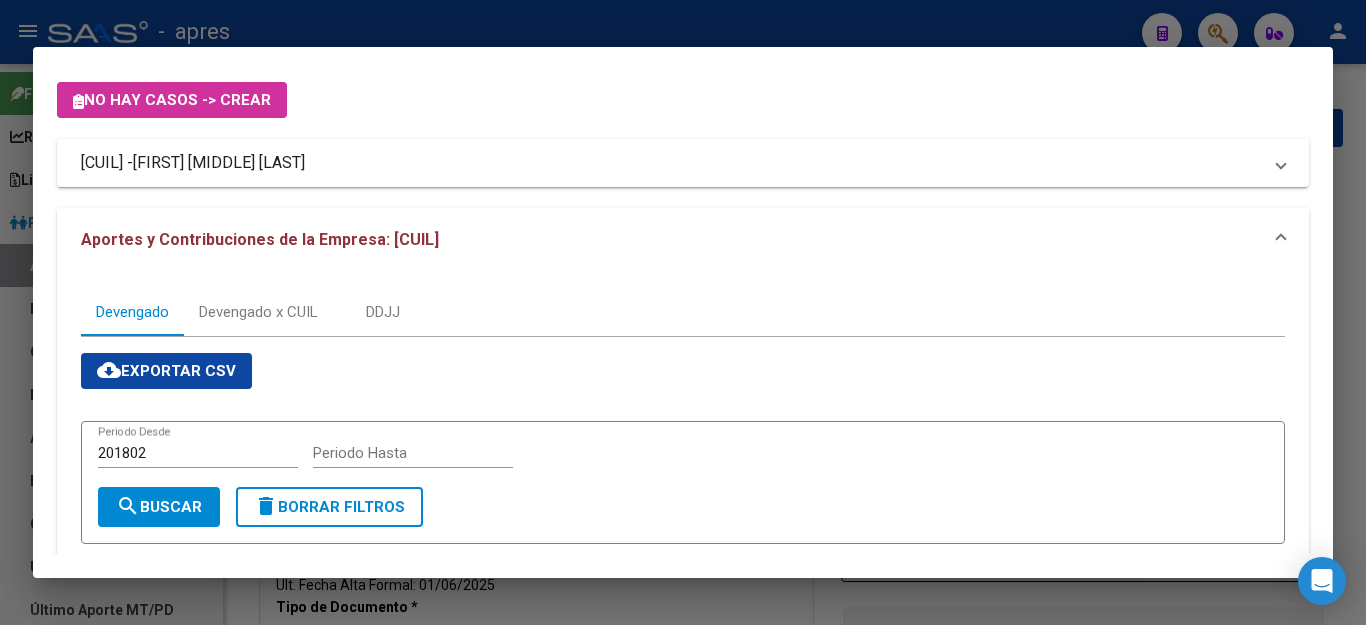 scroll, scrollTop: 0, scrollLeft: 0, axis: both 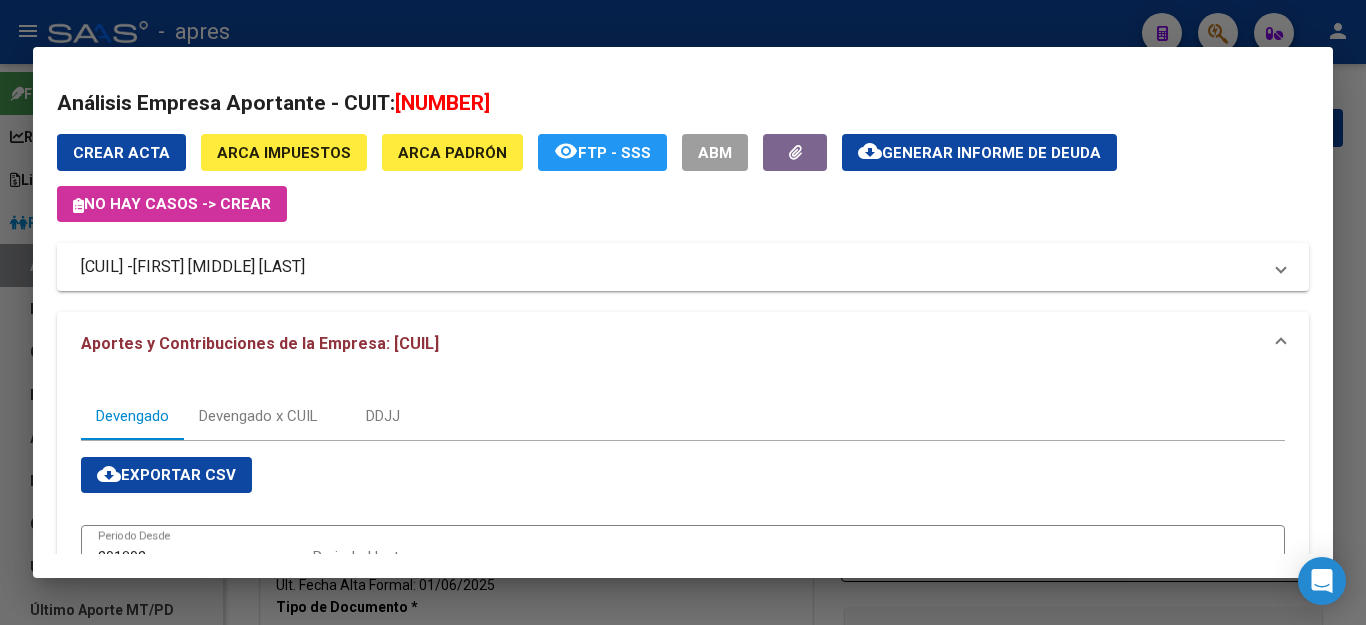 click at bounding box center (683, 312) 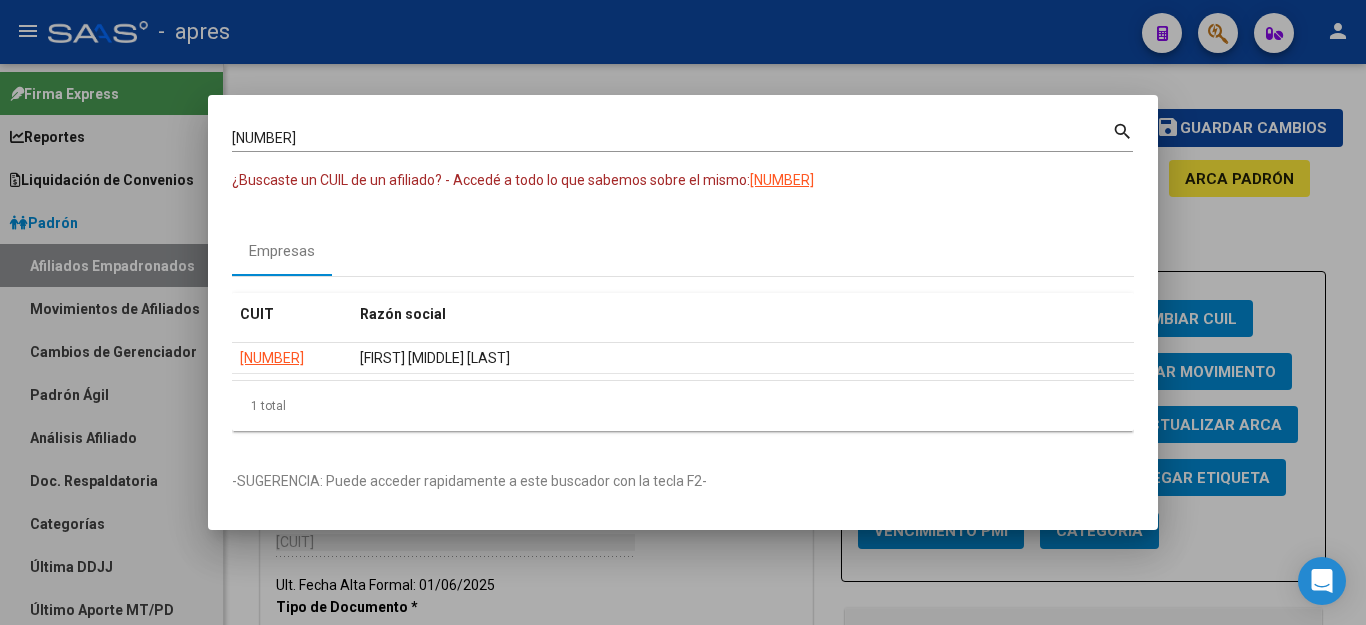 click at bounding box center (683, 312) 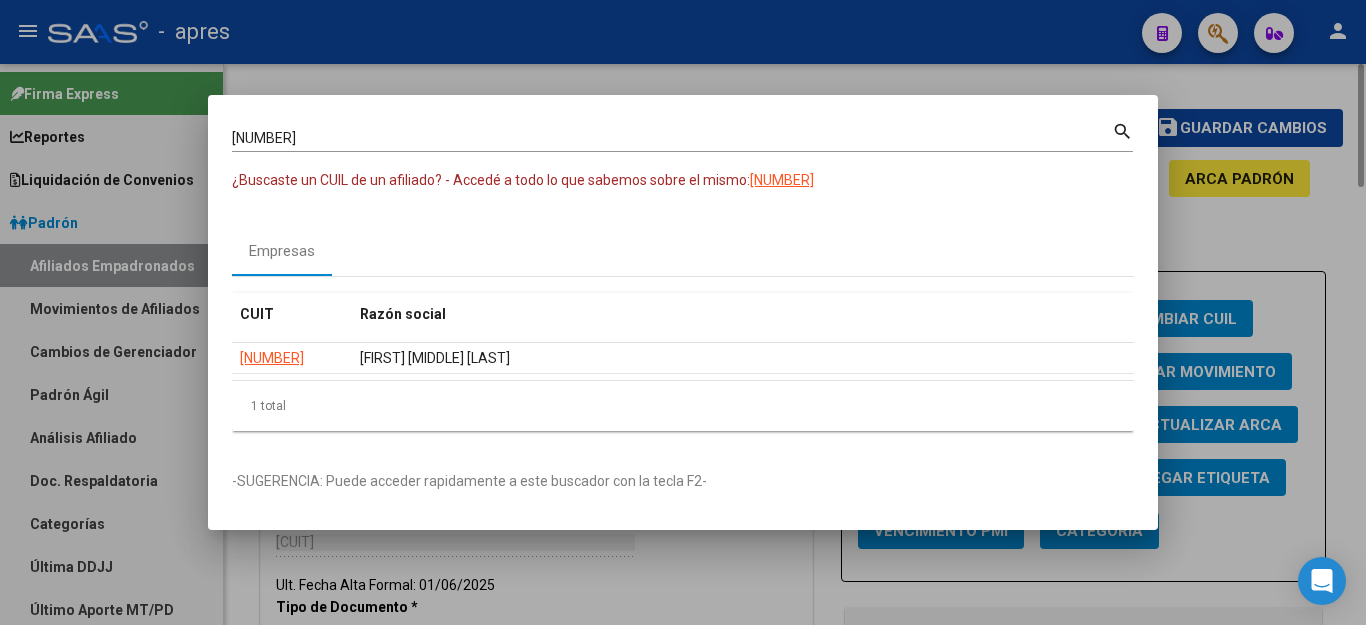 type 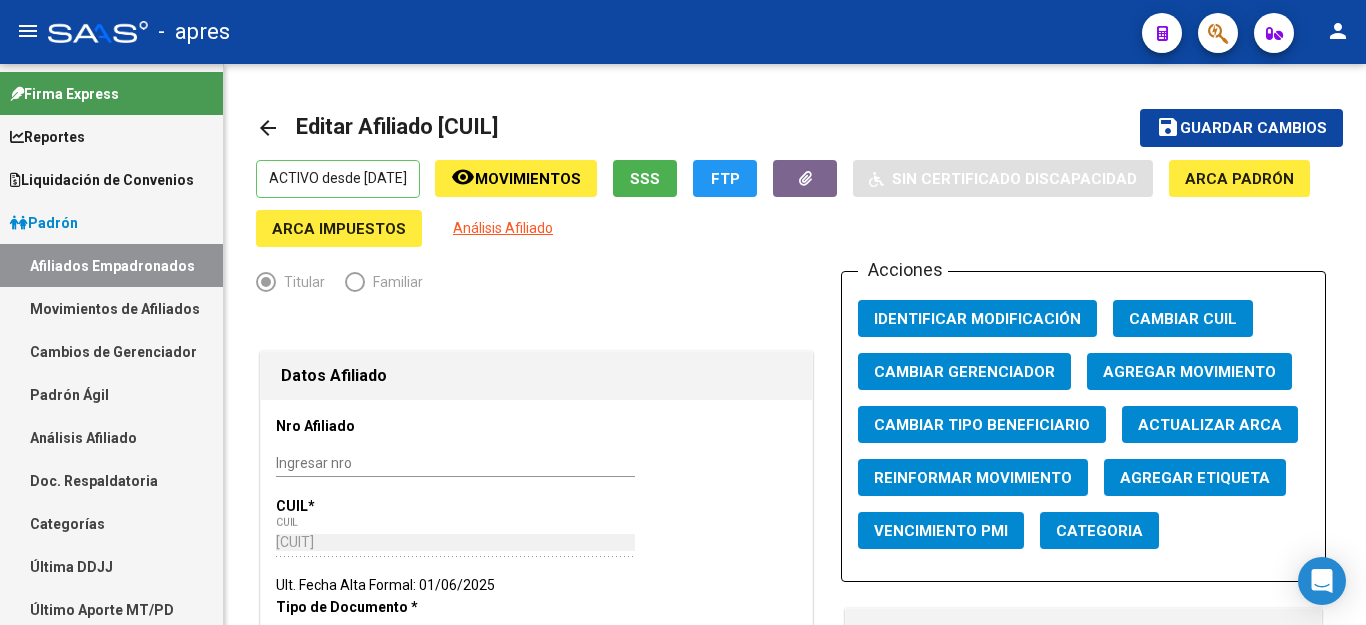 click 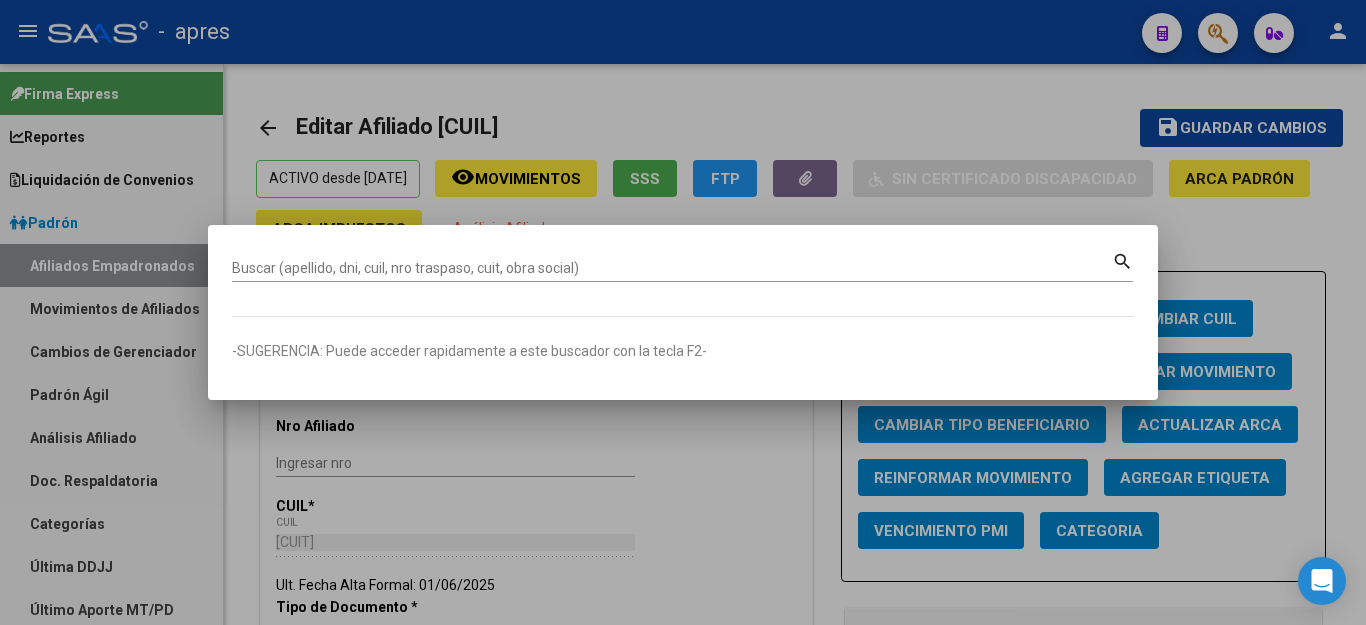 click on "Buscar (apellido, dni, cuil, nro traspaso, cuit, obra social)" at bounding box center [672, 268] 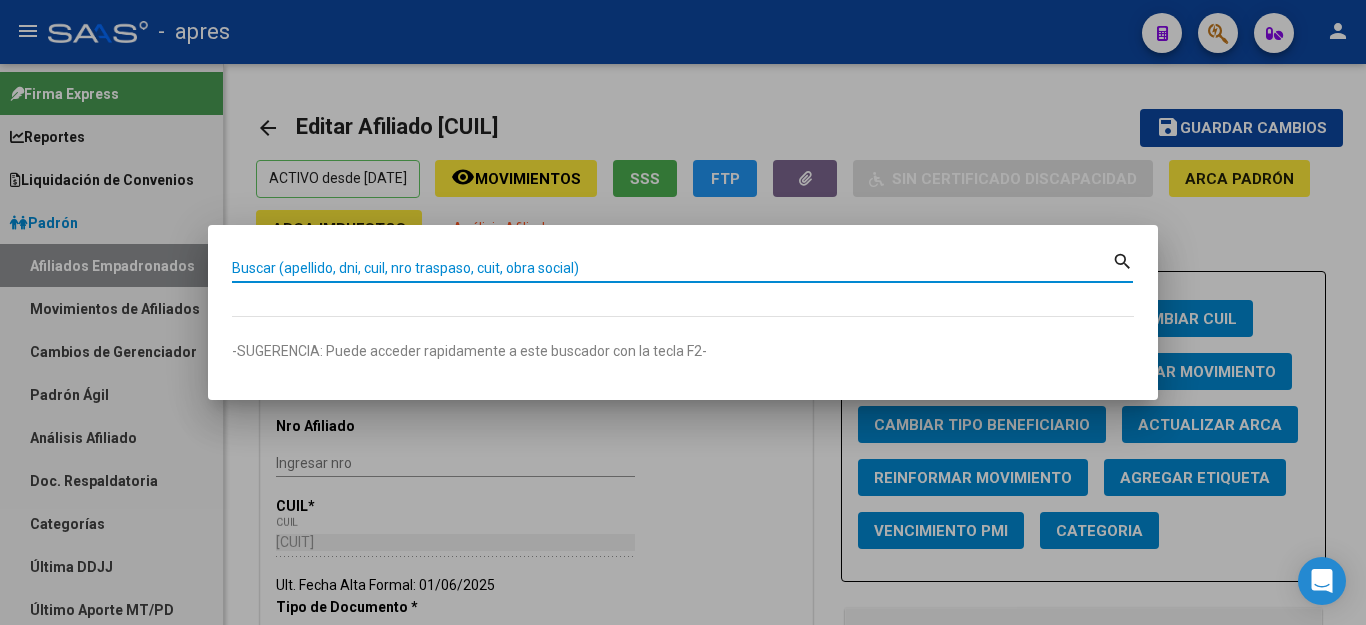 paste on "[CUIL]" 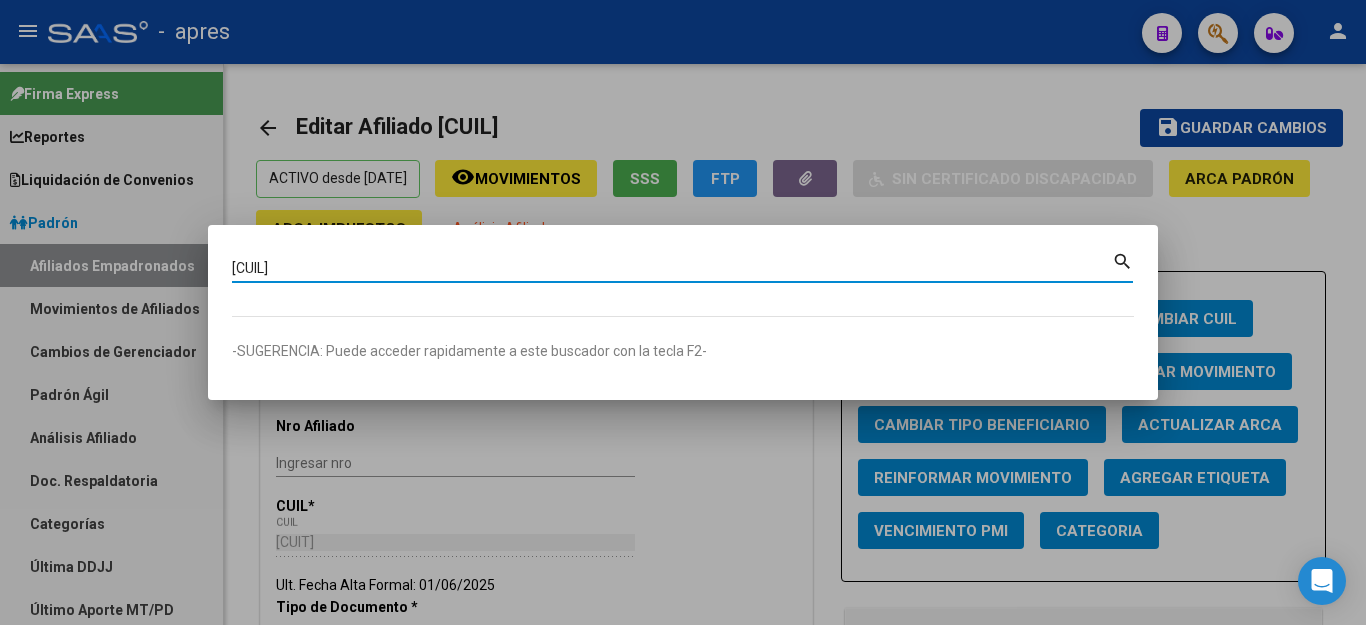 type on "[CUIL]" 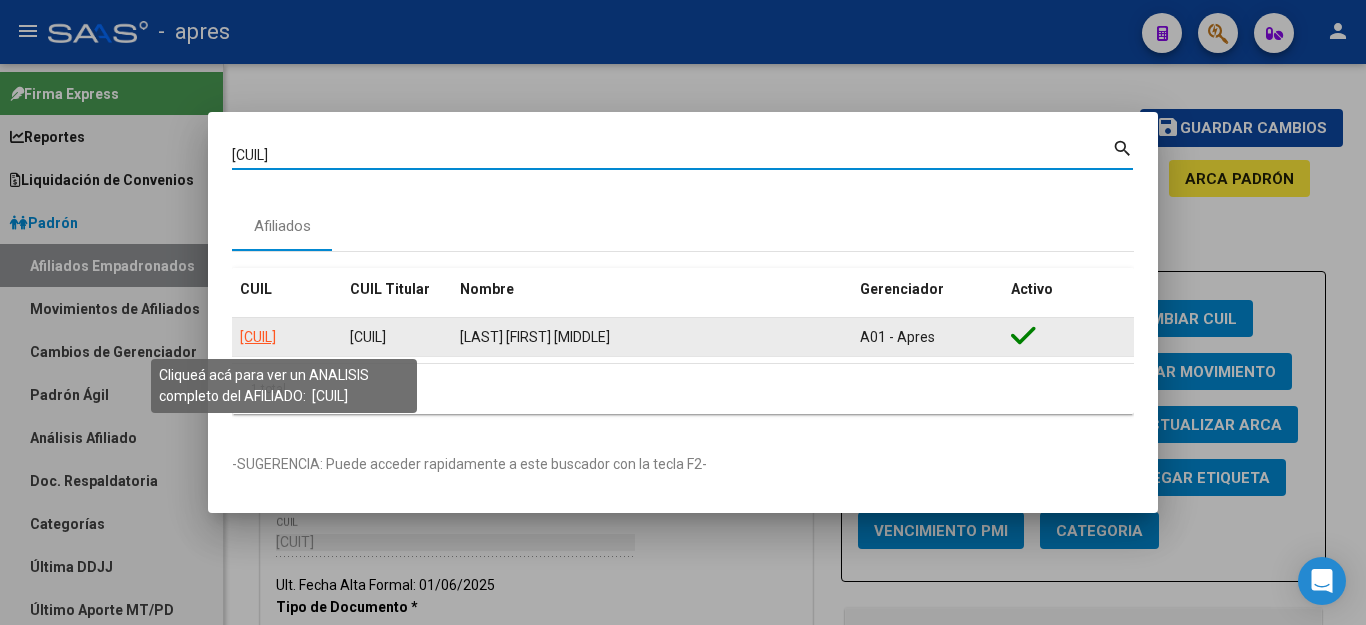 click on "[CUIL]" 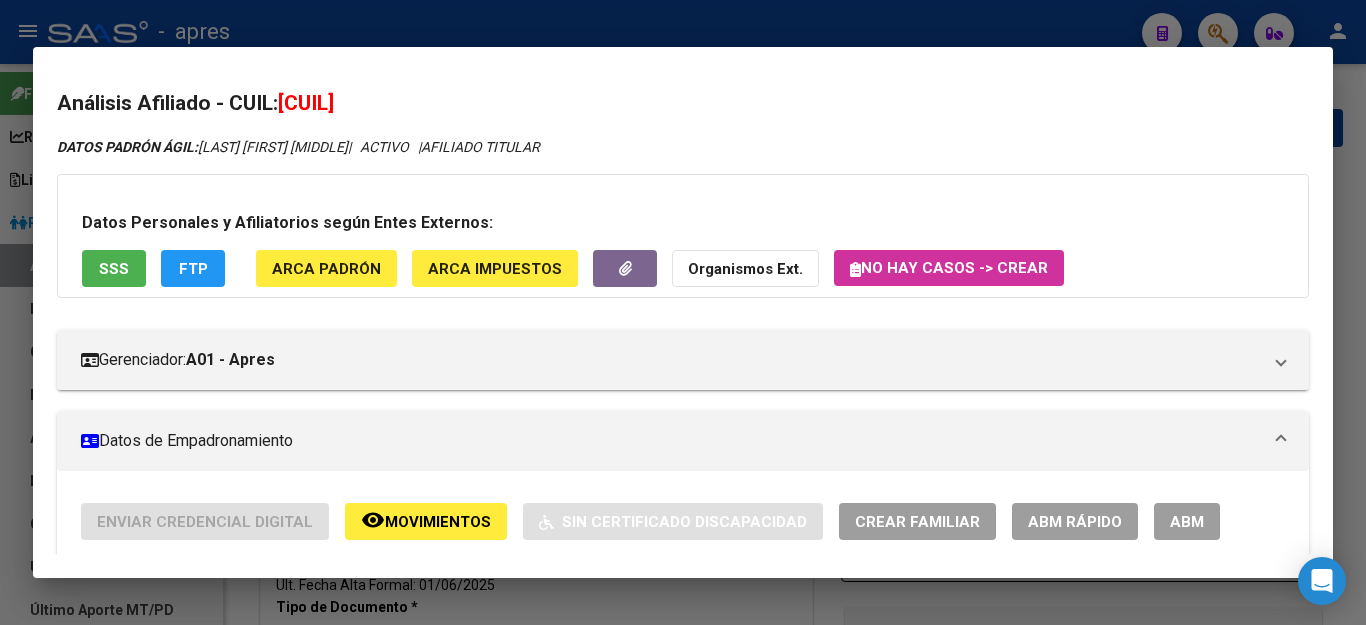 click at bounding box center [683, 312] 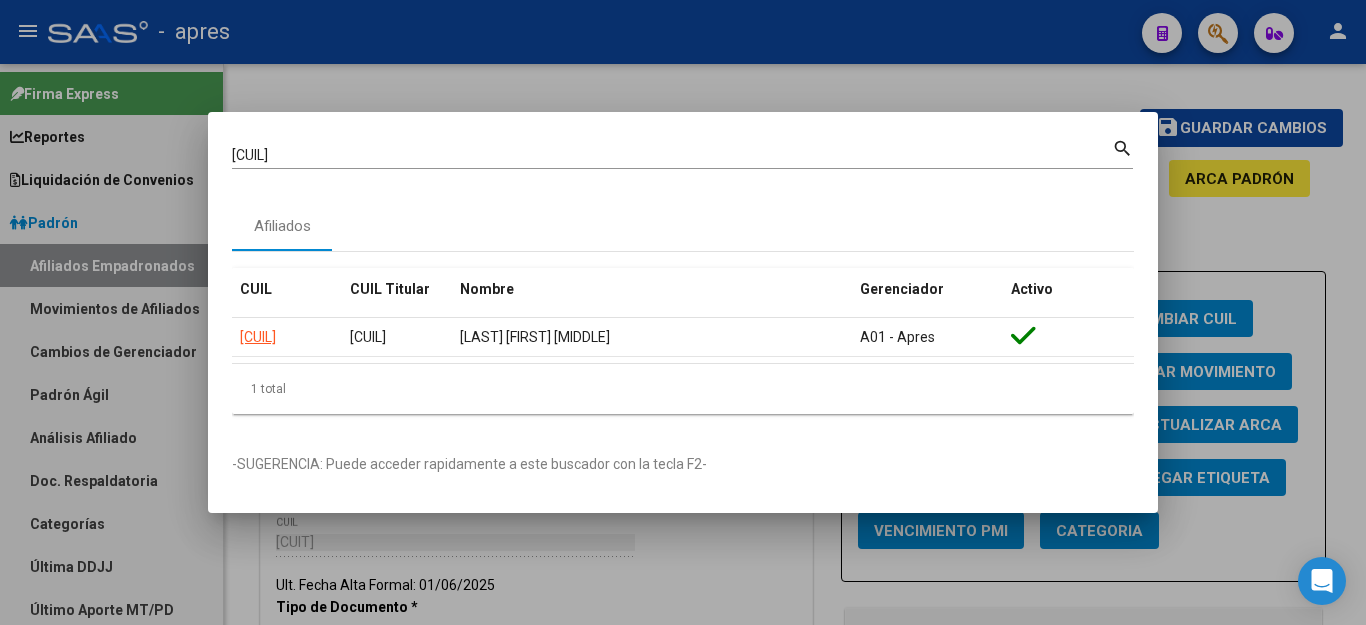 click at bounding box center [683, 312] 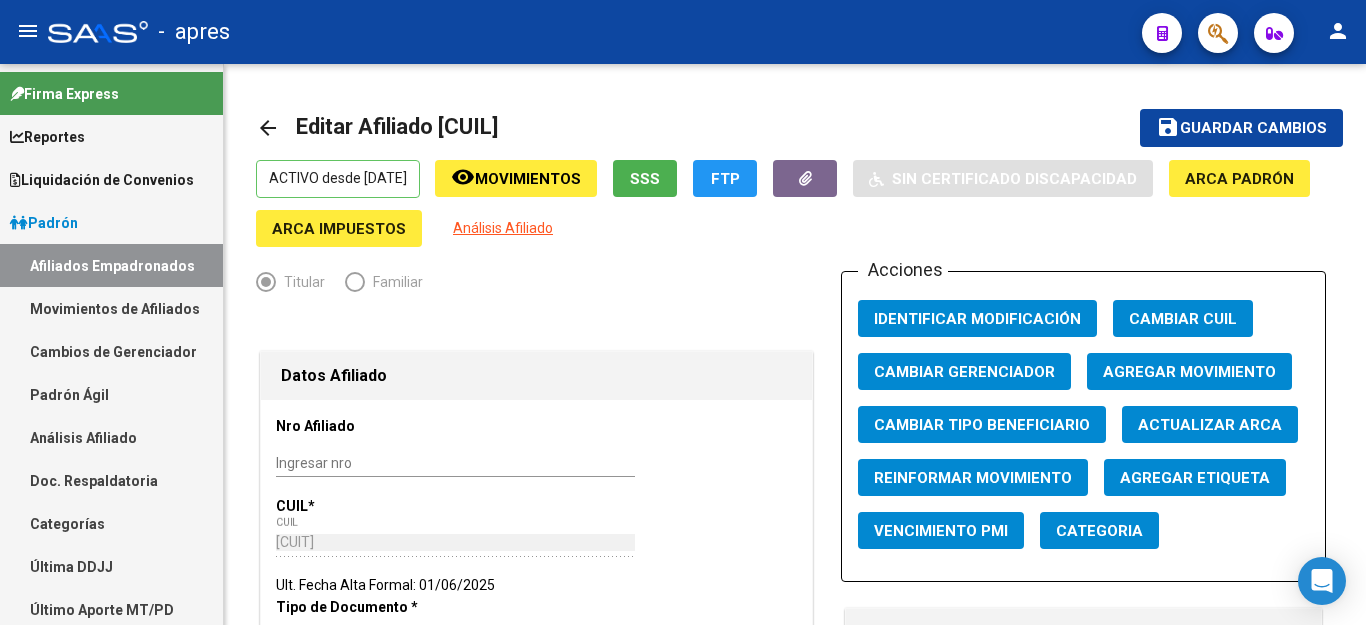 click 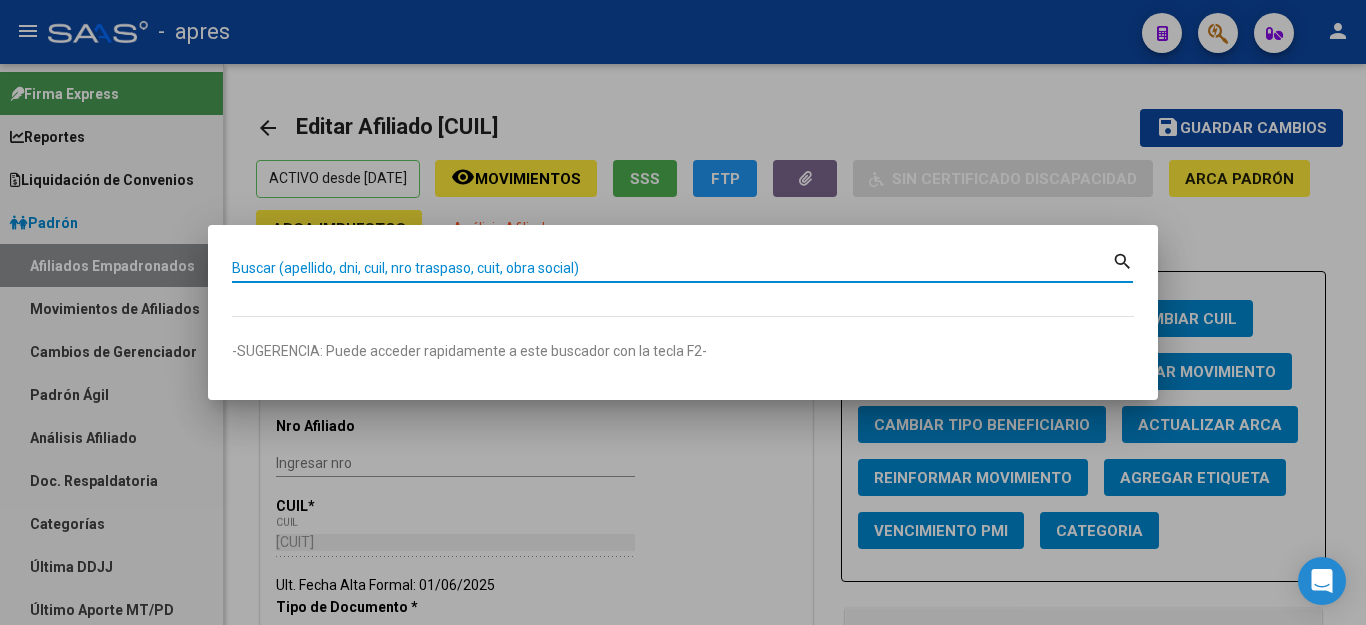 paste on "[CUIL]" 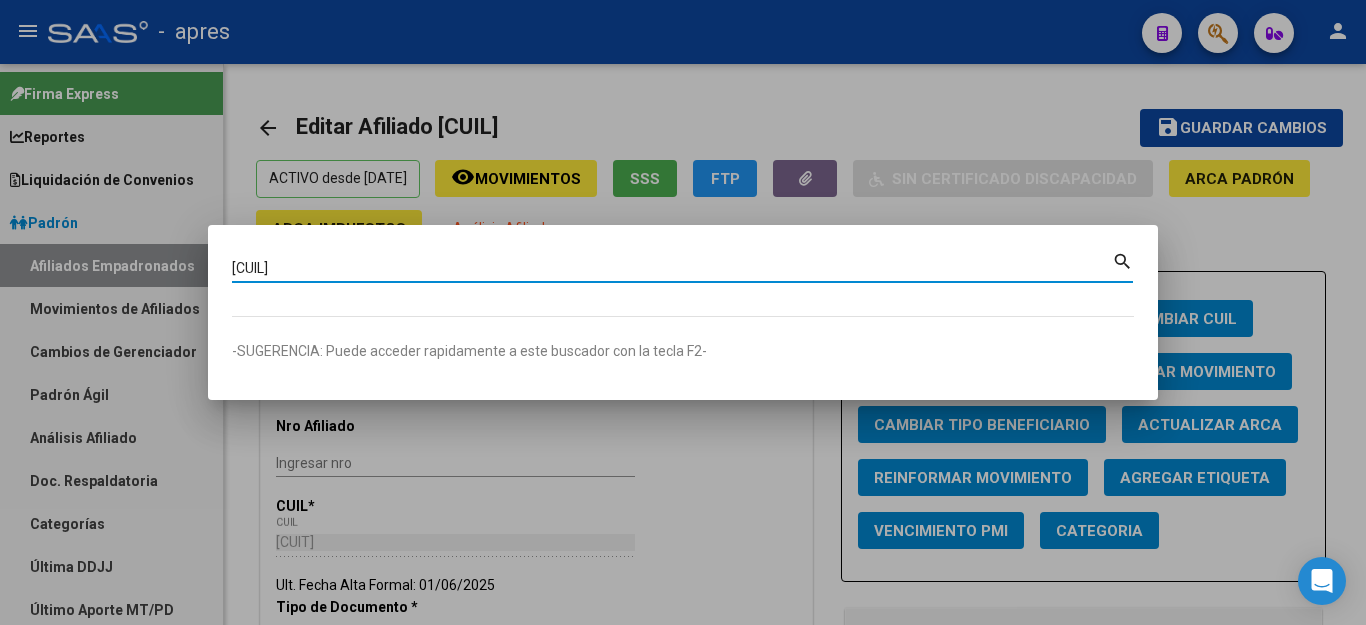 type on "[CUIL]" 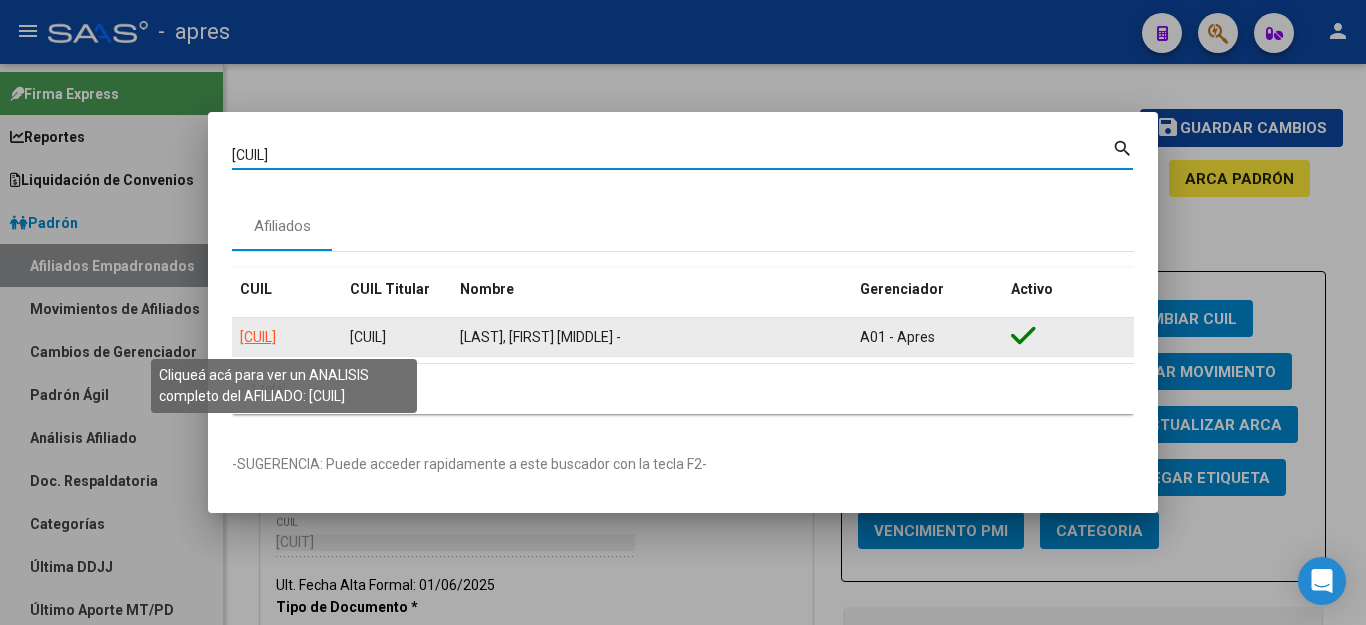 click on "[CUIL]" 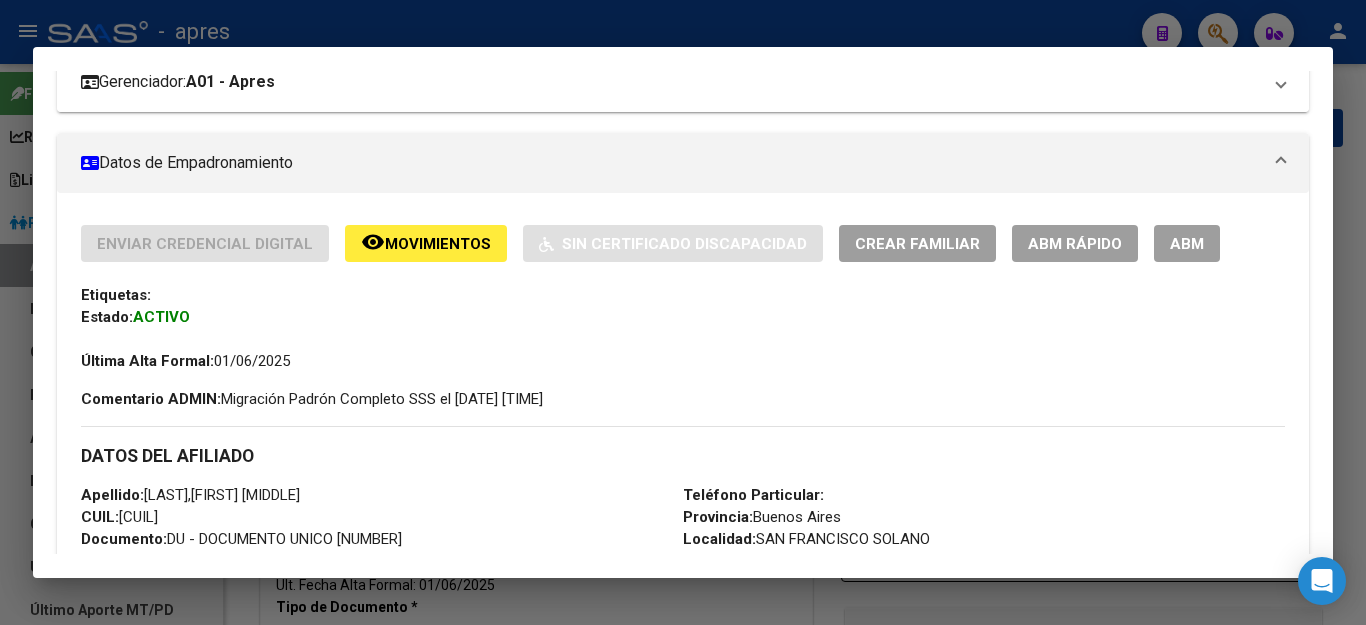 scroll, scrollTop: 300, scrollLeft: 0, axis: vertical 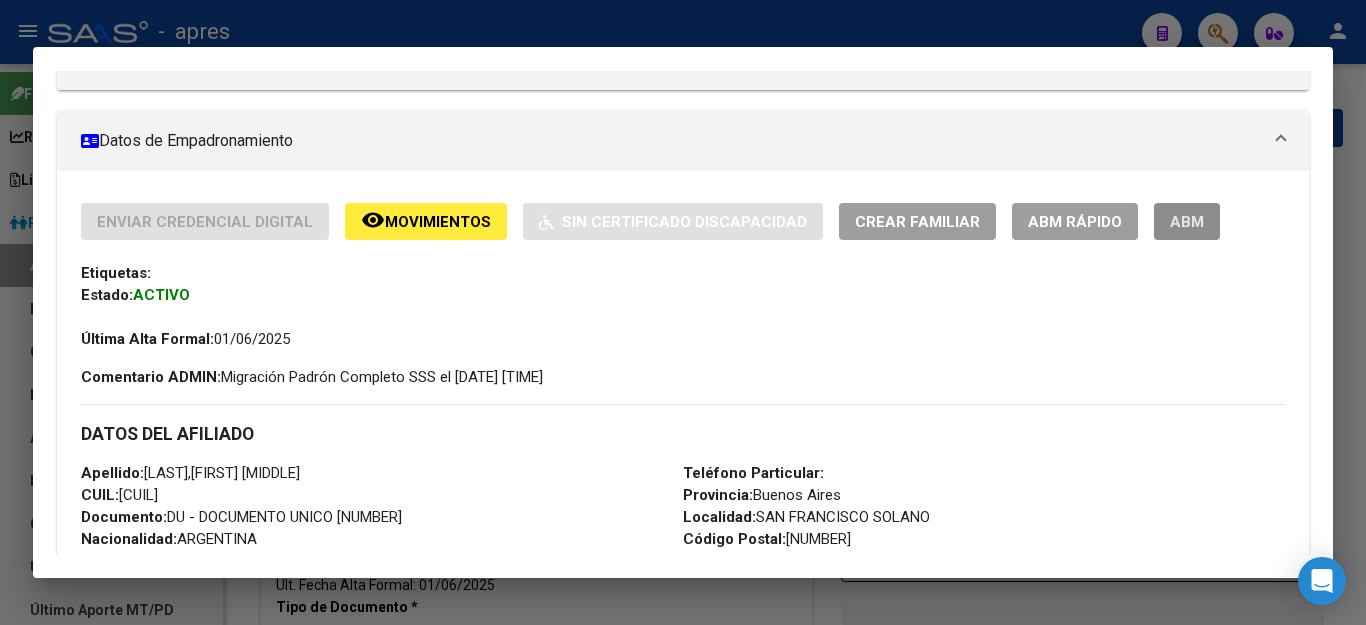 click on "ABM" at bounding box center (1187, 222) 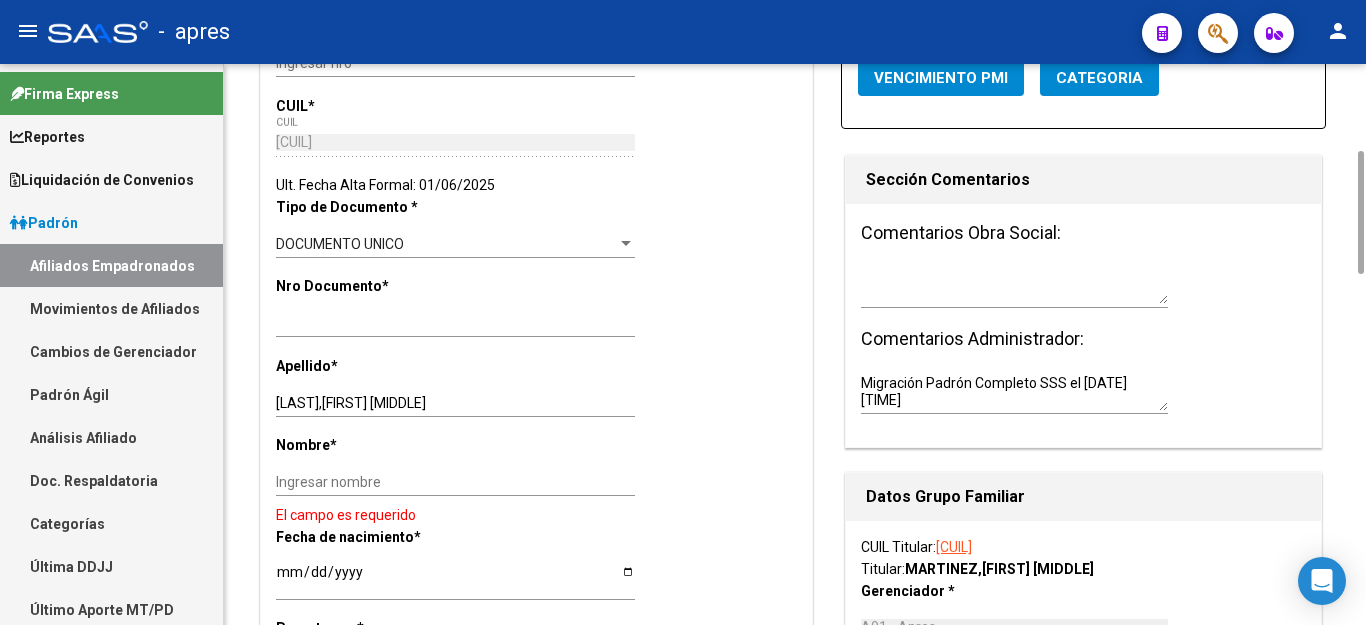 scroll, scrollTop: 600, scrollLeft: 0, axis: vertical 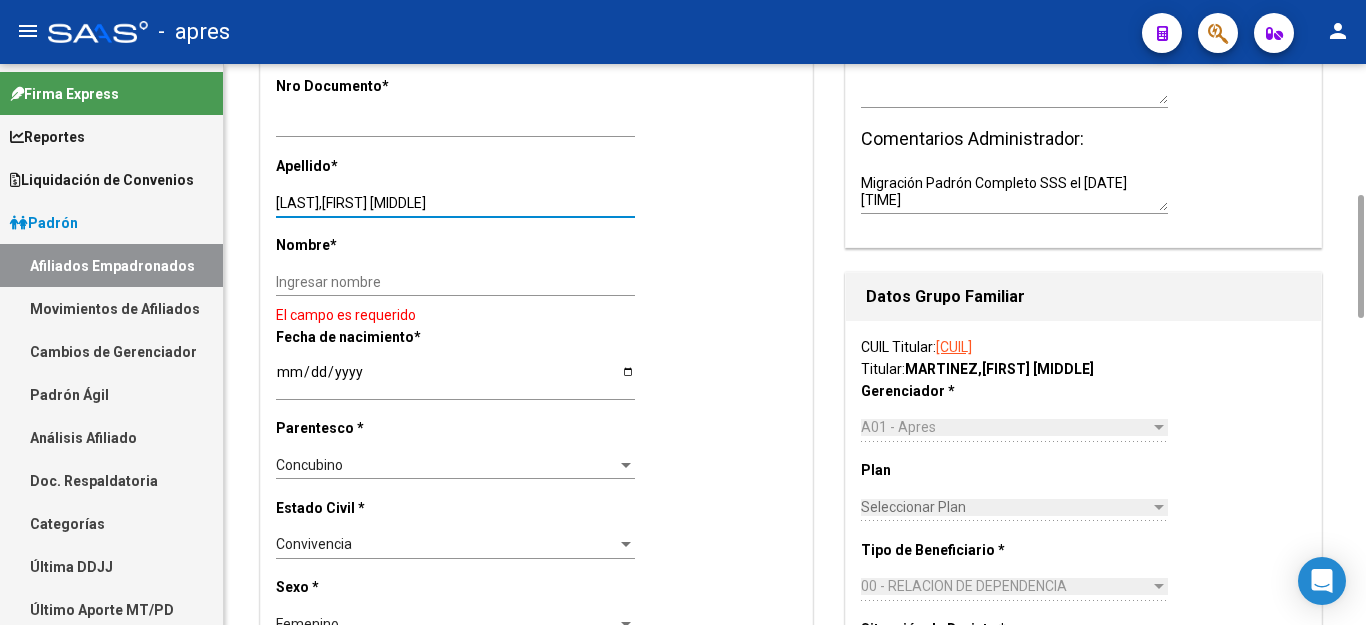 drag, startPoint x: 328, startPoint y: 200, endPoint x: 653, endPoint y: 200, distance: 325 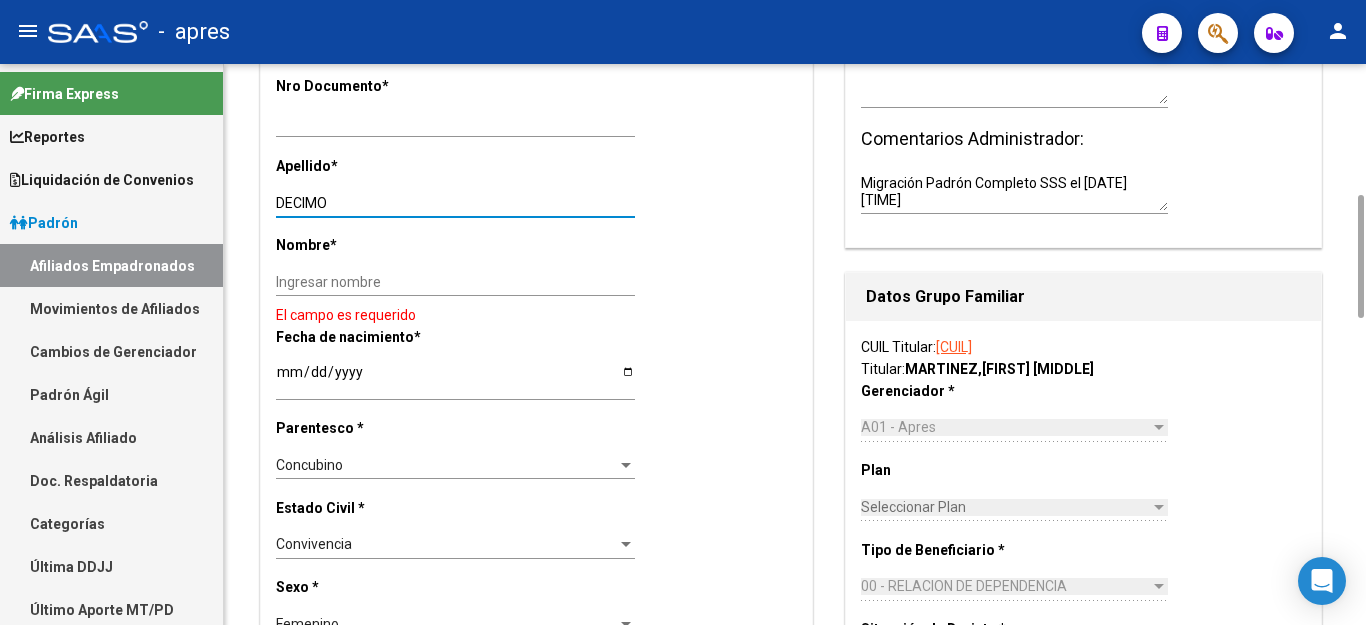 type on "DECIMO" 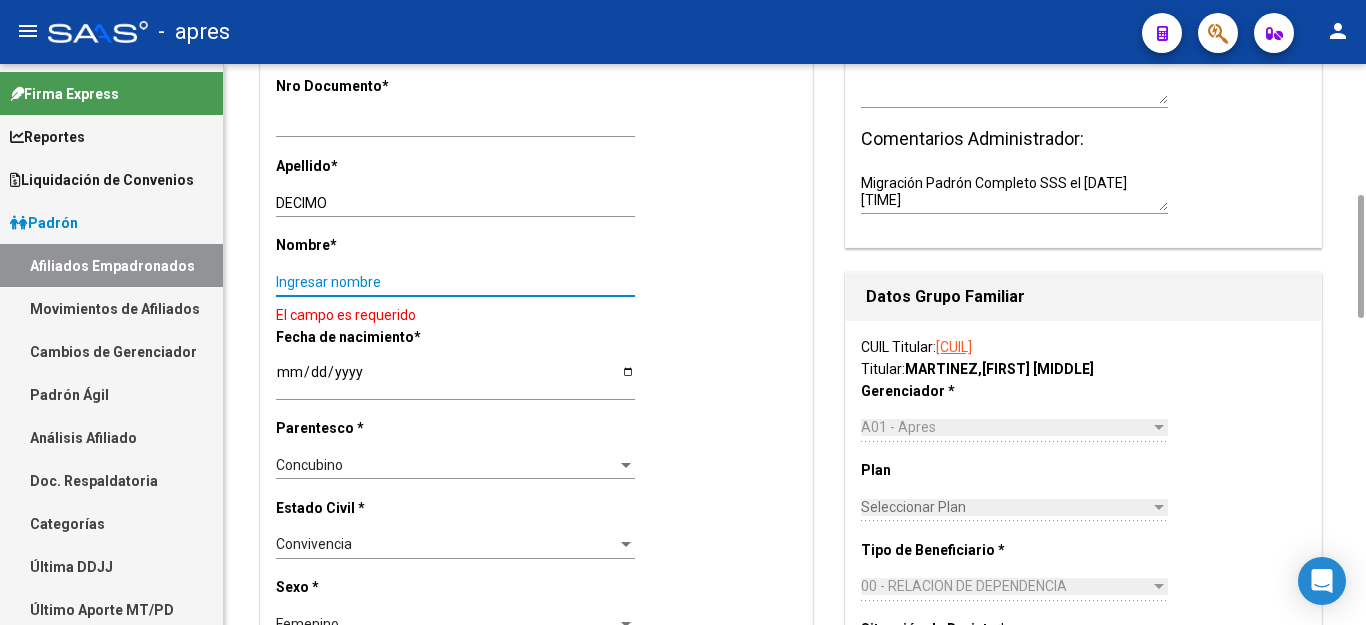 click on "Ingresar nombre" at bounding box center [455, 282] 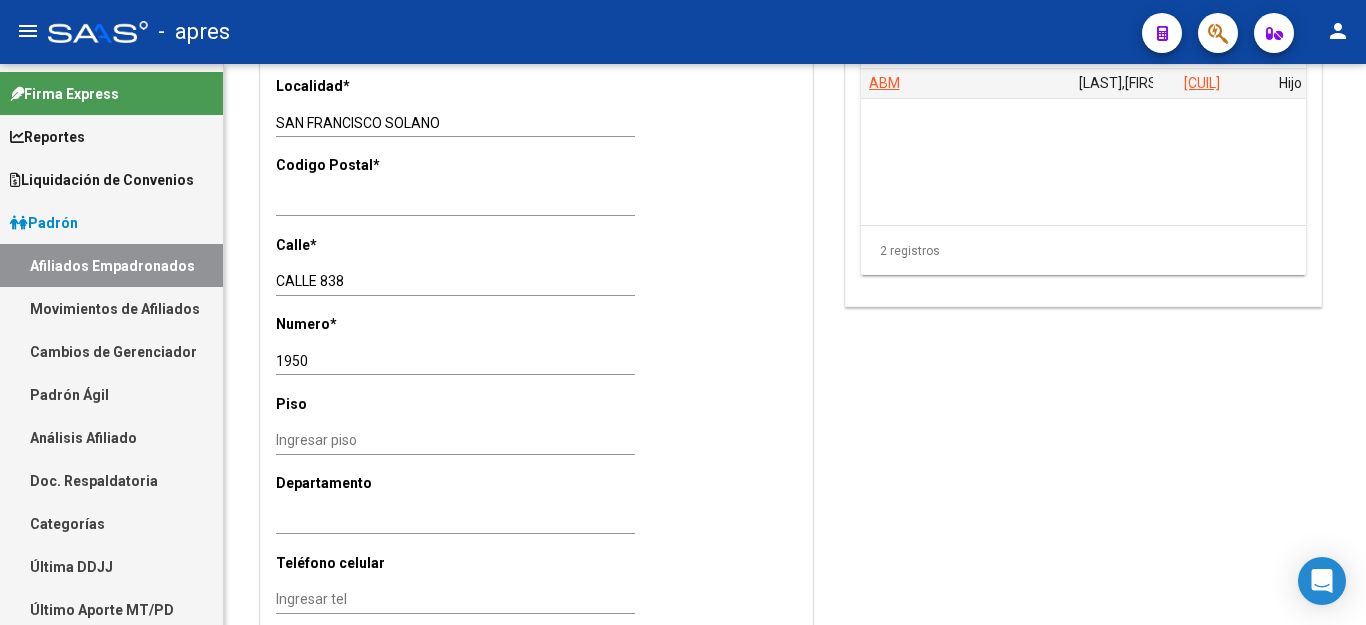 scroll, scrollTop: 1600, scrollLeft: 0, axis: vertical 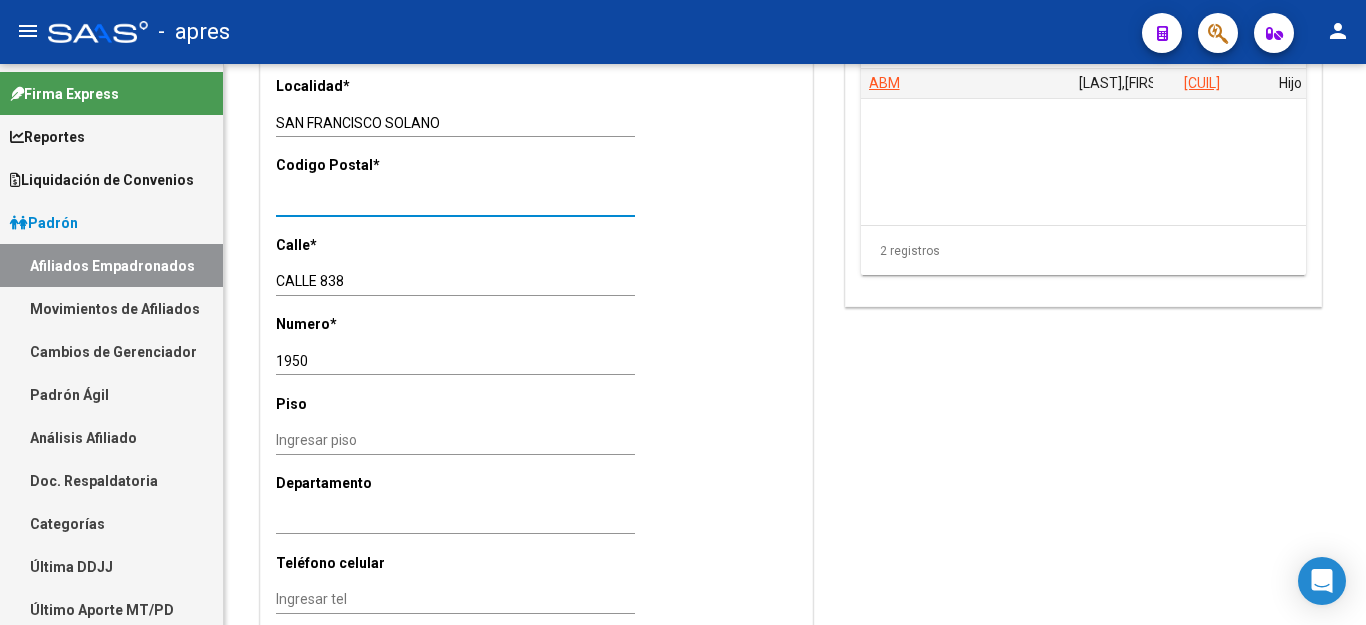 drag, startPoint x: 387, startPoint y: 175, endPoint x: 0, endPoint y: 174, distance: 387.00128 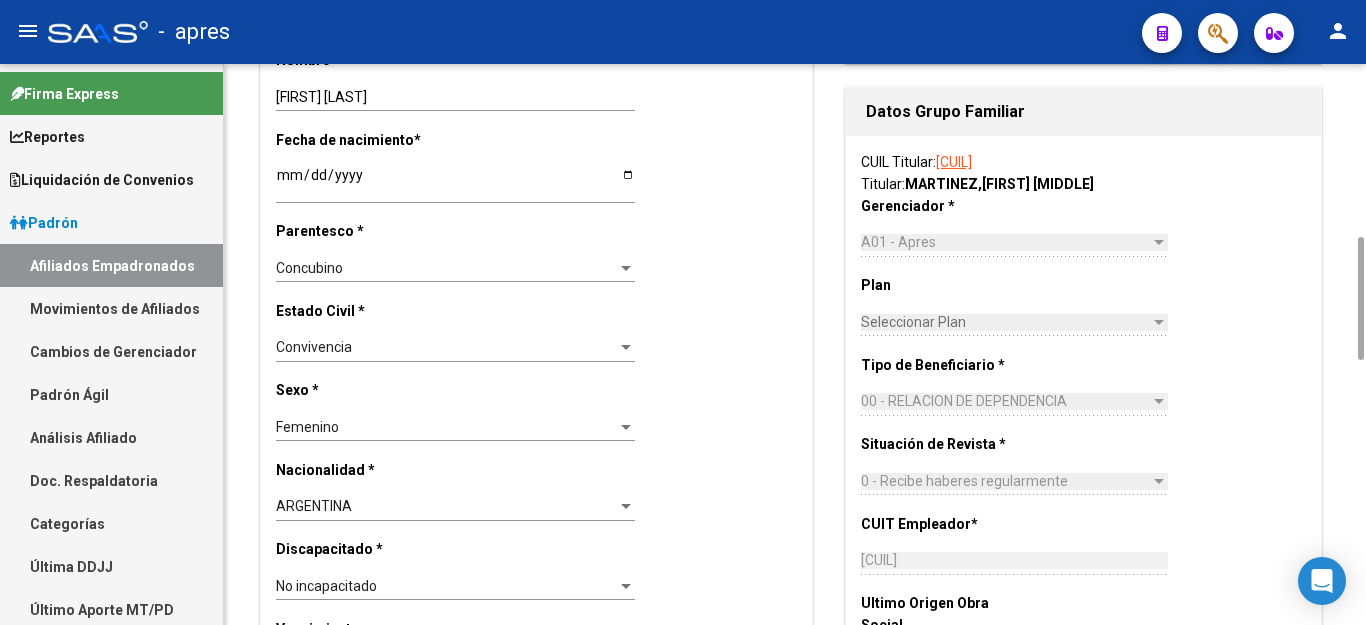 scroll, scrollTop: 0, scrollLeft: 0, axis: both 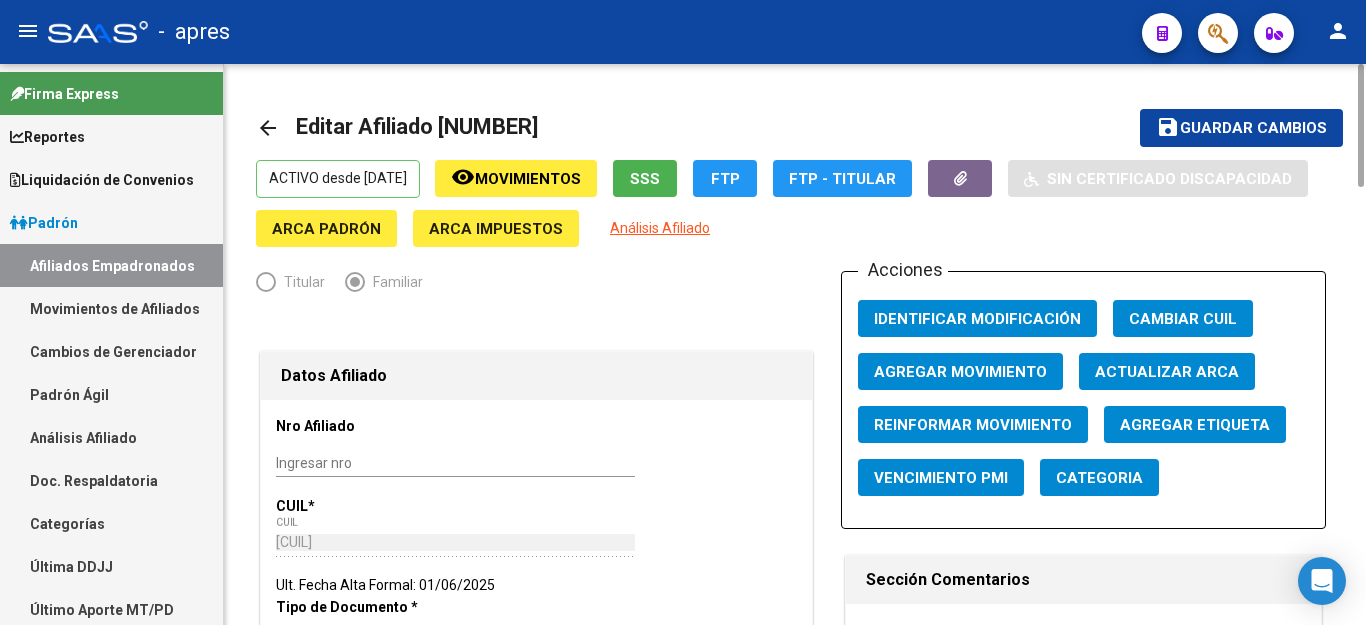 type on "1881" 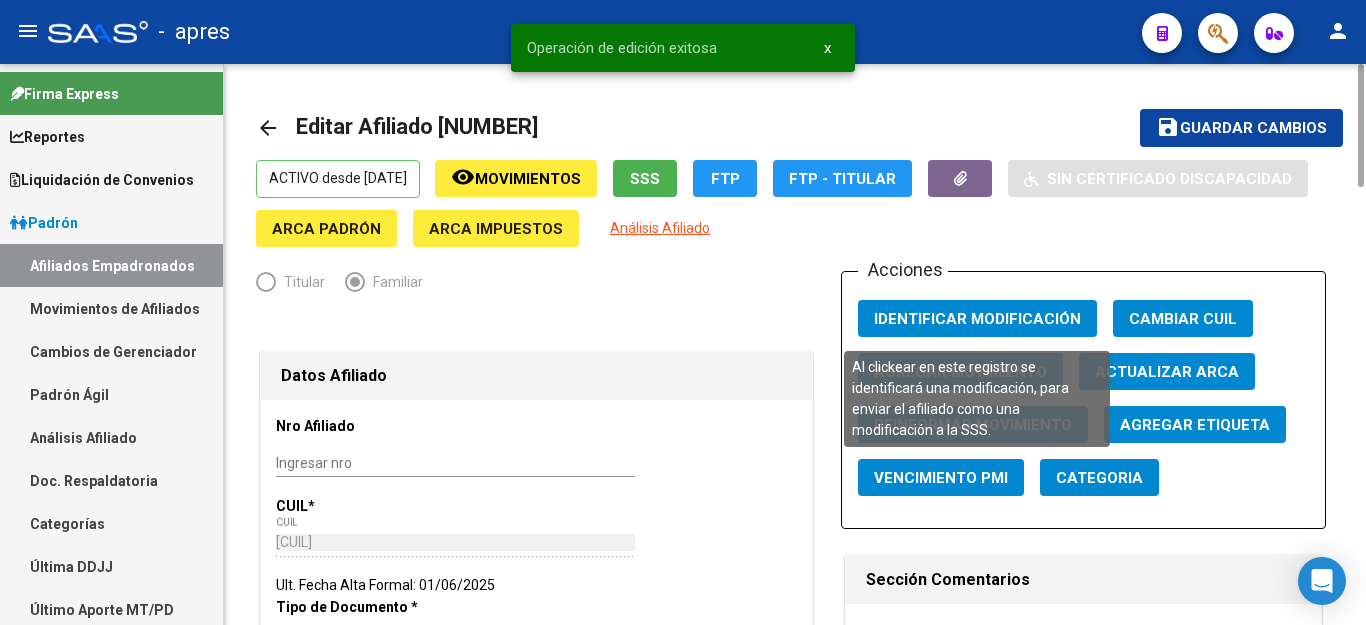 click on "Identificar Modificación" 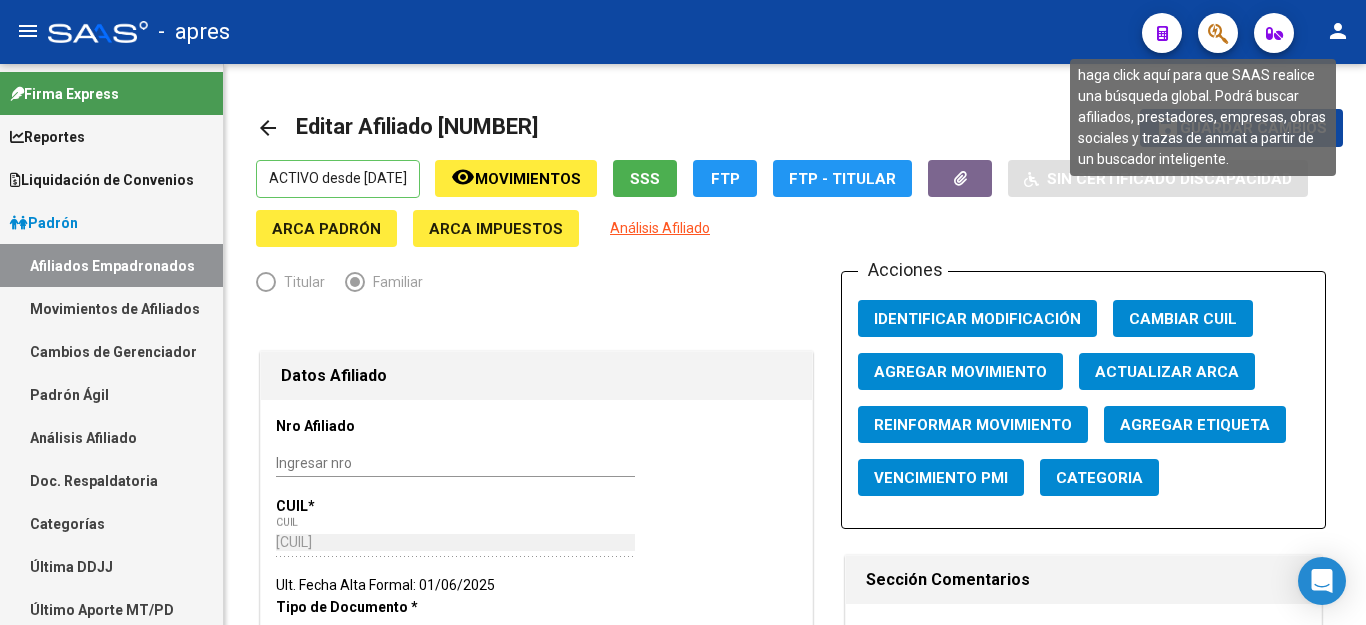 click 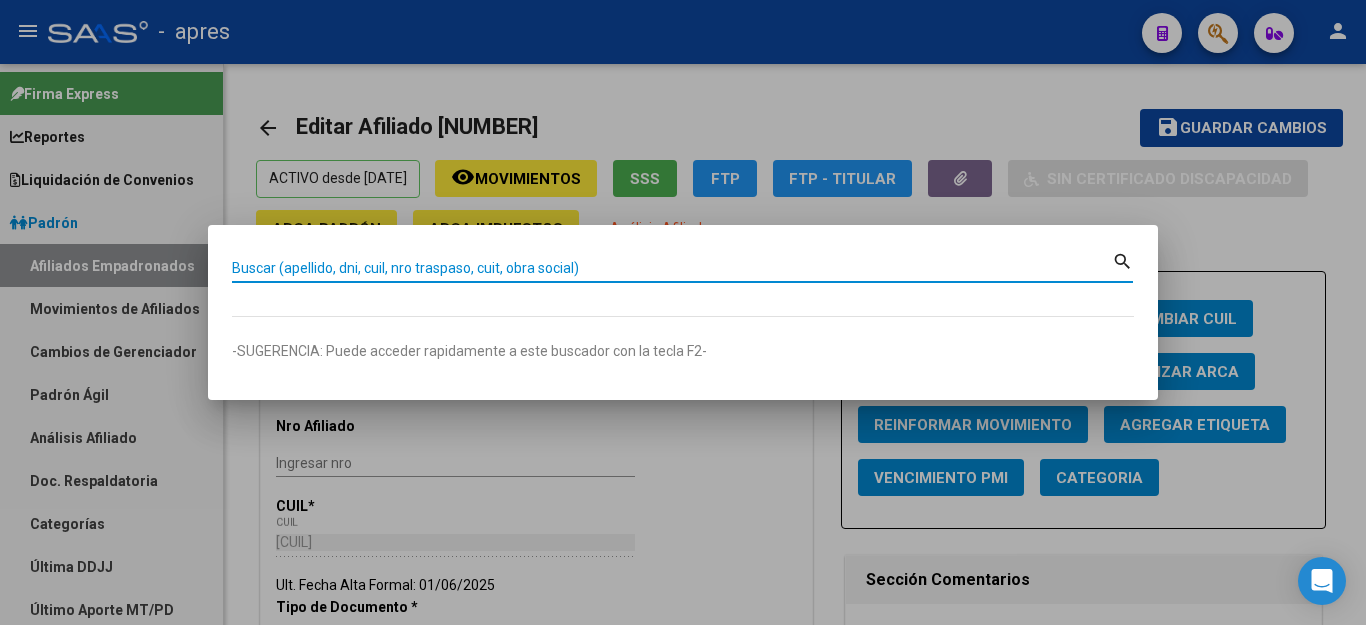 paste on "[CUIL]" 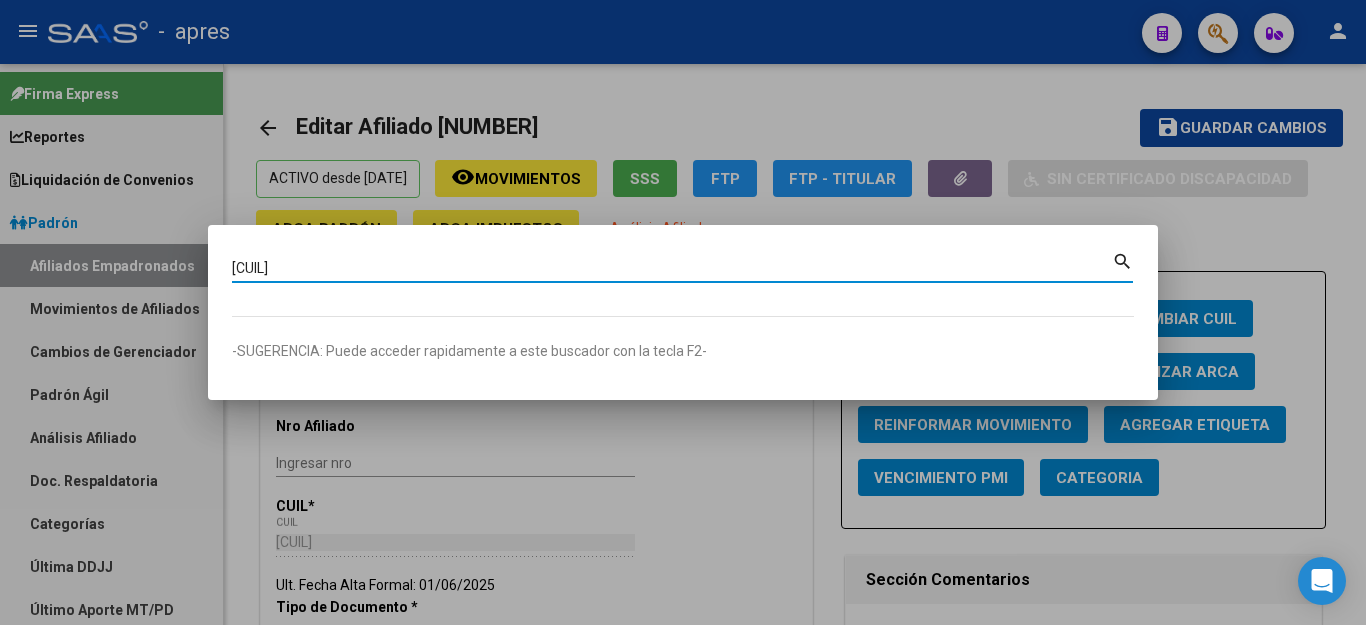 type on "[CUIL]" 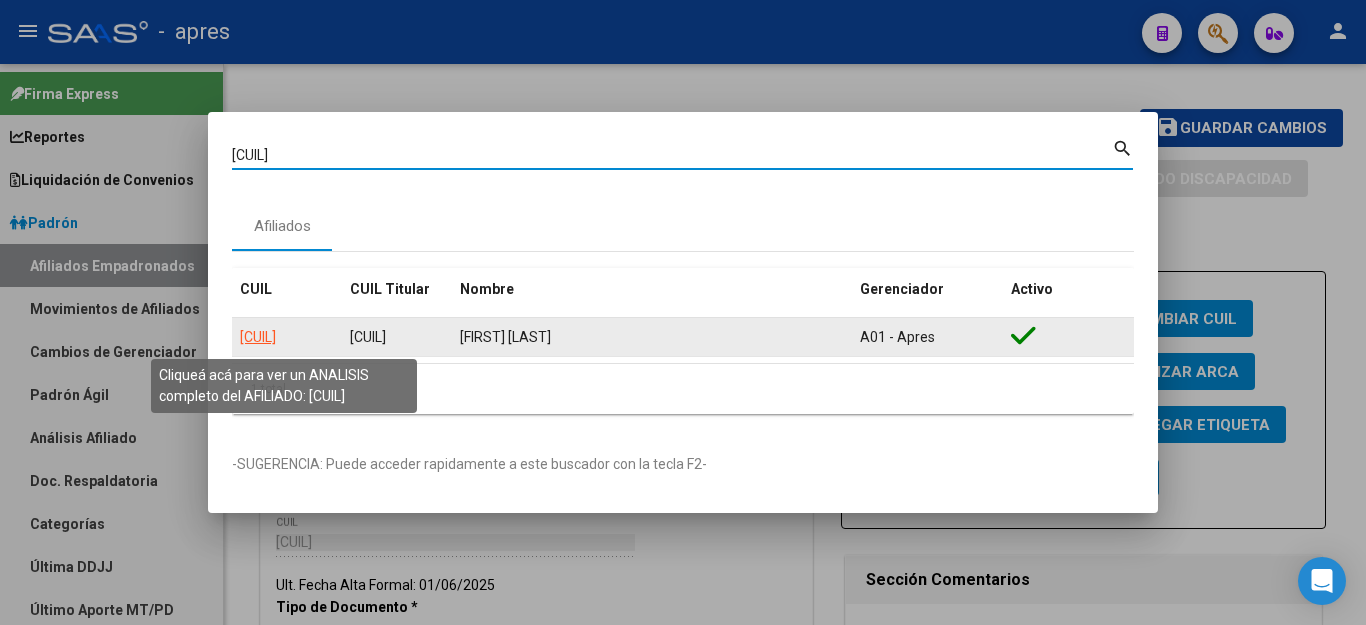 click on "[CUIL]" 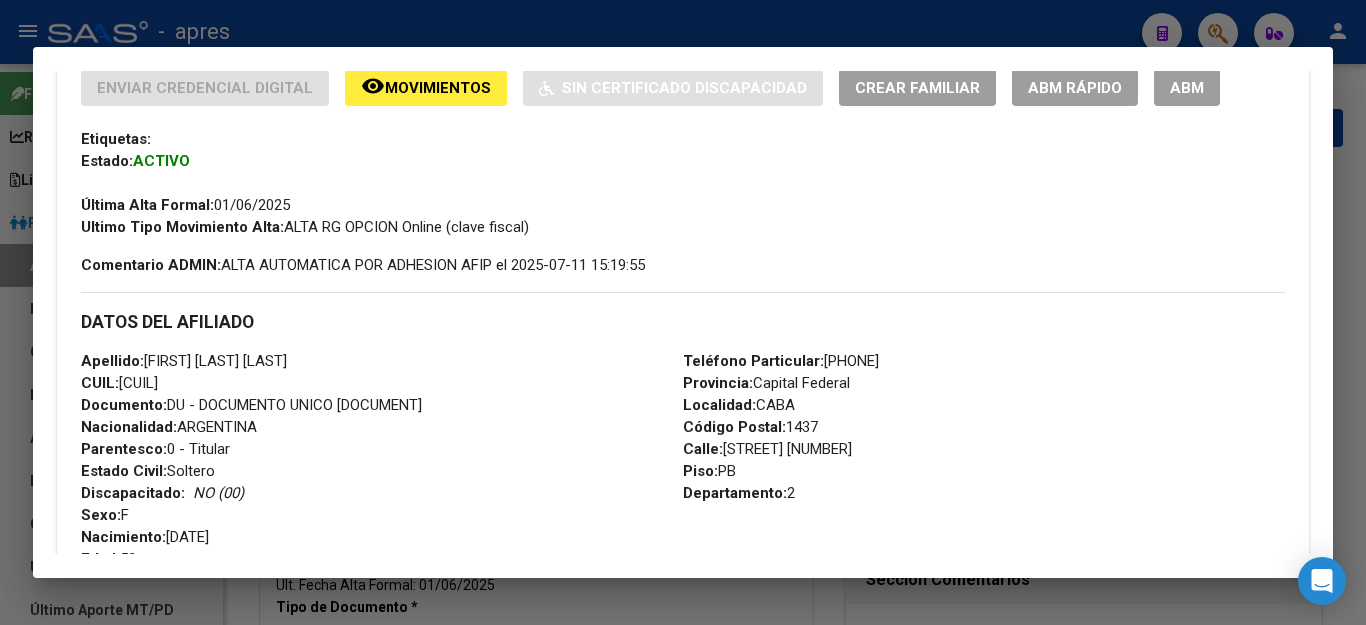 scroll, scrollTop: 300, scrollLeft: 0, axis: vertical 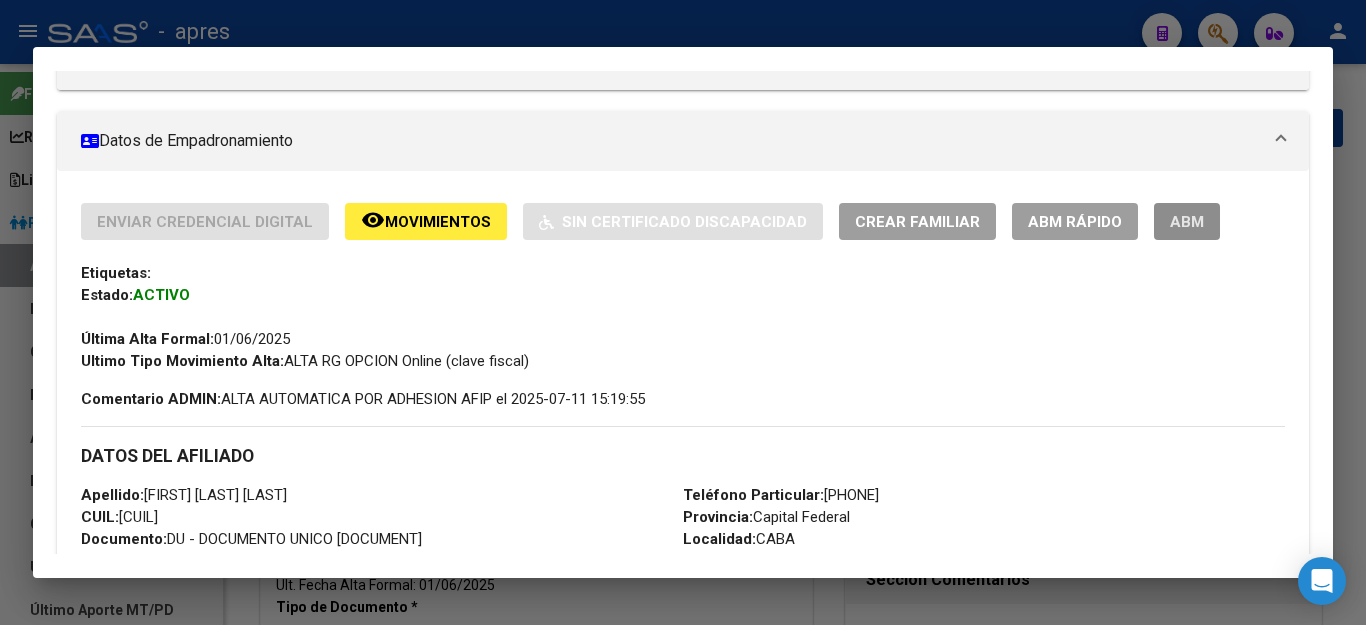 click on "ABM" at bounding box center [1187, 222] 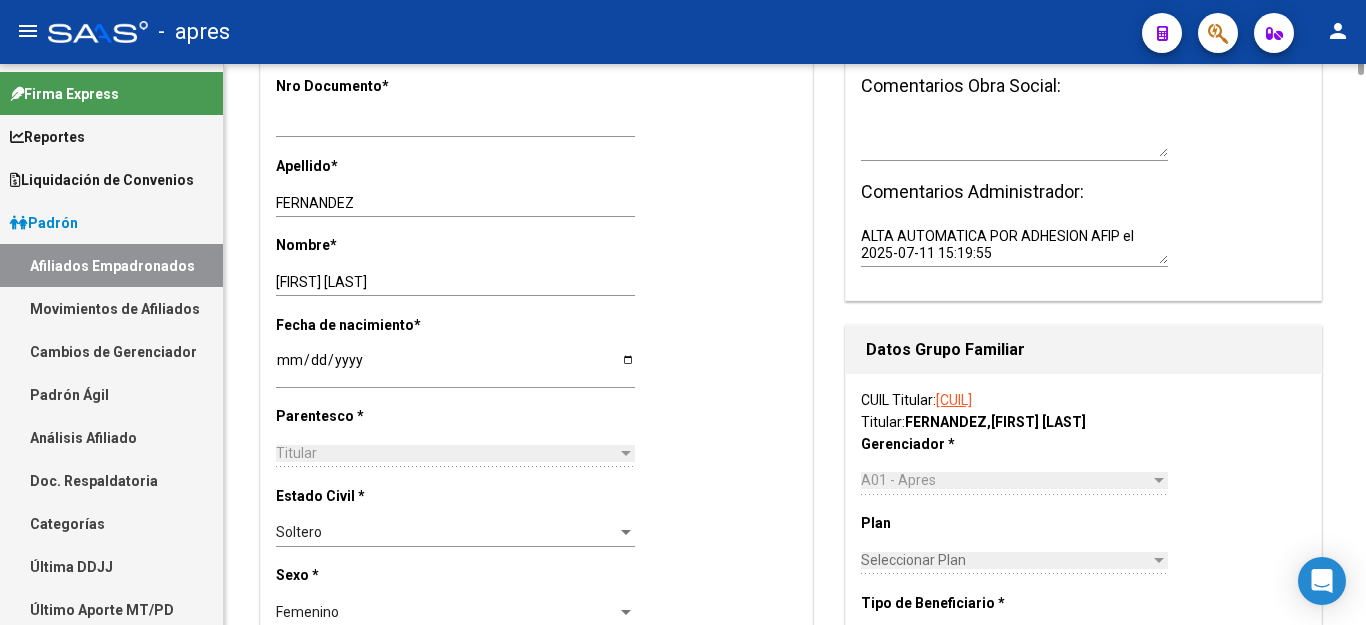 scroll, scrollTop: 200, scrollLeft: 0, axis: vertical 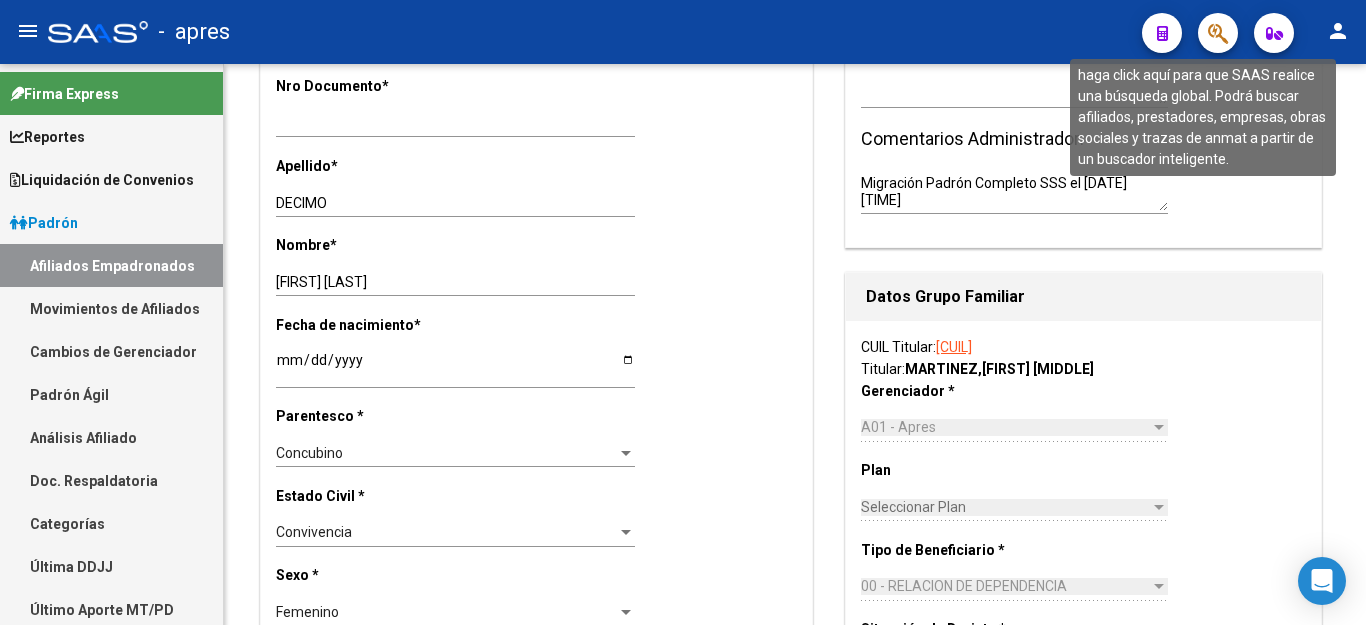 click 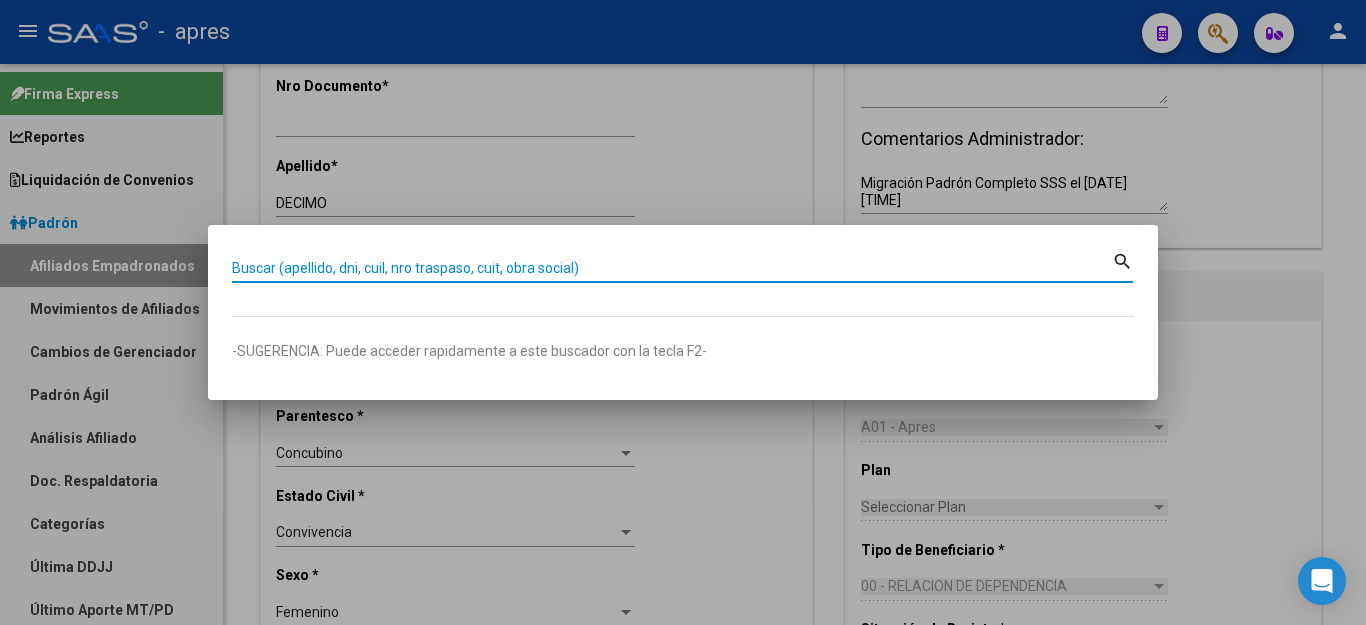 paste on "[CUIL]" 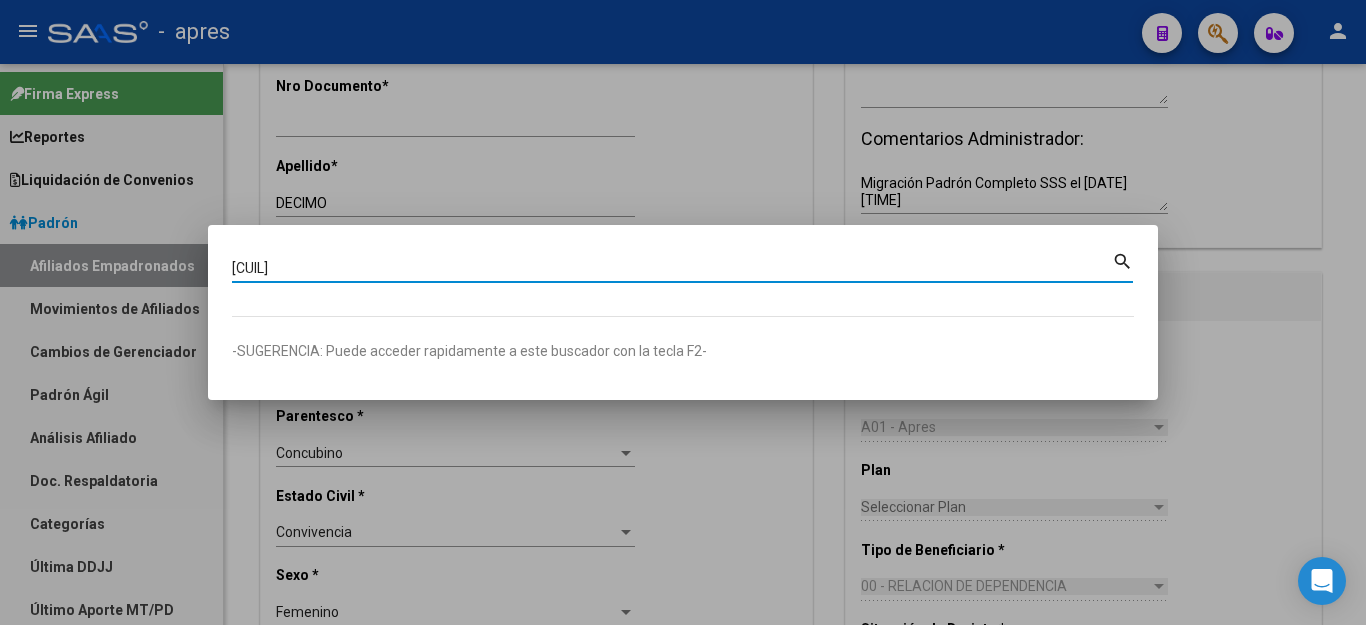 type on "[CUIL]" 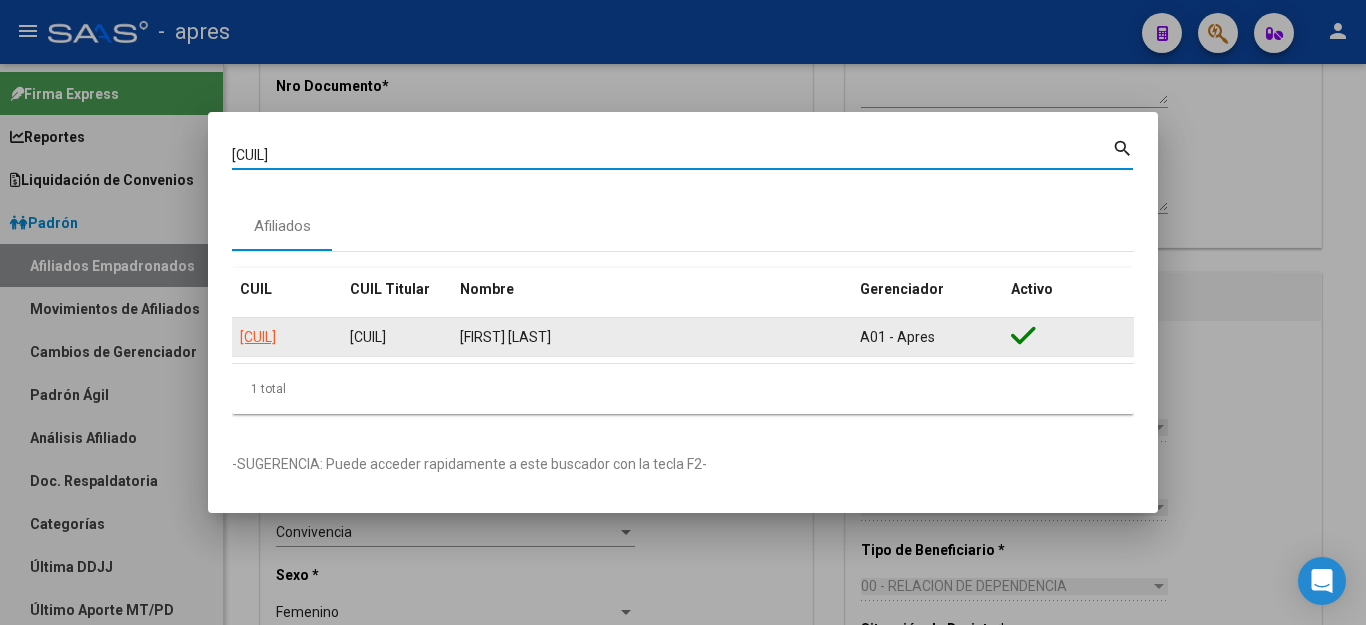 click on "[CUIL]" 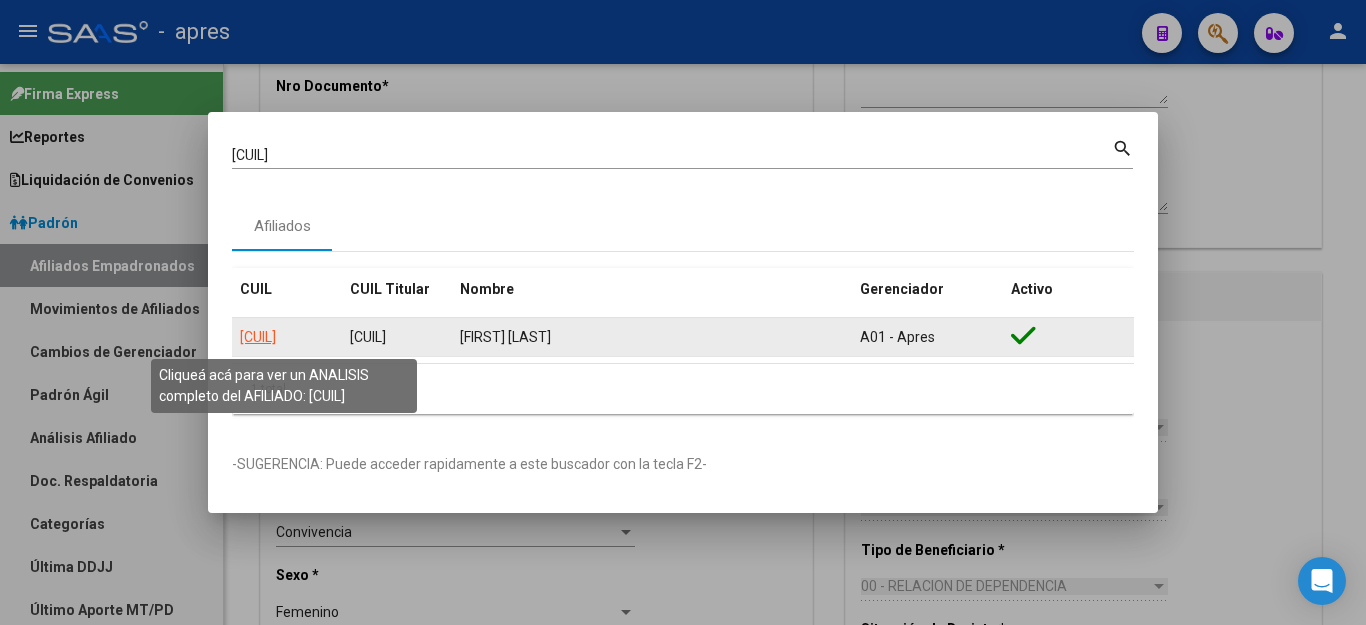 click on "[CUIL]" 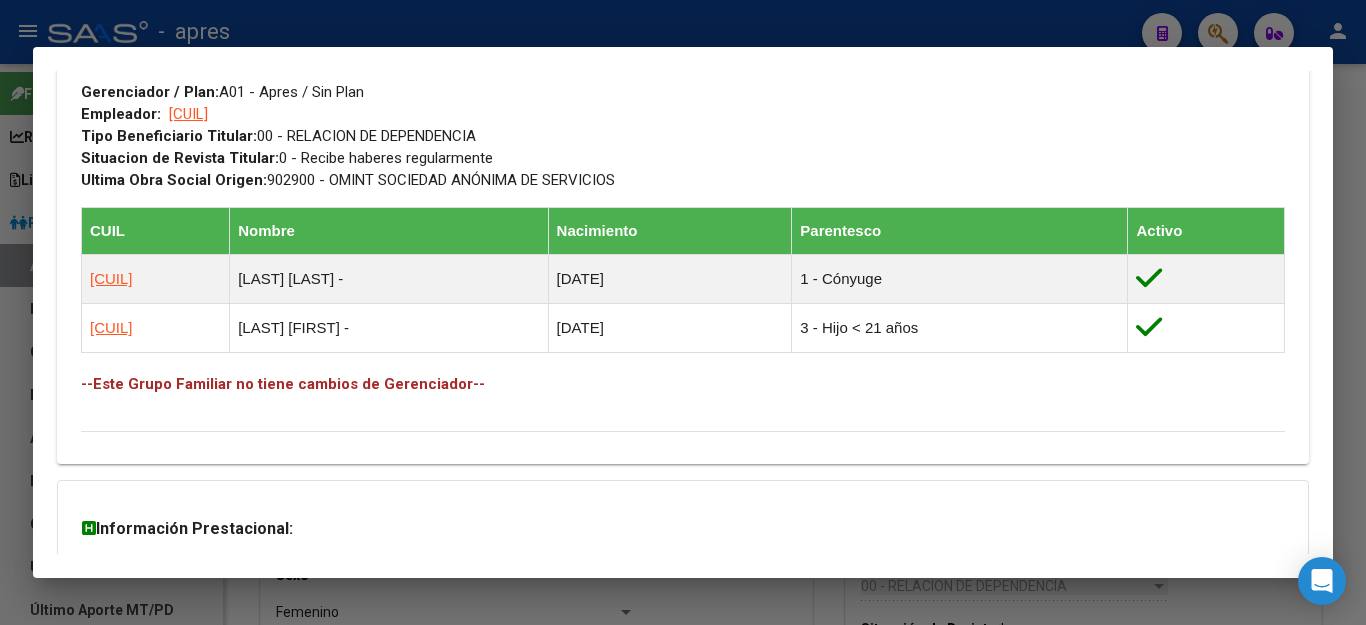 scroll, scrollTop: 1000, scrollLeft: 0, axis: vertical 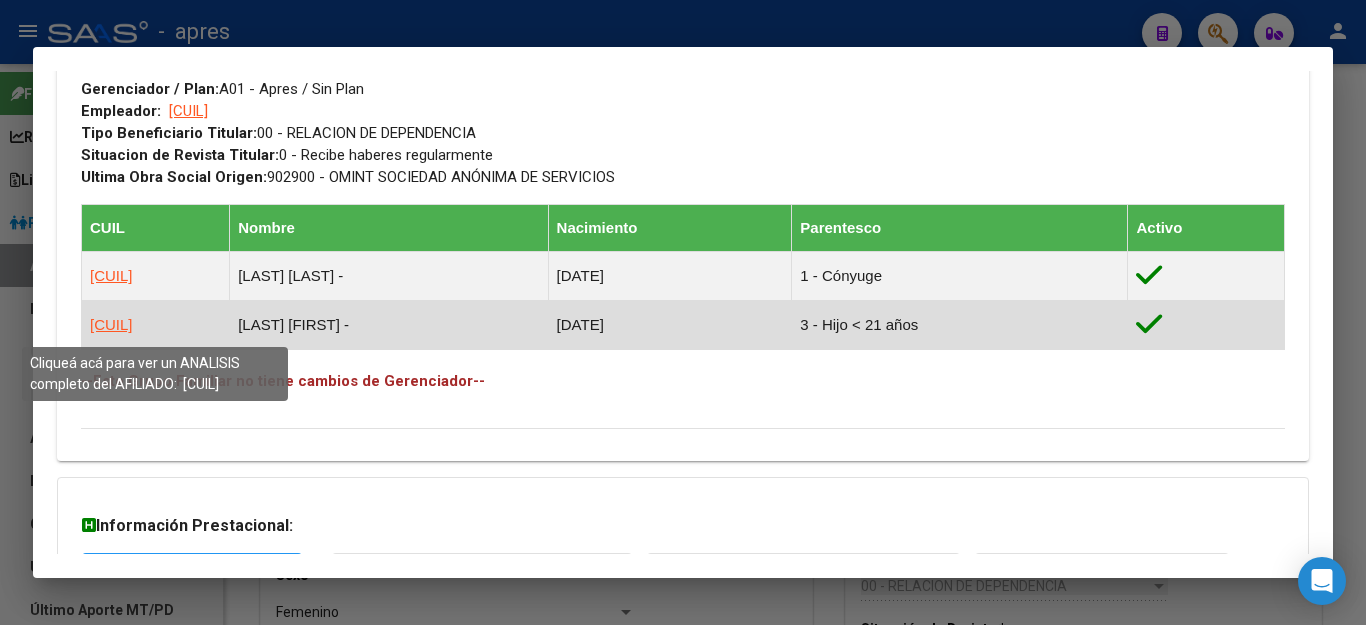 click on "[CUIL]" at bounding box center [111, 324] 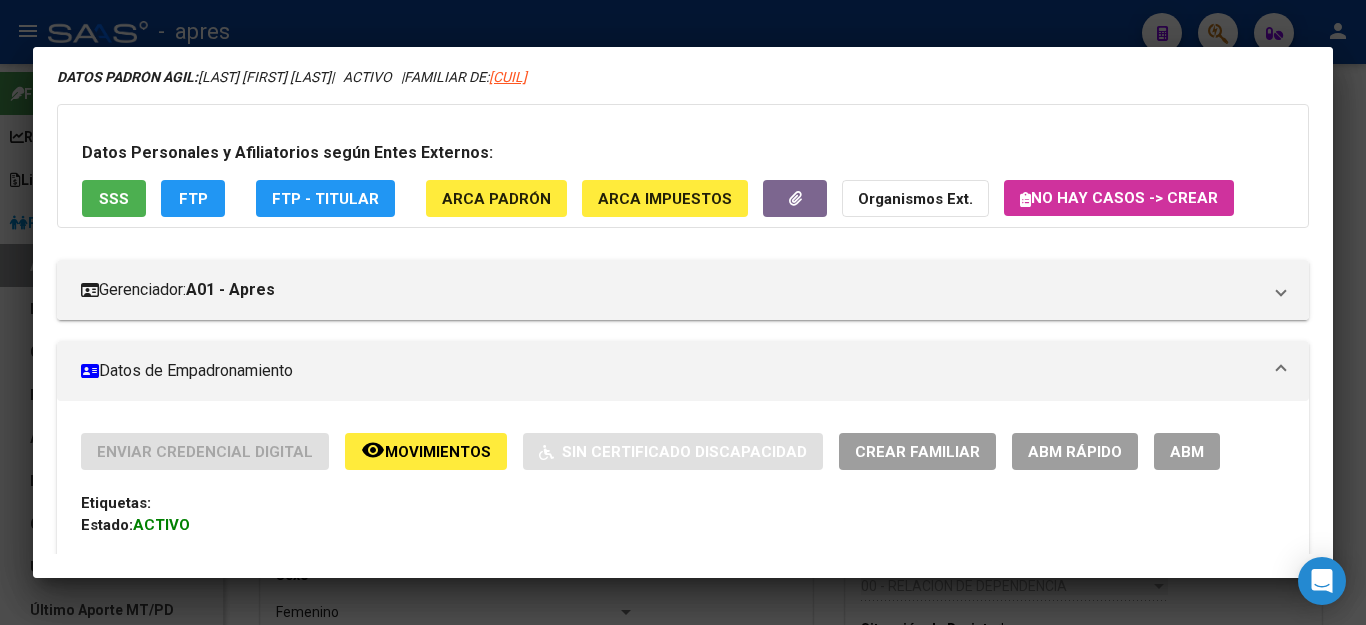 scroll, scrollTop: 0, scrollLeft: 0, axis: both 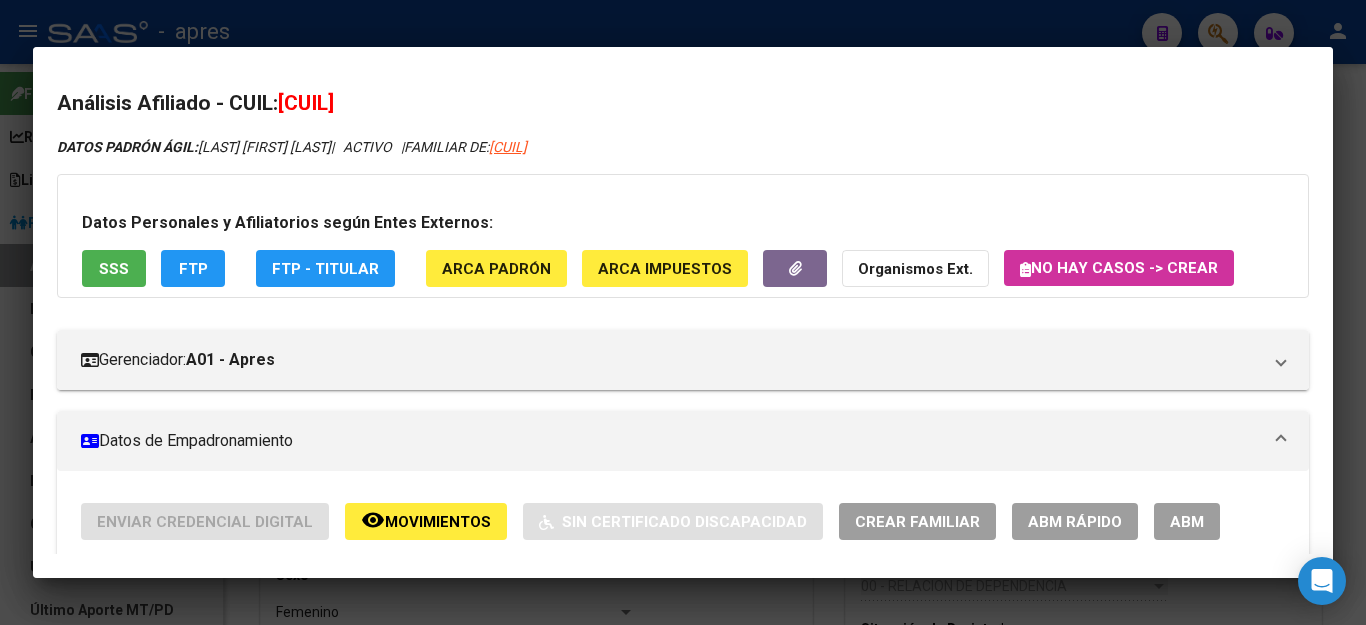 drag, startPoint x: 309, startPoint y: 105, endPoint x: 401, endPoint y: 107, distance: 92.021736 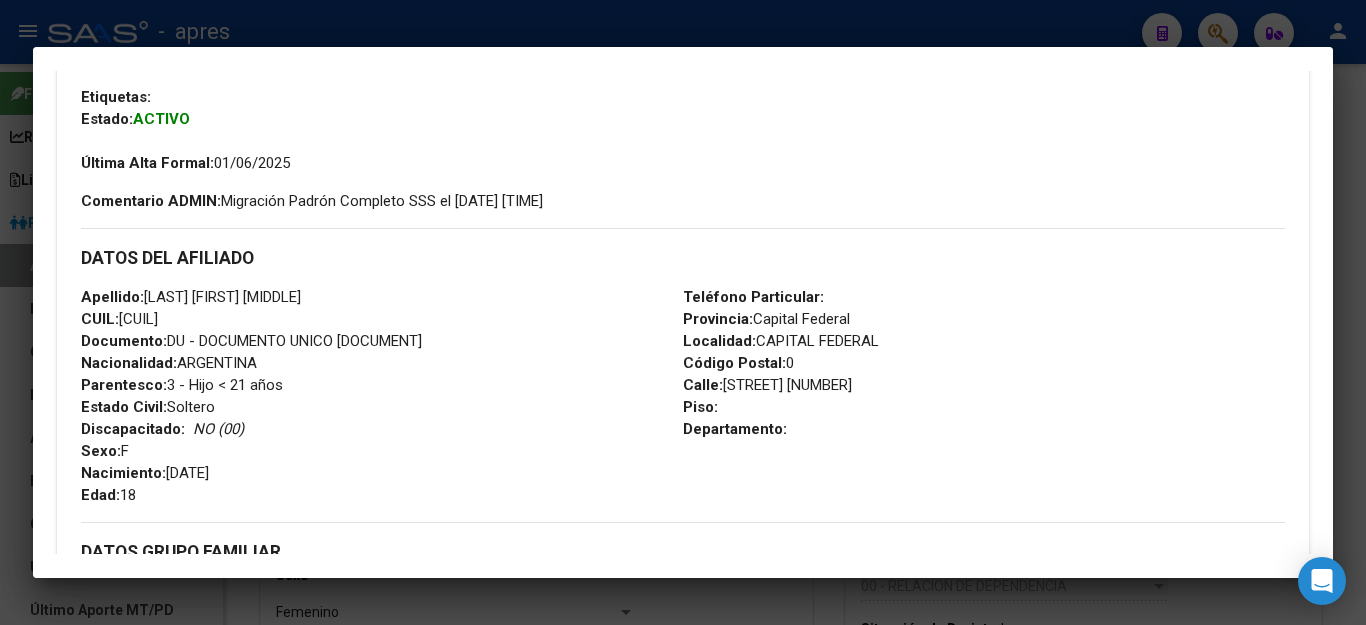 scroll, scrollTop: 300, scrollLeft: 0, axis: vertical 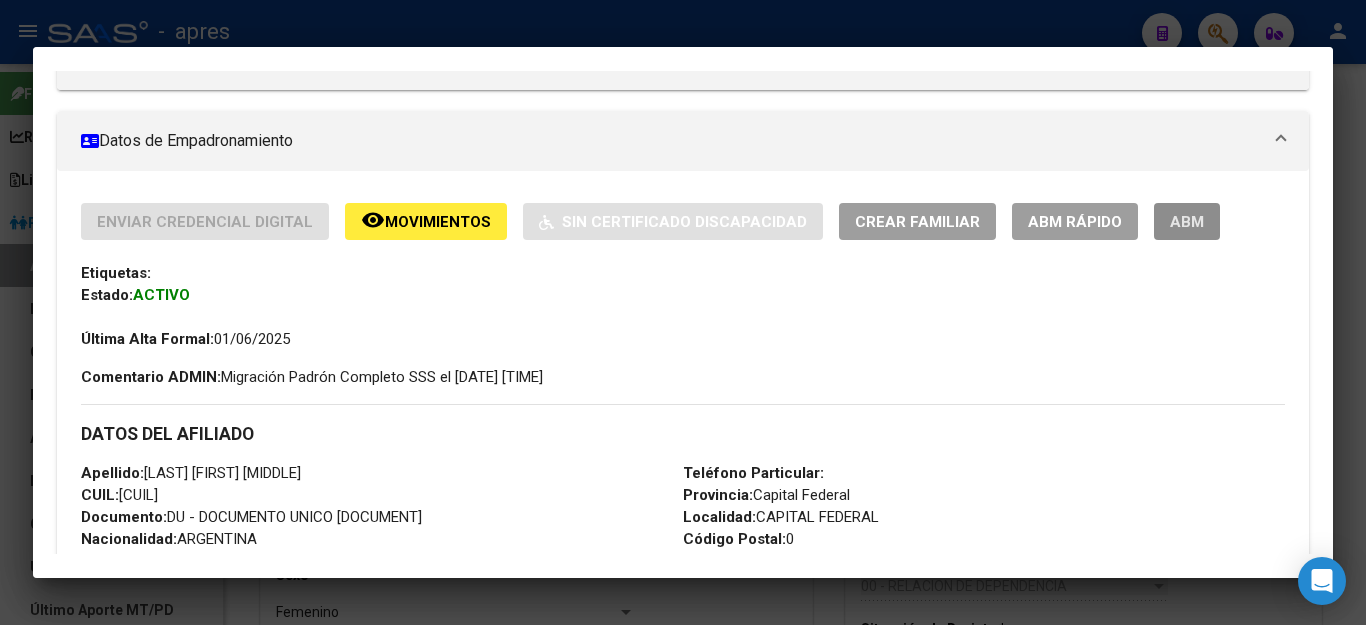 click on "ABM" at bounding box center (1187, 222) 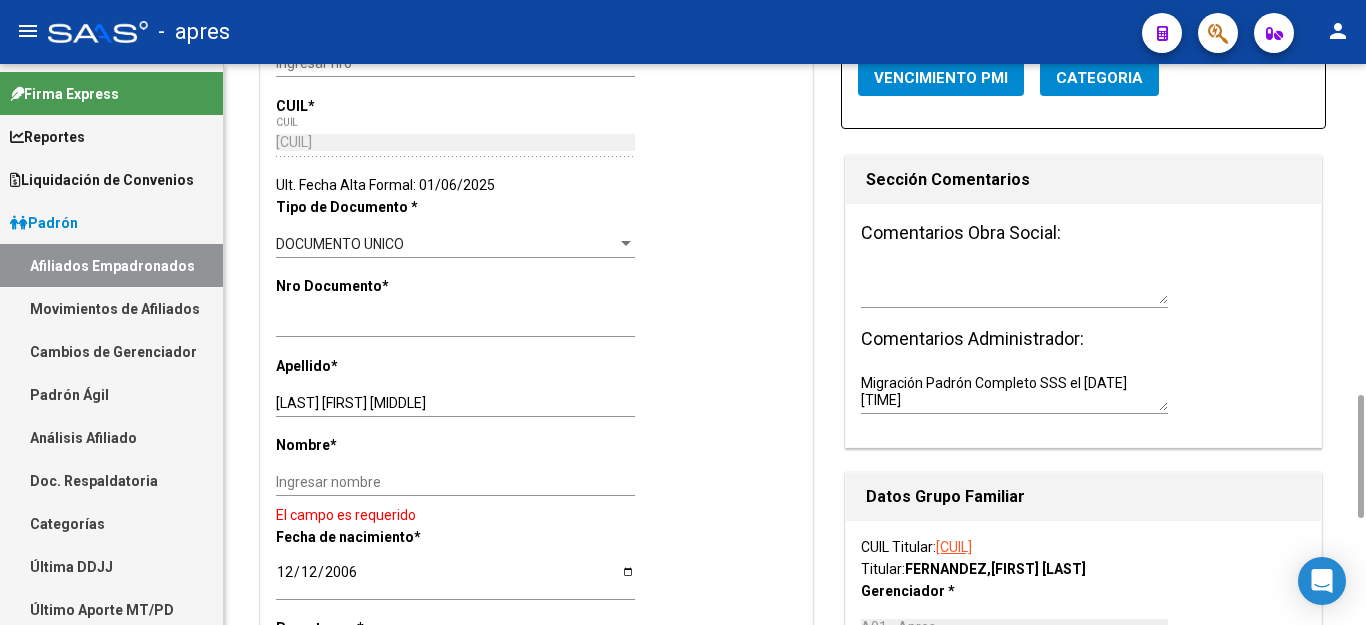 scroll, scrollTop: 600, scrollLeft: 0, axis: vertical 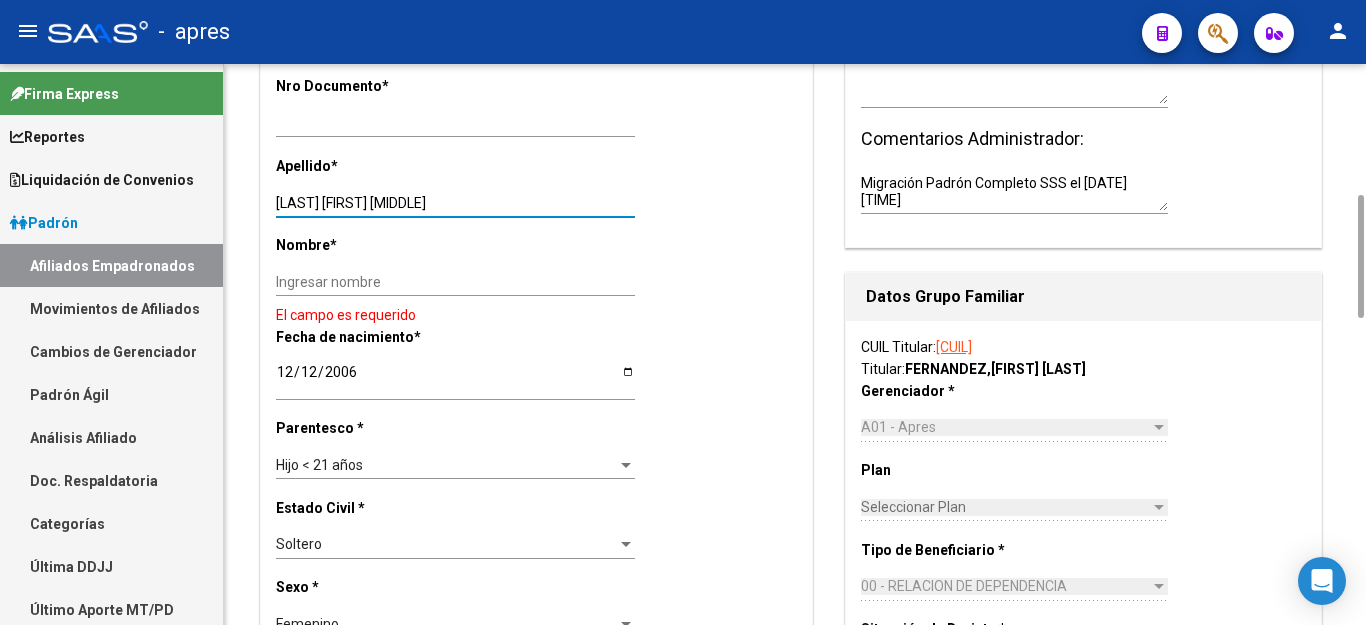 drag, startPoint x: 327, startPoint y: 195, endPoint x: 698, endPoint y: 230, distance: 372.64728 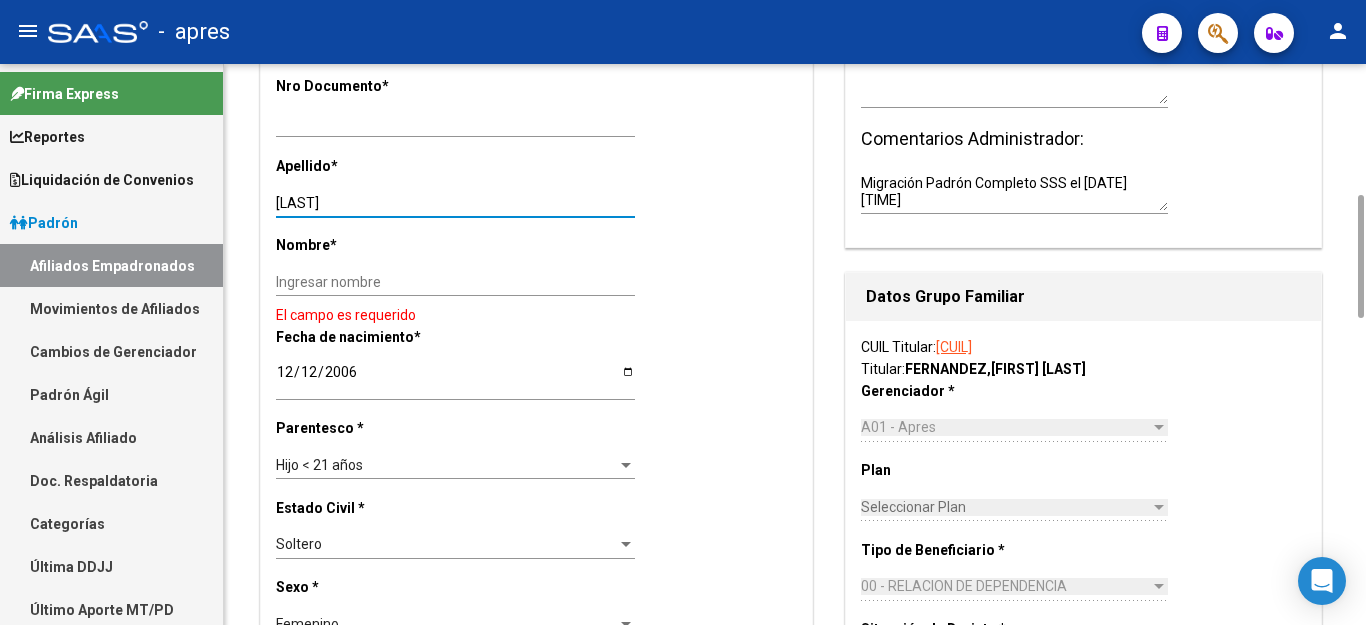 type on "[LAST]" 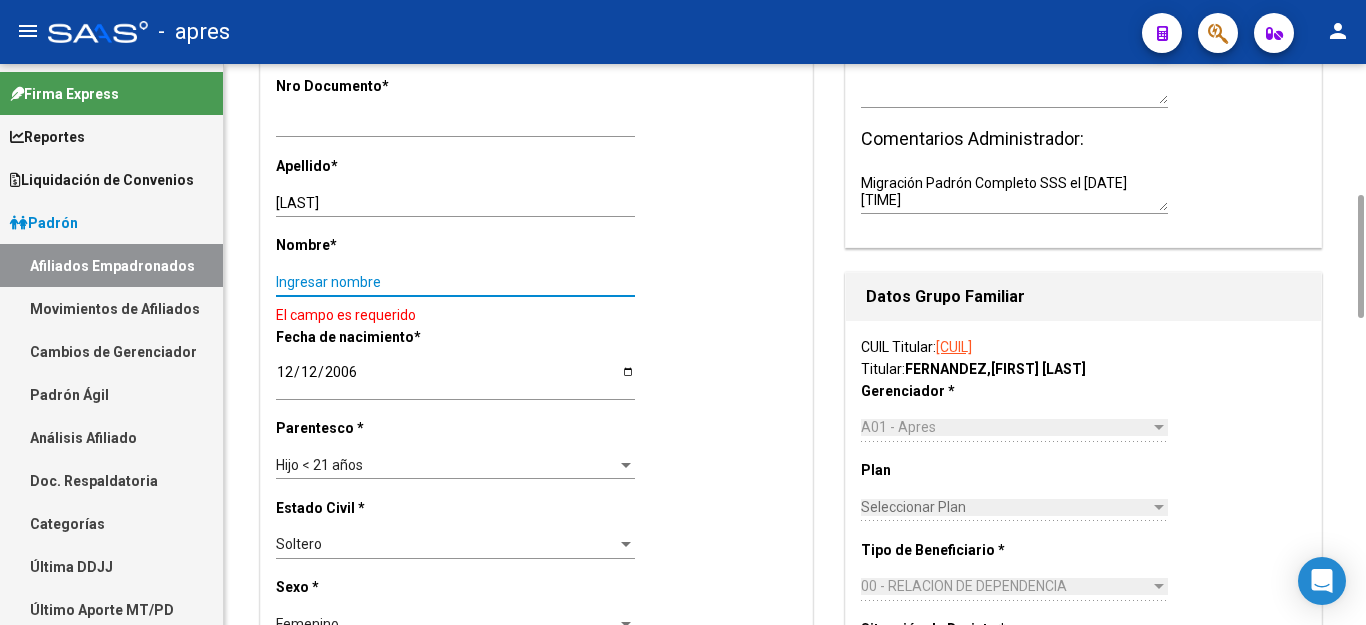 paste on "[FIRST] [MIDDLE]" 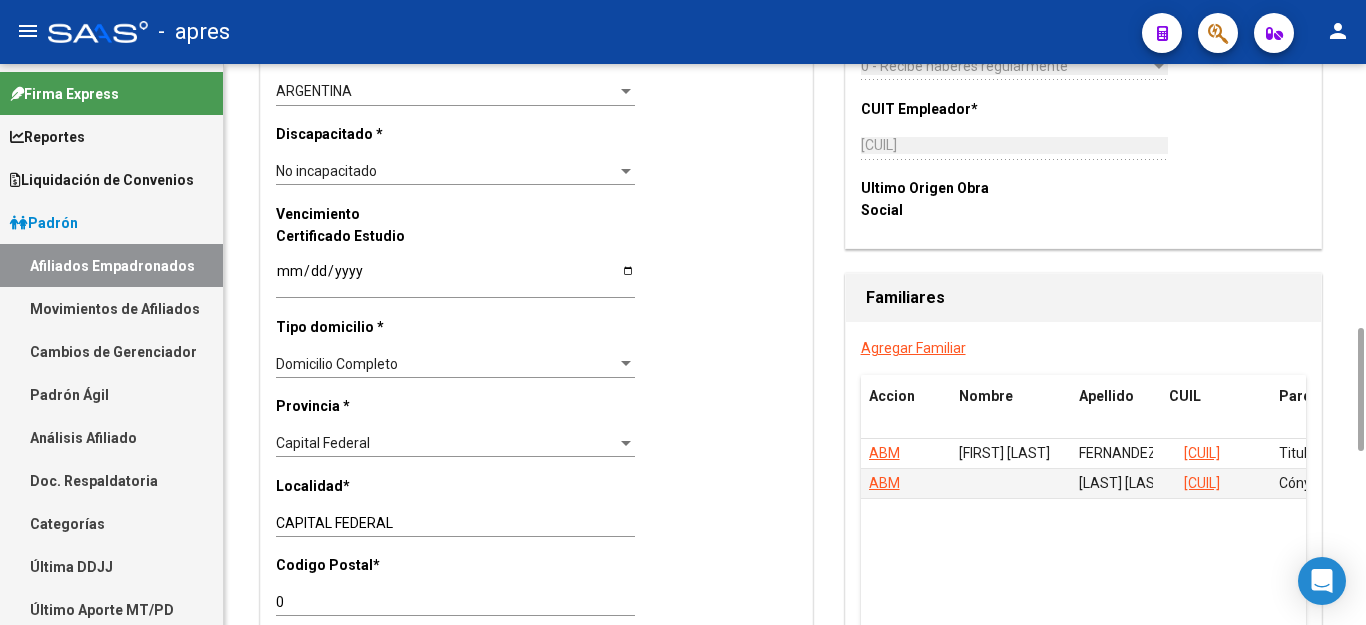 scroll, scrollTop: 1400, scrollLeft: 0, axis: vertical 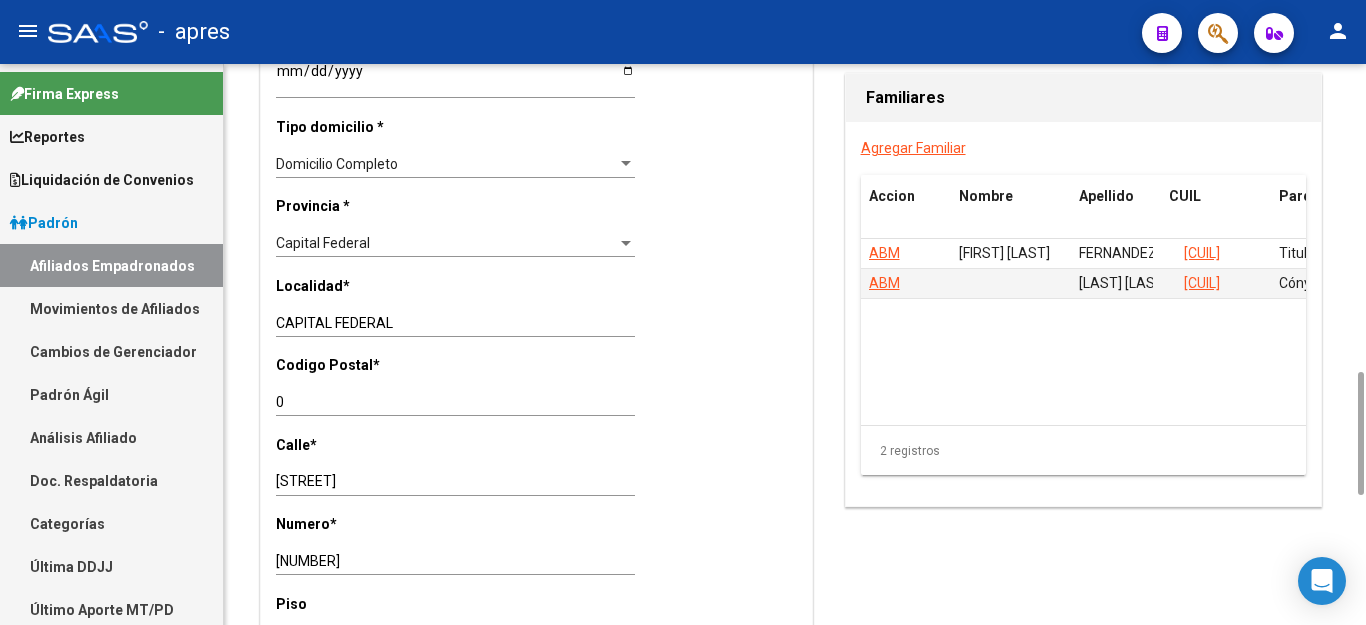 type on "[FIRST] [MIDDLE]" 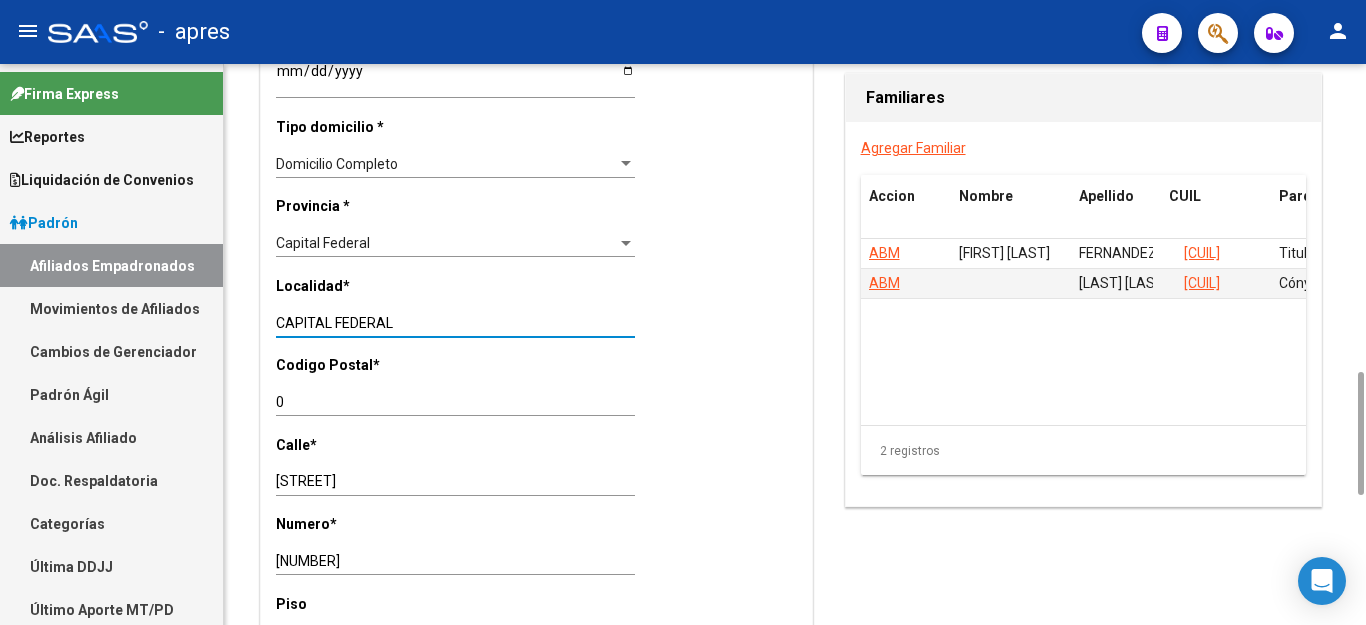click on "CAPITAL FEDERAL" at bounding box center (455, 323) 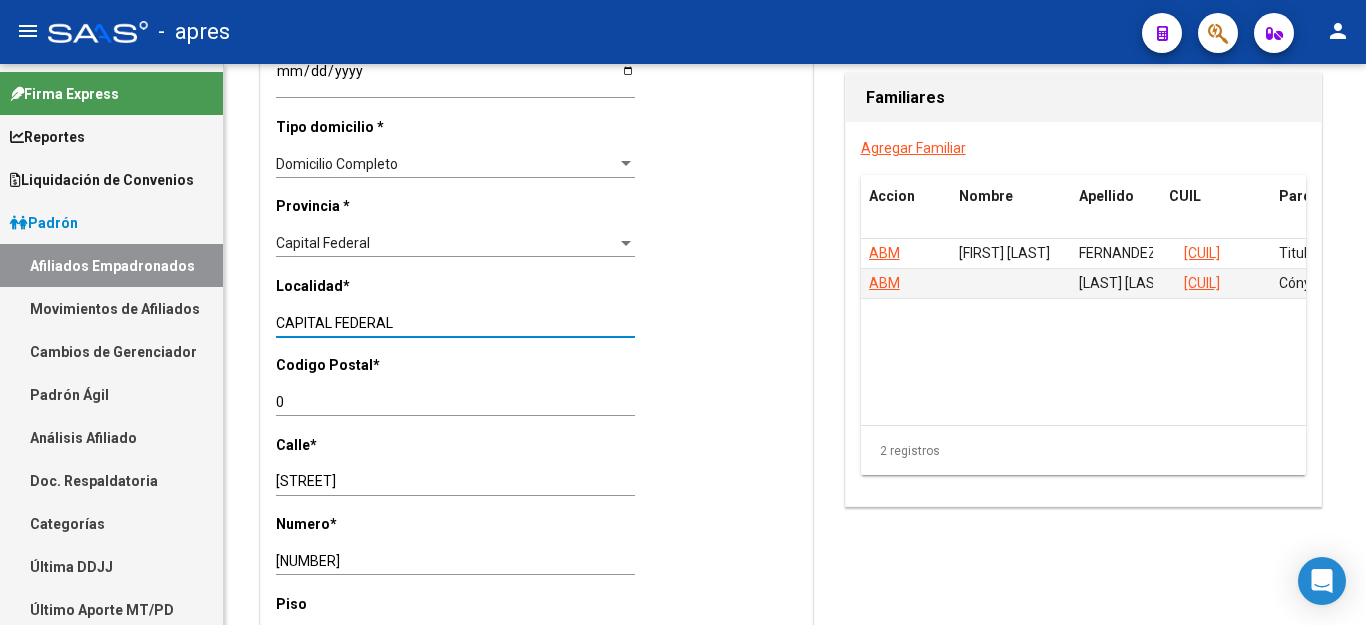 drag, startPoint x: 419, startPoint y: 296, endPoint x: 52, endPoint y: 275, distance: 367.6003 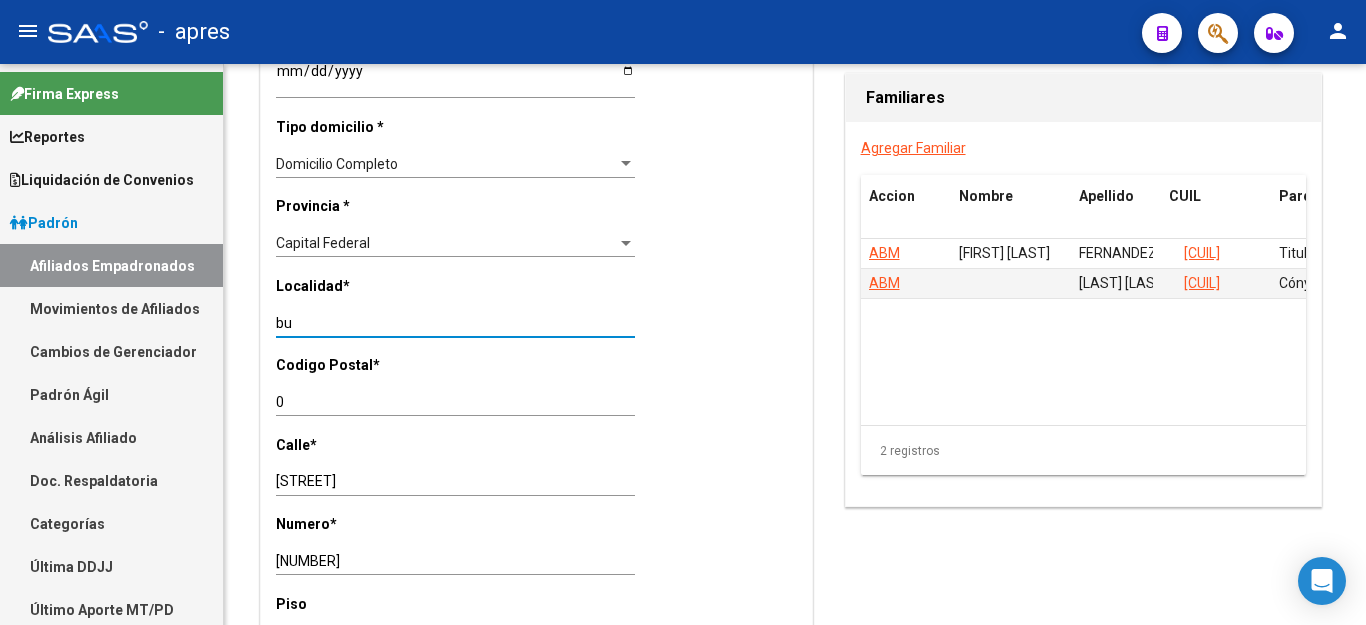 type on "b" 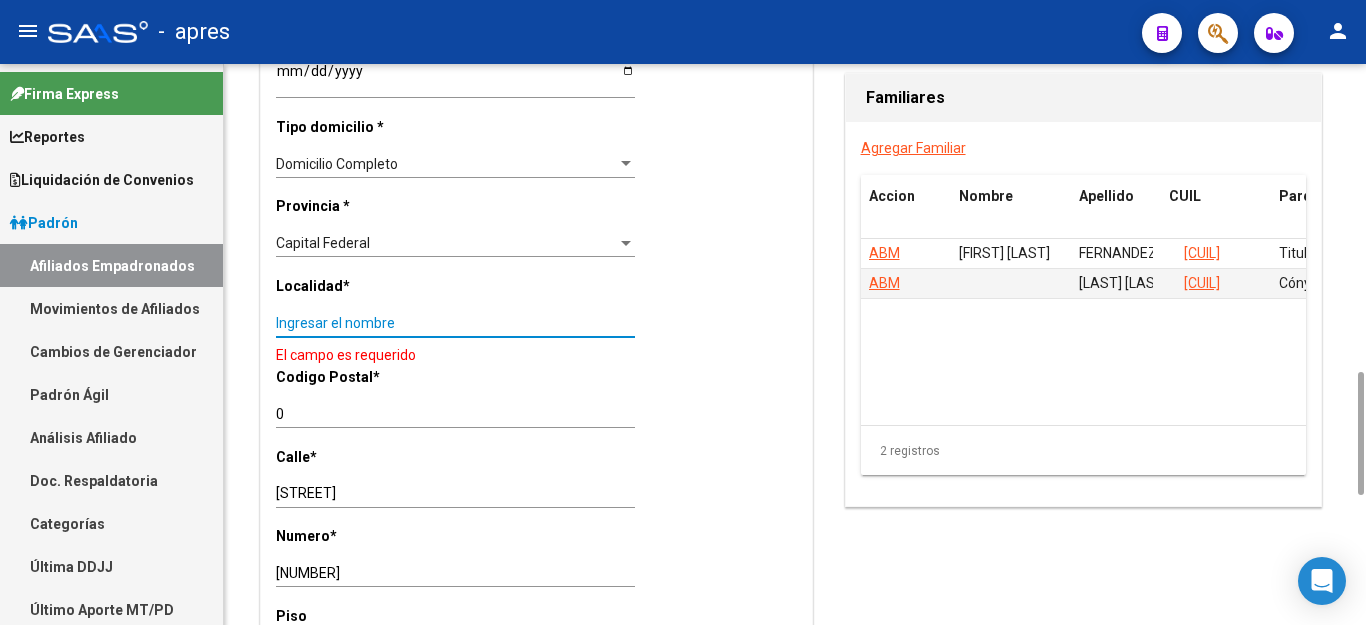 click on "Capital Federal" at bounding box center (323, 243) 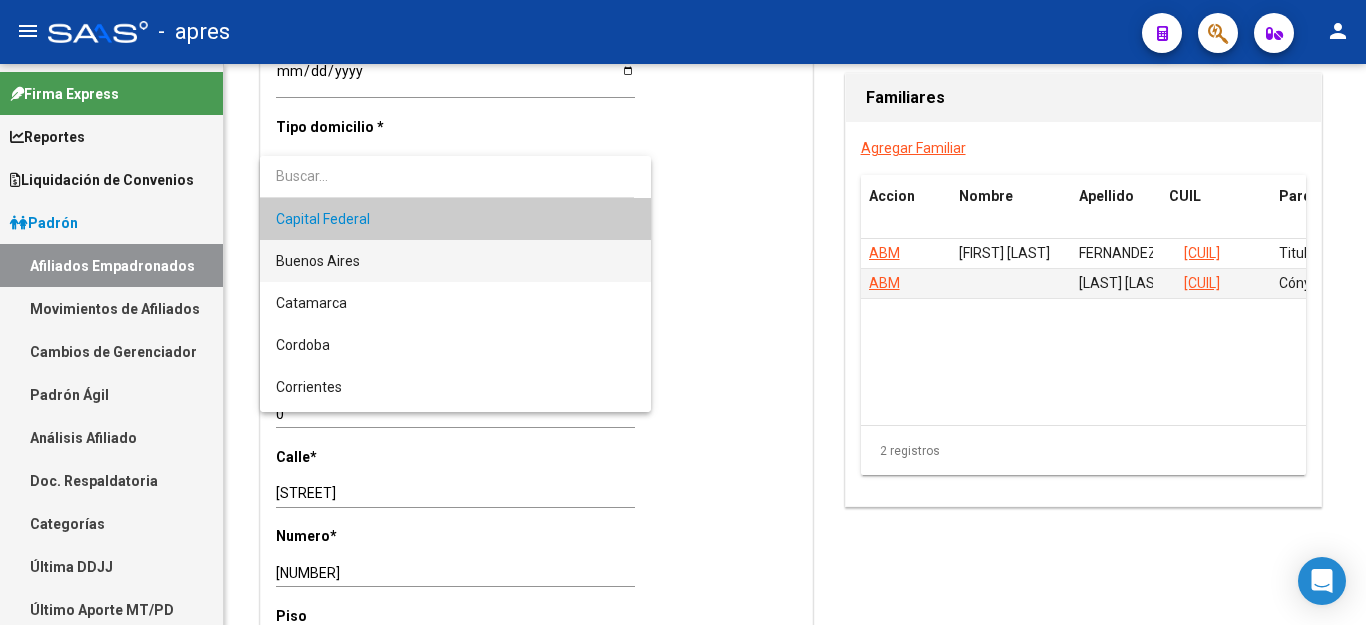 click on "Buenos Aires" at bounding box center (455, 261) 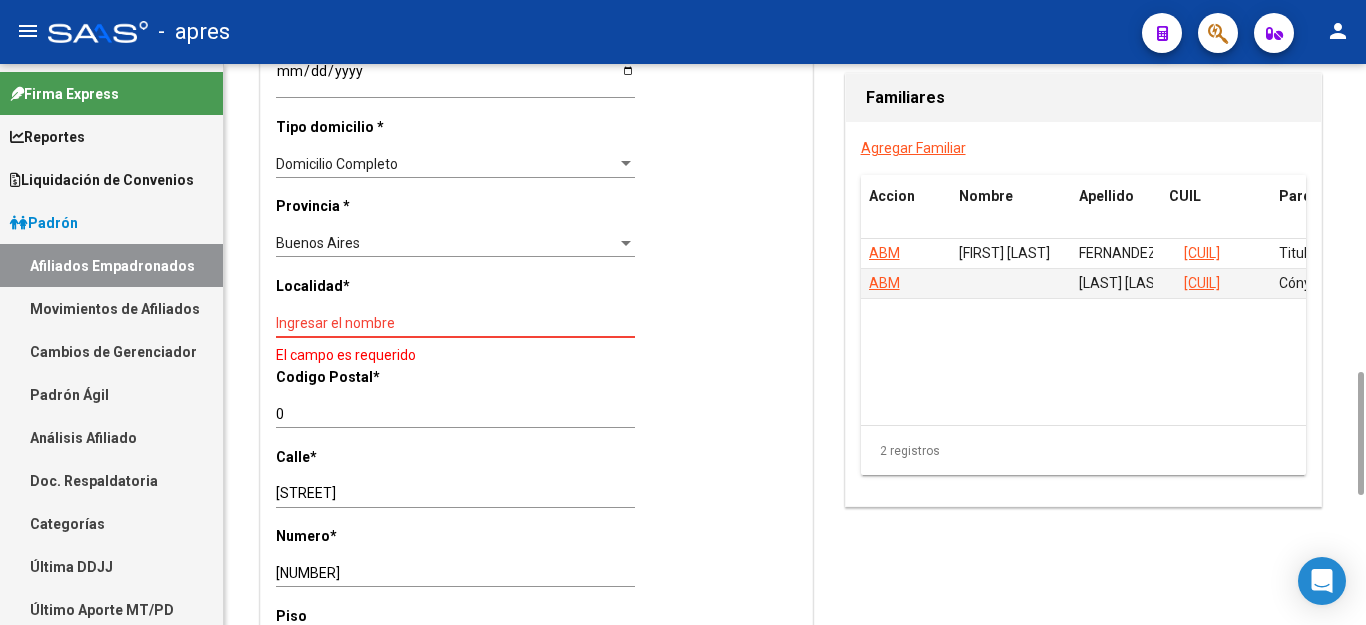click on "Ingresar el nombre" at bounding box center (455, 323) 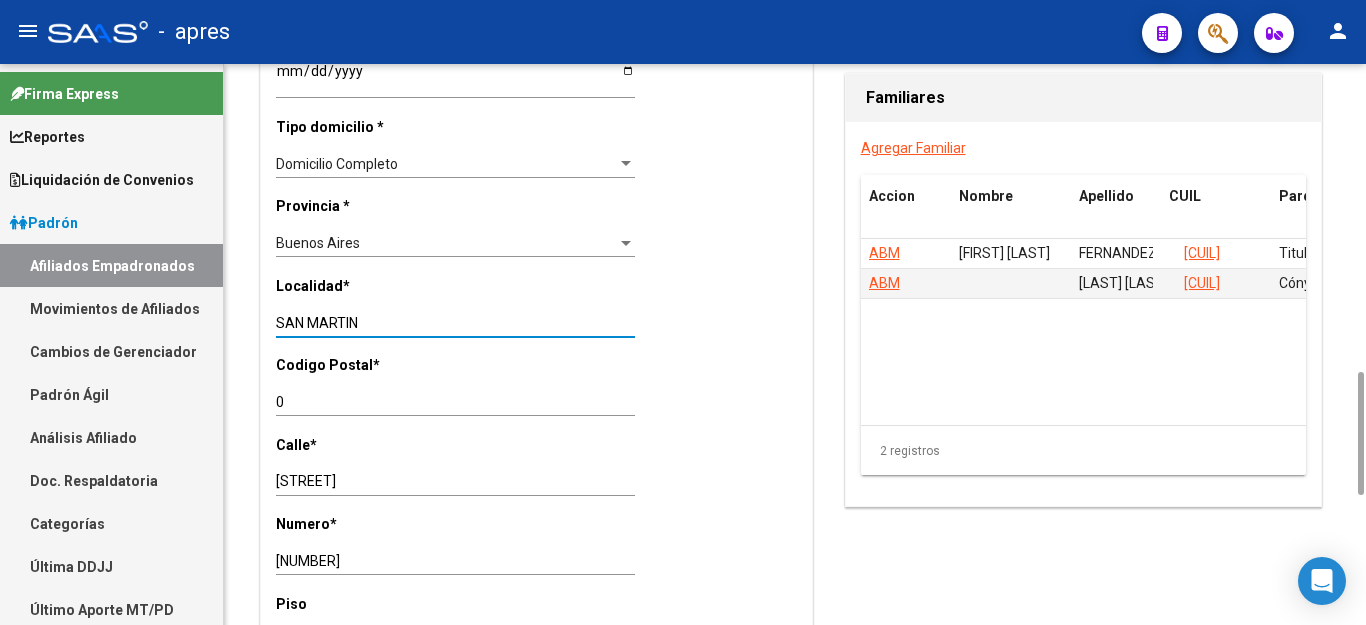 type on "SAN MARTIN" 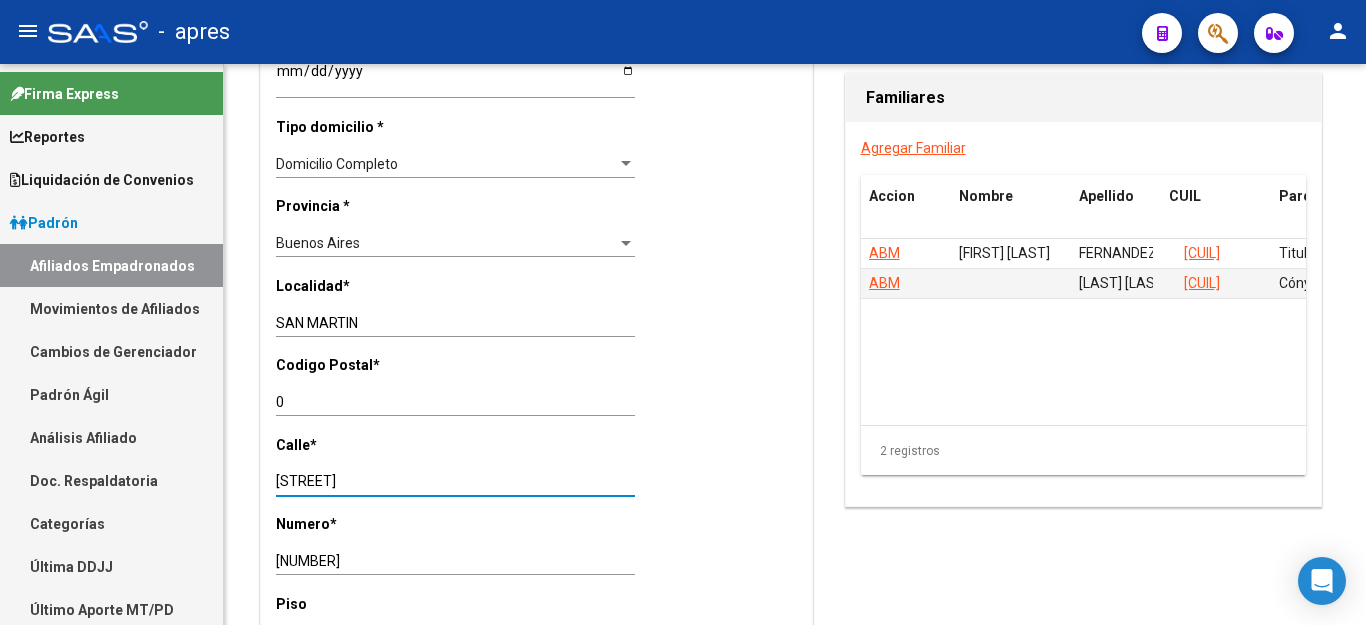 drag, startPoint x: 444, startPoint y: 450, endPoint x: 57, endPoint y: 488, distance: 388.86115 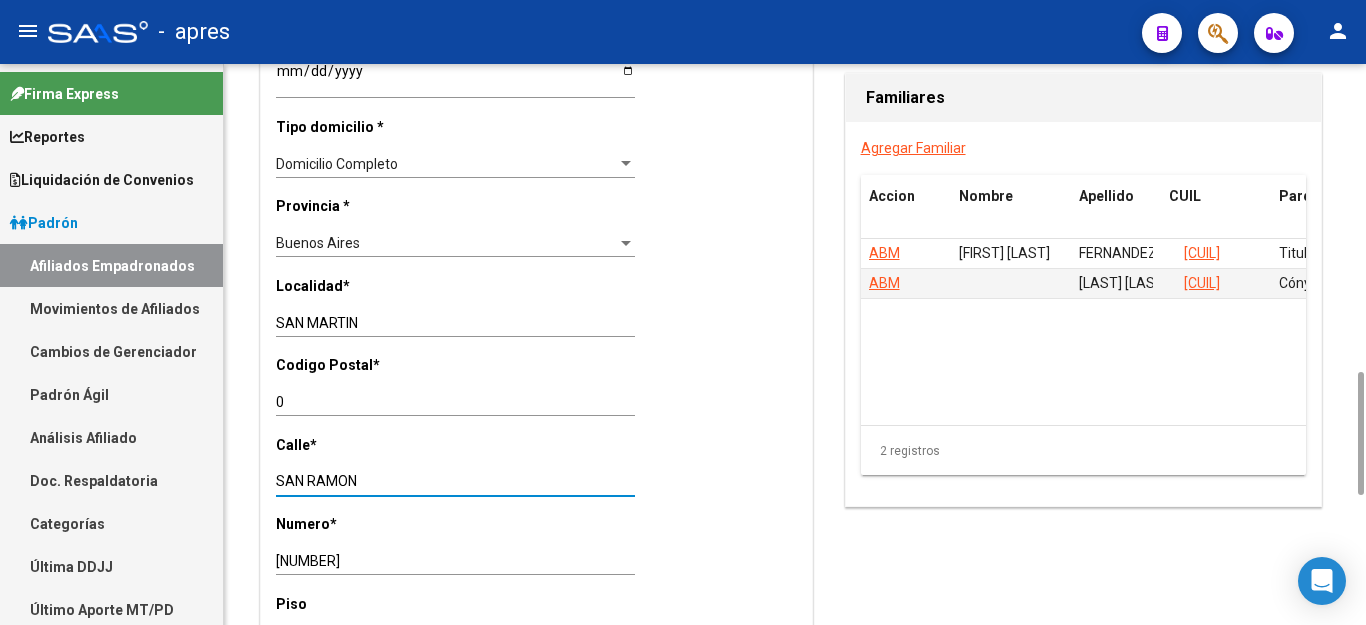 type on "SAN RAMON" 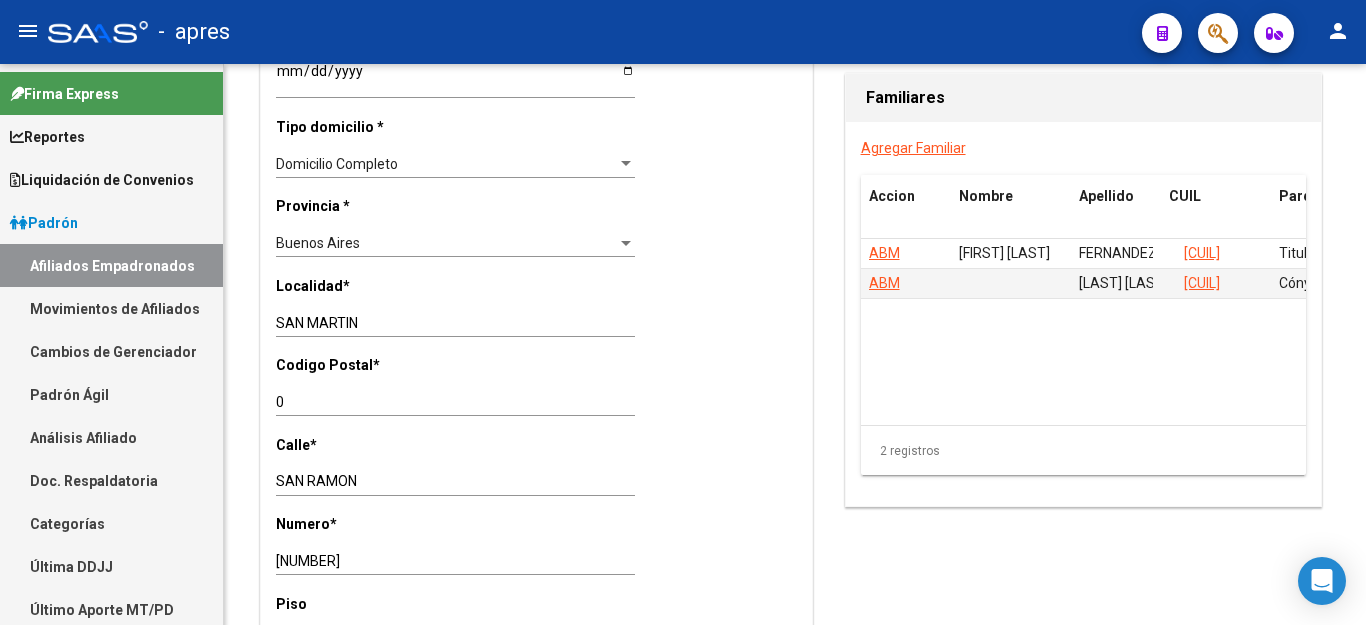 drag, startPoint x: 344, startPoint y: 528, endPoint x: 211, endPoint y: 531, distance: 133.03383 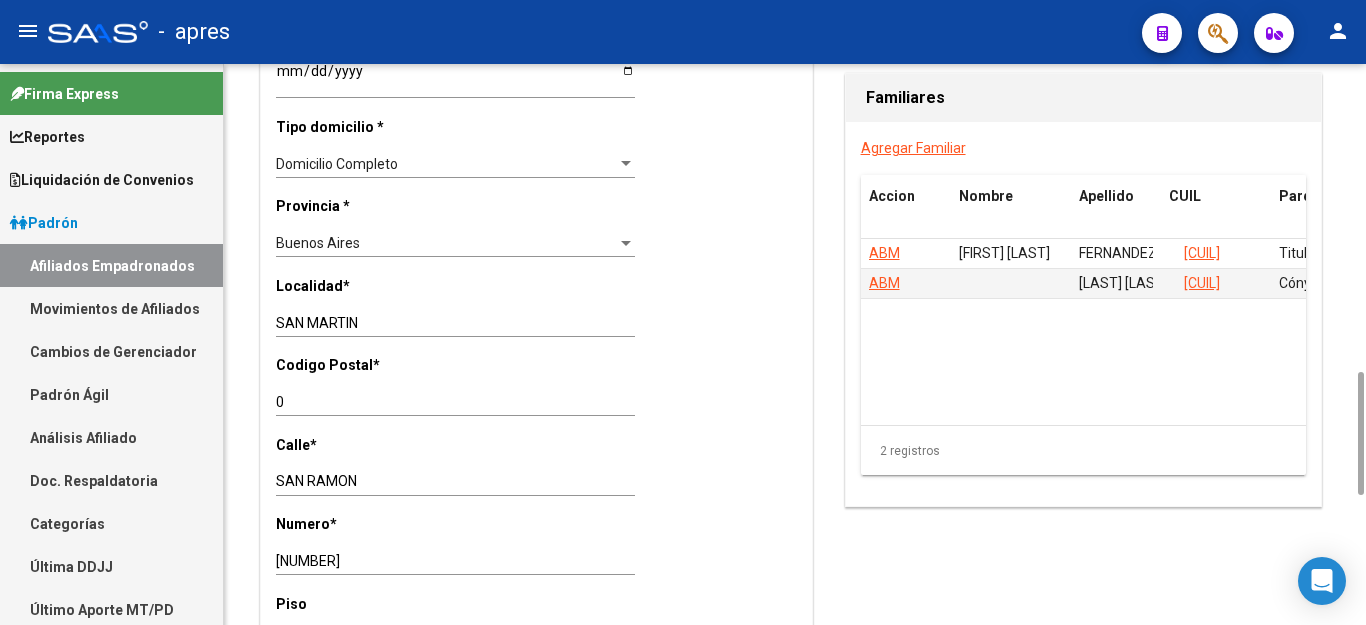 click on "[NUMBER]" at bounding box center [455, 561] 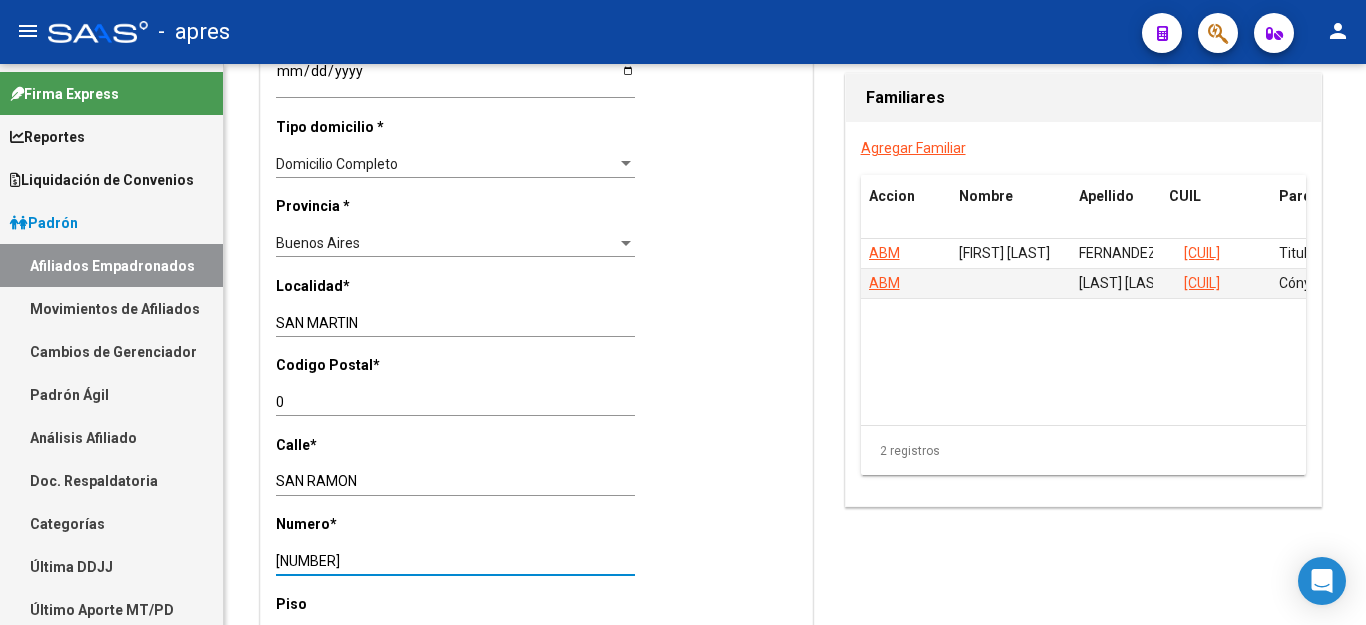 drag, startPoint x: 329, startPoint y: 538, endPoint x: 148, endPoint y: 539, distance: 181.00276 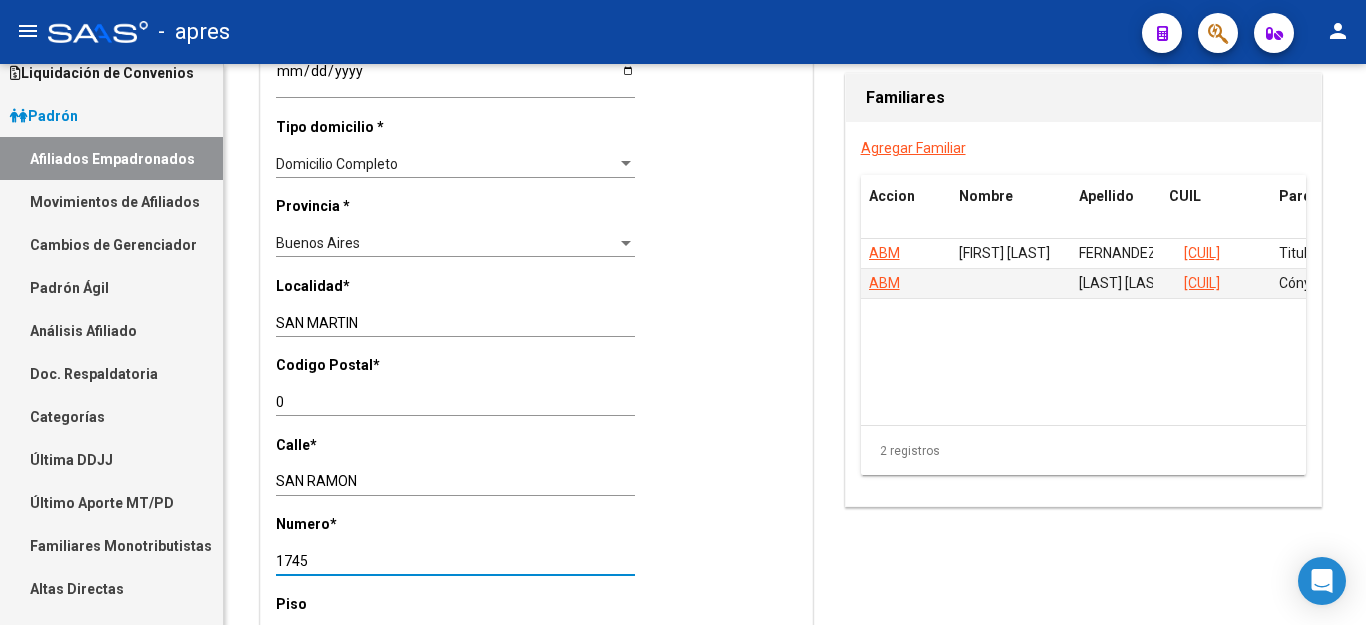 scroll, scrollTop: 300, scrollLeft: 0, axis: vertical 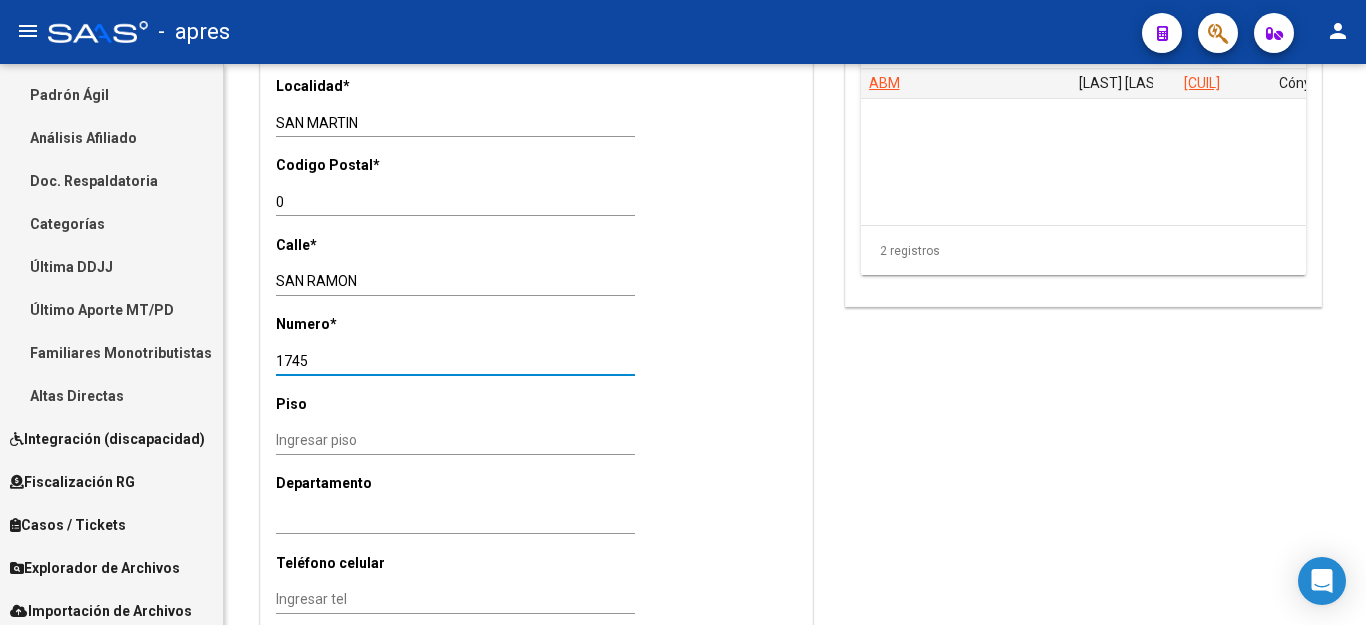 type on "1745" 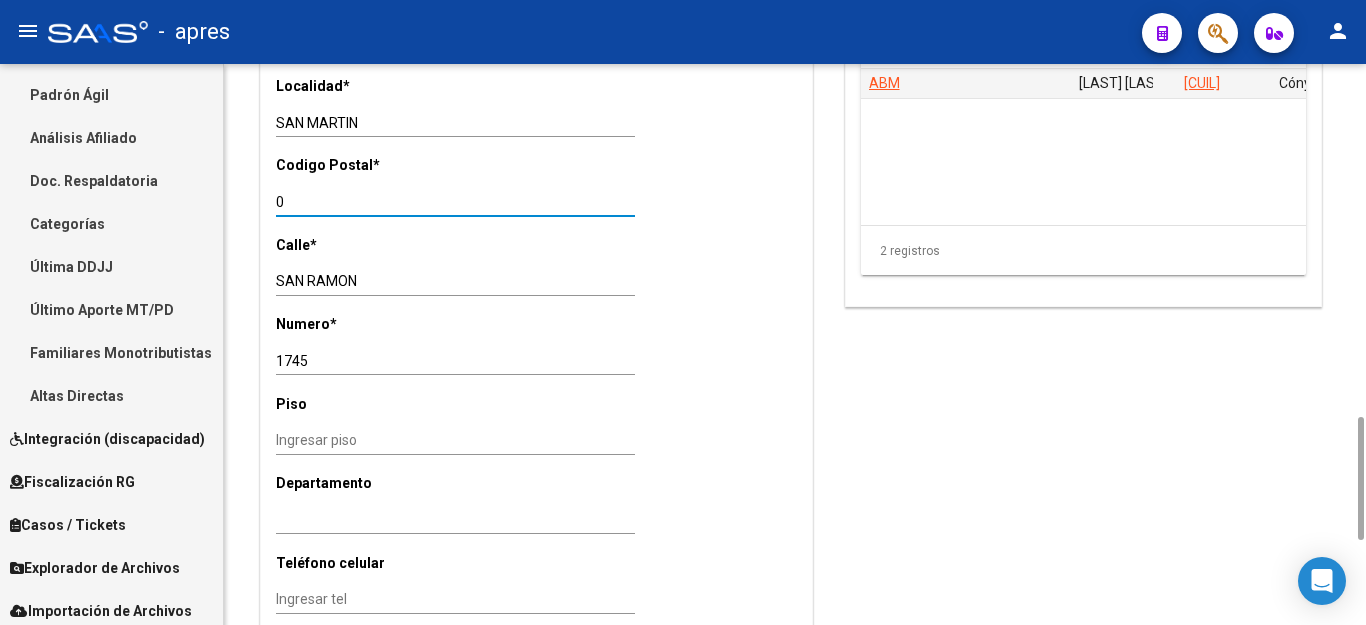 click on "0" at bounding box center (455, 202) 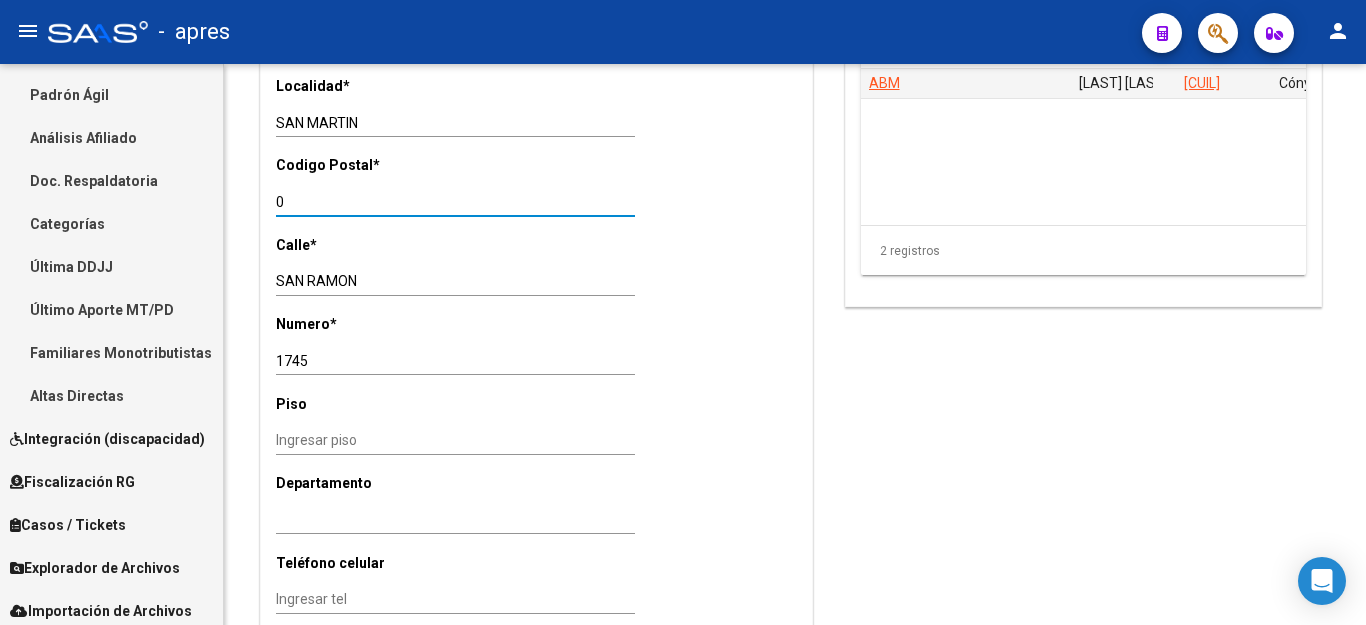 drag, startPoint x: 302, startPoint y: 178, endPoint x: 189, endPoint y: 163, distance: 113.99123 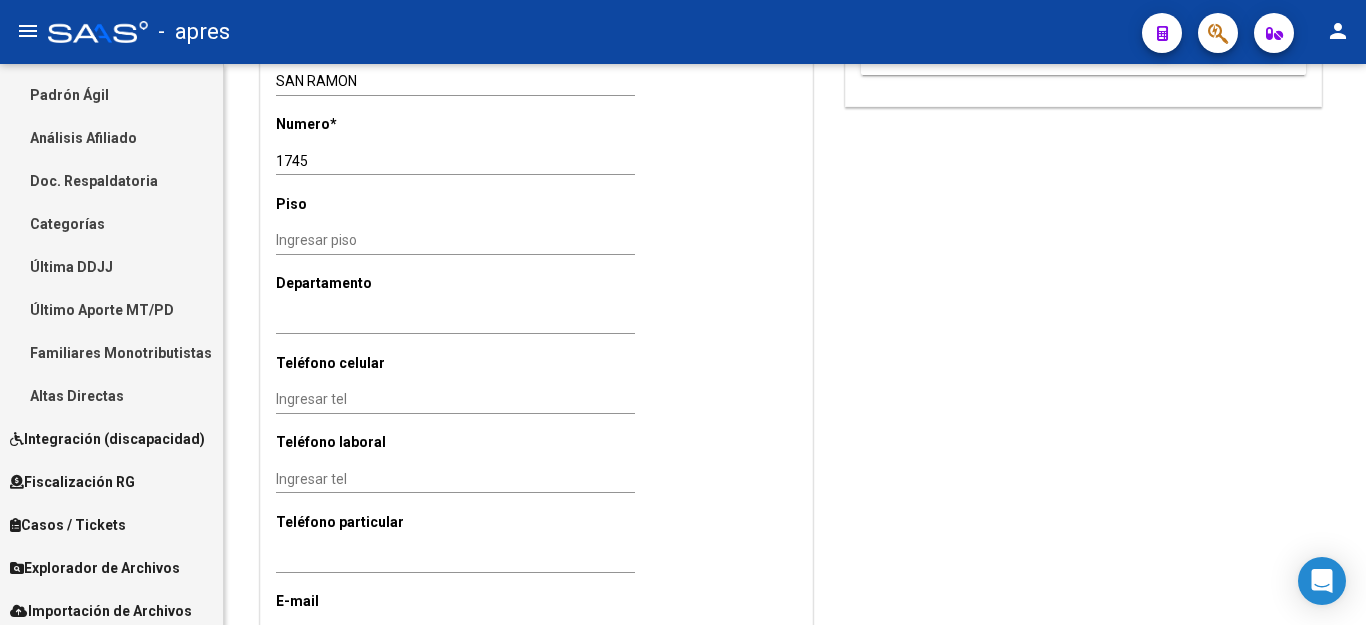 scroll, scrollTop: 1985, scrollLeft: 0, axis: vertical 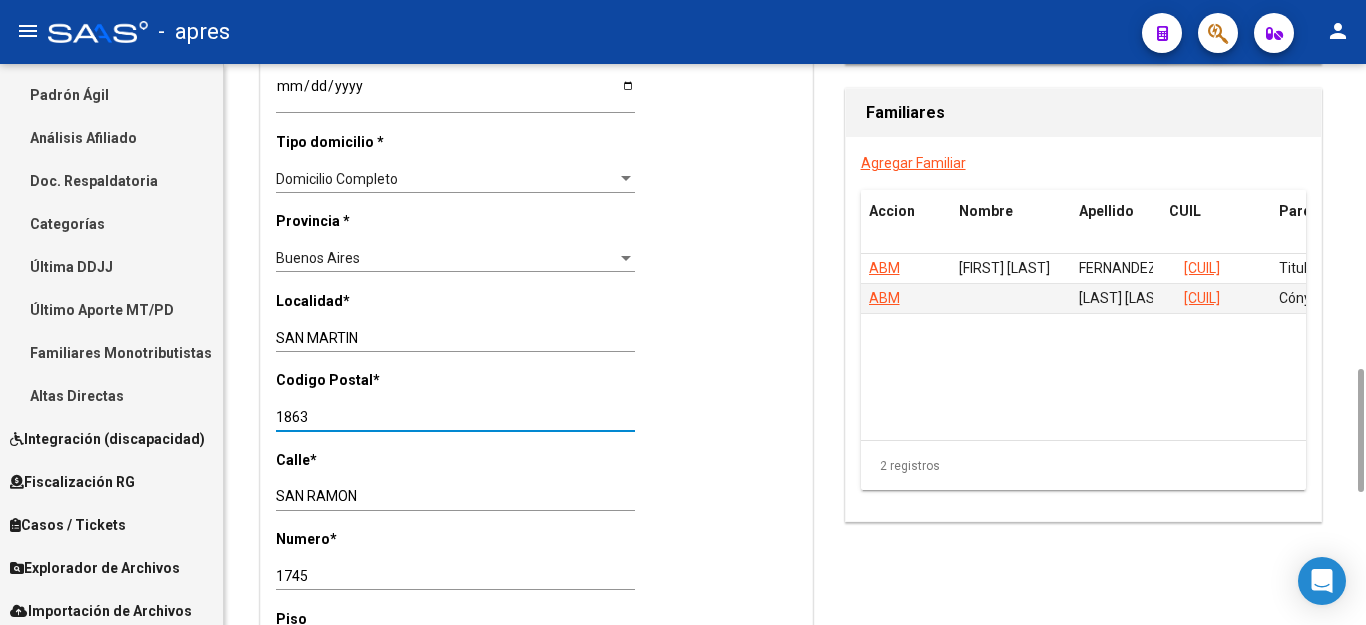 type on "1863" 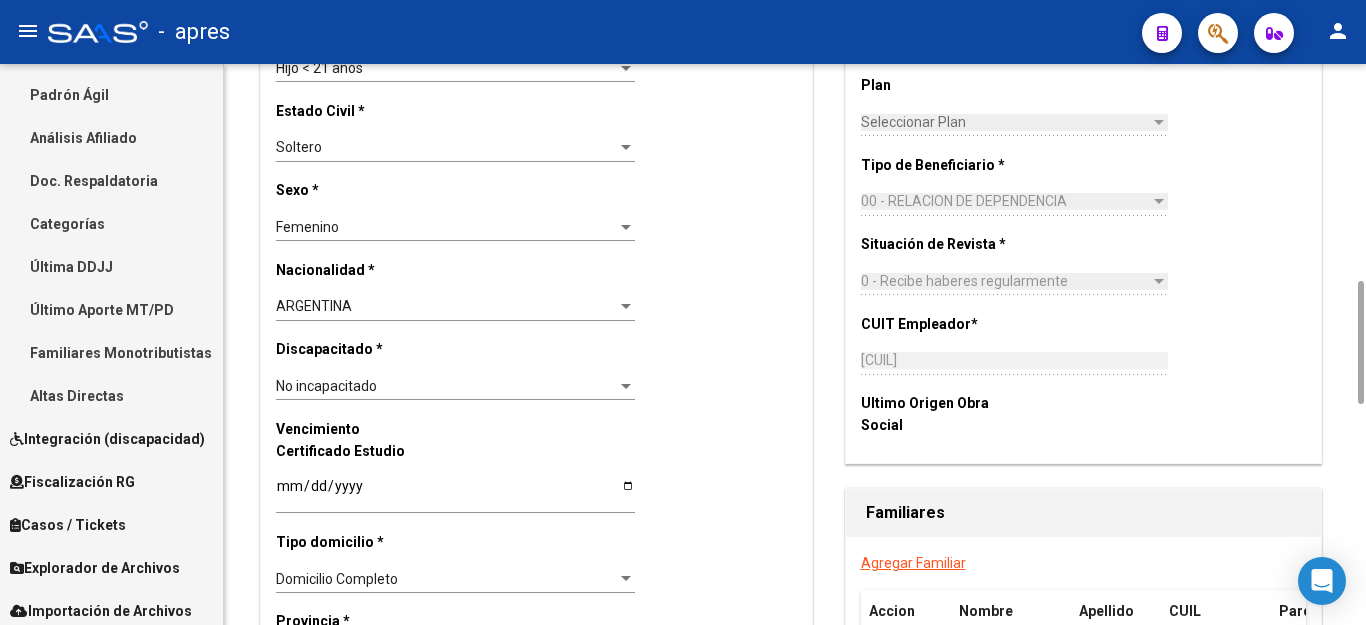 scroll, scrollTop: 0, scrollLeft: 0, axis: both 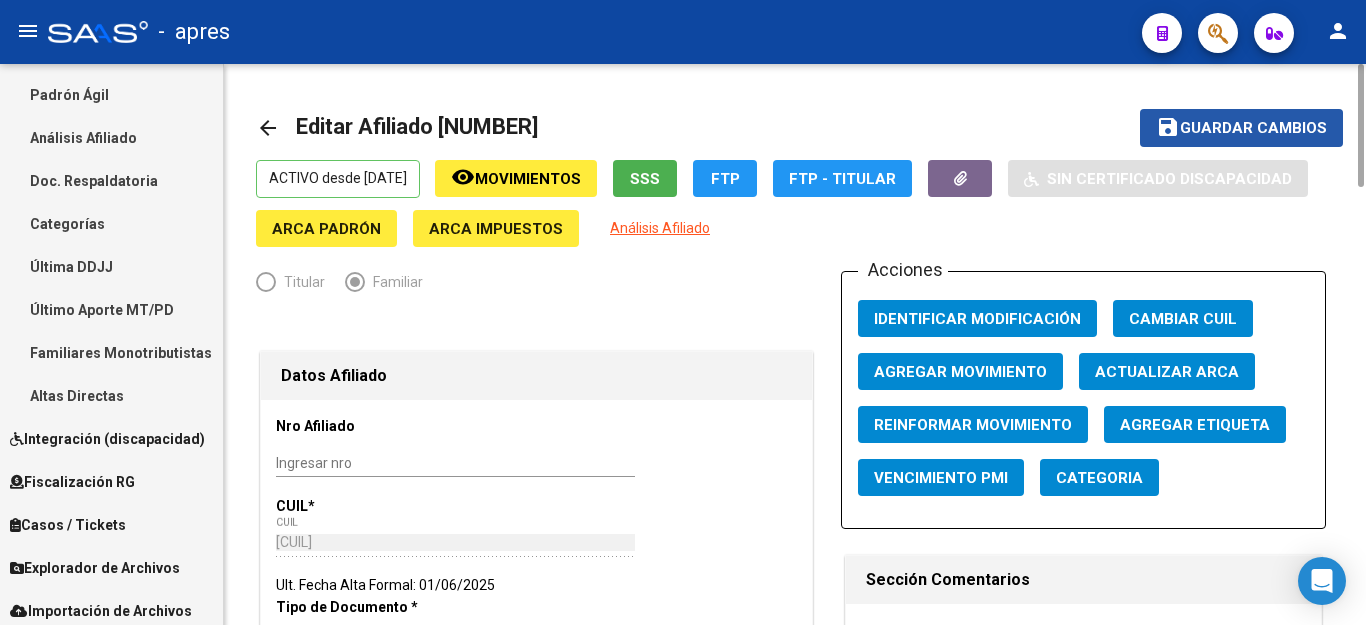 click on "Guardar cambios" 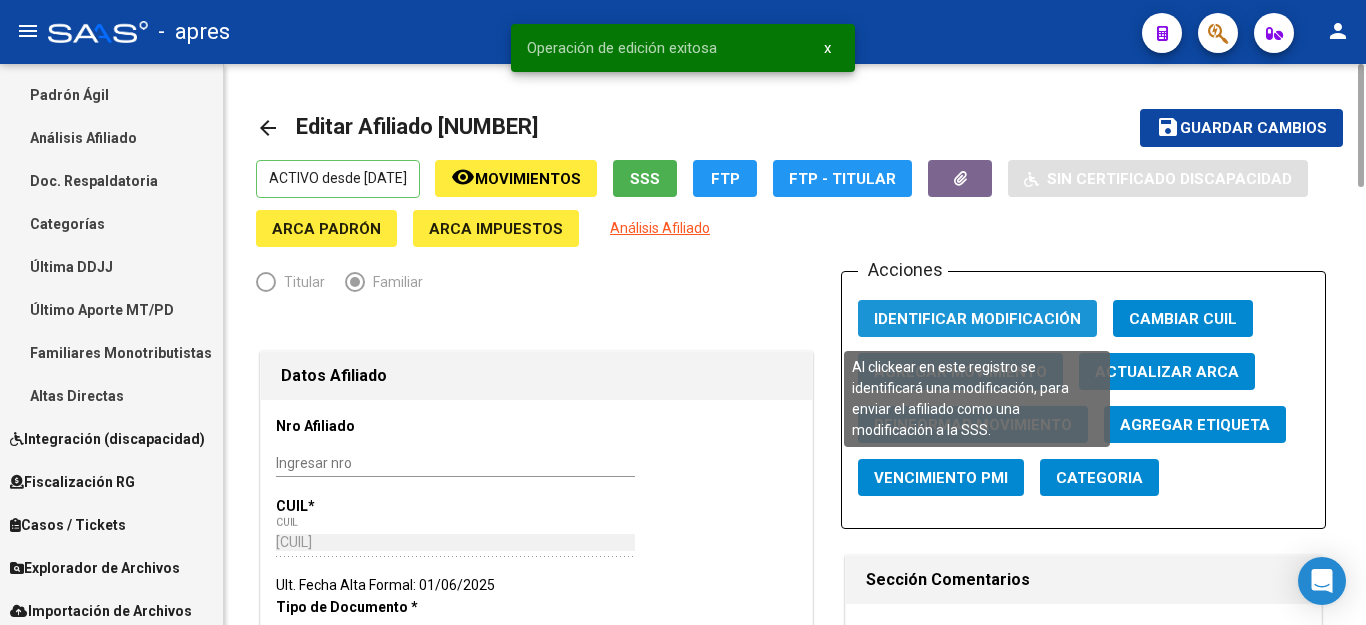 click on "Identificar Modificación" 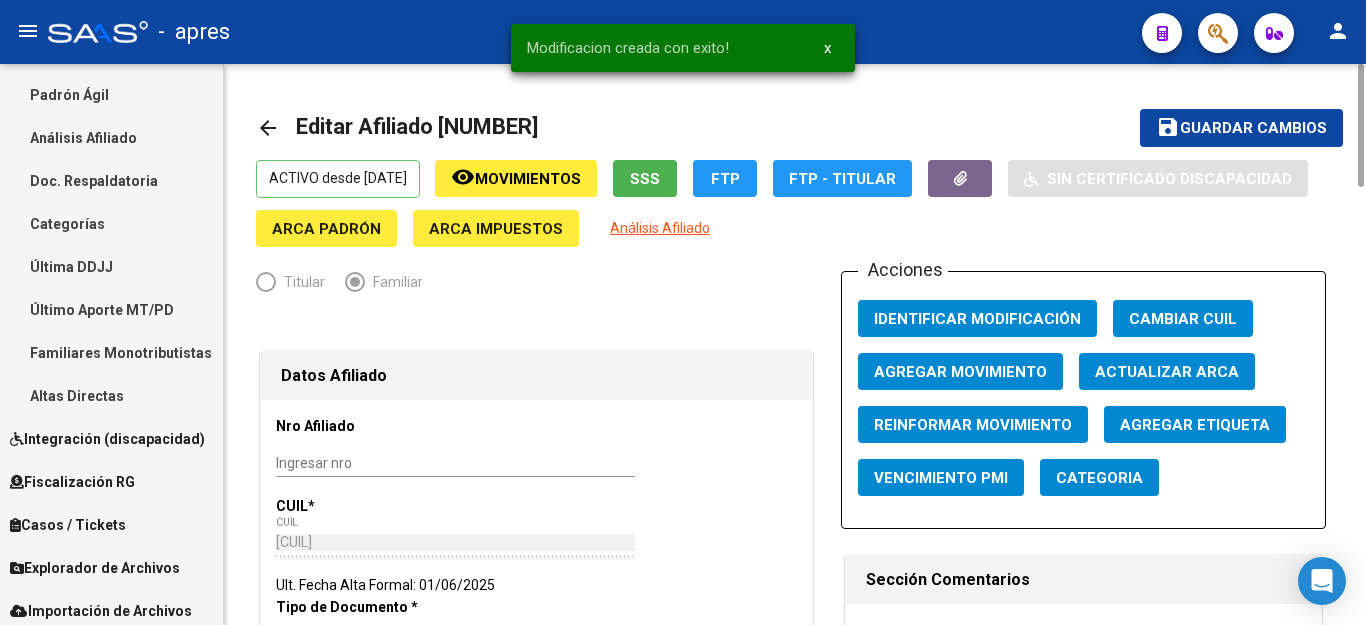 type 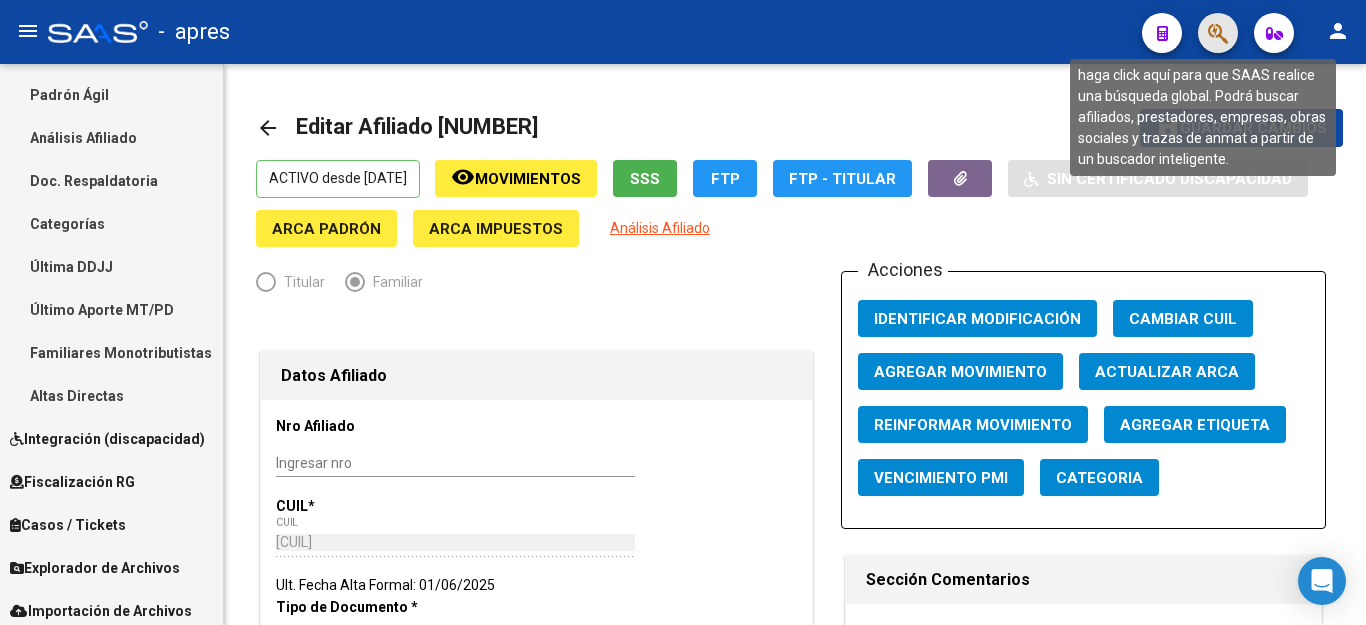 click 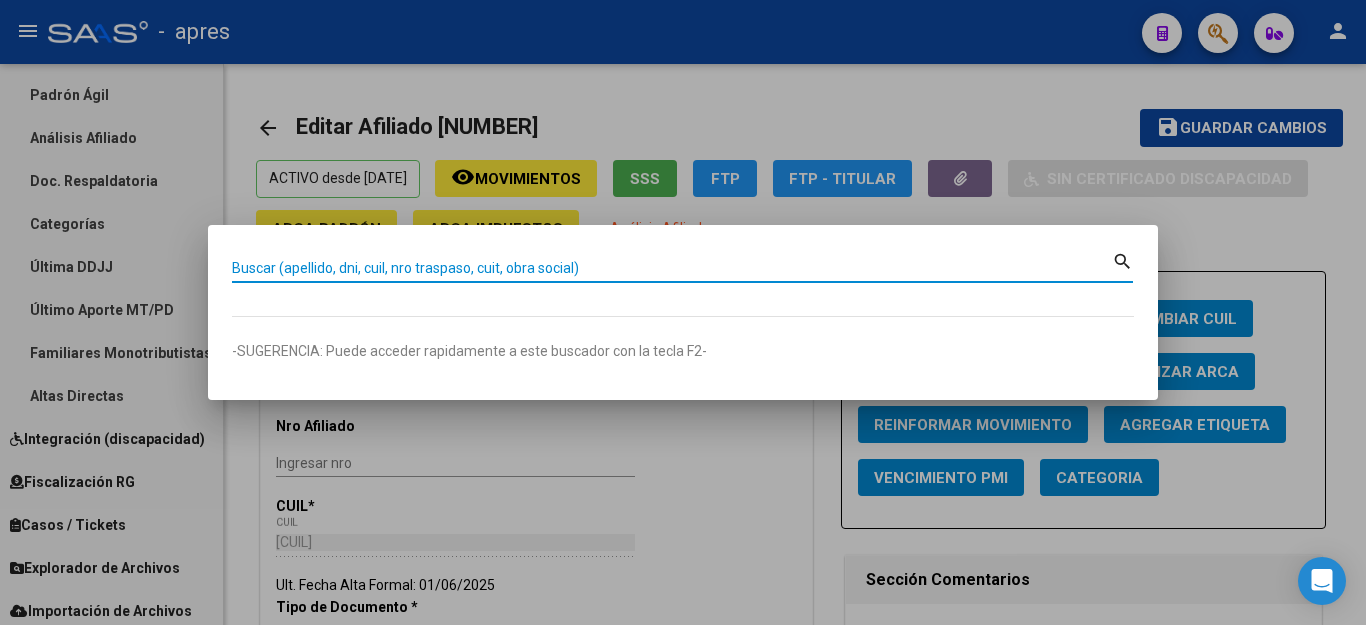 paste on "[CUIL]" 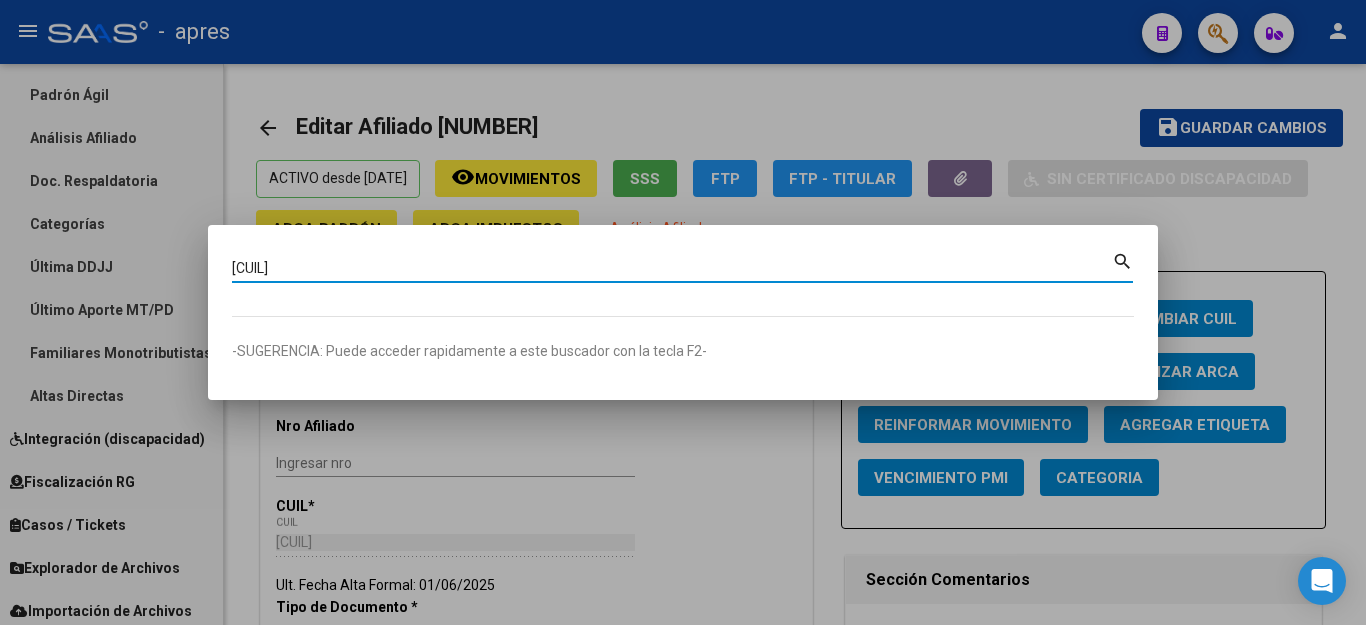 type on "[CUIL]" 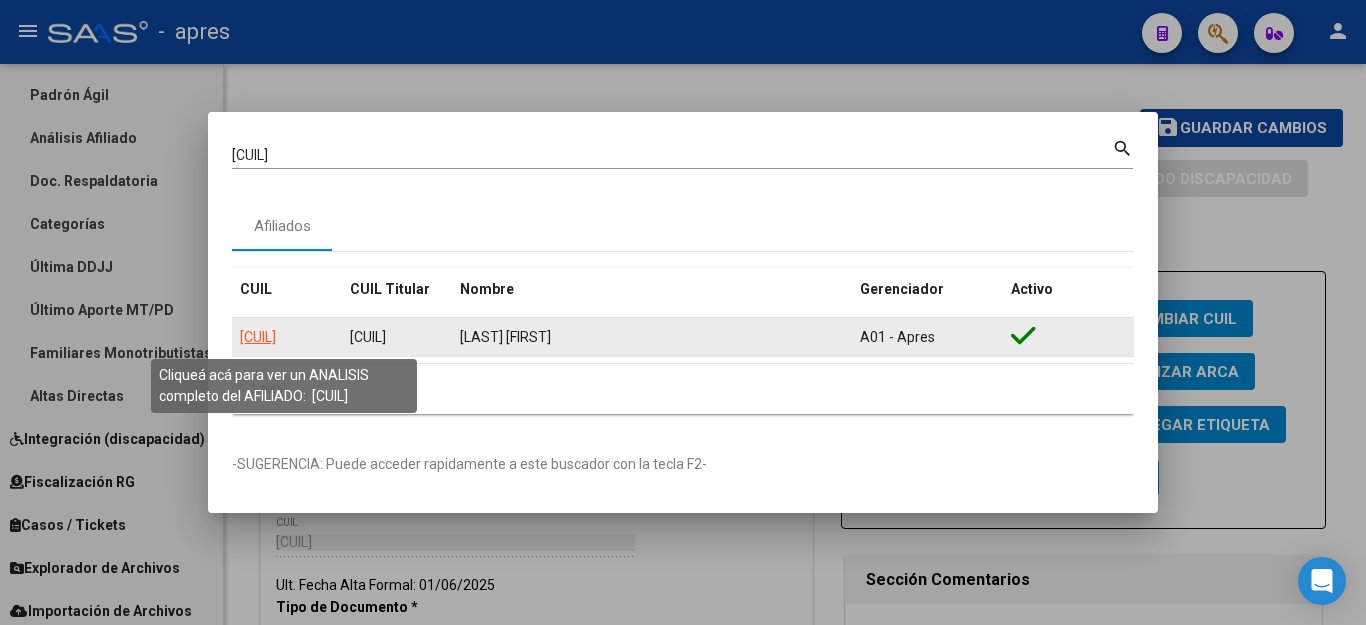 click on "[CUIL]" 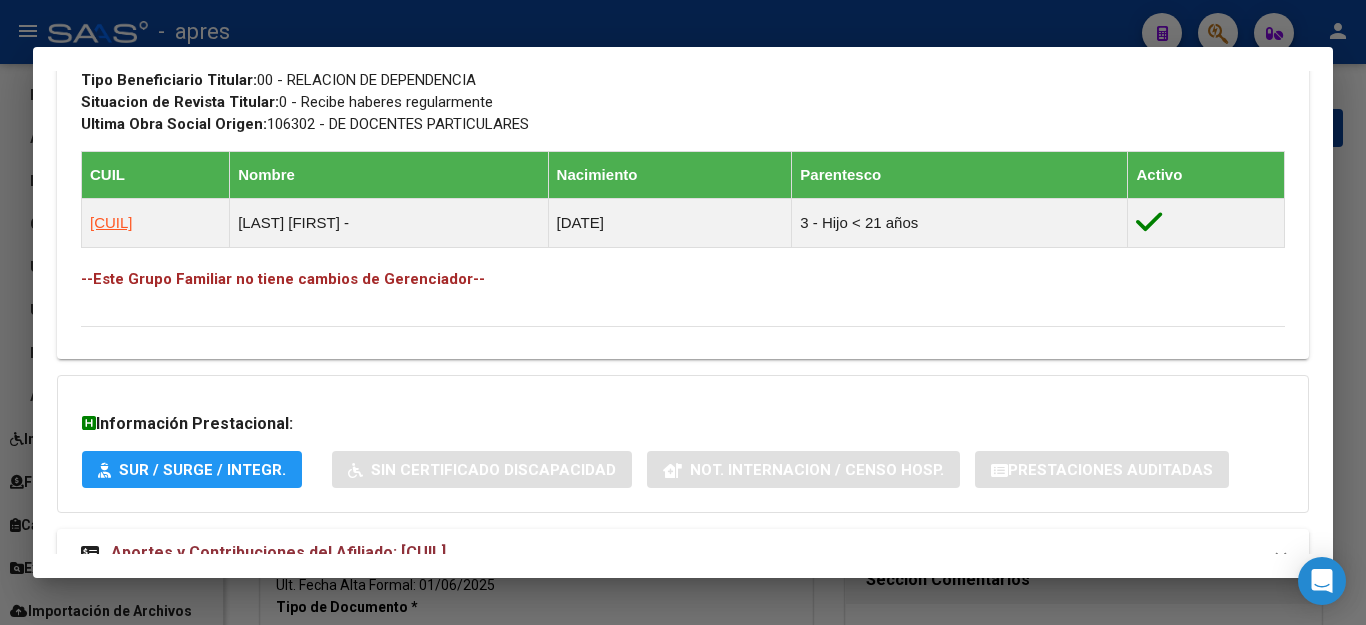 scroll, scrollTop: 1118, scrollLeft: 0, axis: vertical 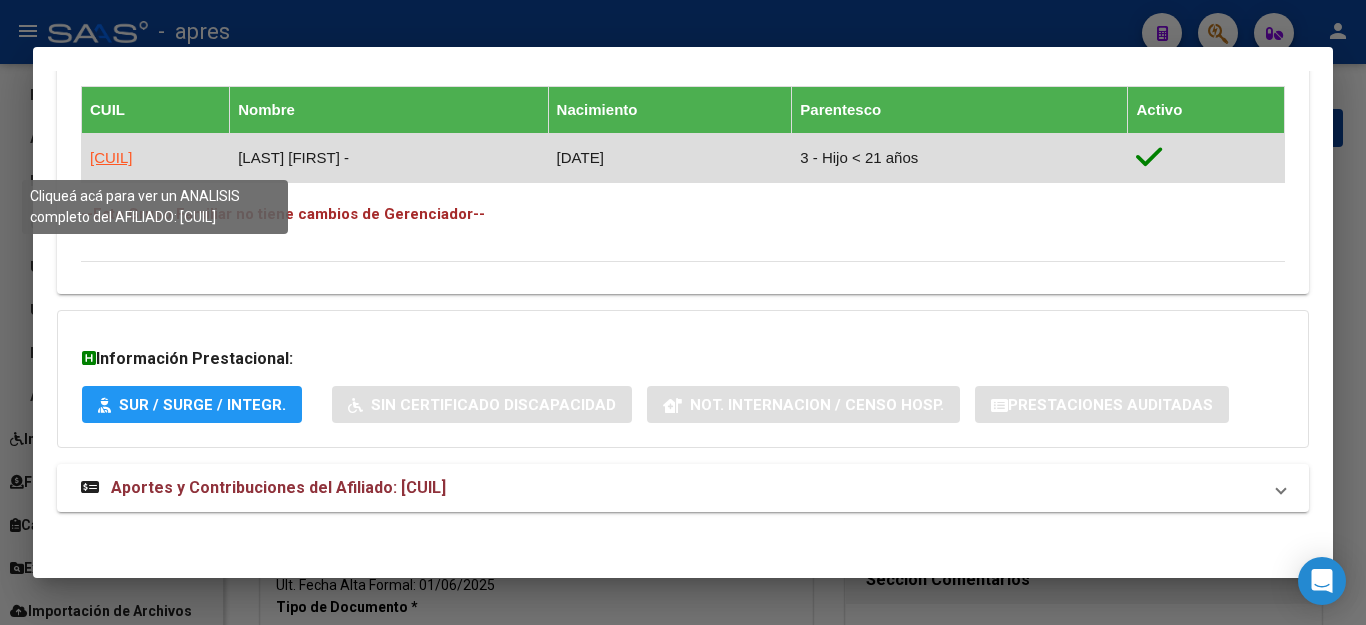 click on "[CUIL]" at bounding box center (111, 157) 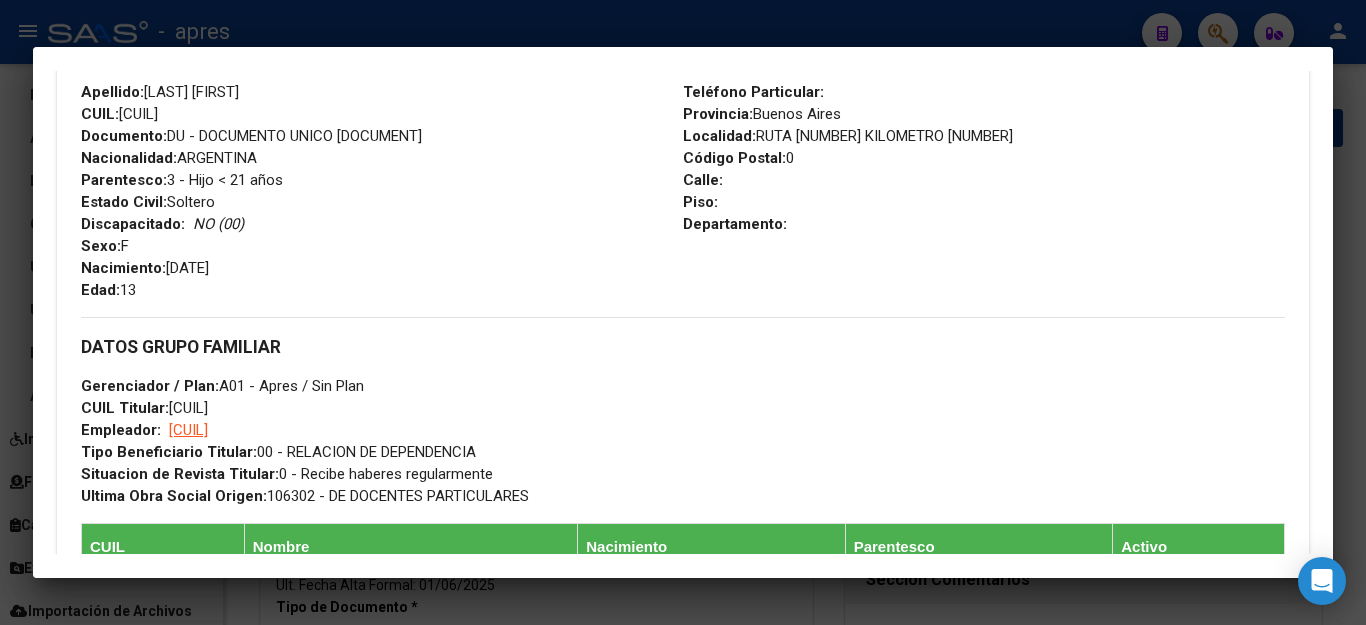 scroll, scrollTop: 600, scrollLeft: 0, axis: vertical 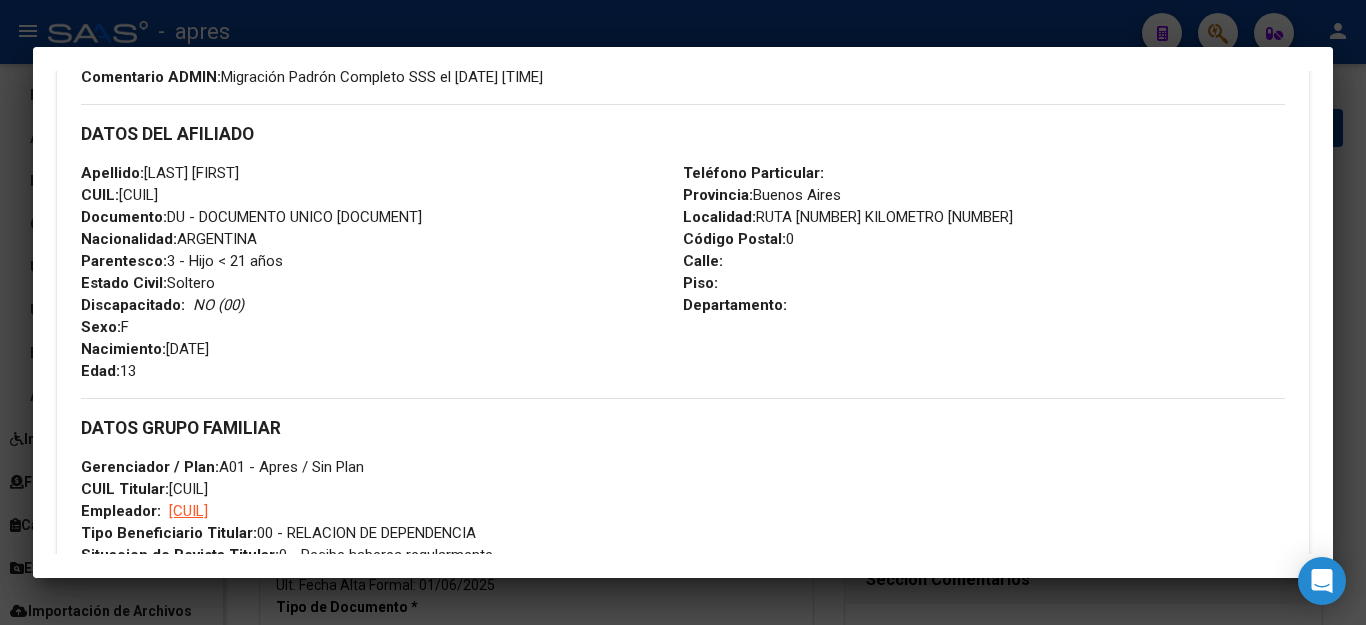 click at bounding box center [683, 312] 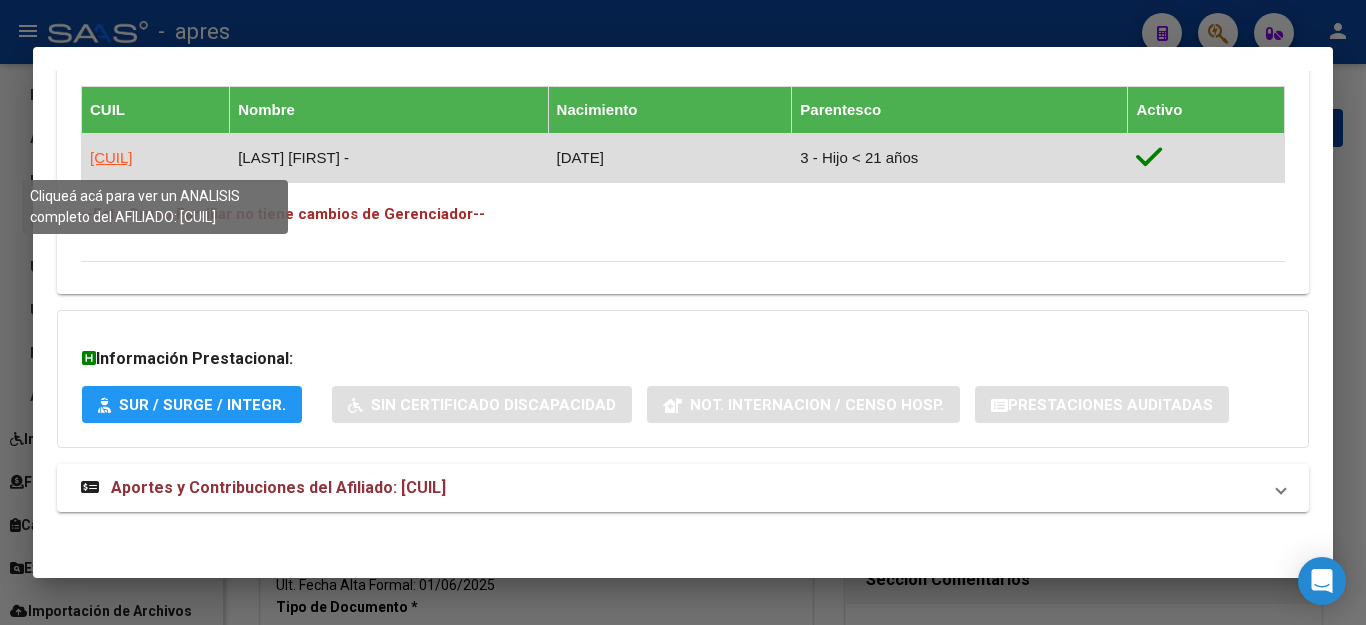 click on "[CUIL]" at bounding box center (111, 157) 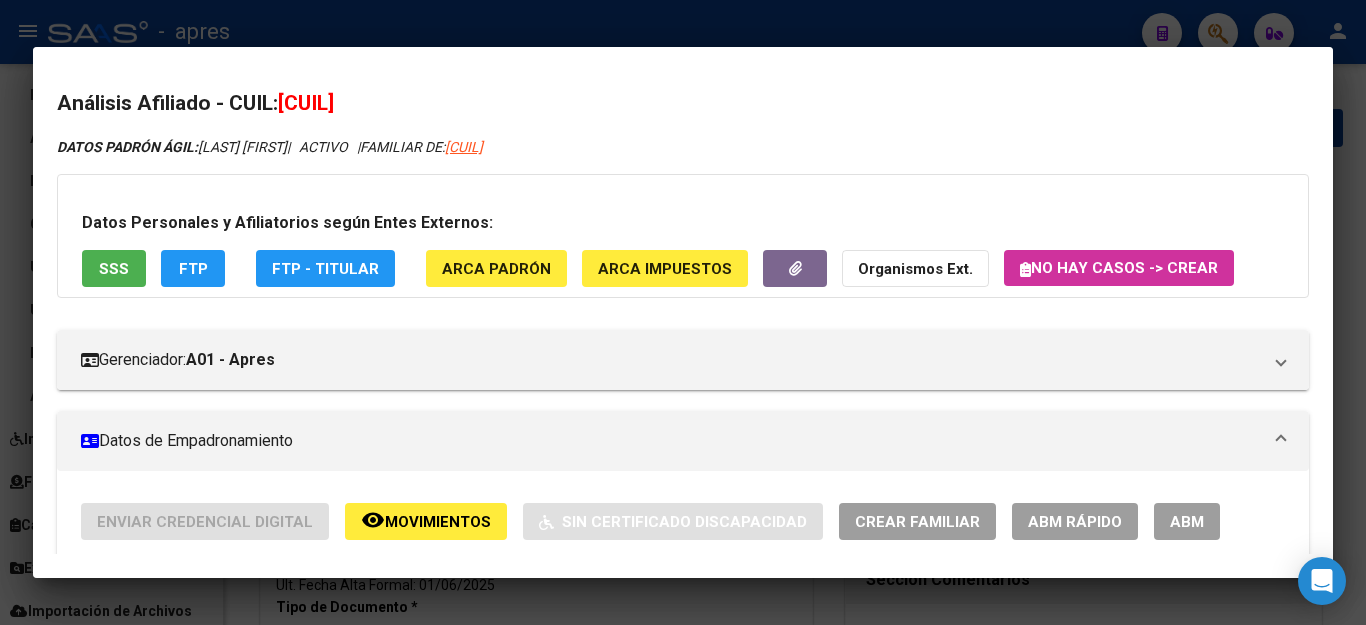 scroll, scrollTop: 300, scrollLeft: 0, axis: vertical 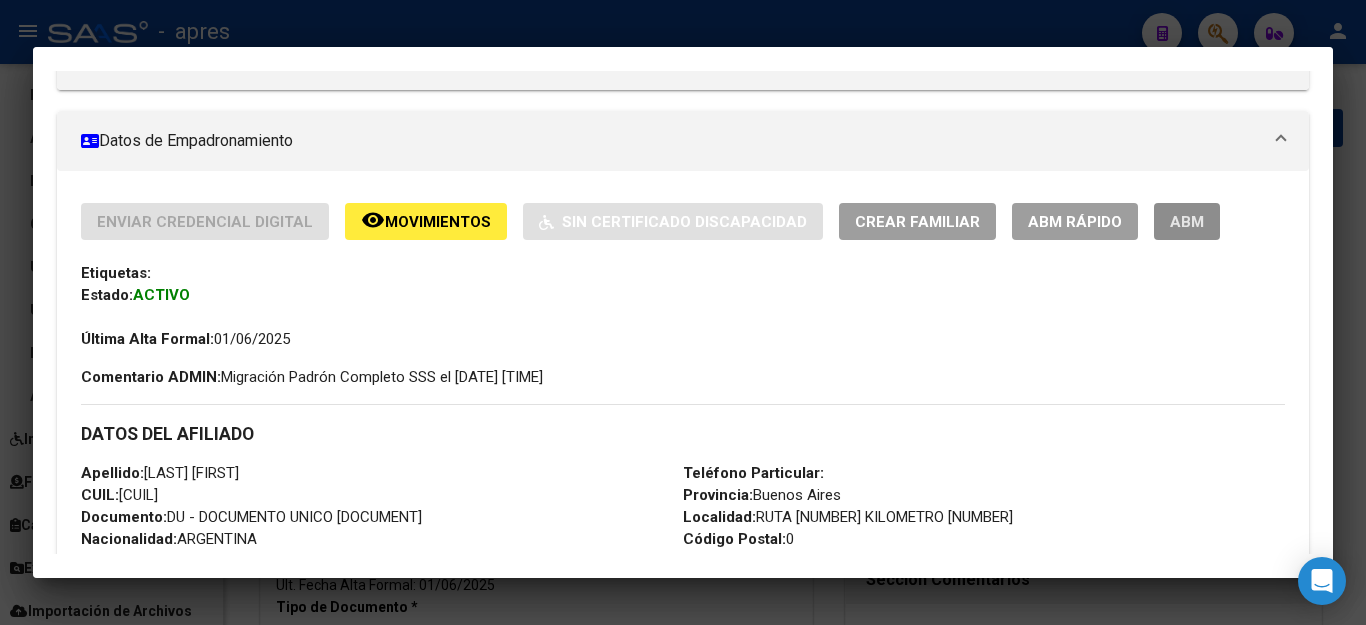 click on "ABM" at bounding box center (1187, 222) 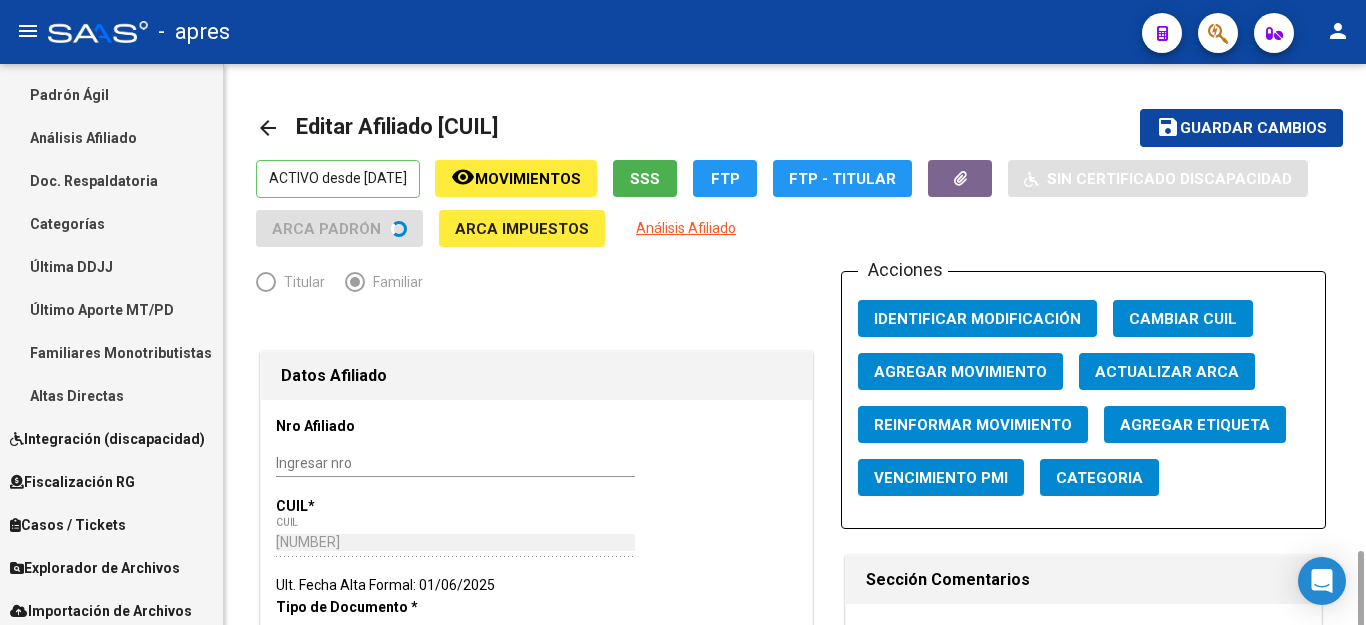 scroll, scrollTop: 600, scrollLeft: 0, axis: vertical 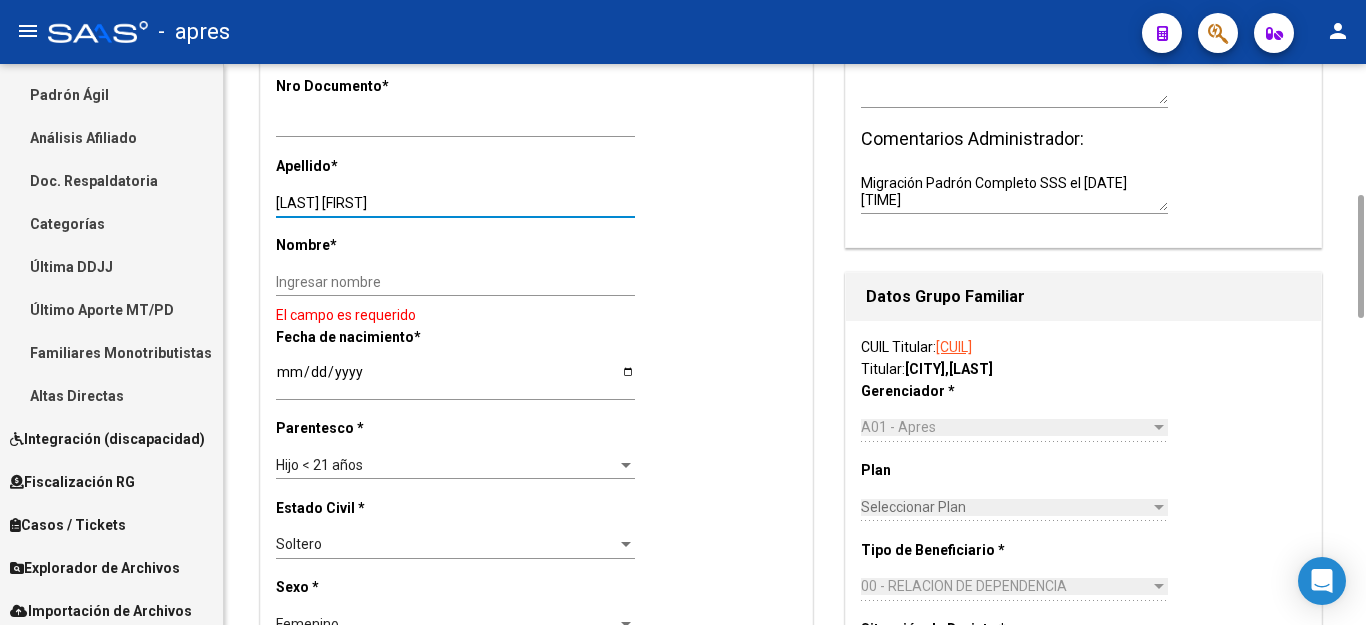 drag, startPoint x: 336, startPoint y: 198, endPoint x: 599, endPoint y: 179, distance: 263.68542 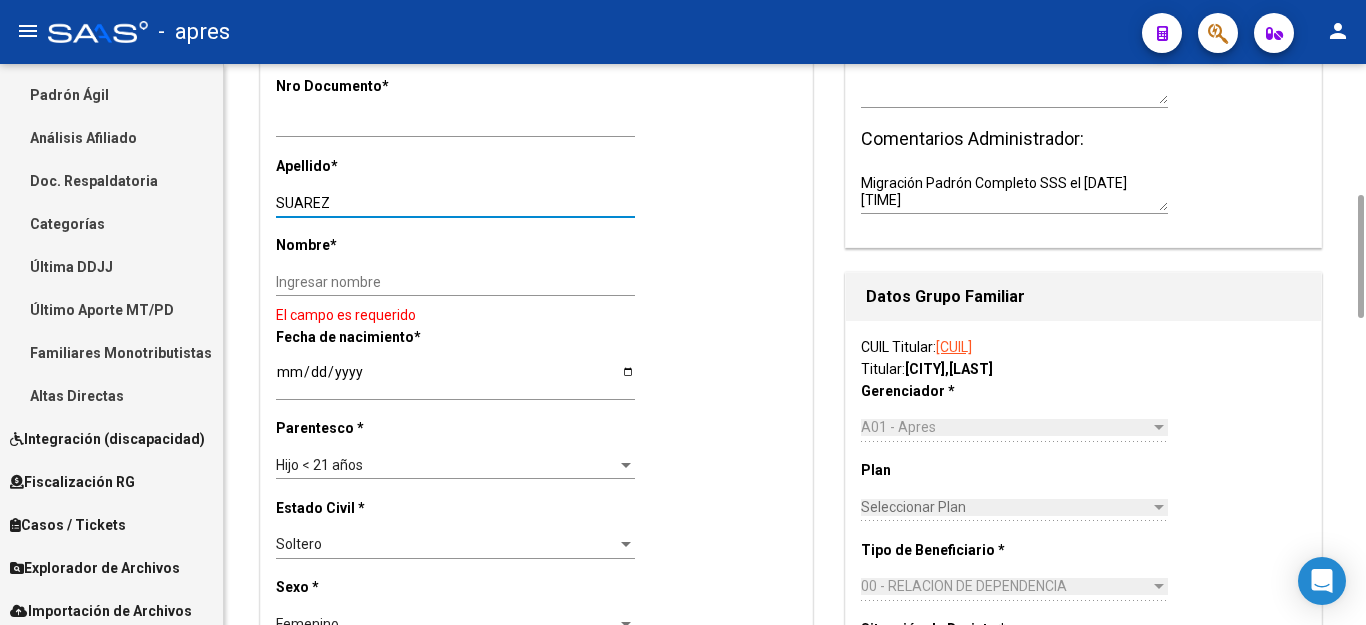 type on "SUAREZ" 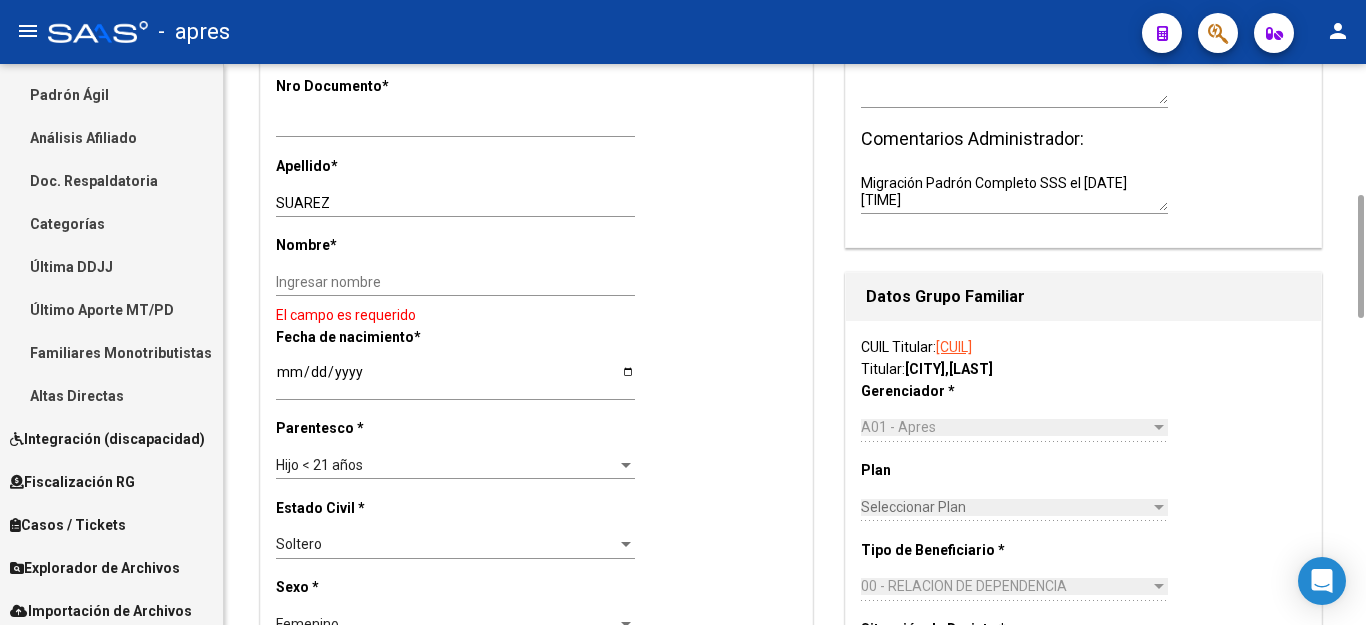 click on "Ingresar nombre" 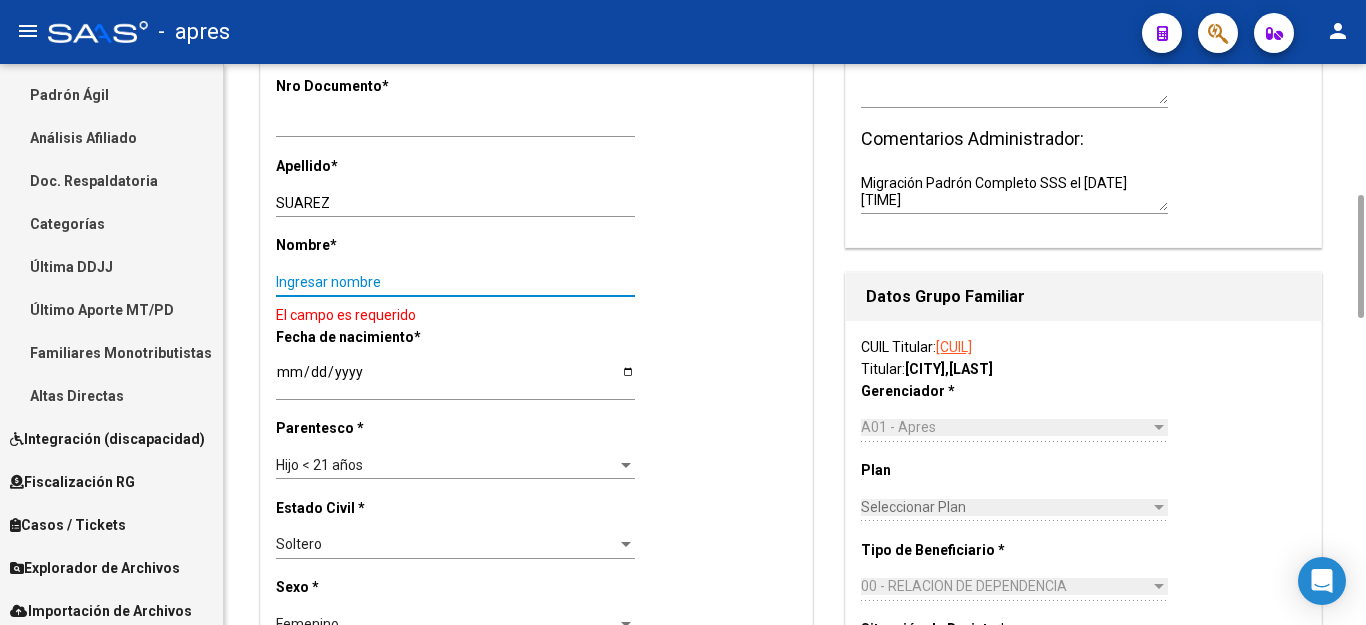 paste on "[FIRST] [LAST]" 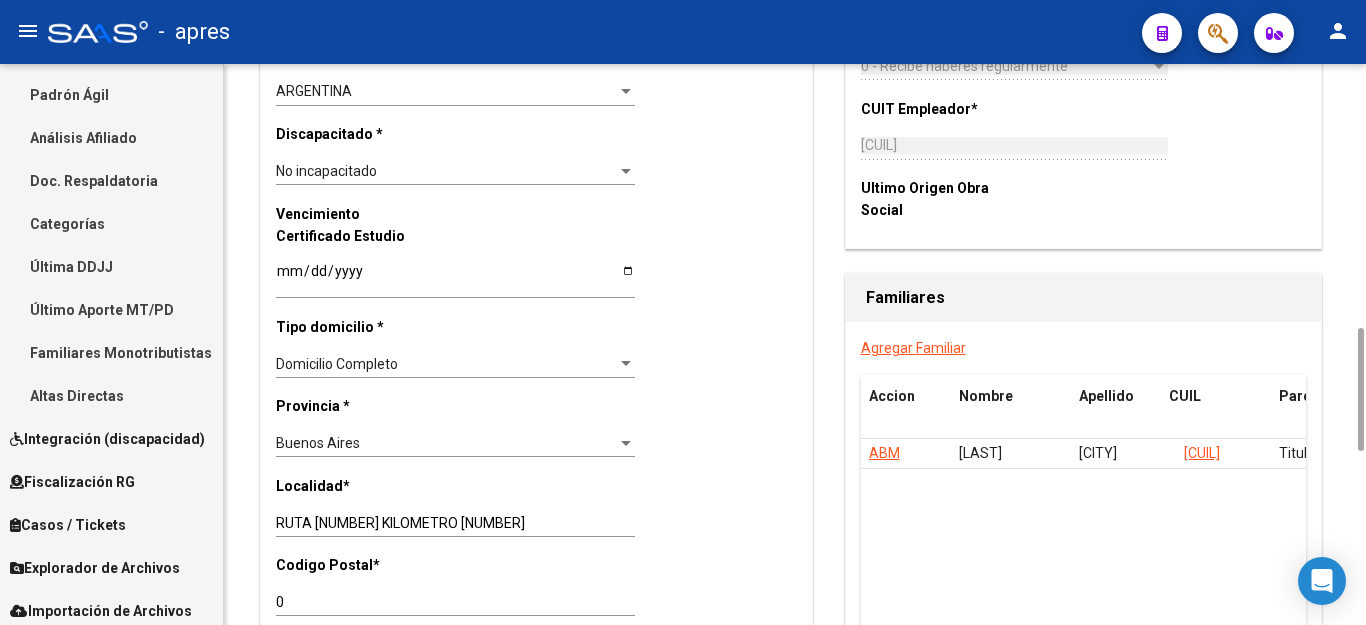 scroll, scrollTop: 1400, scrollLeft: 0, axis: vertical 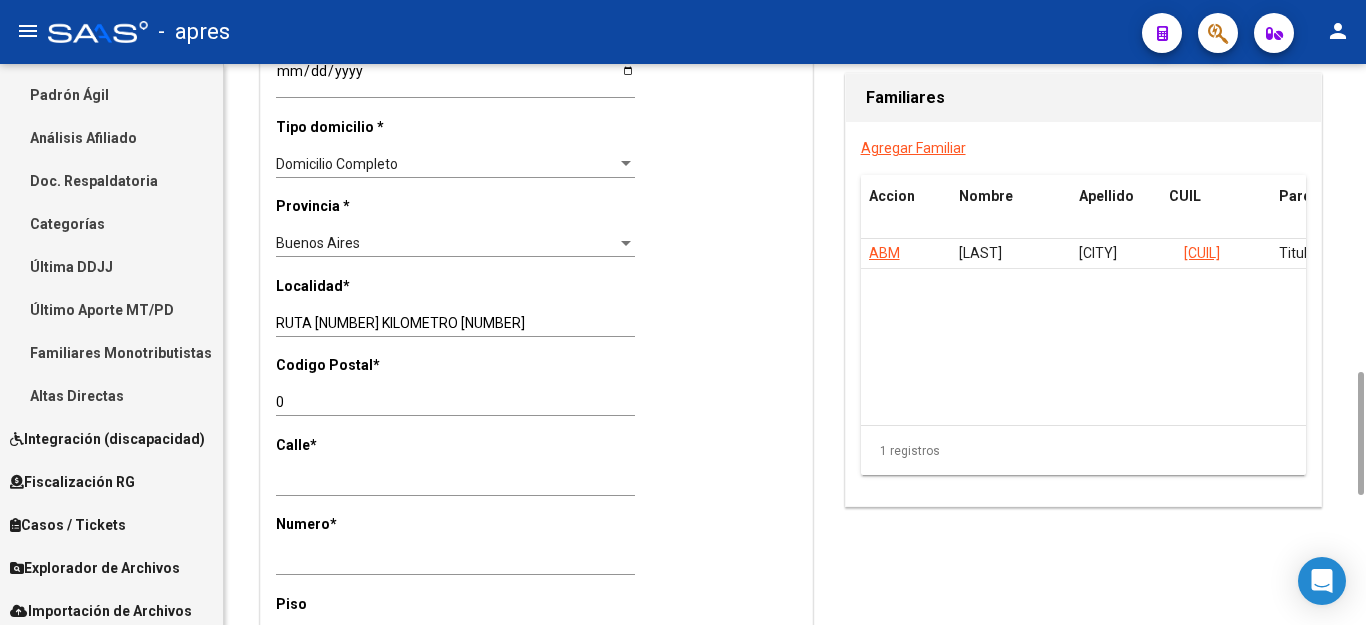 type on "[FIRST] [LAST]" 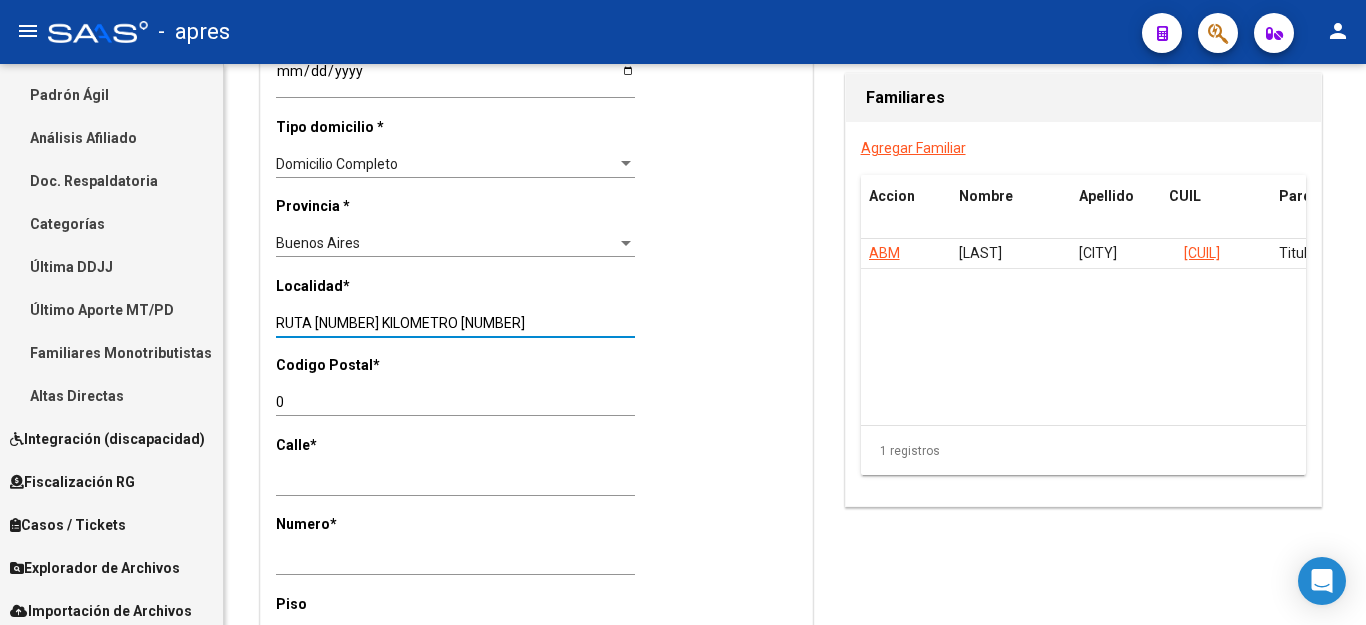 drag, startPoint x: 472, startPoint y: 295, endPoint x: 0, endPoint y: 295, distance: 472 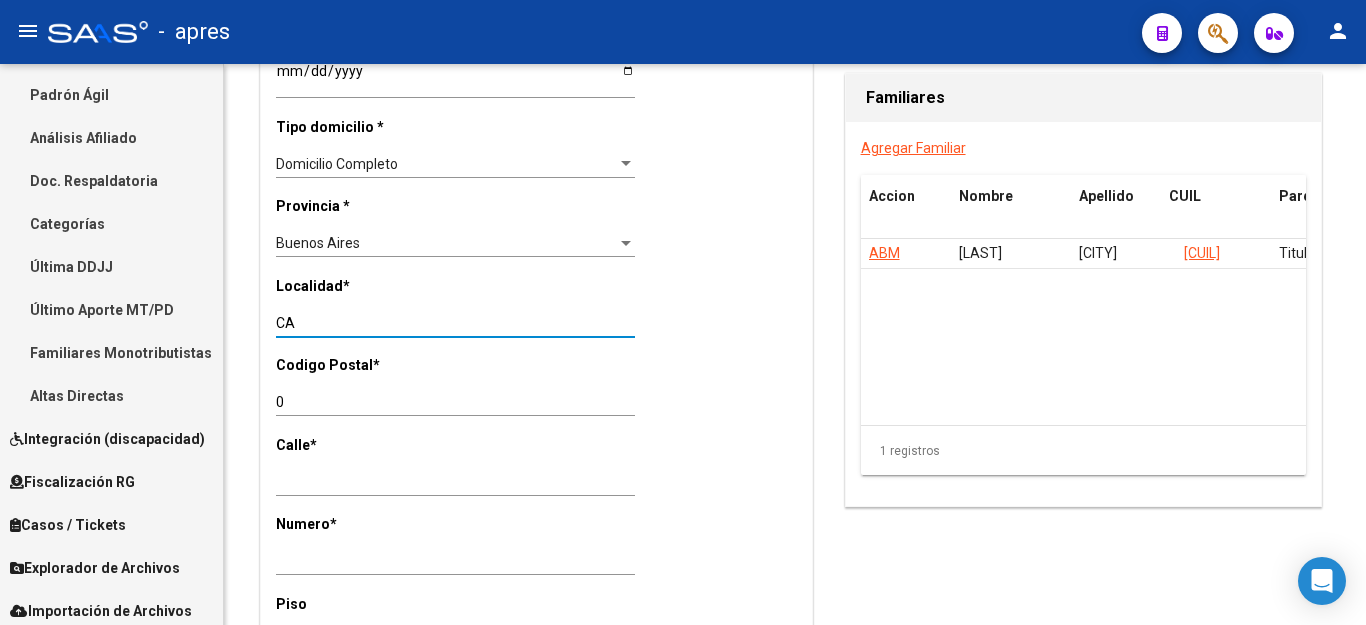 type on "C" 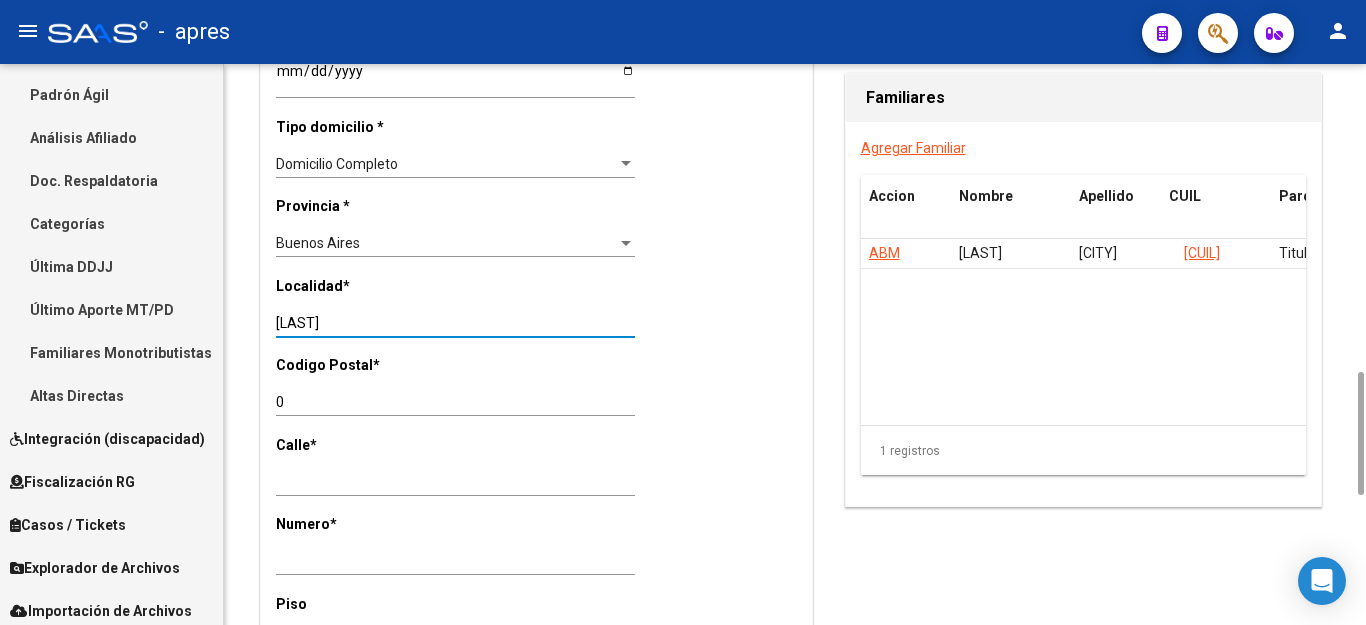type on "[LAST]" 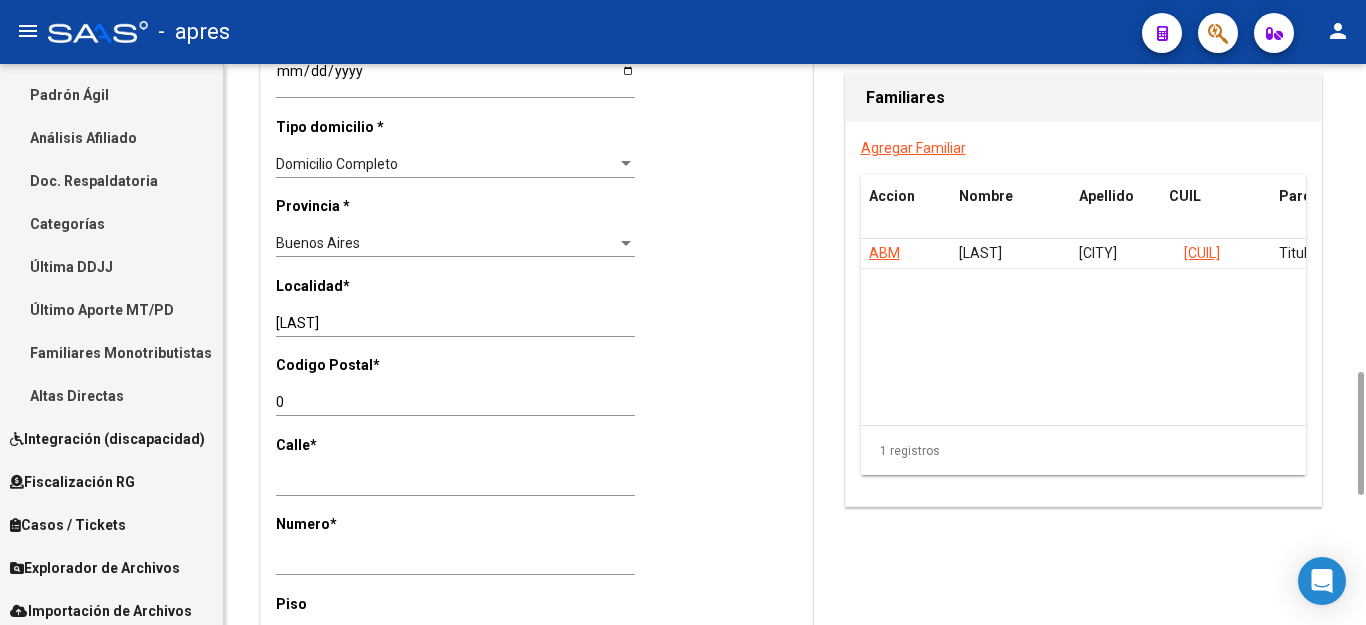 click on "Ingresar calle" at bounding box center (455, 481) 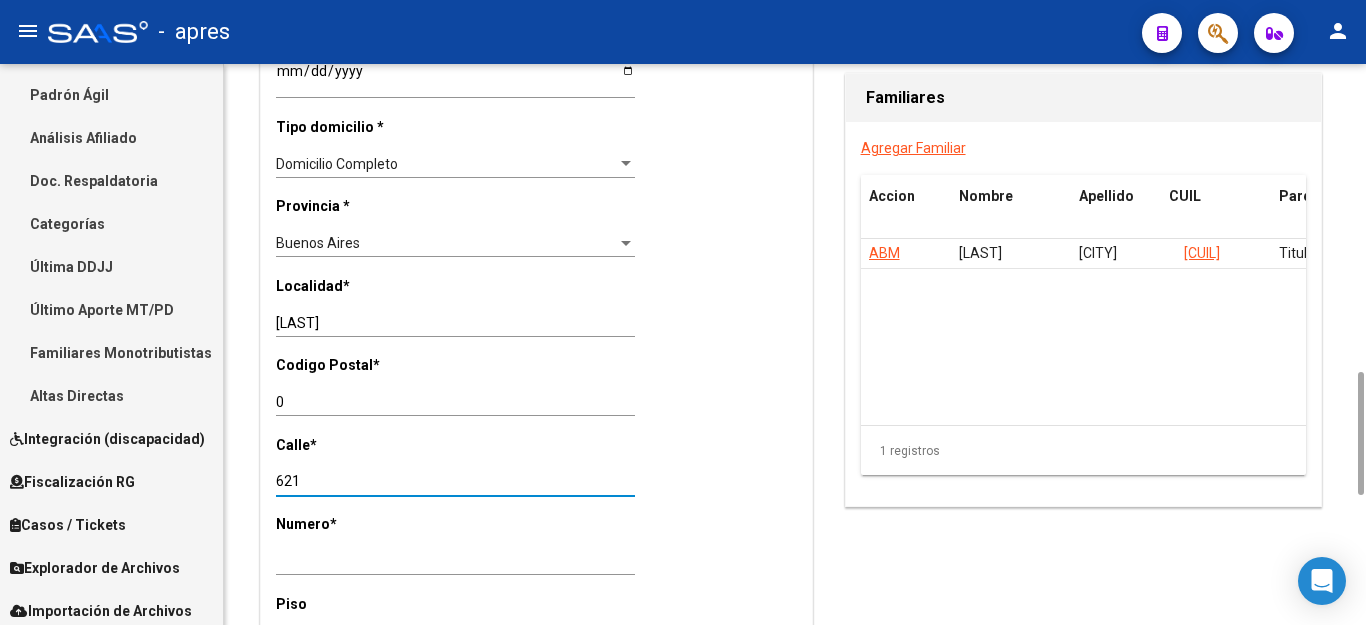click on "621" at bounding box center [455, 481] 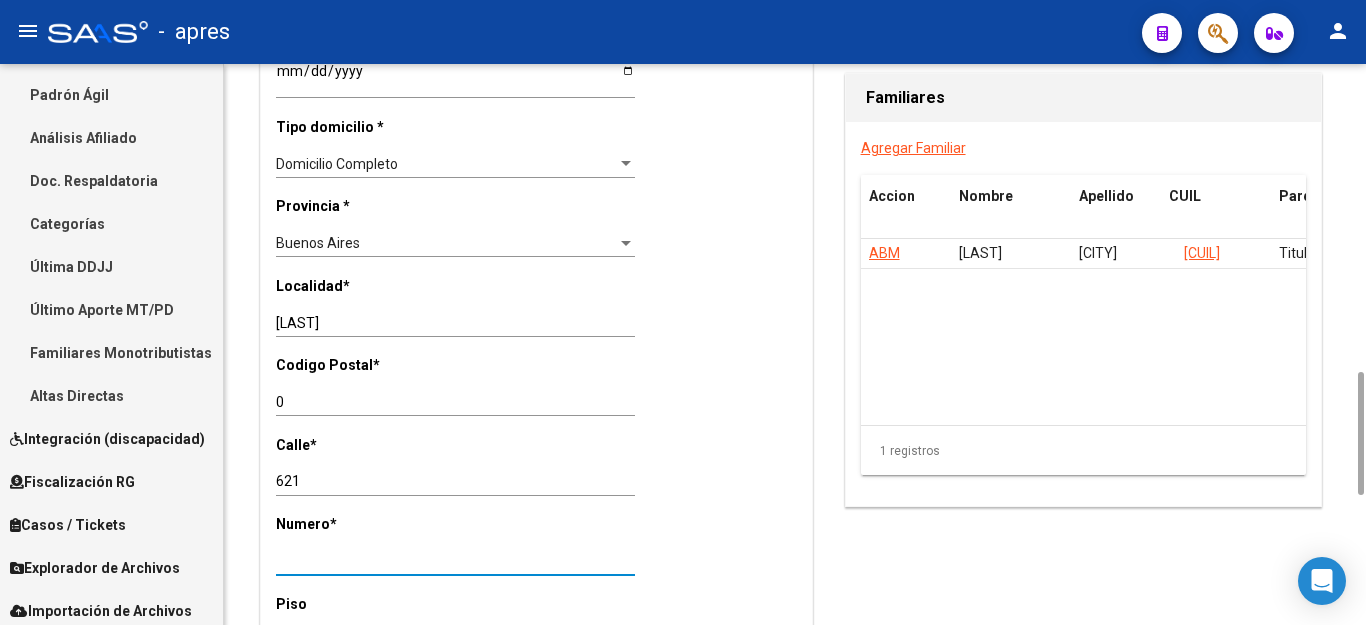 click on "Ingresar nro" at bounding box center [455, 561] 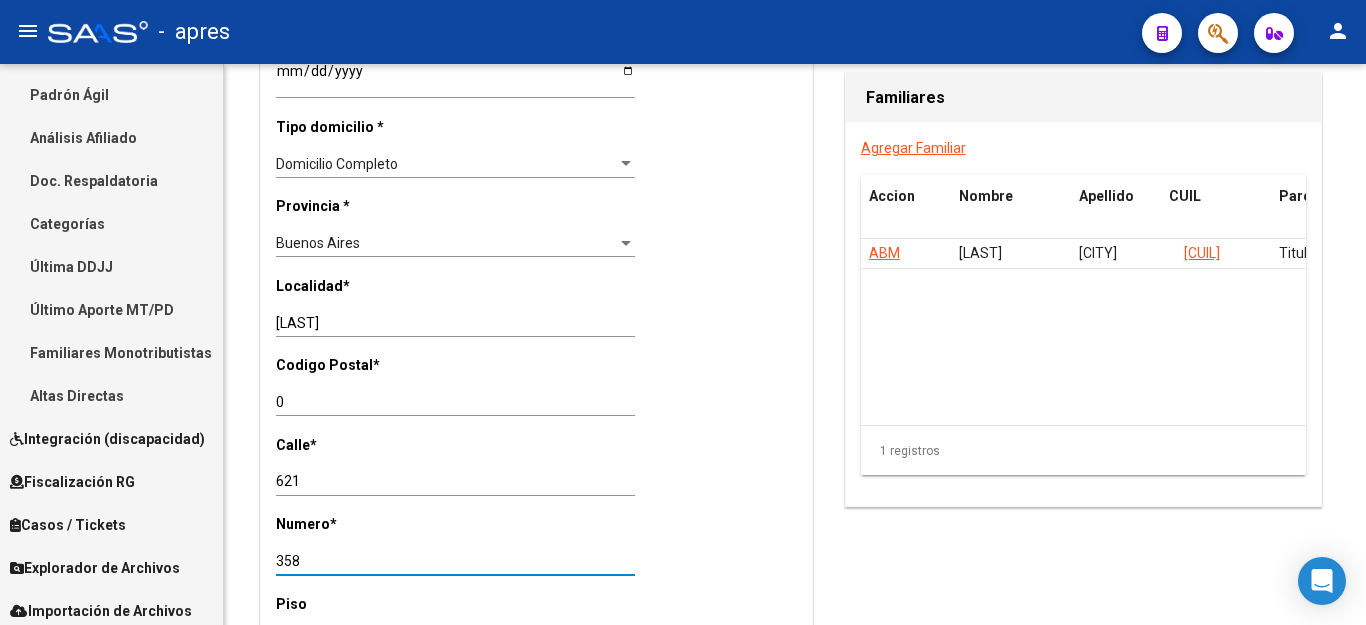 type on "358" 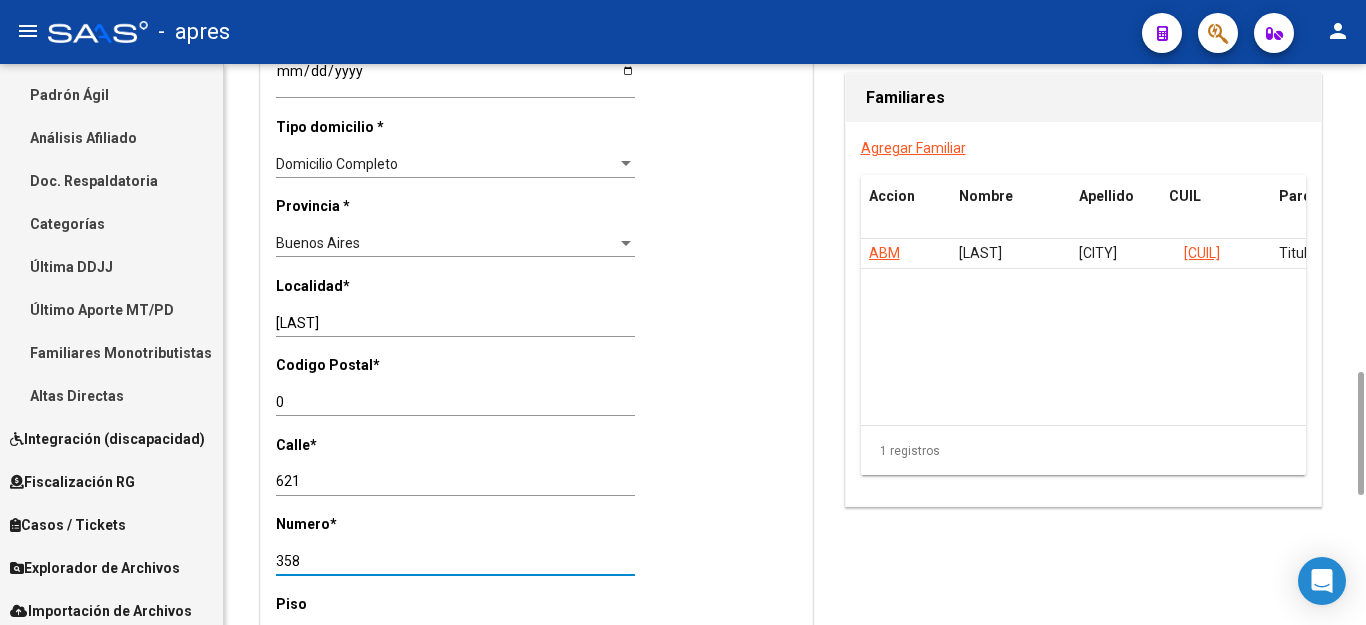 click on "0" at bounding box center [455, 402] 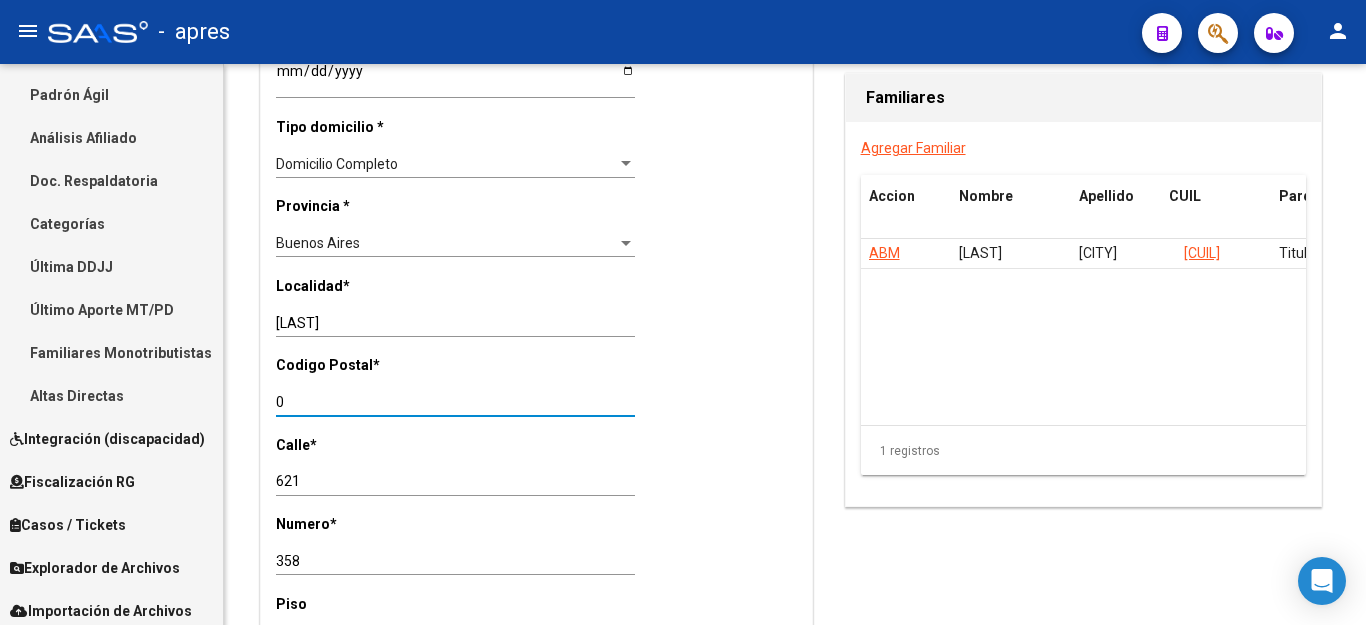 drag, startPoint x: 375, startPoint y: 378, endPoint x: 0, endPoint y: 331, distance: 377.93387 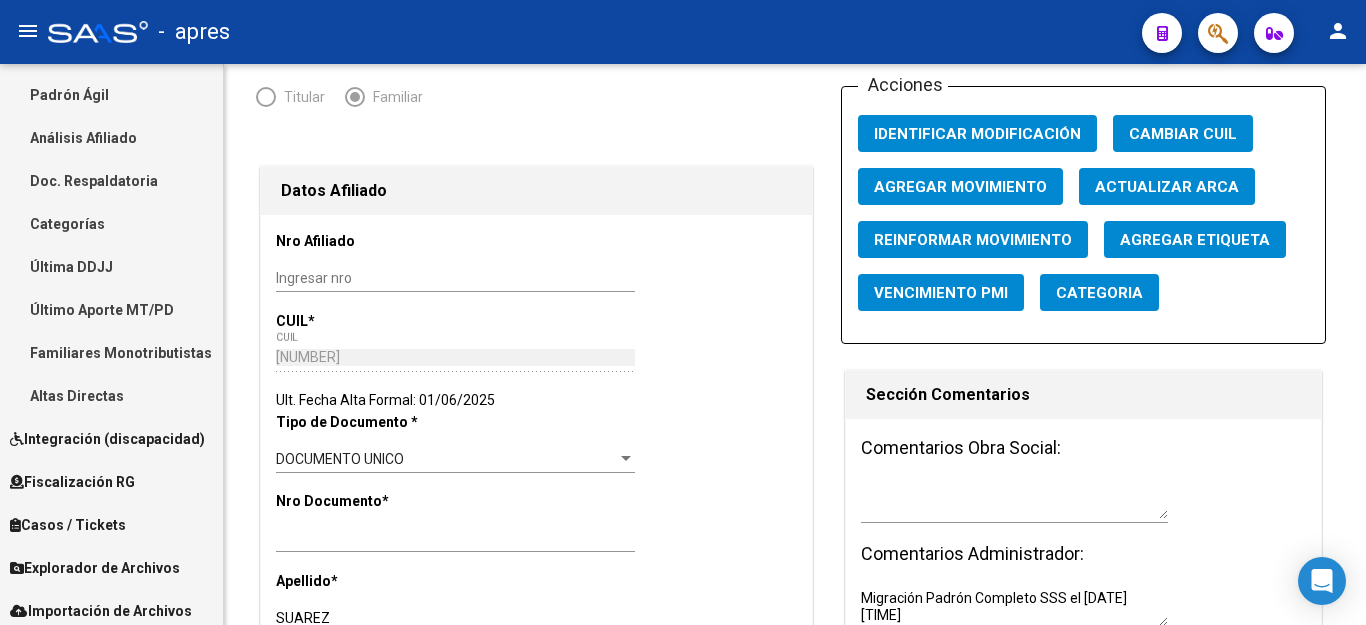 scroll, scrollTop: 0, scrollLeft: 0, axis: both 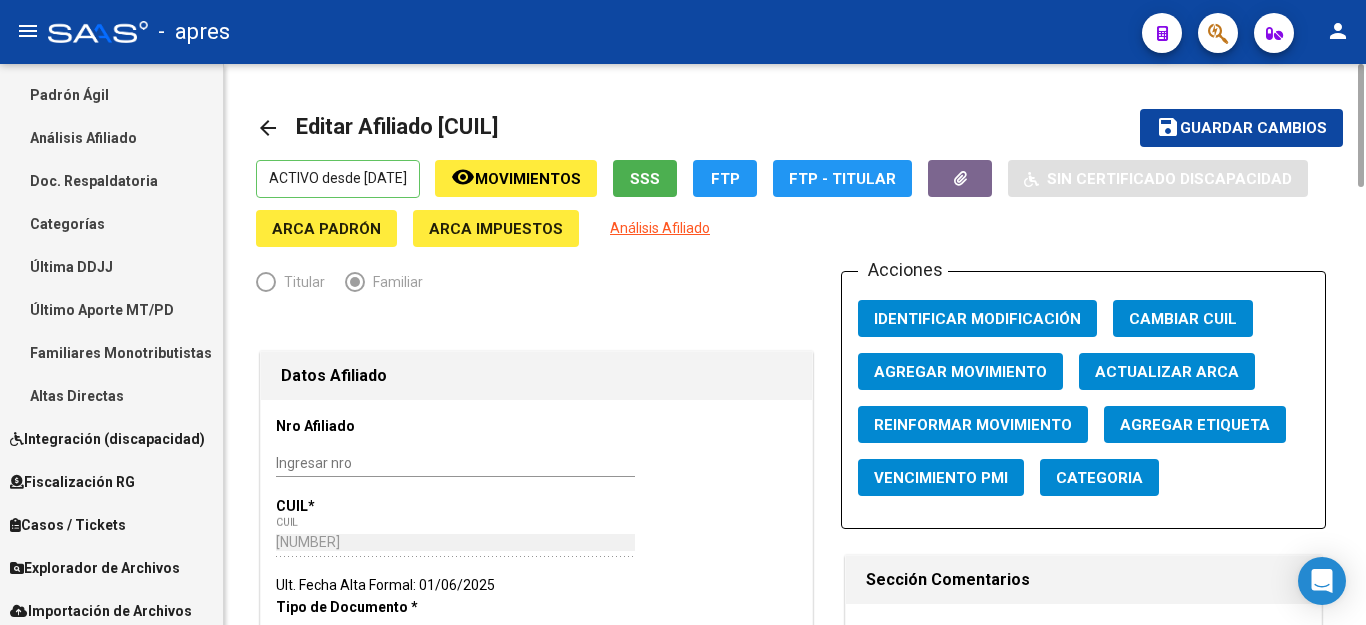 type on "1893" 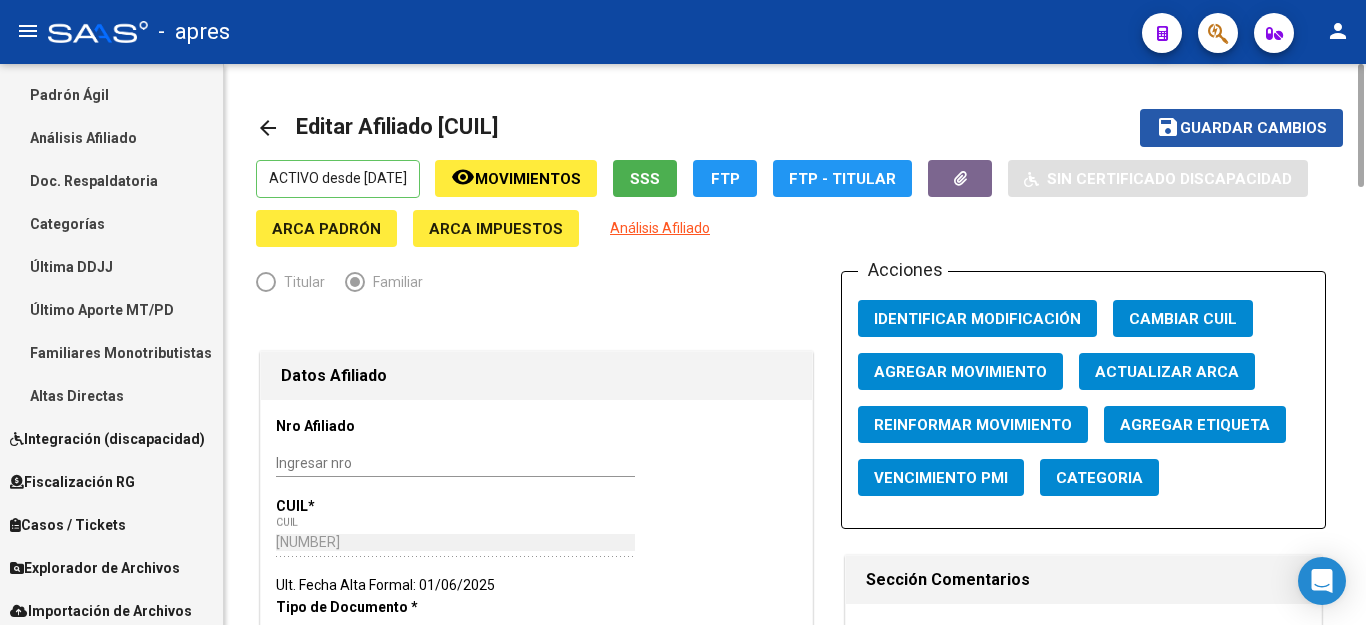 click on "Guardar cambios" 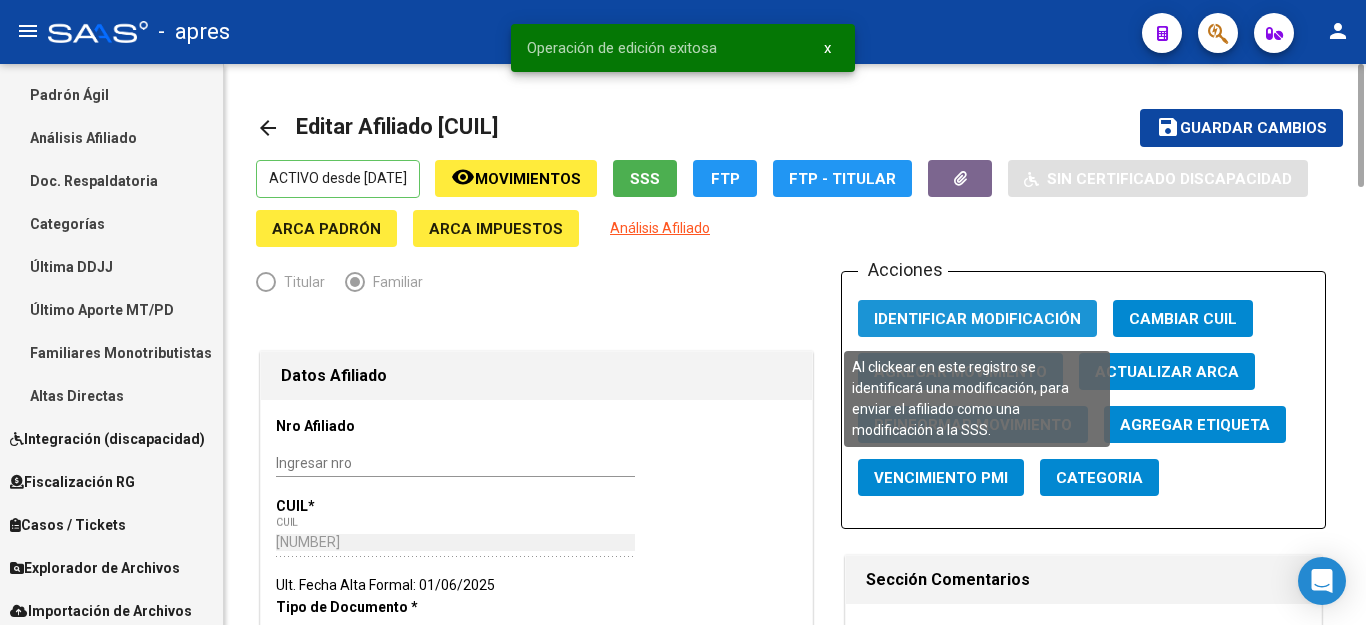 click on "Identificar Modificación" 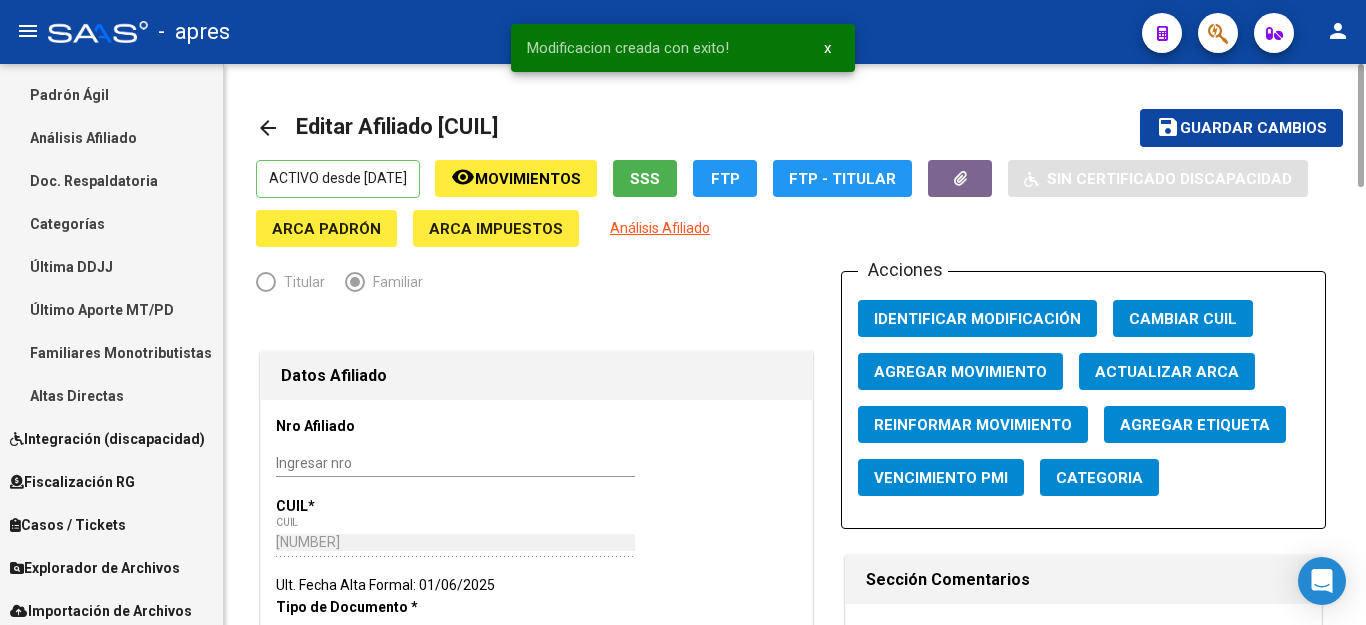 type 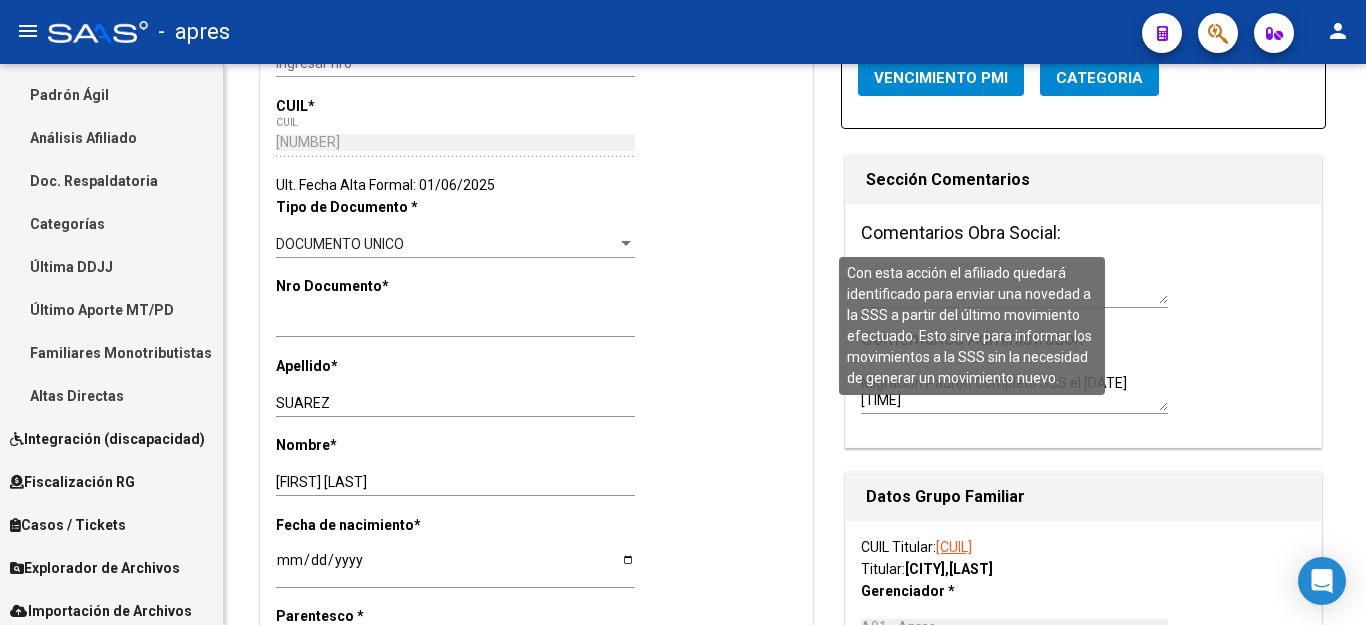 scroll, scrollTop: 0, scrollLeft: 0, axis: both 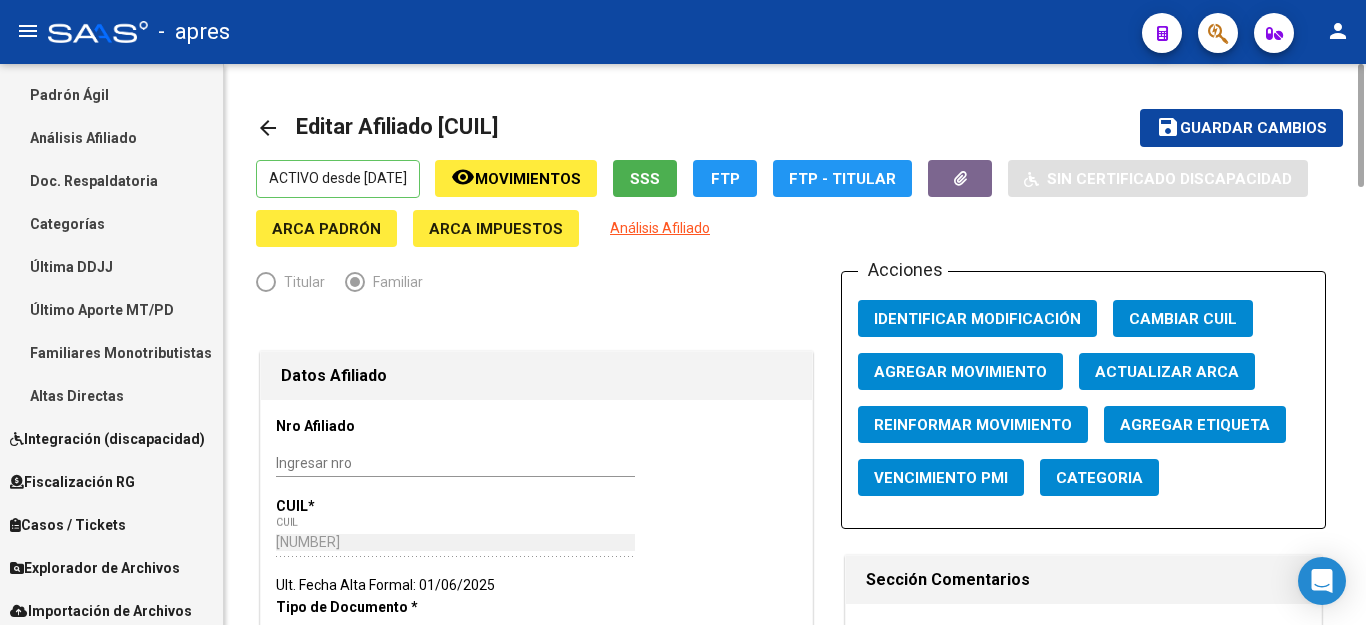 click on "menu -   apres  person" 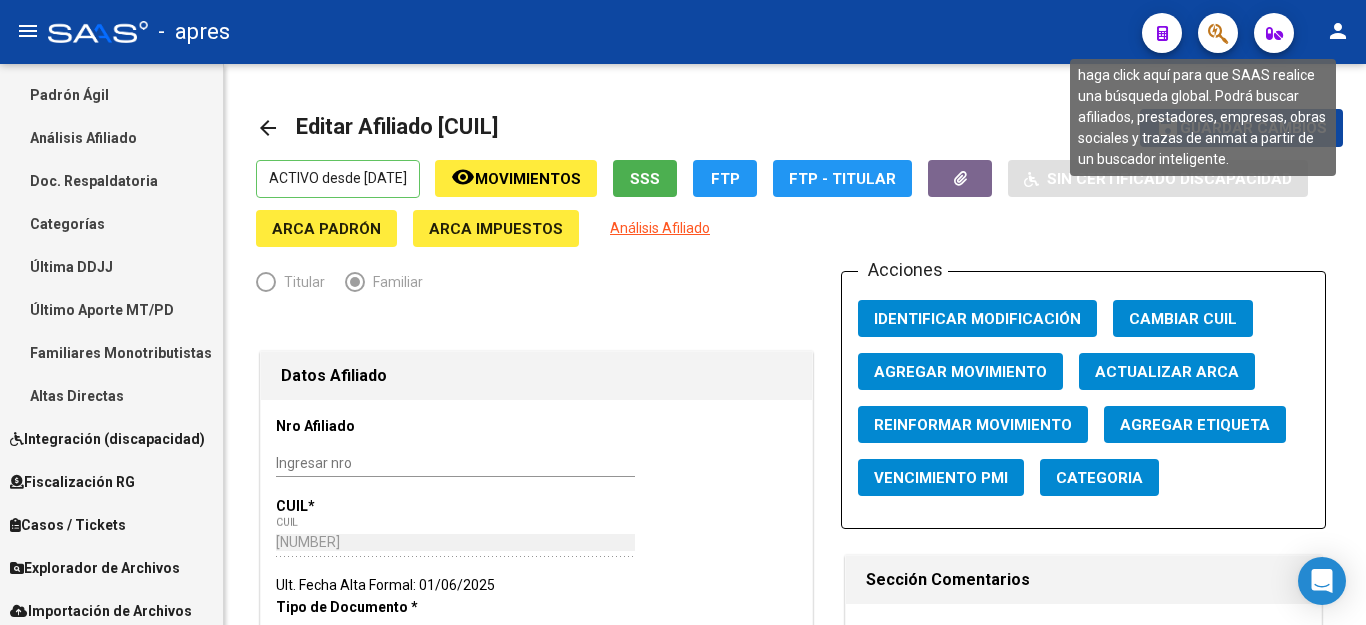 click 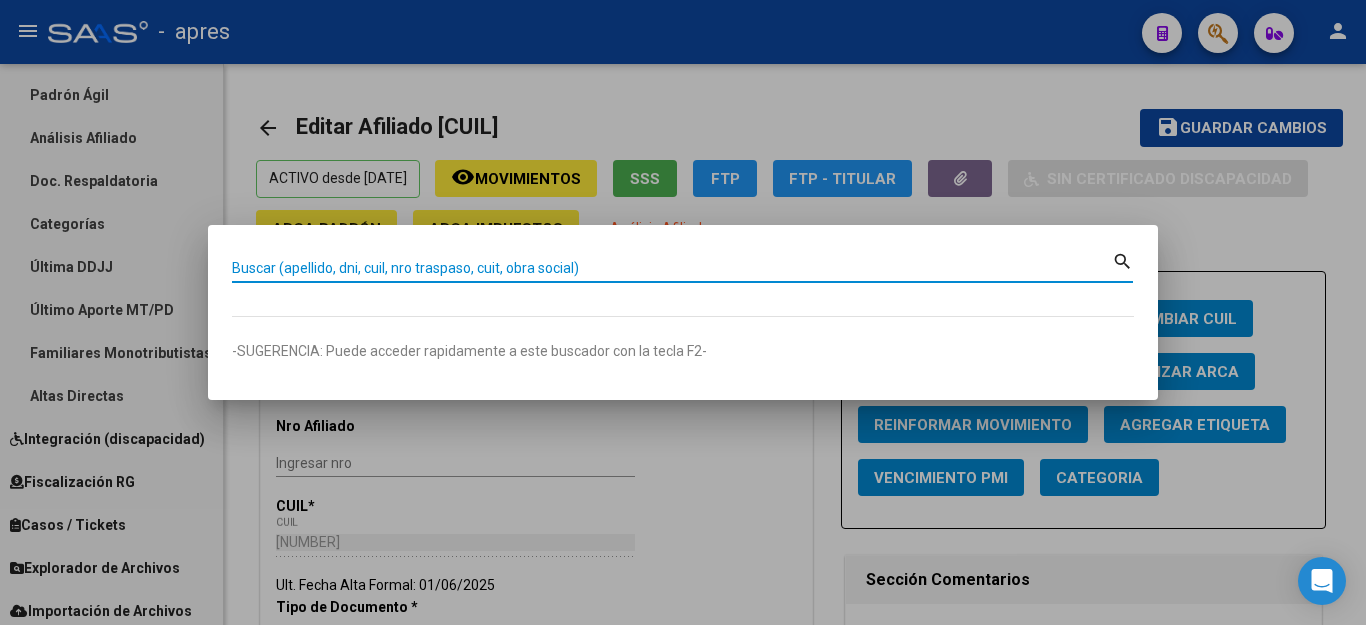 paste on "[CUIL]" 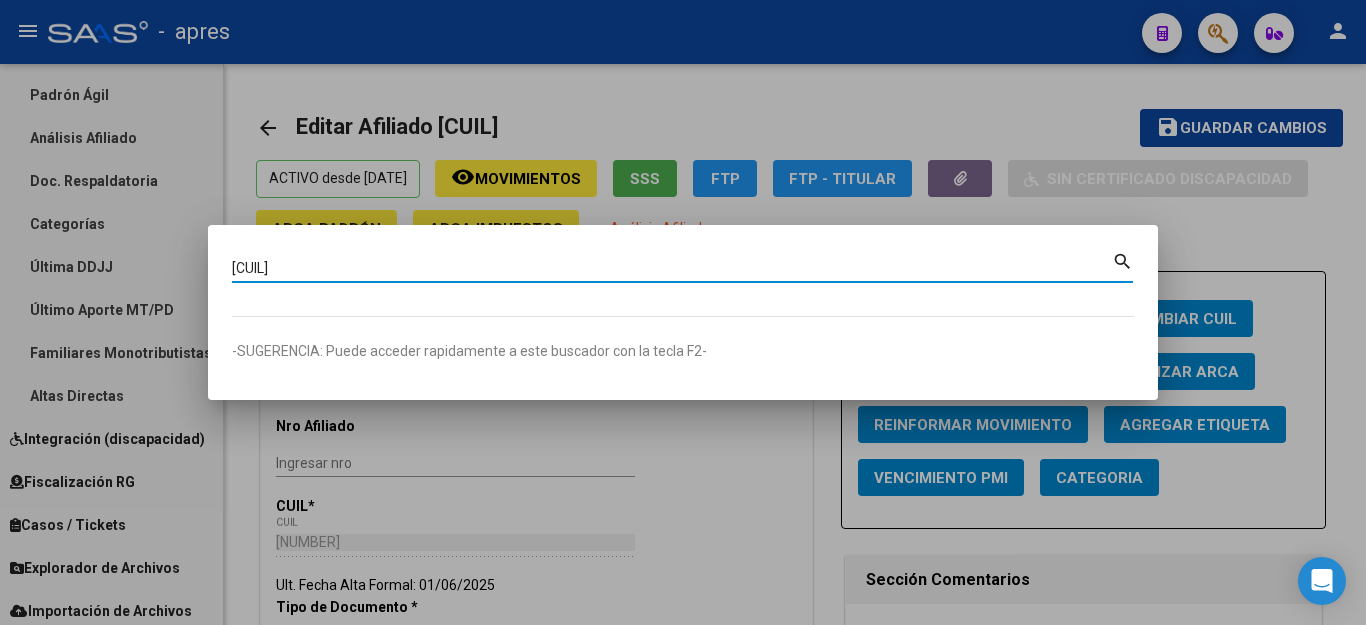 type on "[CUIL]" 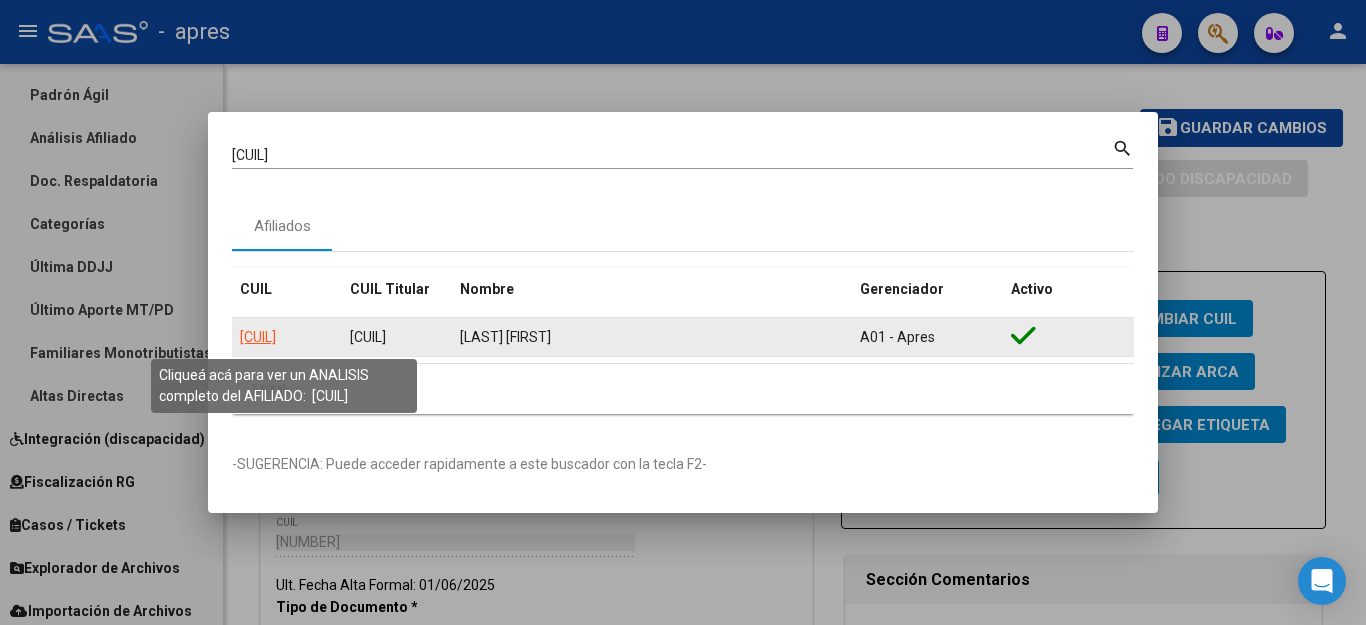 click on "[CUIL]" 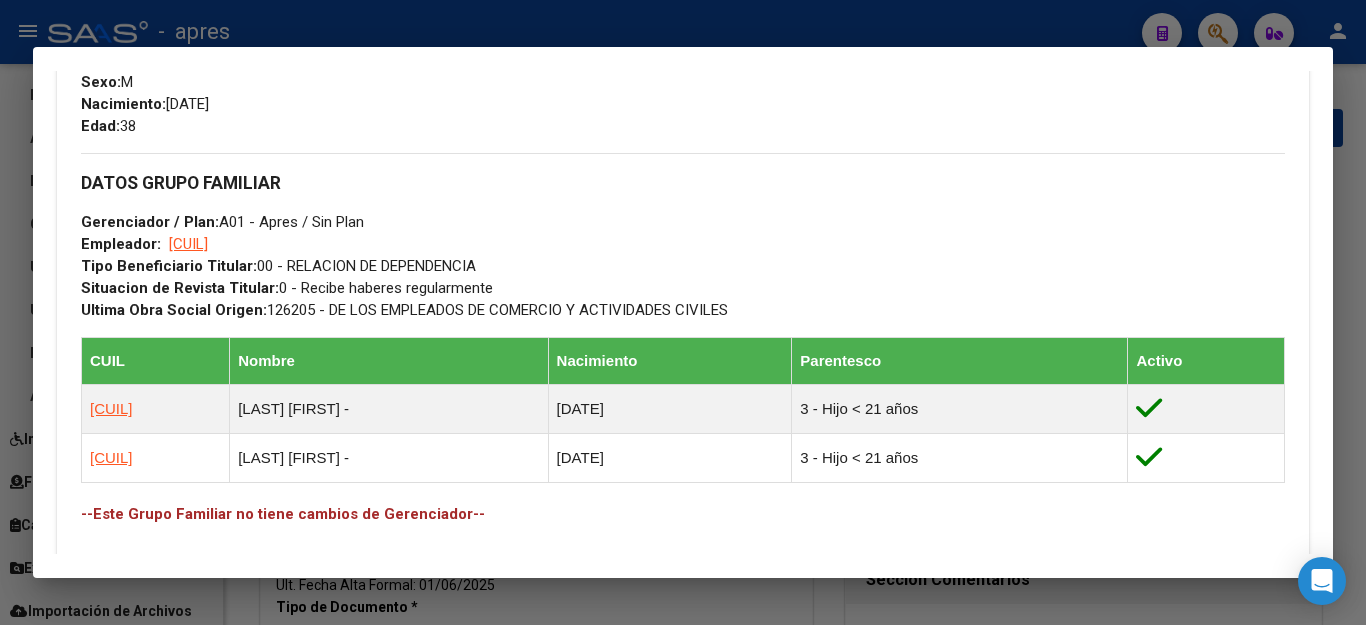 scroll, scrollTop: 877, scrollLeft: 0, axis: vertical 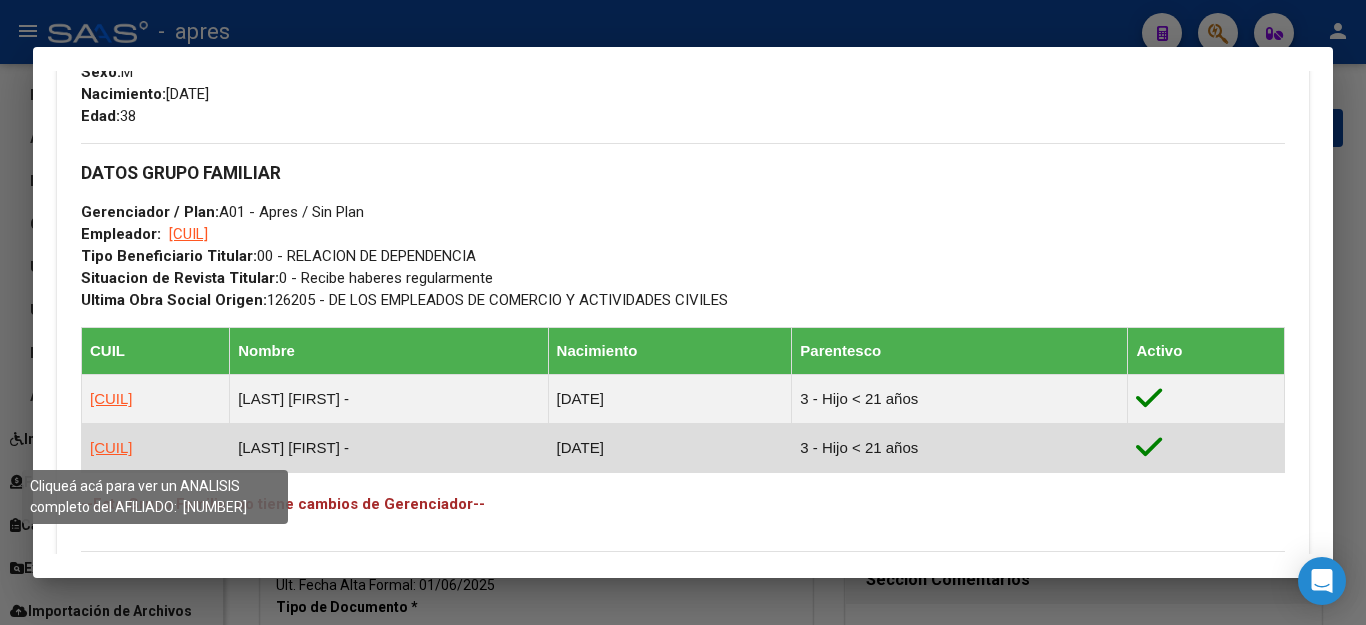 click on "[CUIL]" at bounding box center [111, 447] 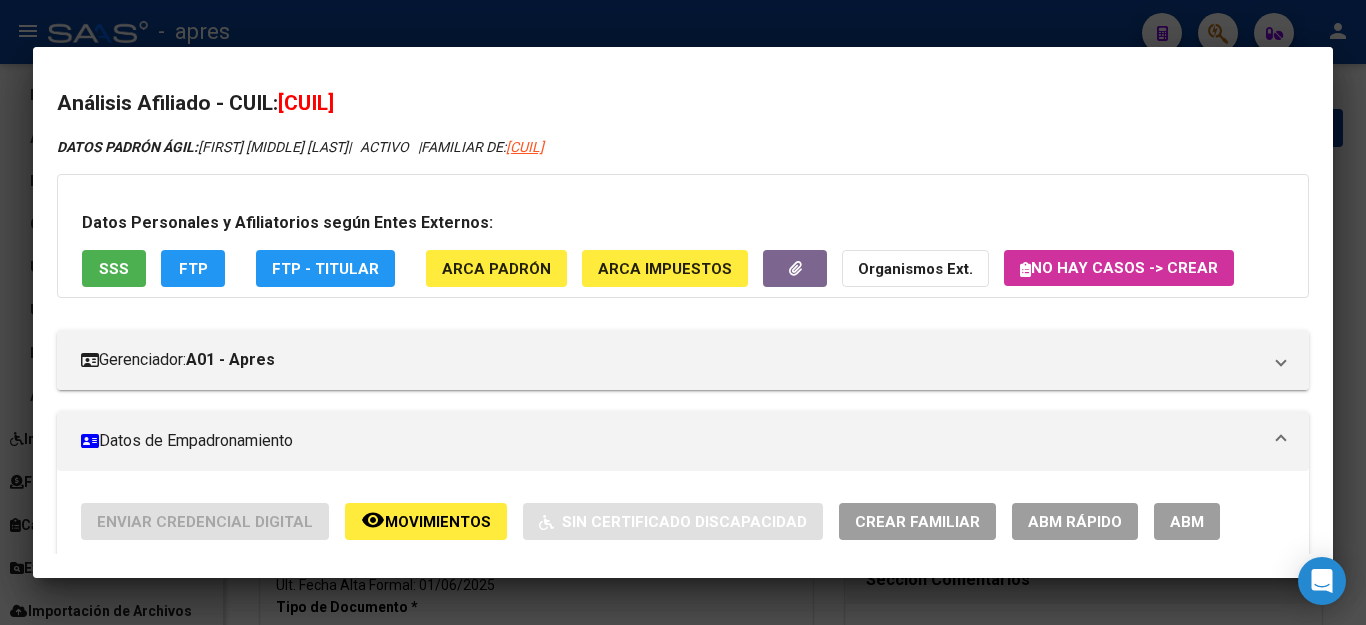 scroll, scrollTop: 400, scrollLeft: 0, axis: vertical 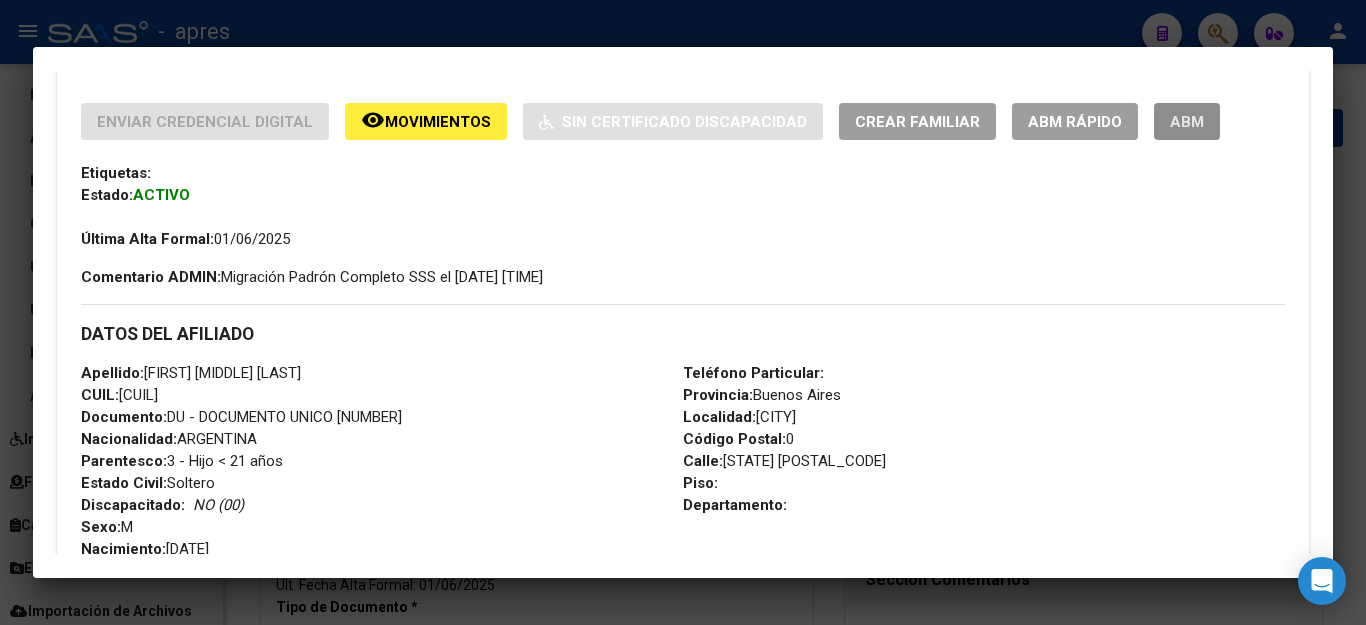 click on "ABM" at bounding box center (1187, 122) 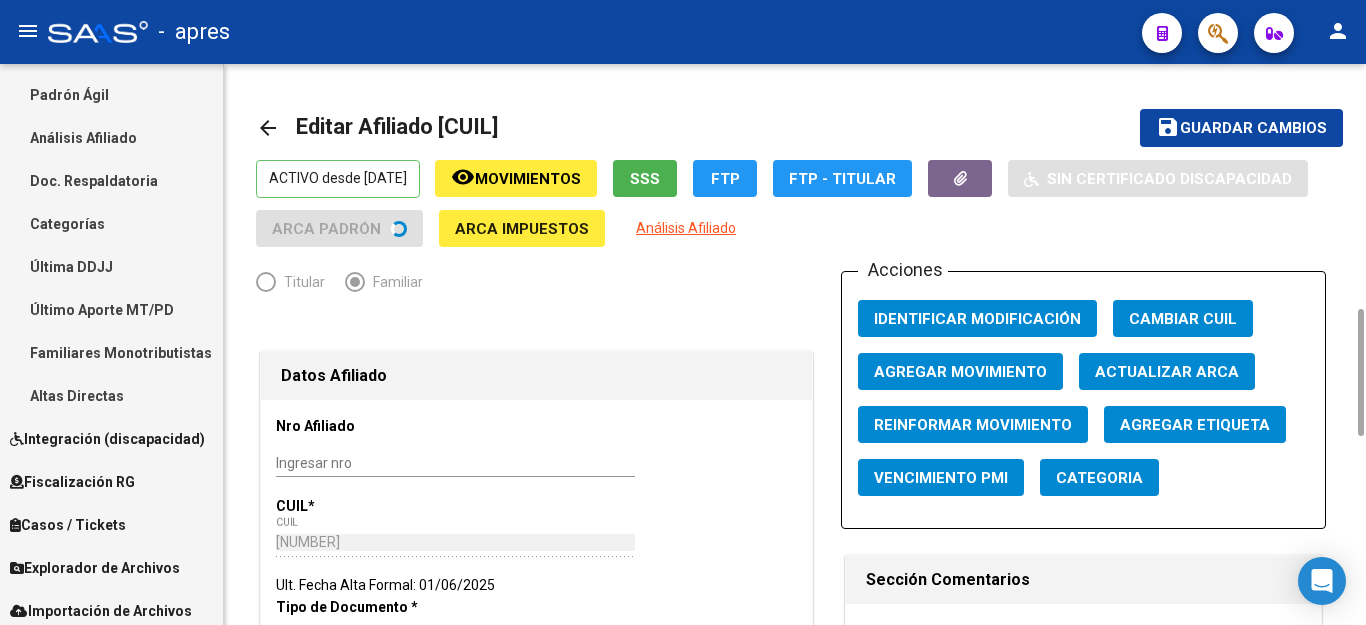 scroll, scrollTop: 600, scrollLeft: 0, axis: vertical 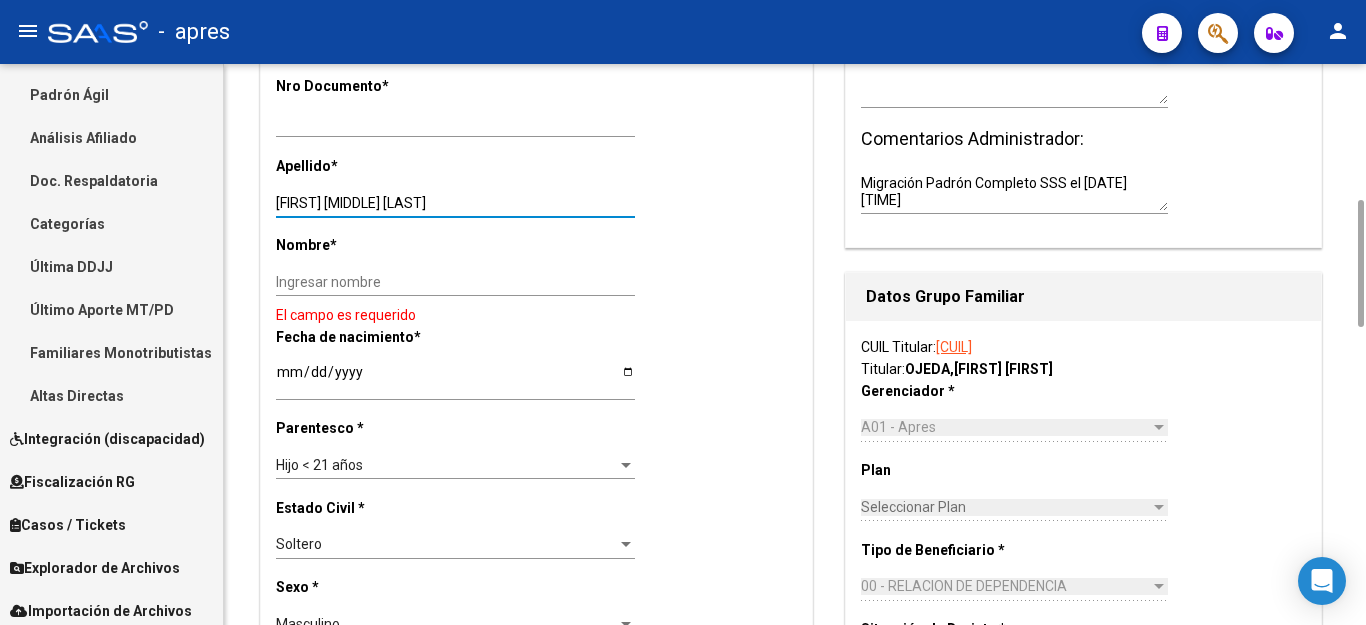 drag, startPoint x: 323, startPoint y: 200, endPoint x: 692, endPoint y: 199, distance: 369.00134 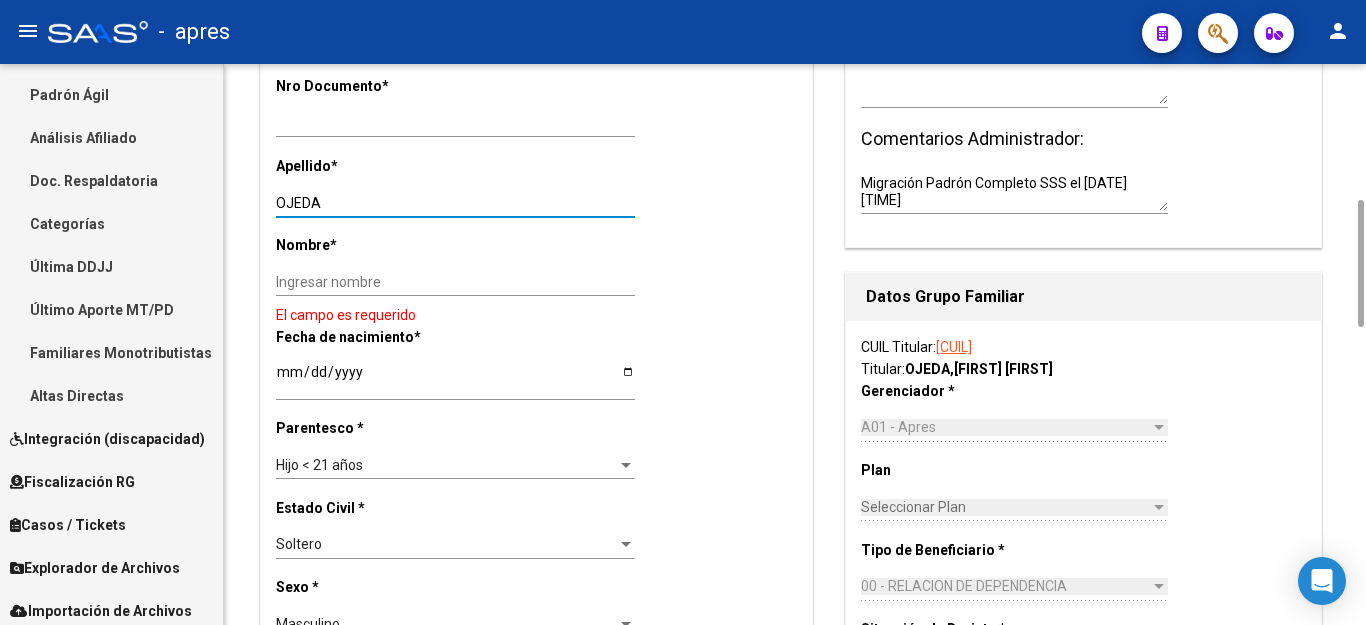 type on "OJEDA" 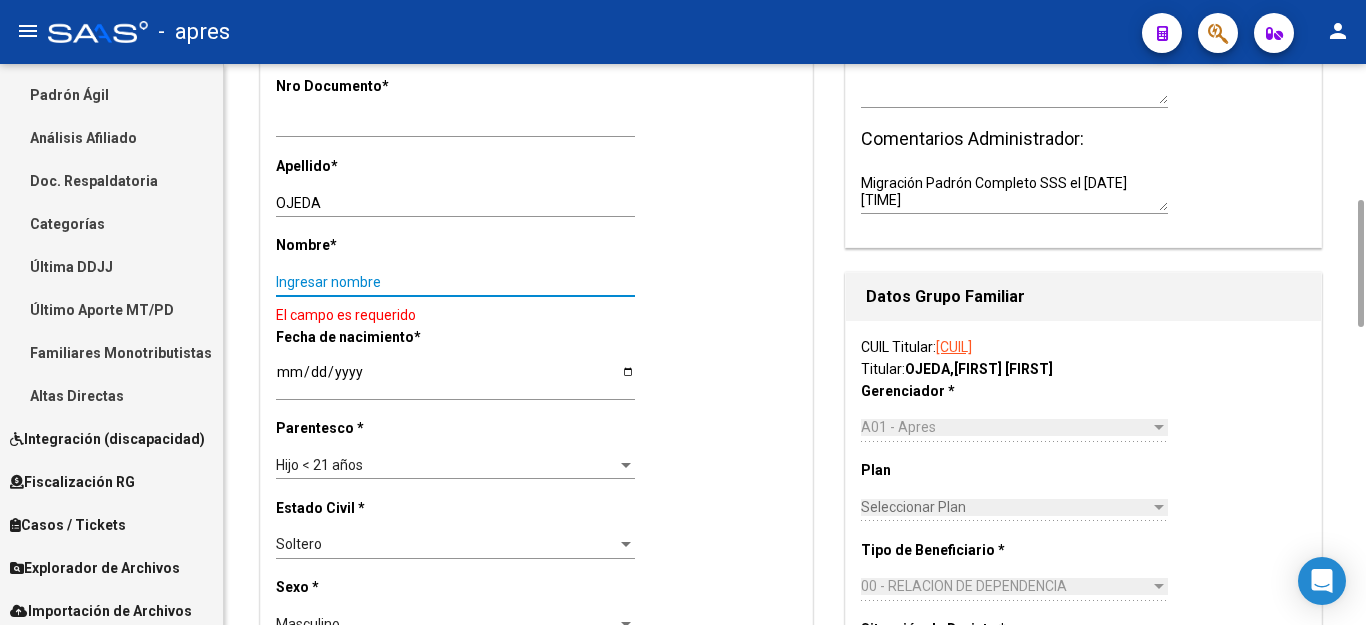 paste on "[FIRST]" 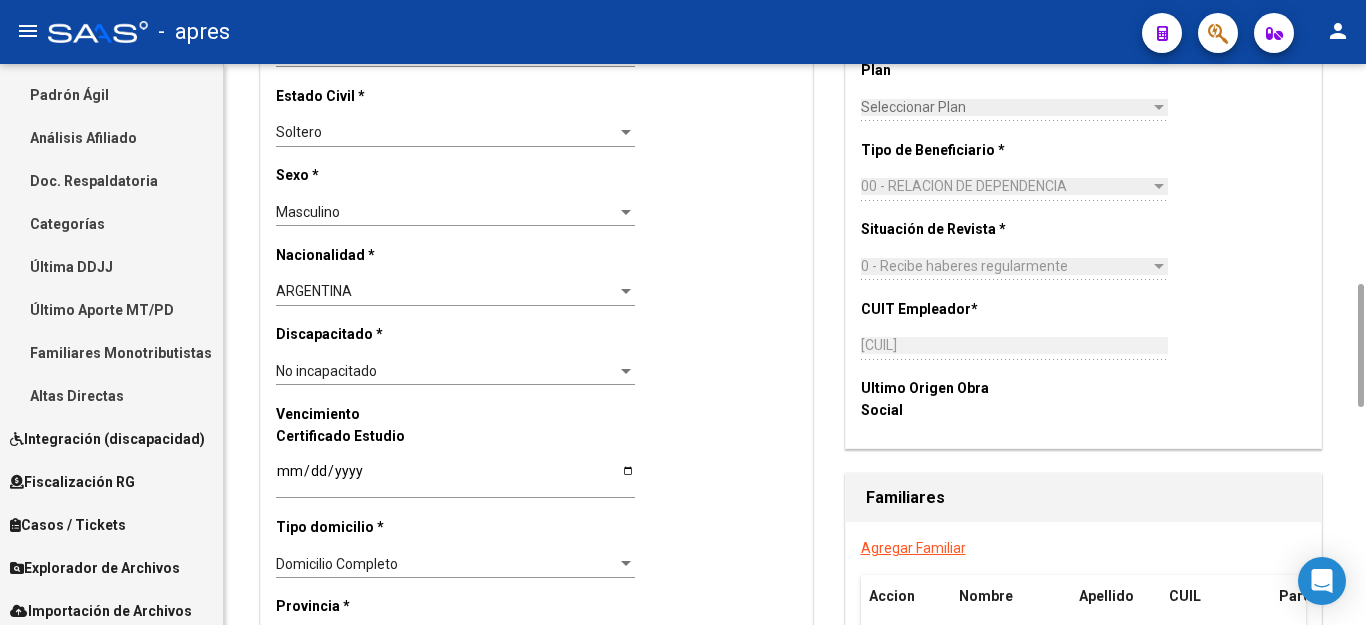 scroll, scrollTop: 1200, scrollLeft: 0, axis: vertical 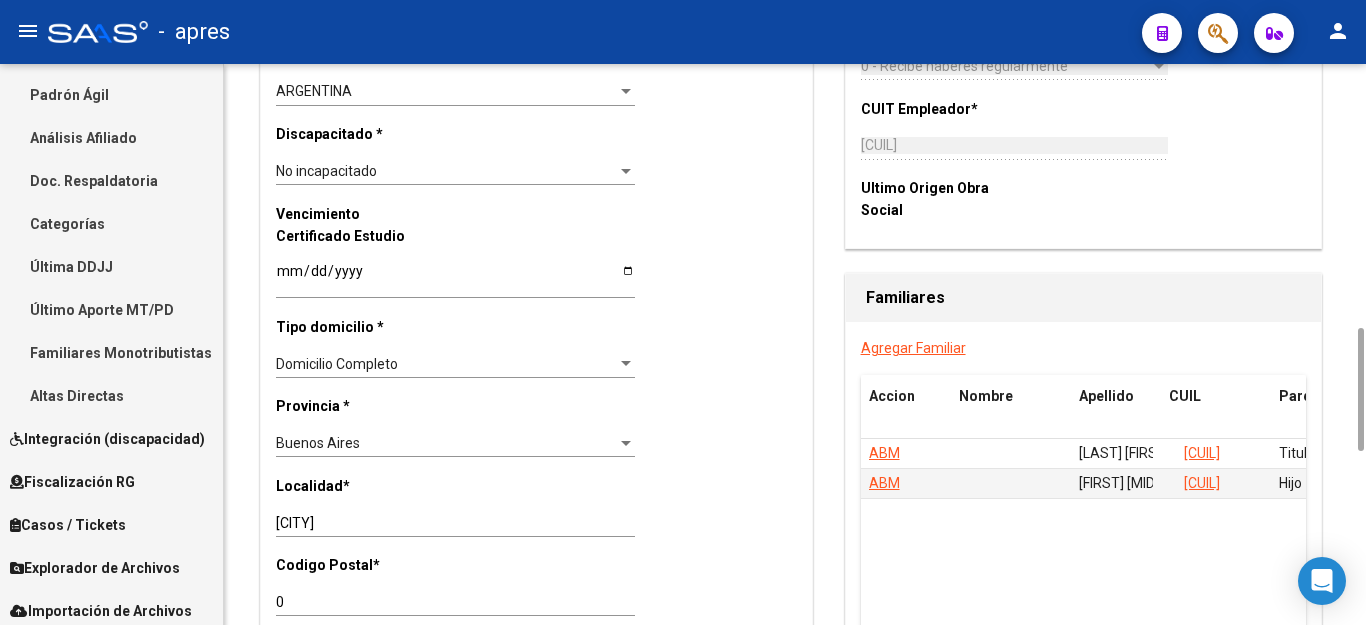 type on "[FIRST]" 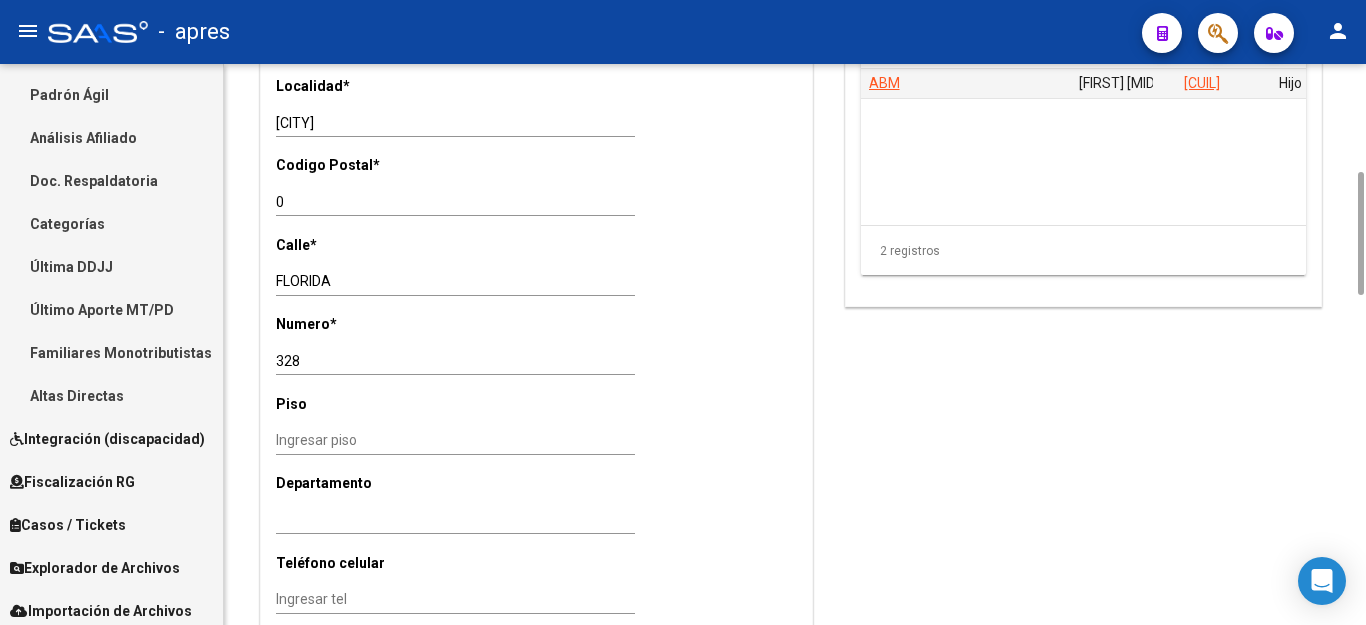 scroll, scrollTop: 1400, scrollLeft: 0, axis: vertical 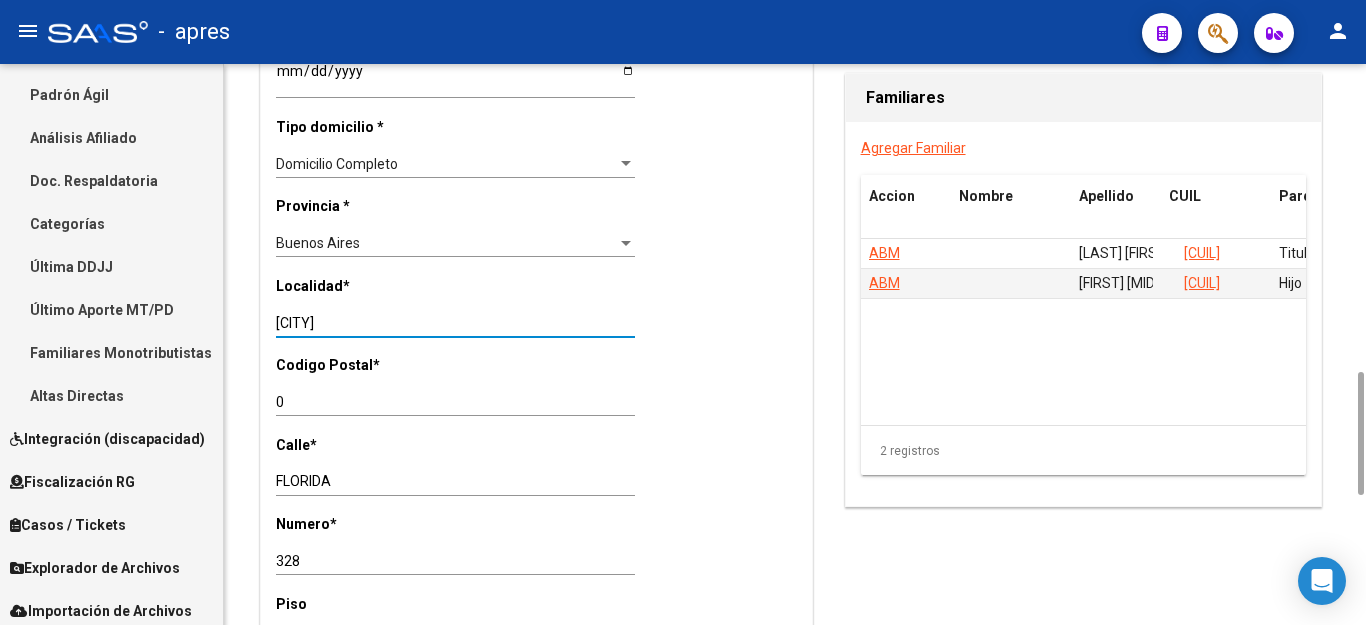 drag, startPoint x: 414, startPoint y: 292, endPoint x: 263, endPoint y: 294, distance: 151.01324 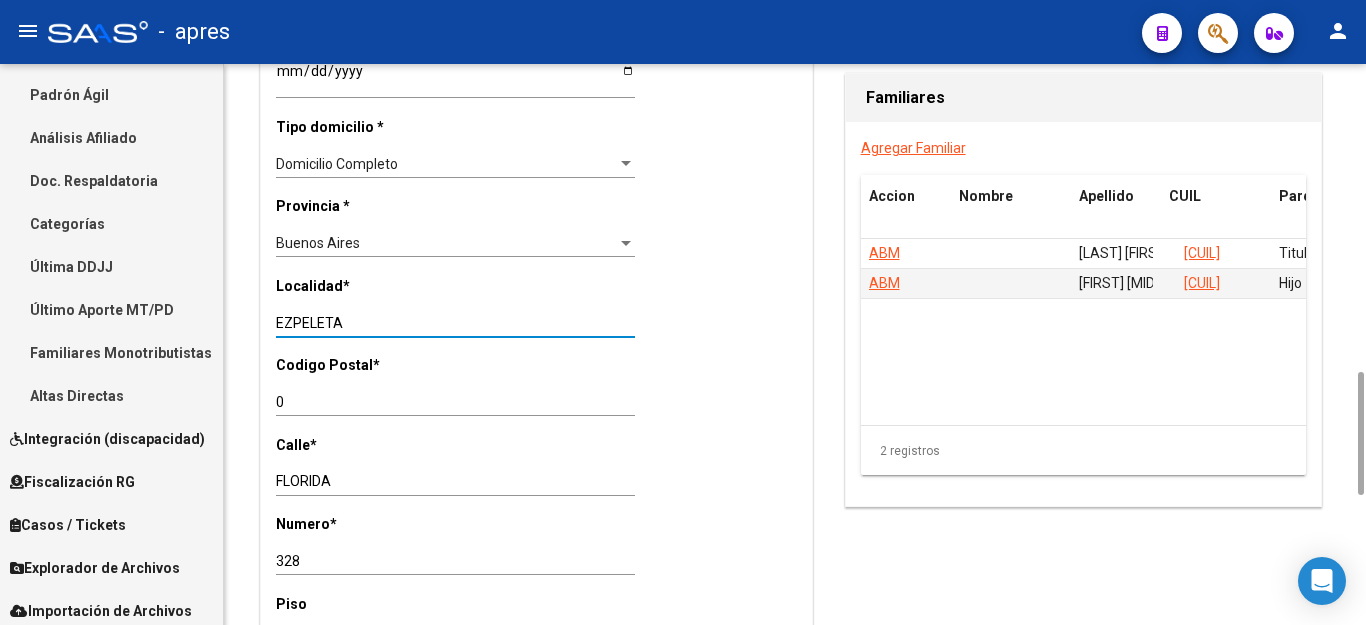 type on "EZPELETA" 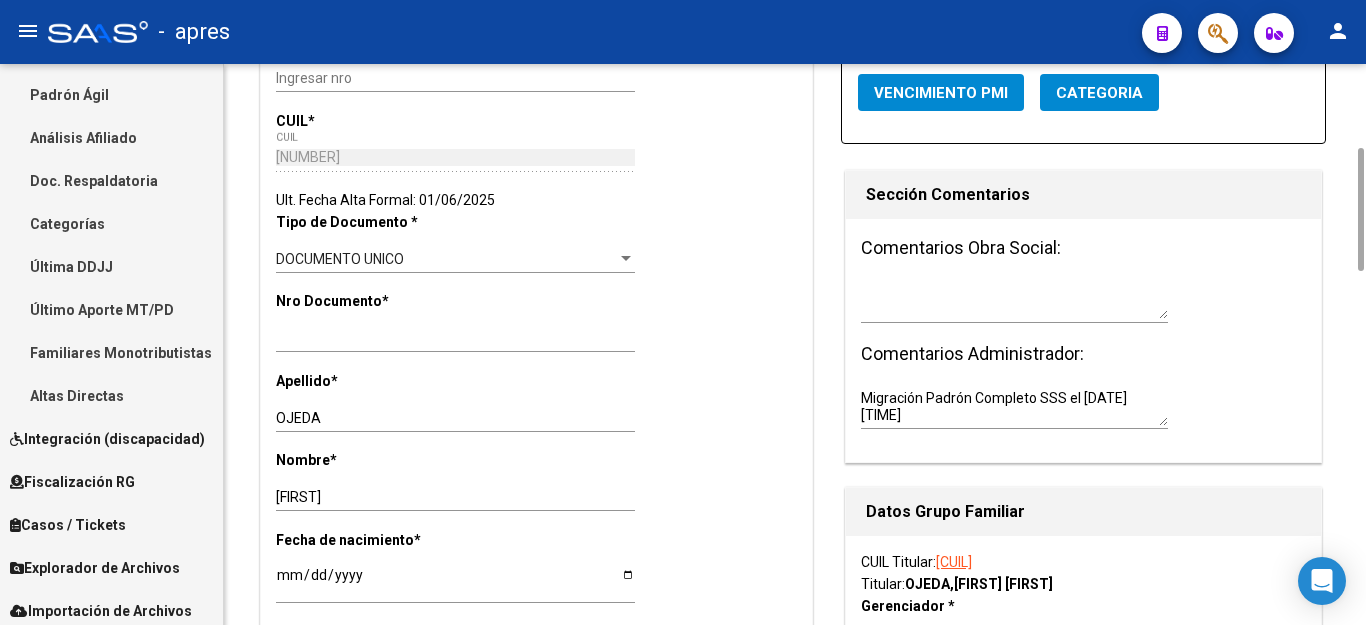 scroll, scrollTop: 0, scrollLeft: 0, axis: both 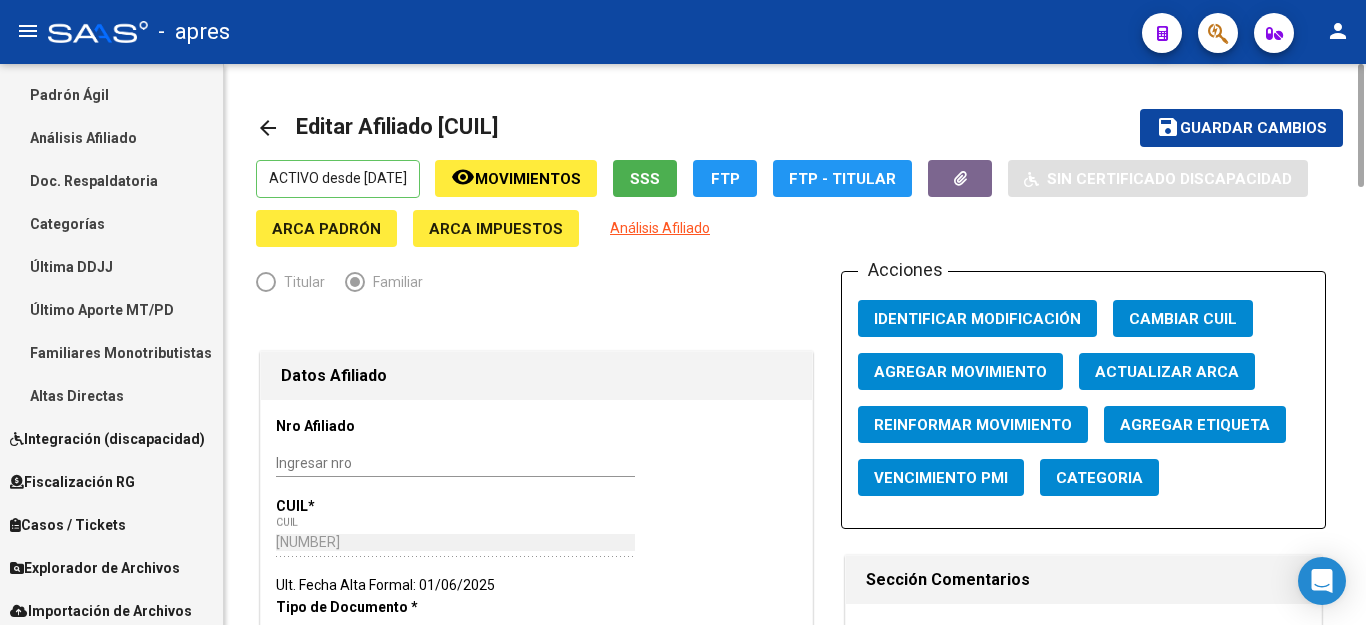 type on "1882" 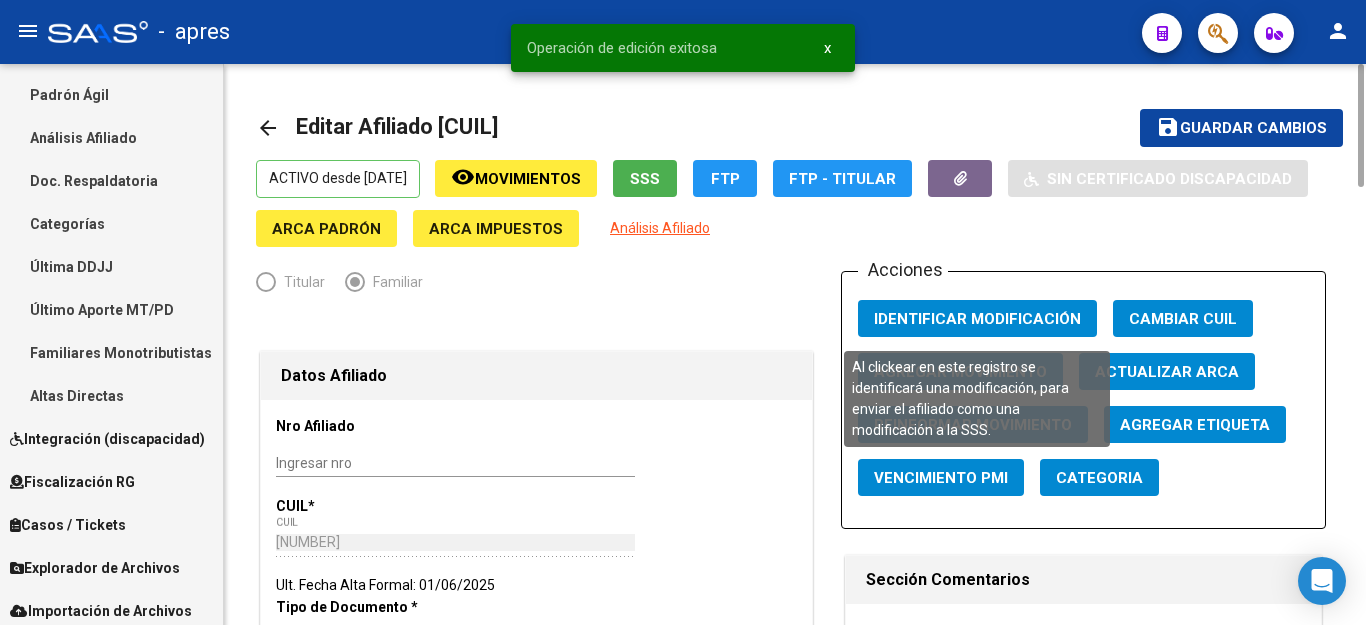 click on "Identificar Modificación" 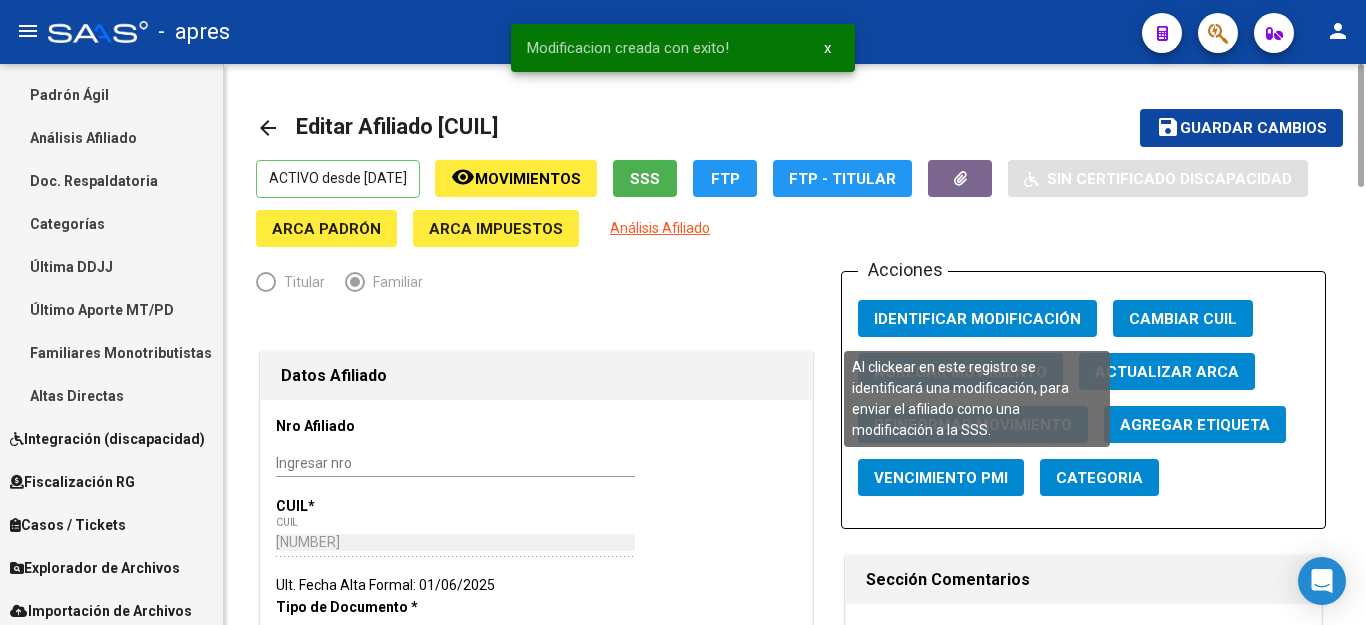 type 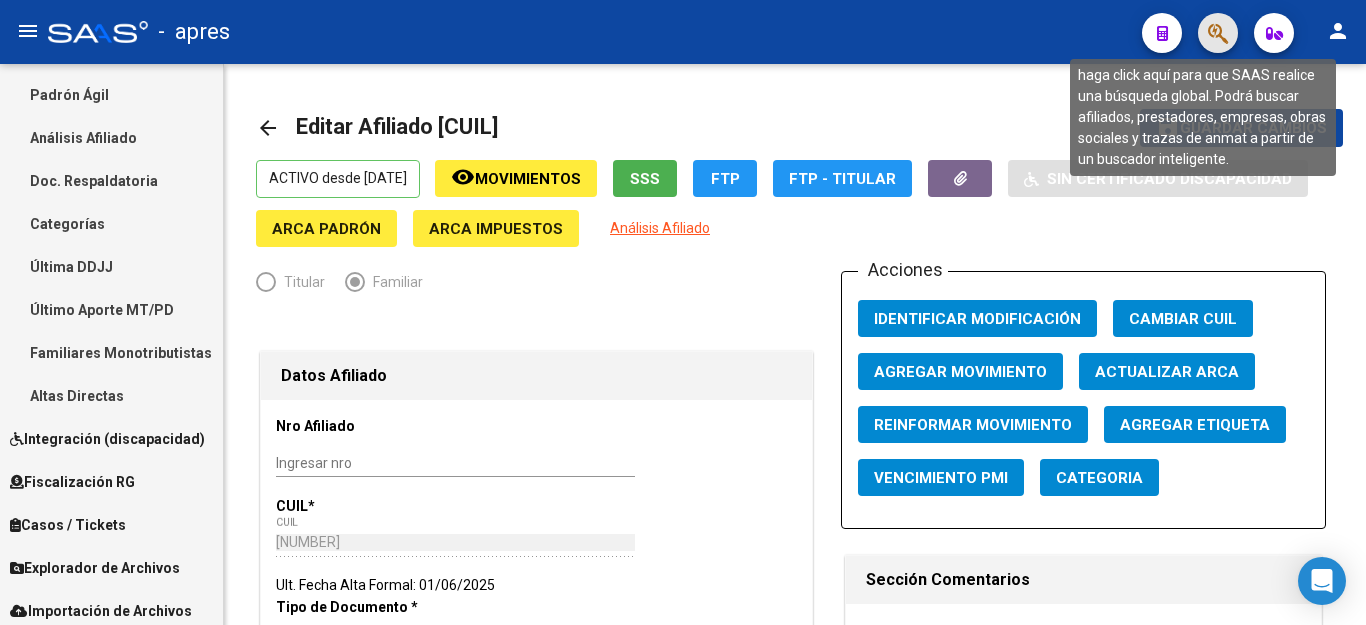 click 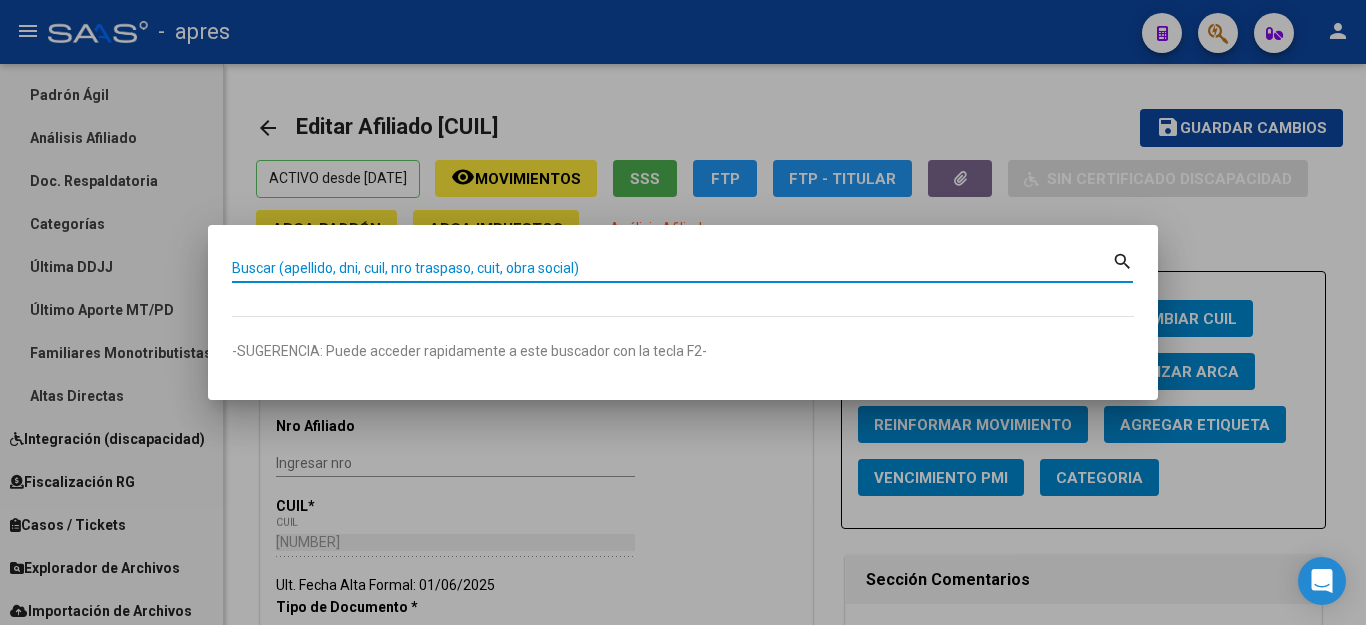 paste on "[DOCUMENT]" 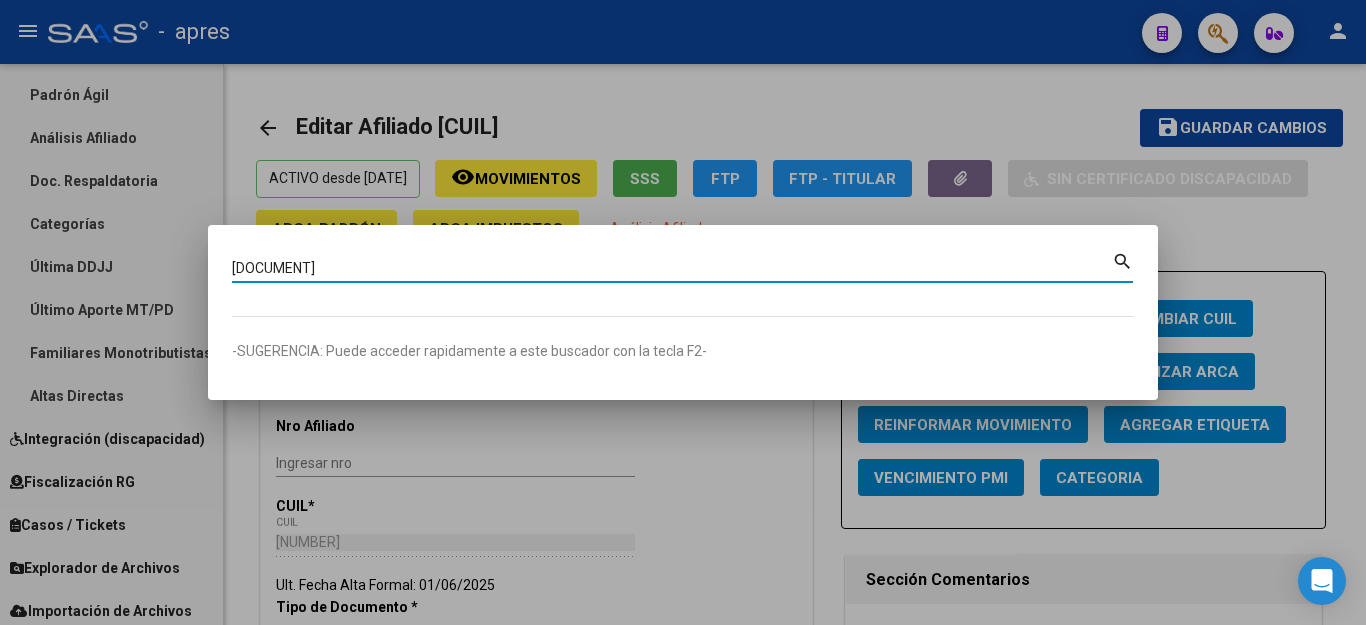 type on "[DOCUMENT]" 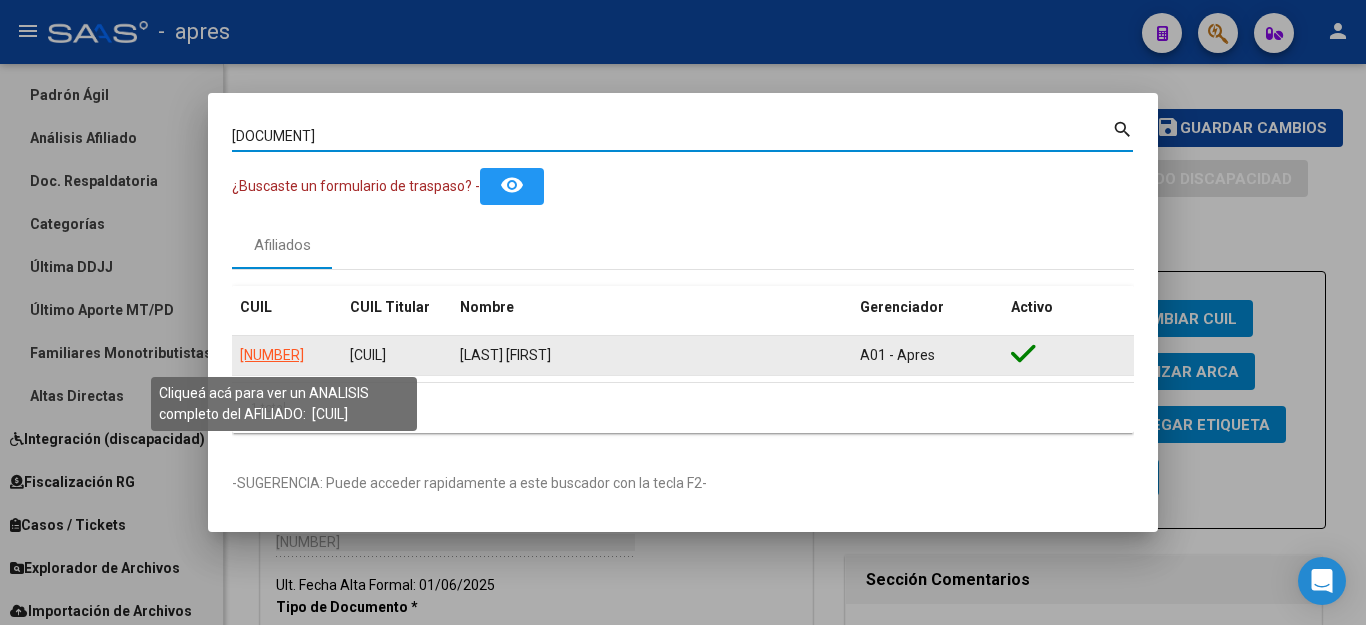 click on "[NUMBER]" 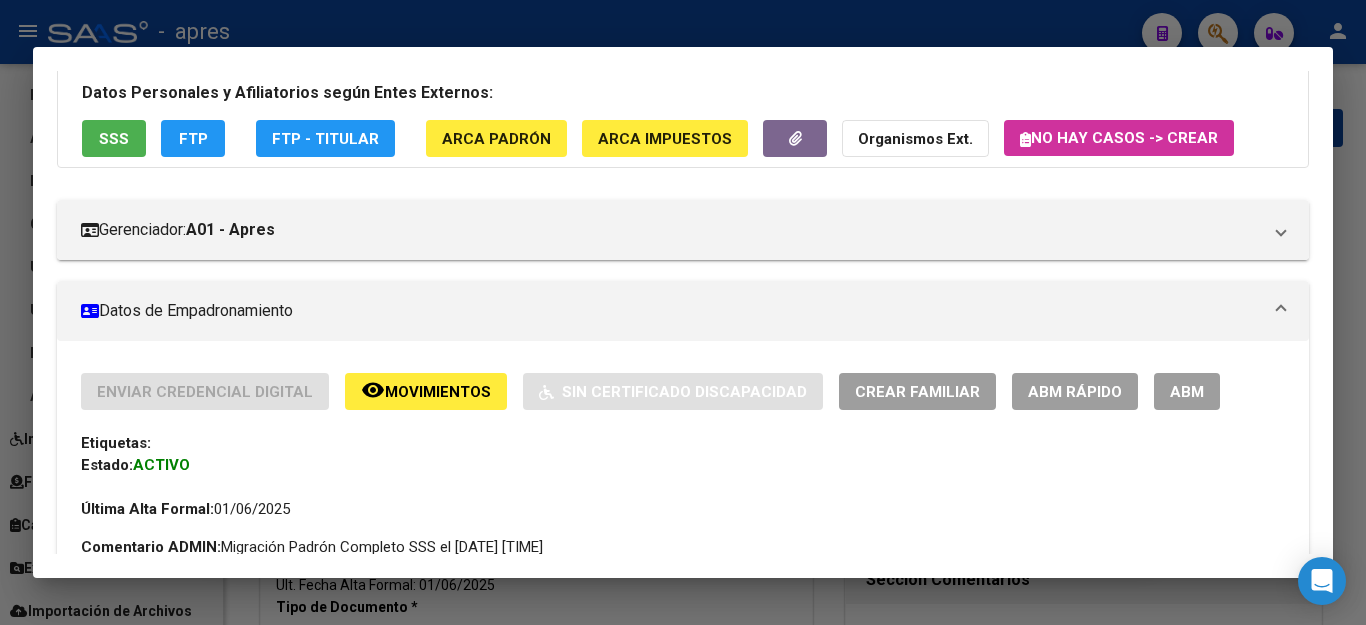scroll, scrollTop: 200, scrollLeft: 0, axis: vertical 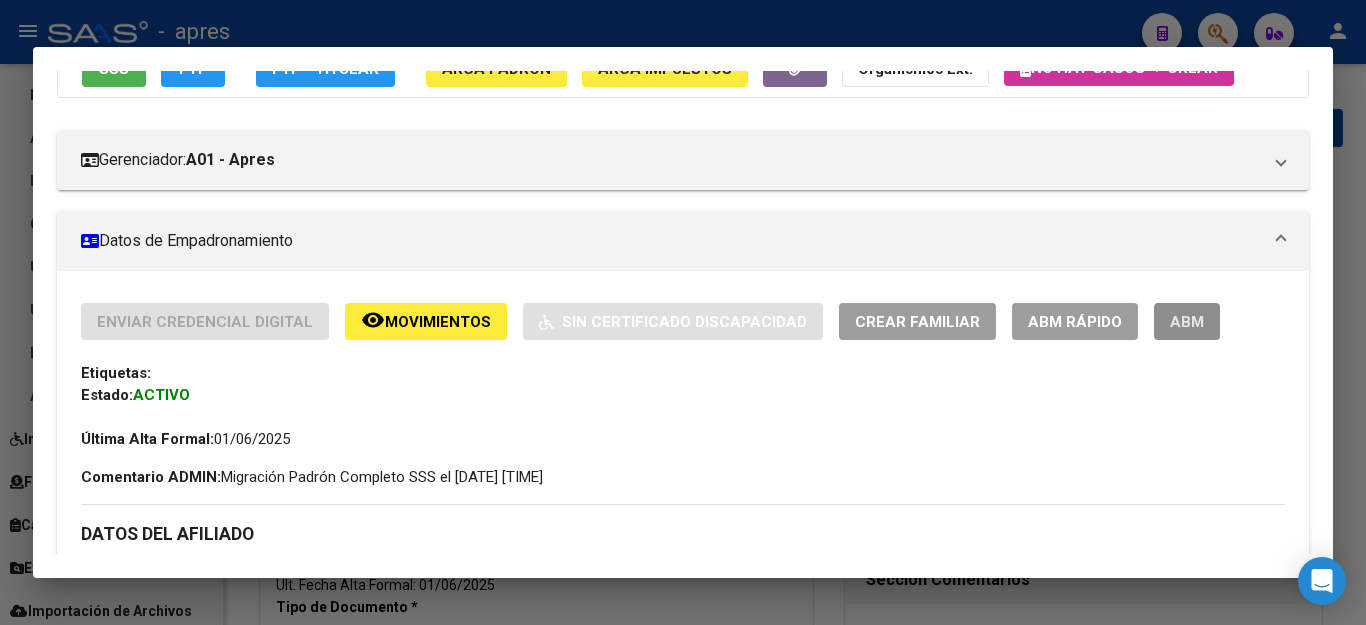 click on "ABM" at bounding box center (1187, 322) 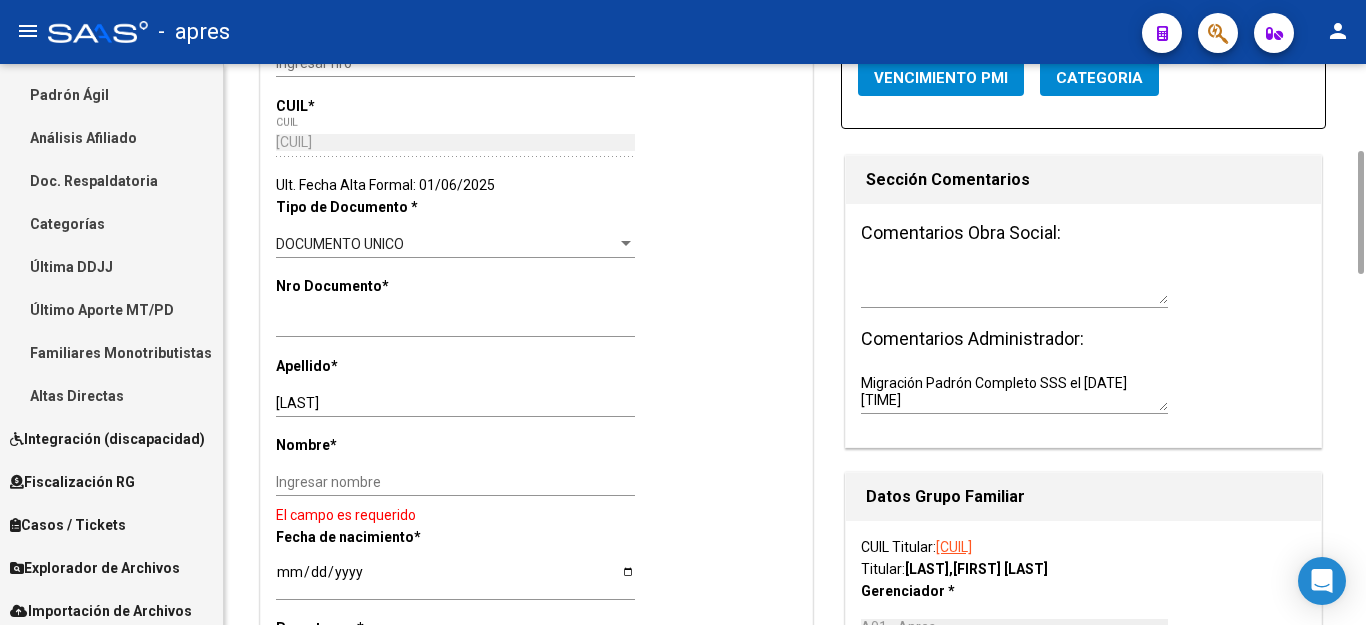 scroll, scrollTop: 600, scrollLeft: 0, axis: vertical 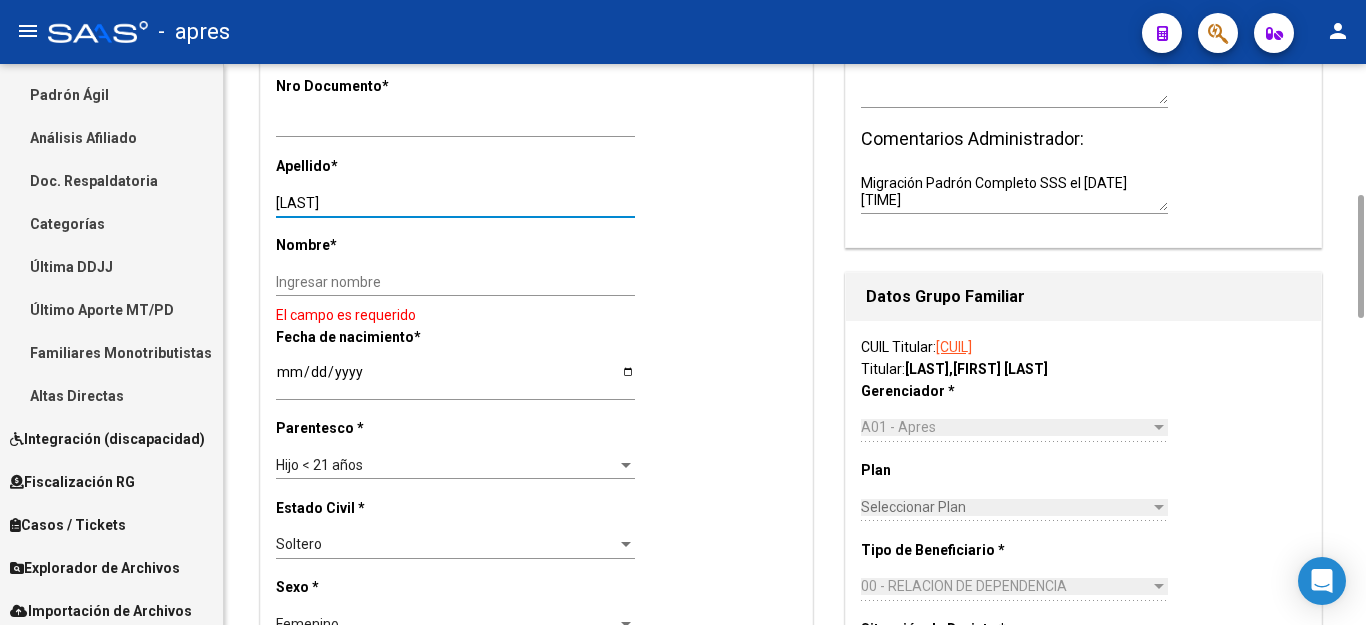 drag, startPoint x: 335, startPoint y: 201, endPoint x: 455, endPoint y: 207, distance: 120.14991 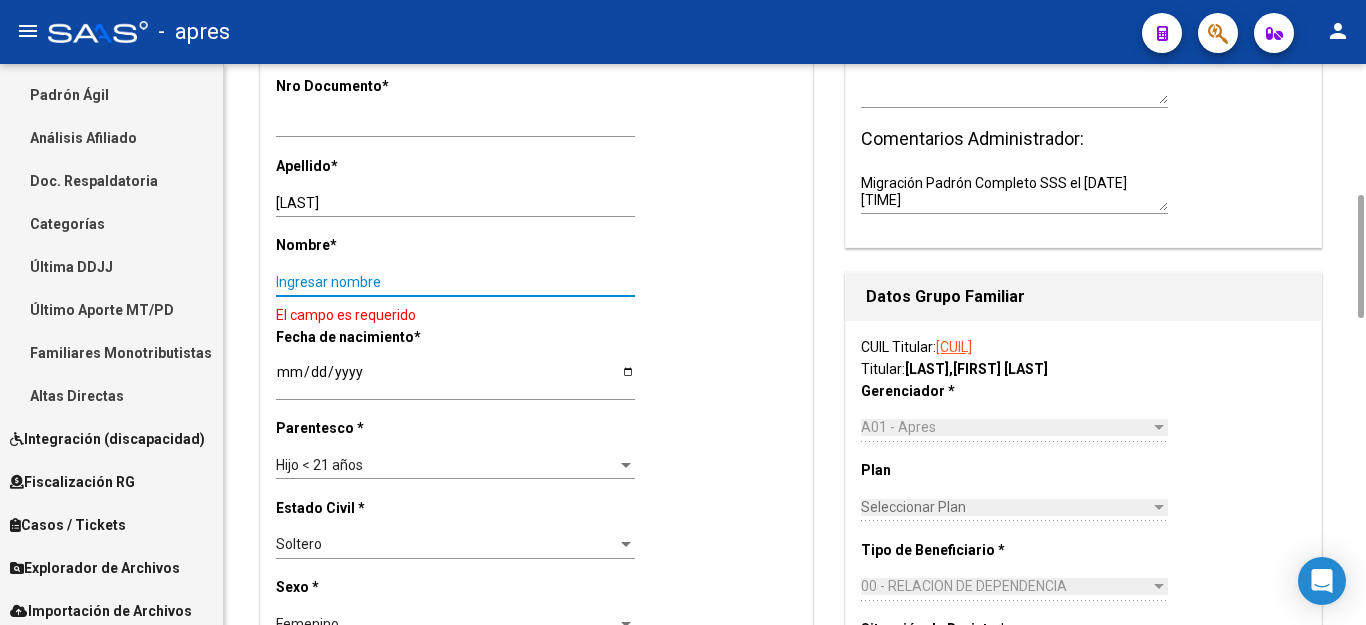 click on "Ingresar nombre" at bounding box center (455, 282) 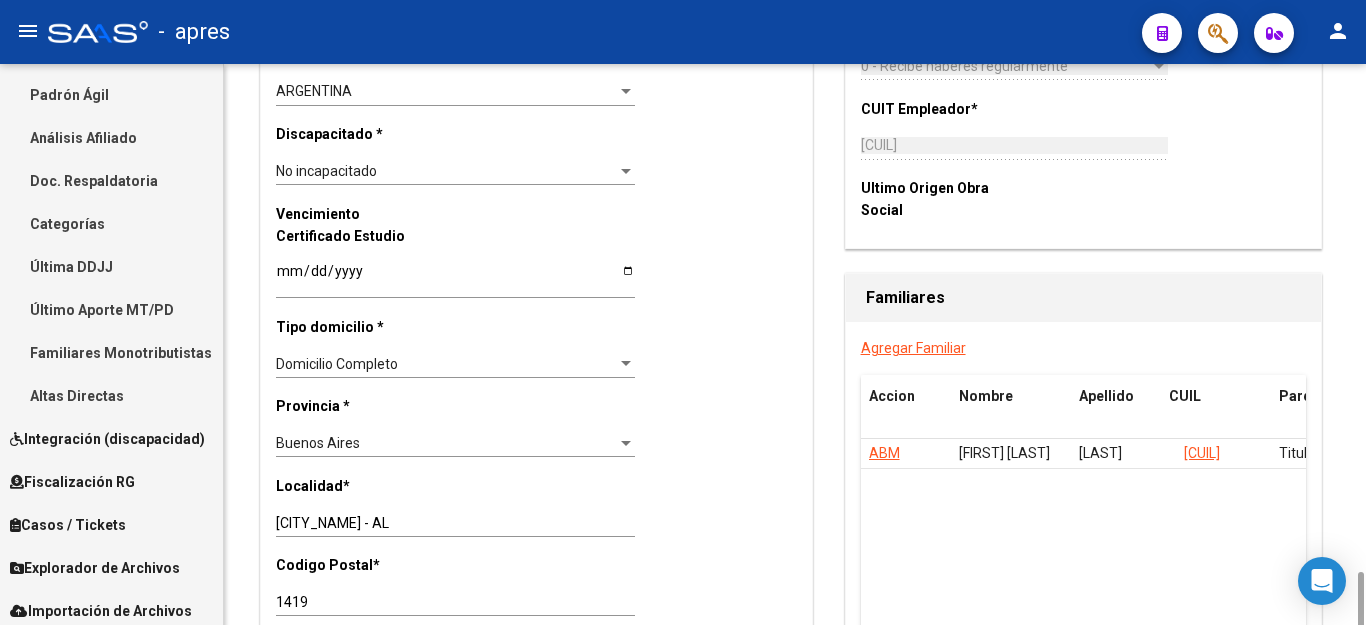 scroll, scrollTop: 1400, scrollLeft: 0, axis: vertical 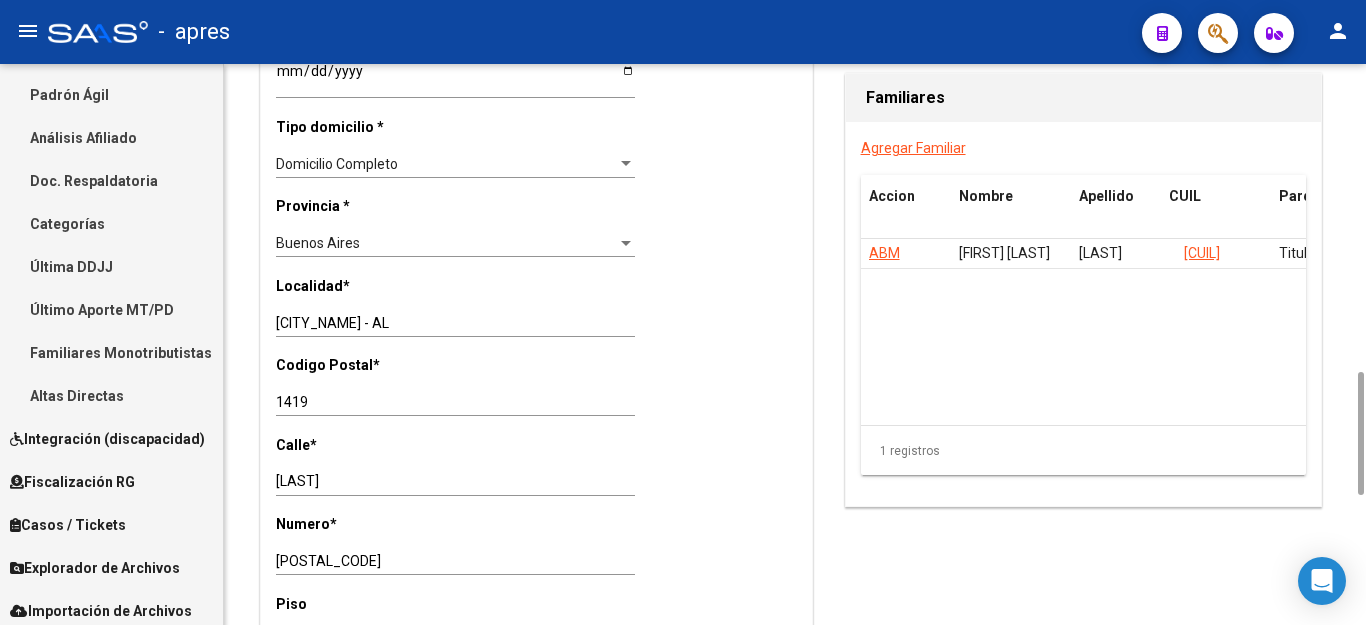 type on "[LAST]" 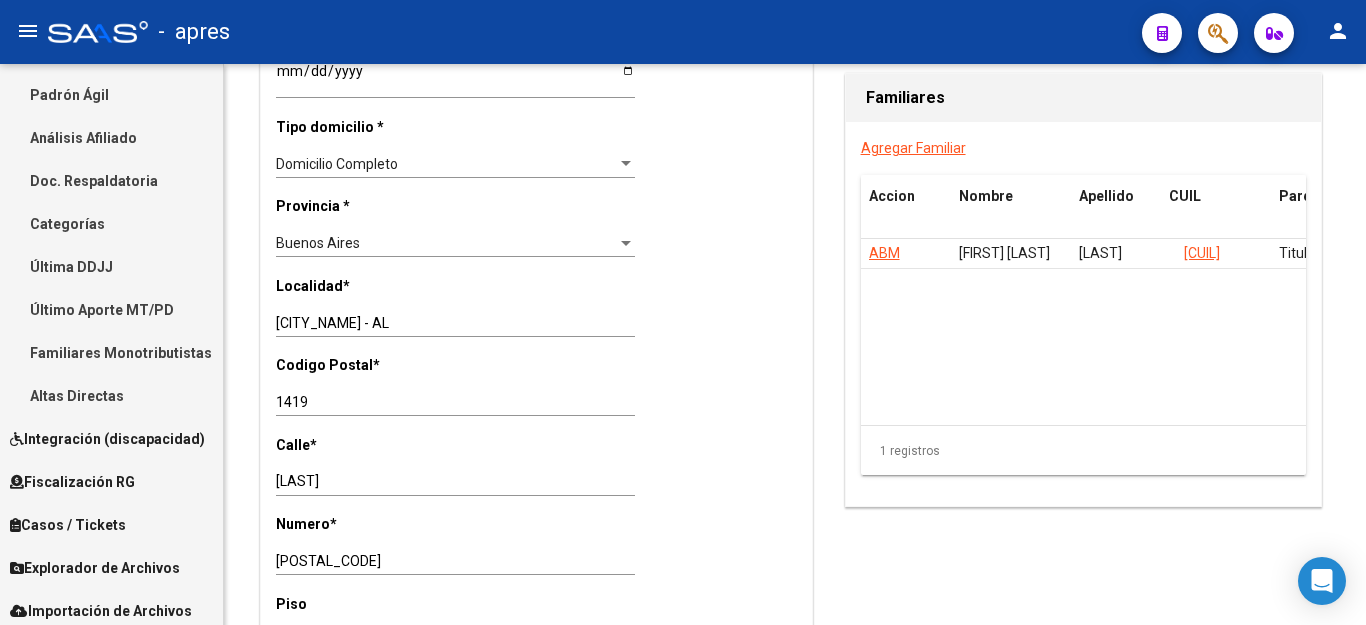 drag, startPoint x: 432, startPoint y: 288, endPoint x: 23, endPoint y: 288, distance: 409 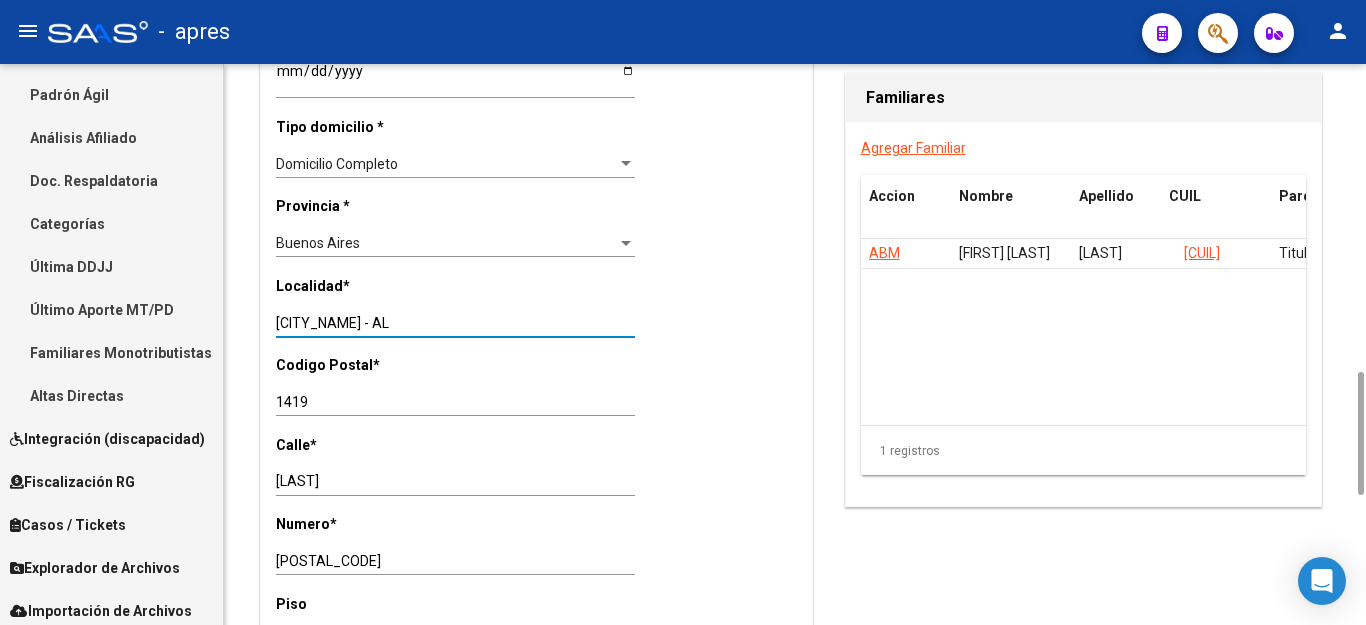 click on "[CITY_NAME] - AL" at bounding box center (455, 323) 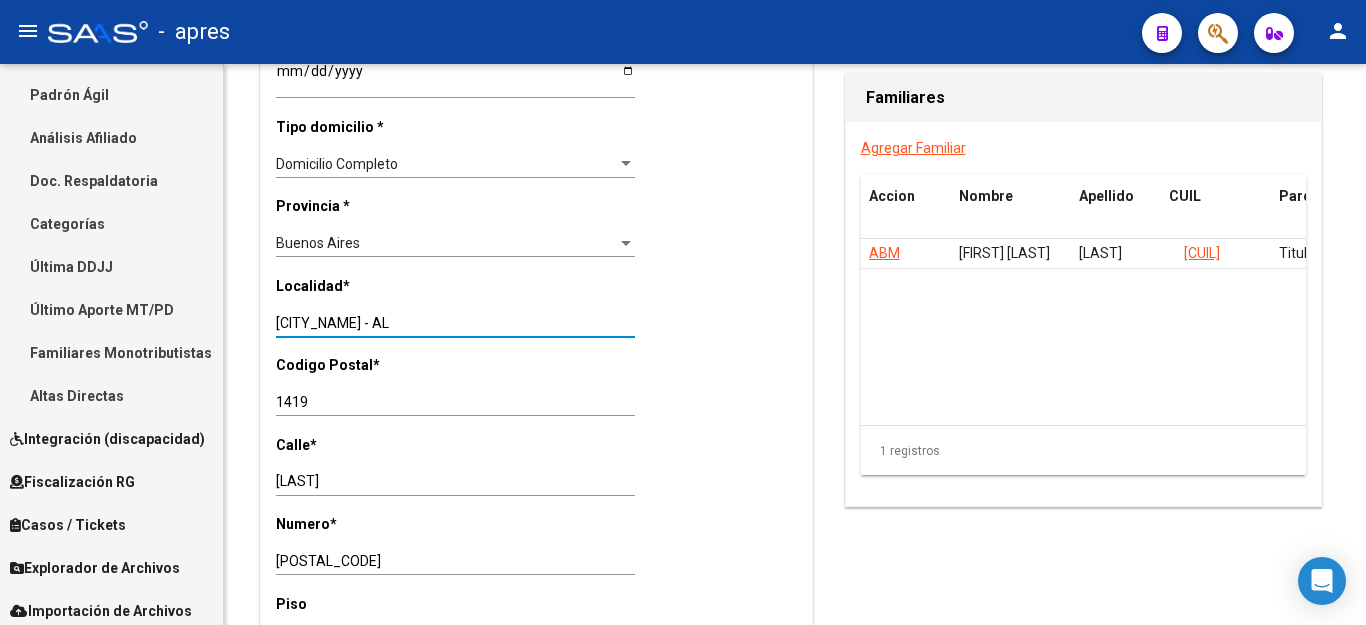 drag, startPoint x: 441, startPoint y: 293, endPoint x: 48, endPoint y: 297, distance: 393.02036 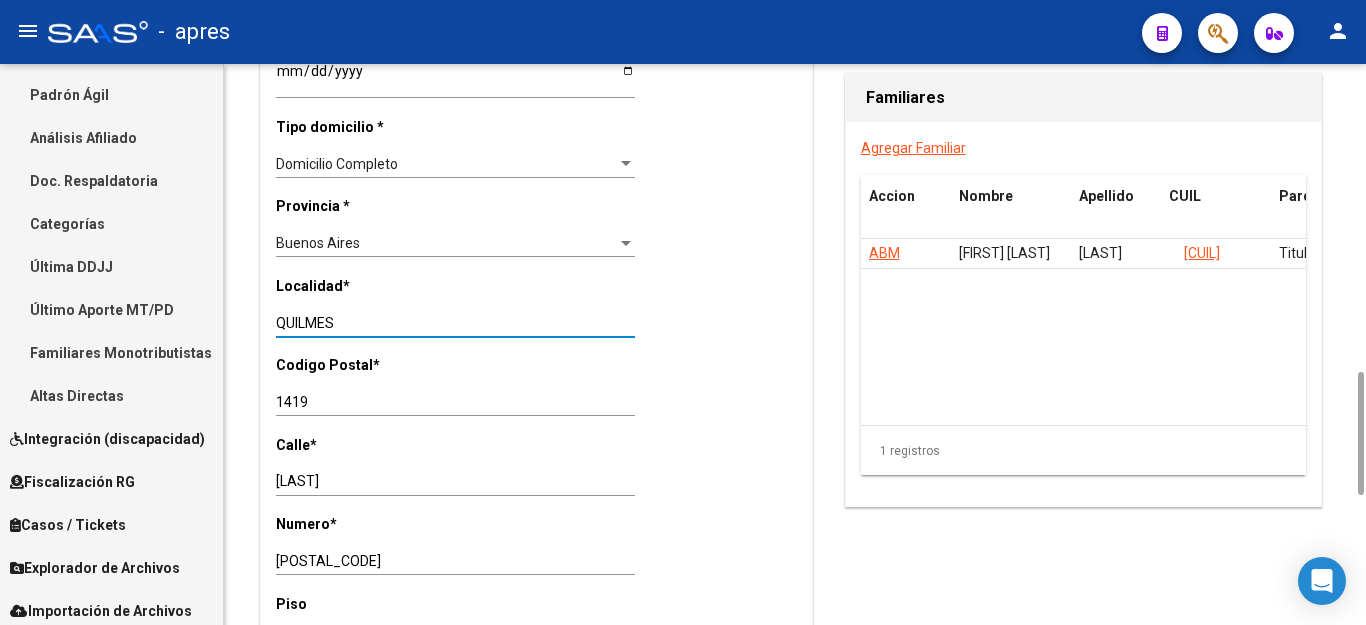 type on "QUILMES" 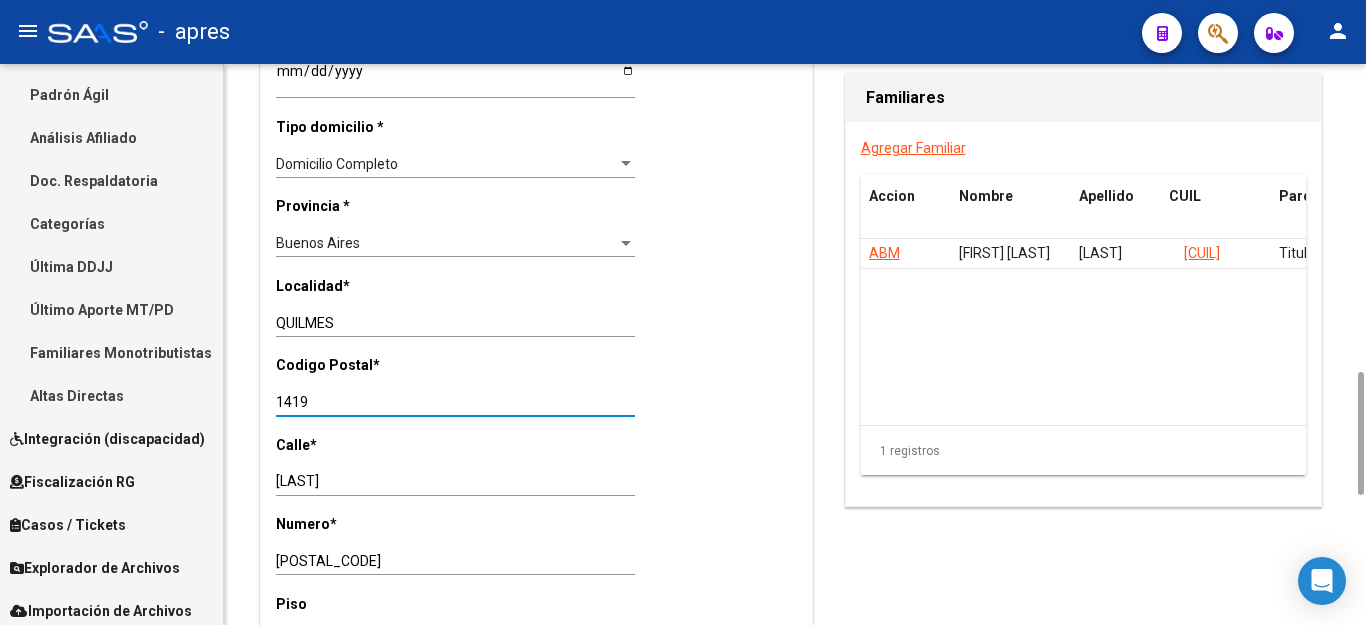 click on "1419" at bounding box center (455, 402) 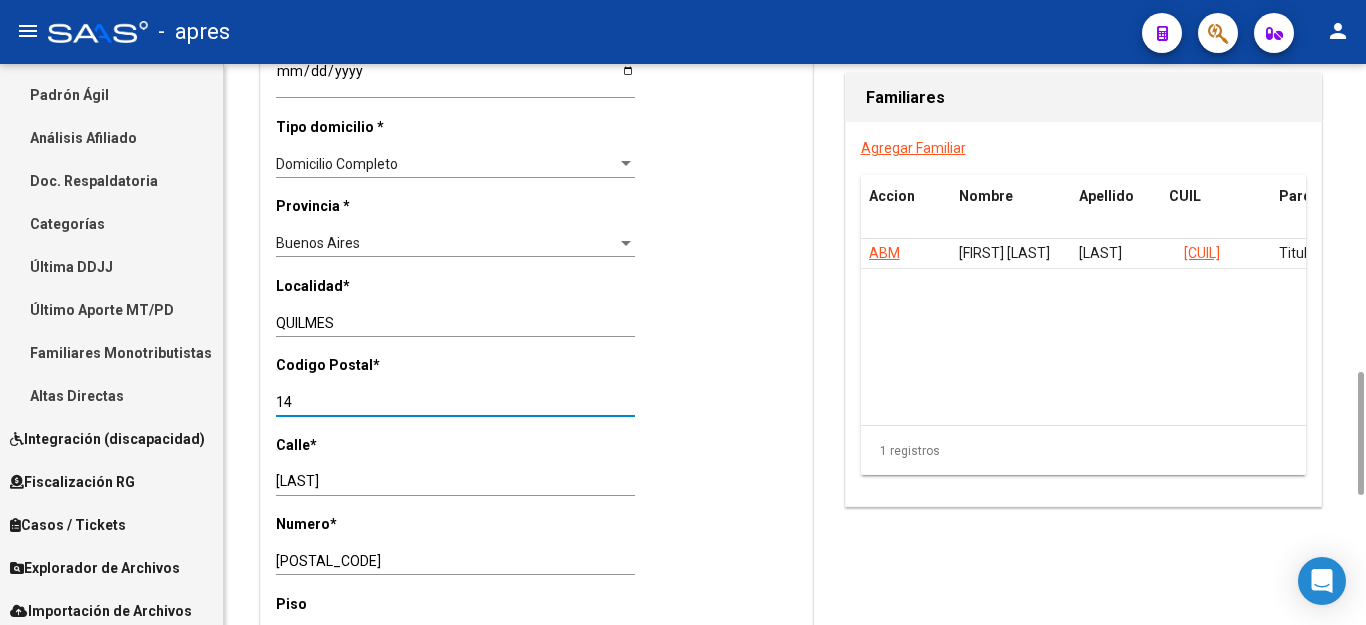 type on "1" 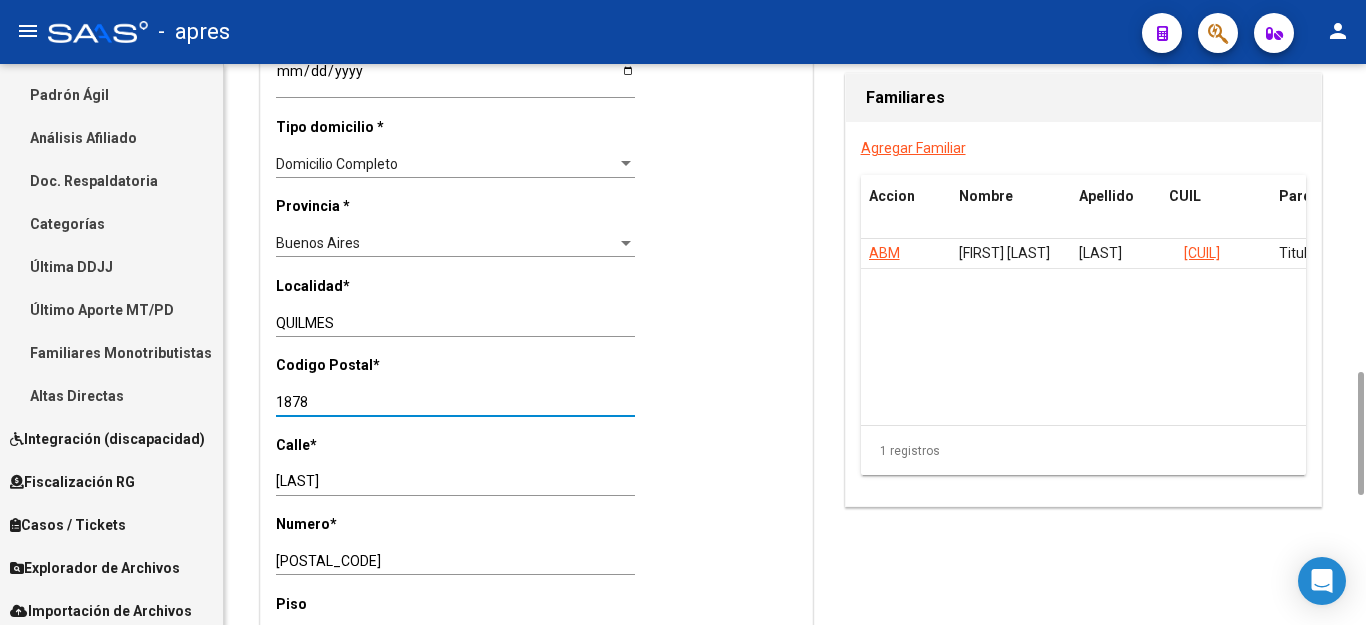 type on "1878" 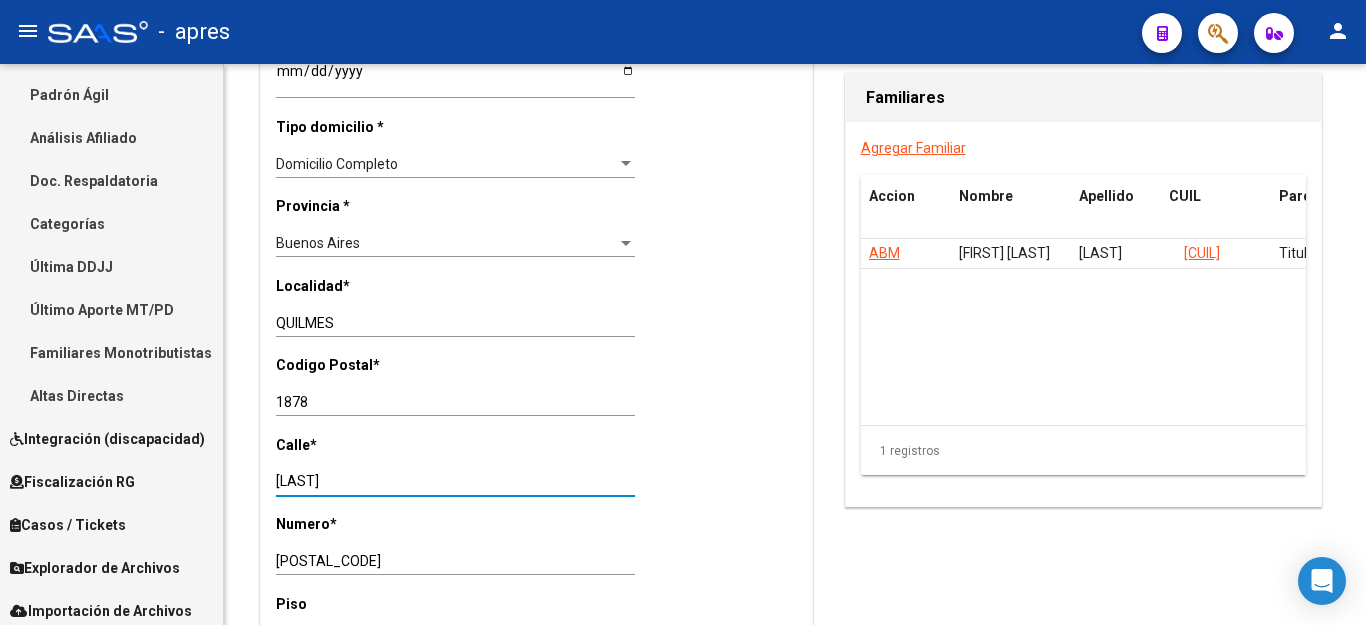 drag, startPoint x: 368, startPoint y: 451, endPoint x: 0, endPoint y: 453, distance: 368.00543 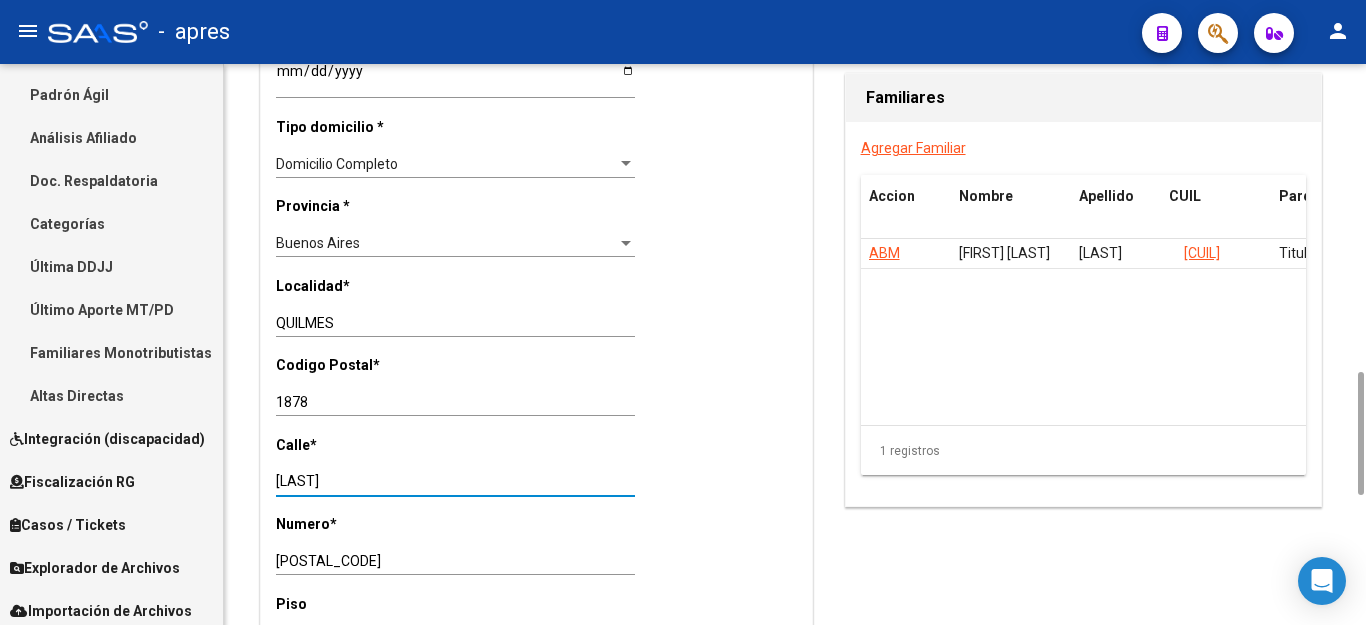 type on "[LAST]" 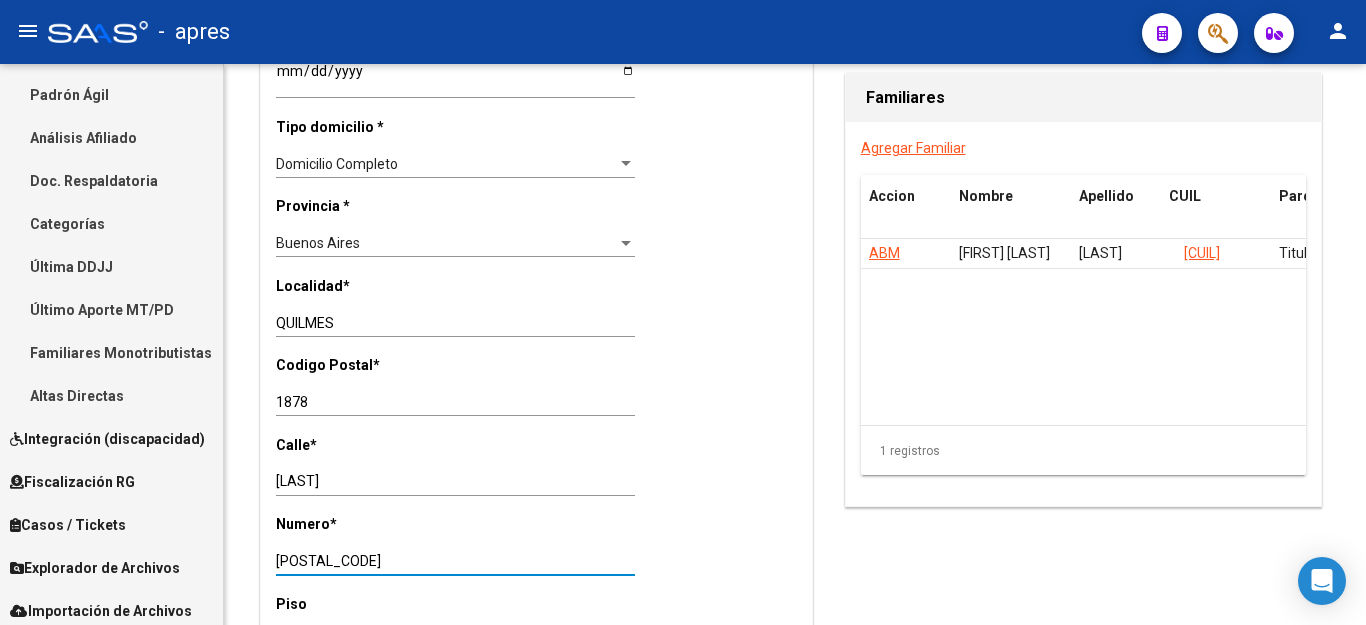 drag, startPoint x: 413, startPoint y: 538, endPoint x: 0, endPoint y: 481, distance: 416.91486 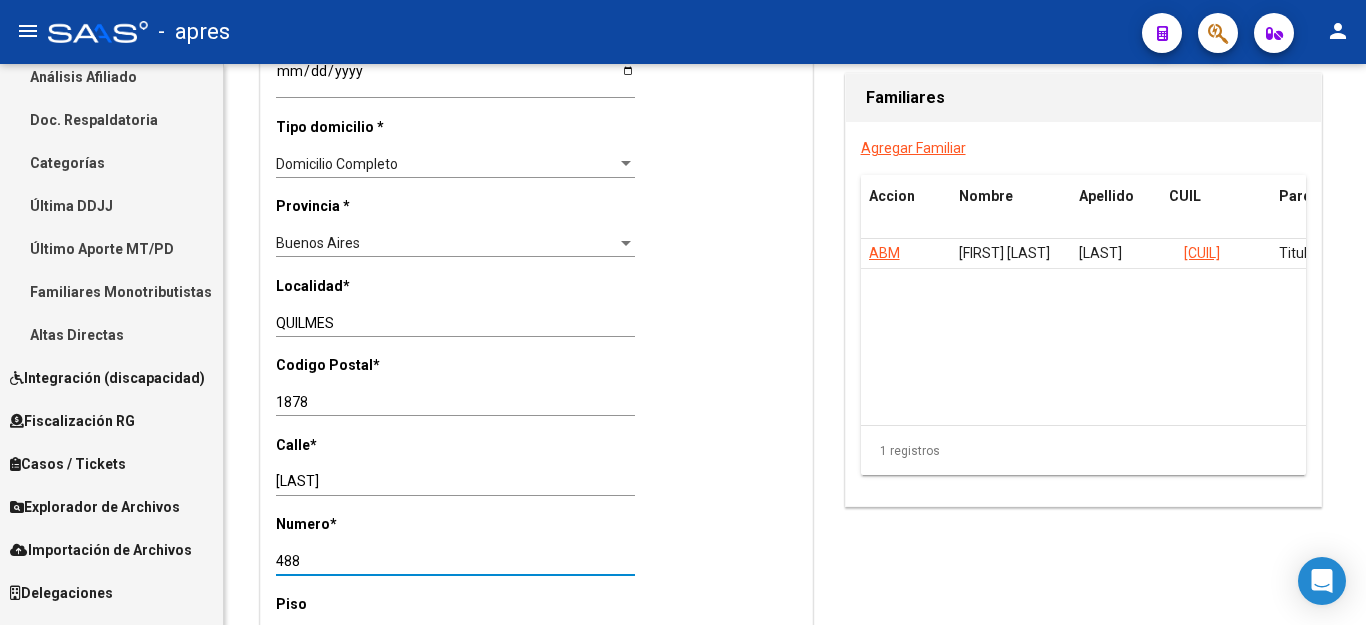 scroll, scrollTop: 393, scrollLeft: 0, axis: vertical 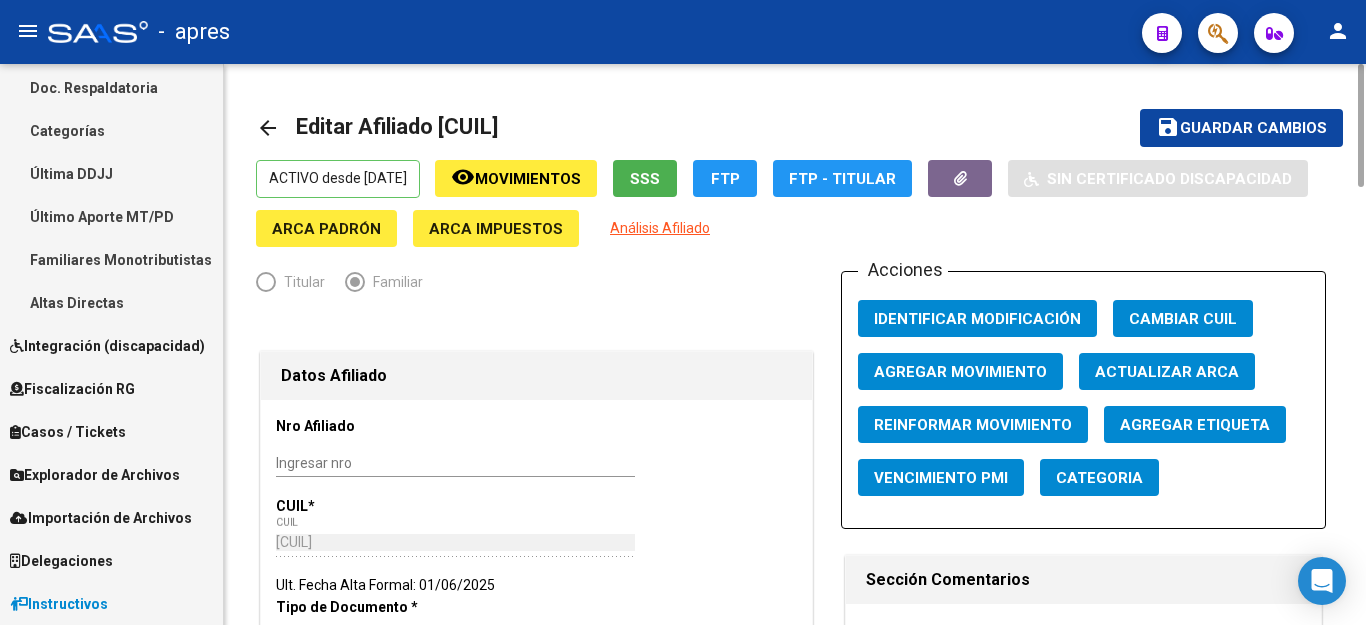 type on "488" 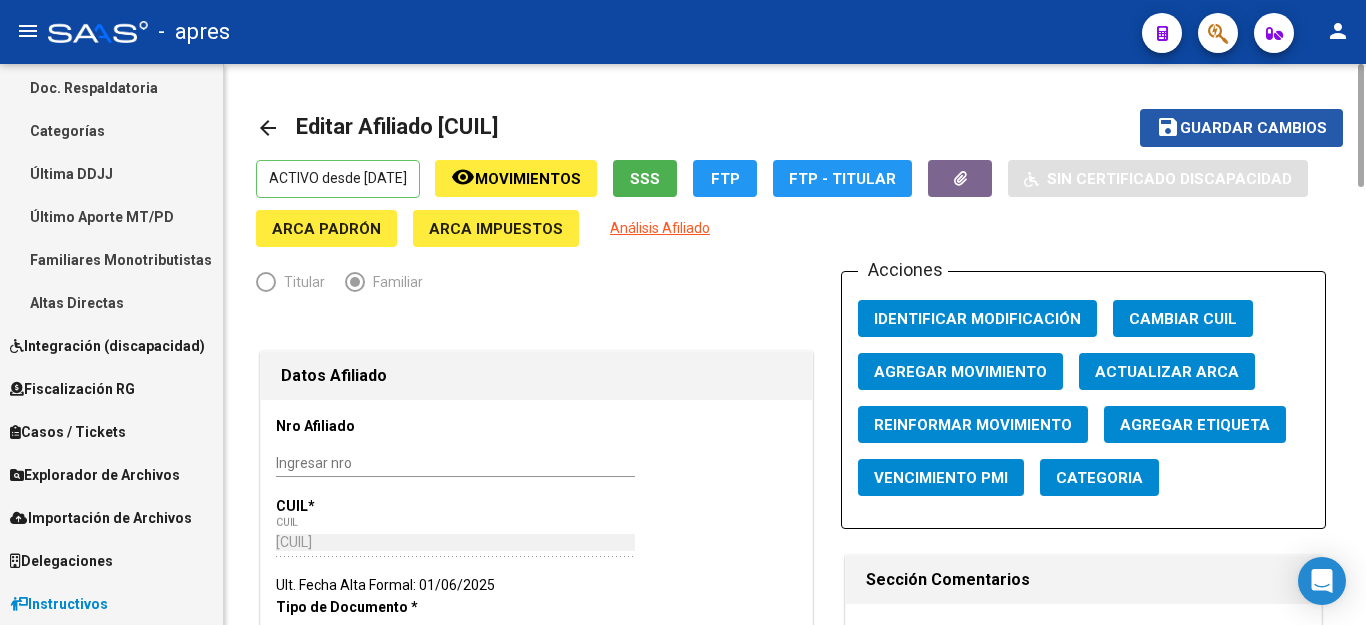 click on "save" 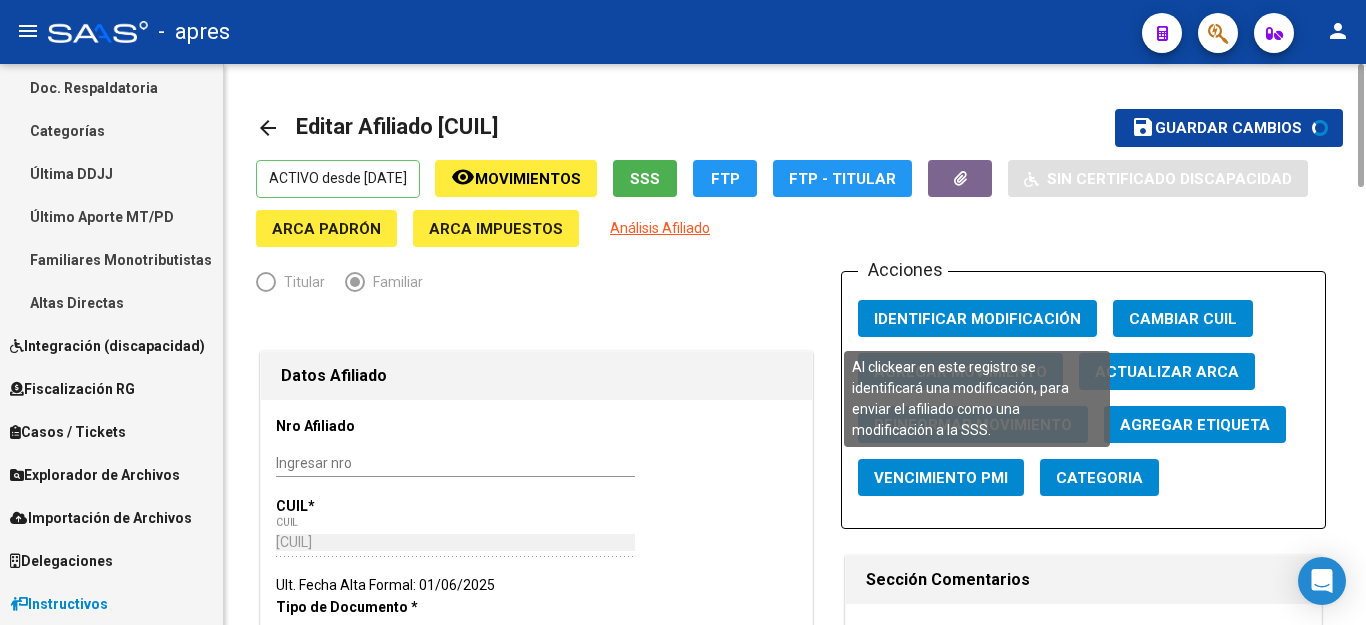 click on "Identificar Modificación" 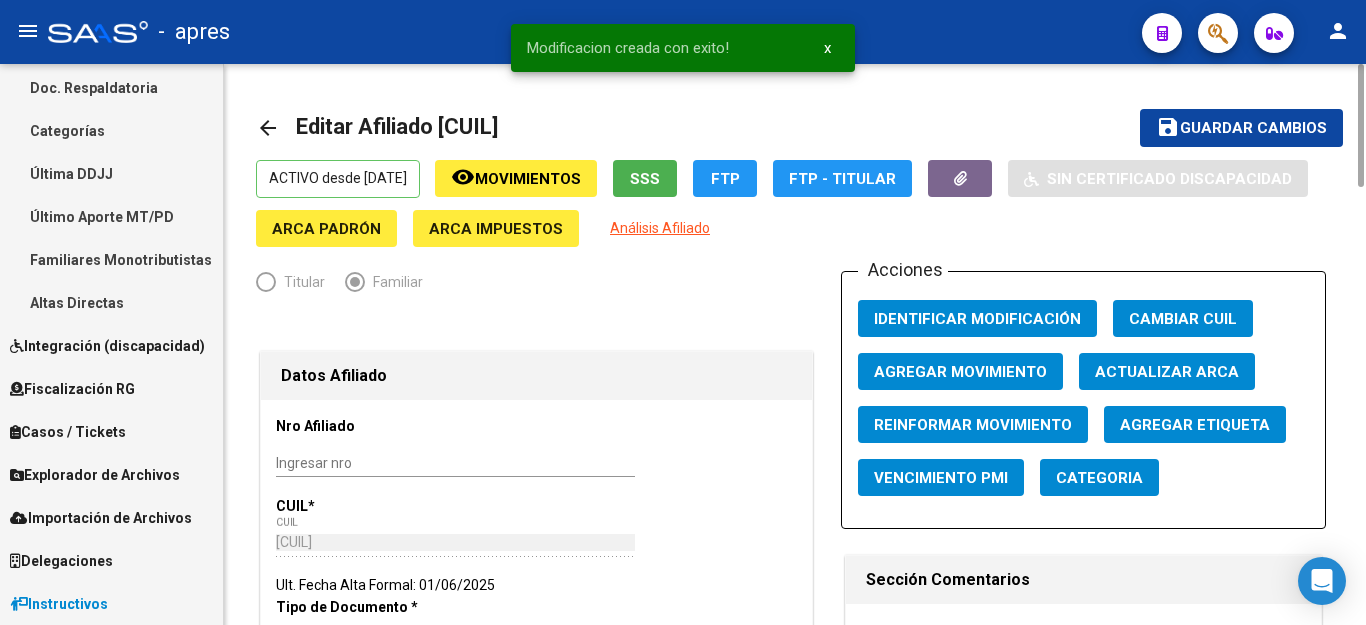 type 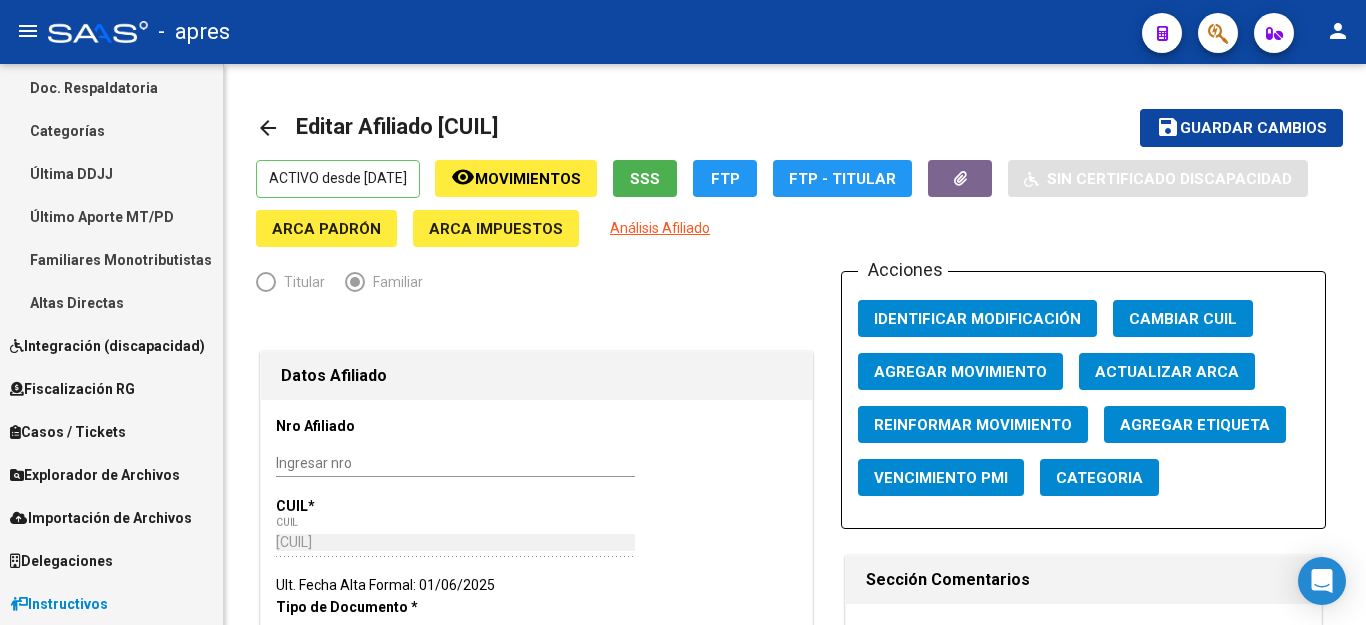 click 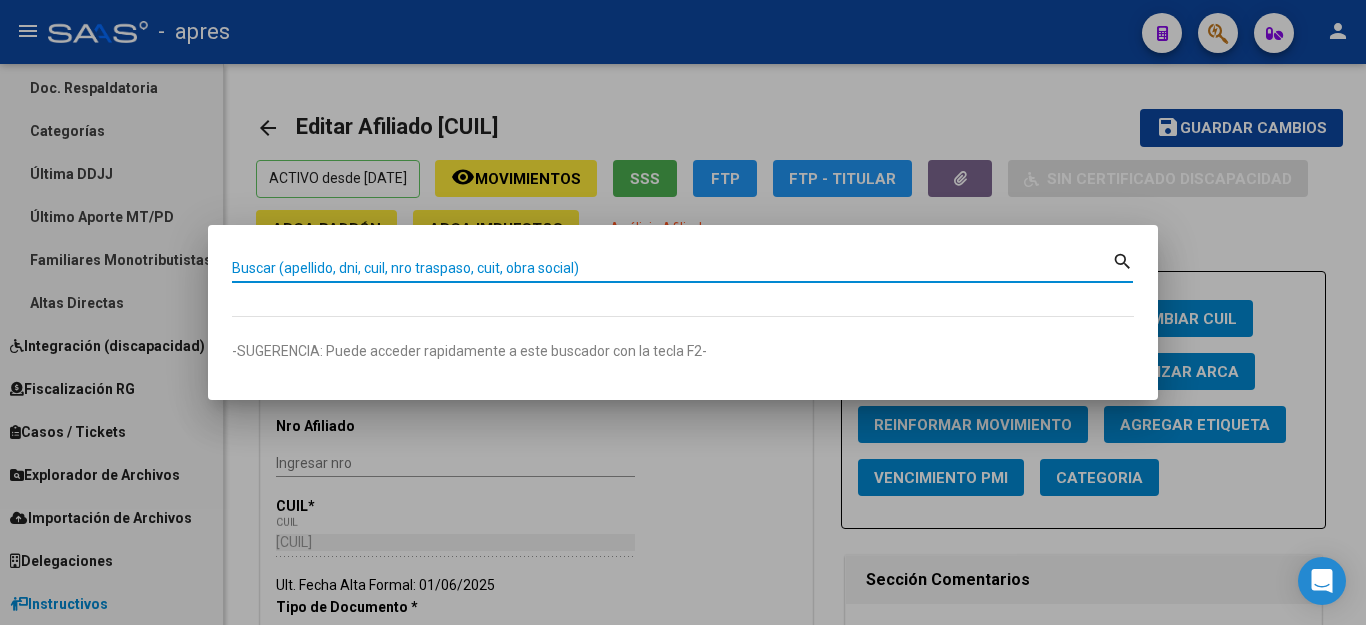 paste on "[DOCUMENT]" 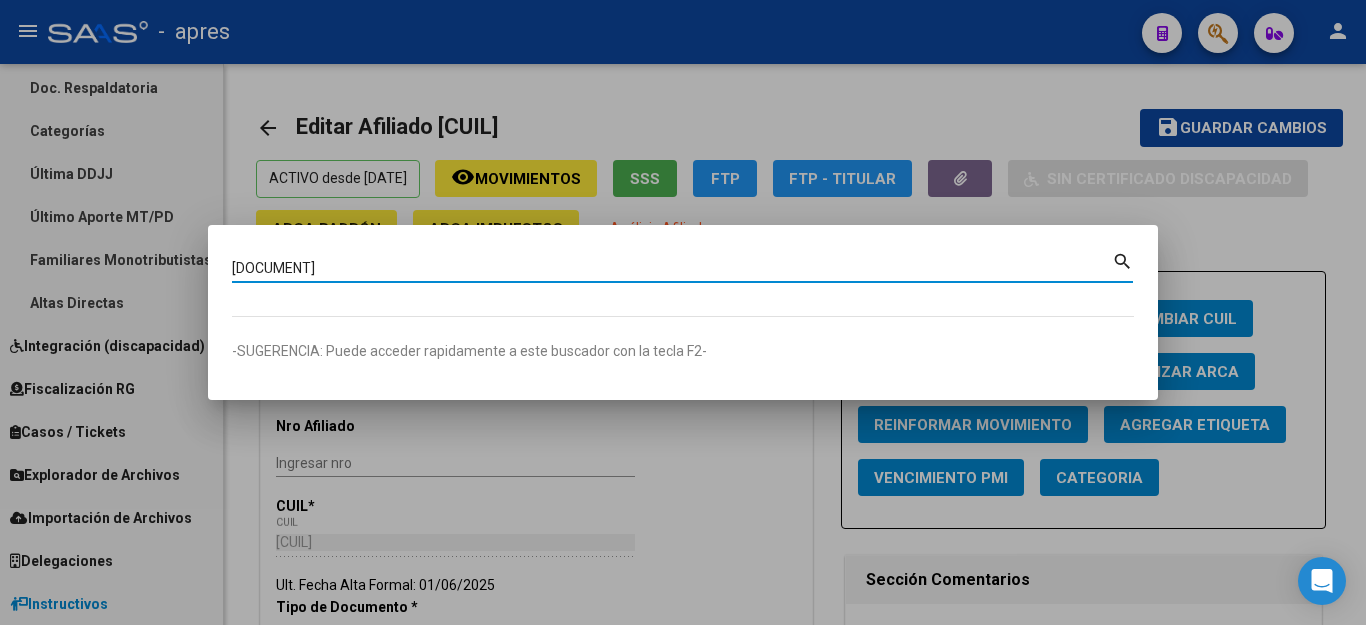 type on "[DOCUMENT]" 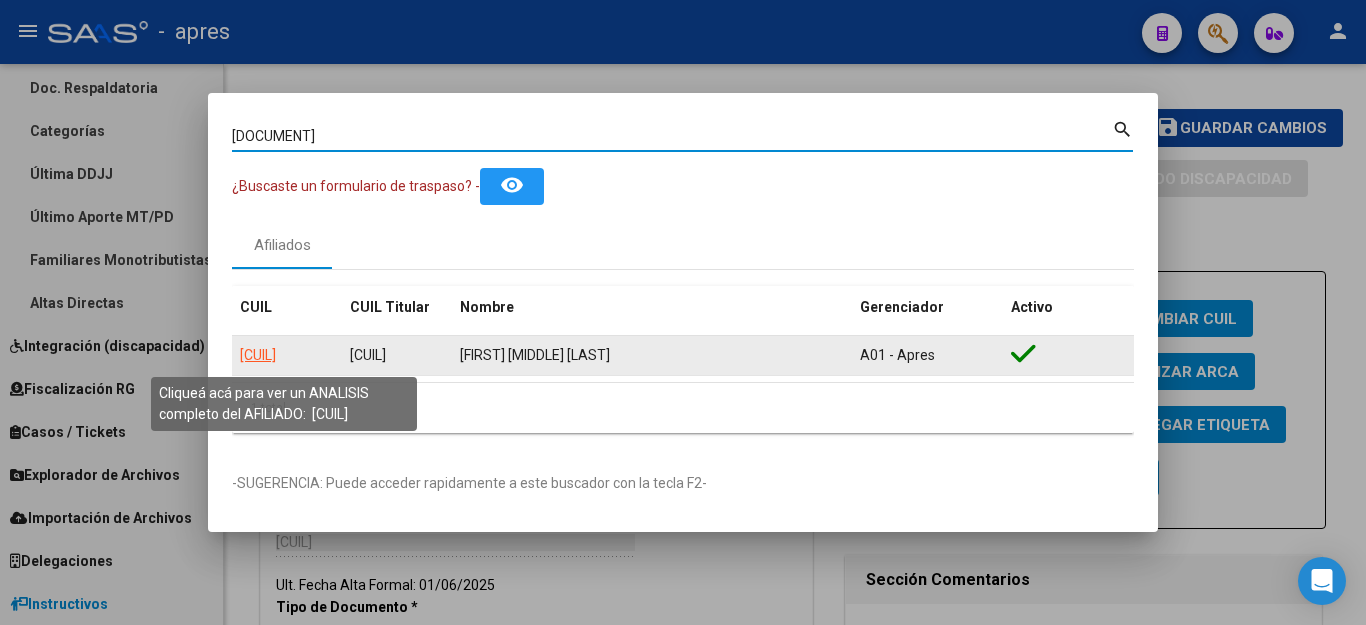 click on "[CUIL]" 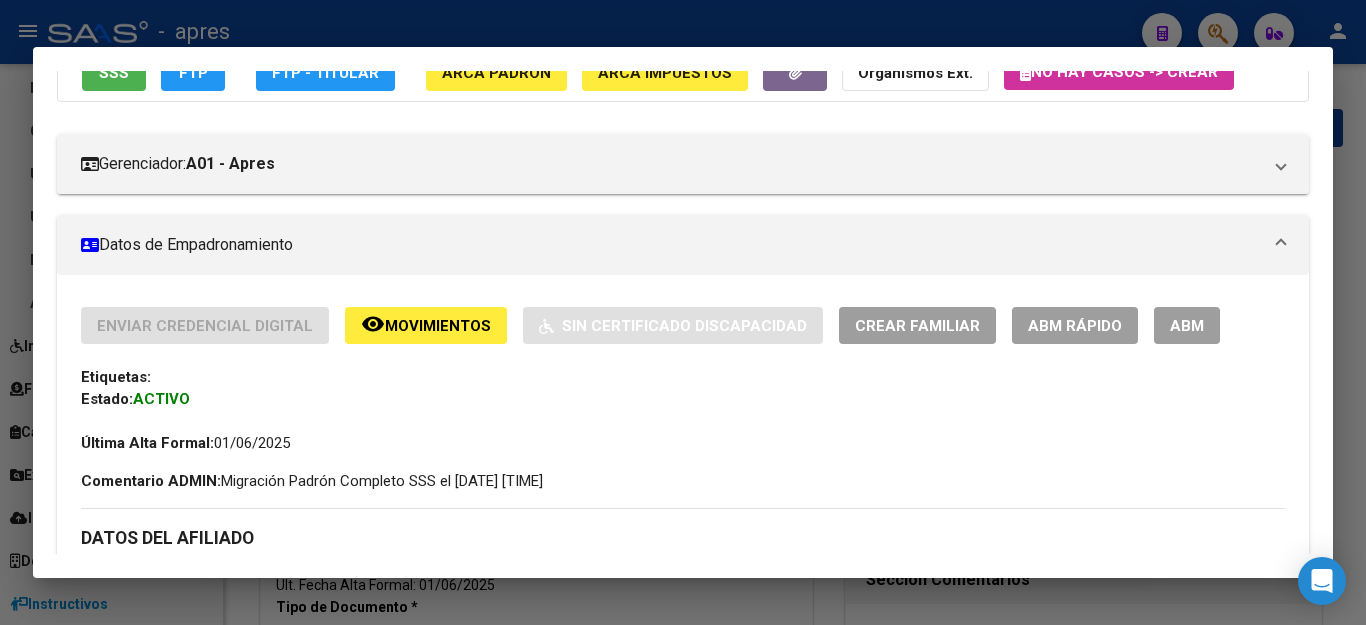 scroll, scrollTop: 0, scrollLeft: 0, axis: both 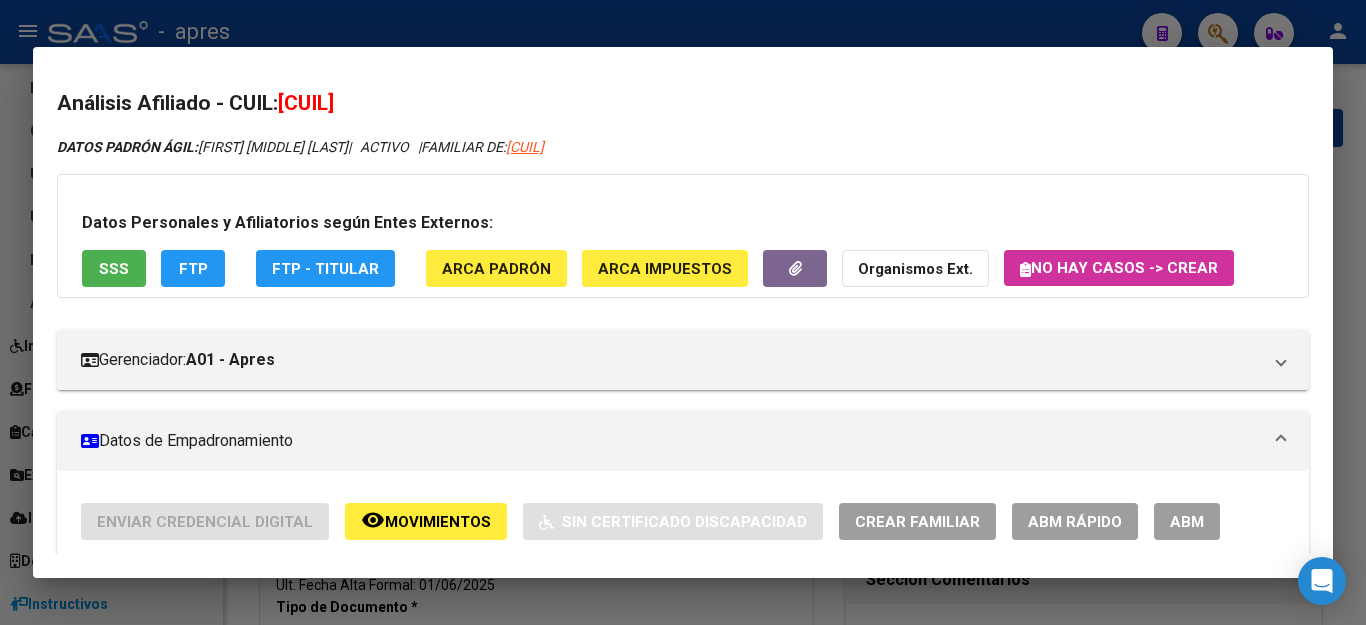 click on "ABM" at bounding box center (1187, 522) 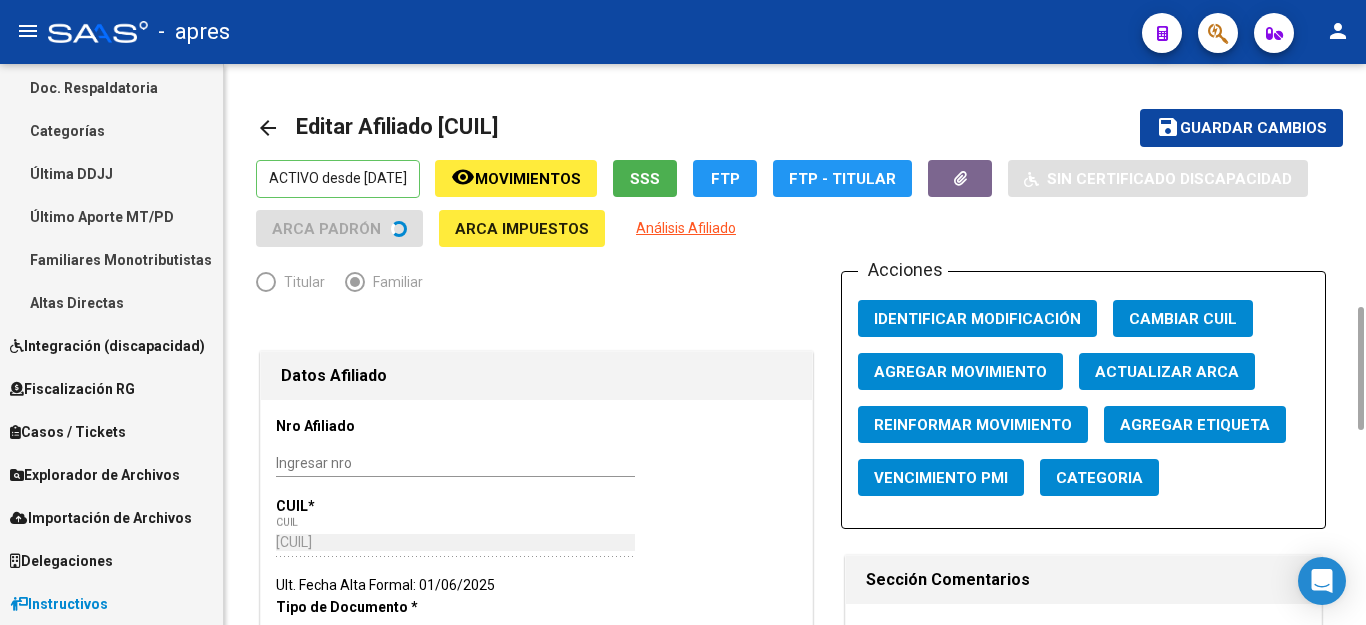 scroll, scrollTop: 600, scrollLeft: 0, axis: vertical 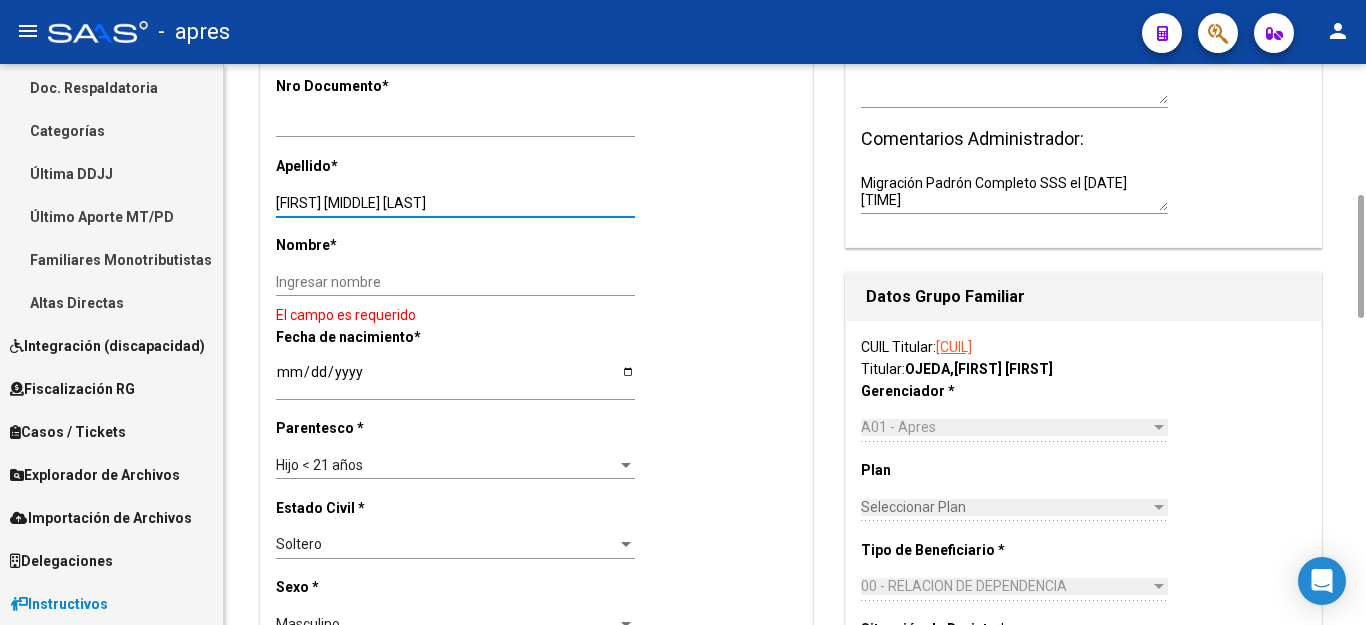 drag, startPoint x: 325, startPoint y: 199, endPoint x: 983, endPoint y: 273, distance: 662.148 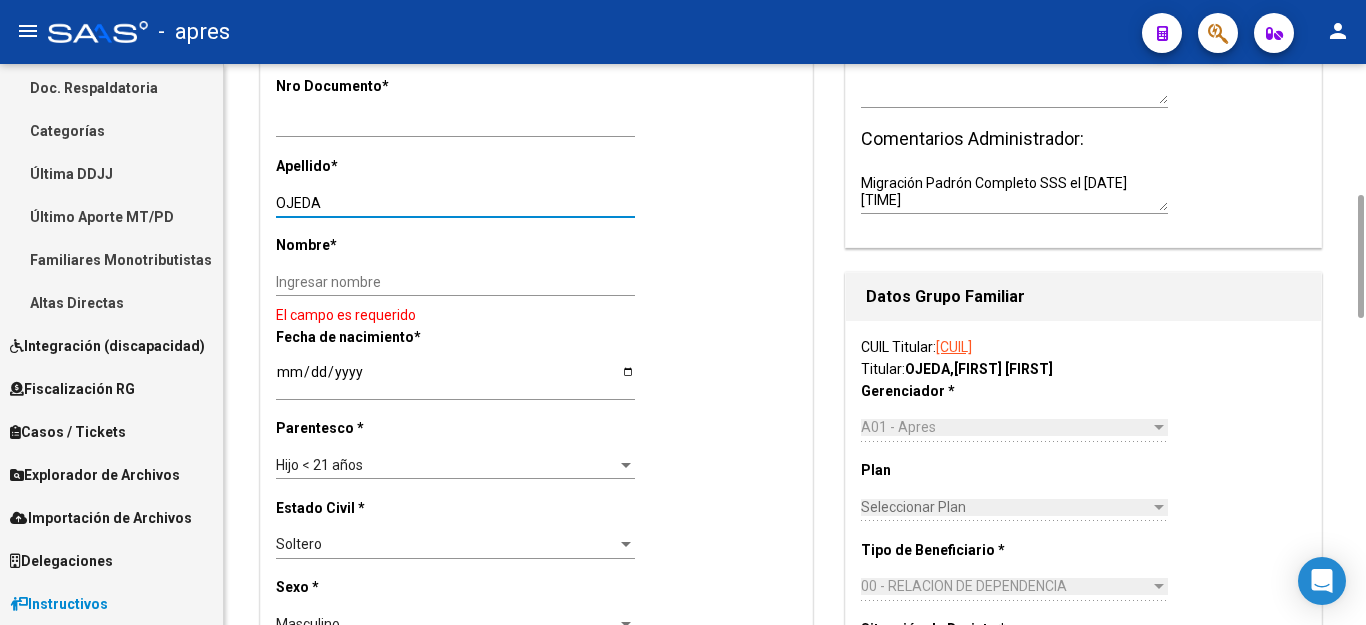 type on "OJEDA" 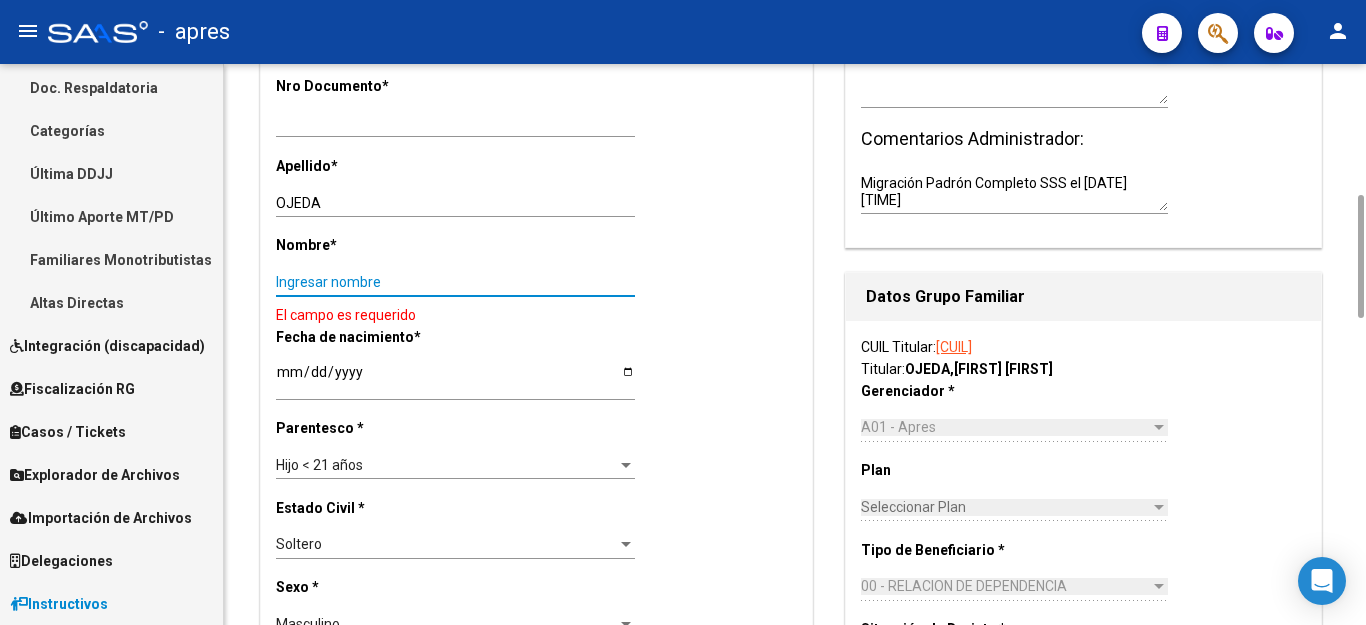 paste on "FRANCISCO" 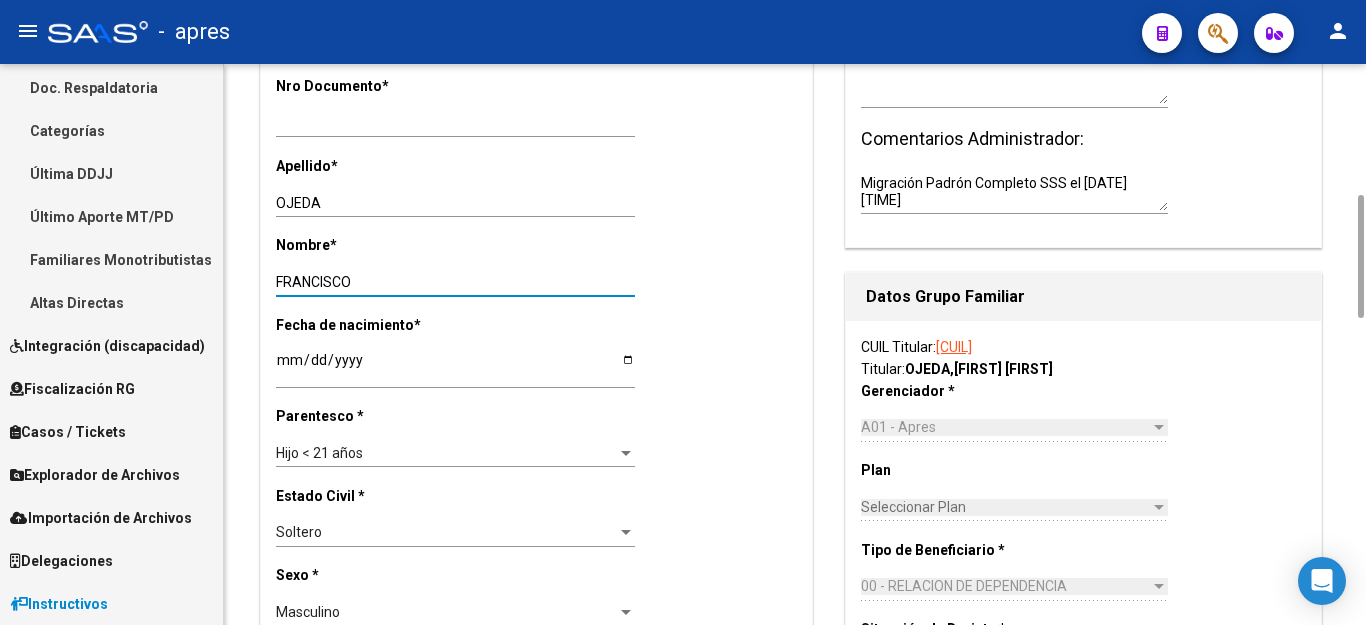 type on "FRANCISCO" 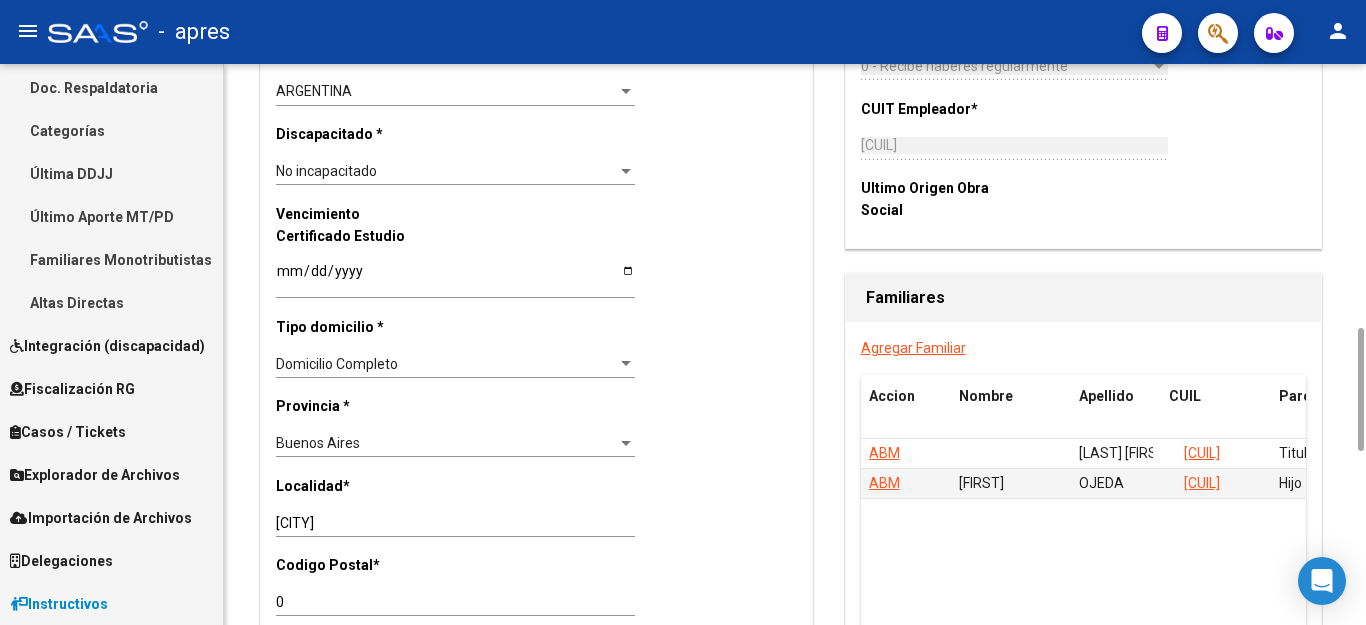 scroll, scrollTop: 1400, scrollLeft: 0, axis: vertical 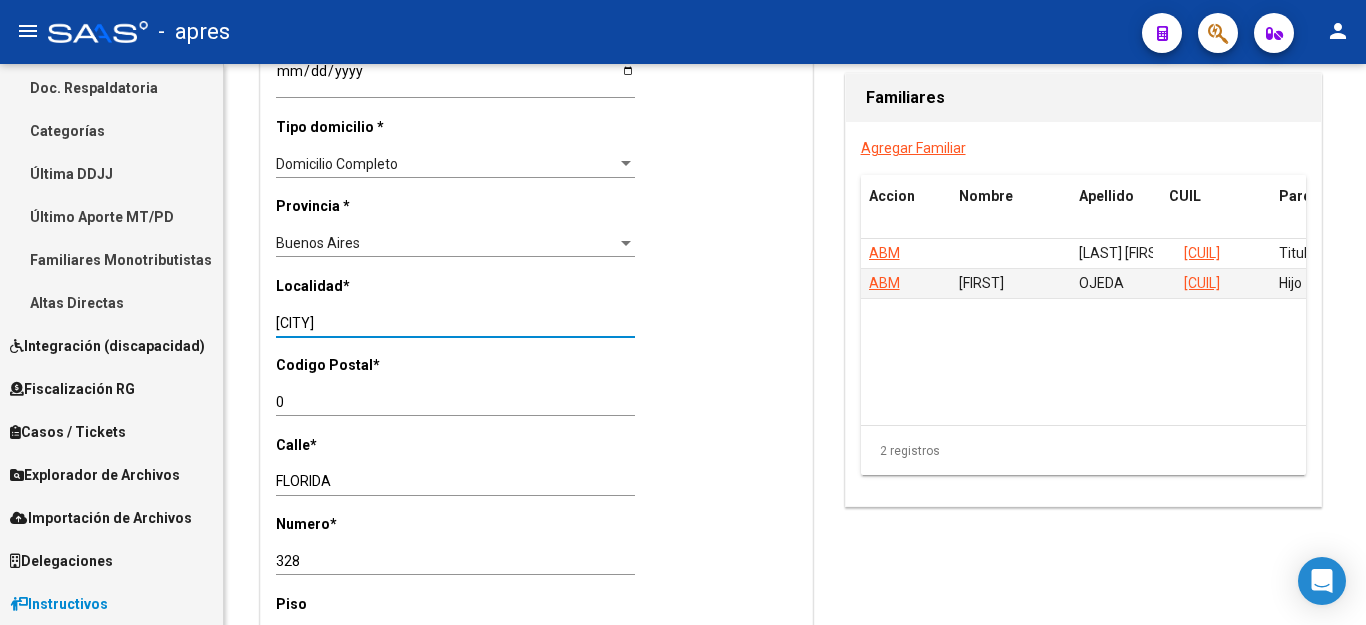 drag, startPoint x: 439, startPoint y: 301, endPoint x: 0, endPoint y: 190, distance: 452.81564 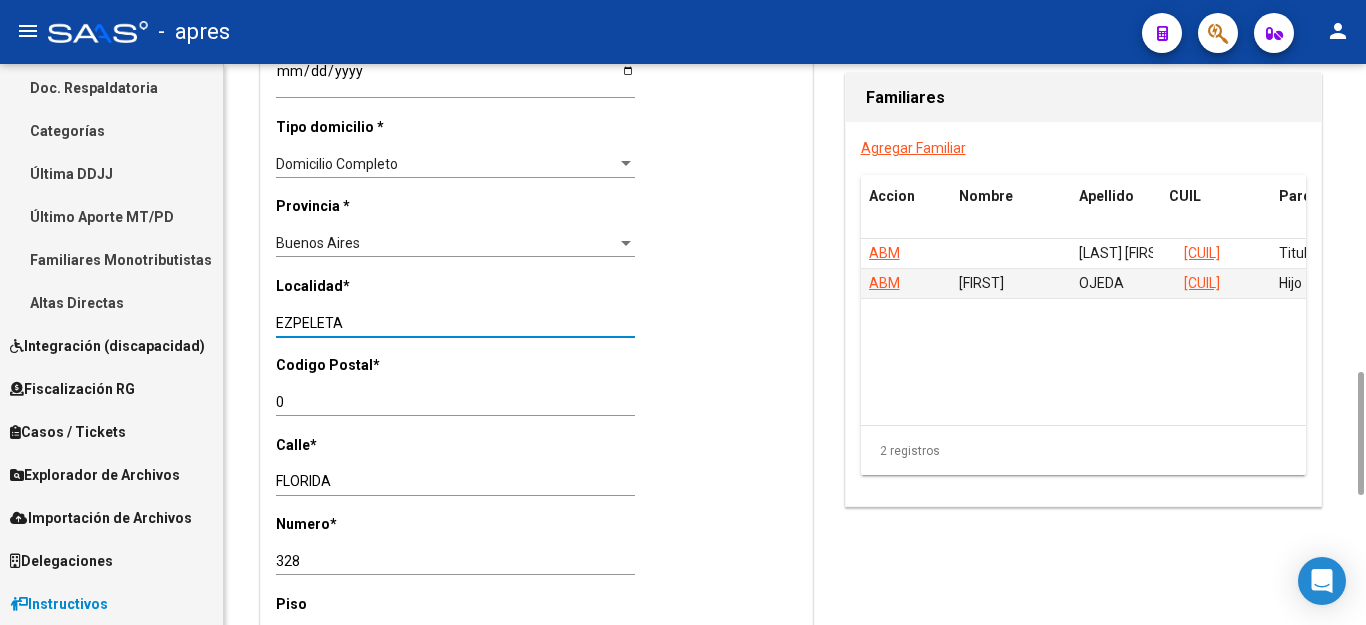 type on "EZPELETA" 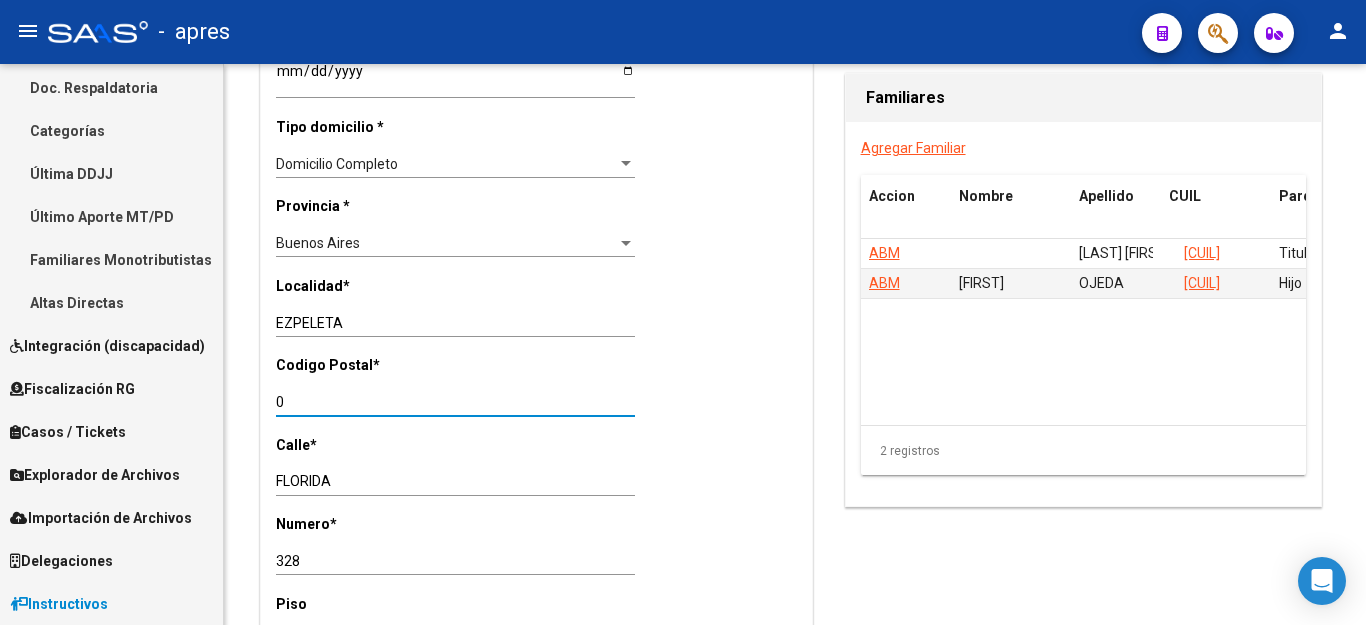 drag, startPoint x: 314, startPoint y: 383, endPoint x: 197, endPoint y: 357, distance: 119.85408 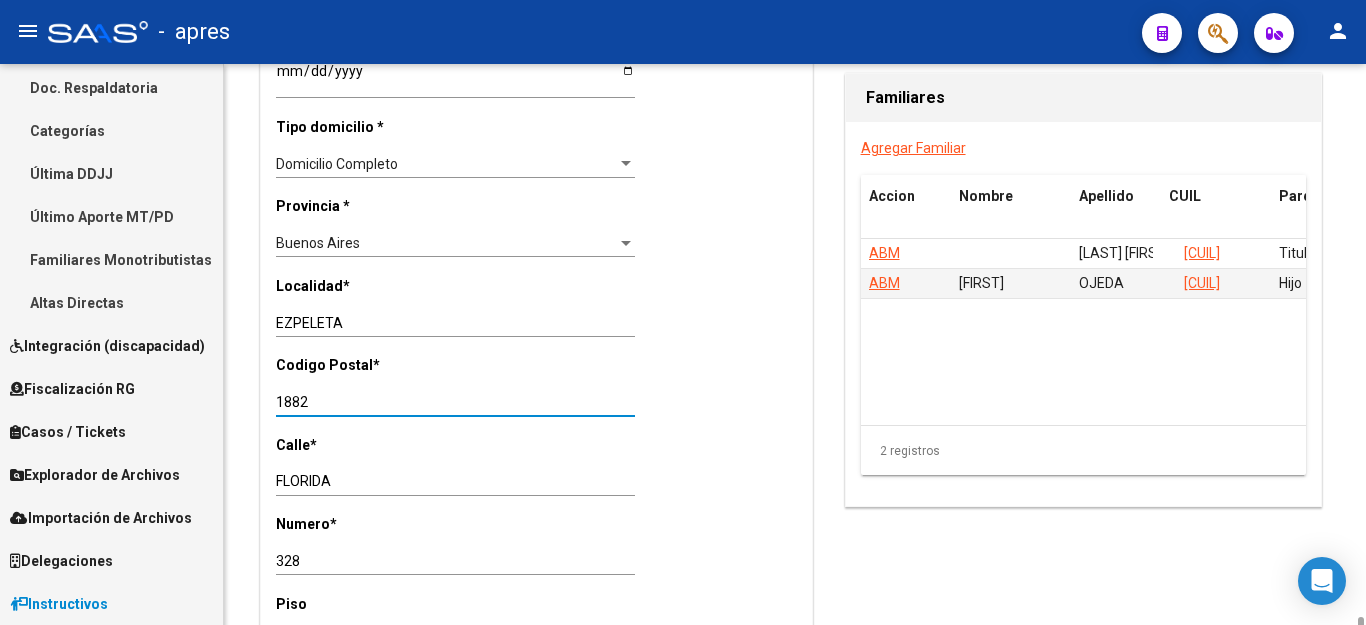 scroll, scrollTop: 1985, scrollLeft: 0, axis: vertical 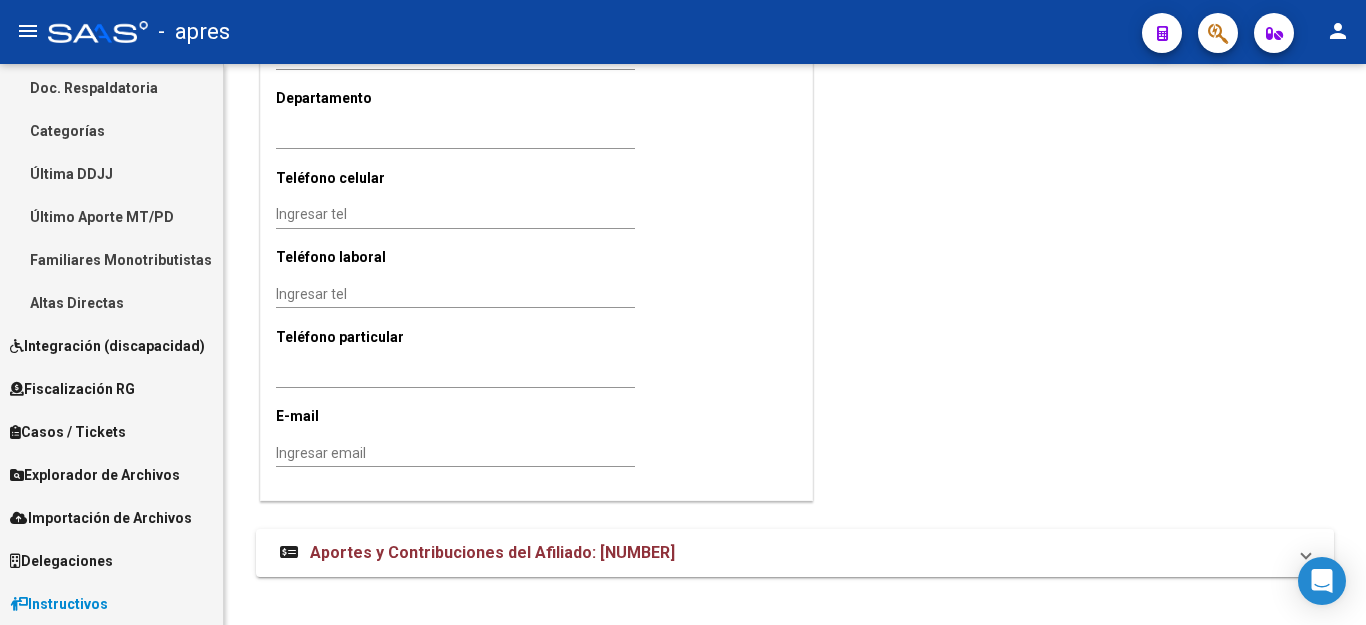 type on "1882" 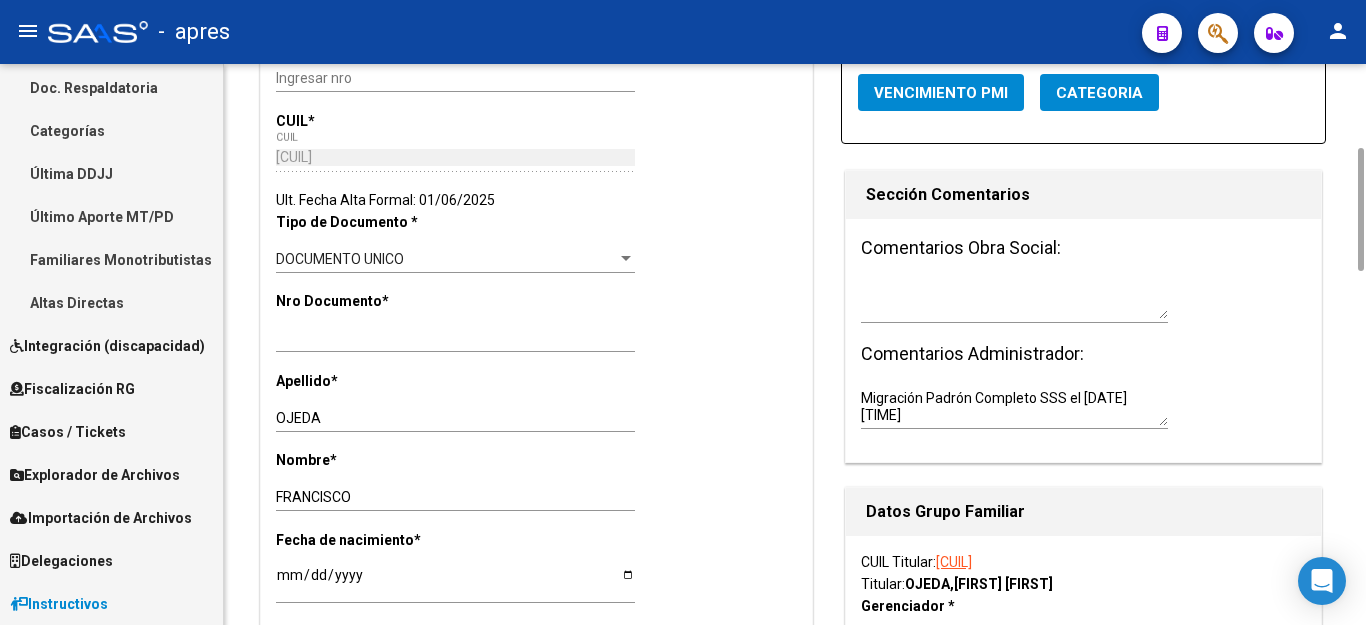 scroll, scrollTop: 0, scrollLeft: 0, axis: both 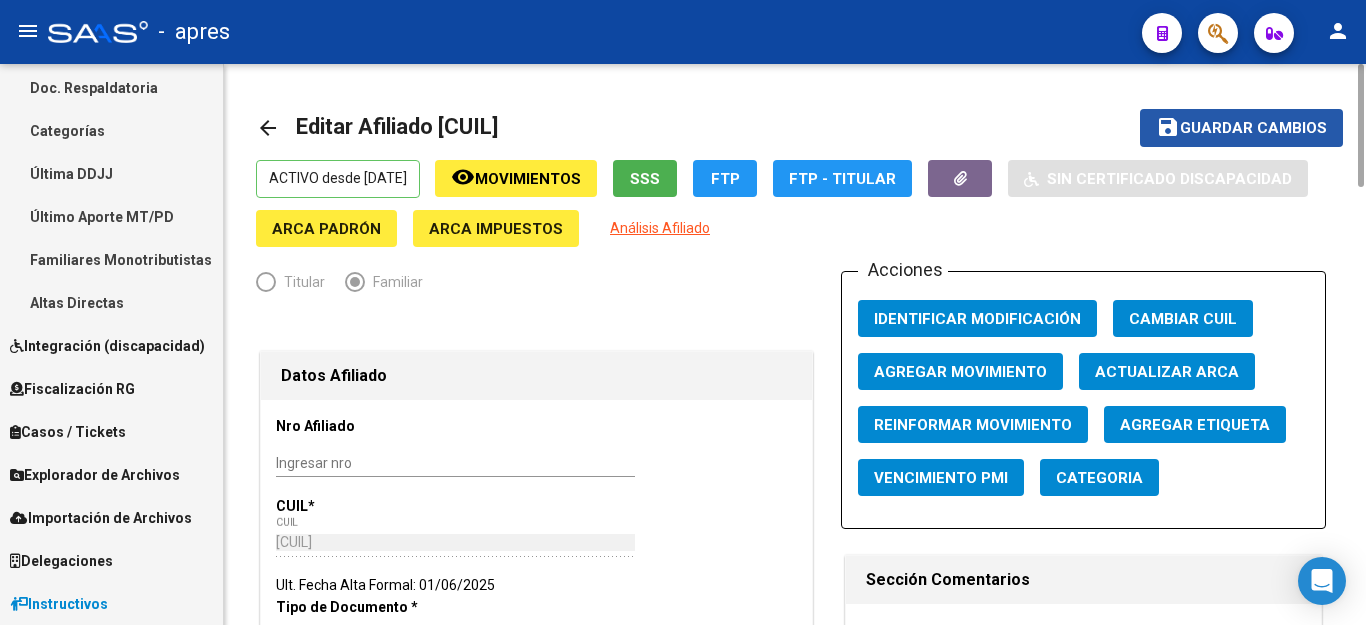 click on "Guardar cambios" 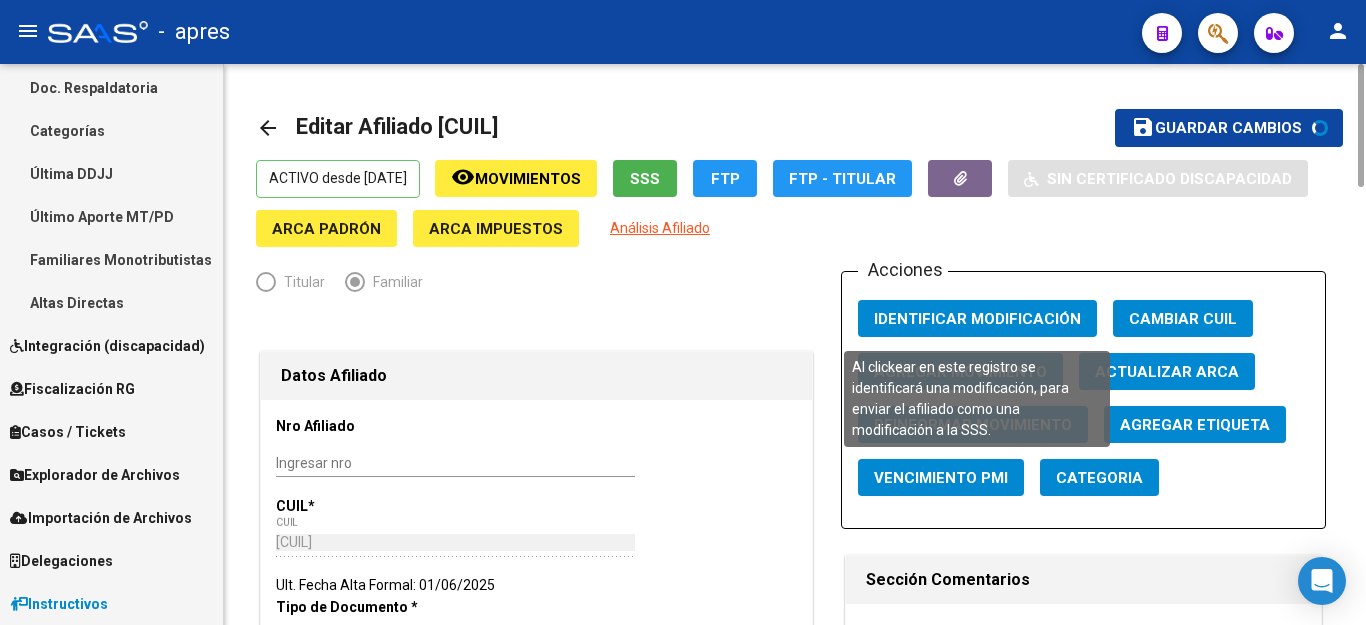 click on "Identificar Modificación" 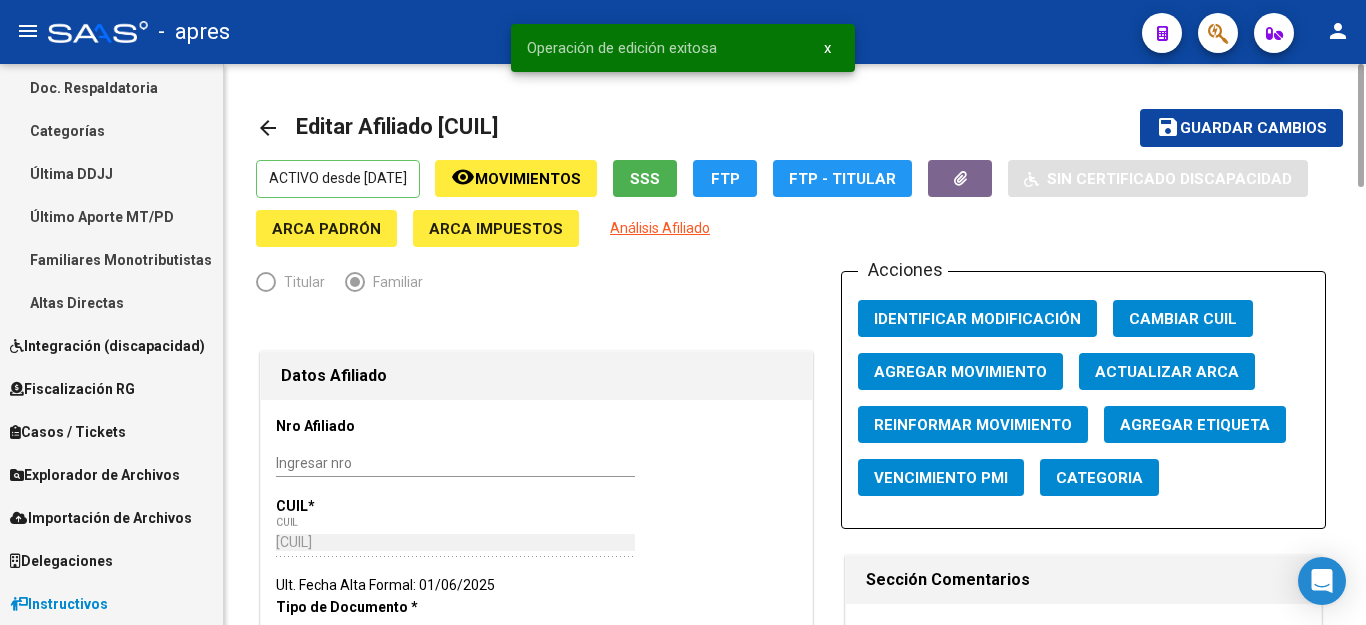 type 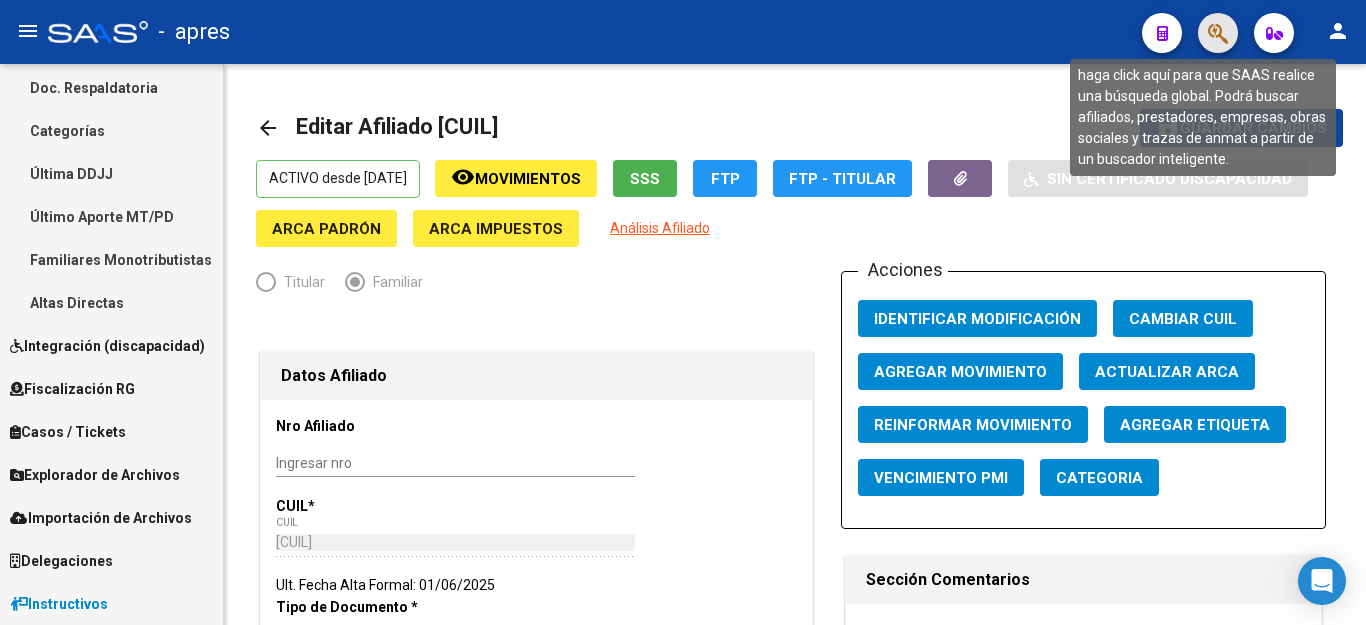 click 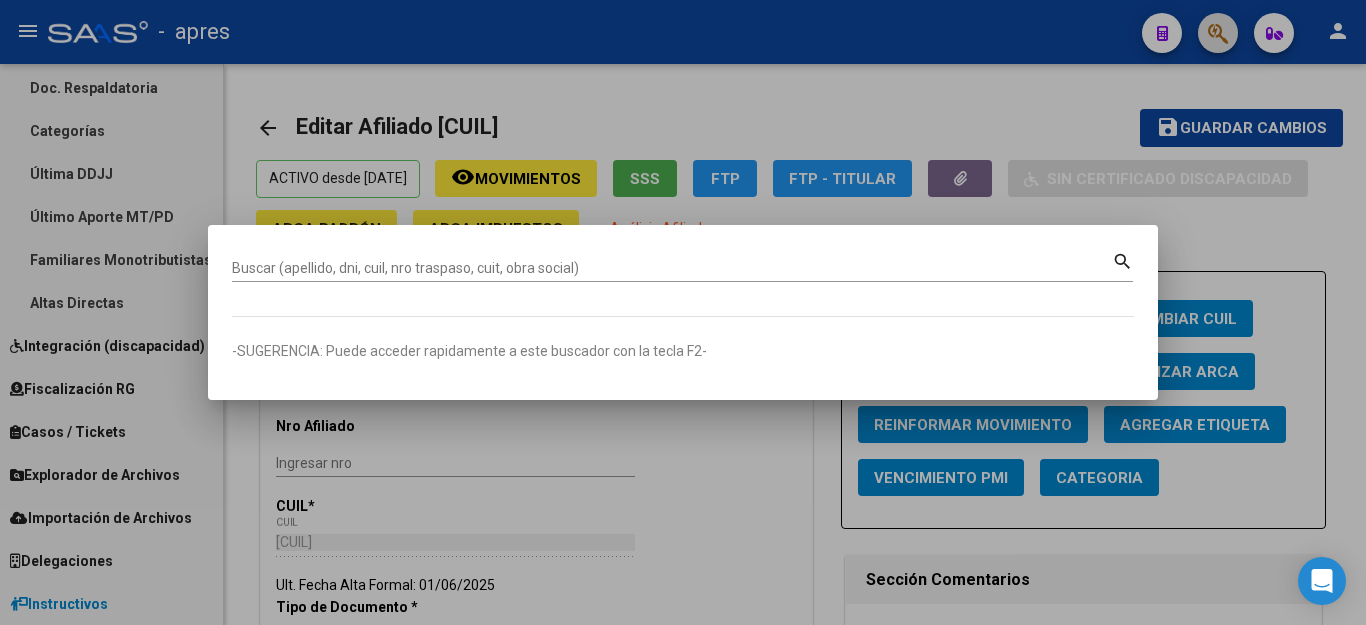 paste on "[NUMBER]" 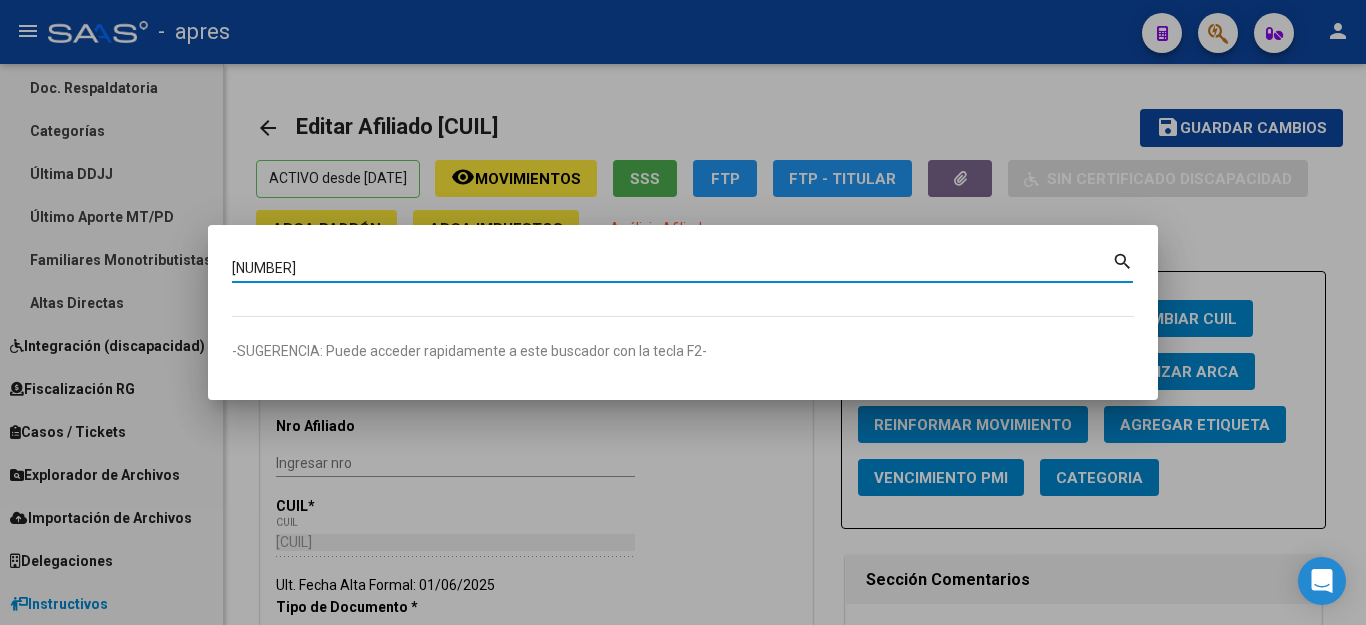type on "[NUMBER]" 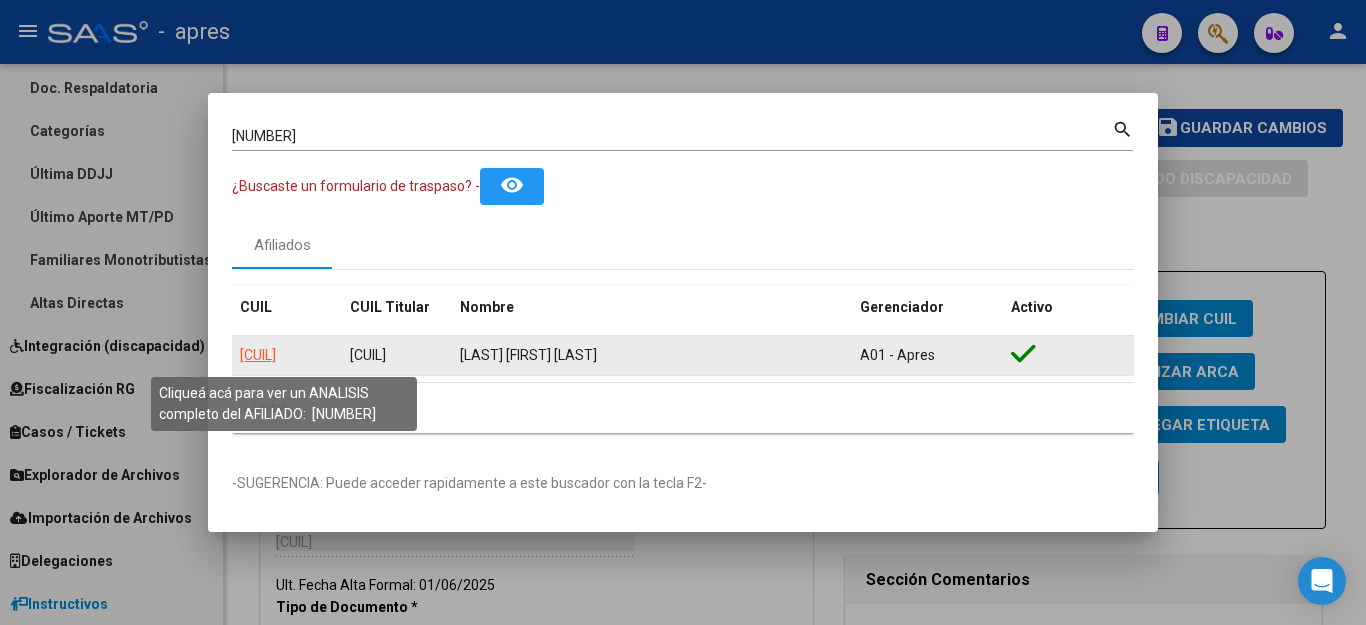 click on "[CUIL]" 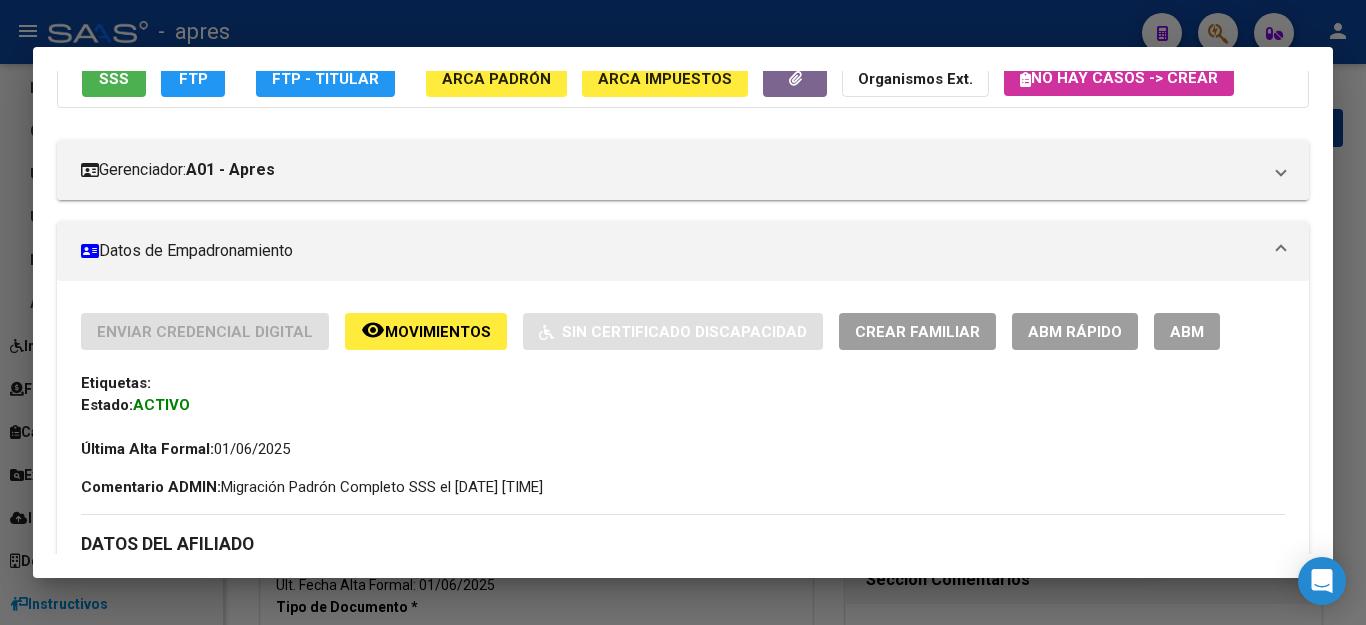 scroll, scrollTop: 200, scrollLeft: 0, axis: vertical 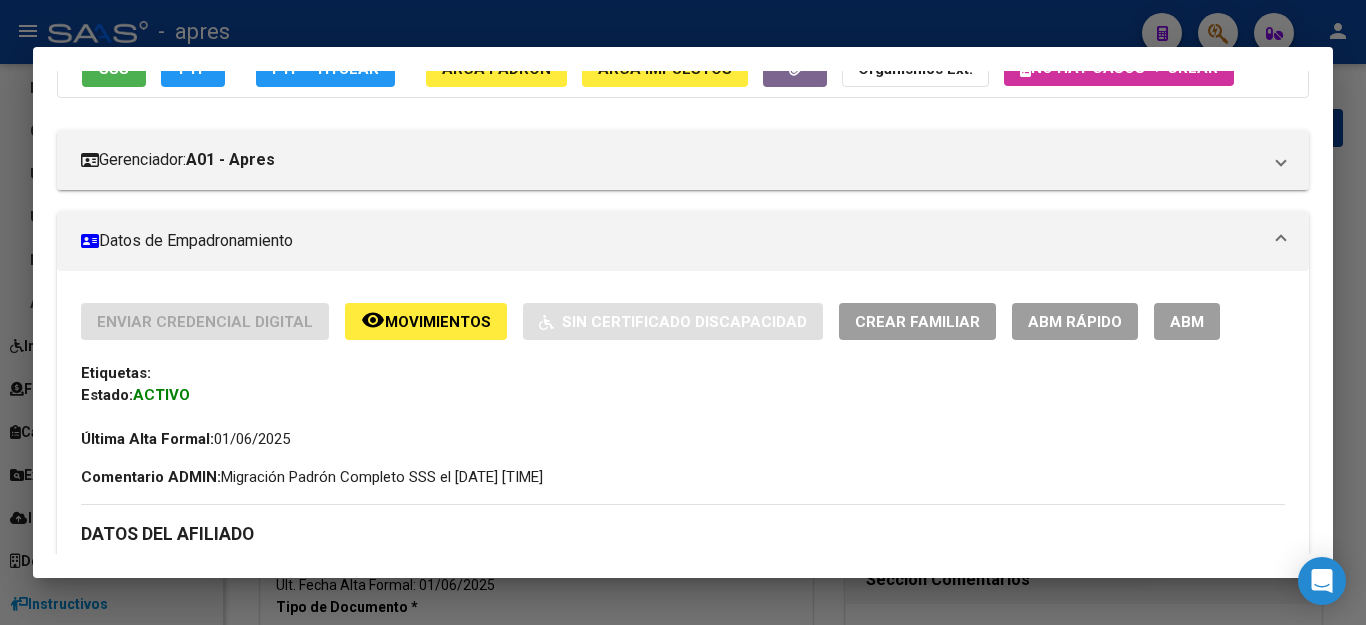 click on "ABM" at bounding box center (1187, 322) 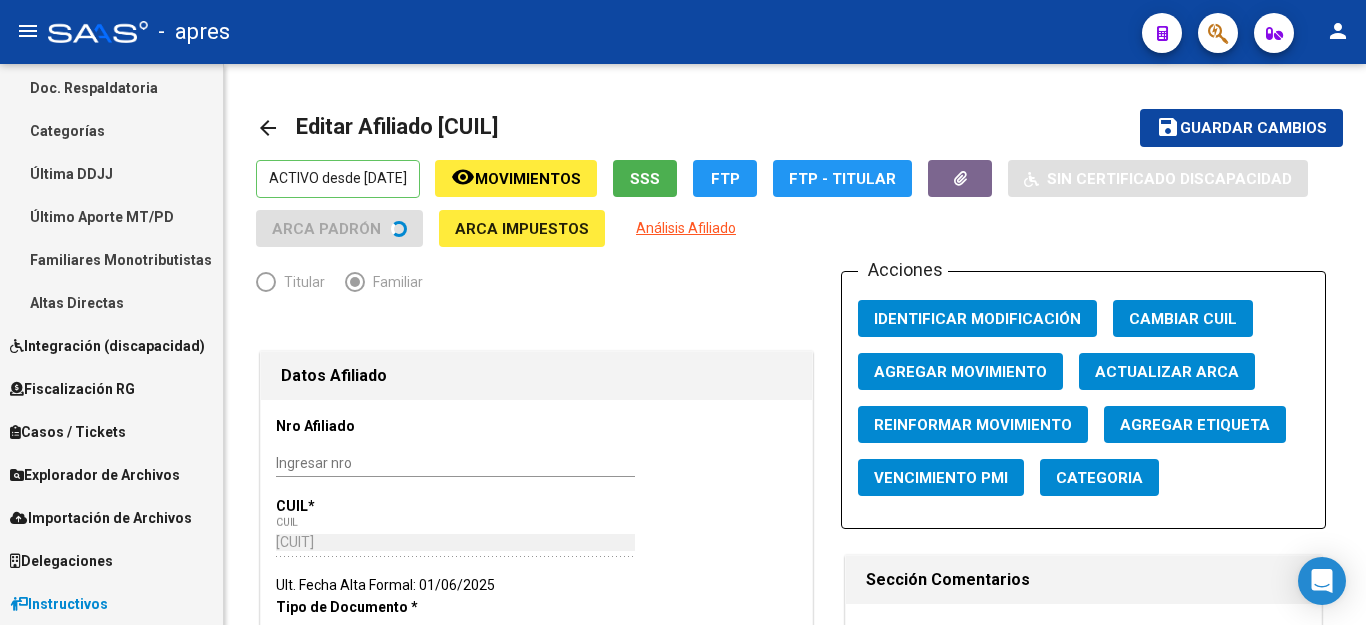 scroll, scrollTop: 600, scrollLeft: 0, axis: vertical 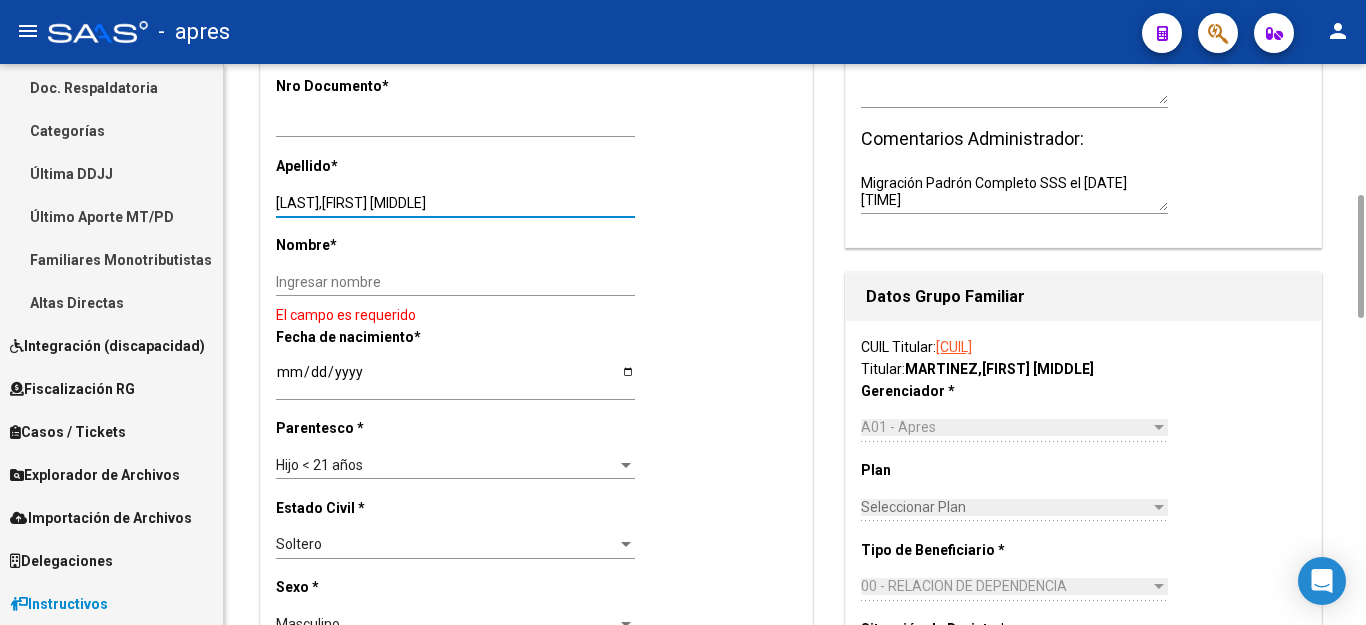 drag, startPoint x: 346, startPoint y: 199, endPoint x: 581, endPoint y: 176, distance: 236.12285 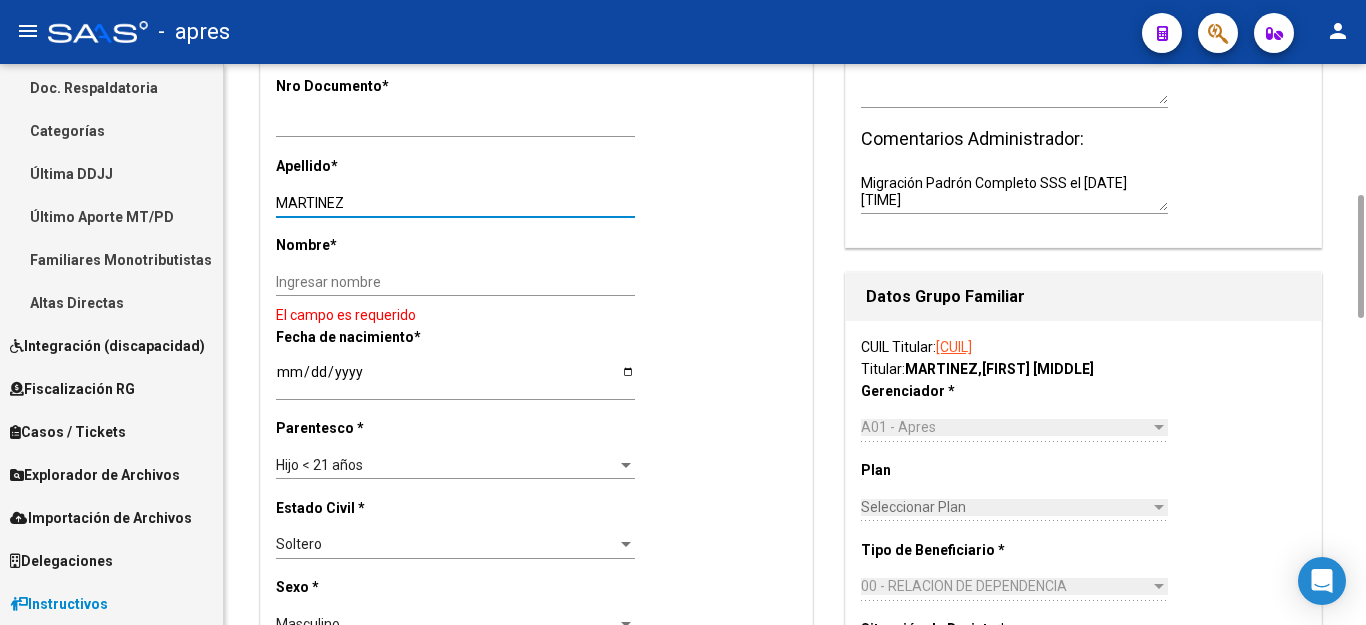 type on "MARTINEZ" 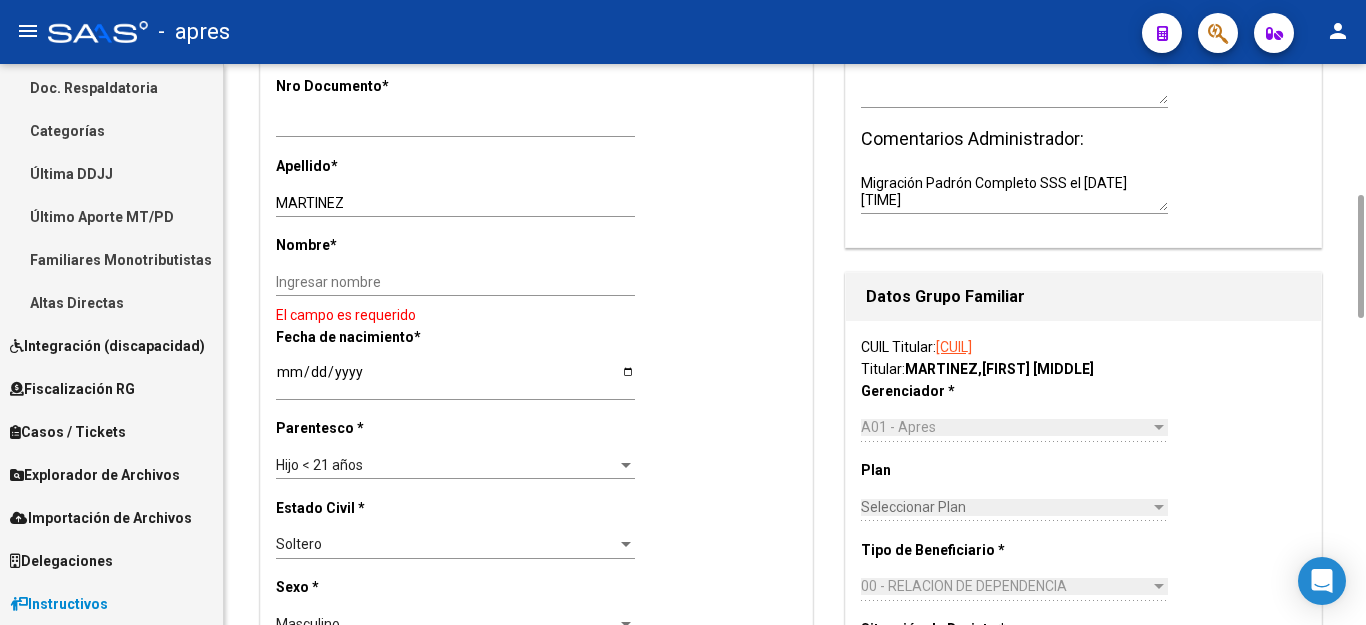 click on "Ingresar nombre" at bounding box center (455, 282) 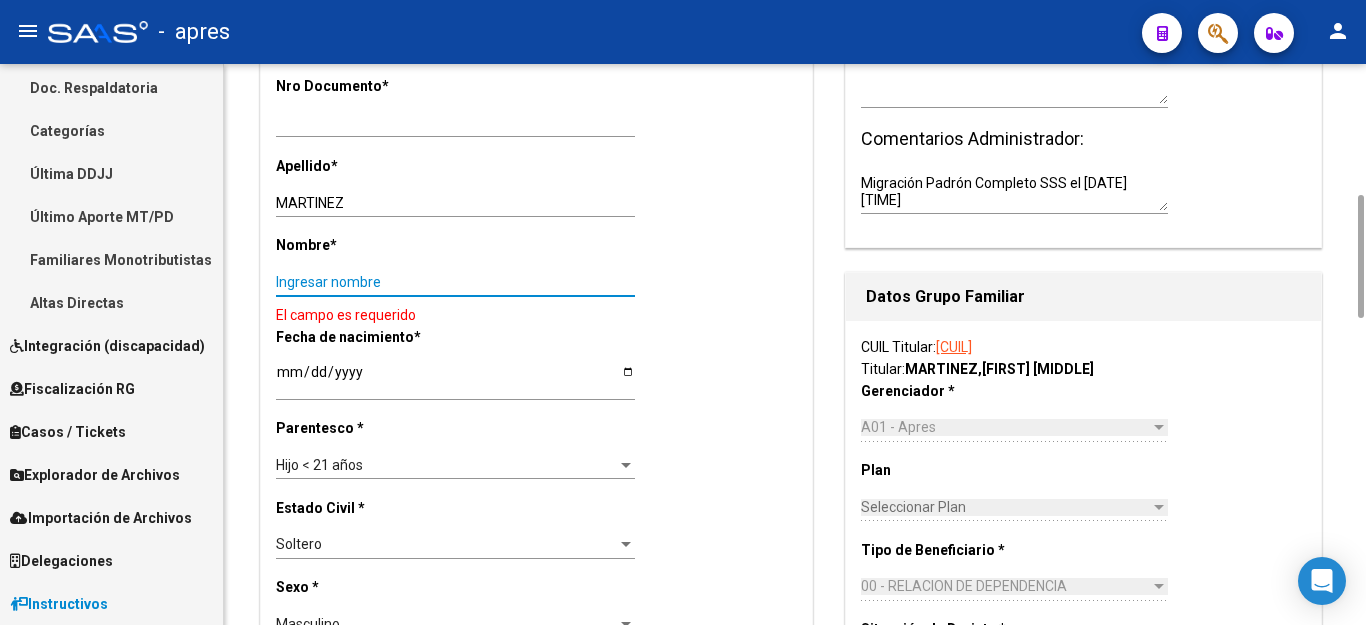 paste on ", [FIRST] [LAST]" 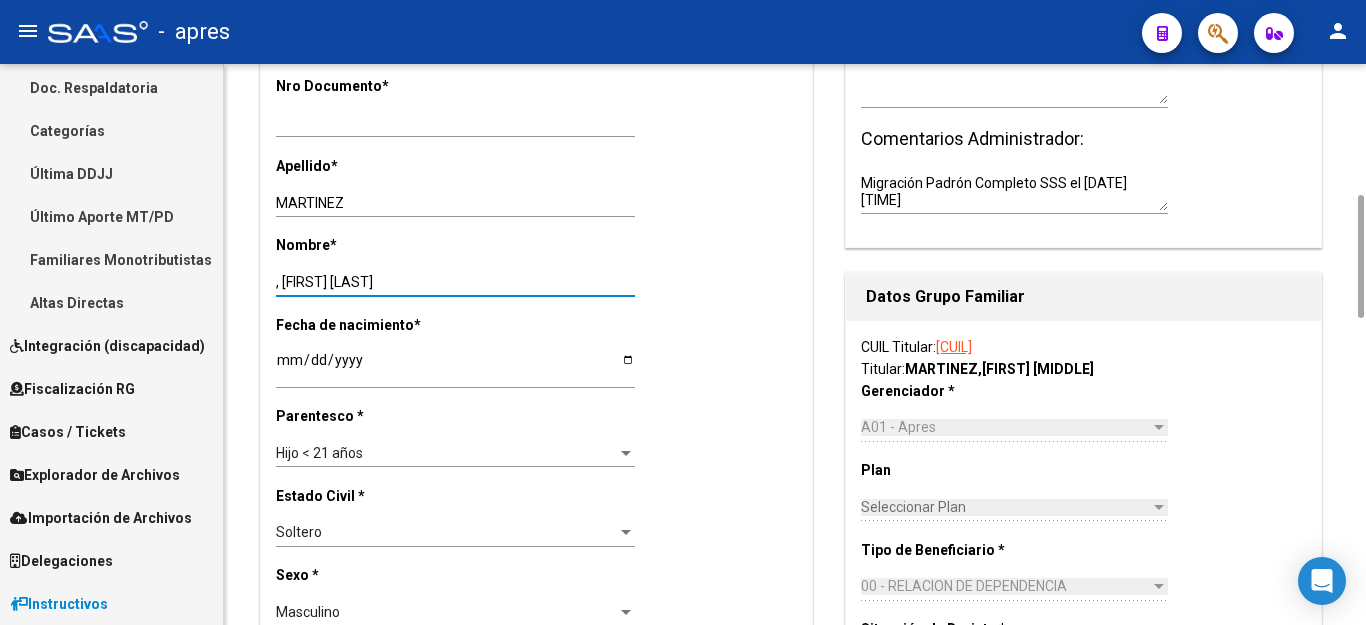 click on ", [FIRST] [LAST]" at bounding box center (455, 282) 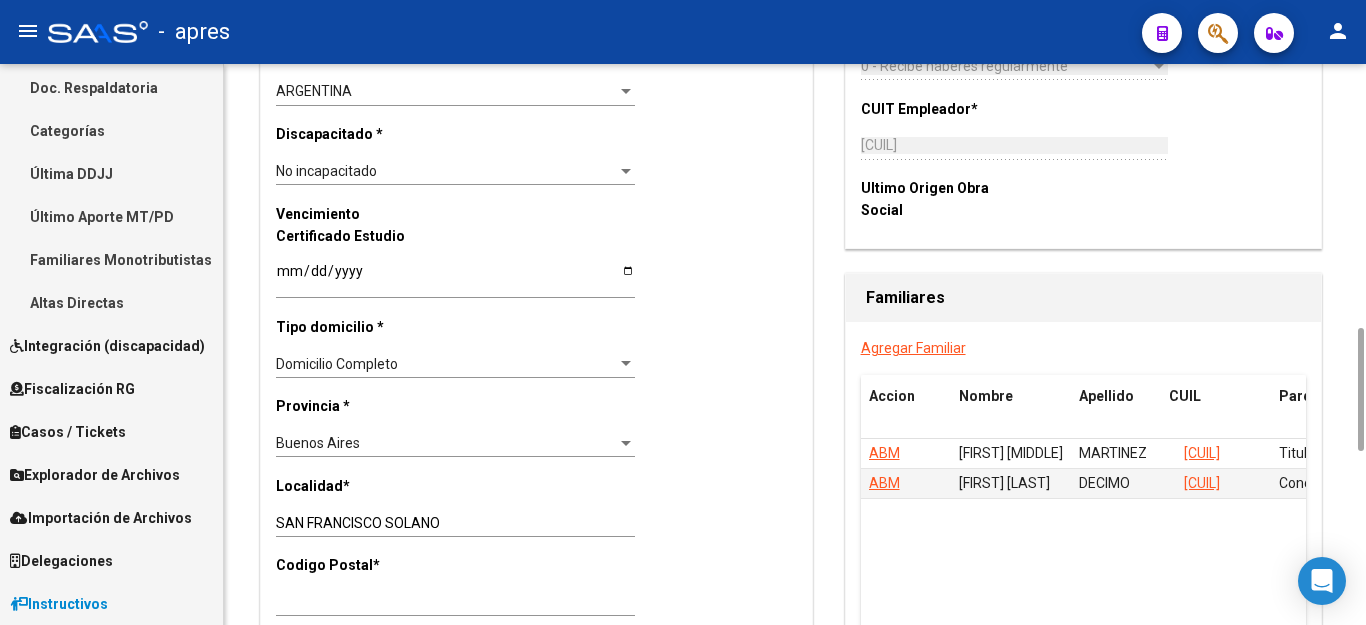 scroll, scrollTop: 1400, scrollLeft: 0, axis: vertical 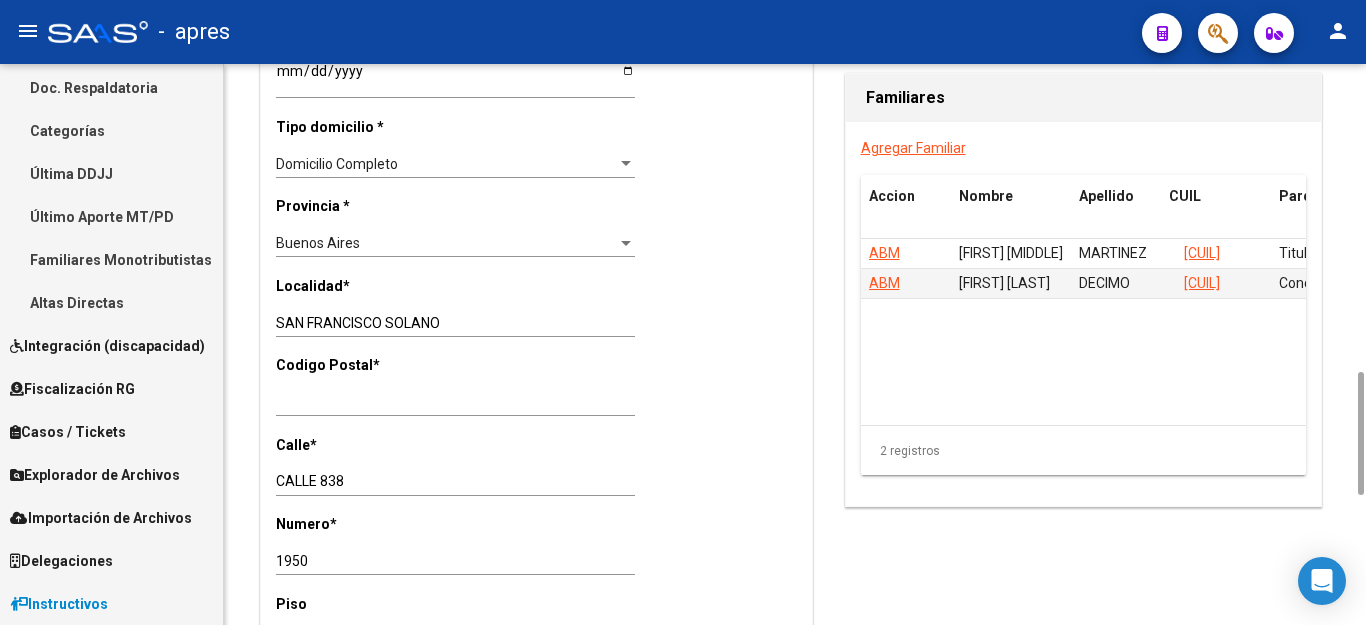 type on "[FIRST] [LAST]" 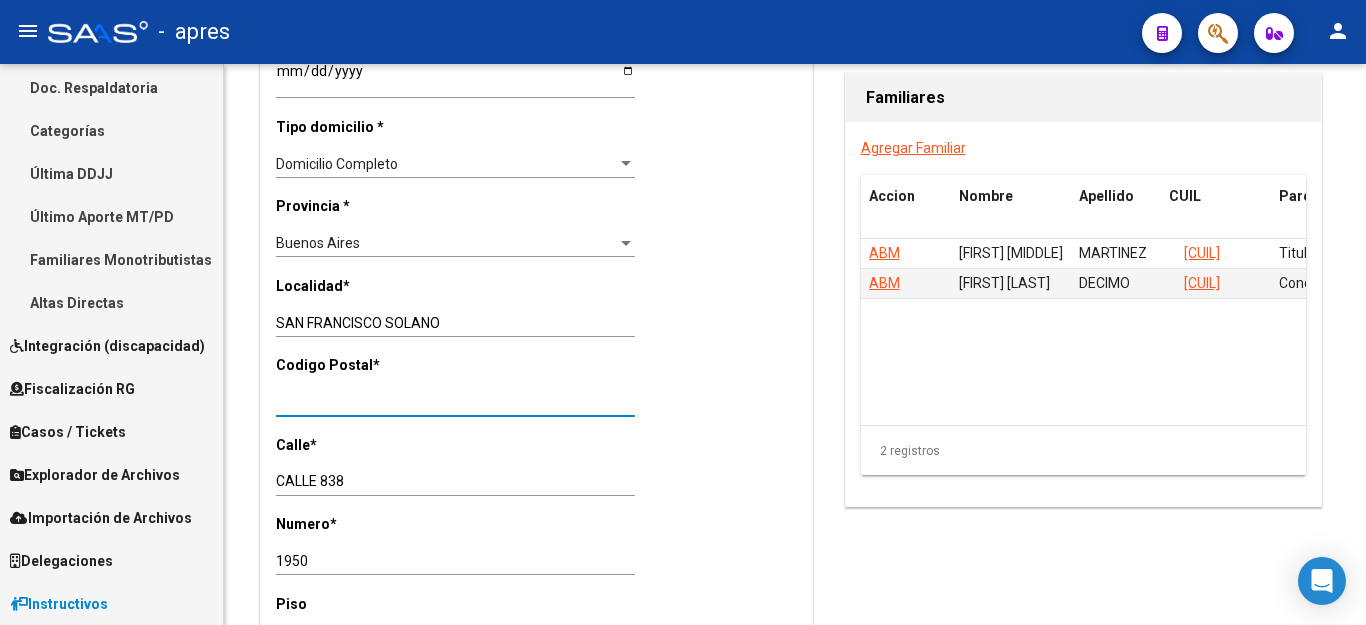 drag, startPoint x: 346, startPoint y: 380, endPoint x: 0, endPoint y: 342, distance: 348.08044 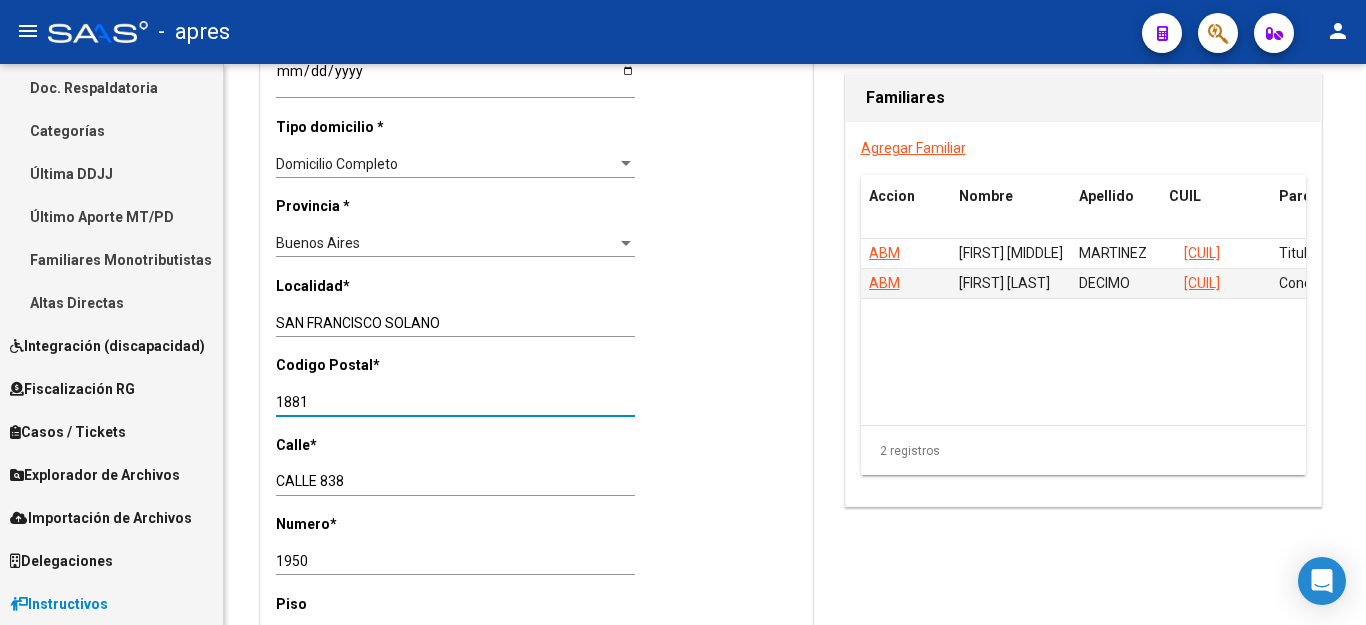 type on "1881" 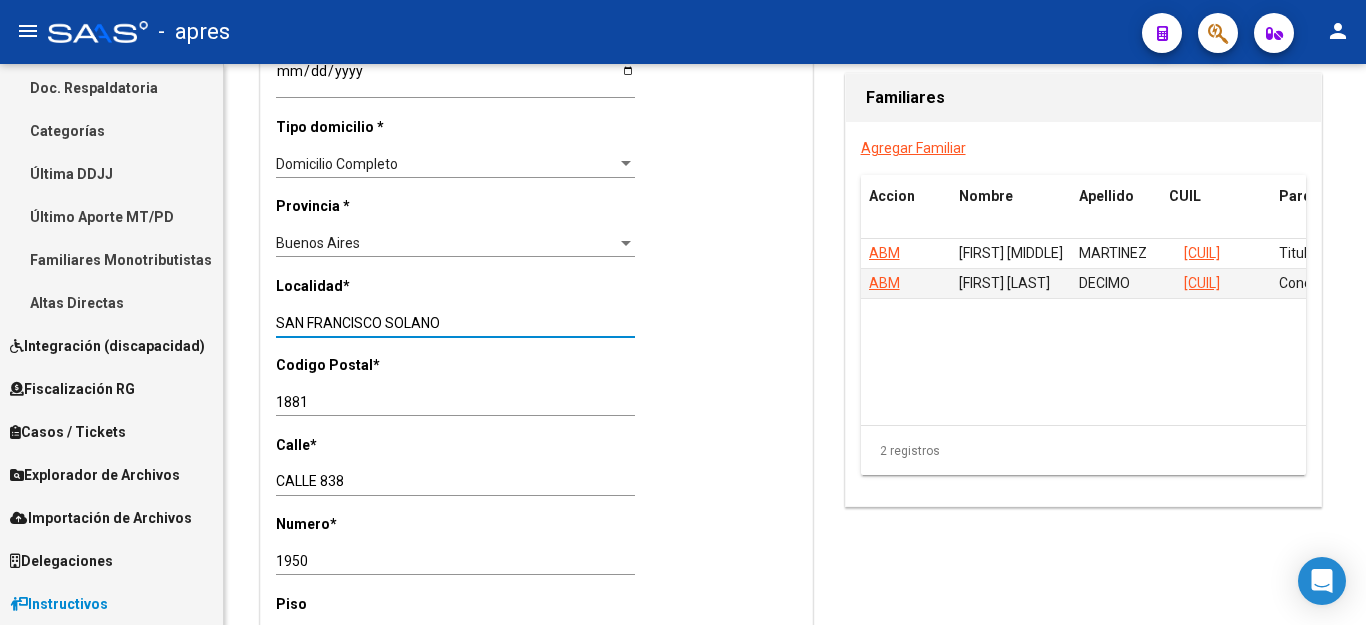 drag, startPoint x: 453, startPoint y: 296, endPoint x: 0, endPoint y: 208, distance: 461.46832 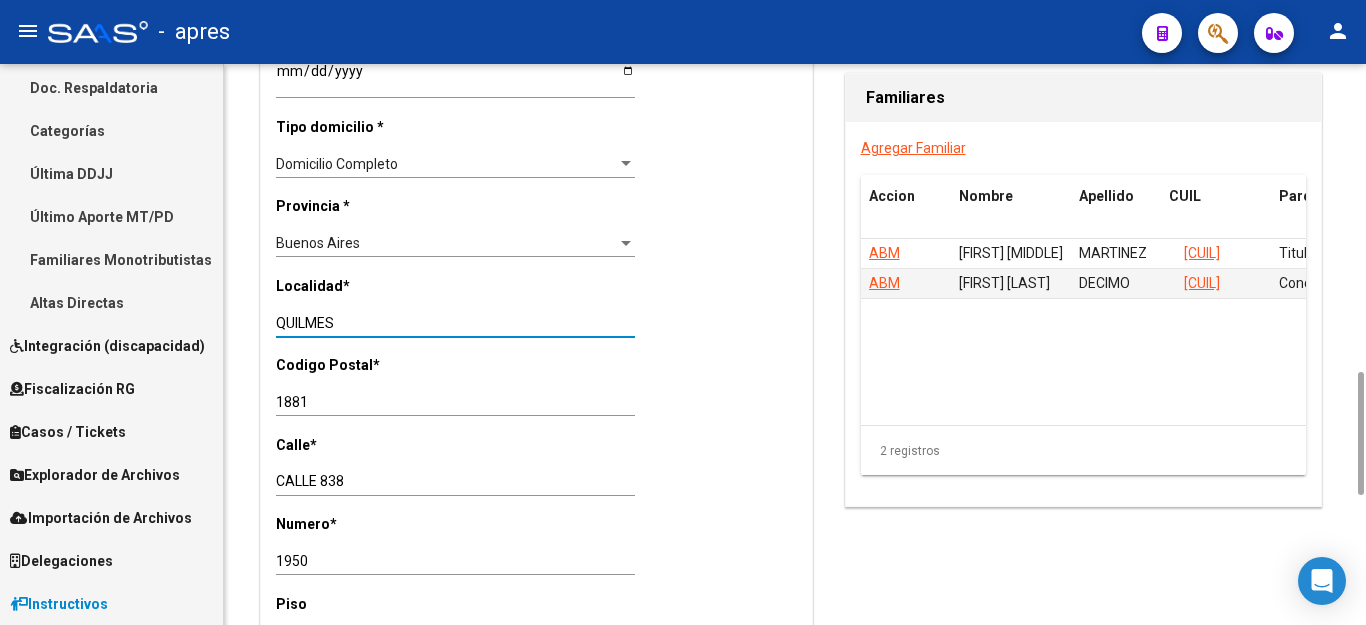 type on "QUILMES" 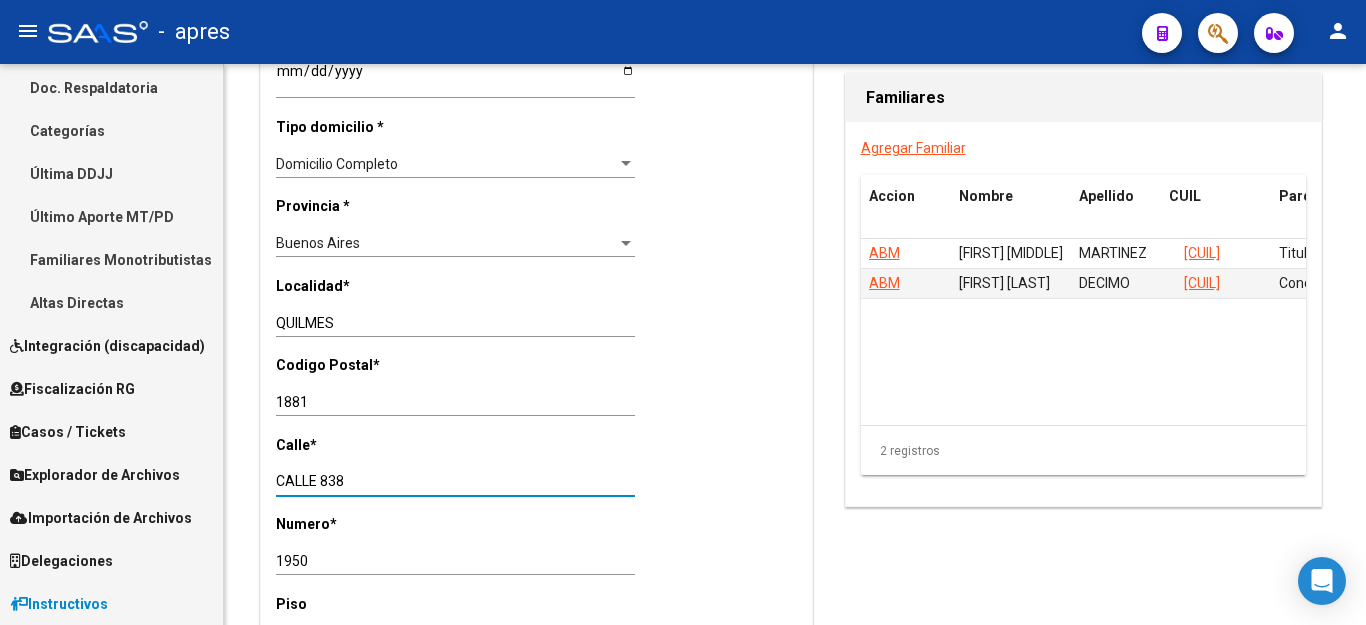 drag, startPoint x: 405, startPoint y: 455, endPoint x: 0, endPoint y: 376, distance: 412.633 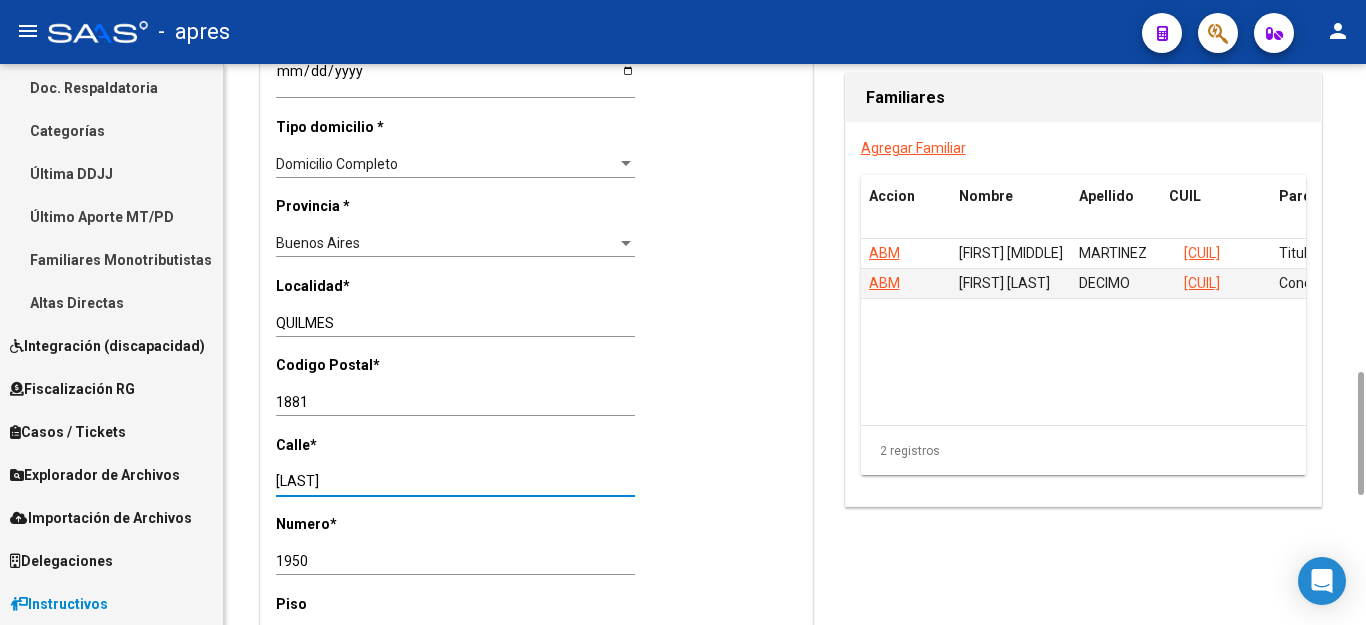 type on "[LAST]" 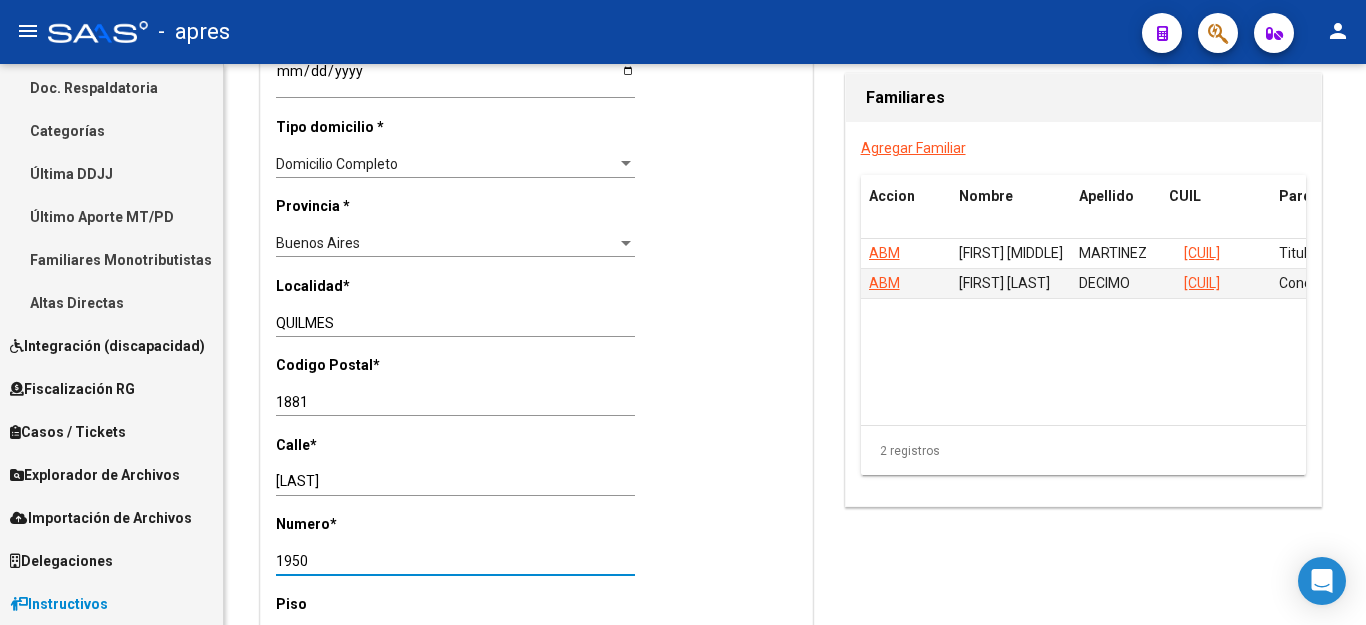 drag, startPoint x: 341, startPoint y: 541, endPoint x: 0, endPoint y: 453, distance: 352.17184 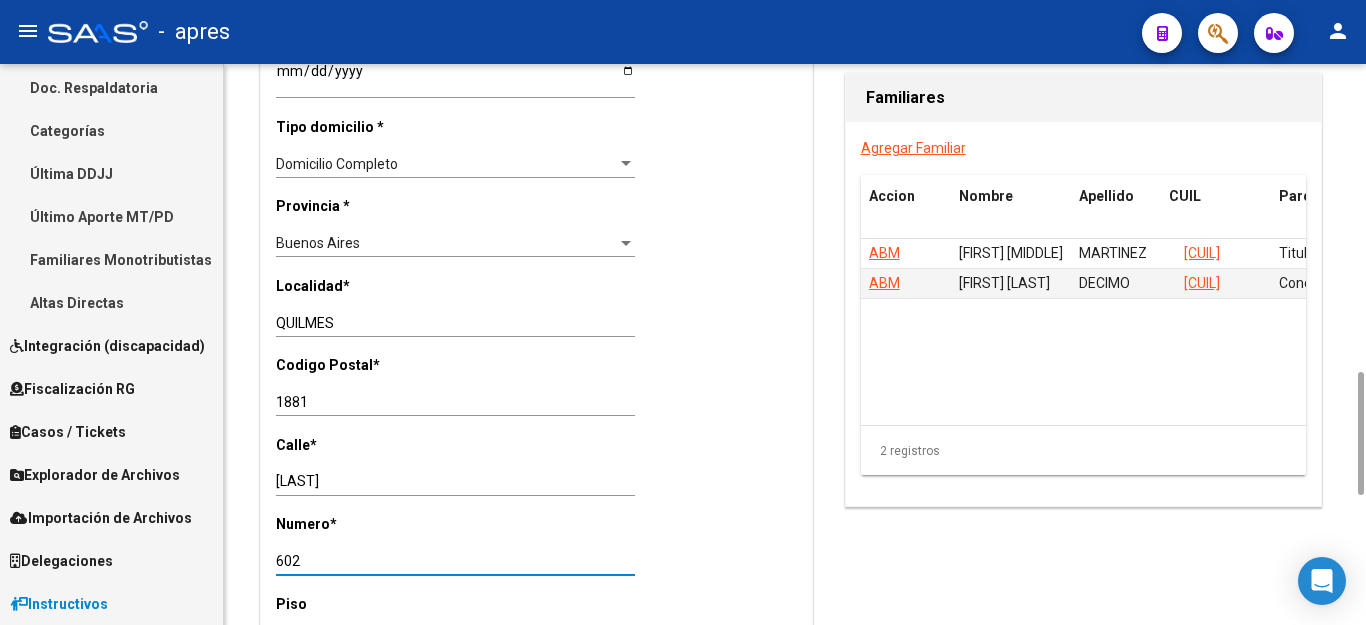 scroll, scrollTop: 1200, scrollLeft: 0, axis: vertical 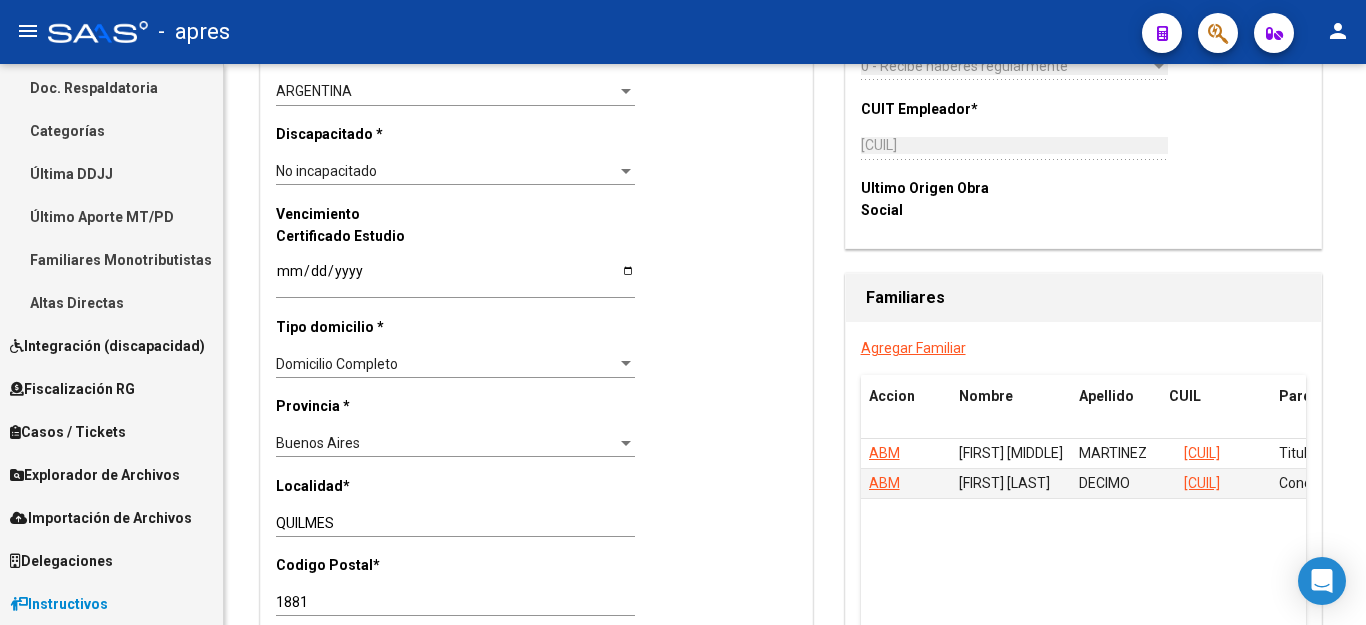 type on "602" 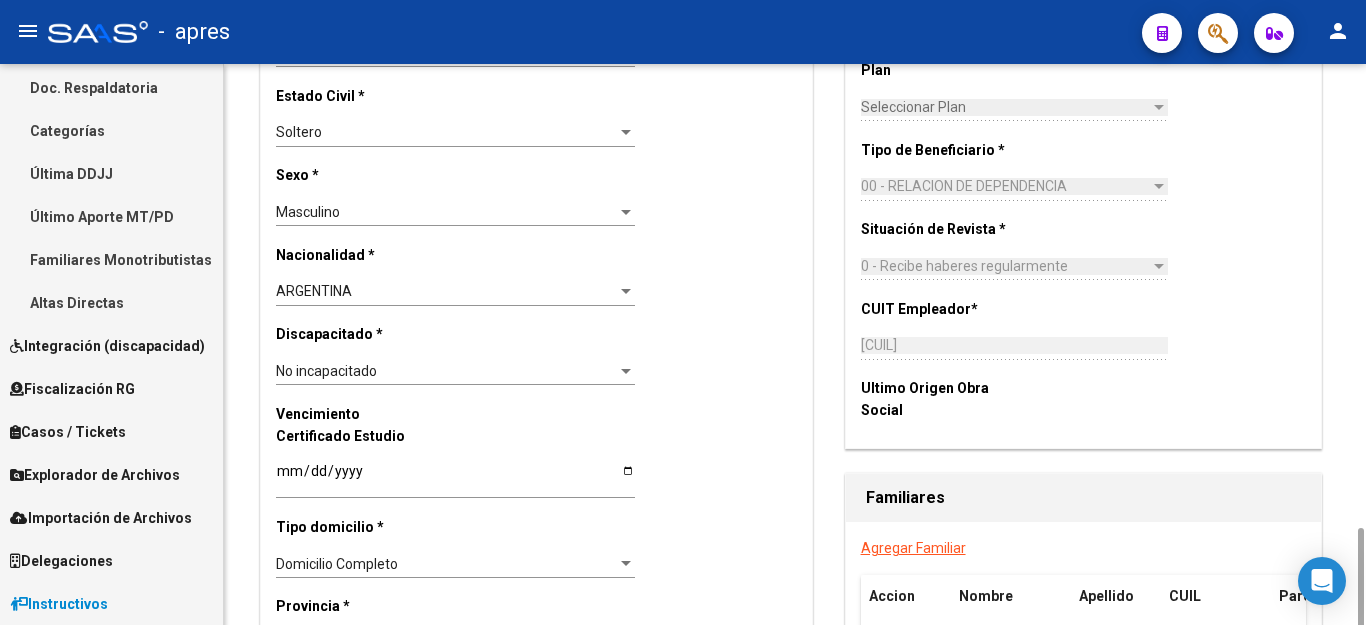 scroll, scrollTop: 1200, scrollLeft: 0, axis: vertical 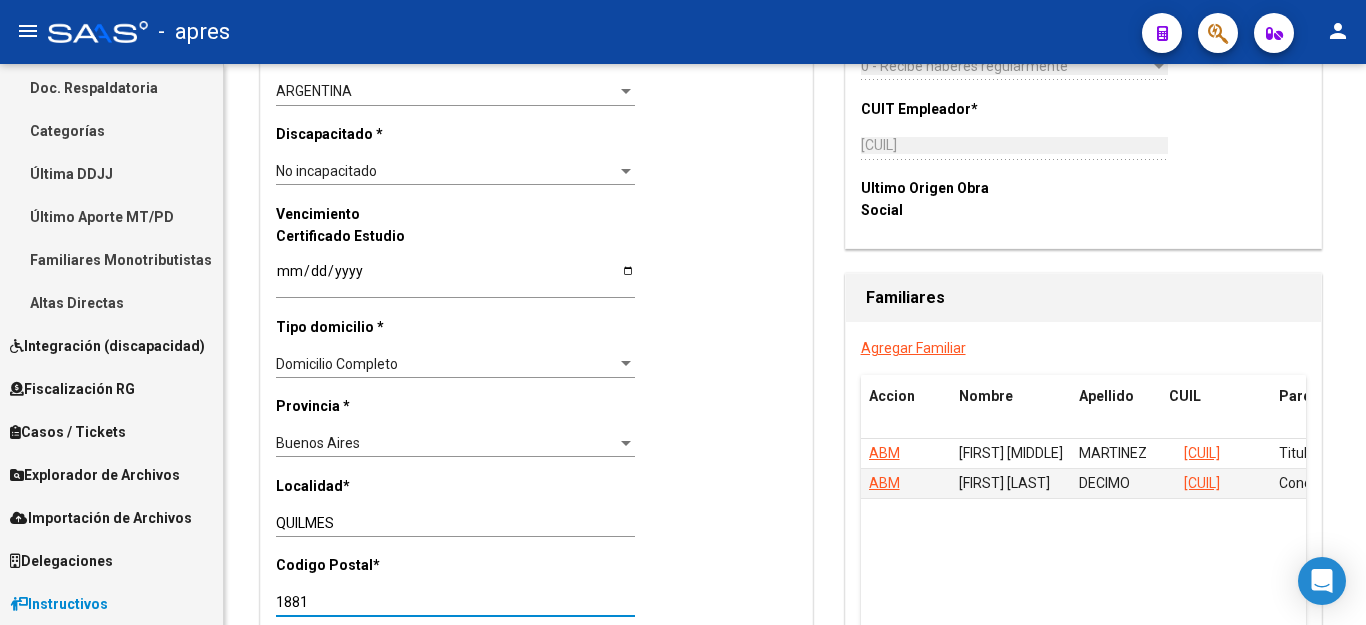 drag, startPoint x: 340, startPoint y: 581, endPoint x: 0, endPoint y: 516, distance: 346.15747 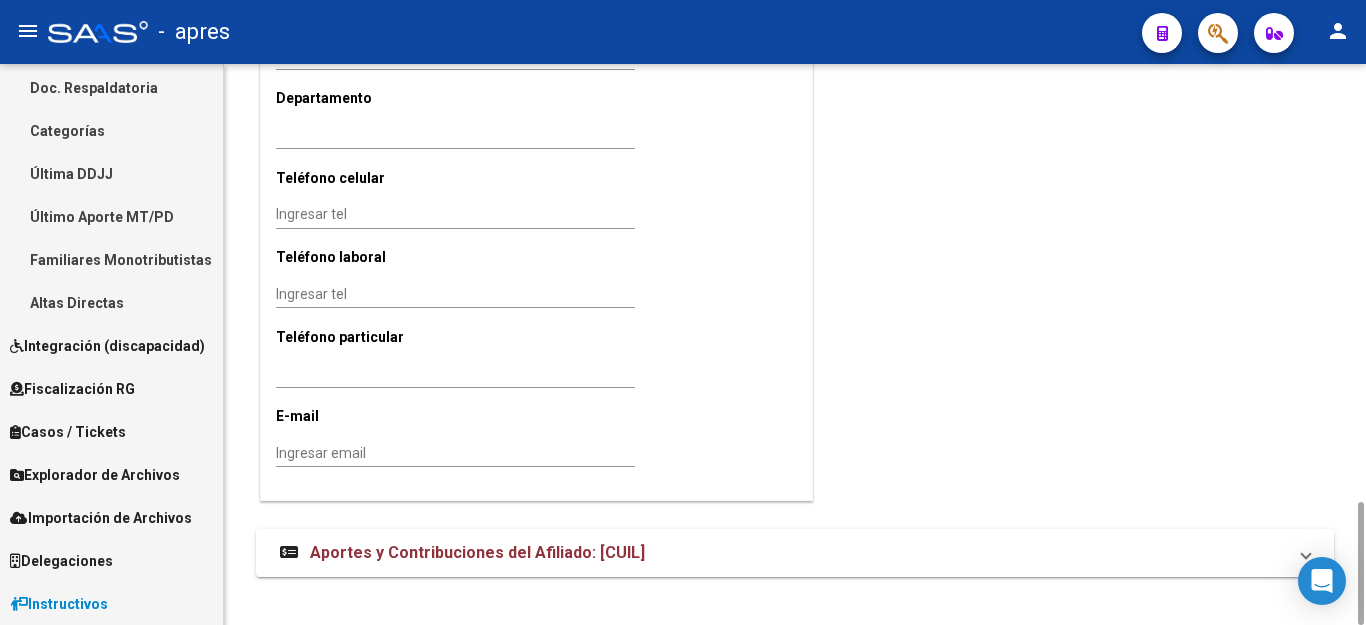 type on "1878" 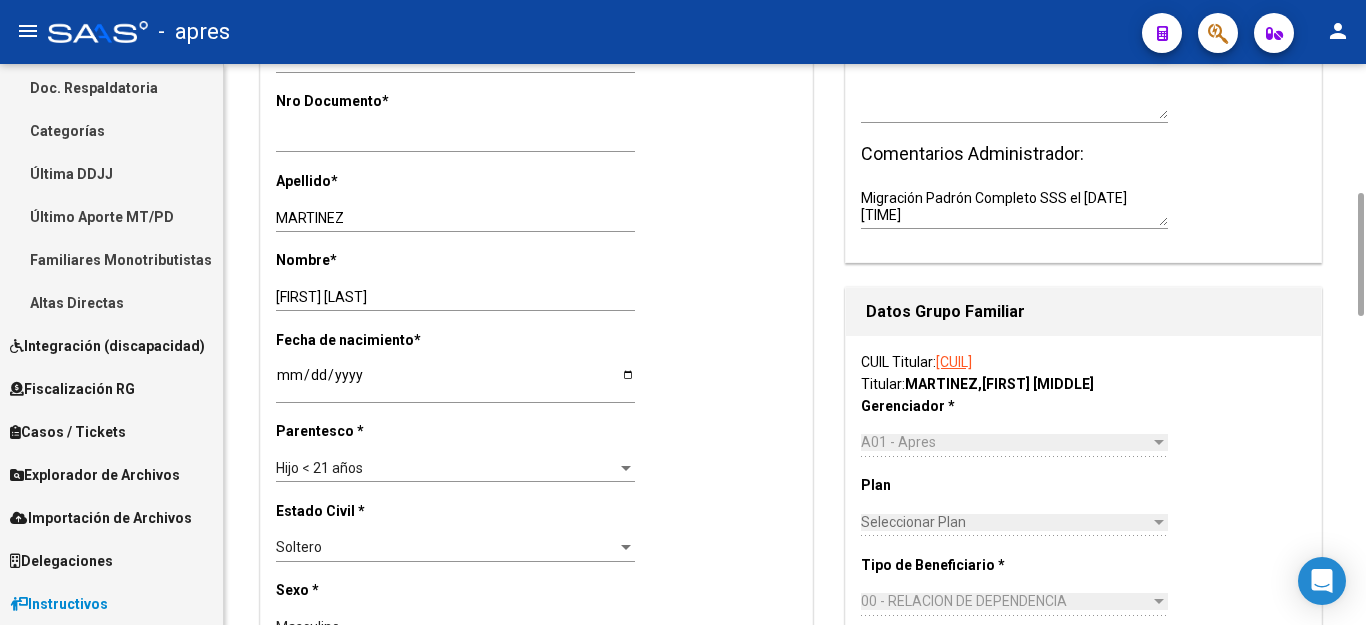 scroll, scrollTop: 0, scrollLeft: 0, axis: both 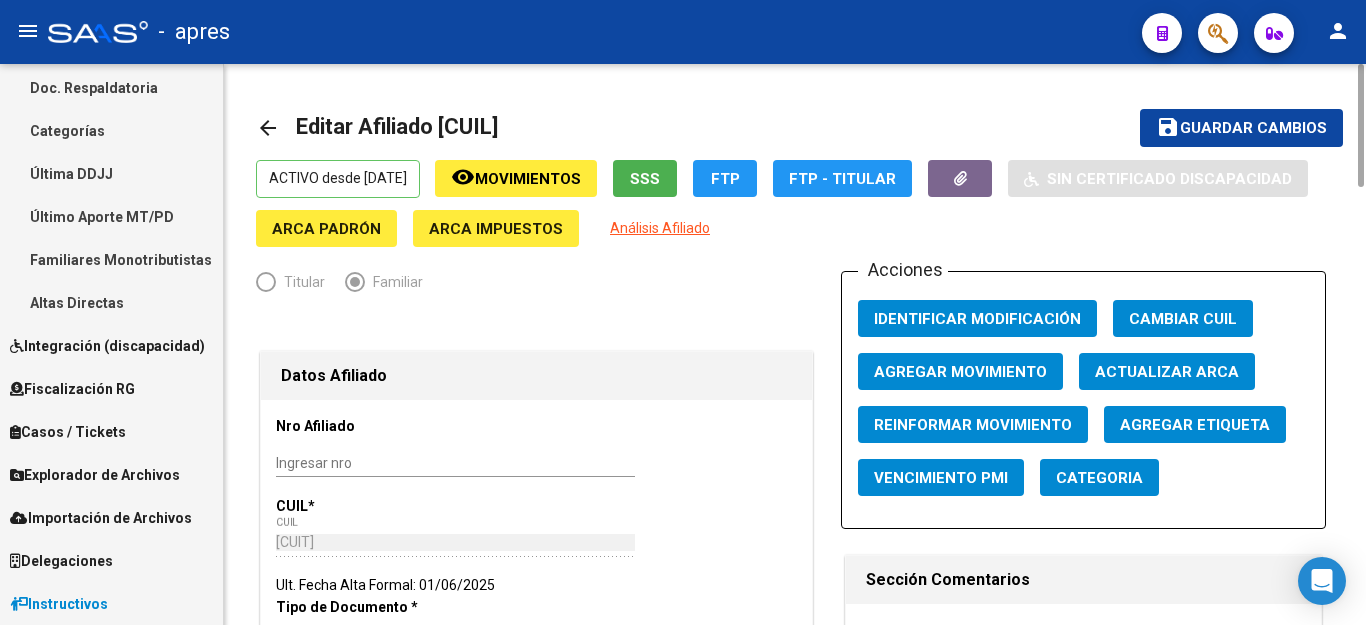click on "Guardar cambios" 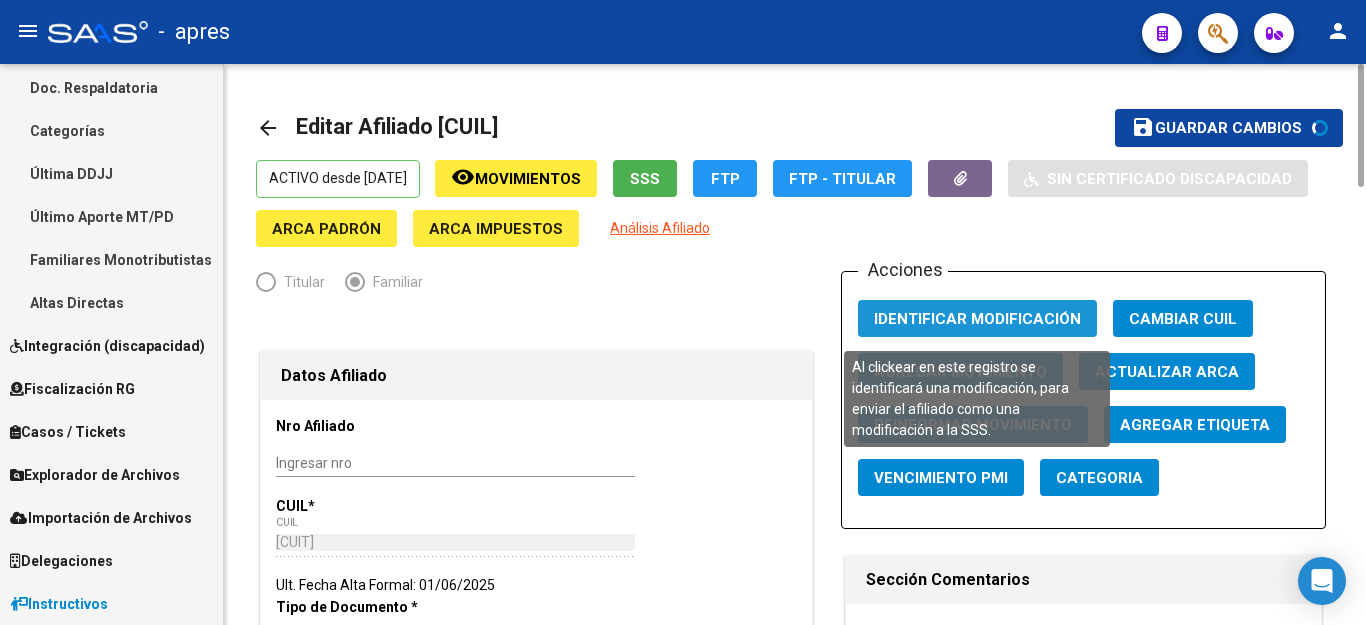click on "Identificar Modificación" 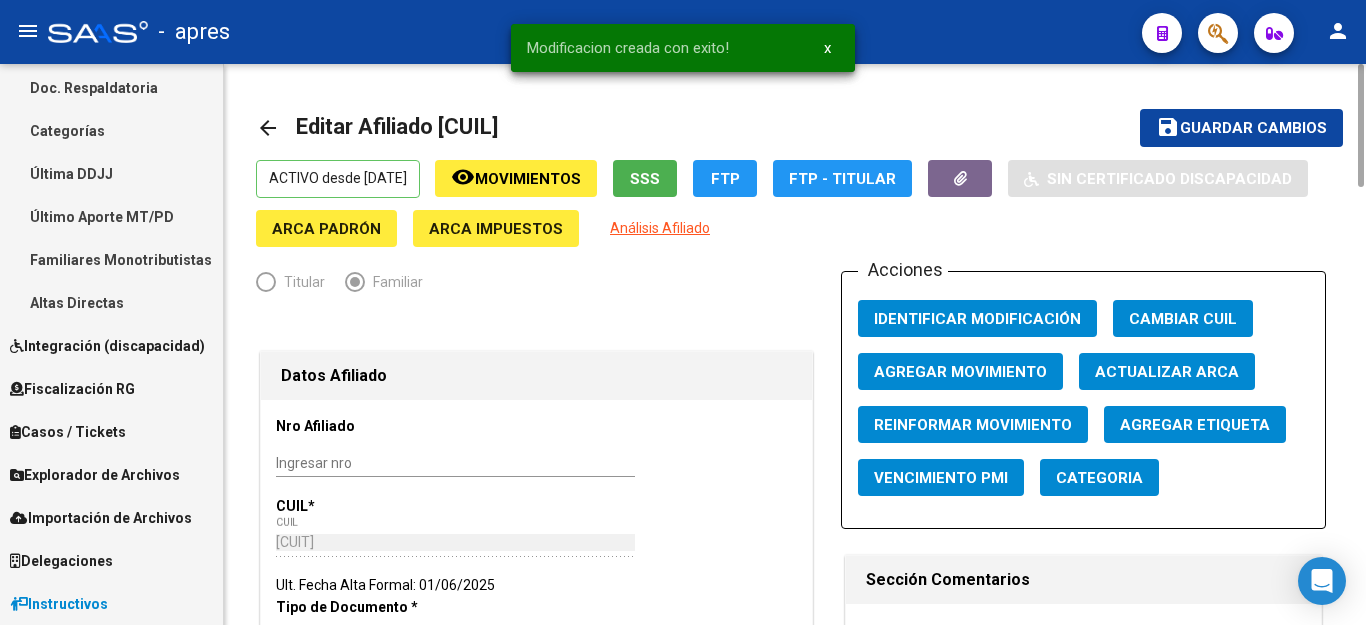 type 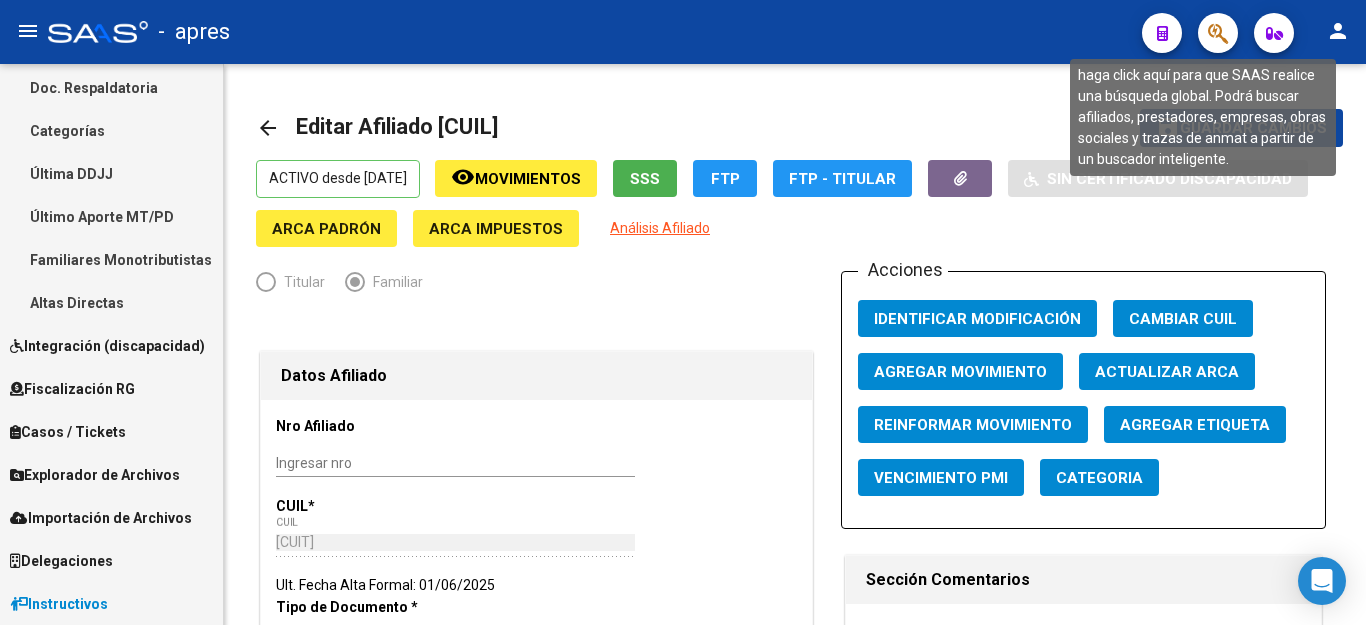 click 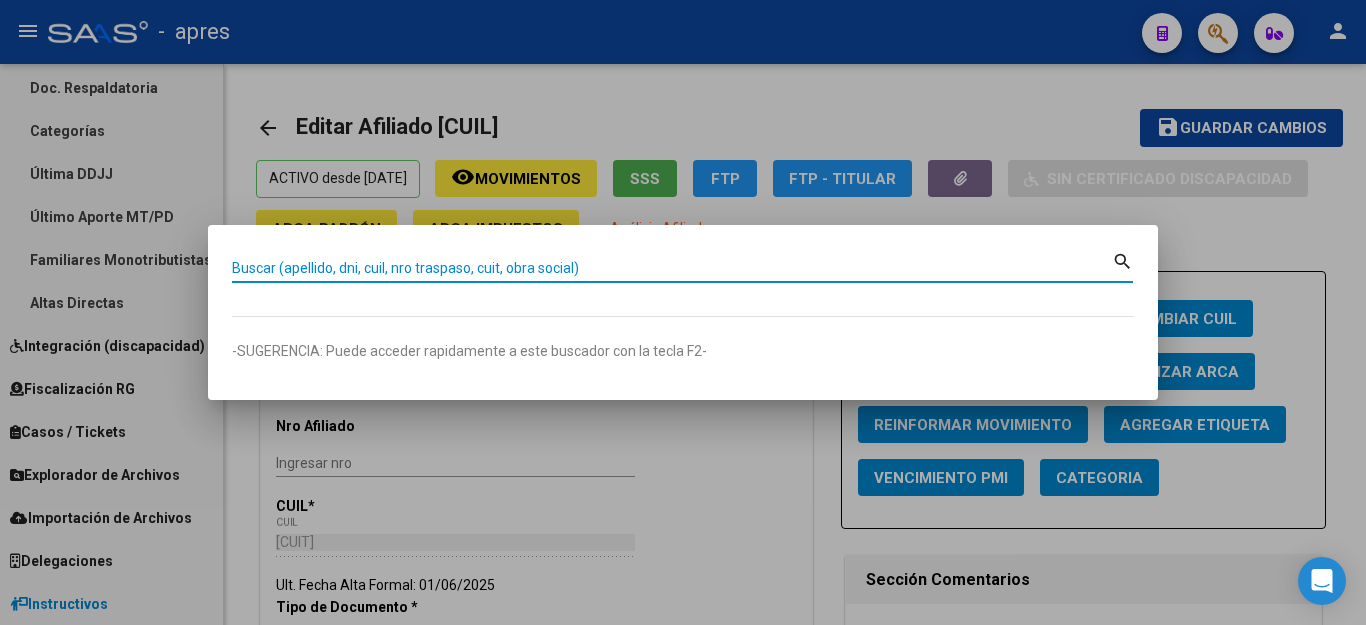 paste on "[NUMBER]" 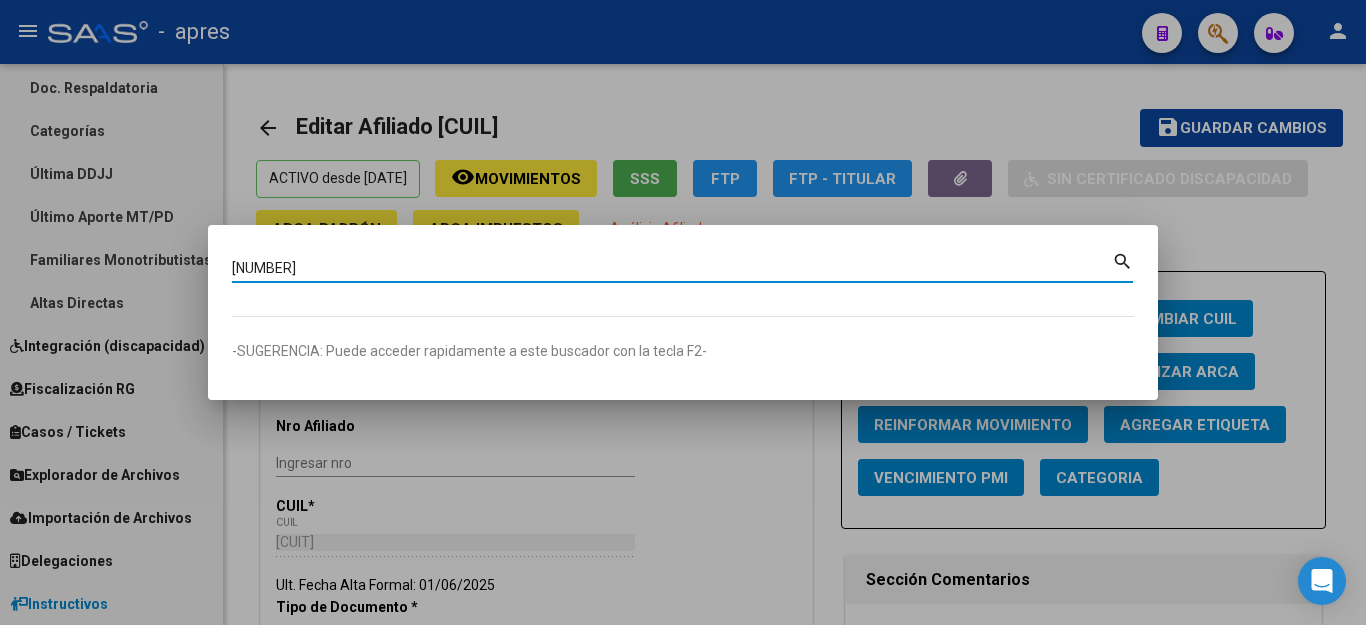 type on "[NUMBER]" 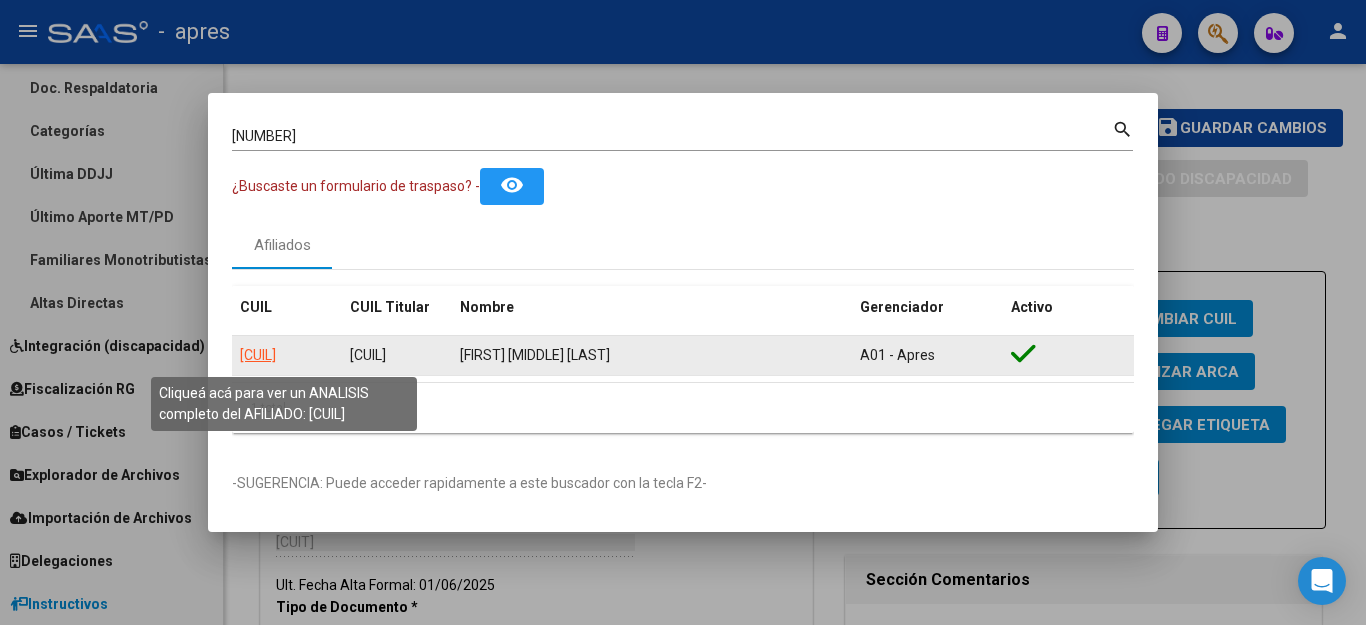 click on "[CUIL]" 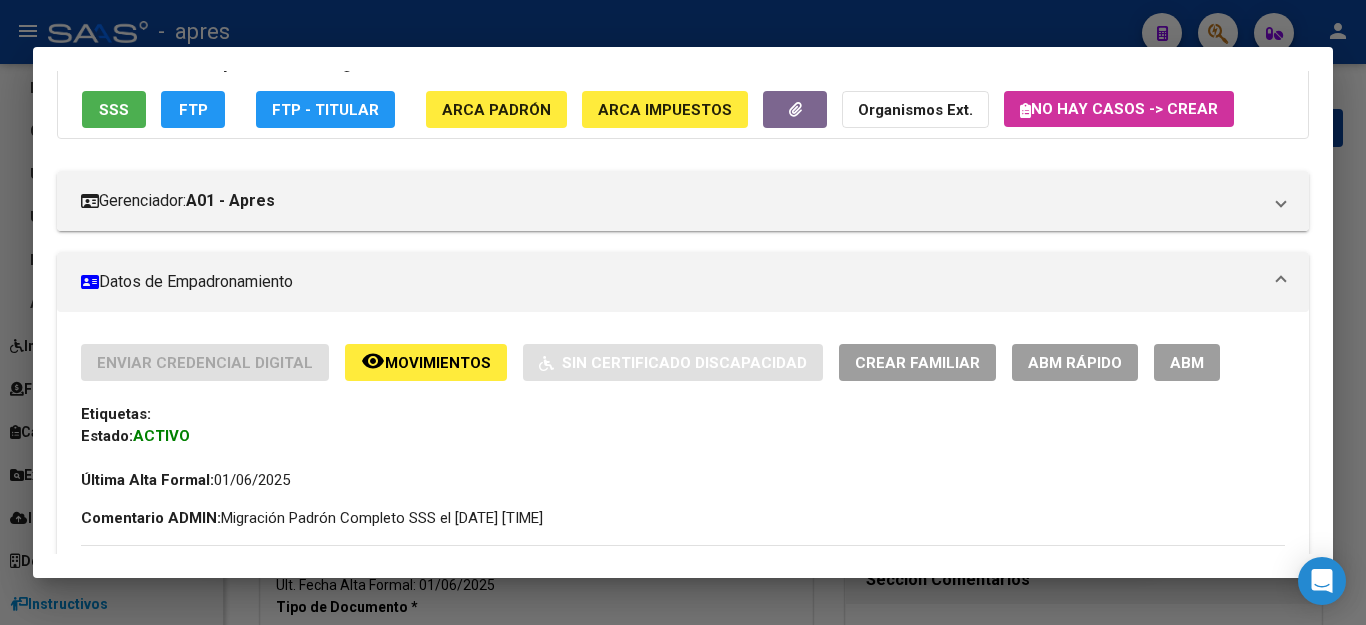 scroll, scrollTop: 200, scrollLeft: 0, axis: vertical 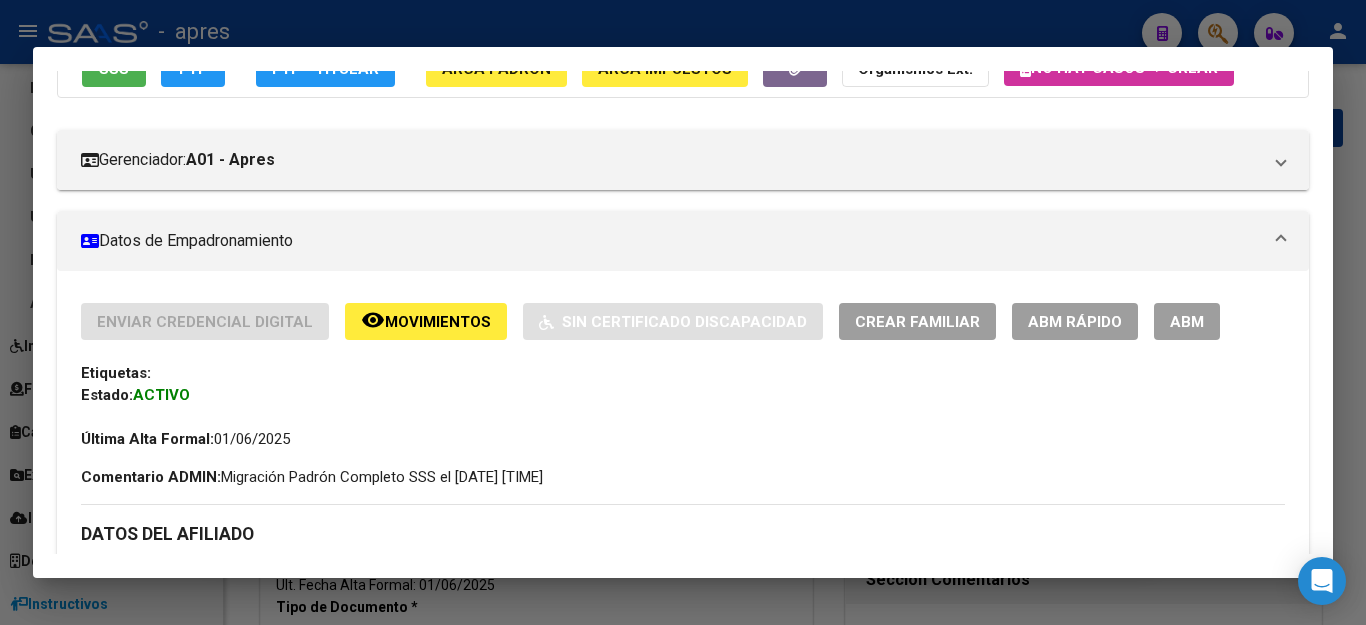 click on "ABM" at bounding box center (1187, 322) 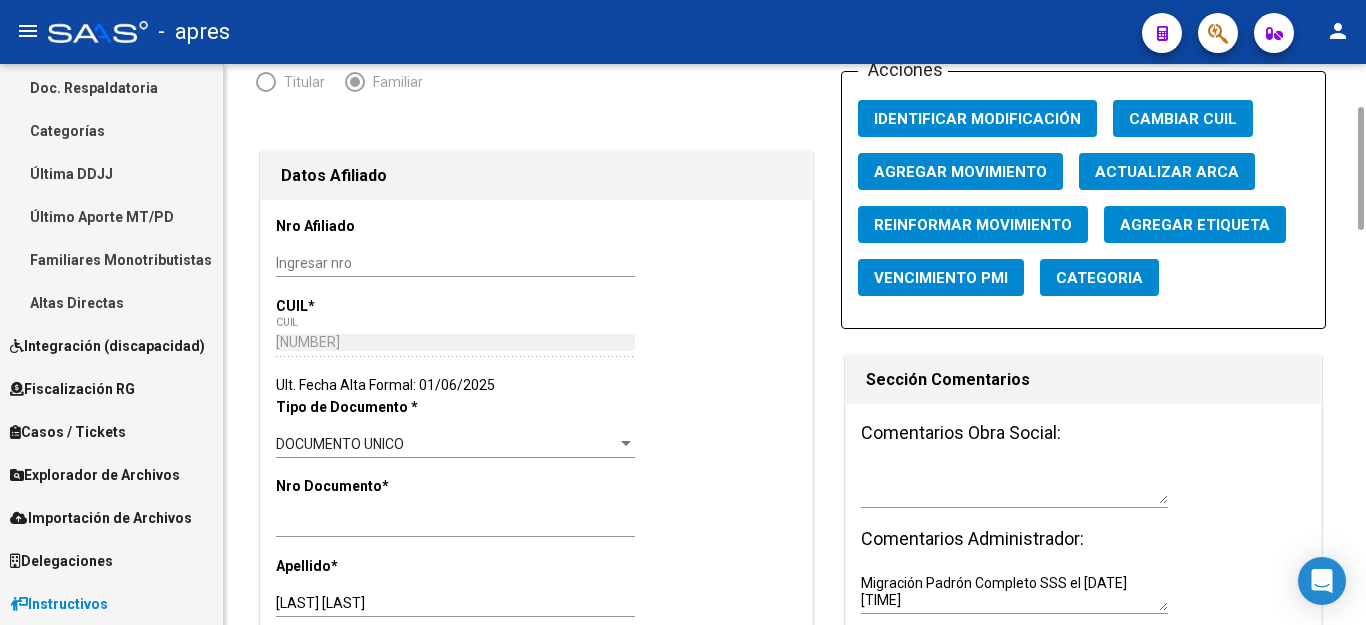 scroll, scrollTop: 400, scrollLeft: 0, axis: vertical 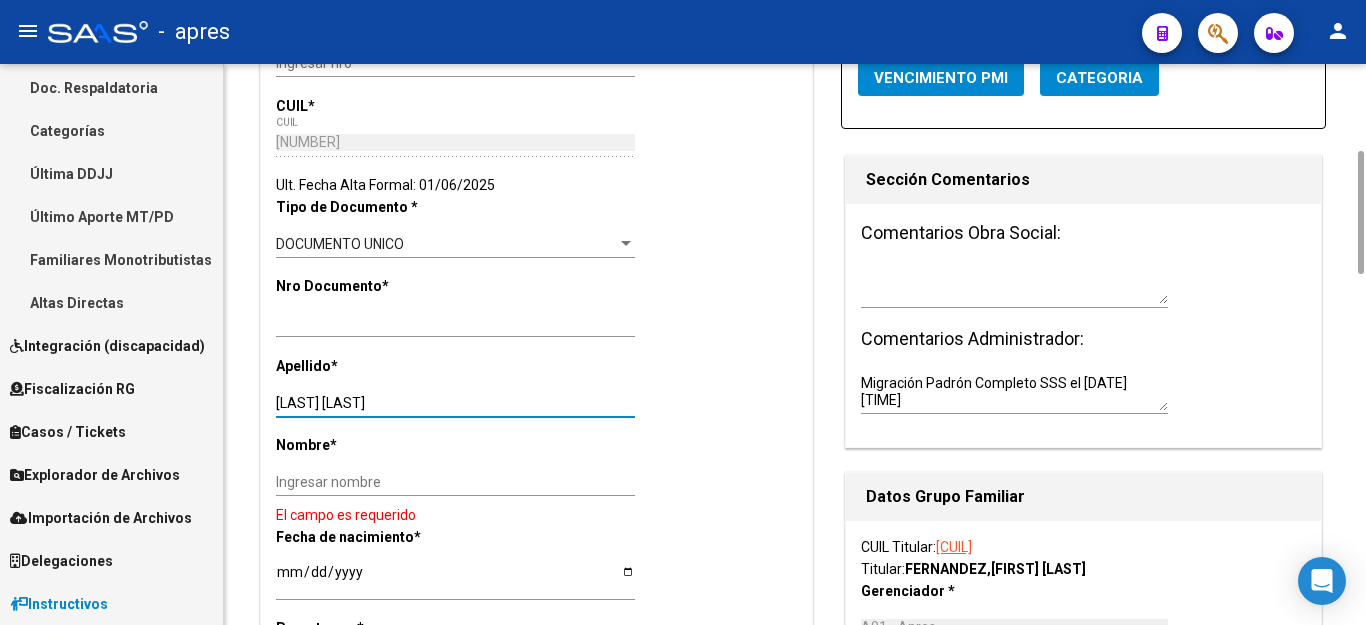 drag, startPoint x: 327, startPoint y: 402, endPoint x: 687, endPoint y: 401, distance: 360.0014 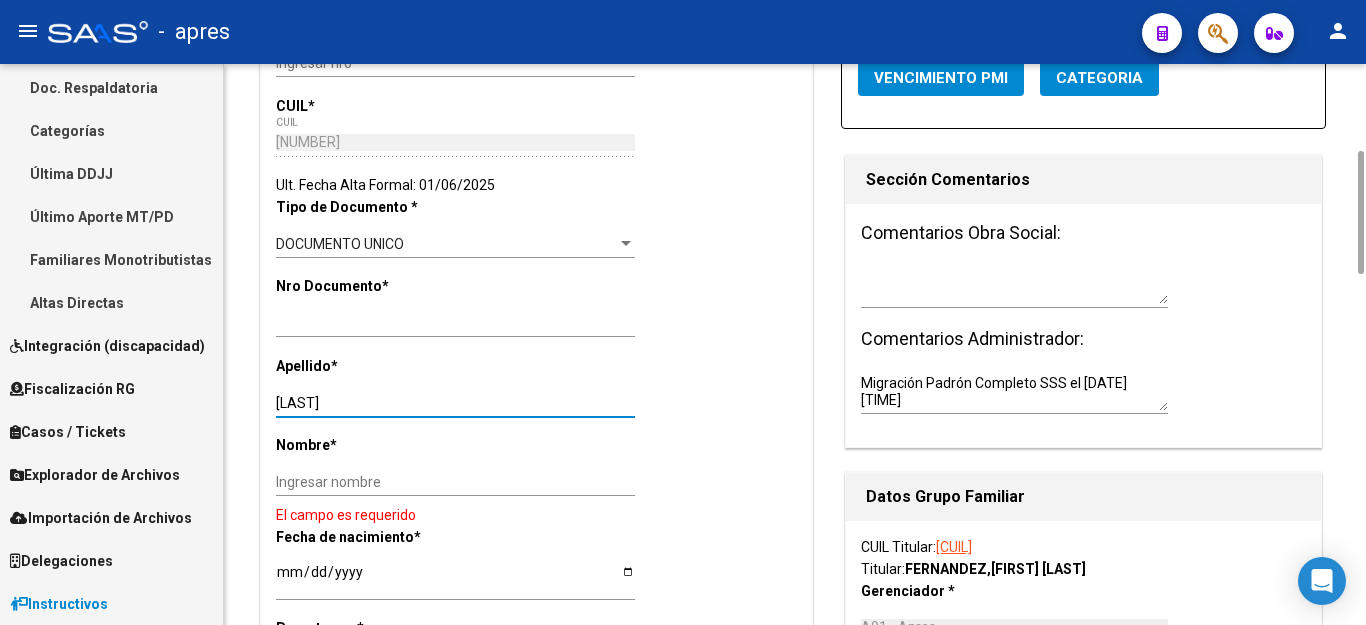type on "[LAST]" 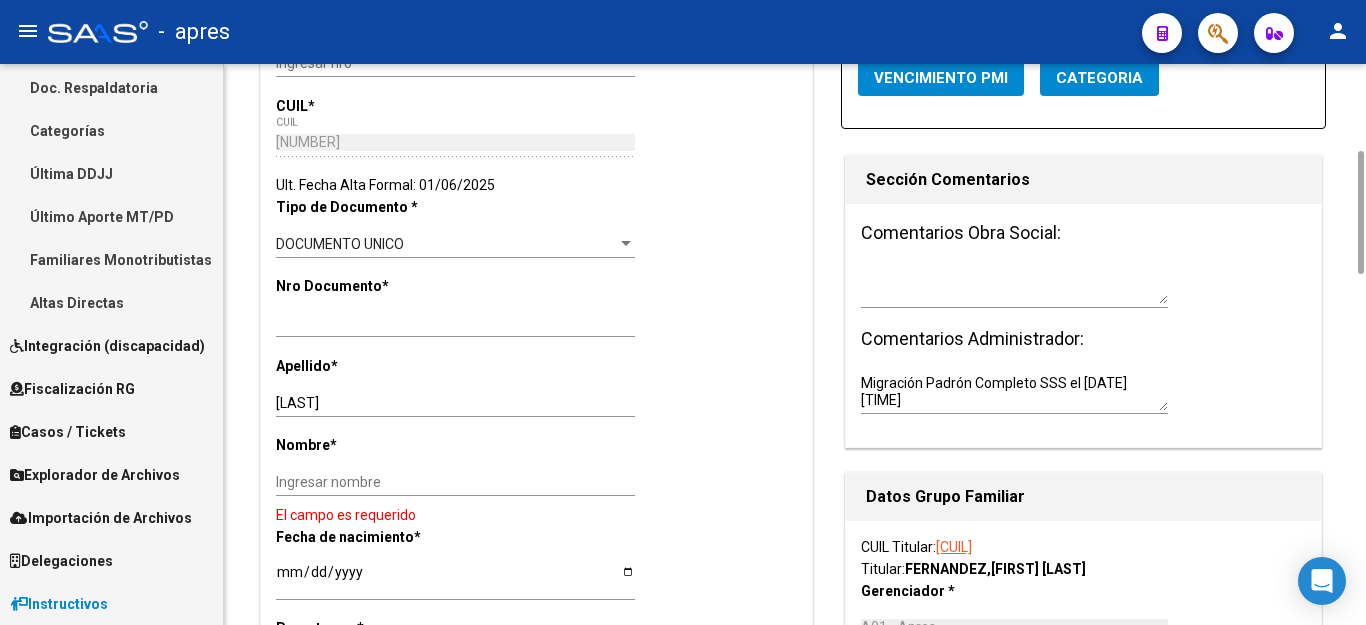click on "*" 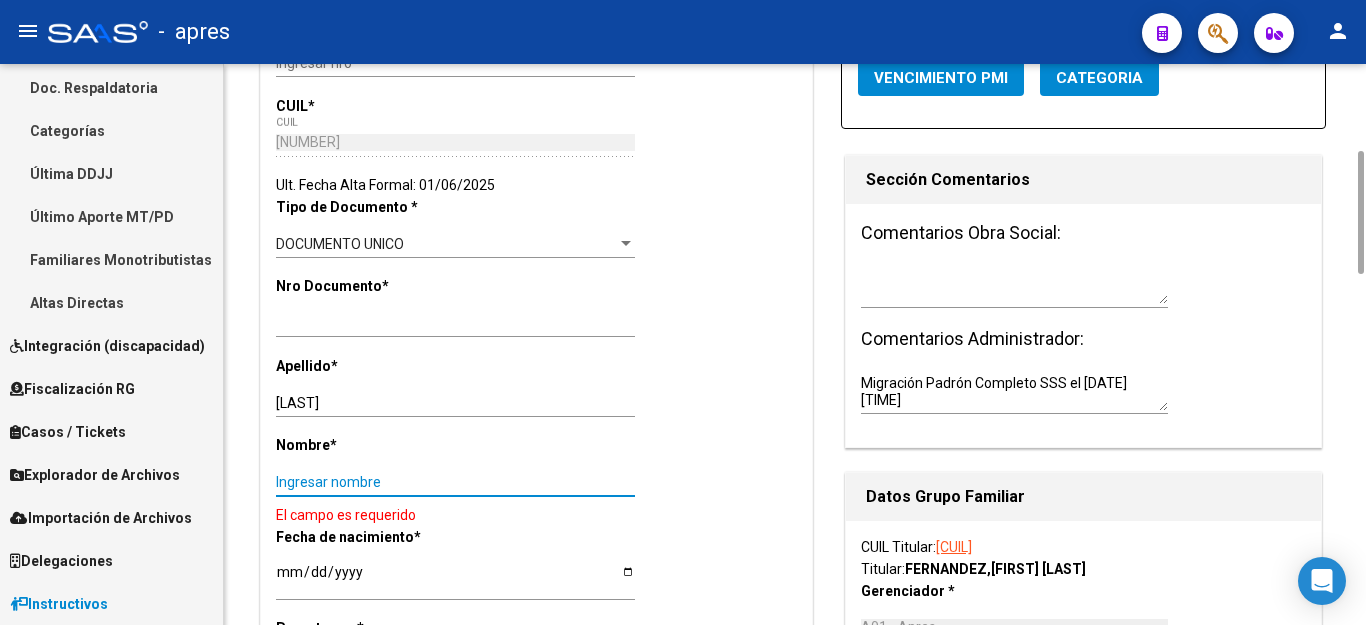 click on "Ingresar nombre" at bounding box center (455, 482) 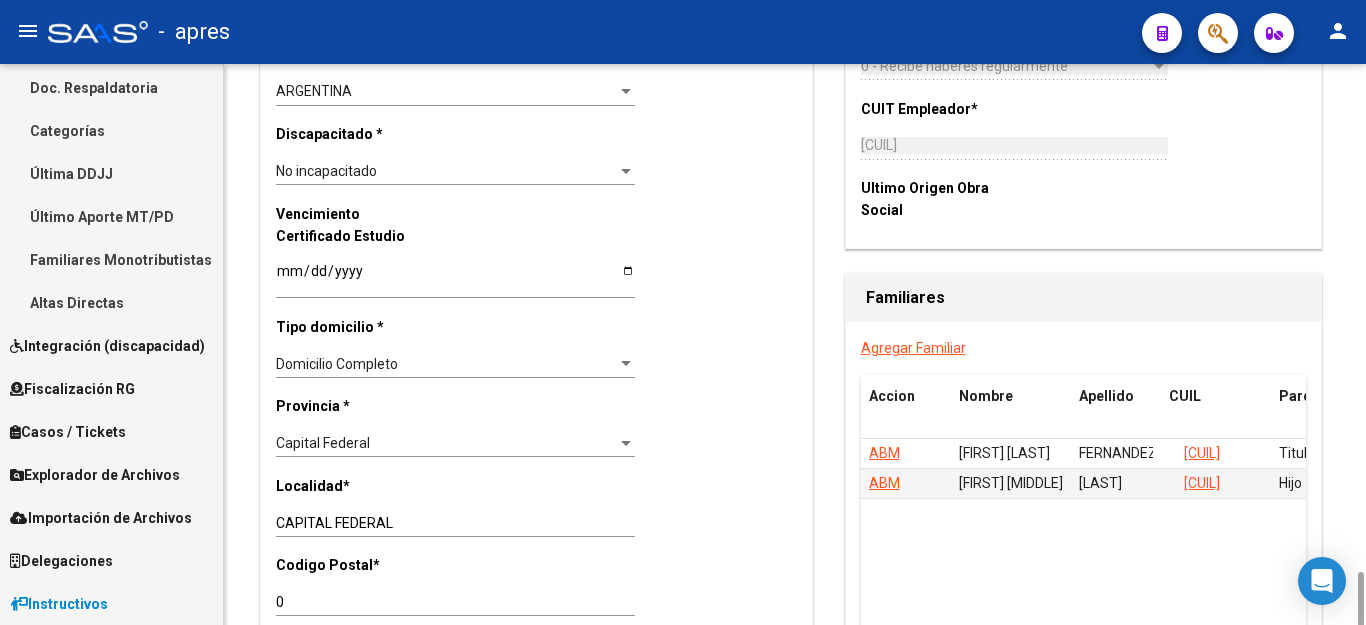 scroll, scrollTop: 1400, scrollLeft: 0, axis: vertical 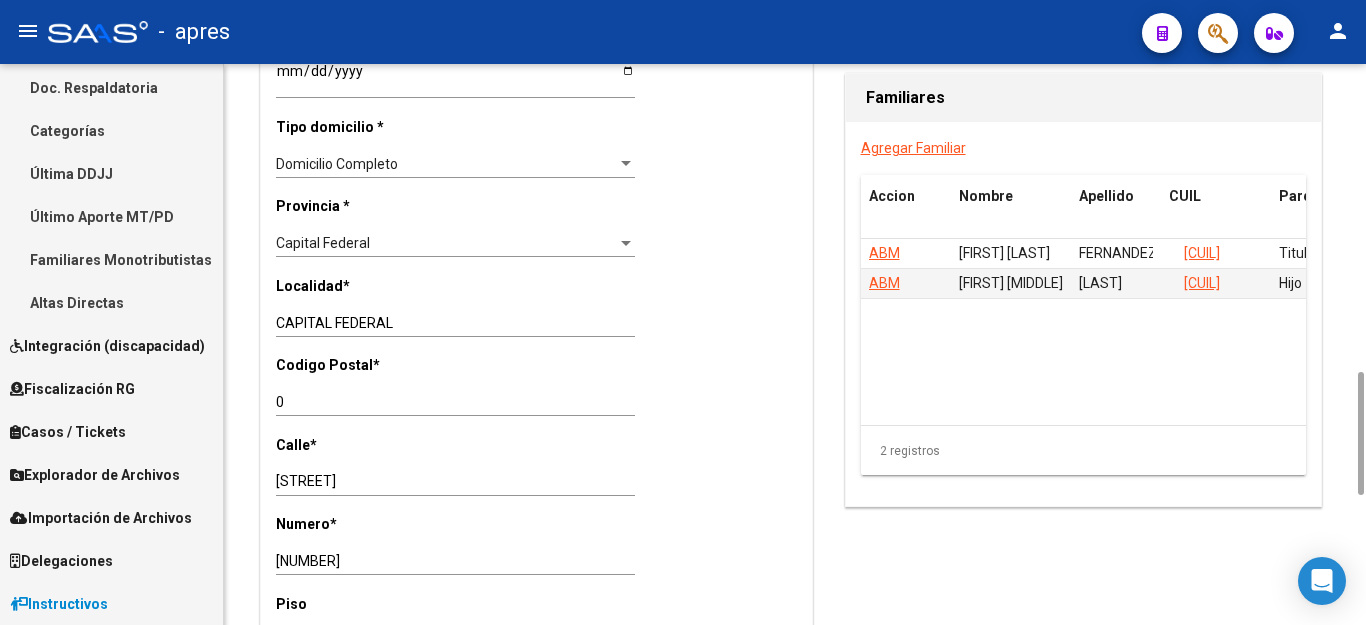 type on "[FIRST] [MIDDLE]" 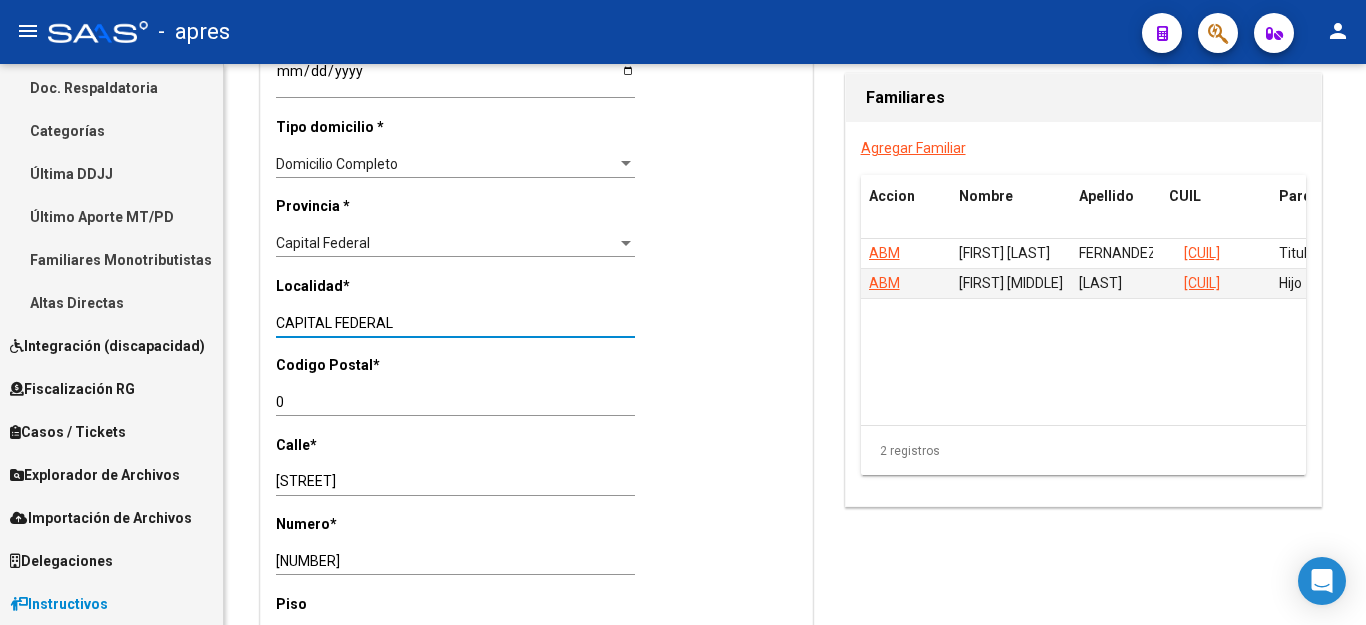 drag, startPoint x: 423, startPoint y: 291, endPoint x: 0, endPoint y: 269, distance: 423.57172 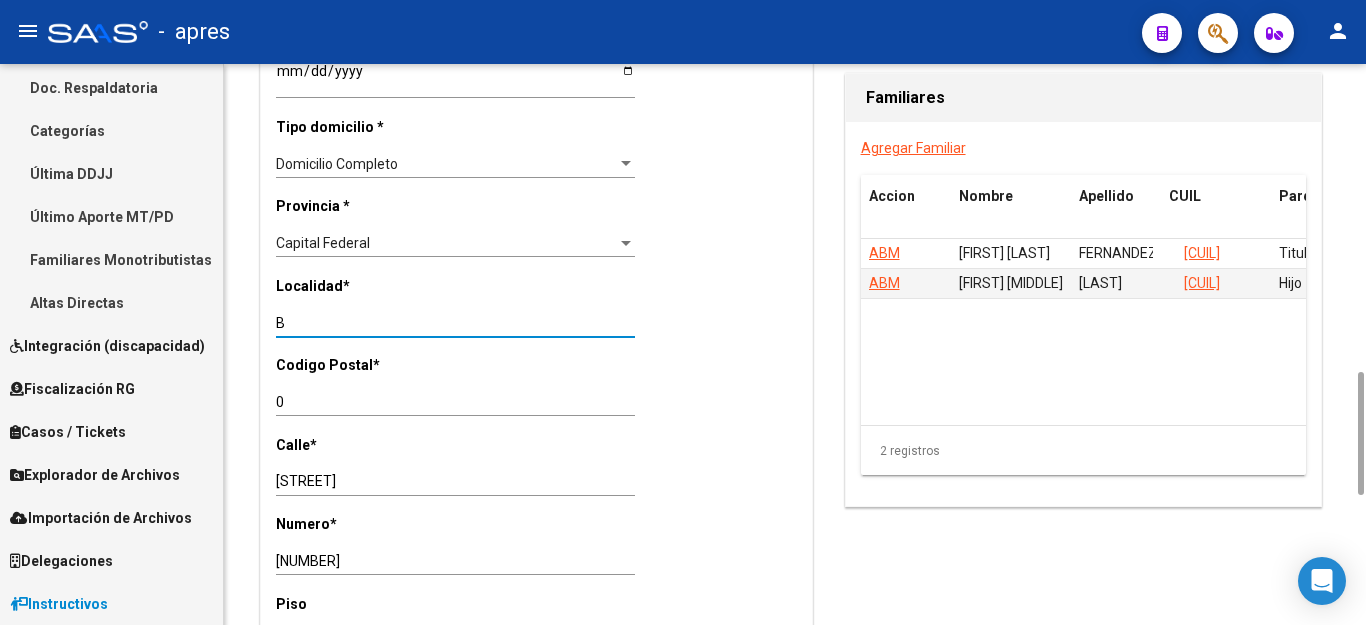type on "B" 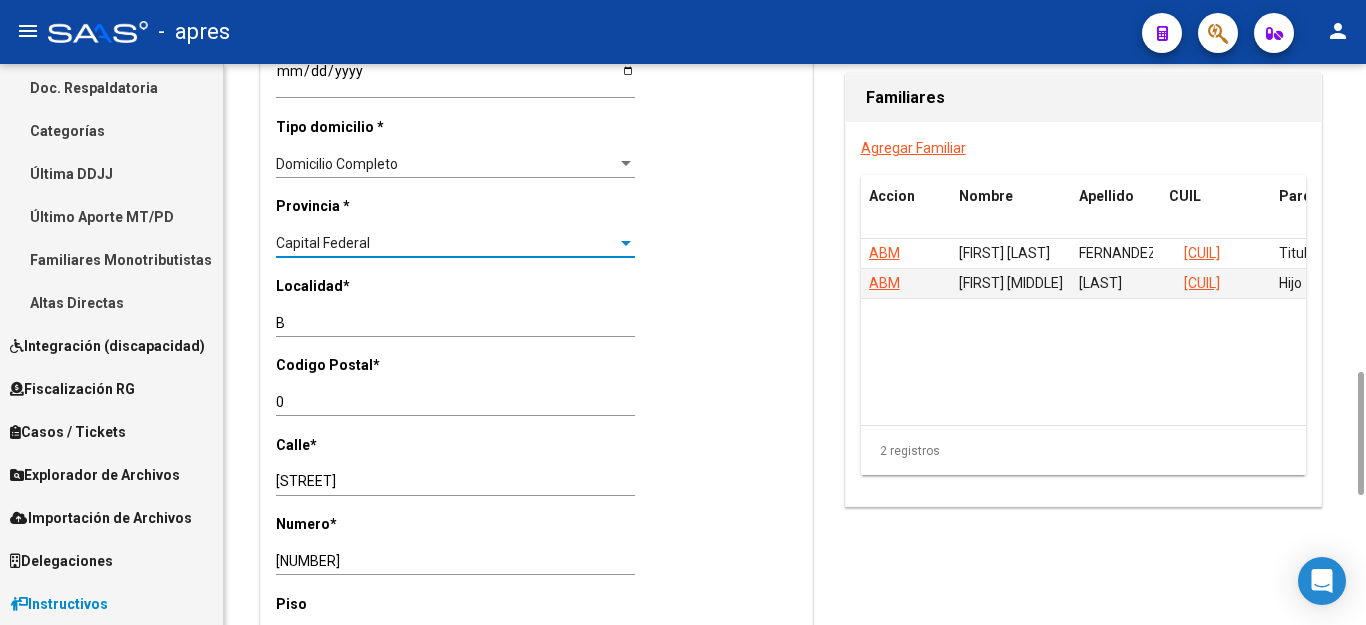 click on "Capital Federal" at bounding box center (446, 243) 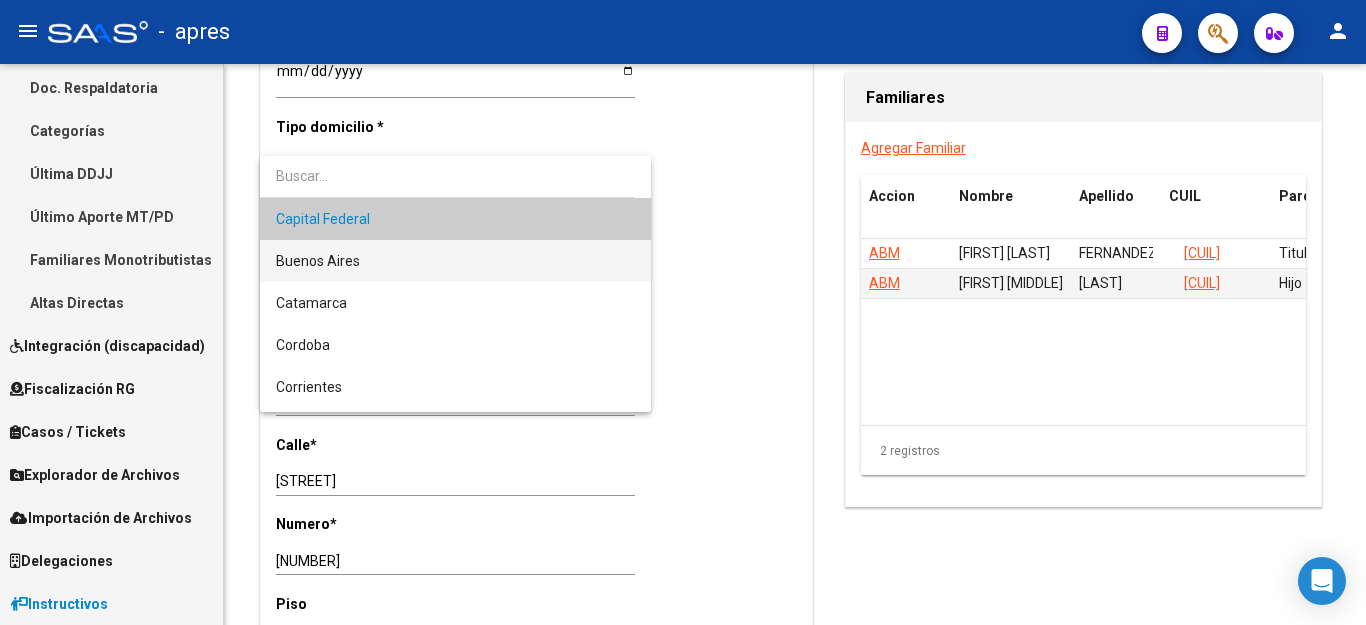 click on "Buenos Aires" at bounding box center (455, 261) 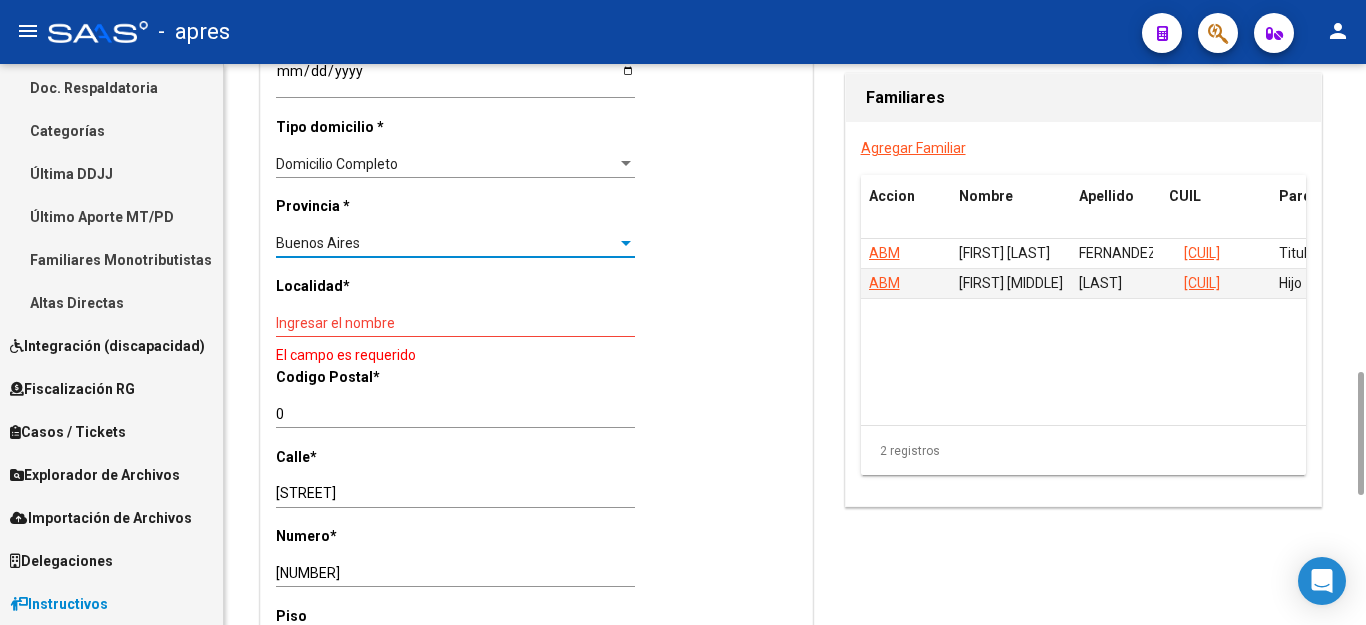 click on "Ingresar el nombre" at bounding box center (455, 323) 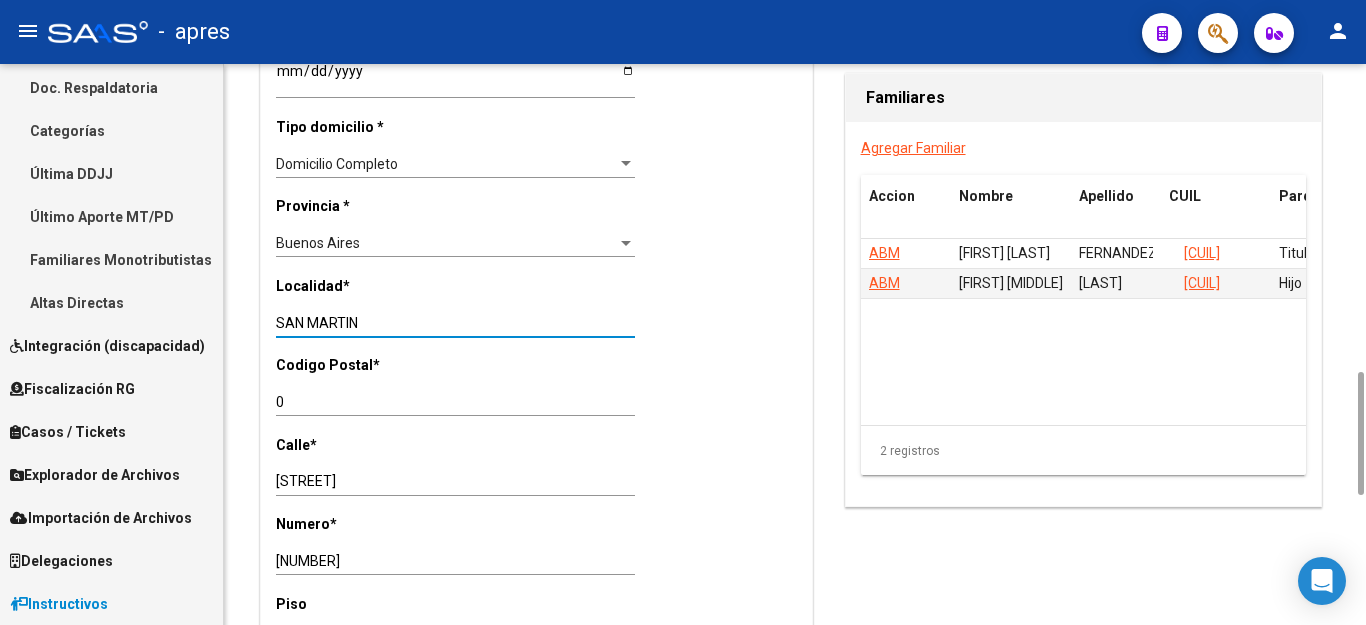 type on "SAN MARTIN" 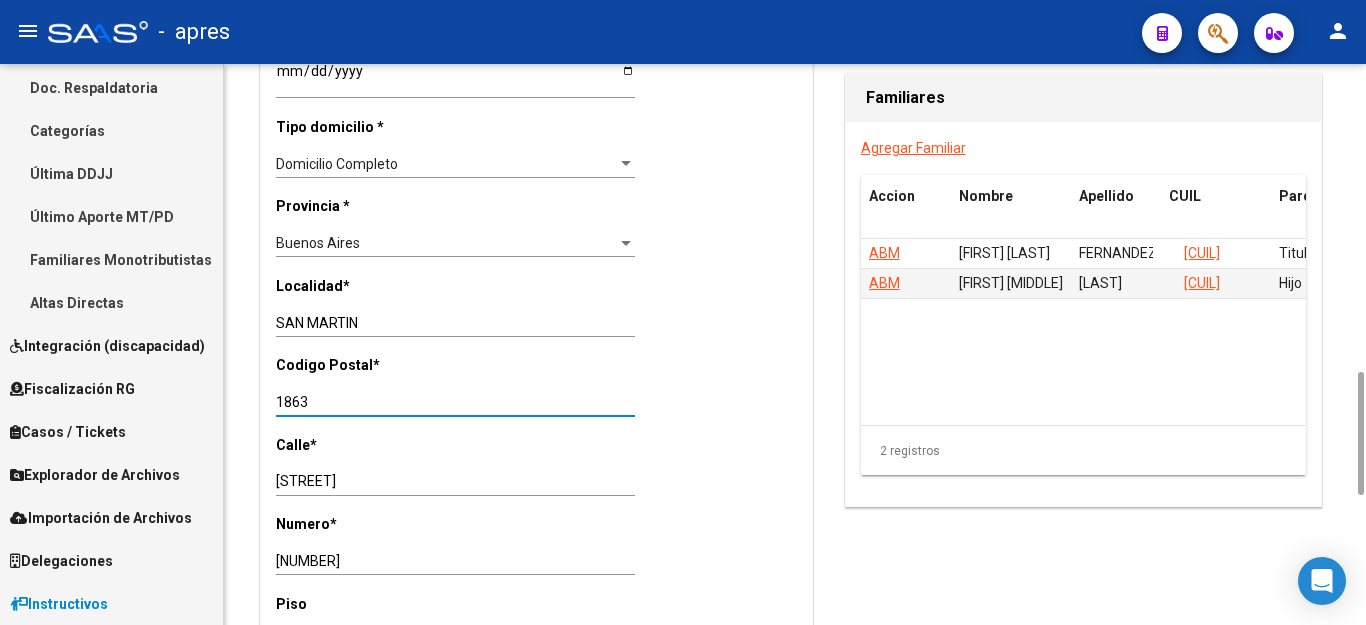 type on "1863" 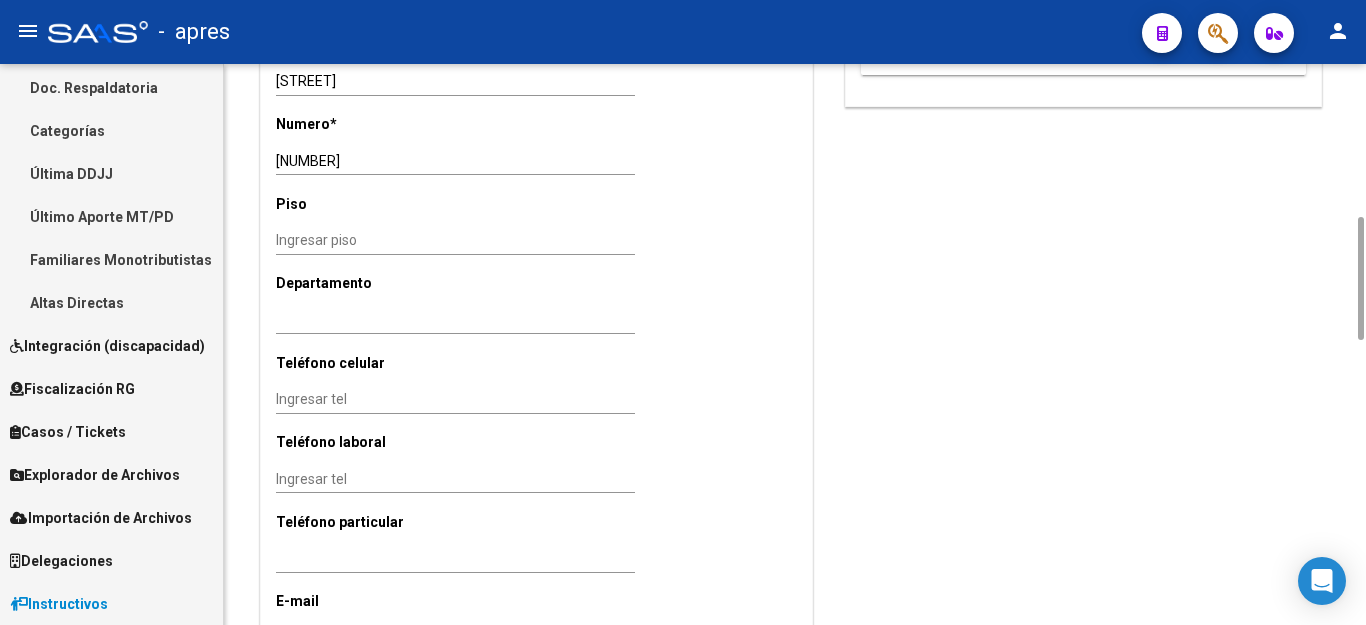 scroll, scrollTop: 1600, scrollLeft: 0, axis: vertical 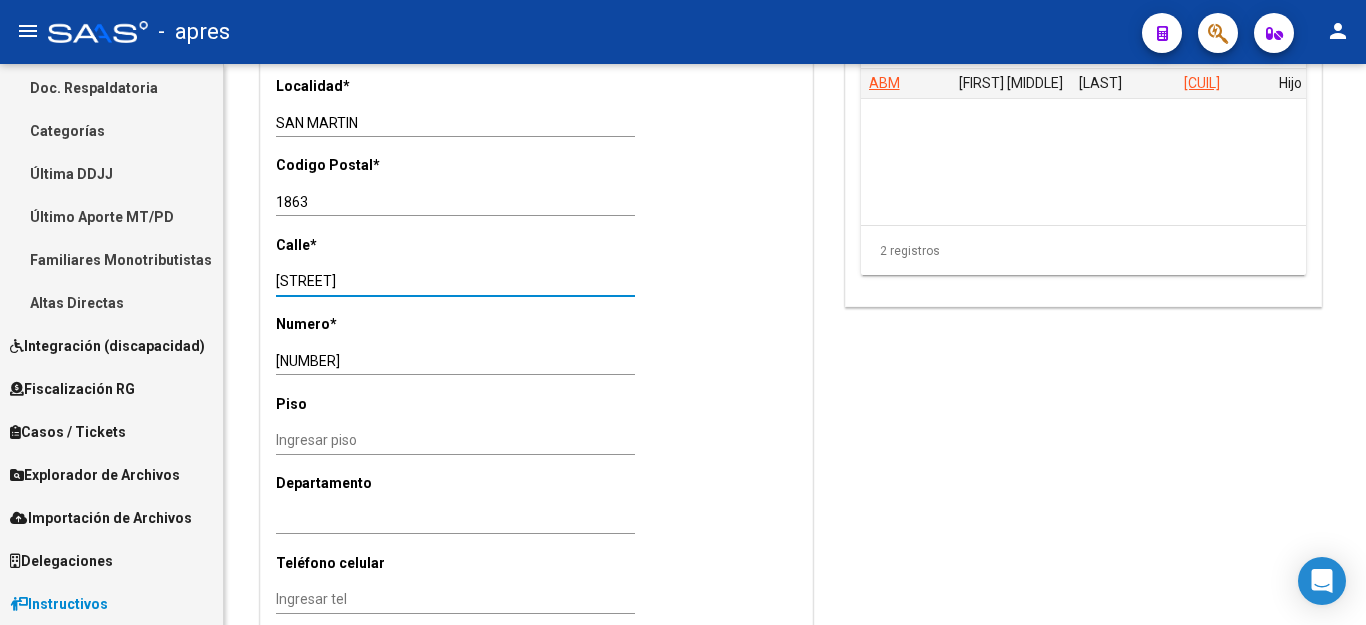 drag, startPoint x: 501, startPoint y: 255, endPoint x: 0, endPoint y: 171, distance: 507.9931 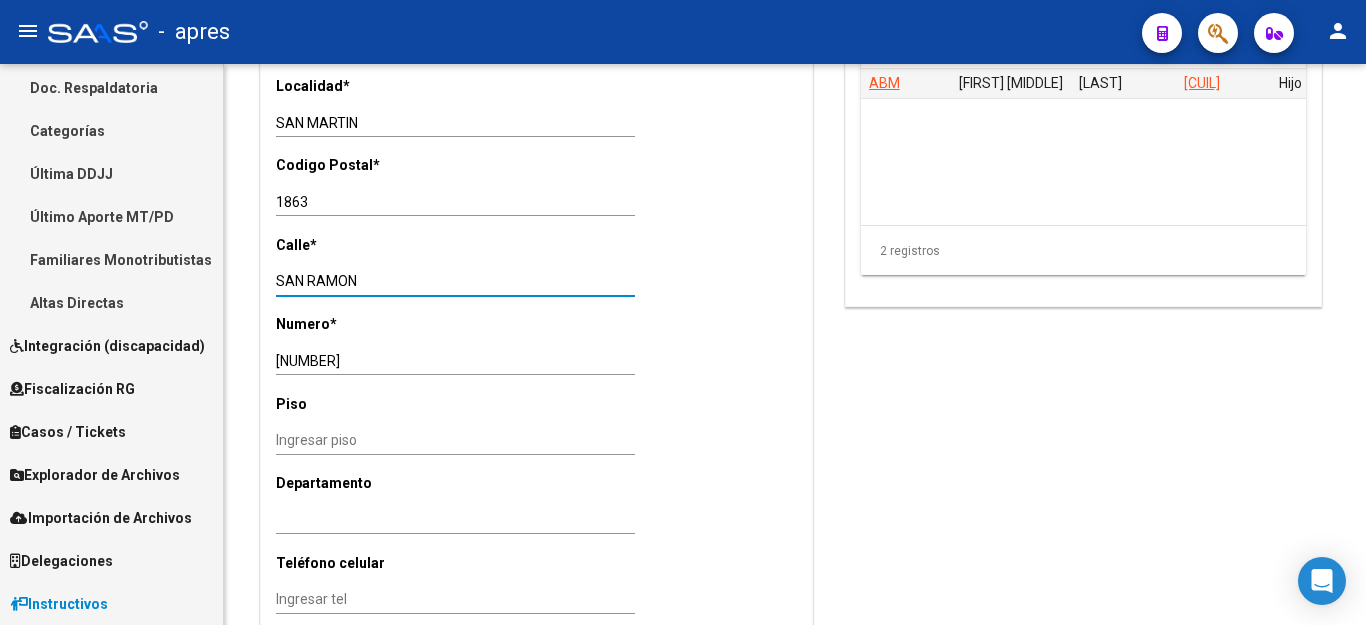 type on "SAN RAMON" 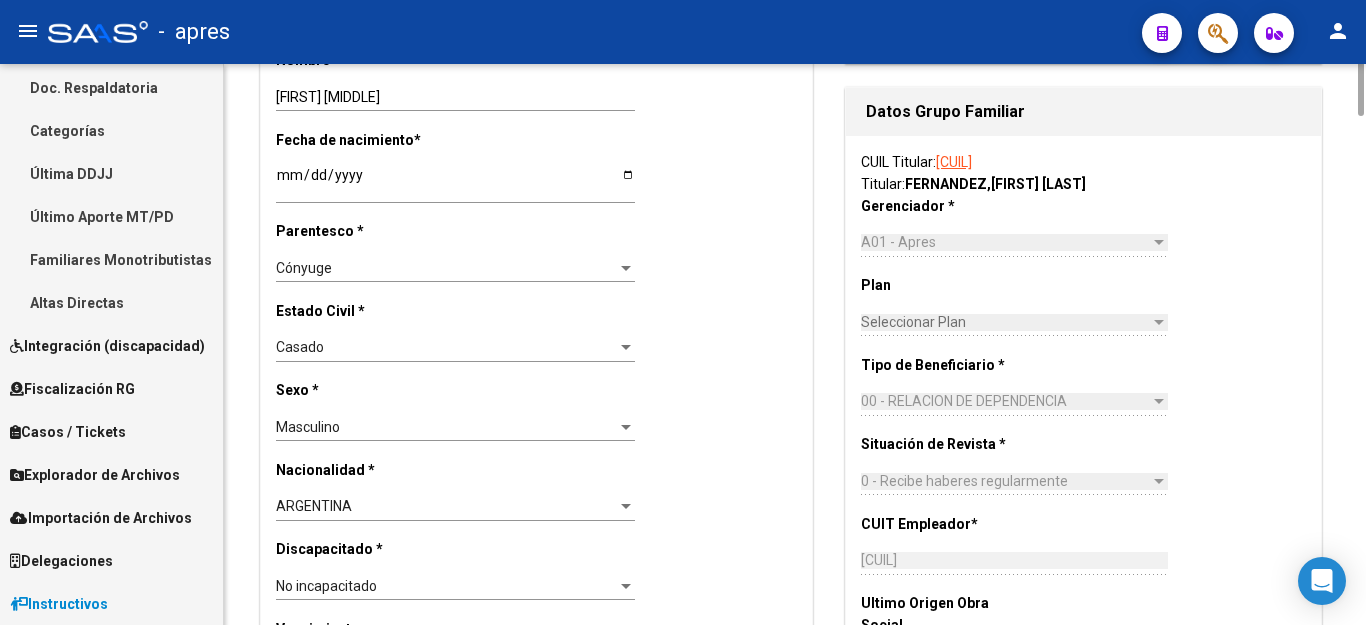 scroll, scrollTop: 0, scrollLeft: 0, axis: both 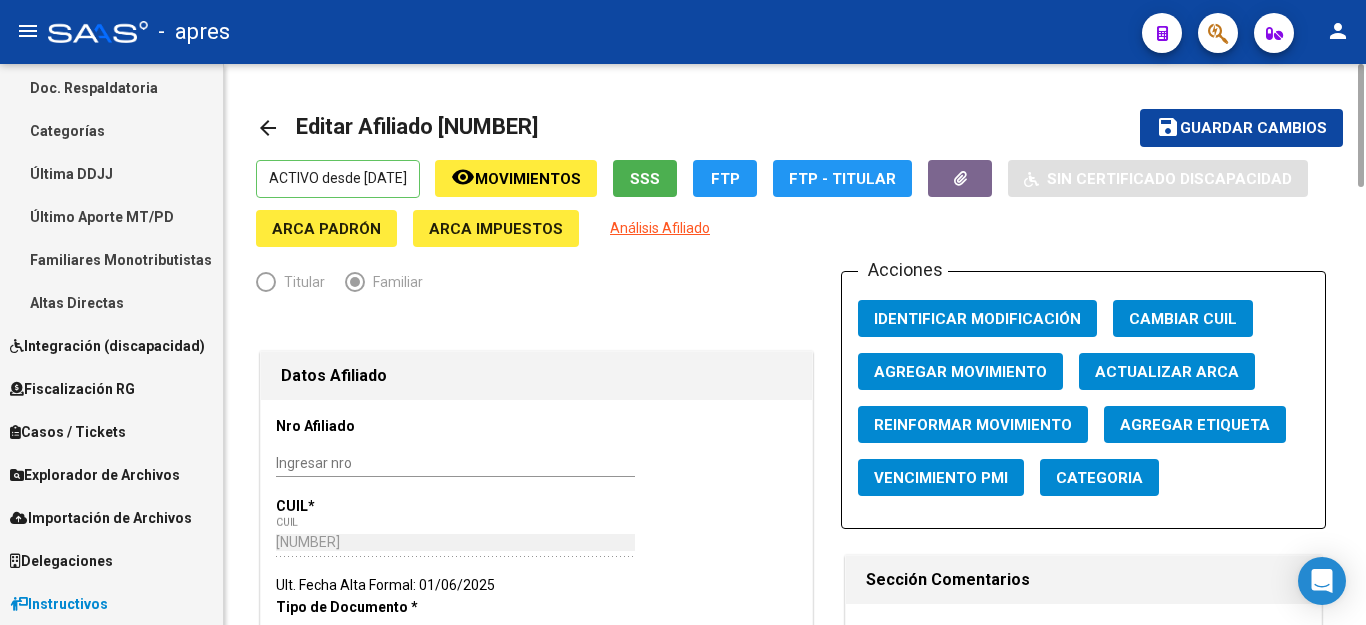 type on "1745" 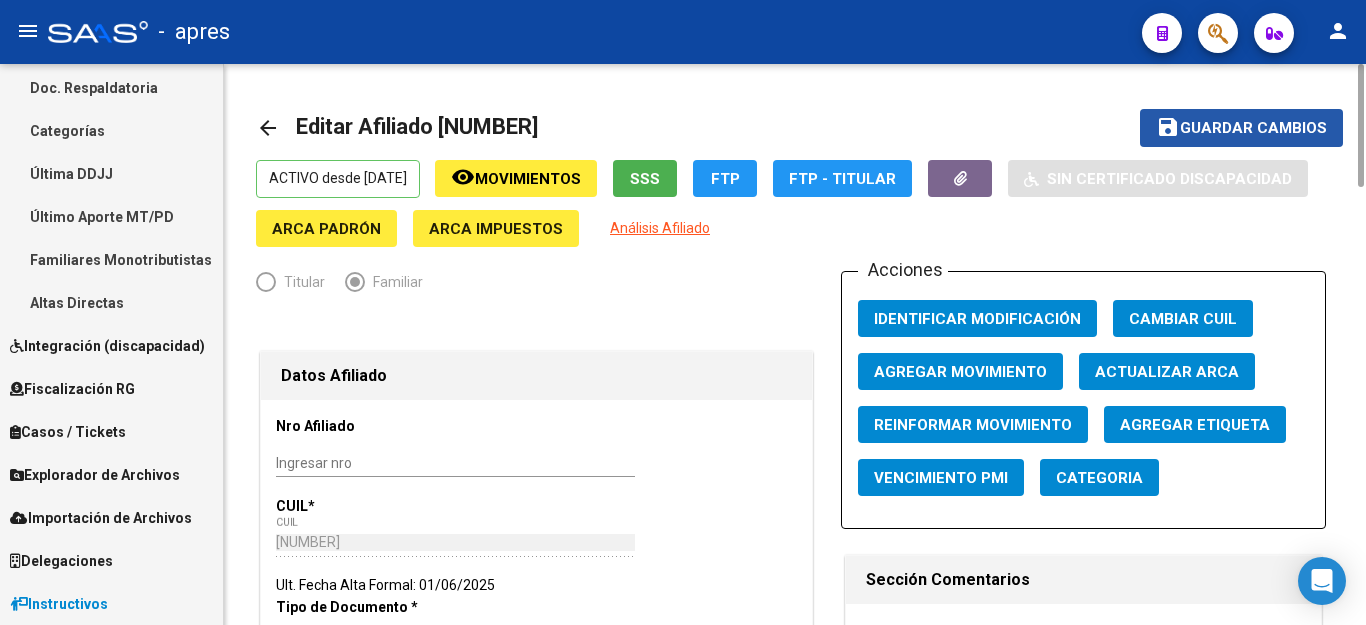 click on "Guardar cambios" 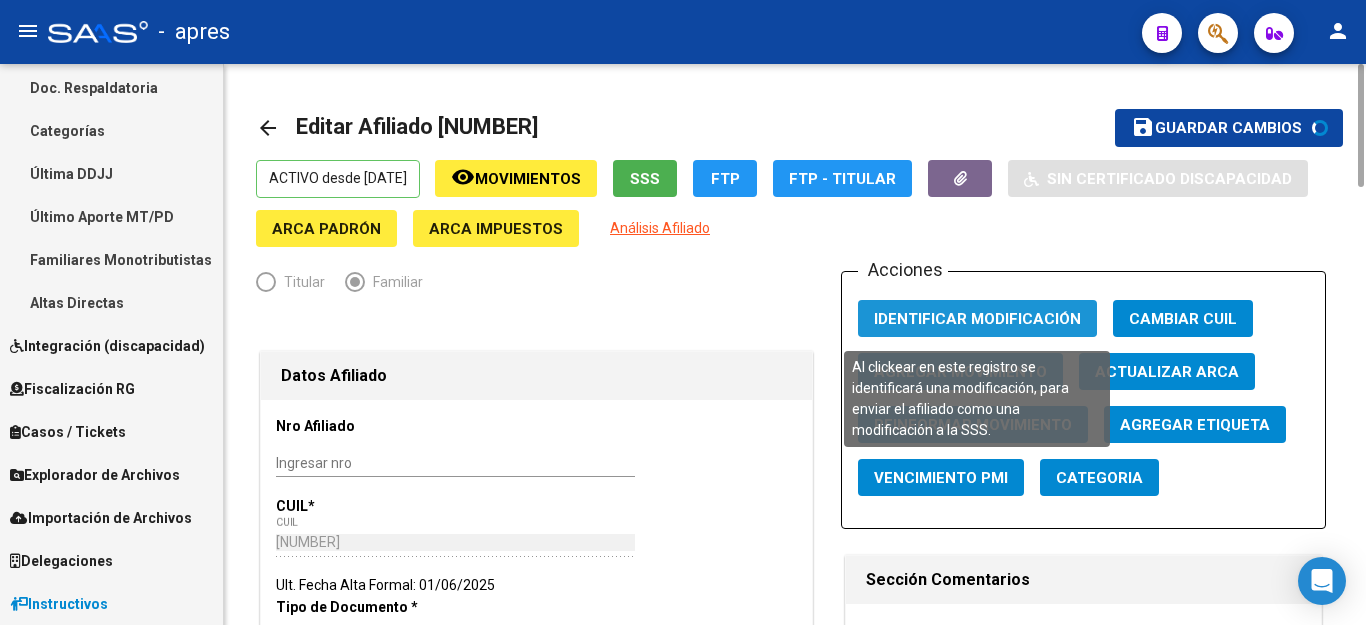click on "Identificar Modificación" 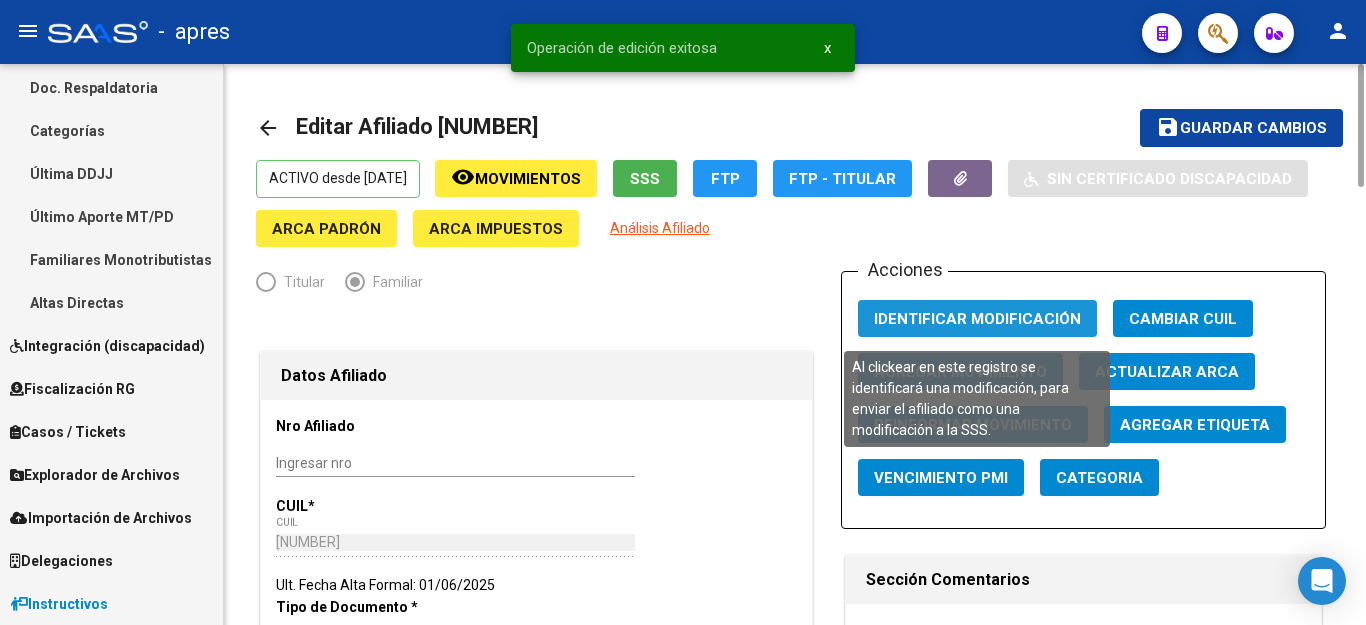 type 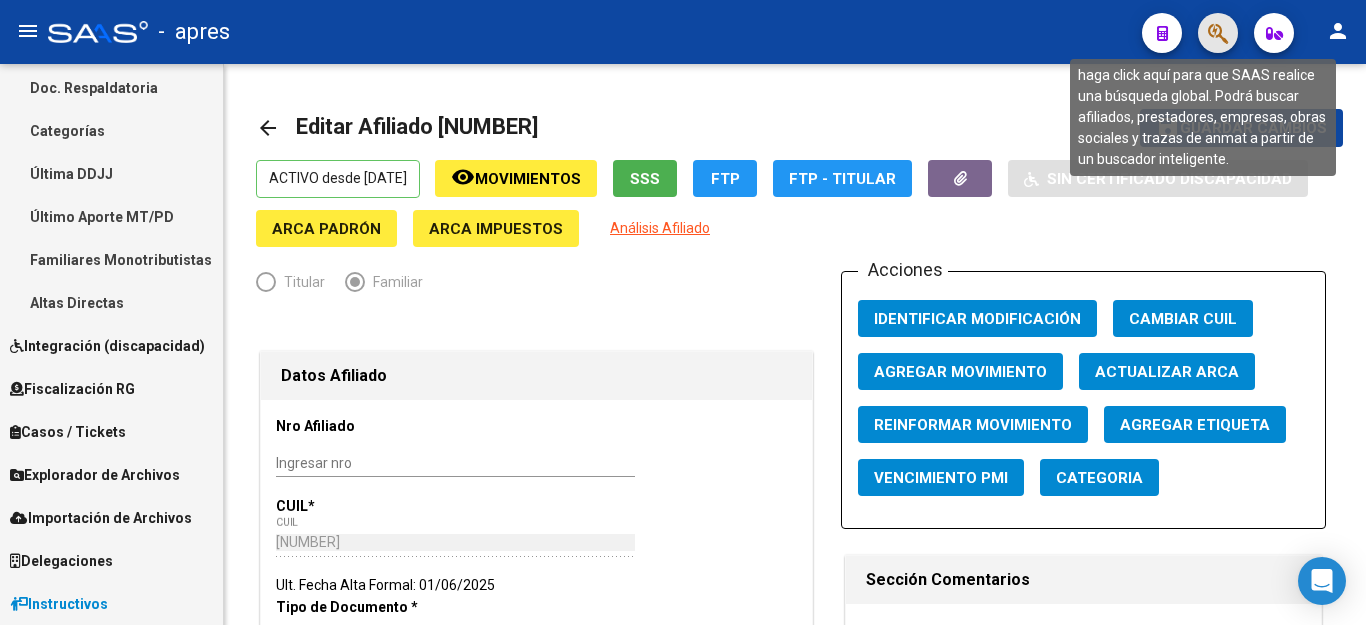 click 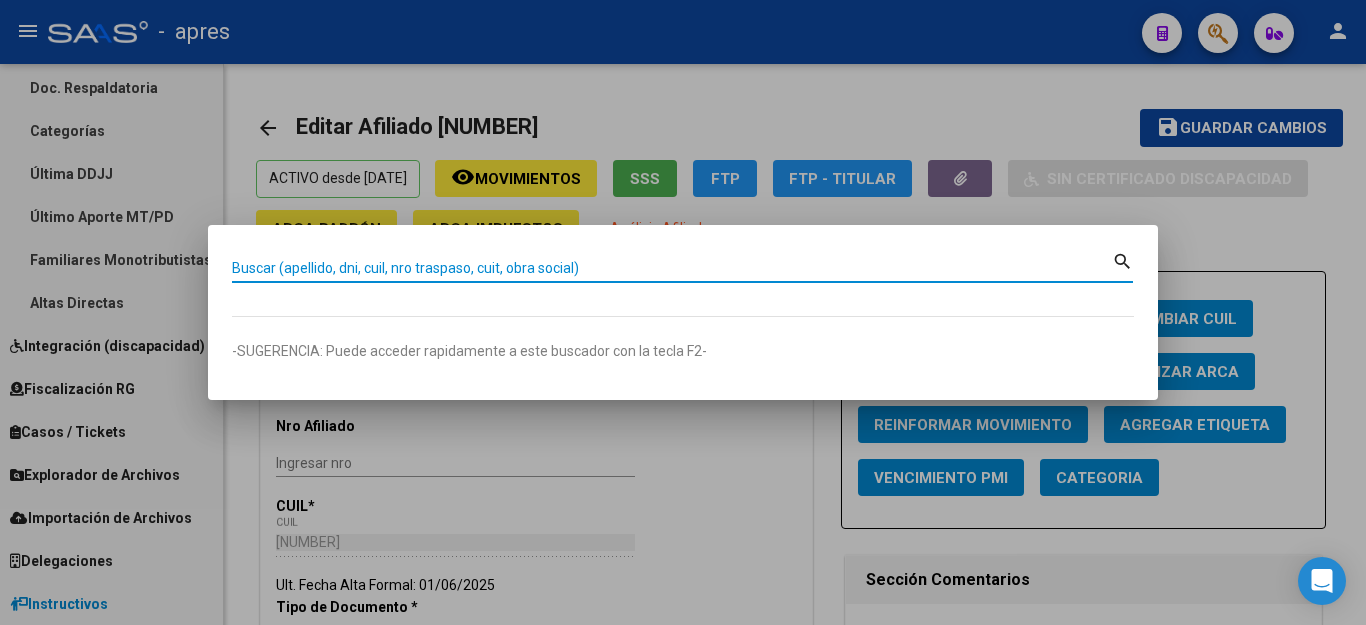 paste on "[DOCUMENT]" 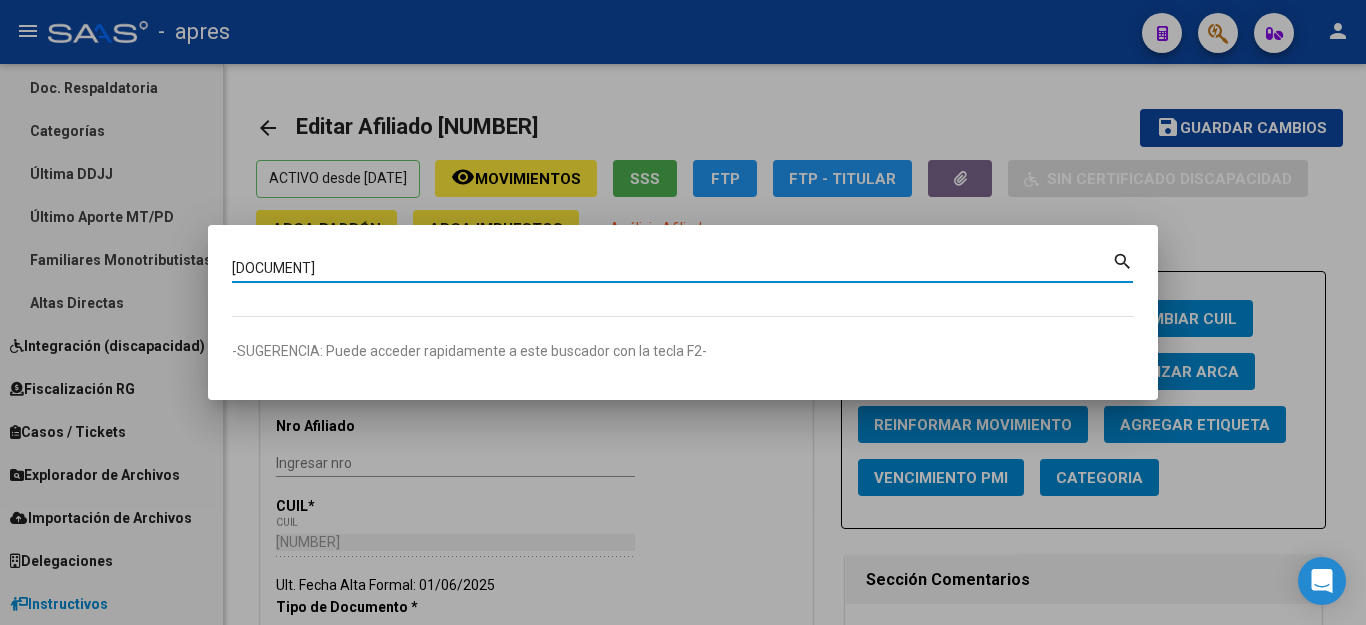 type on "[DOCUMENT]" 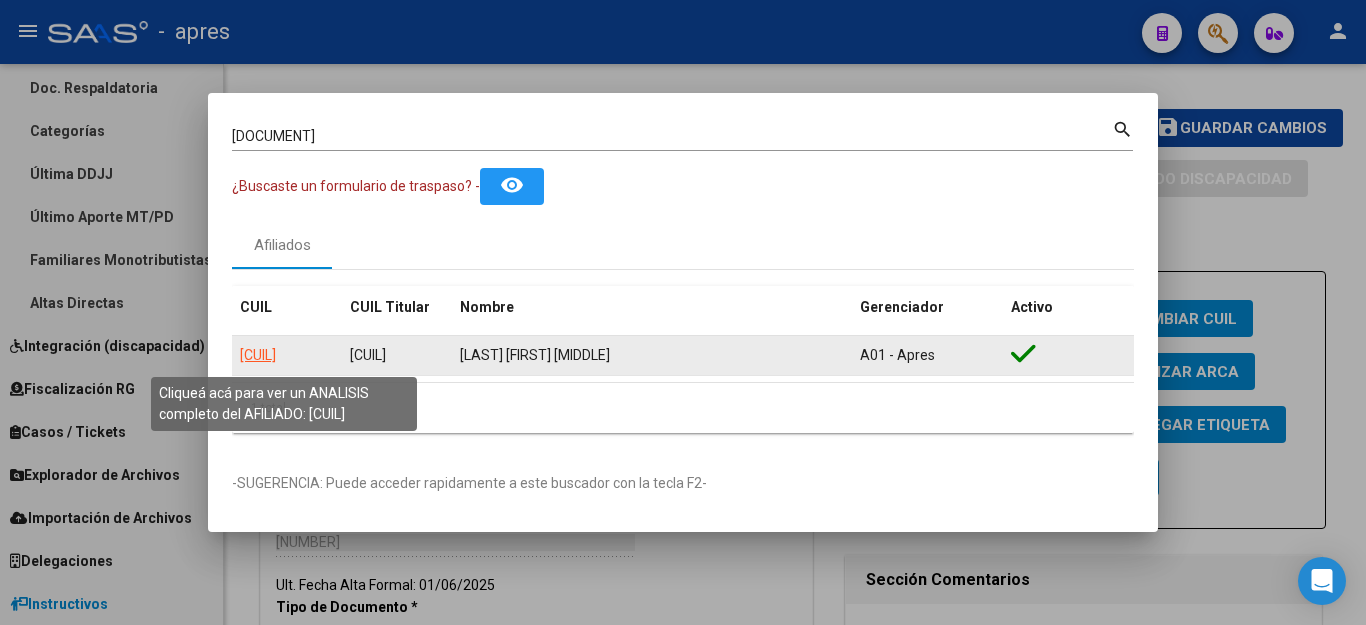 click on "[CUIL]" 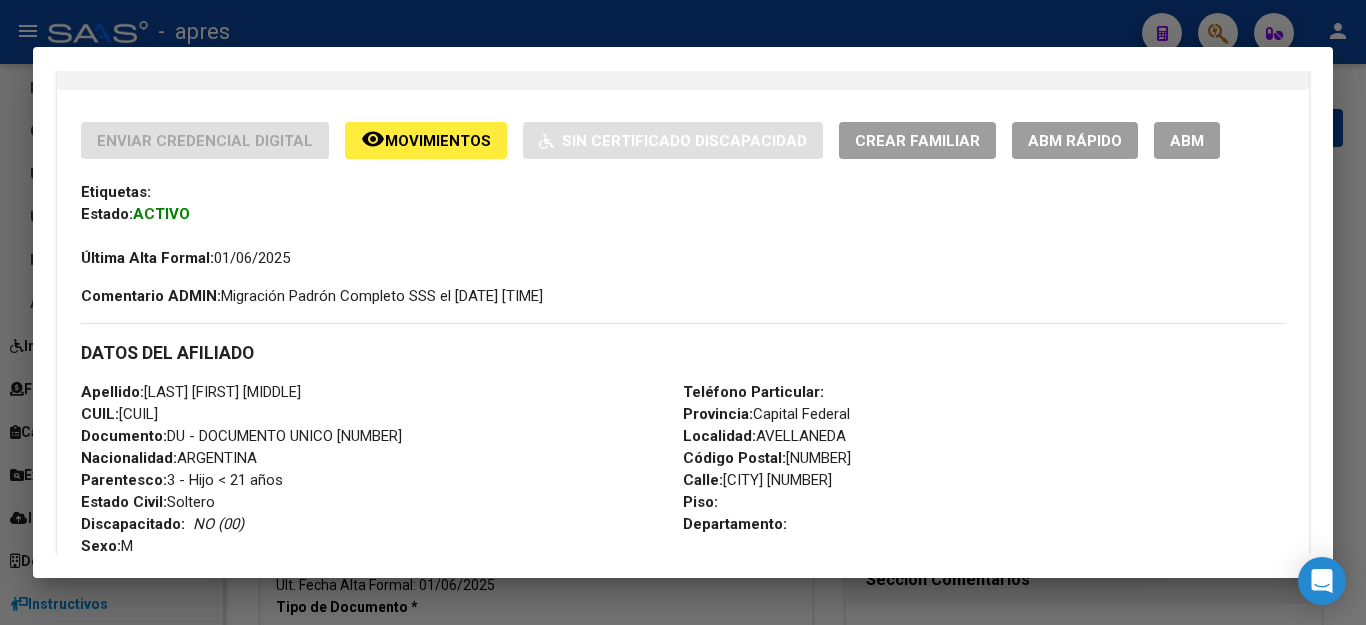 scroll, scrollTop: 264, scrollLeft: 0, axis: vertical 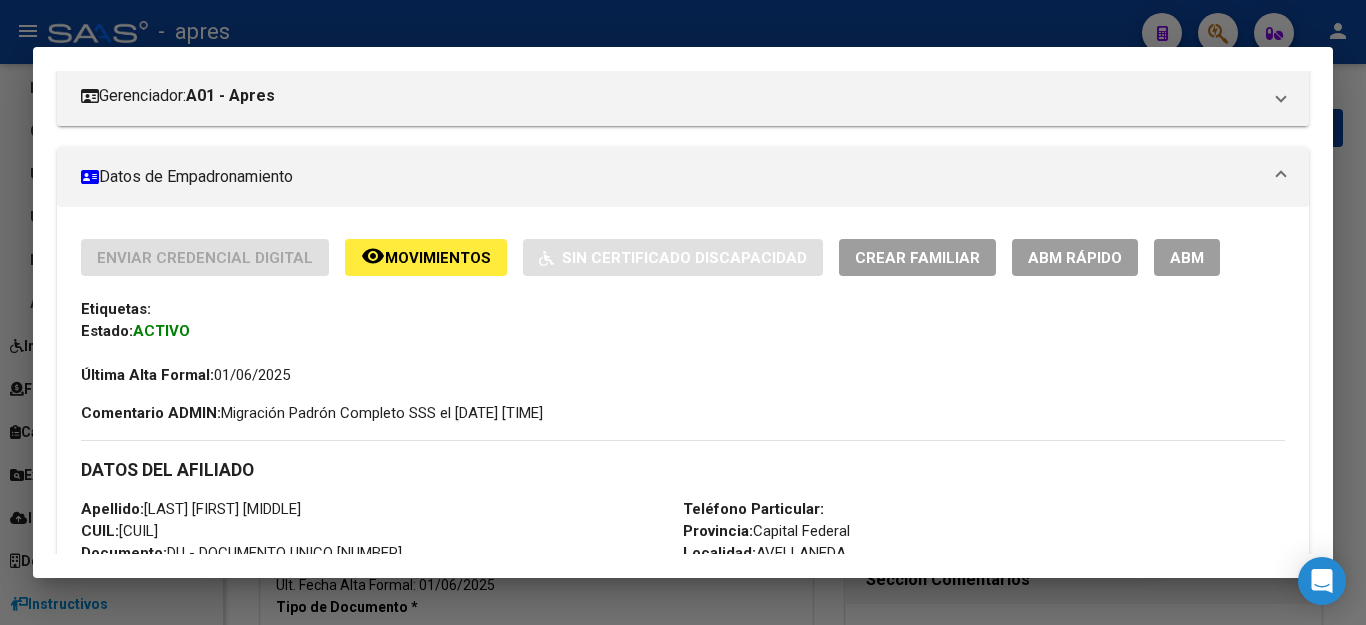 click on "ABM" at bounding box center [1187, 257] 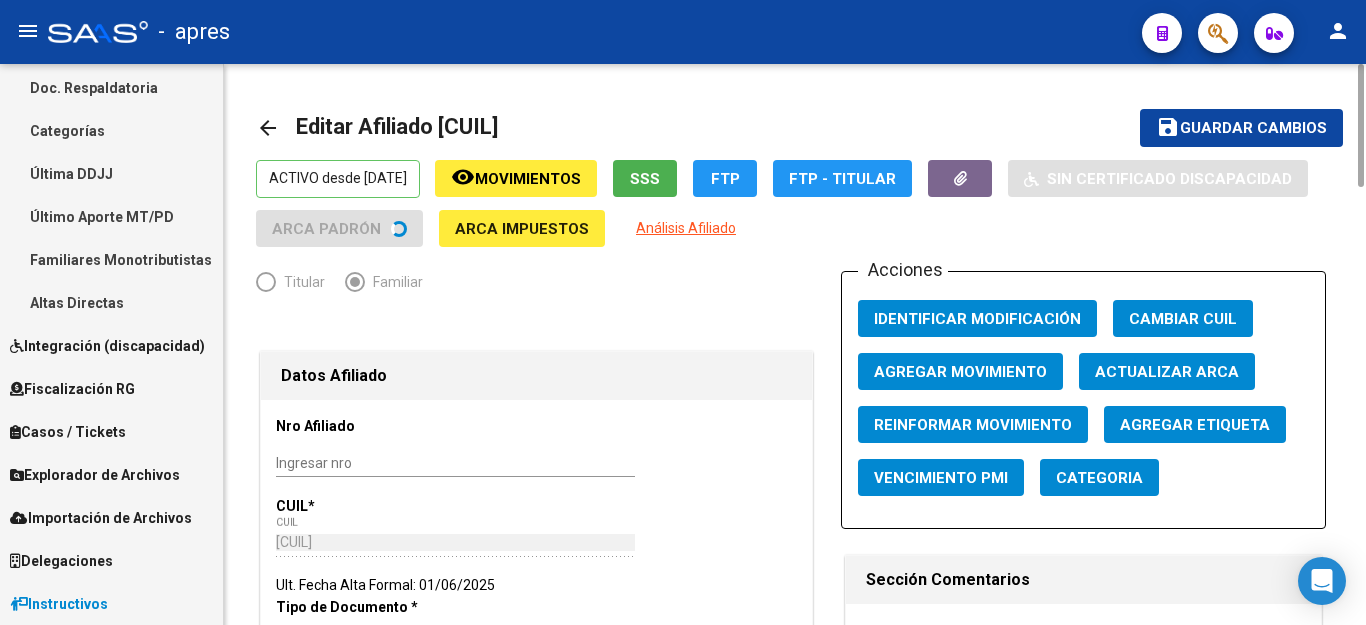 scroll, scrollTop: 600, scrollLeft: 0, axis: vertical 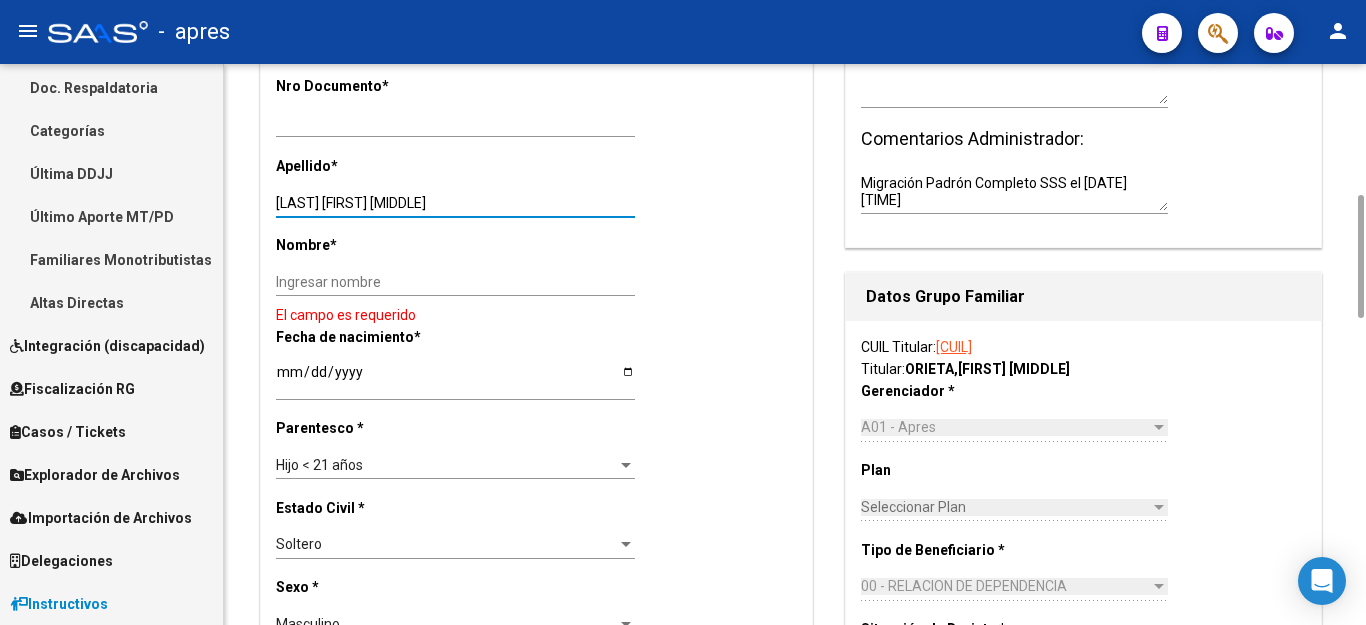 click on "[LAST] [FIRST] [MIDDLE]" at bounding box center [455, 203] 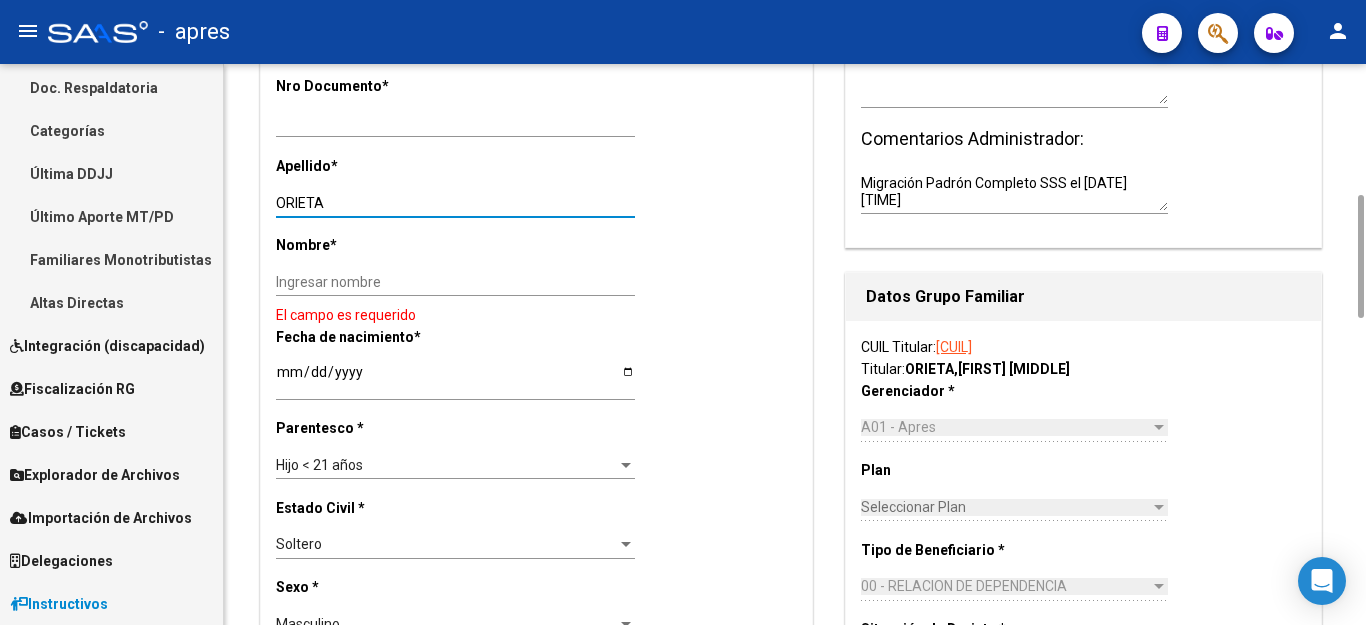 type on "ORIETA" 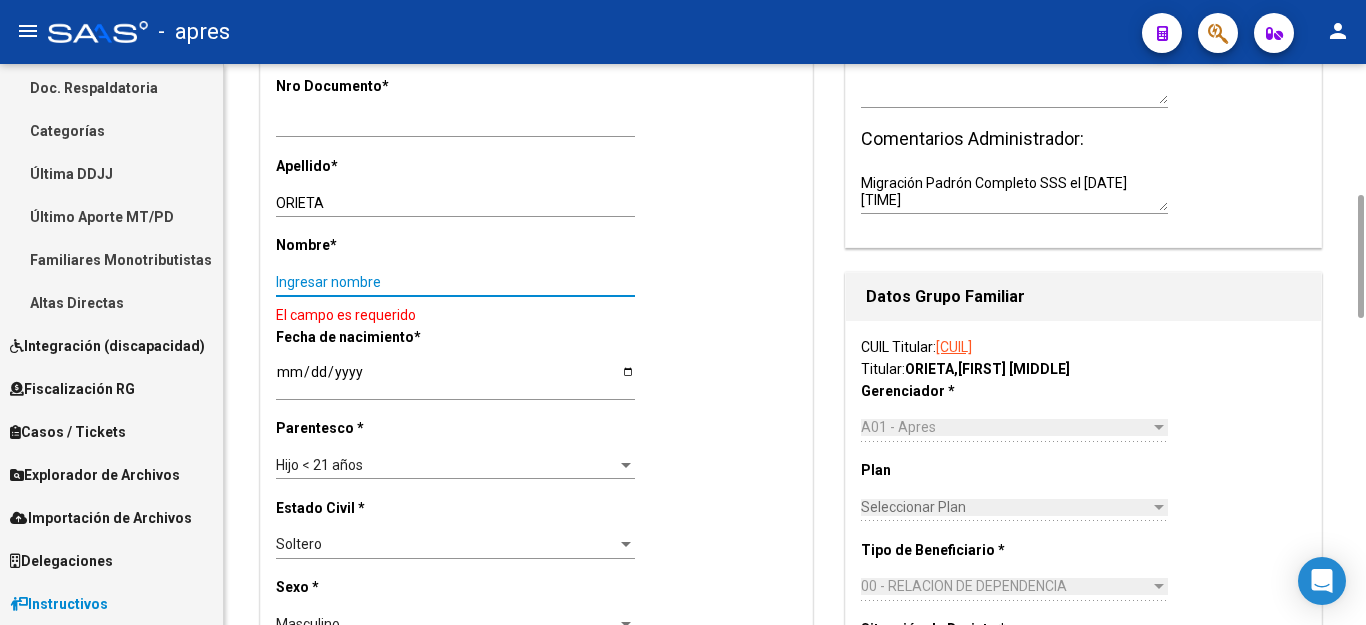 paste on "[FIRST] [MIDDLE]" 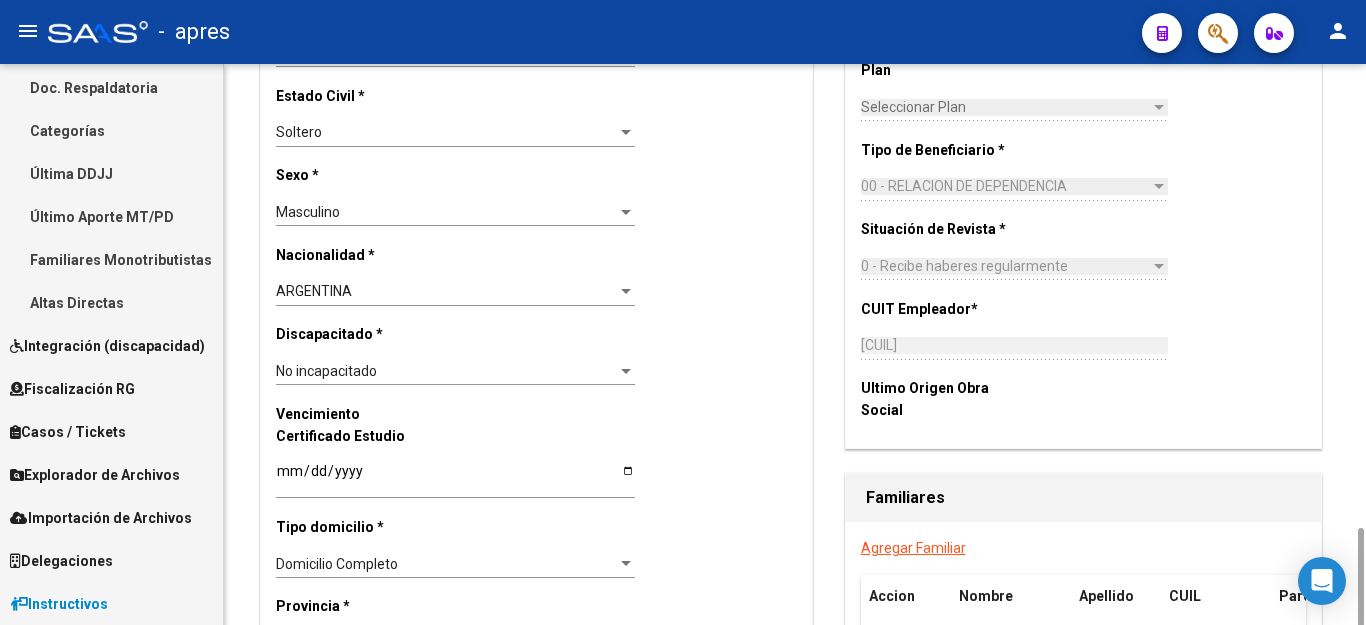 scroll, scrollTop: 1200, scrollLeft: 0, axis: vertical 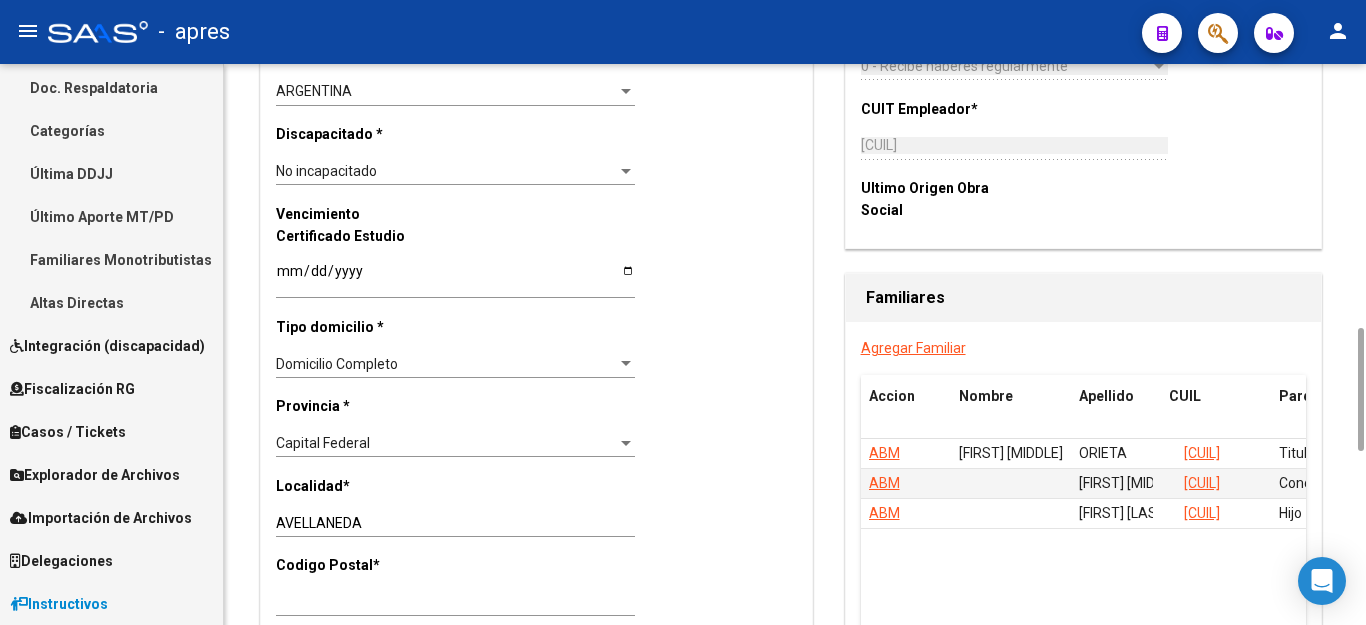 type on "[FIRST] [MIDDLE]" 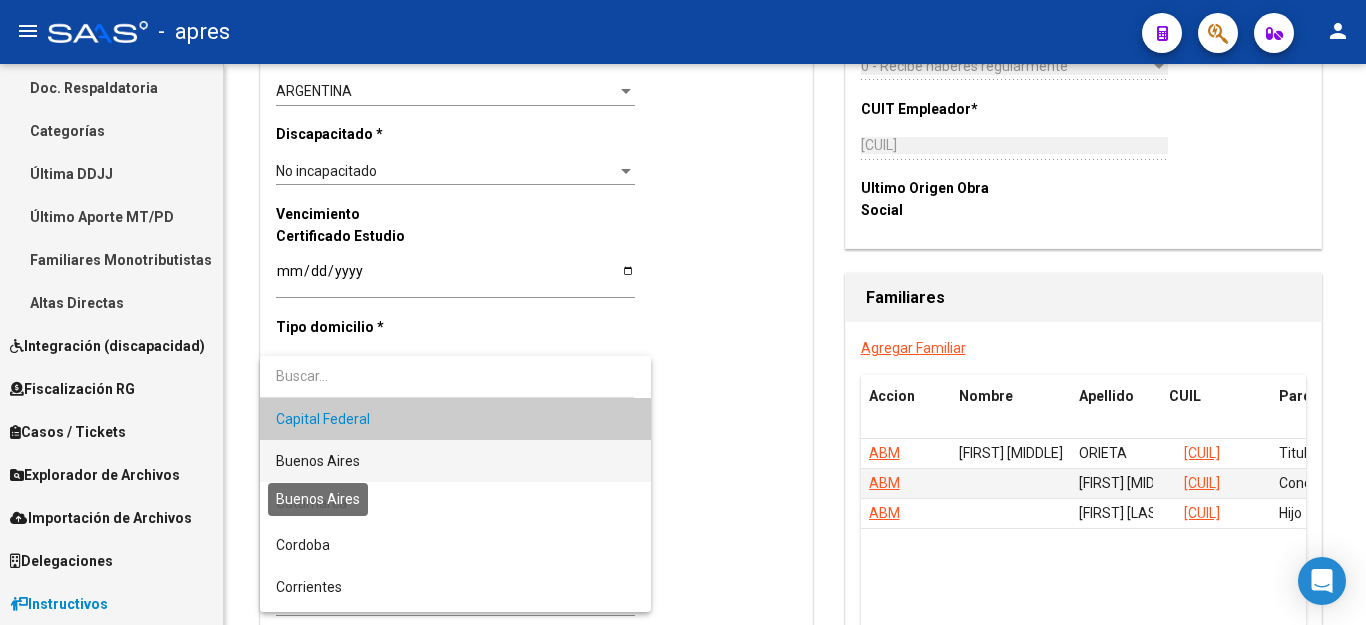 click on "Buenos Aires" at bounding box center [318, 461] 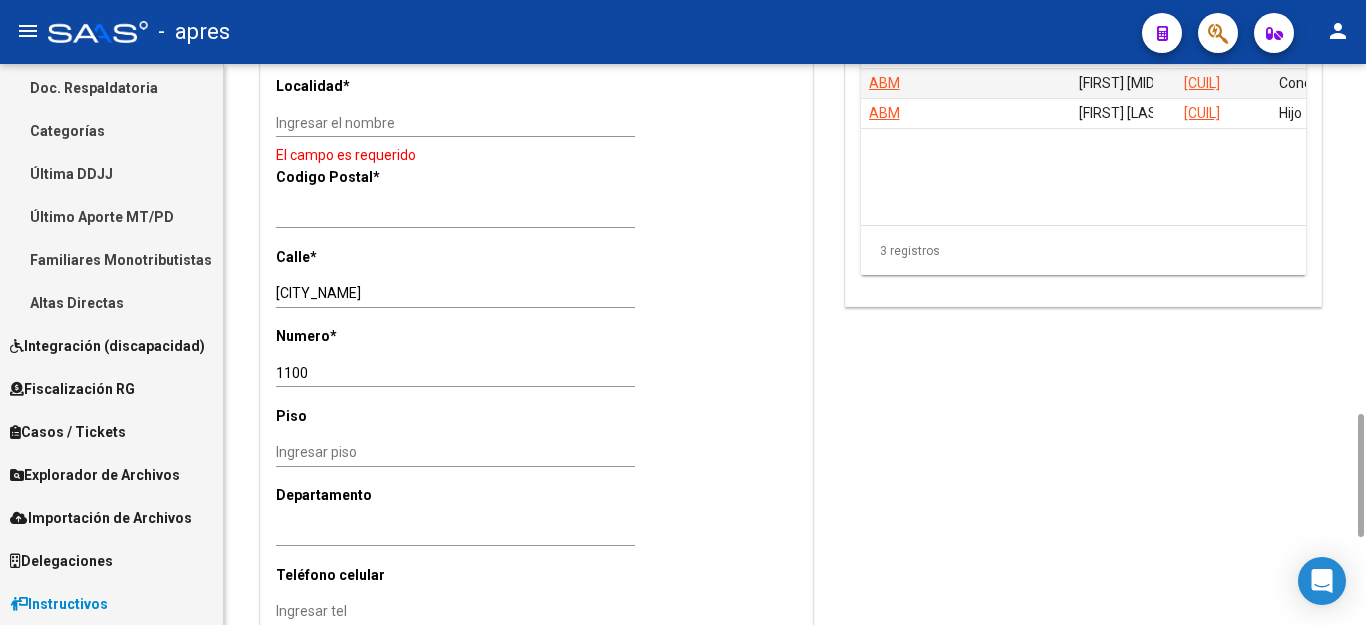 scroll, scrollTop: 1400, scrollLeft: 0, axis: vertical 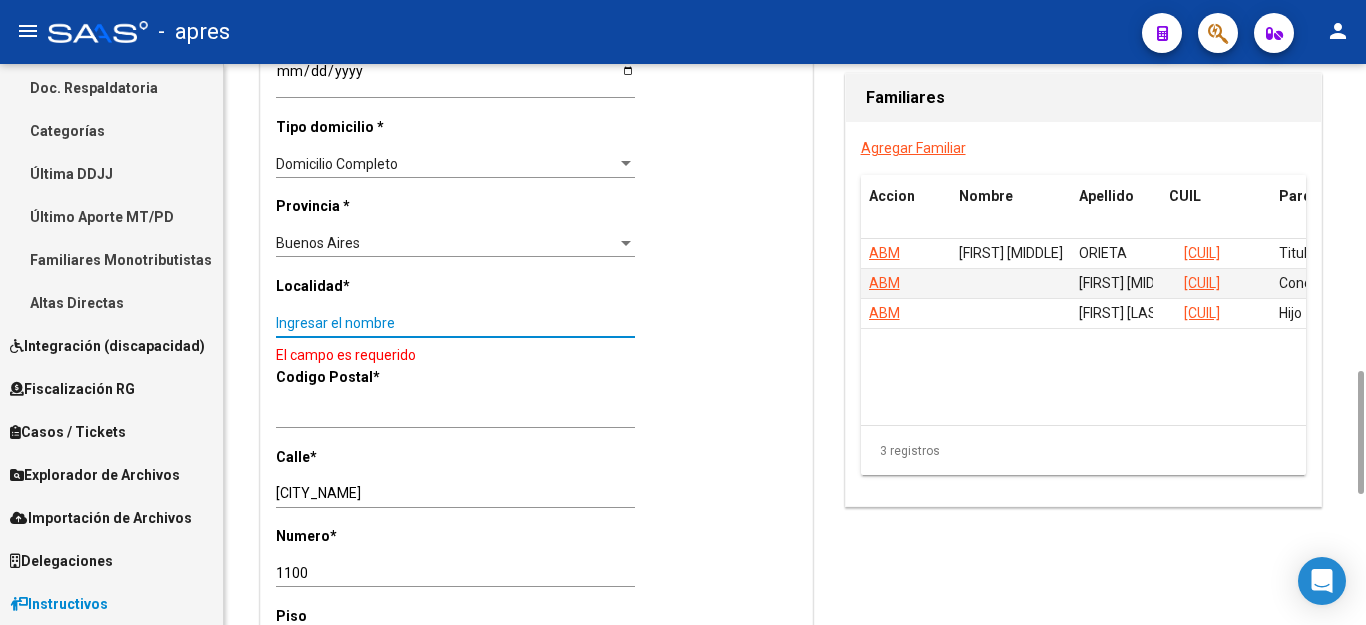 click on "Ingresar el nombre" at bounding box center (455, 323) 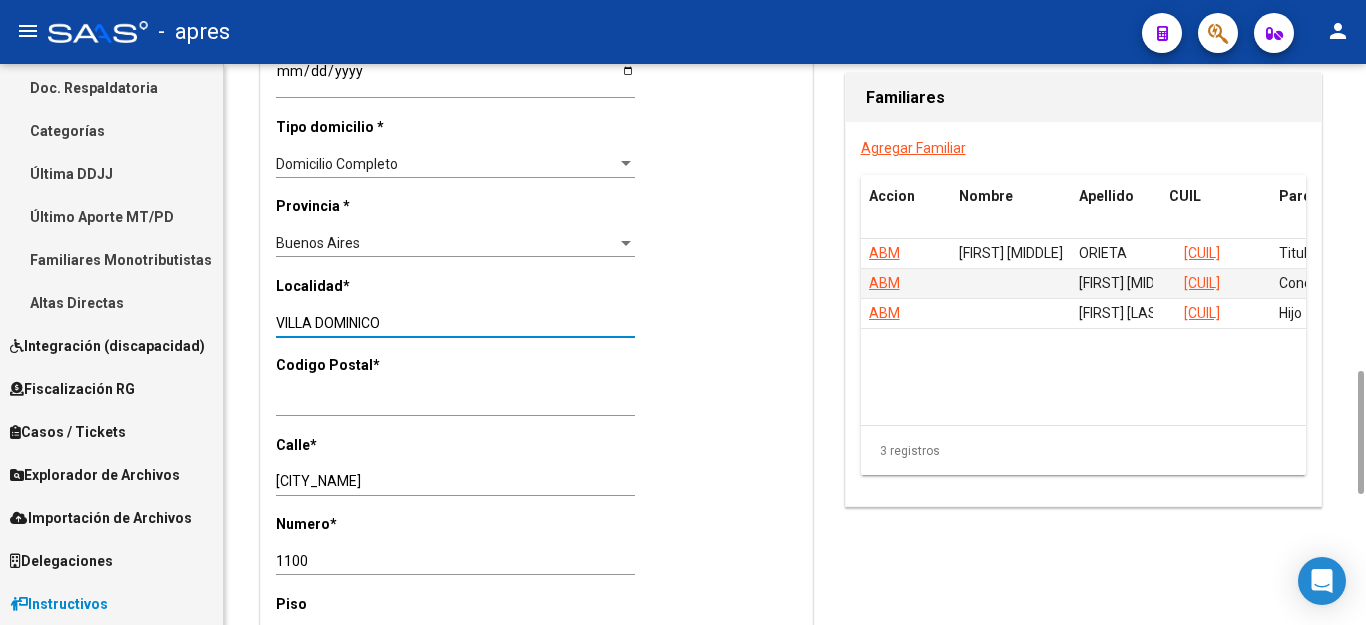 type on "VILLA DOMINICO" 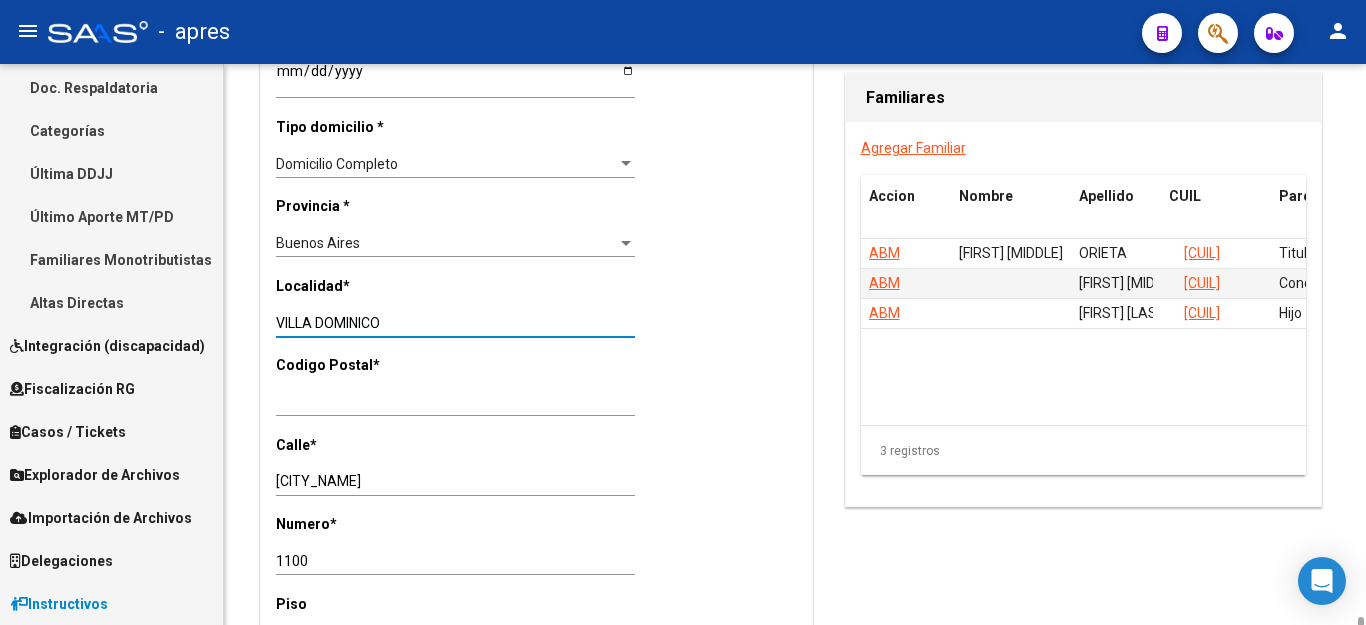 scroll, scrollTop: 1600, scrollLeft: 0, axis: vertical 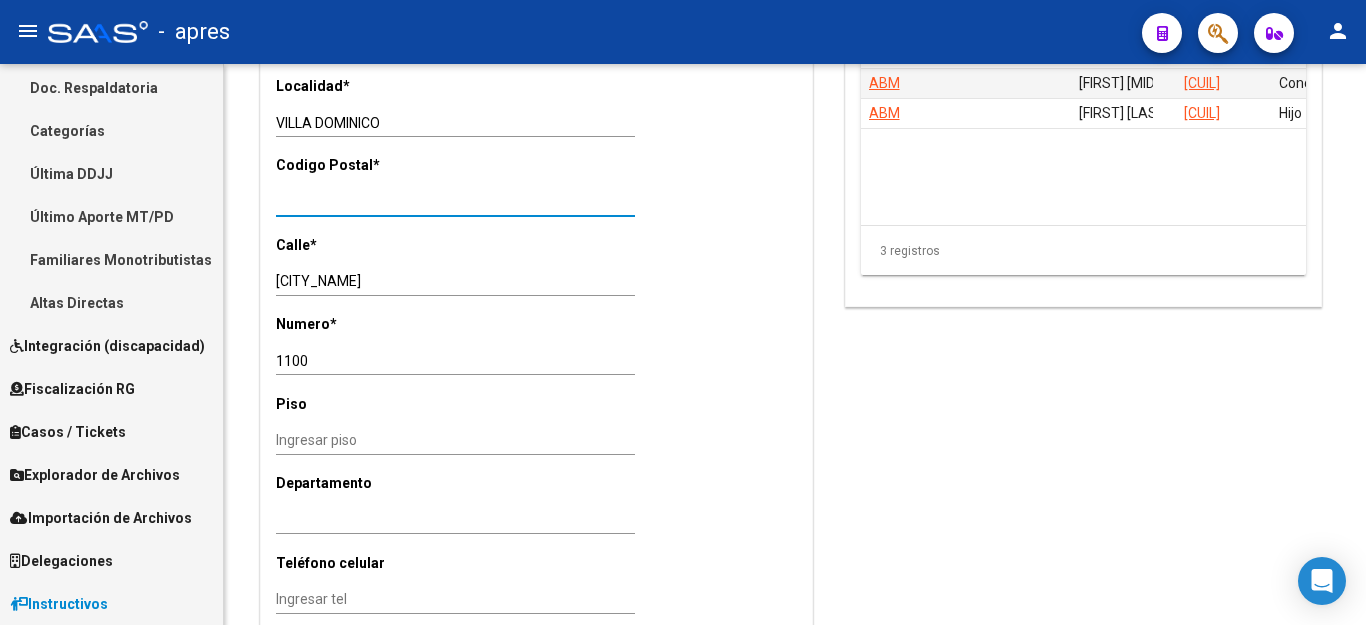 drag, startPoint x: 347, startPoint y: 175, endPoint x: 0, endPoint y: 162, distance: 347.24344 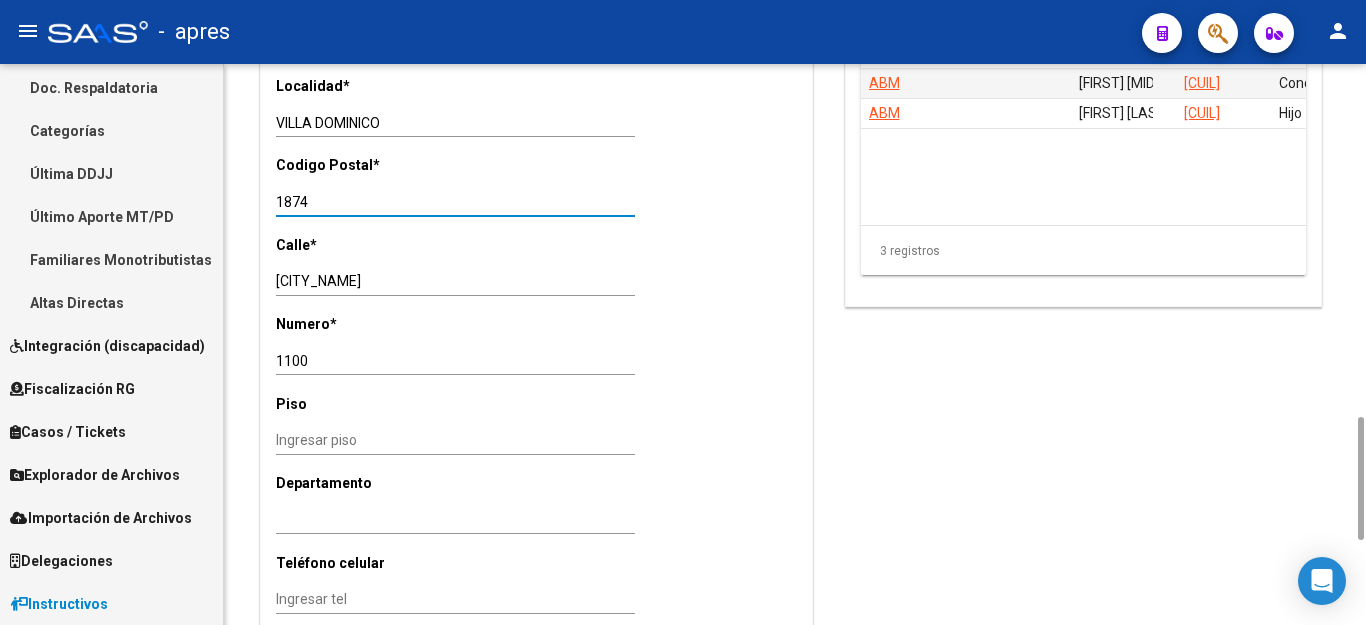 type on "1874" 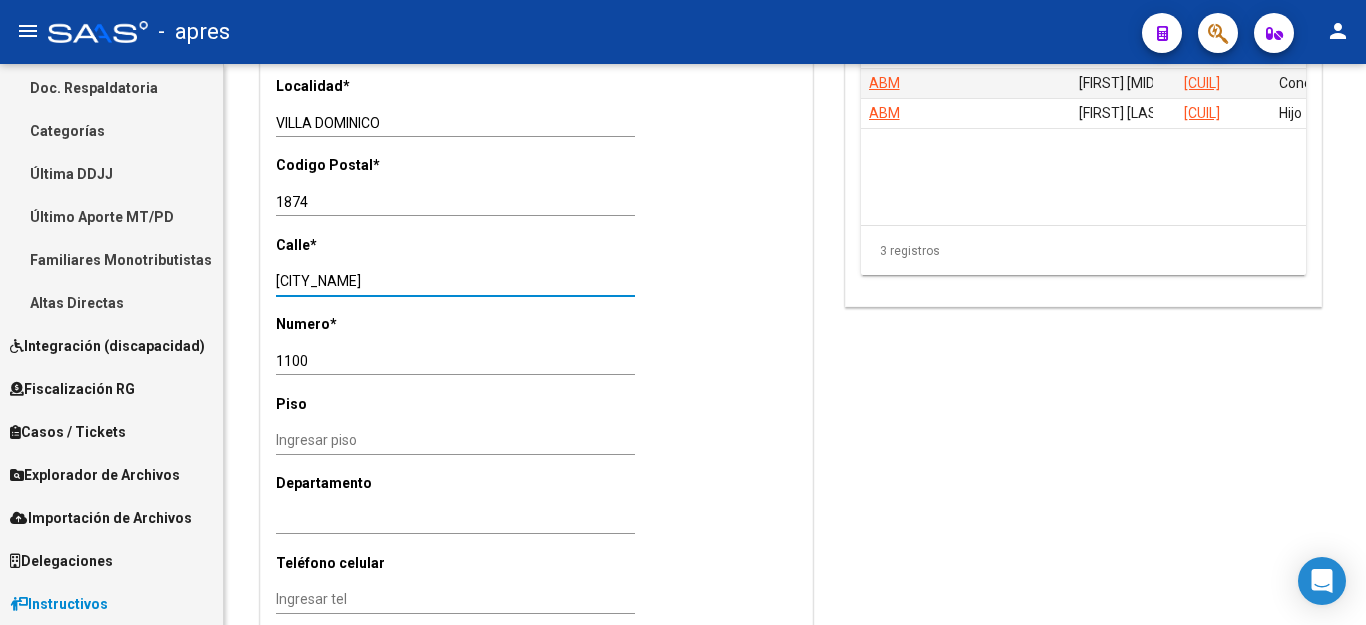 drag, startPoint x: 439, startPoint y: 259, endPoint x: 0, endPoint y: 107, distance: 464.5697 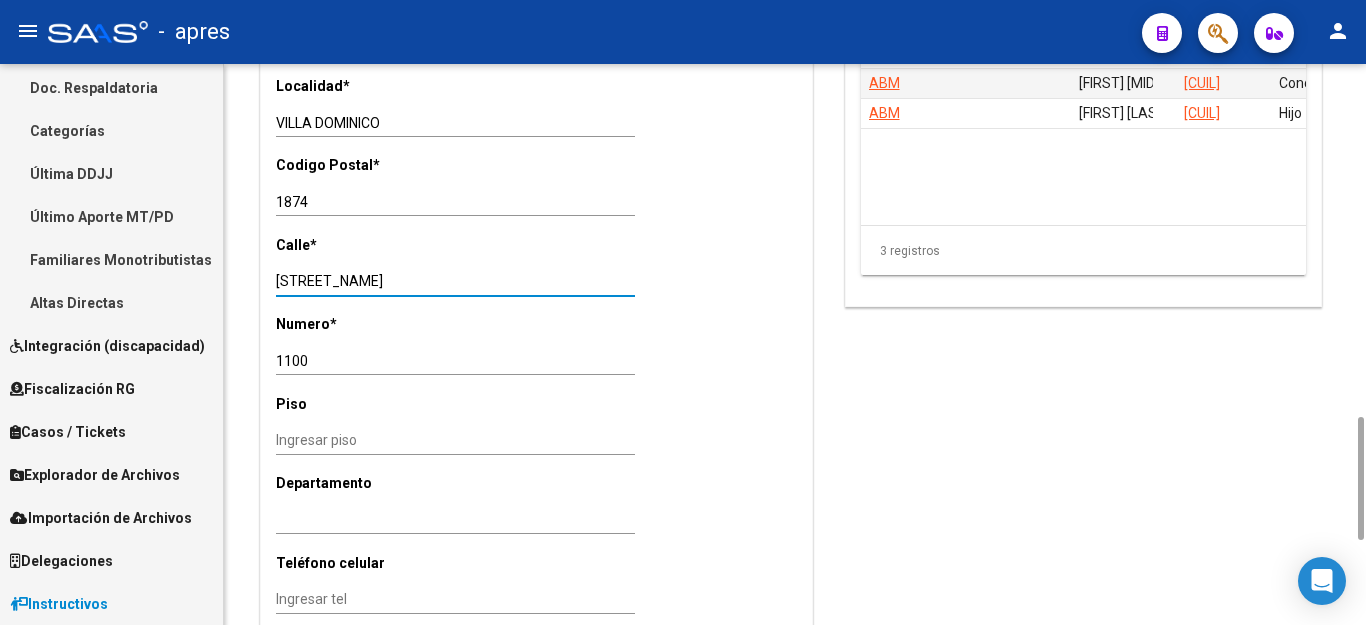 type on "[STREET_NAME]" 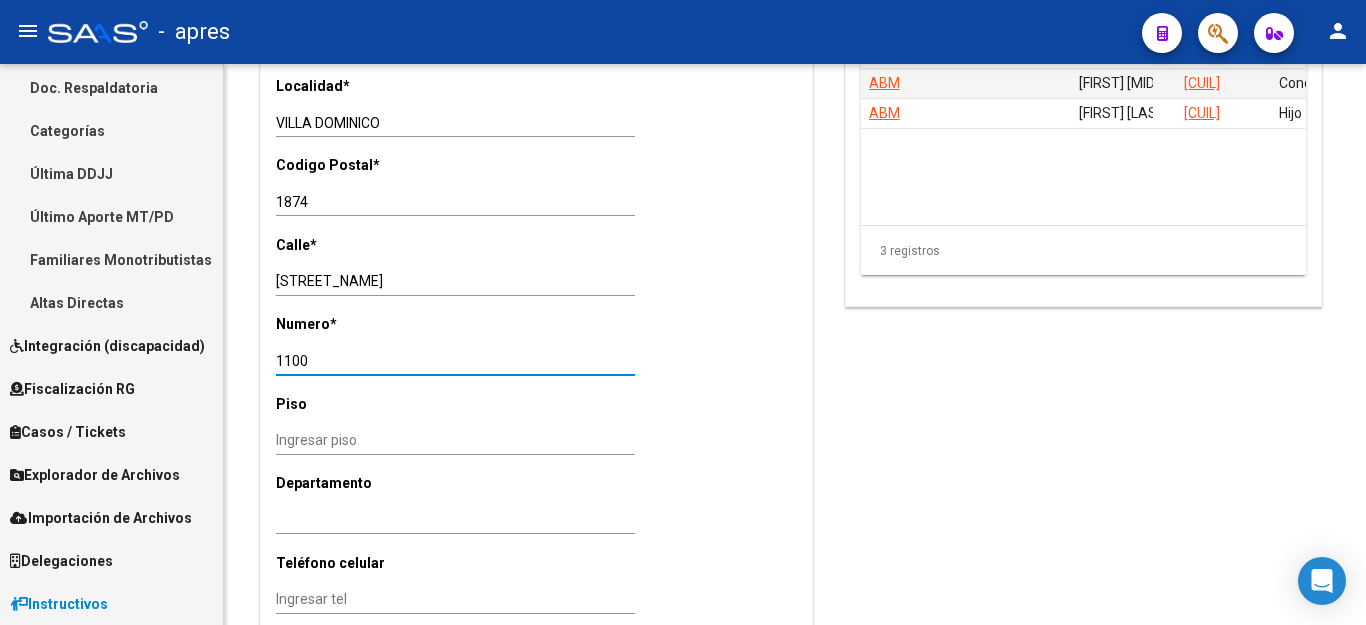 drag, startPoint x: 355, startPoint y: 336, endPoint x: 0, endPoint y: 283, distance: 358.93454 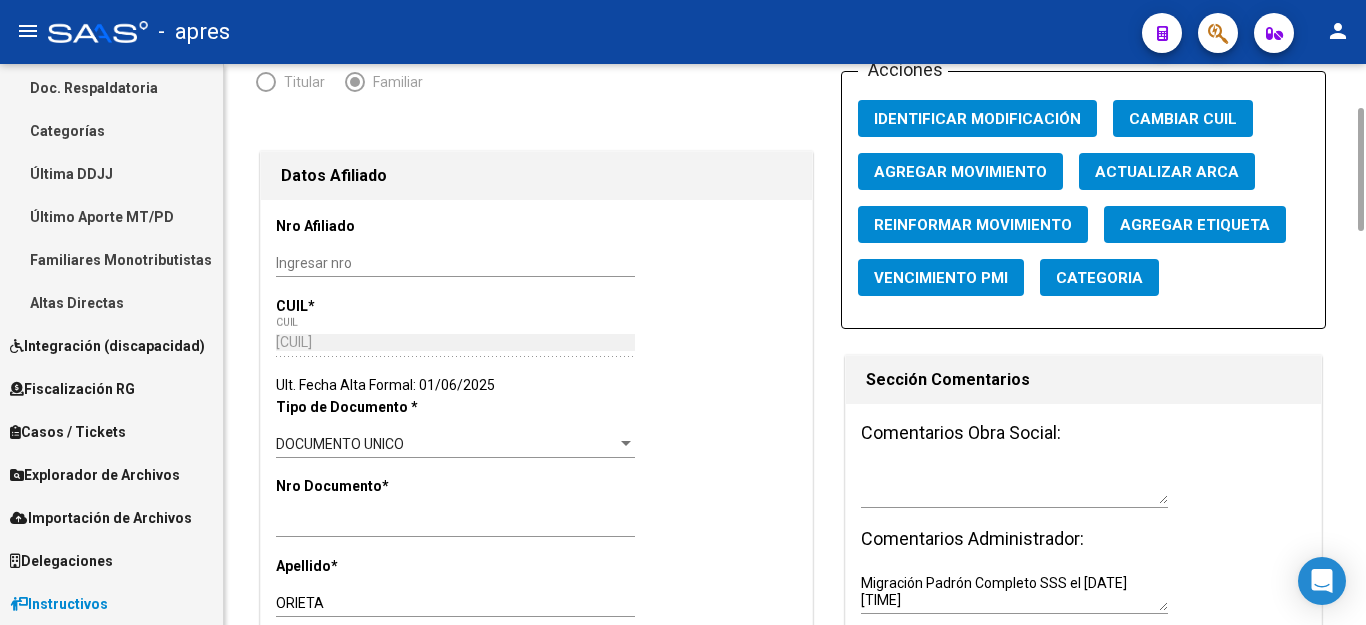 scroll, scrollTop: 0, scrollLeft: 0, axis: both 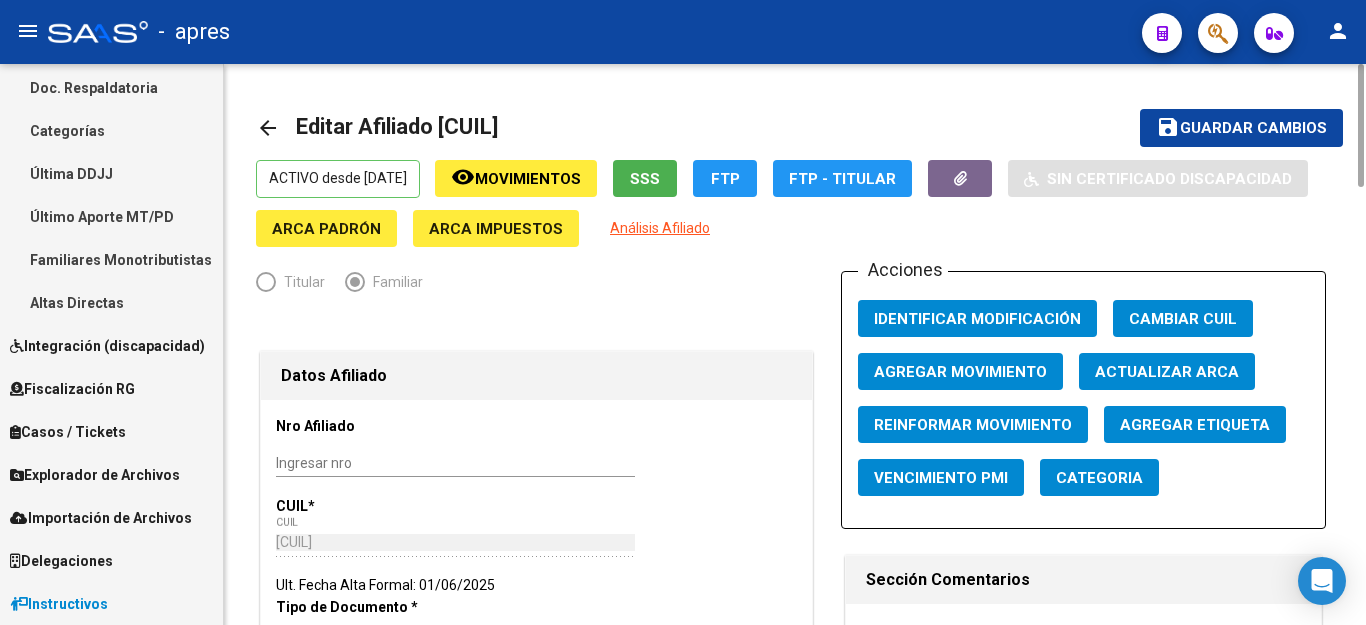 type on "3968" 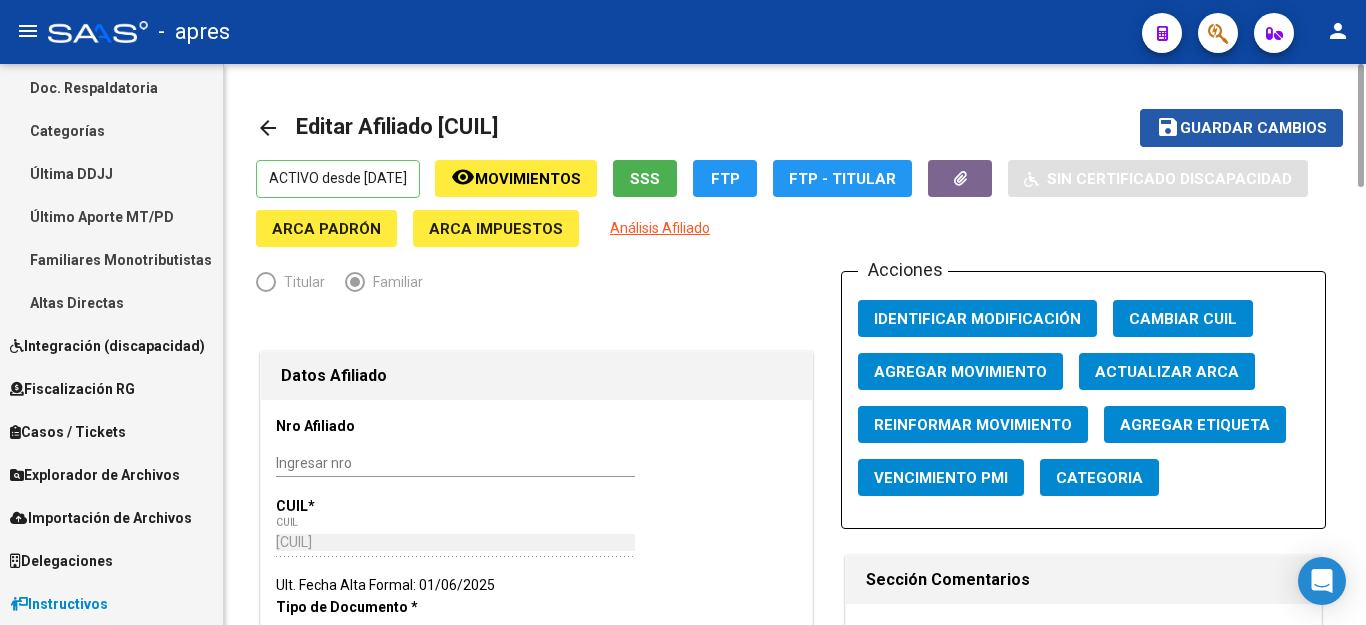 click on "Guardar cambios" 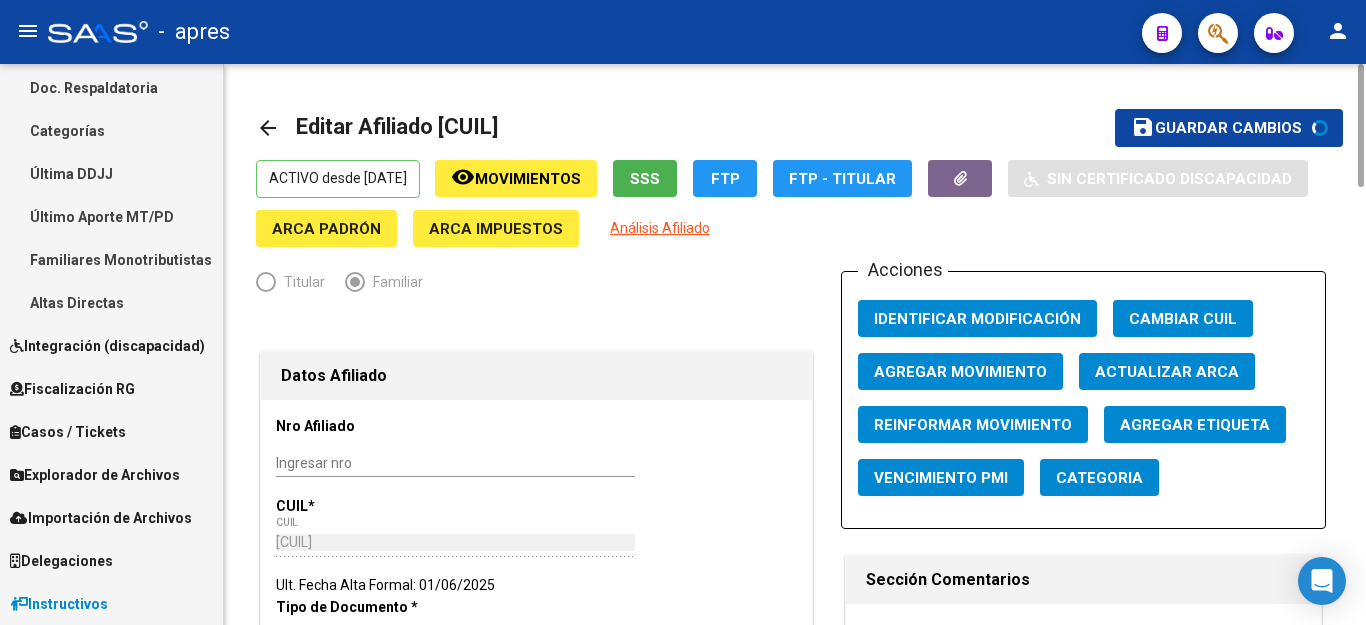 click on "Acciones Identificar Modificación Cambiar CUIL Agregar Movimiento Actualizar ARCA Reinformar Movimiento Agregar Etiqueta Vencimiento PMI Categoria" 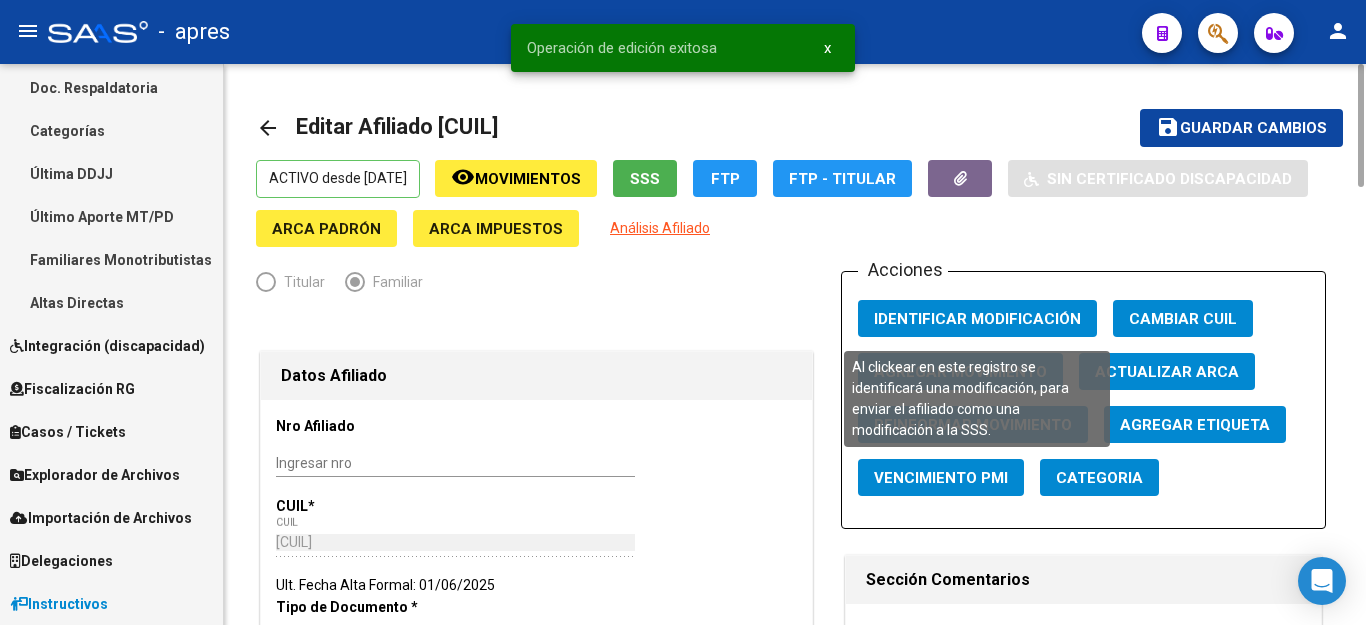 click on "Identificar Modificación" 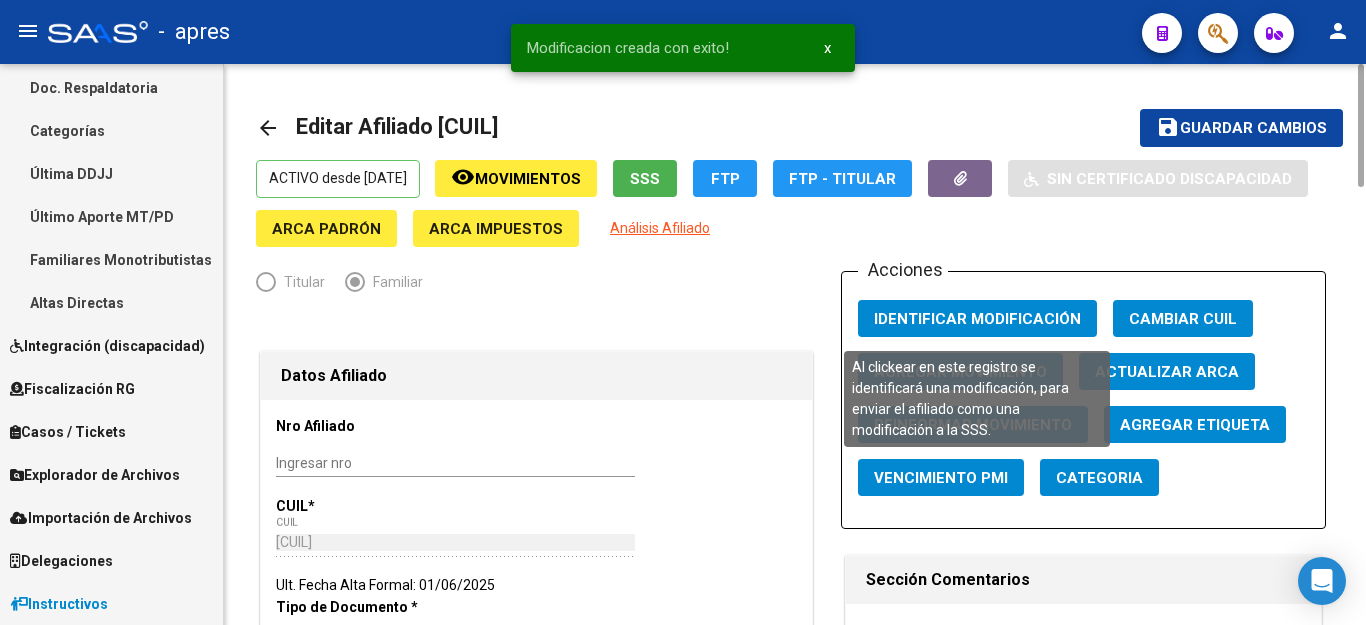 type 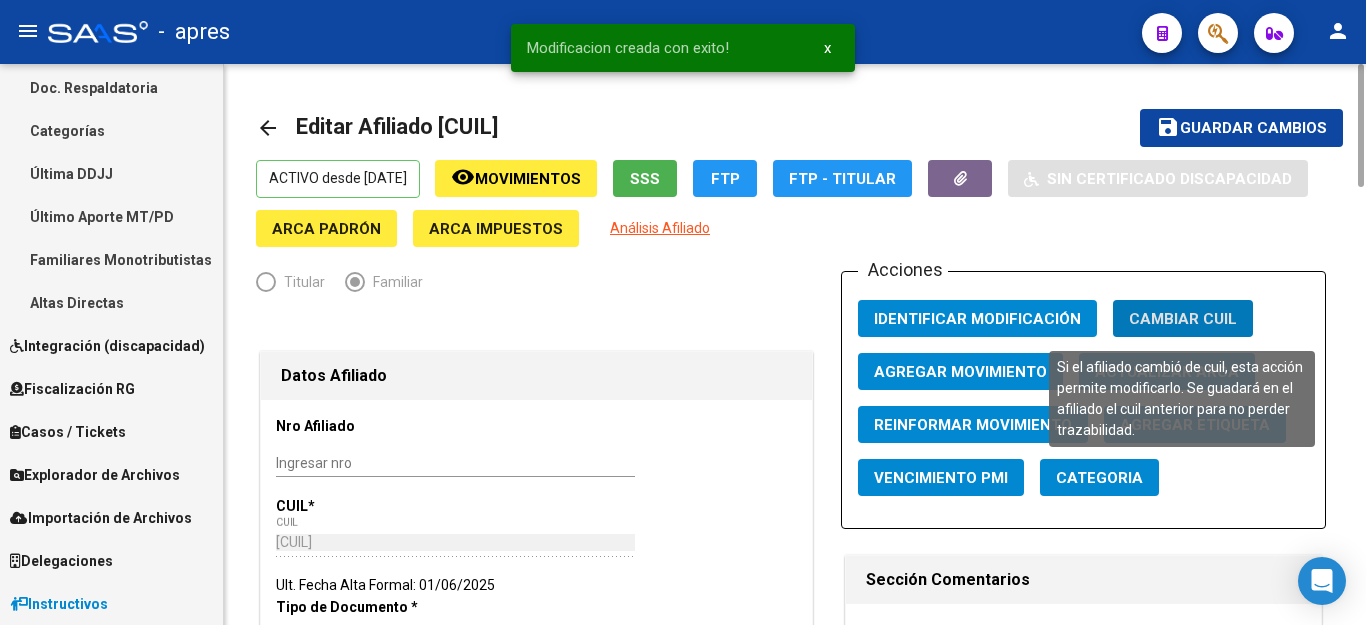 type 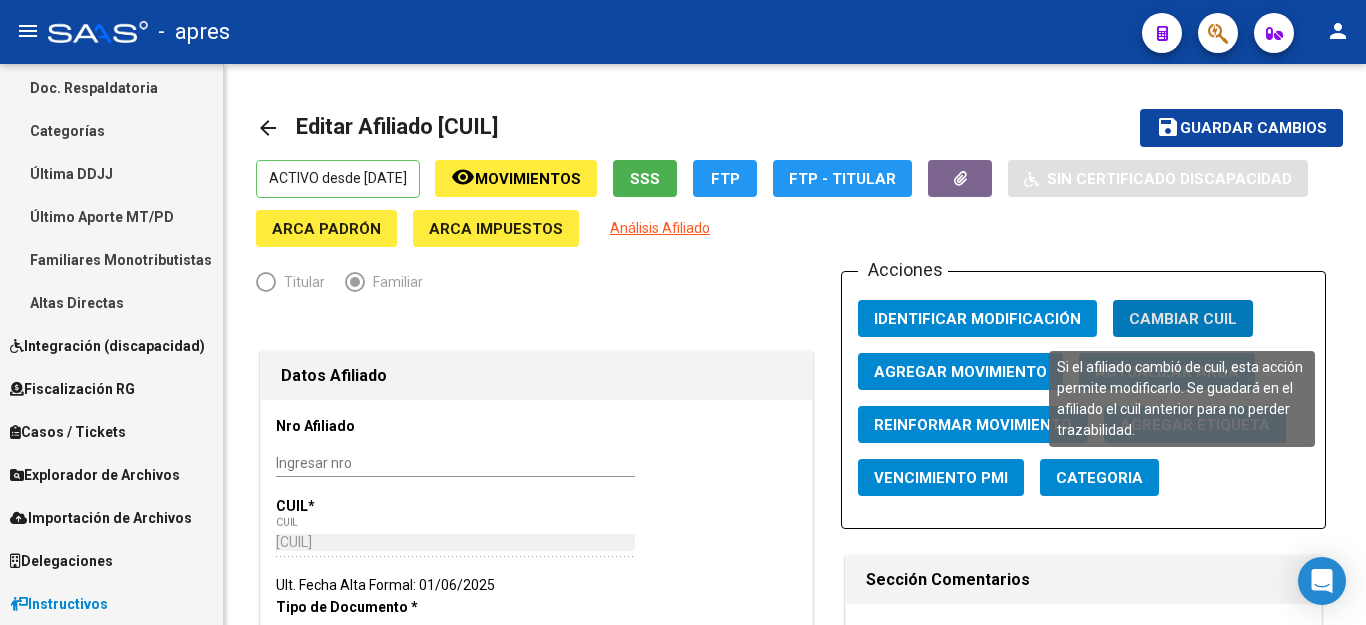 click 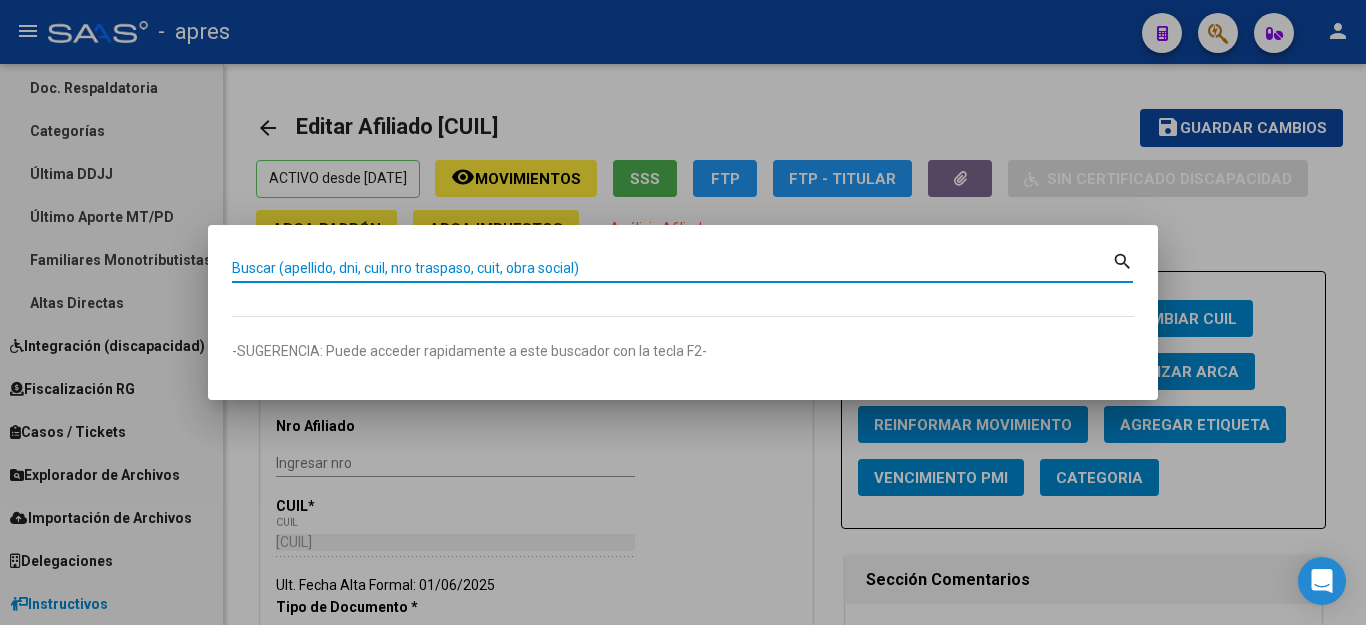 paste on "[NUMBER]" 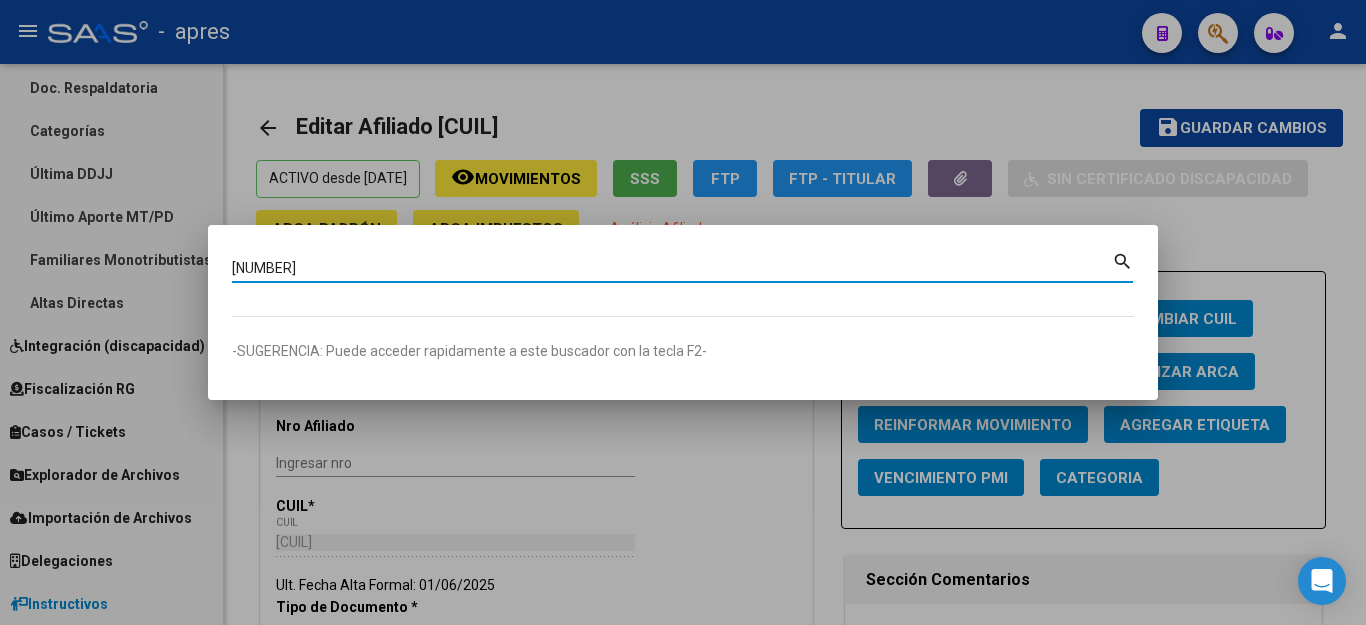 type on "[NUMBER]" 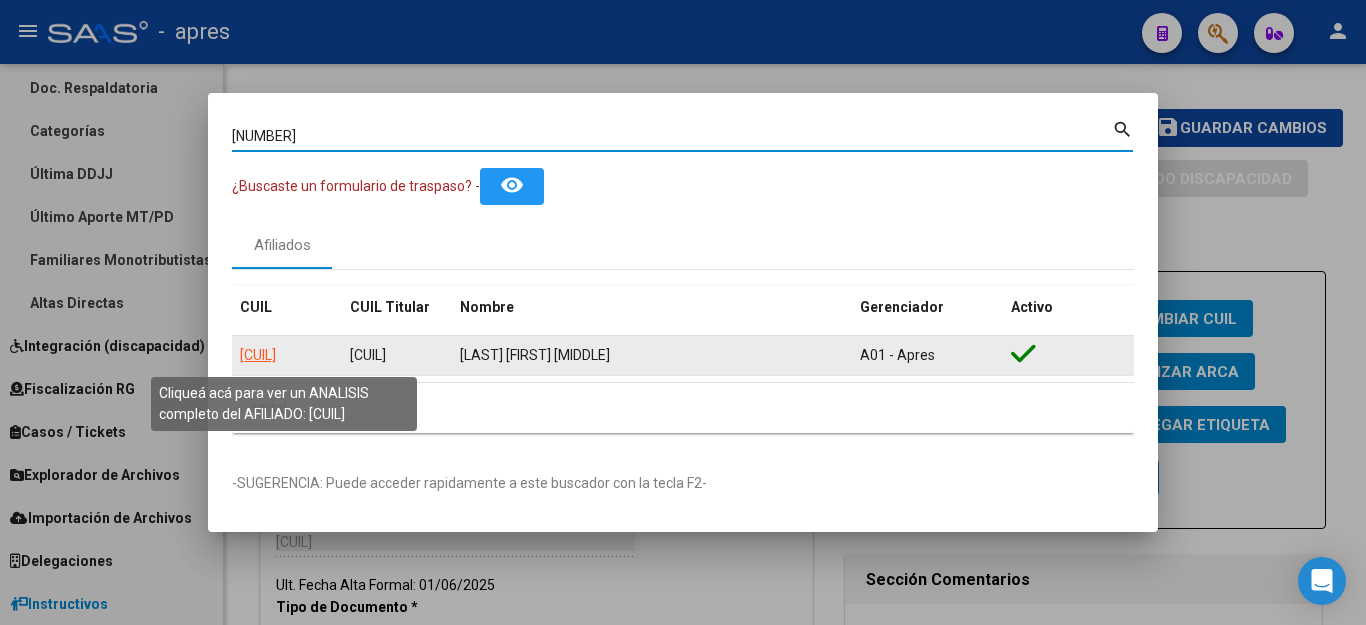 click on "[CUIL]" 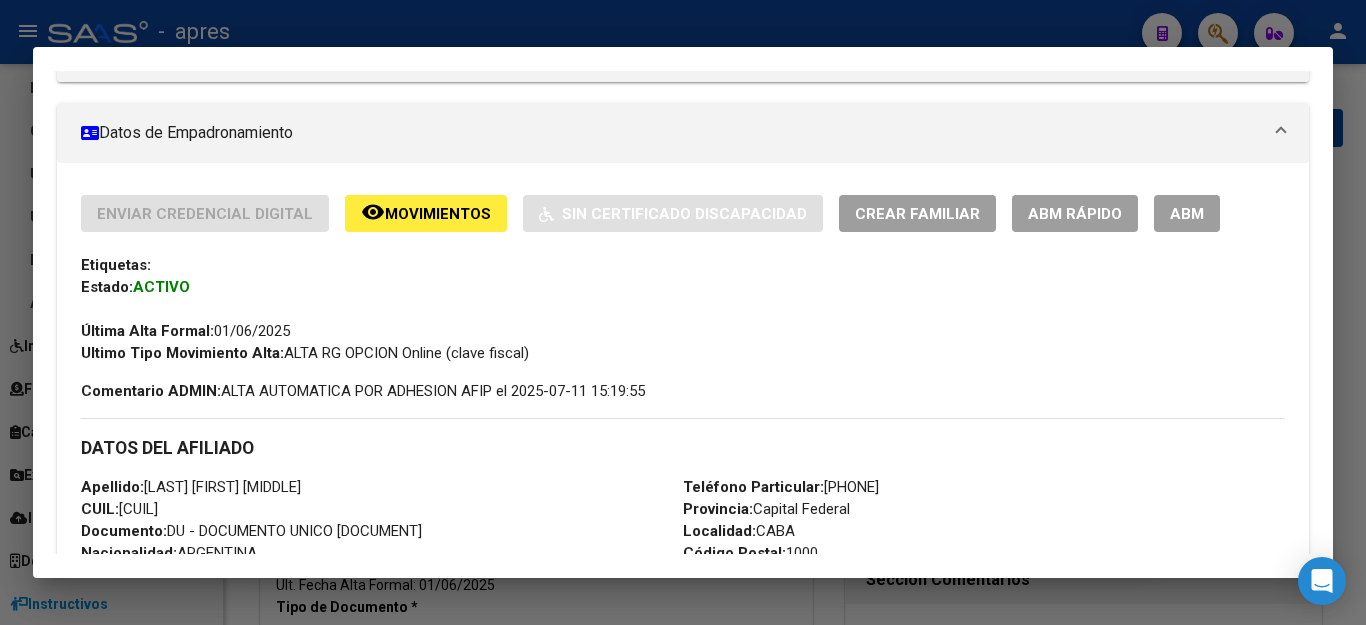 scroll, scrollTop: 400, scrollLeft: 0, axis: vertical 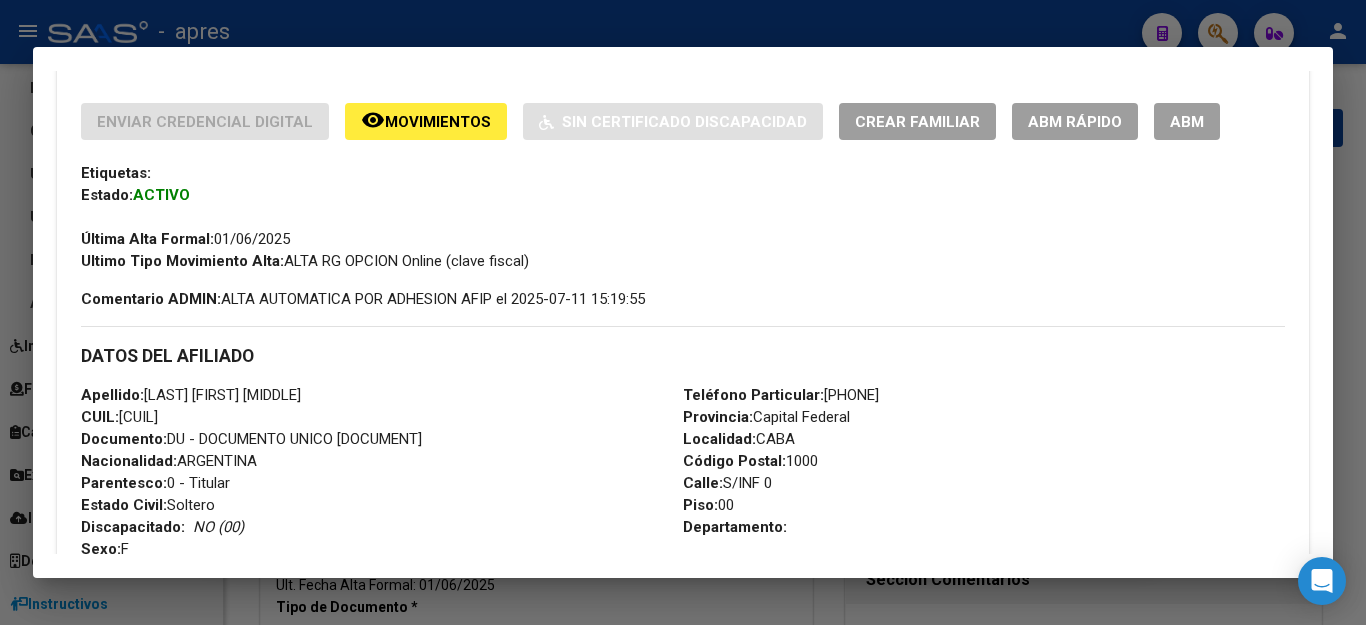 click on "ABM" at bounding box center [1187, 121] 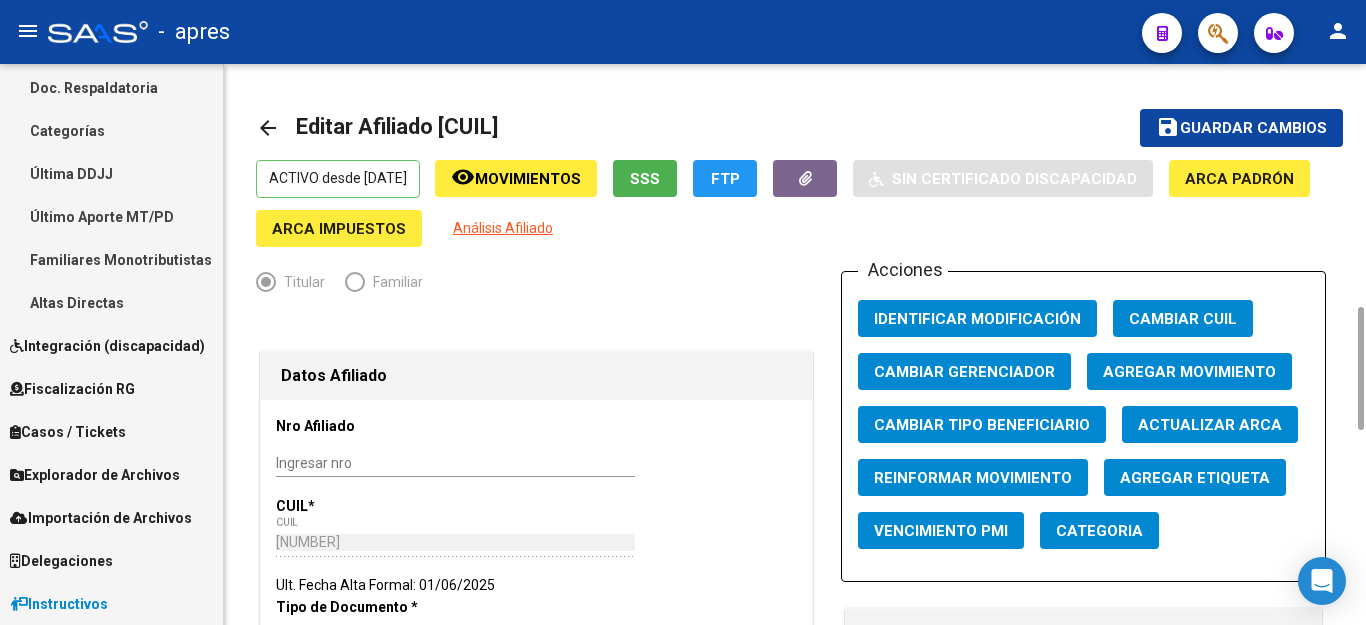 scroll, scrollTop: 400, scrollLeft: 0, axis: vertical 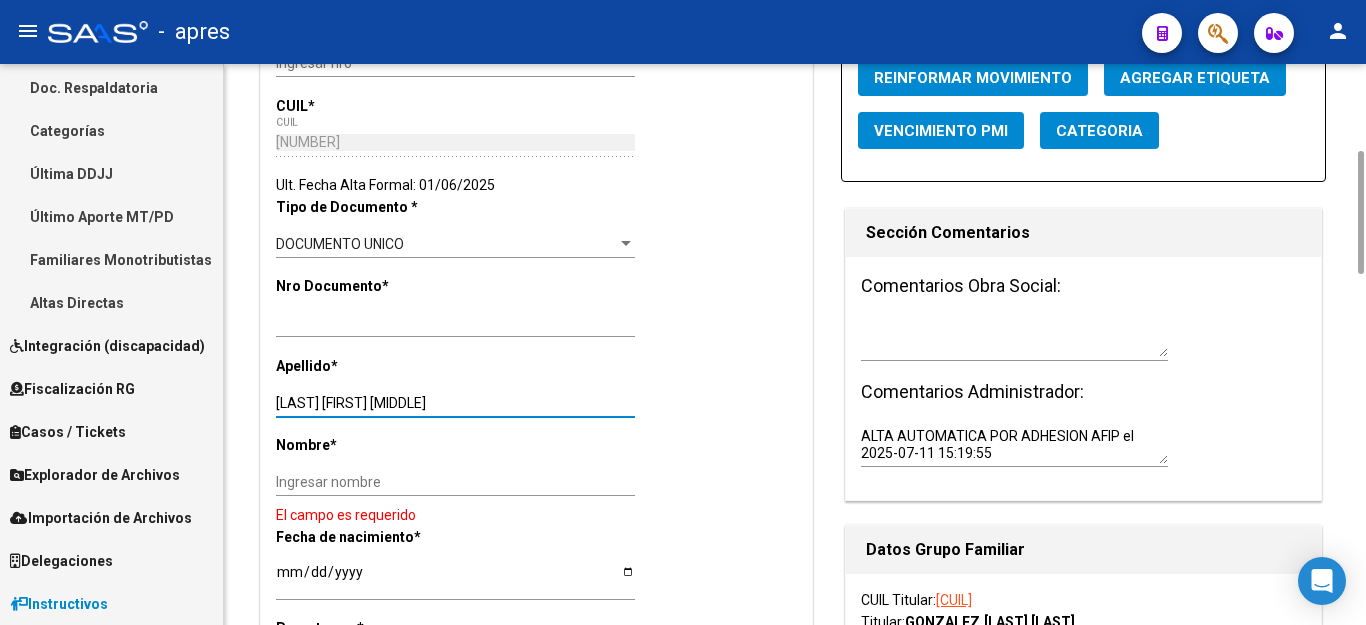 drag, startPoint x: 349, startPoint y: 403, endPoint x: 769, endPoint y: 408, distance: 420.02975 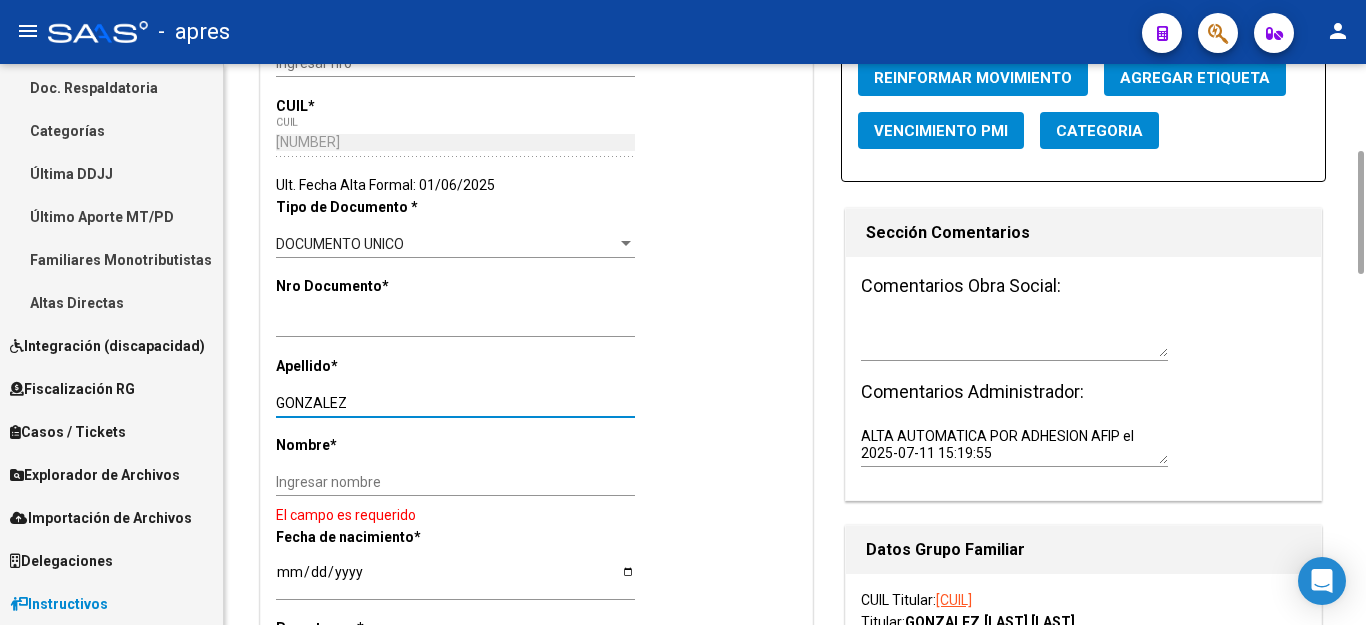 type on "GONZALEZ" 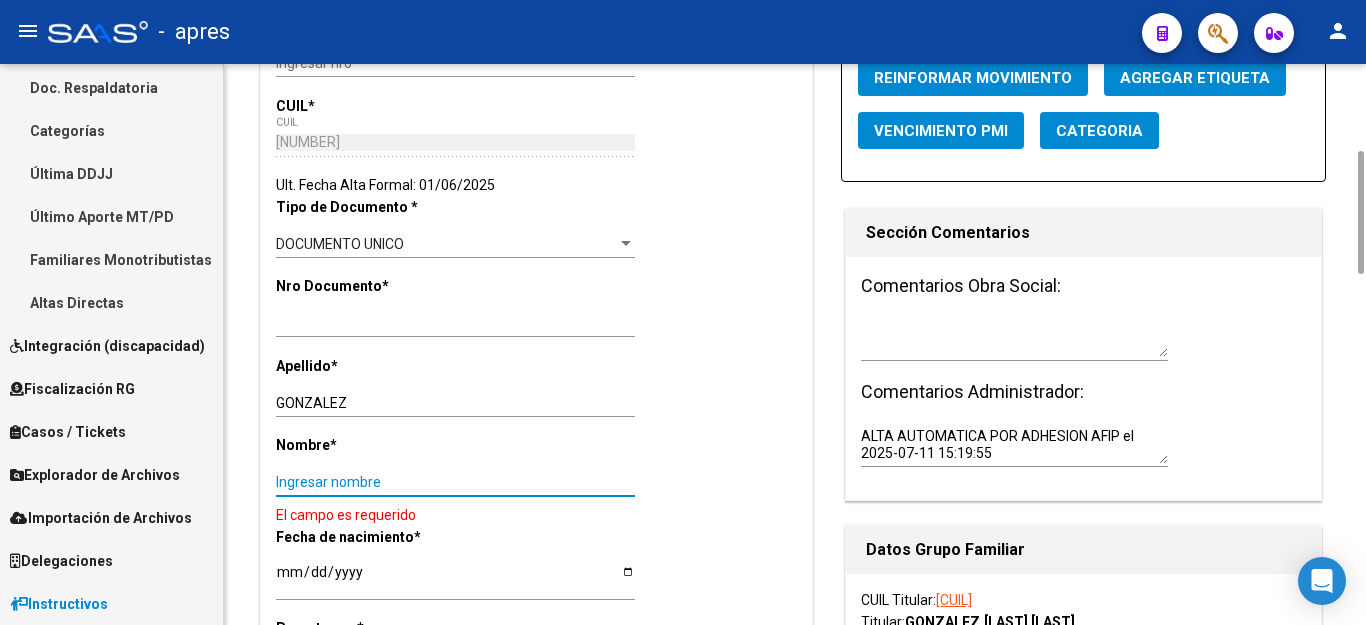 paste on "[LAST] [LAST]" 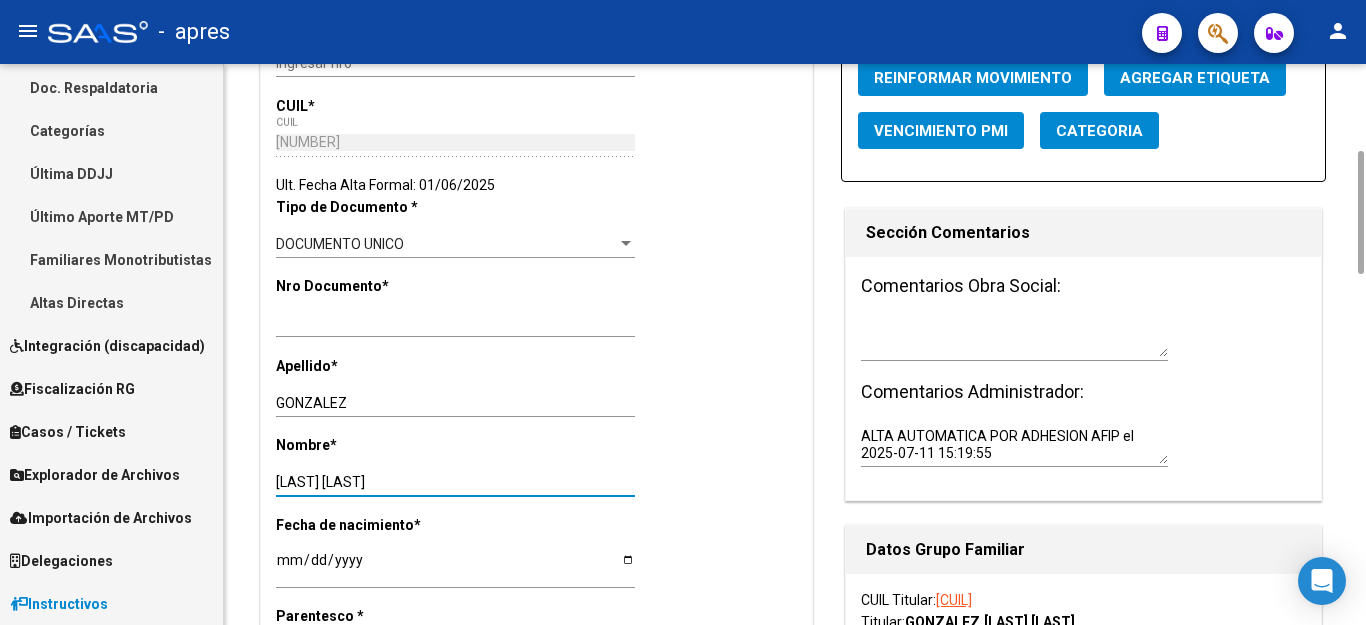 type on "[LAST] [LAST]" 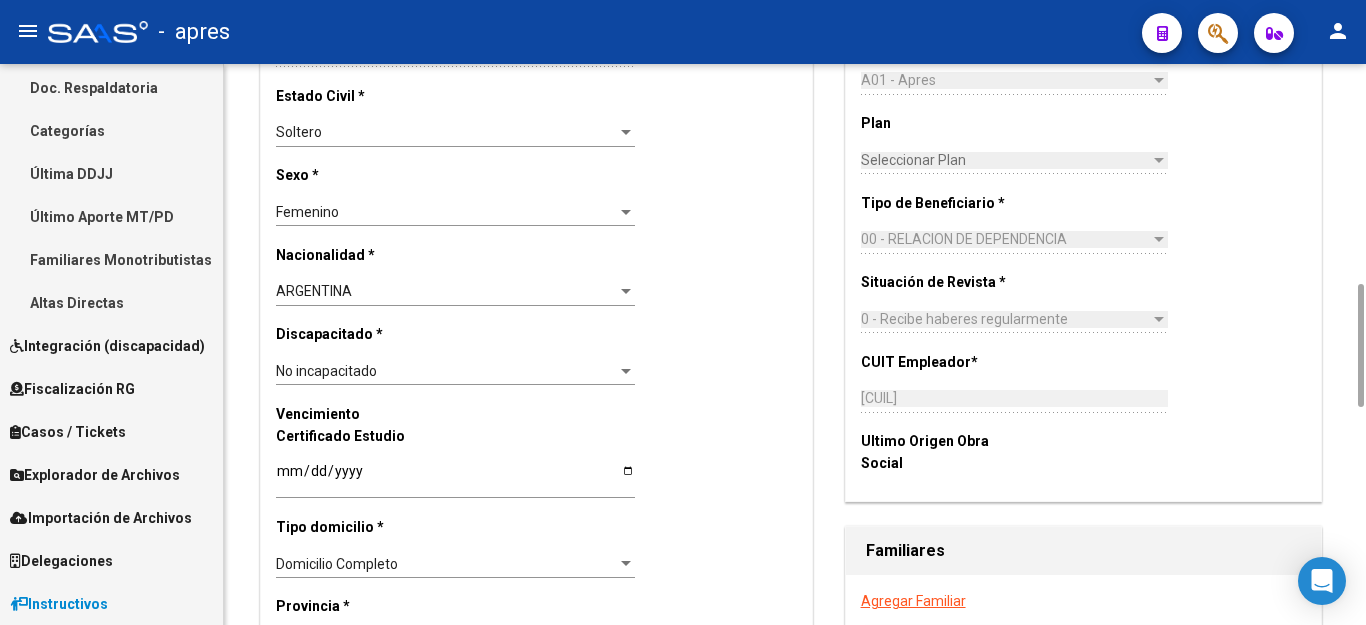 scroll, scrollTop: 1200, scrollLeft: 0, axis: vertical 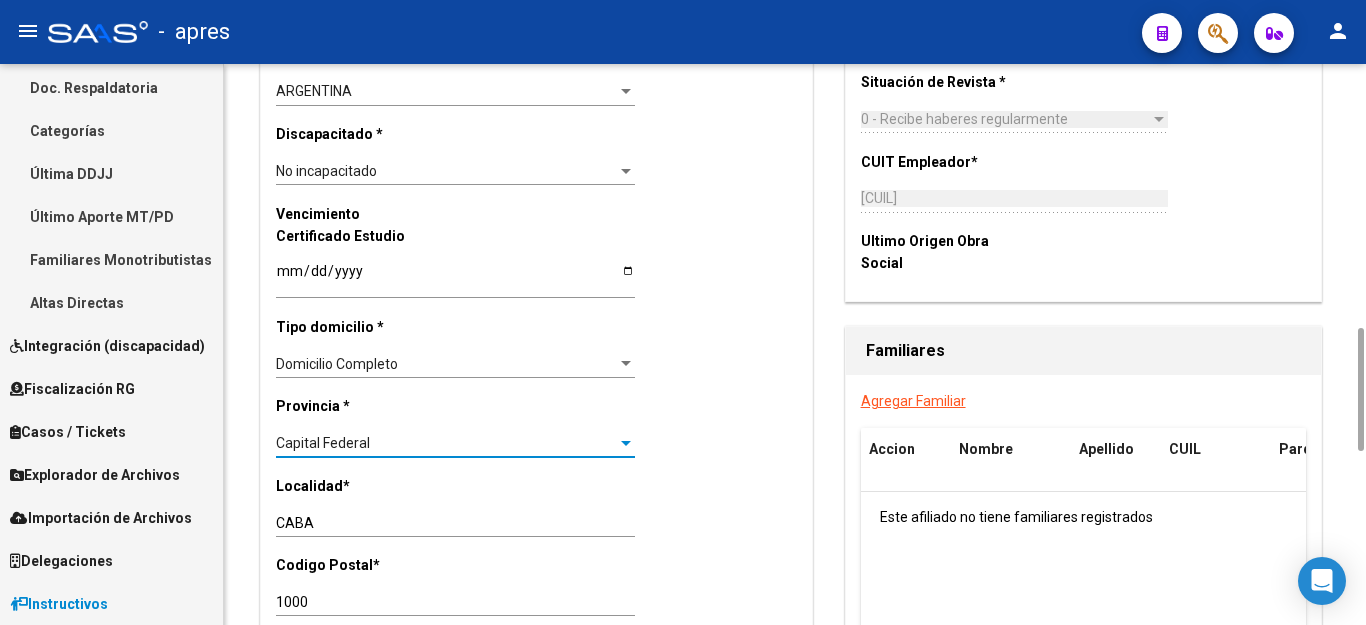 click on "Capital Federal" at bounding box center [446, 443] 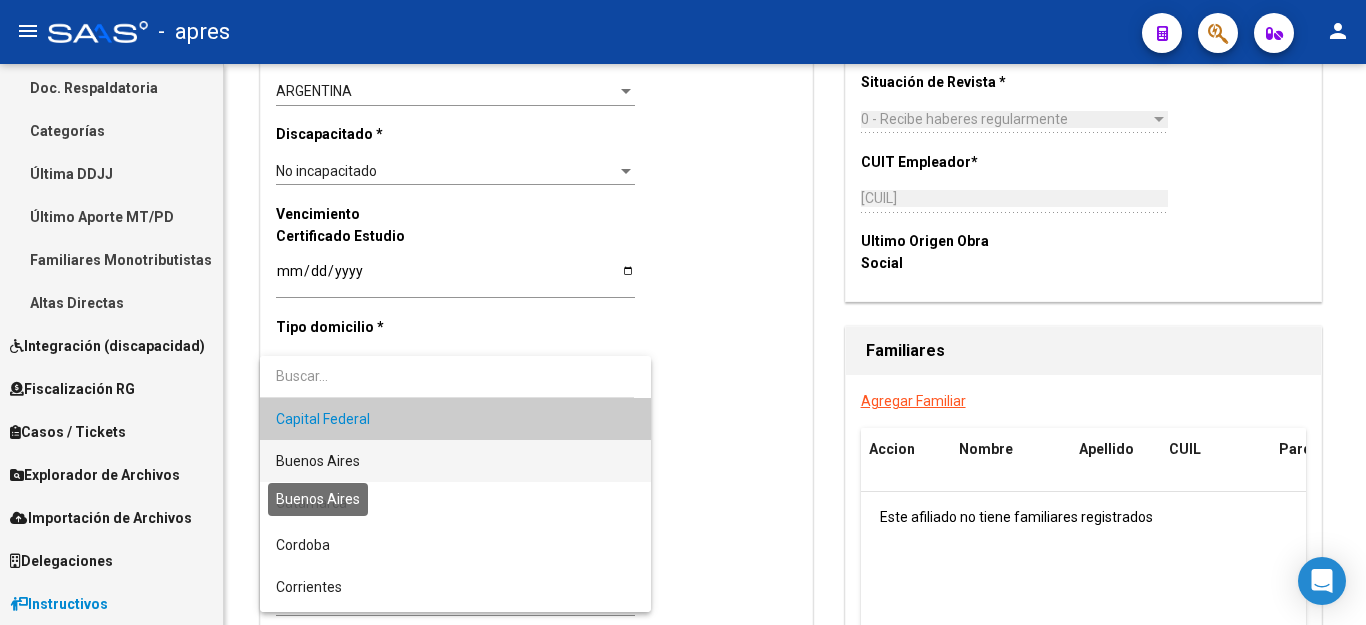 click on "Buenos Aires" at bounding box center (318, 461) 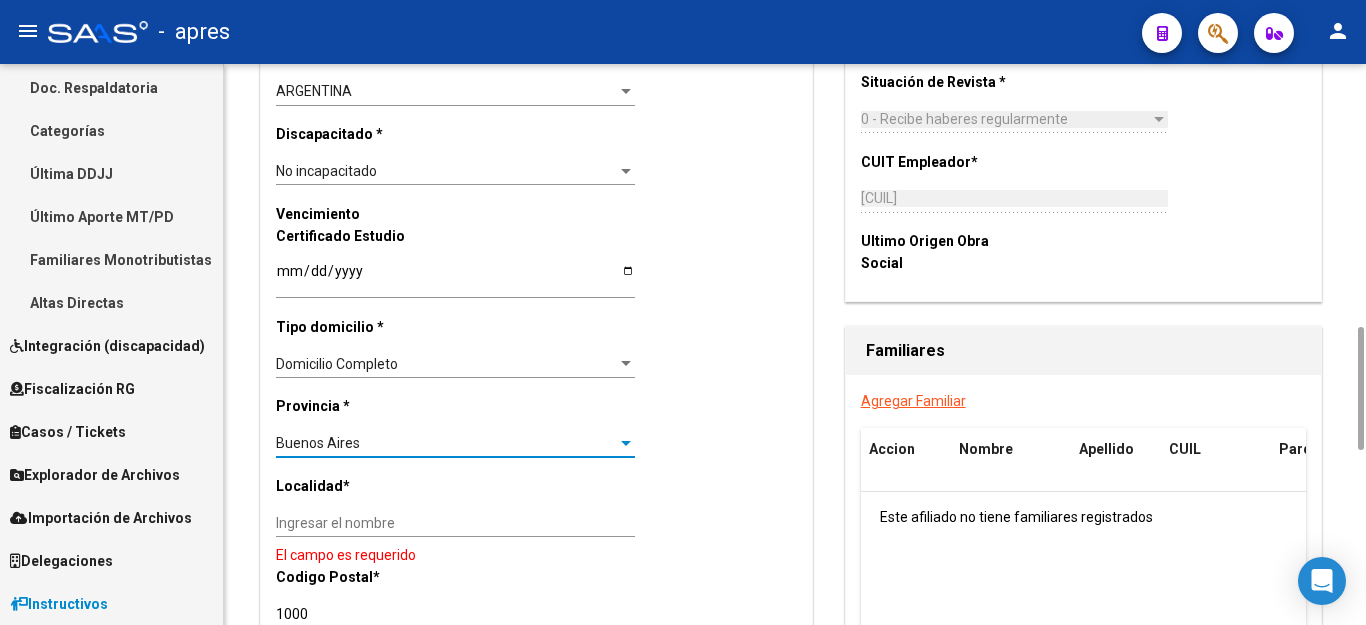 scroll, scrollTop: 1400, scrollLeft: 0, axis: vertical 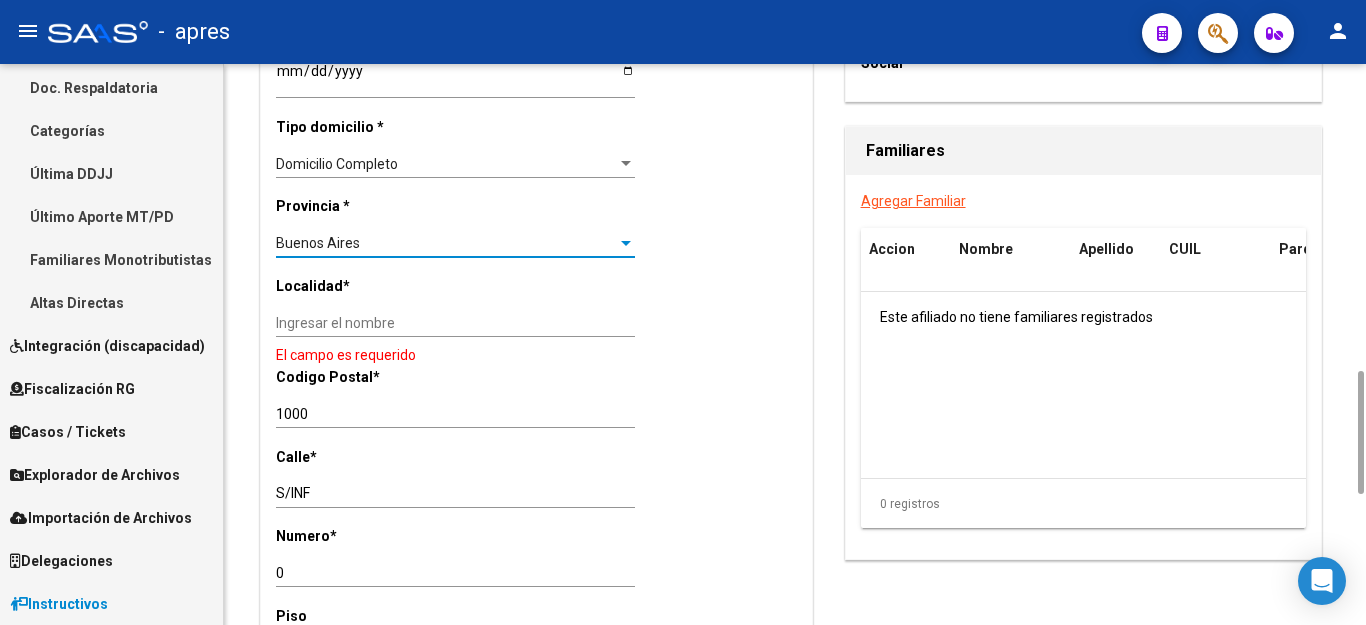 click on "Ingresar el nombre" at bounding box center (455, 323) 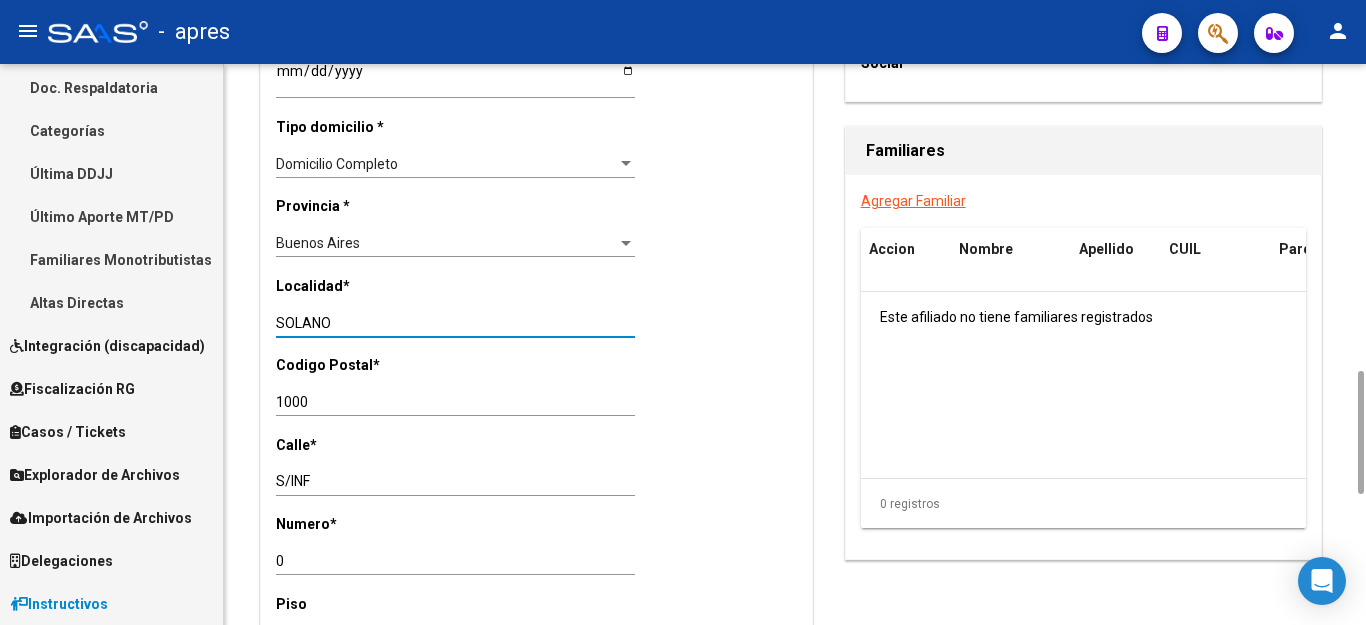 type on "SOLANO" 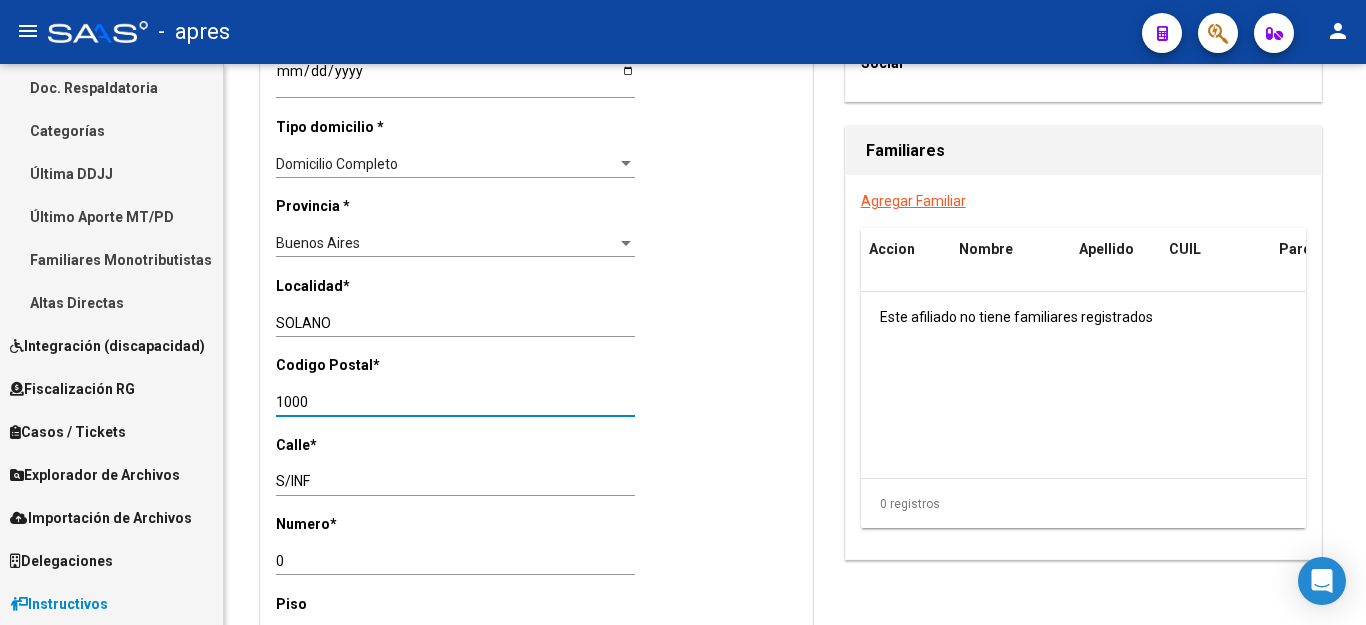 drag, startPoint x: 338, startPoint y: 384, endPoint x: 0, endPoint y: 300, distance: 348.2815 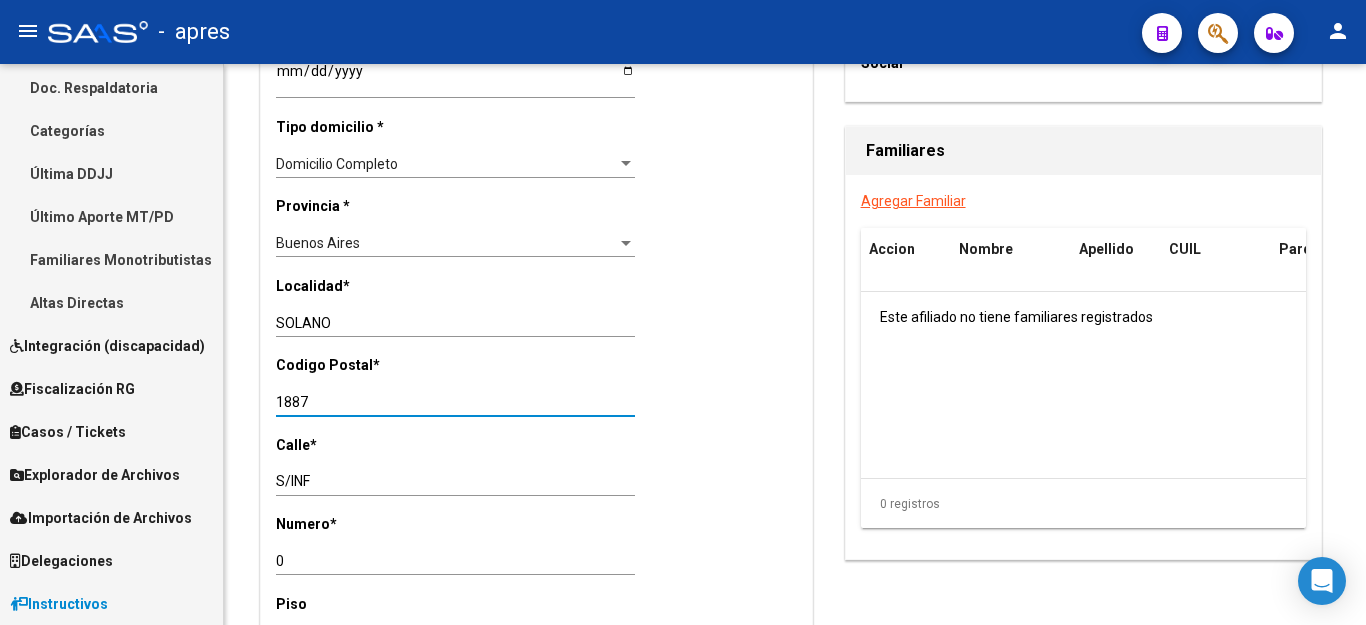 type on "1887" 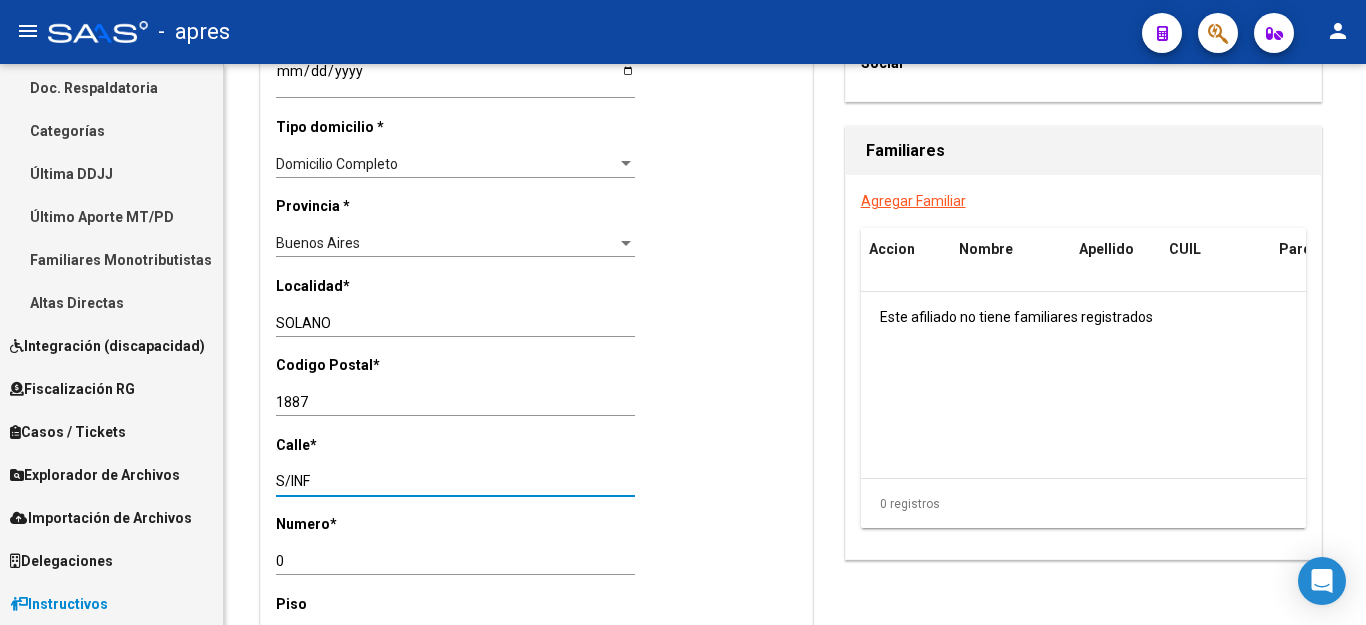 drag, startPoint x: 330, startPoint y: 462, endPoint x: 67, endPoint y: 449, distance: 263.3211 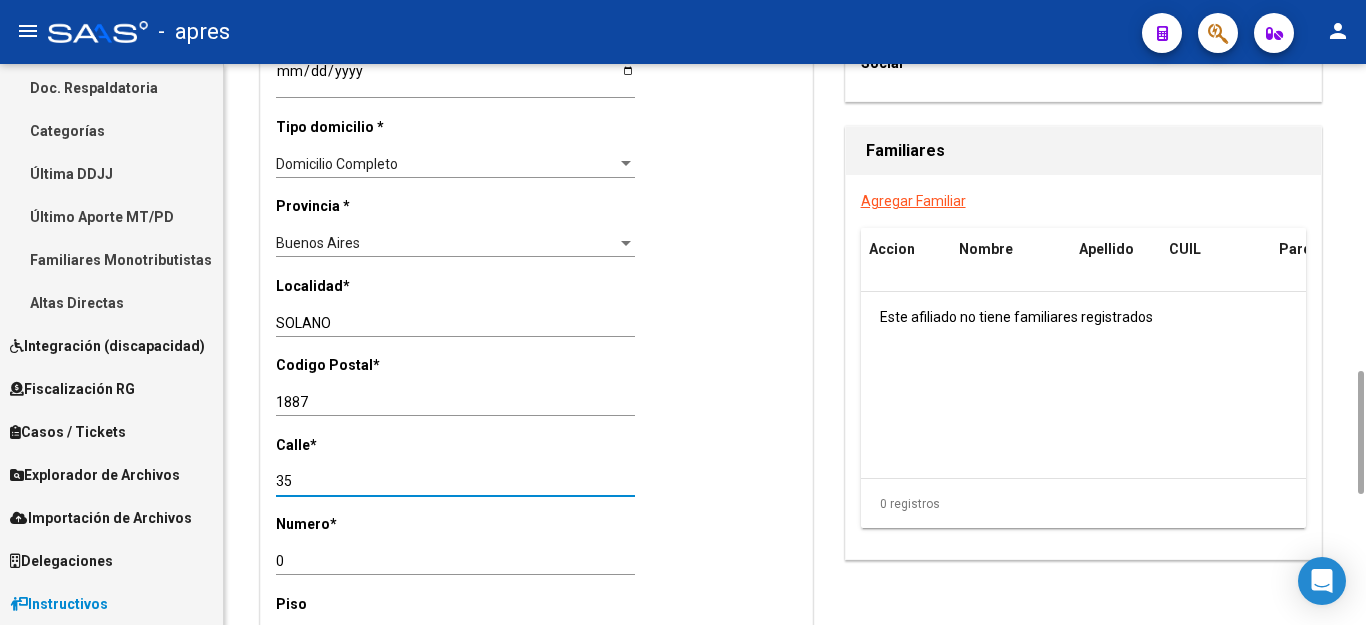 type on "35" 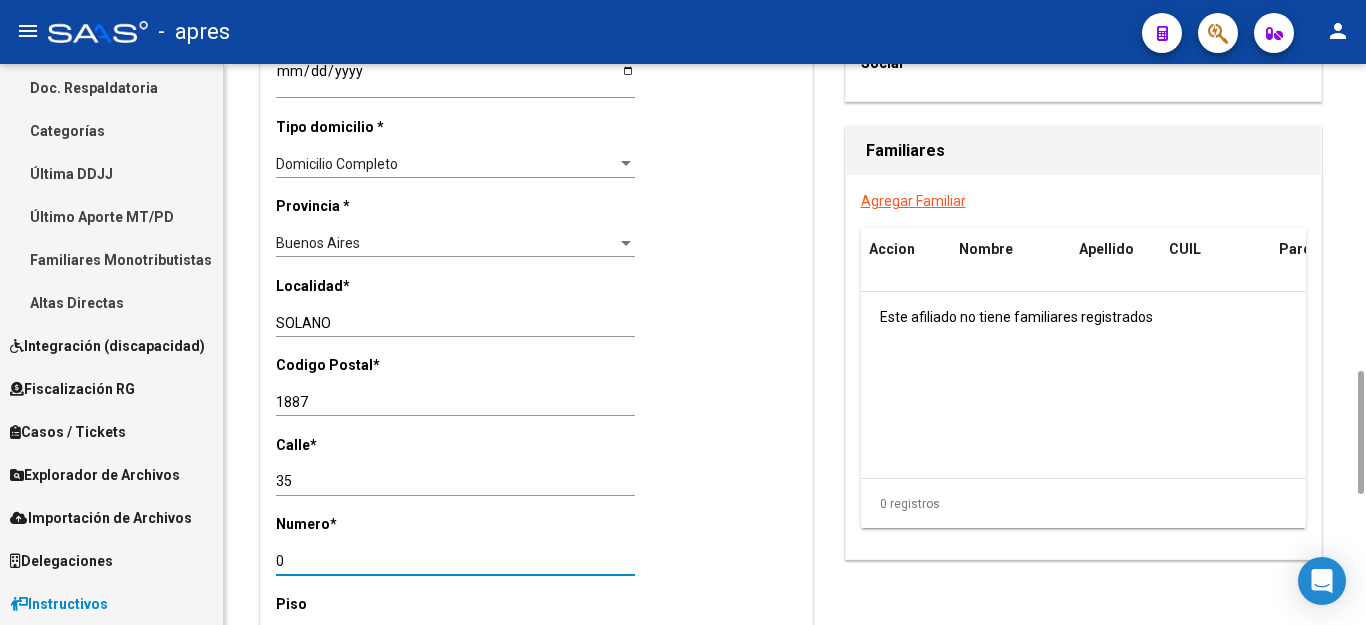 drag, startPoint x: 303, startPoint y: 541, endPoint x: 255, endPoint y: 539, distance: 48.04165 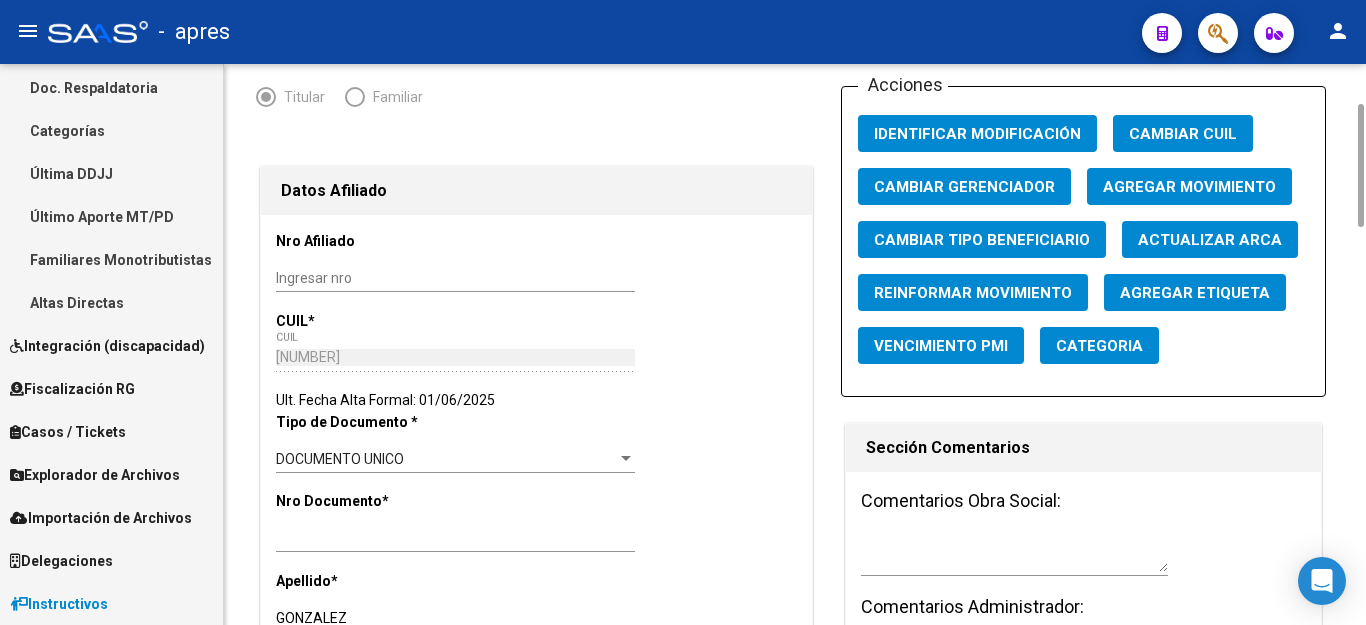 scroll, scrollTop: 0, scrollLeft: 0, axis: both 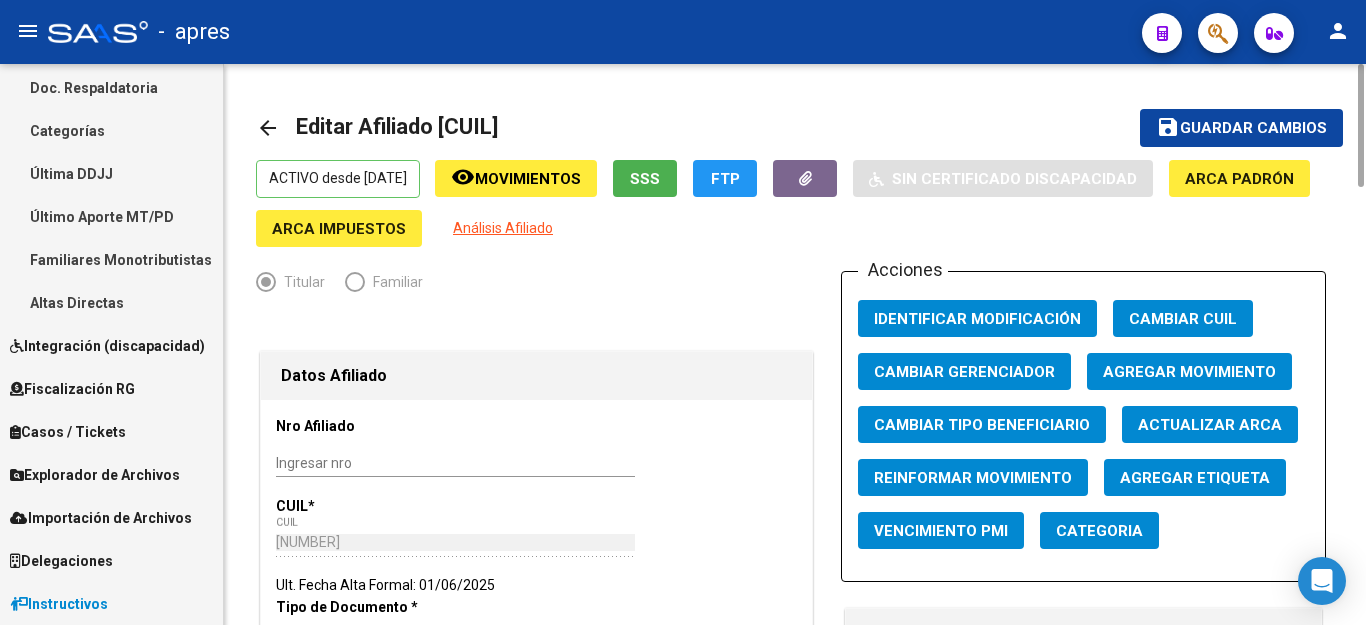 type on "473" 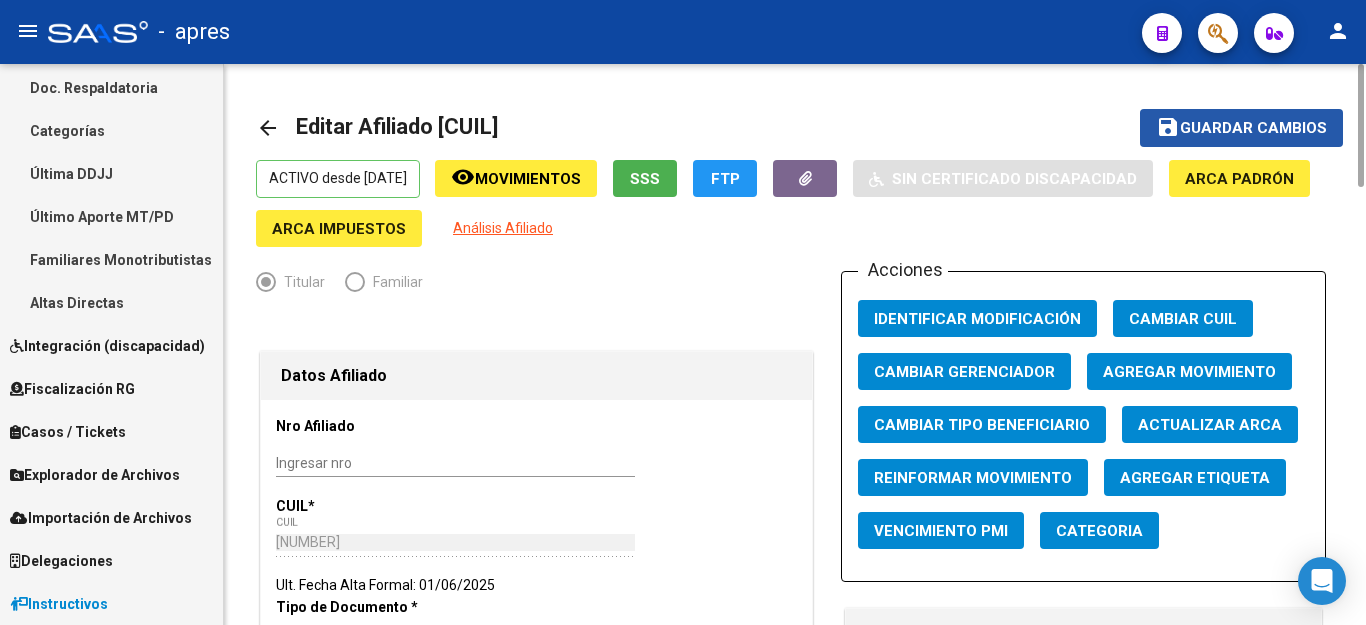 click on "Guardar cambios" 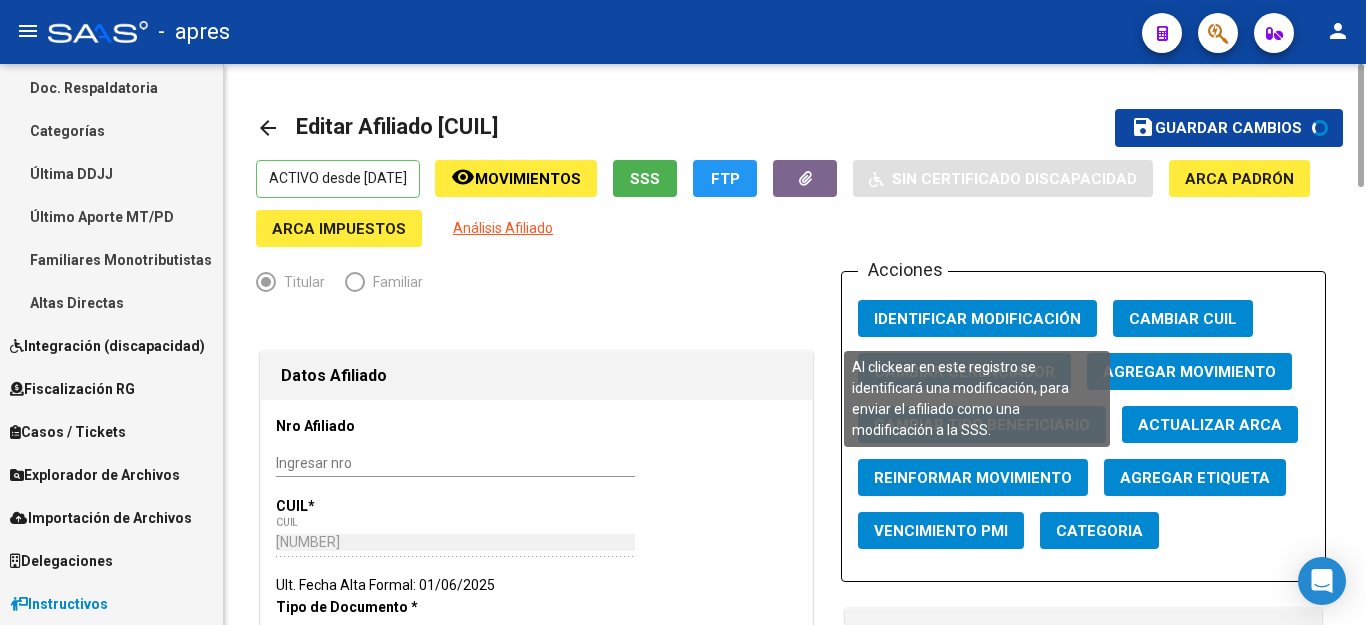 click on "Identificar Modificación" 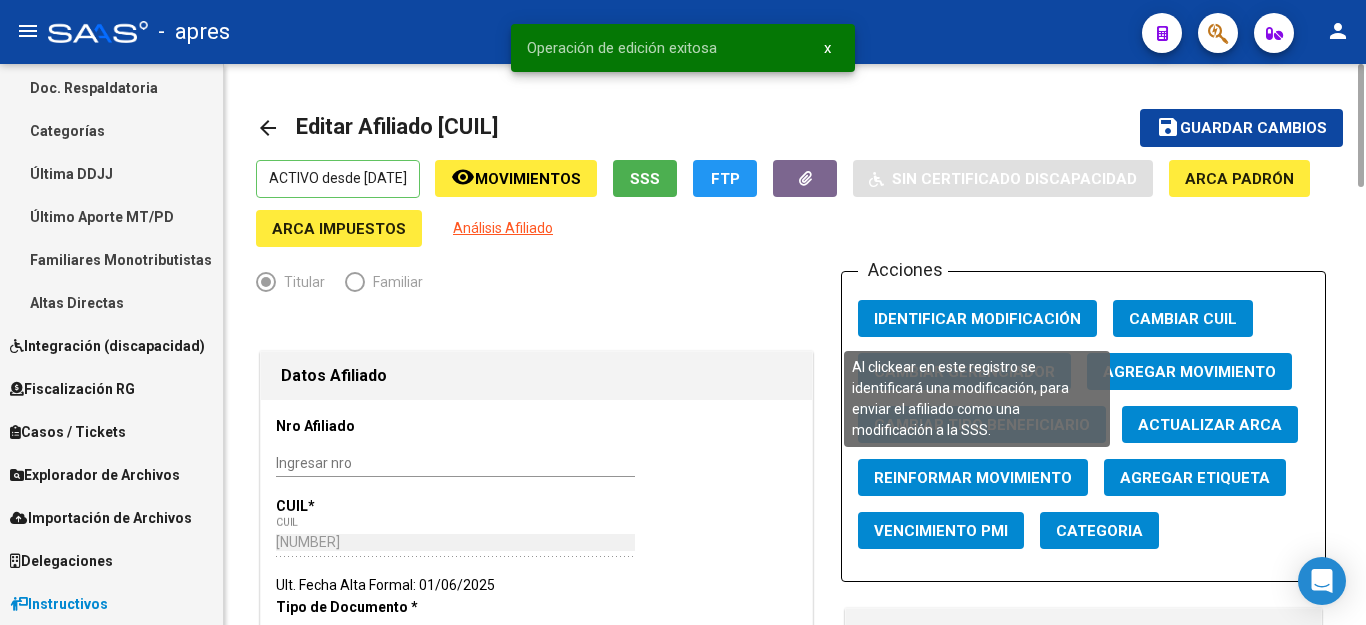 type 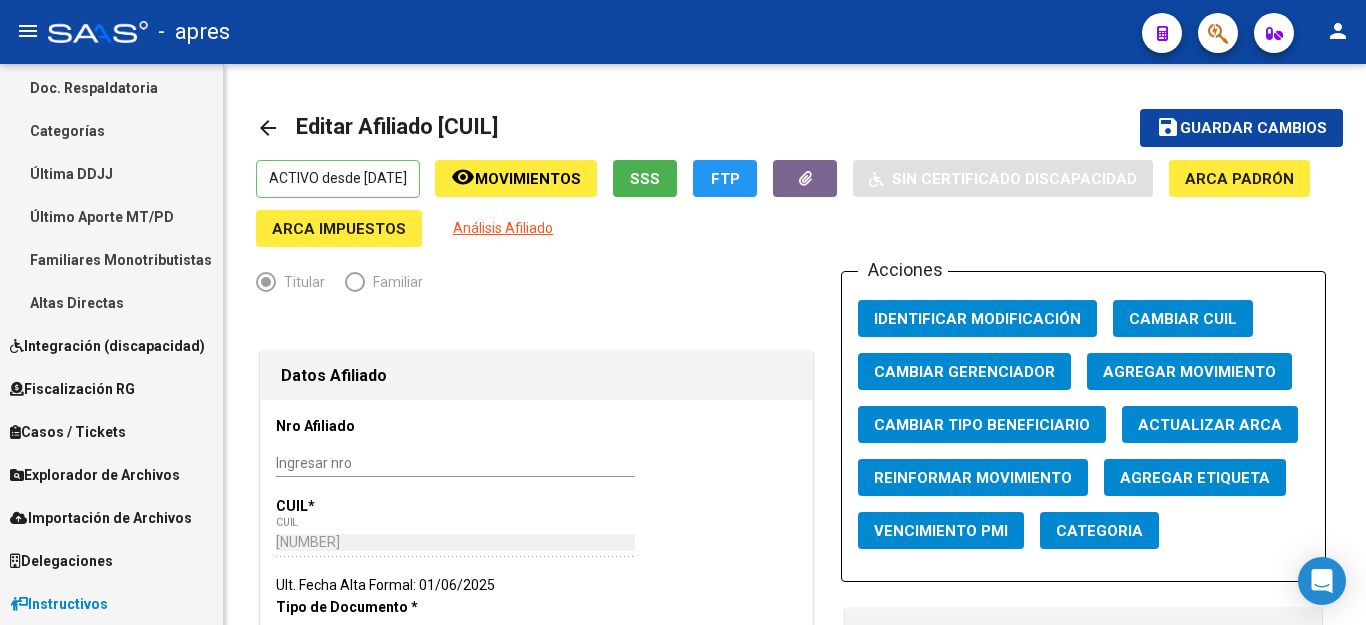 click 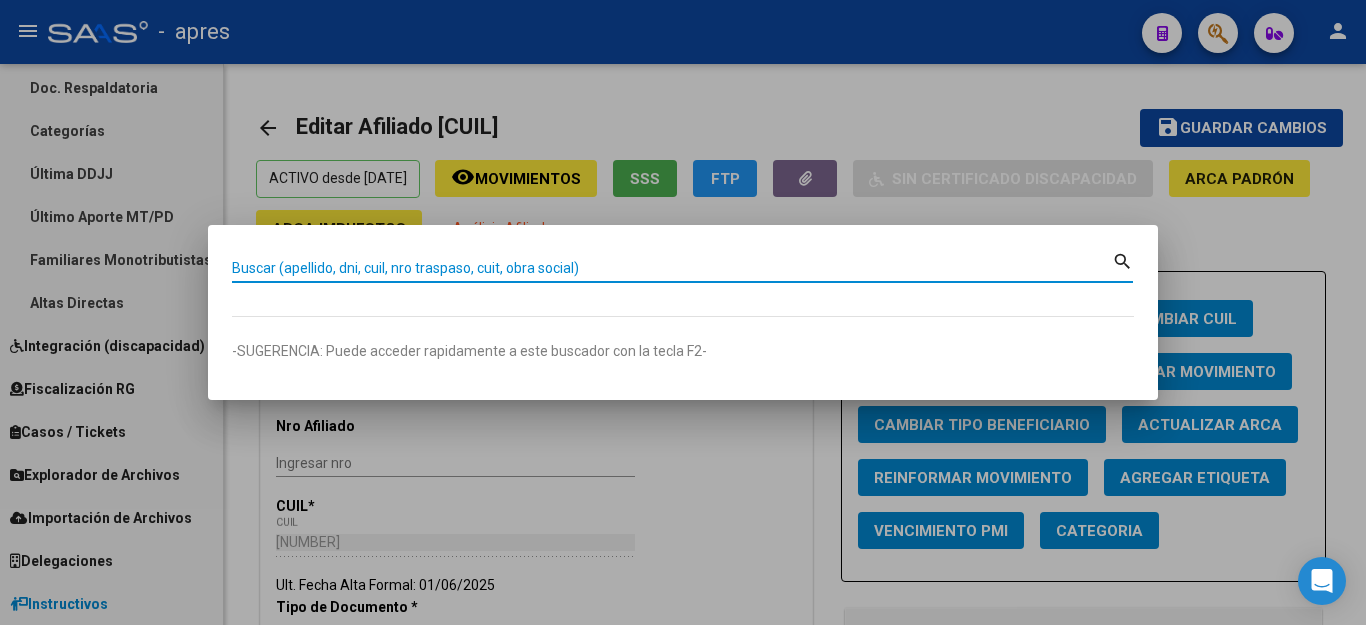 paste on "[CUIL]" 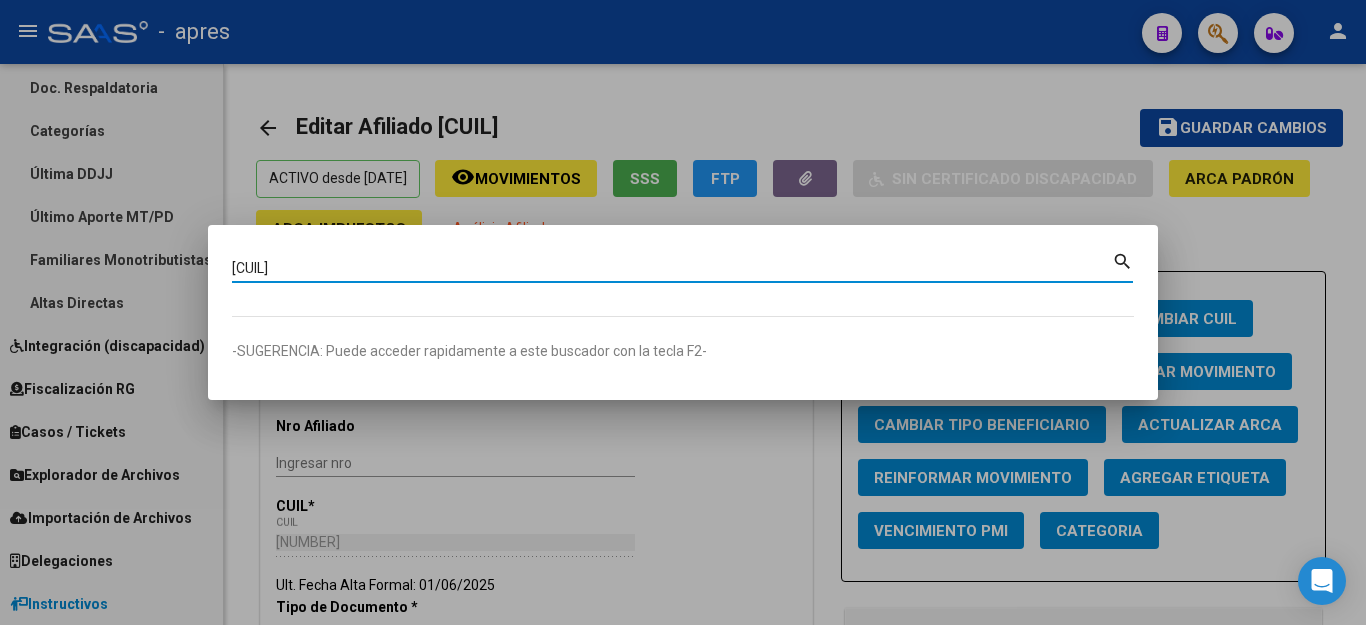 type on "[CUIL]" 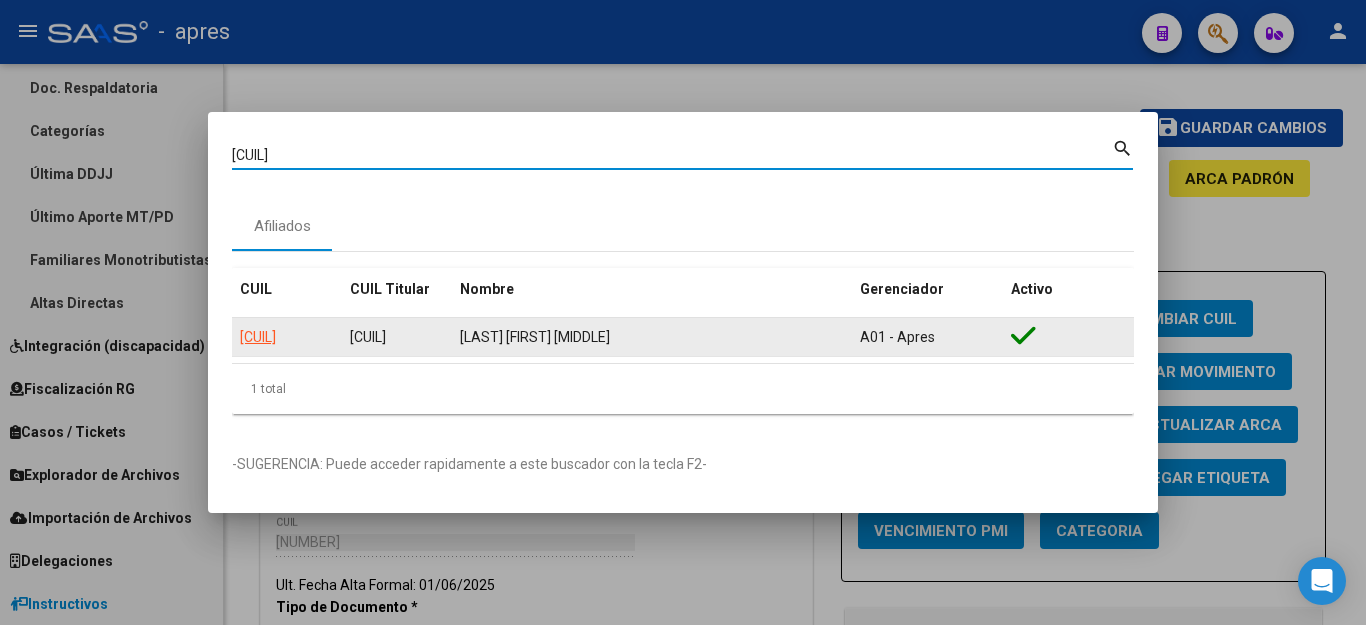 click on "[CUIL]" 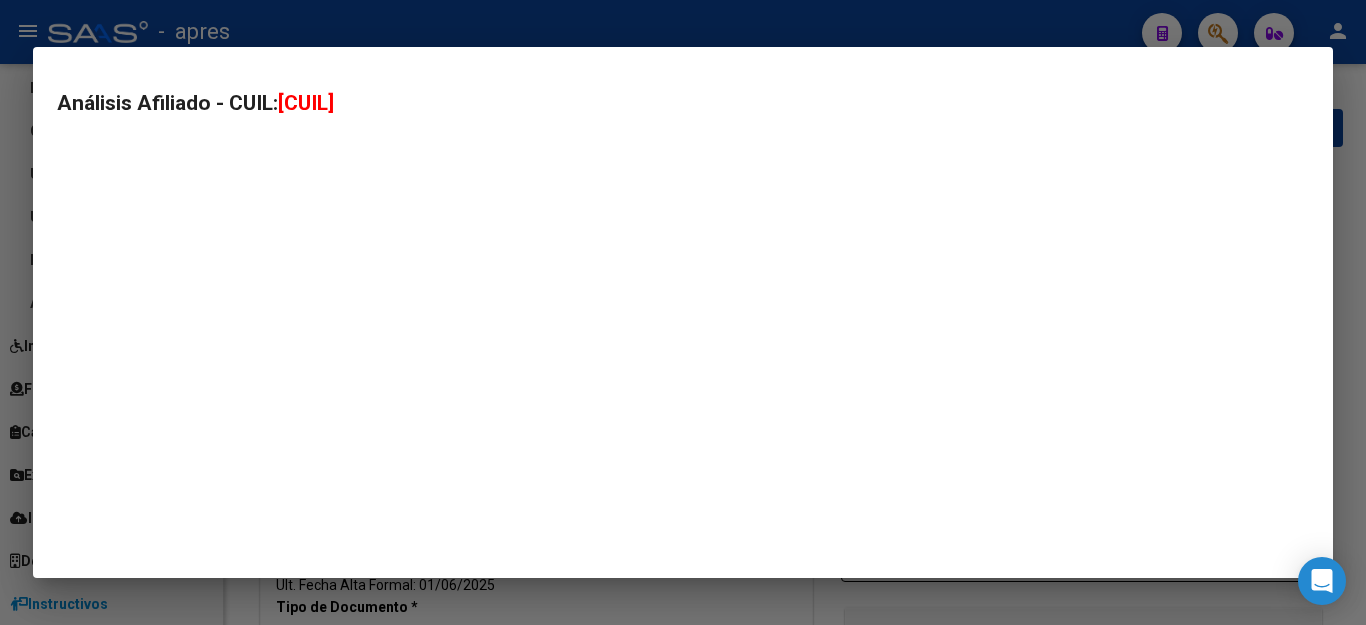 type on "[CUIL]" 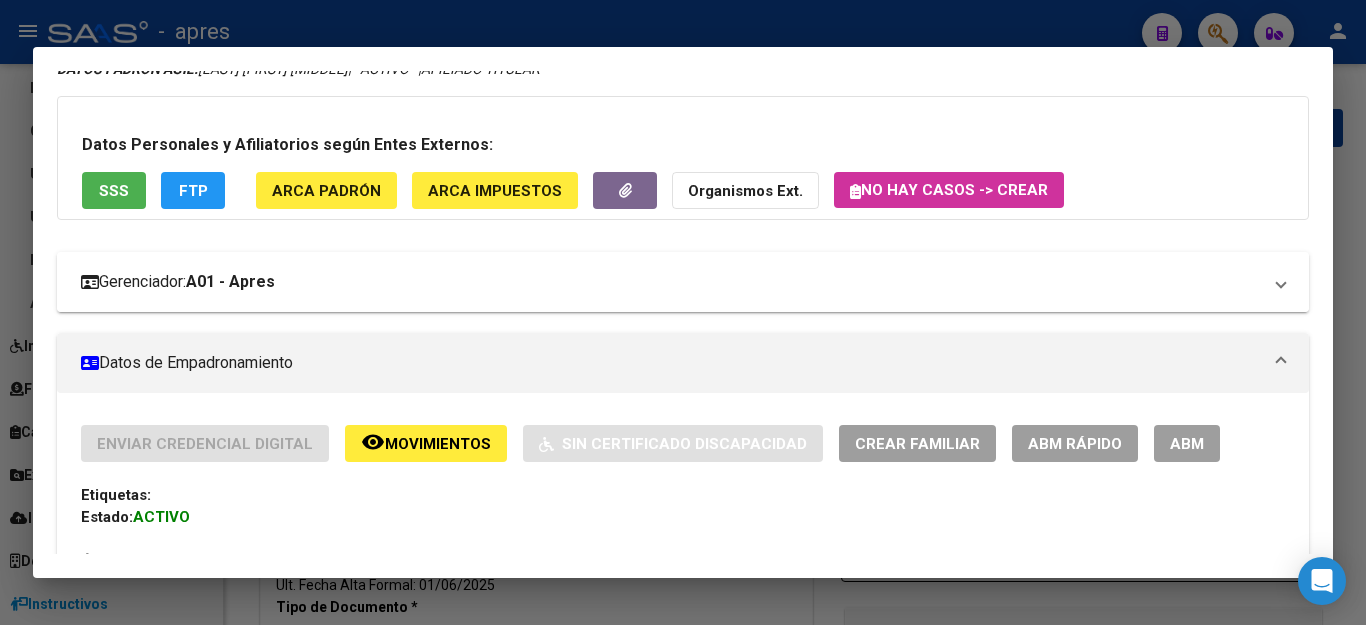 scroll, scrollTop: 77, scrollLeft: 0, axis: vertical 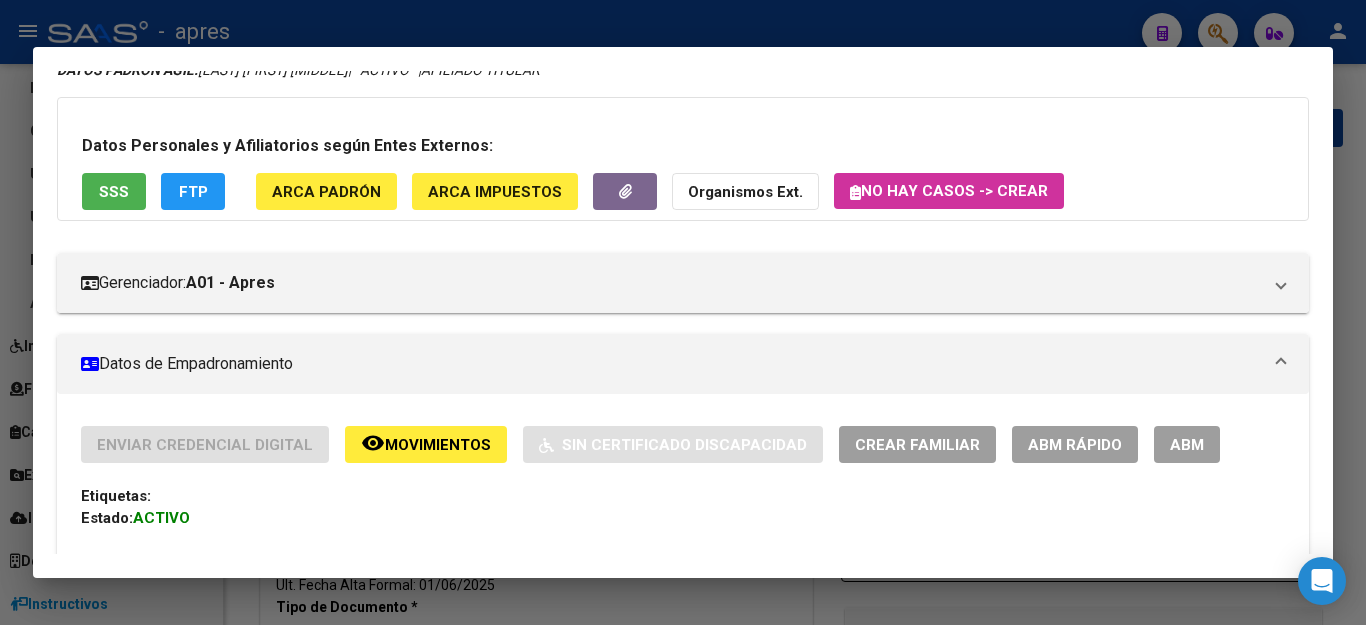 click on "ABM" at bounding box center [1187, 445] 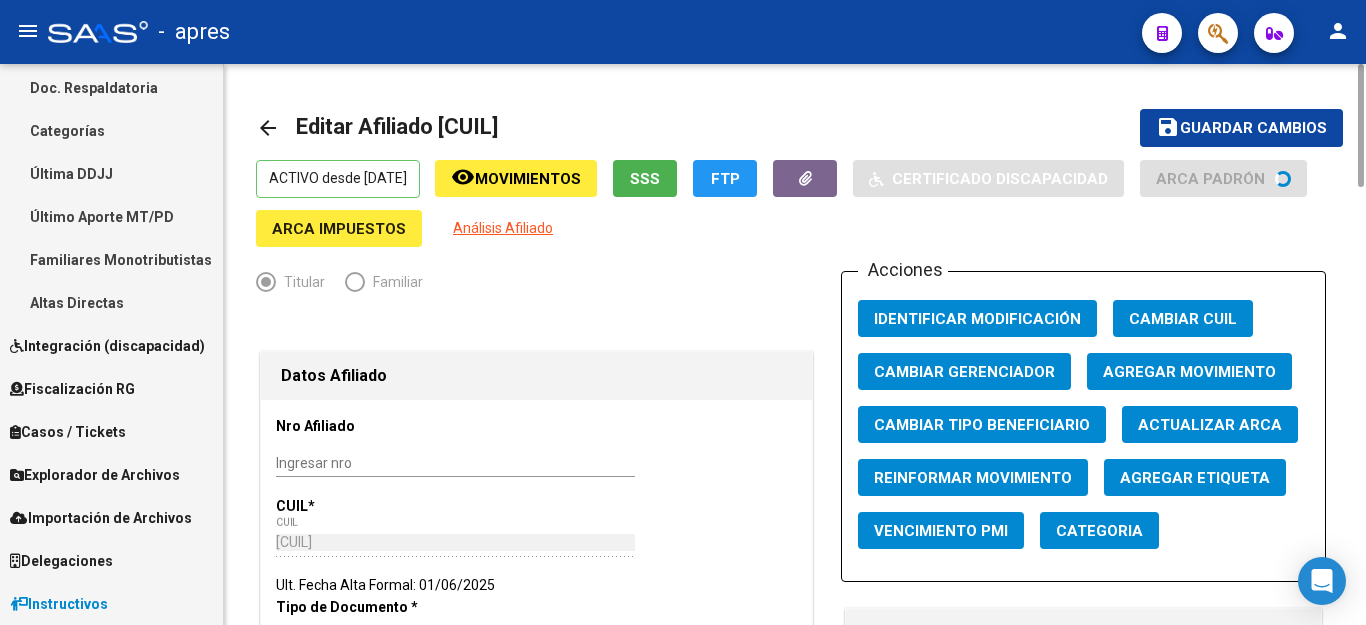 scroll, scrollTop: 600, scrollLeft: 0, axis: vertical 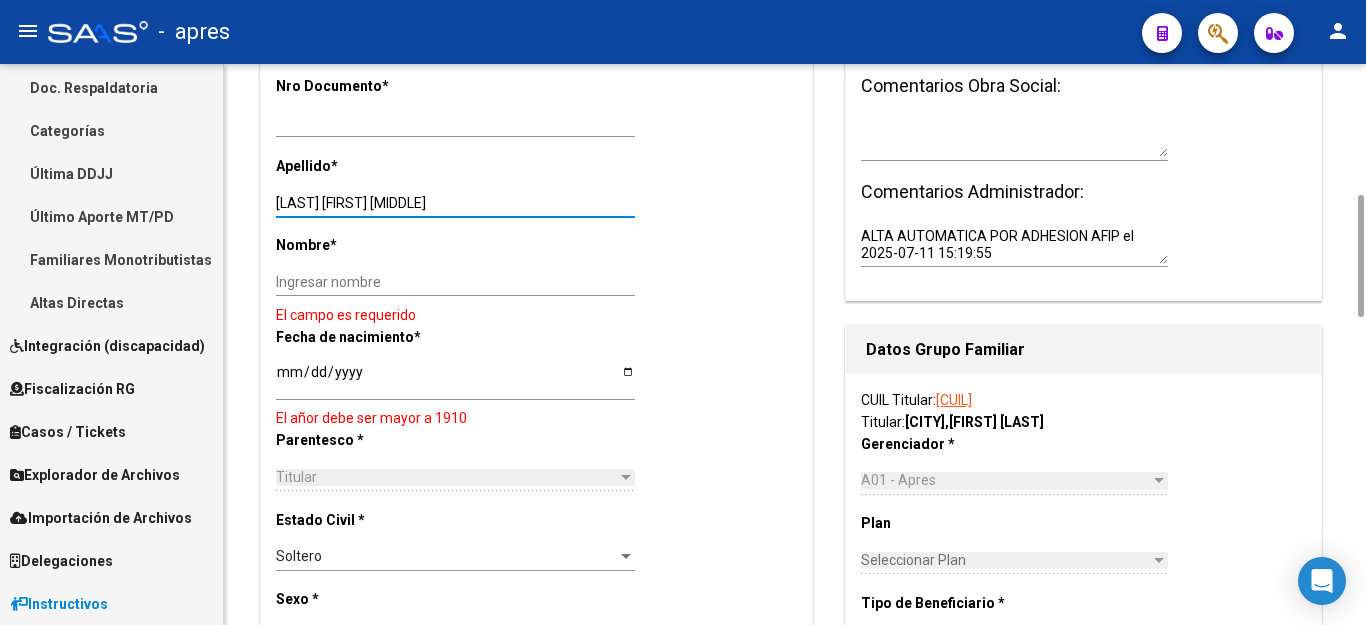 drag, startPoint x: 344, startPoint y: 204, endPoint x: 809, endPoint y: 222, distance: 465.34827 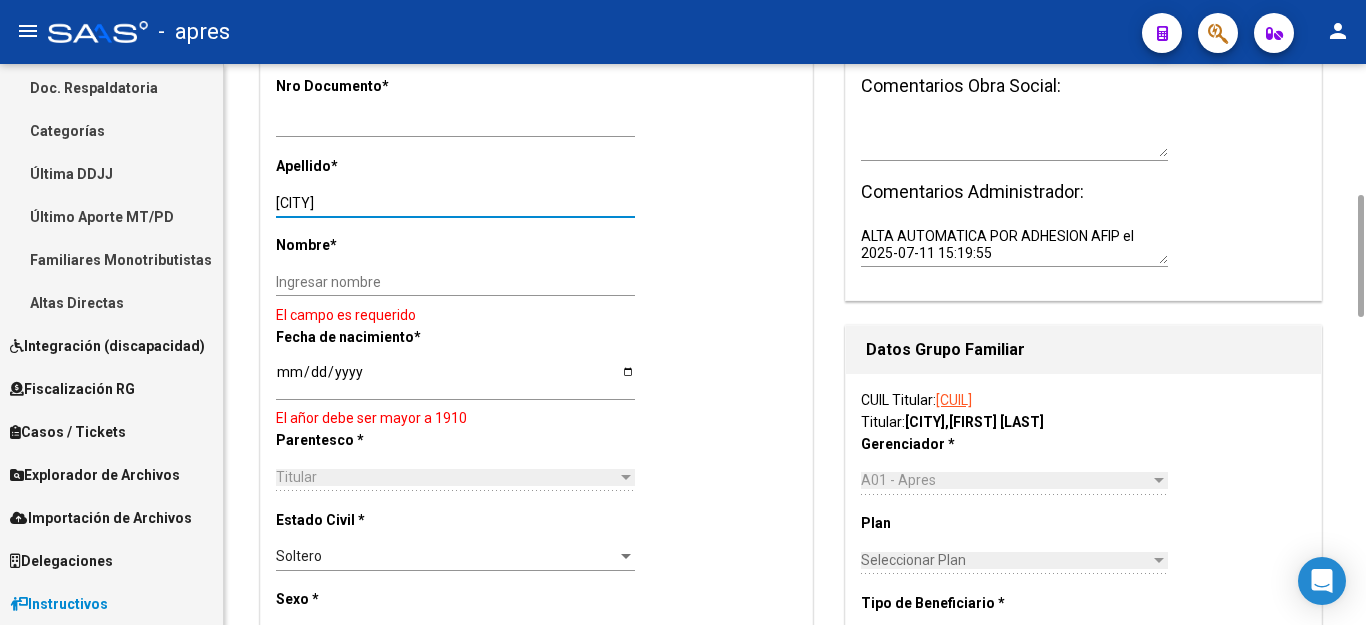 type on "[CITY]" 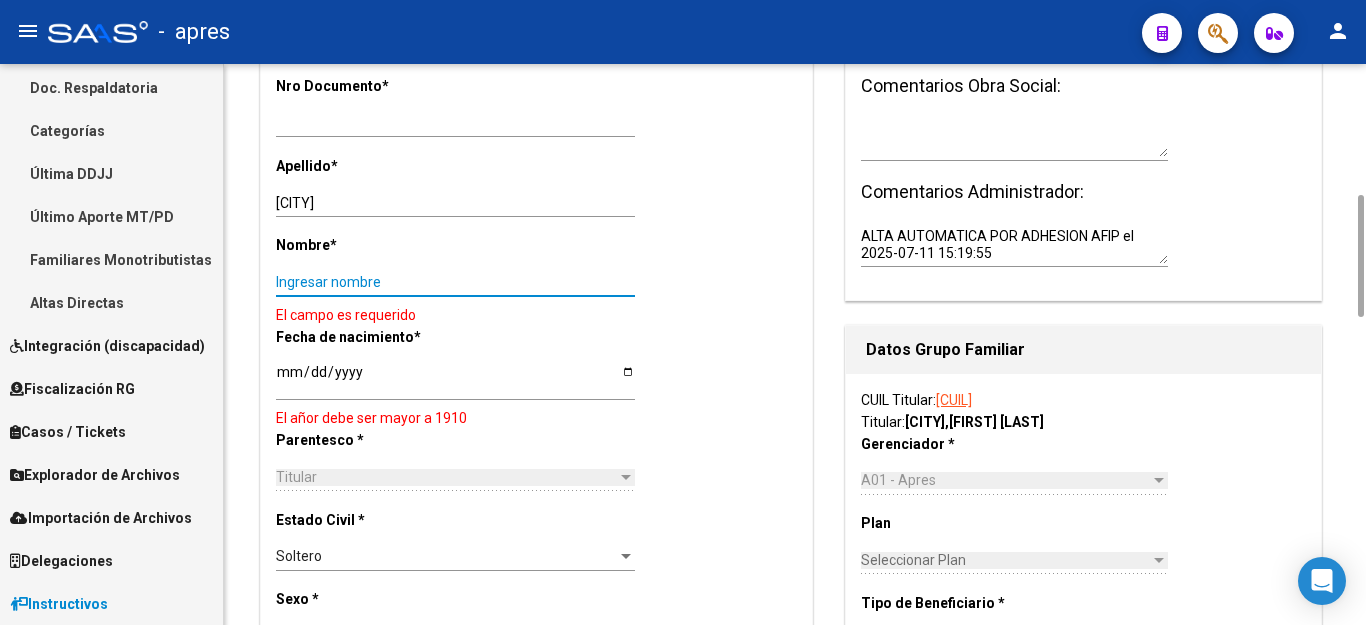 paste on "[FIRST] [LAST]" 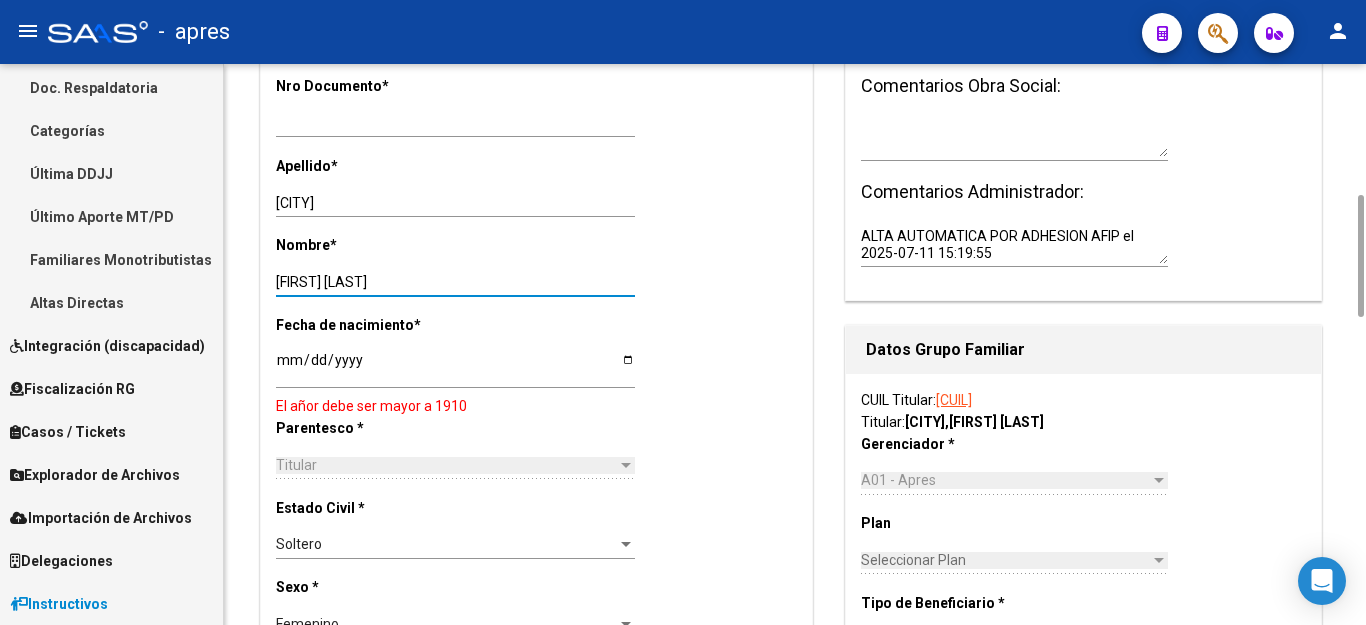 type on "[FIRST] [LAST]" 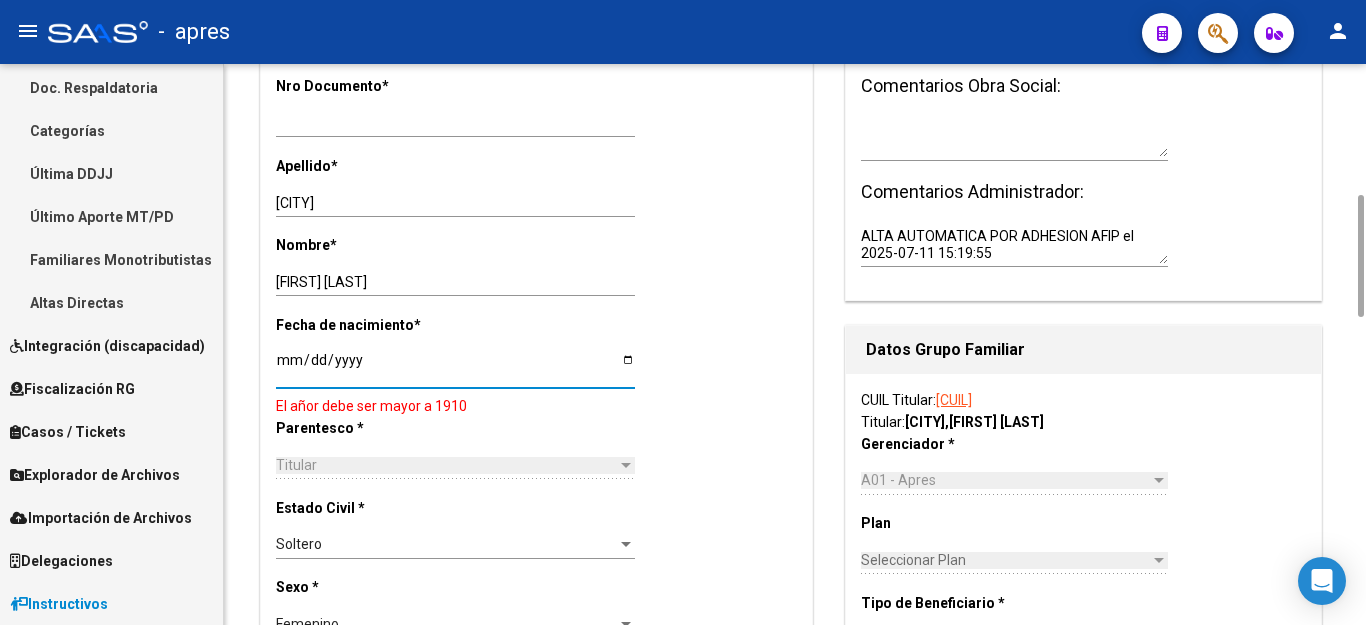 drag, startPoint x: 393, startPoint y: 362, endPoint x: 278, endPoint y: 358, distance: 115.06954 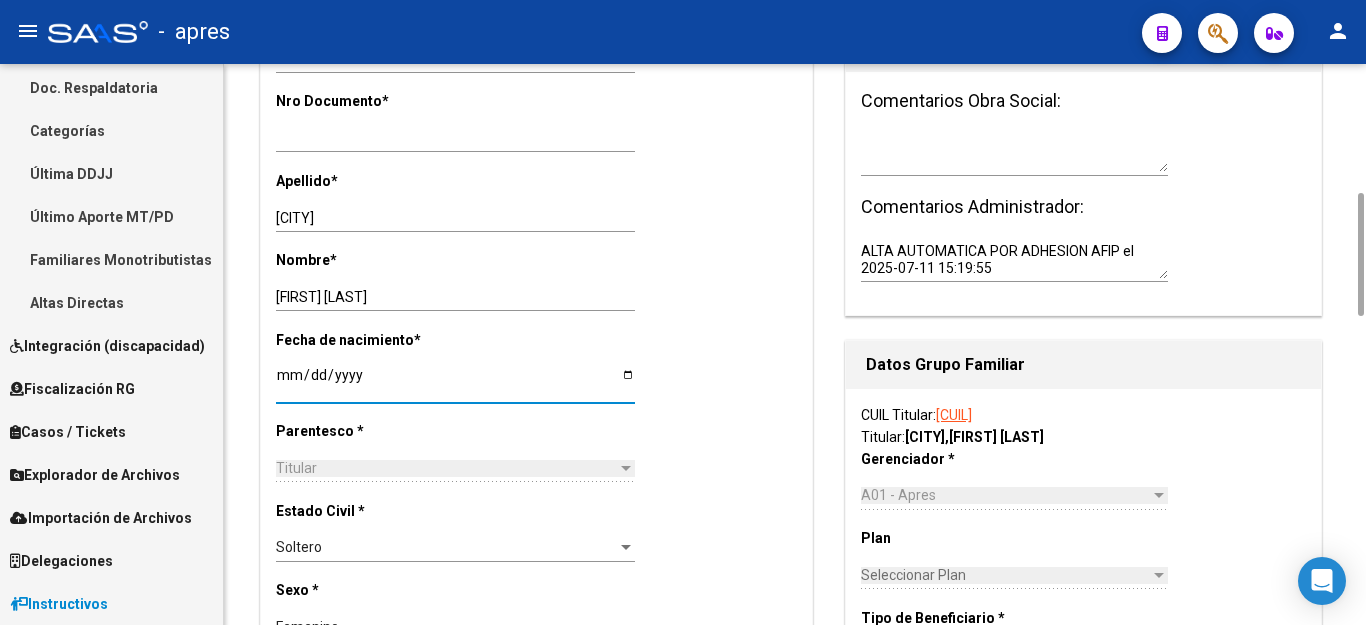 scroll, scrollTop: 0, scrollLeft: 0, axis: both 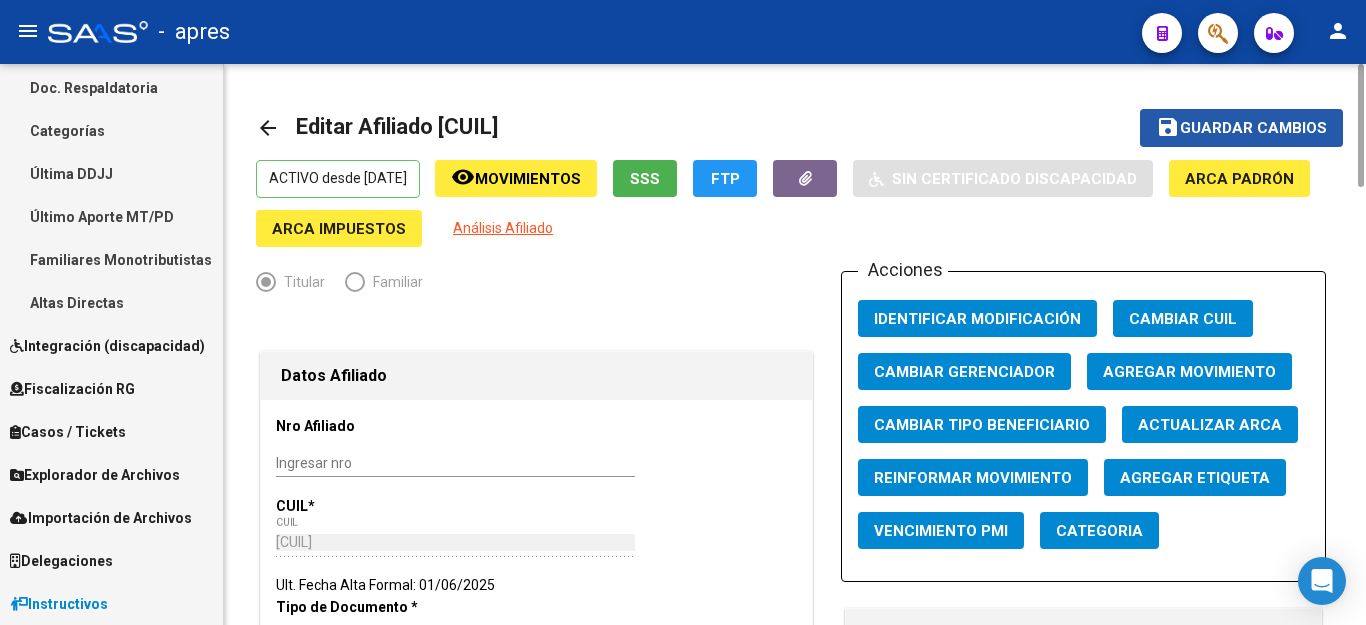 click on "Guardar cambios" 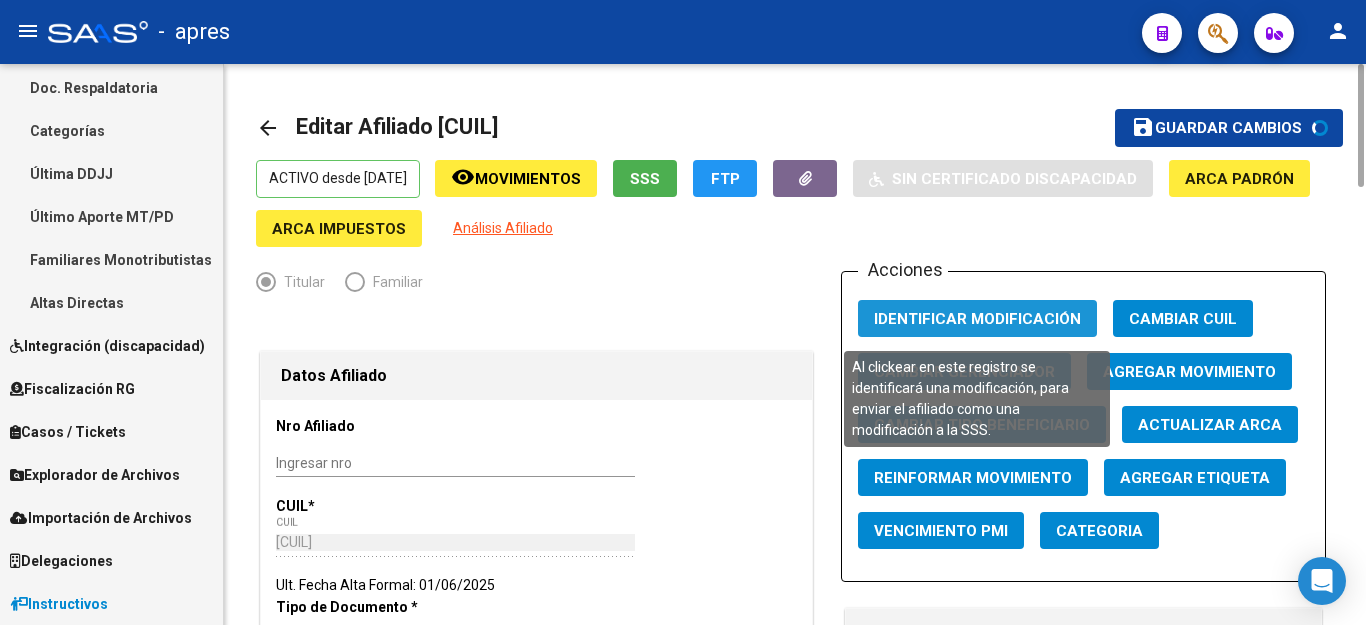click on "Identificar Modificación" 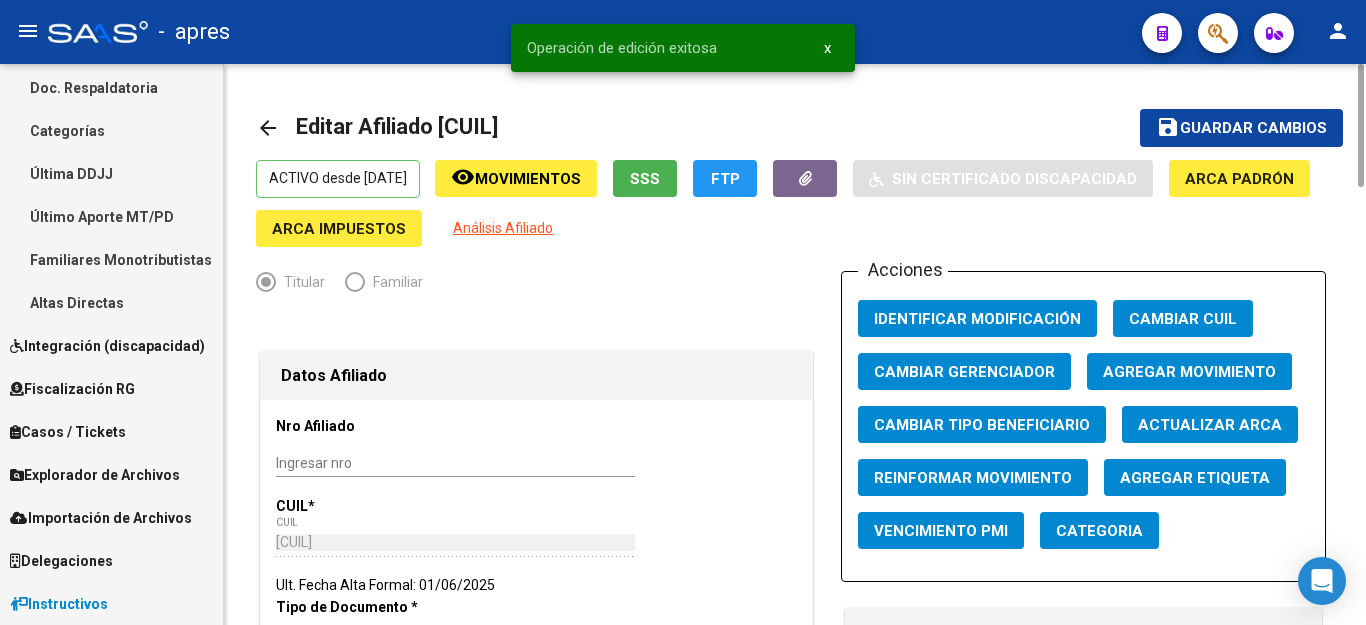 type 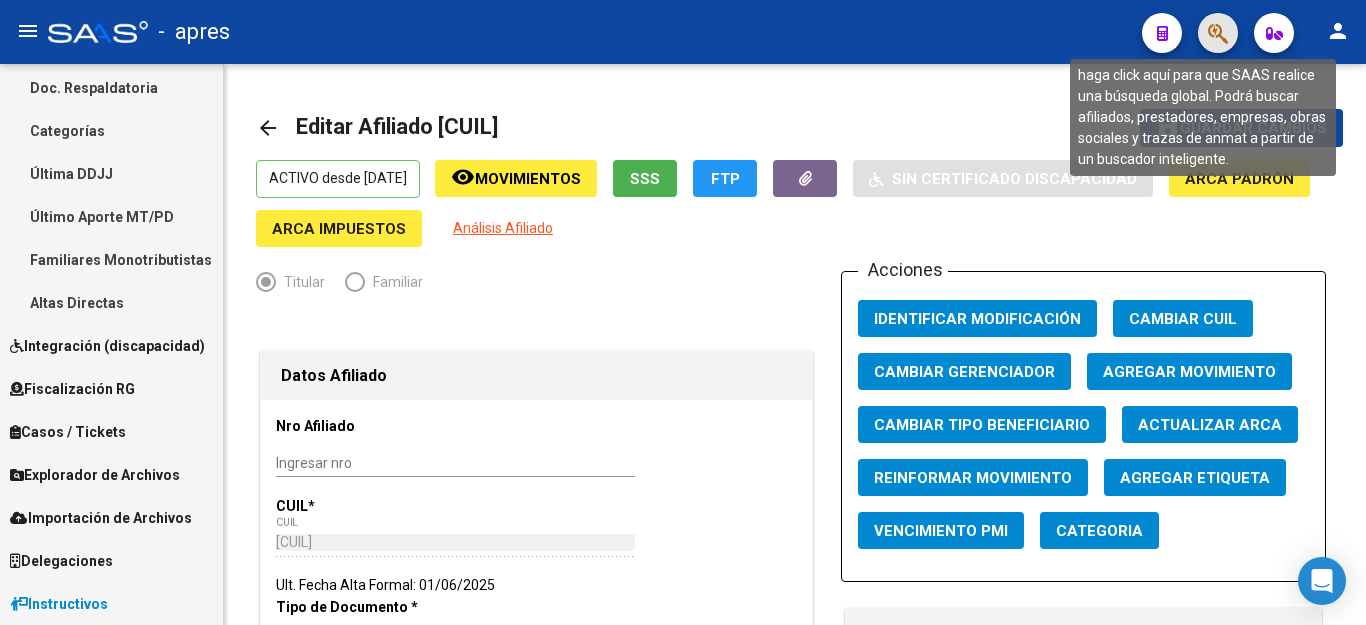 click 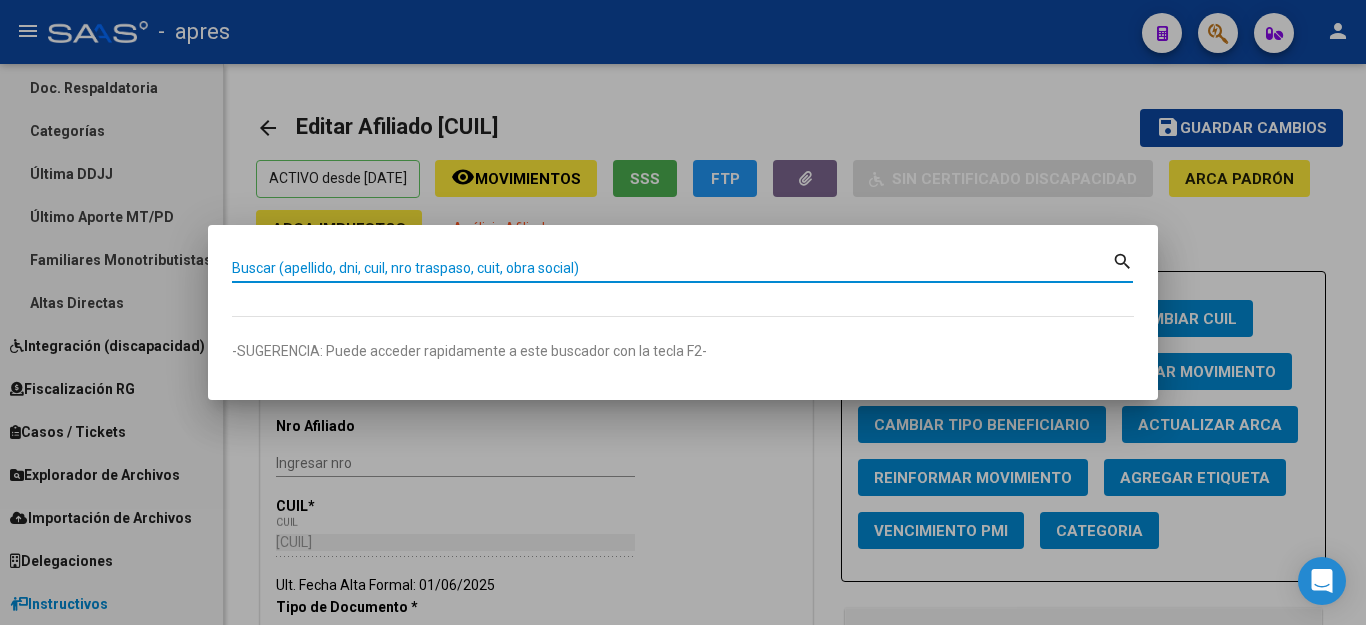 paste on "[NUMBER]" 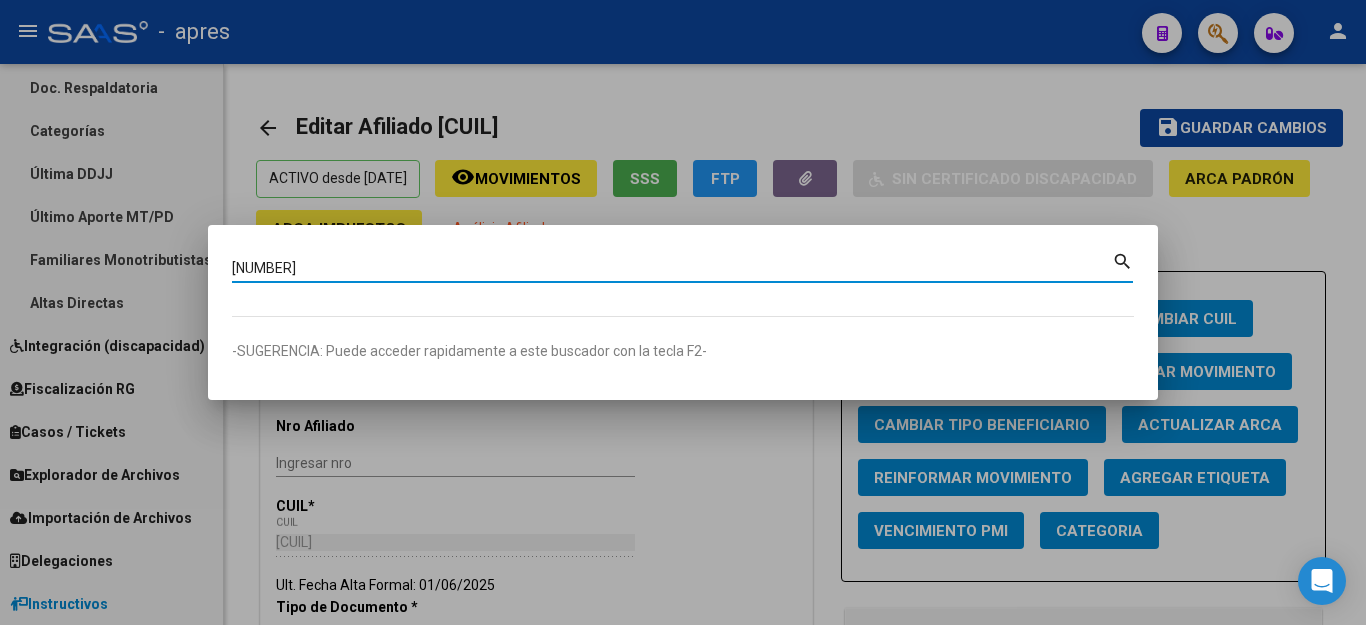 type on "[NUMBER]" 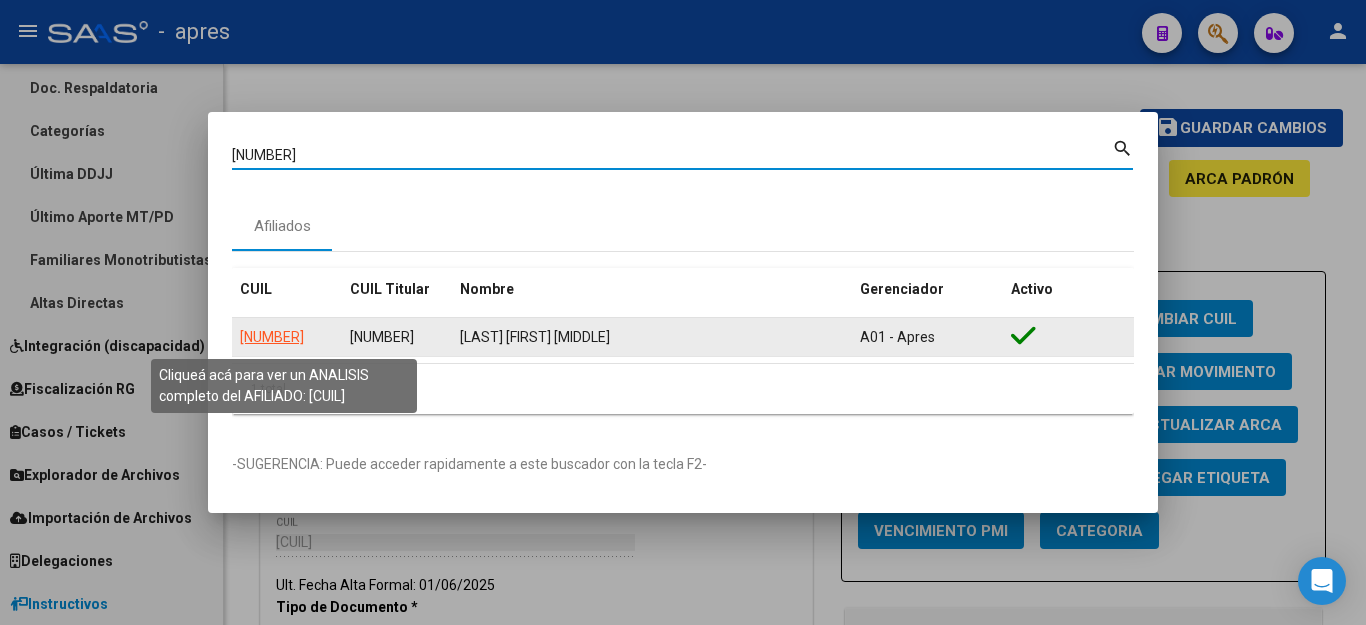 click on "[NUMBER]" 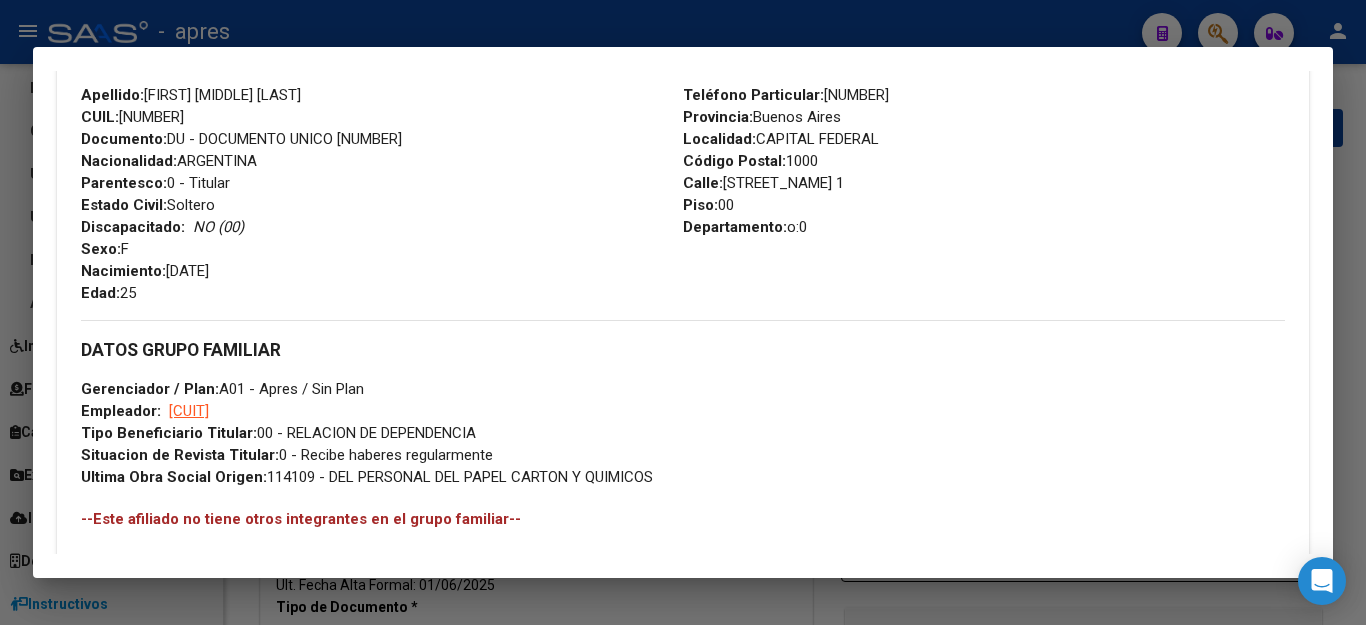 scroll, scrollTop: 400, scrollLeft: 0, axis: vertical 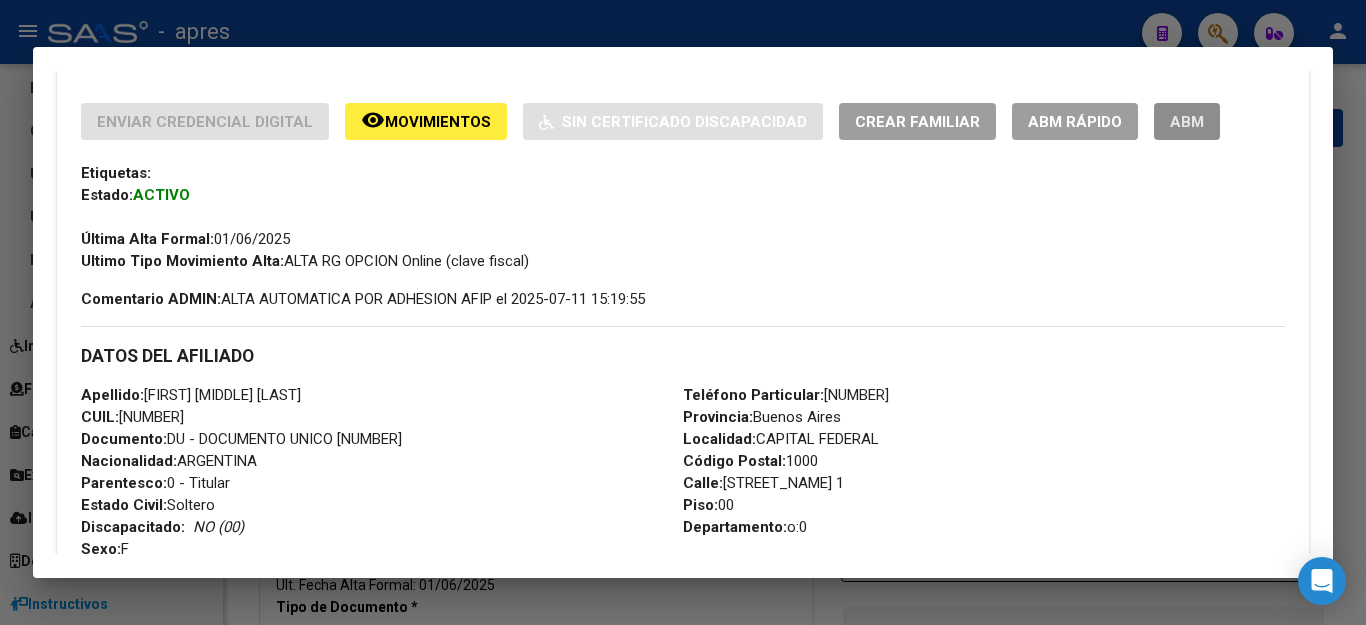 click on "ABM" at bounding box center [1187, 121] 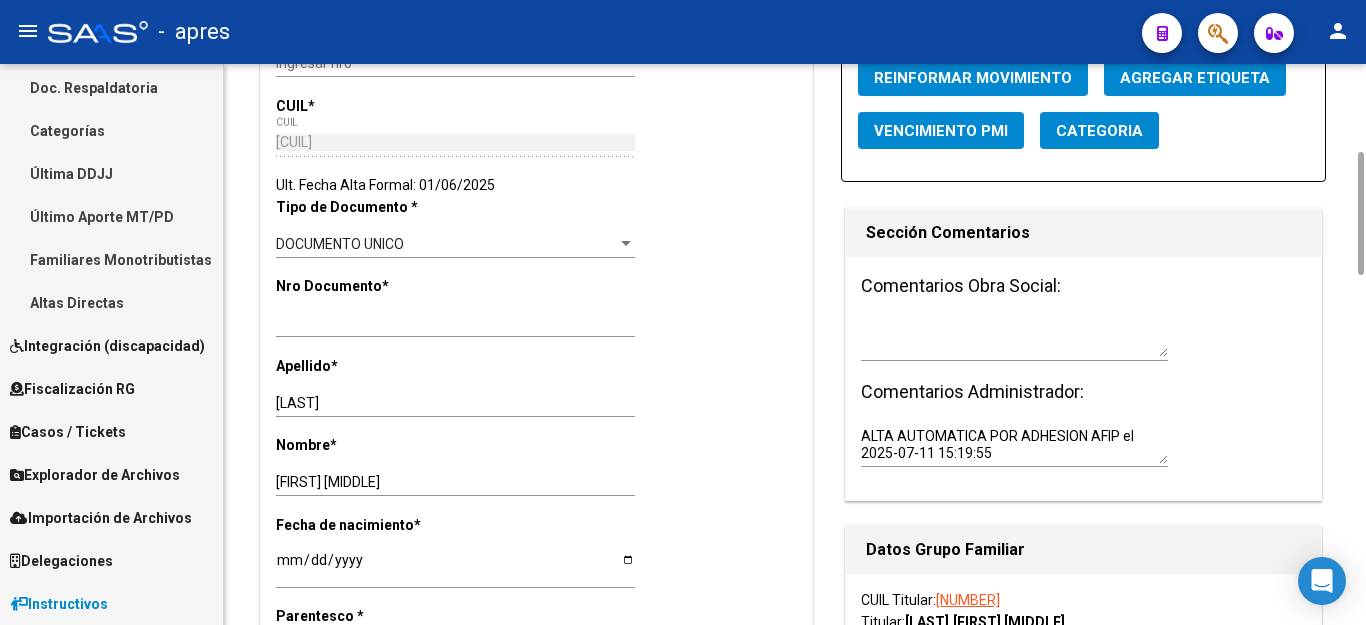 scroll, scrollTop: 600, scrollLeft: 0, axis: vertical 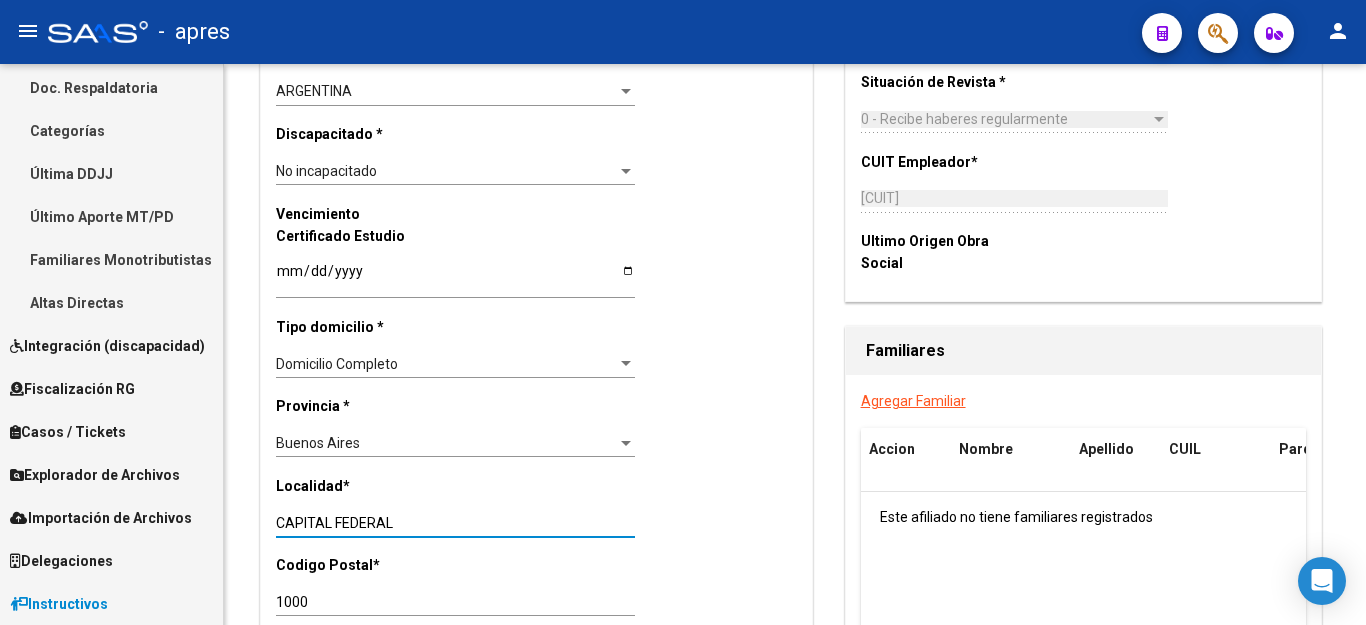 drag, startPoint x: 421, startPoint y: 503, endPoint x: 1, endPoint y: 506, distance: 420.0107 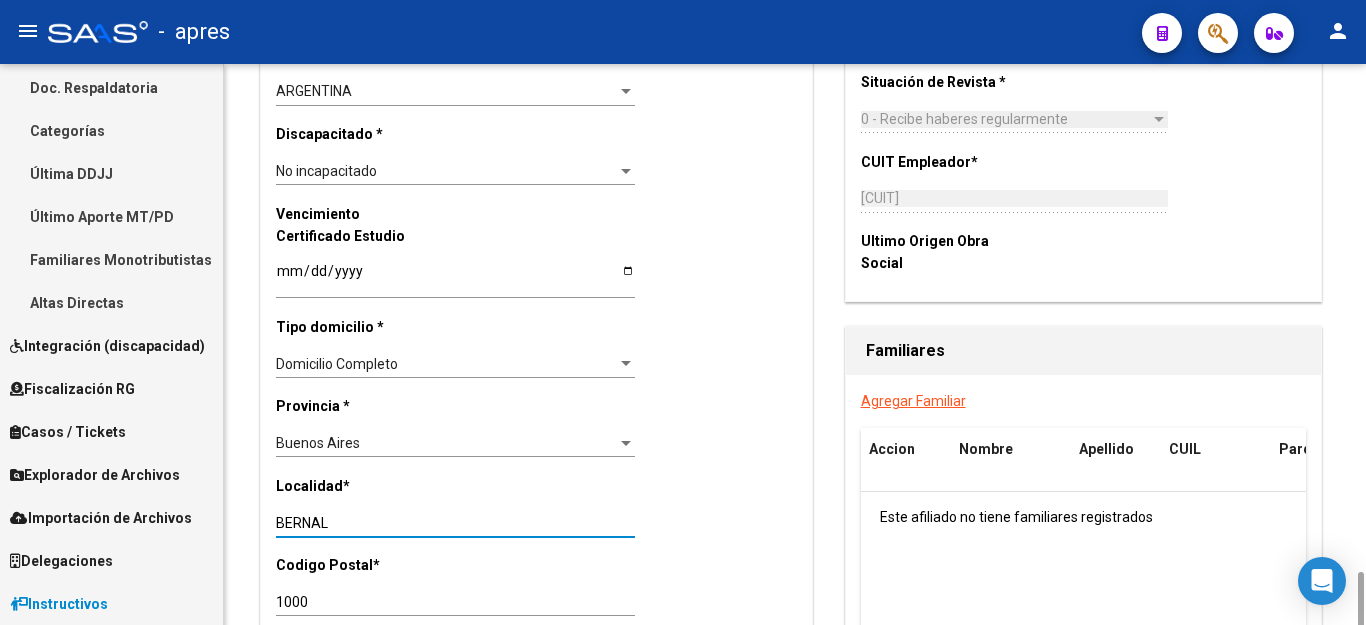 scroll, scrollTop: 1600, scrollLeft: 0, axis: vertical 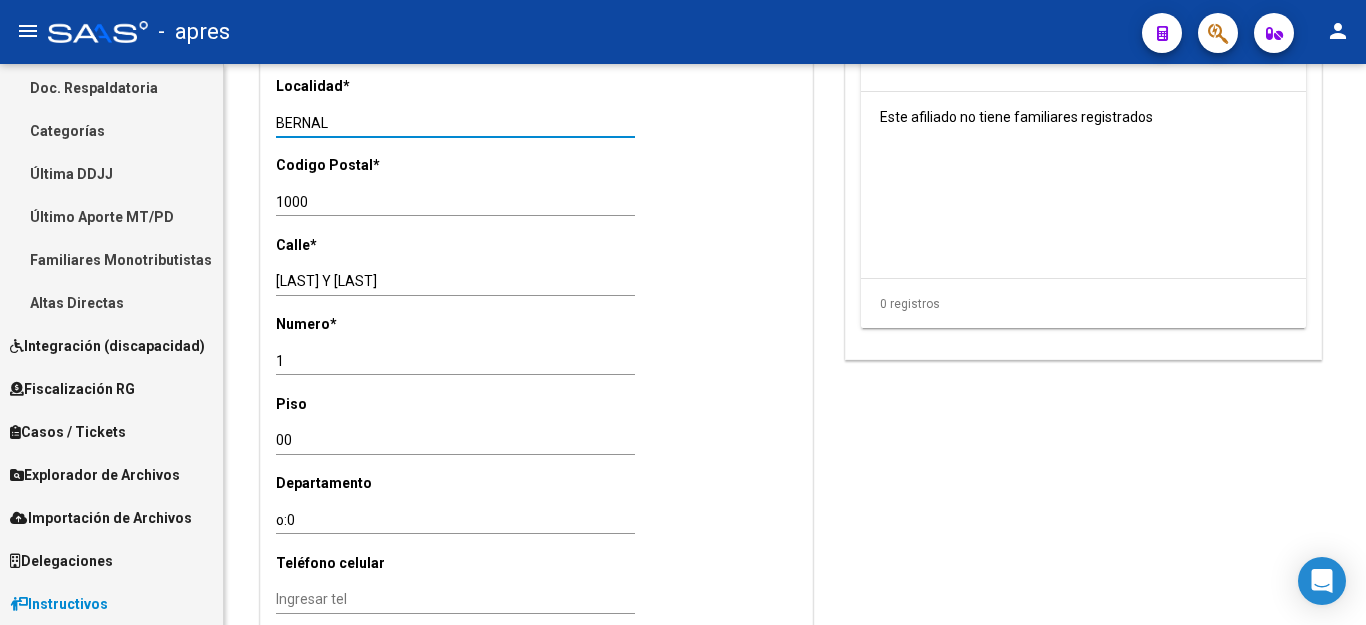 type on "BERNAL" 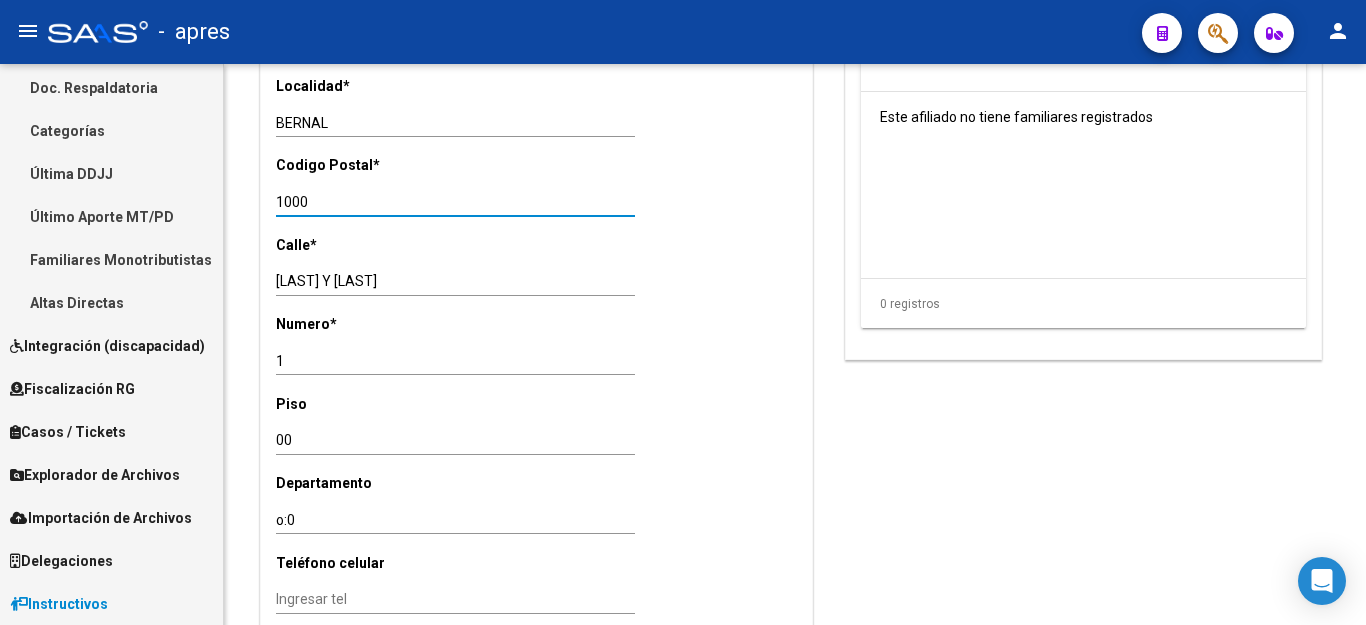 drag, startPoint x: 368, startPoint y: 172, endPoint x: 0, endPoint y: 97, distance: 375.5649 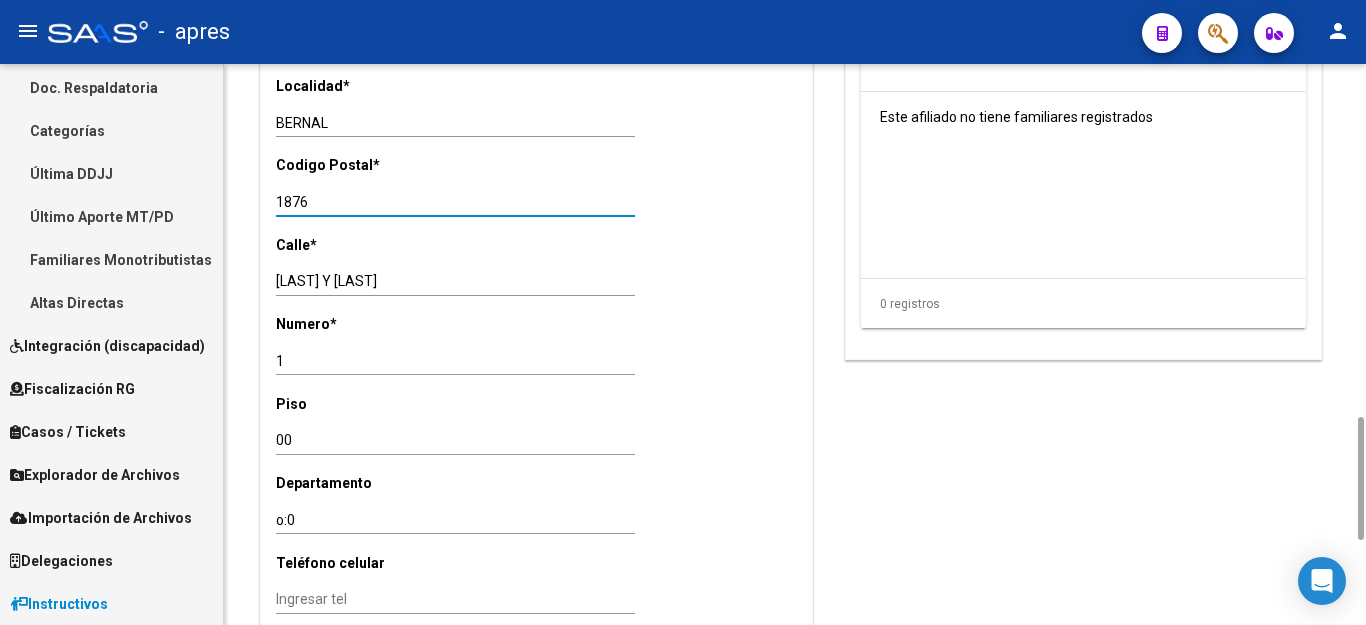 type on "1876" 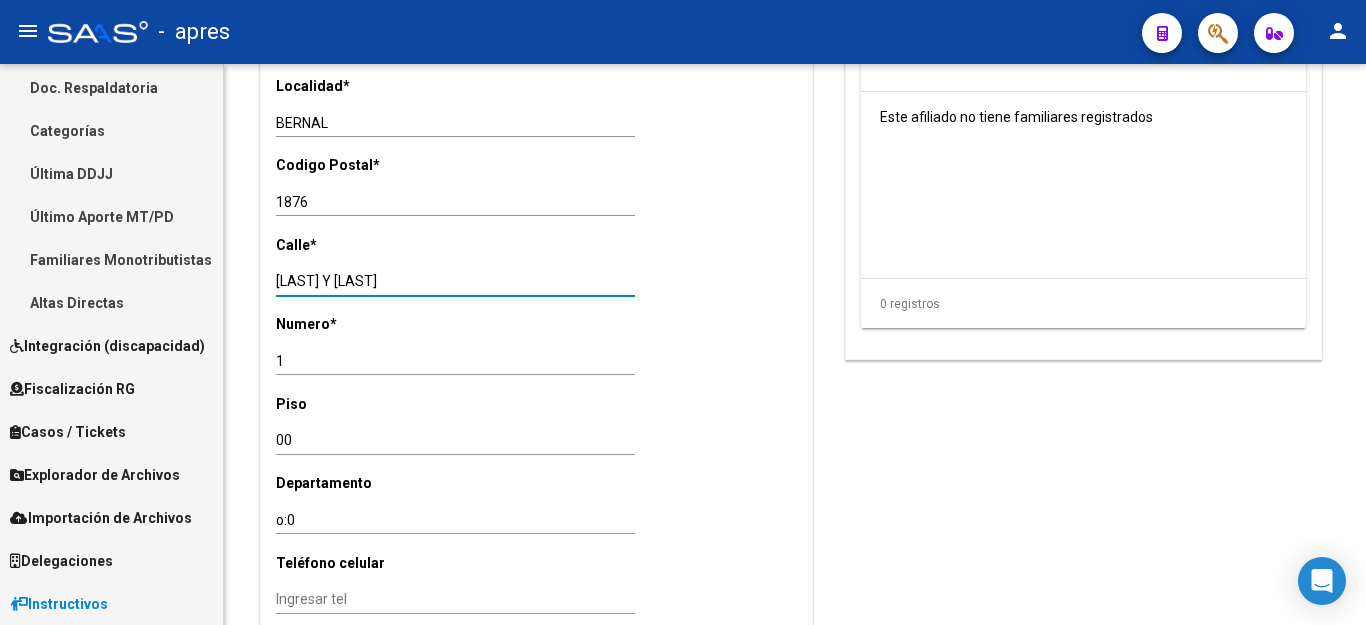drag, startPoint x: 443, startPoint y: 265, endPoint x: 53, endPoint y: 206, distance: 394.43756 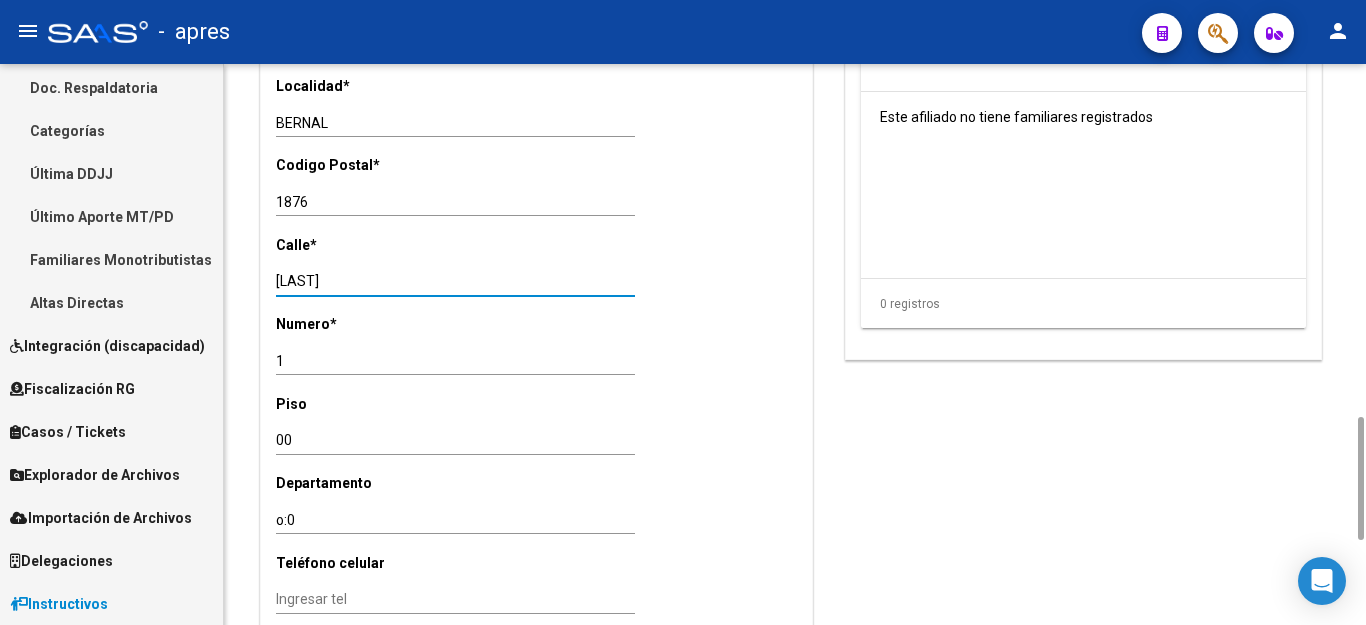 type on "[LAST]" 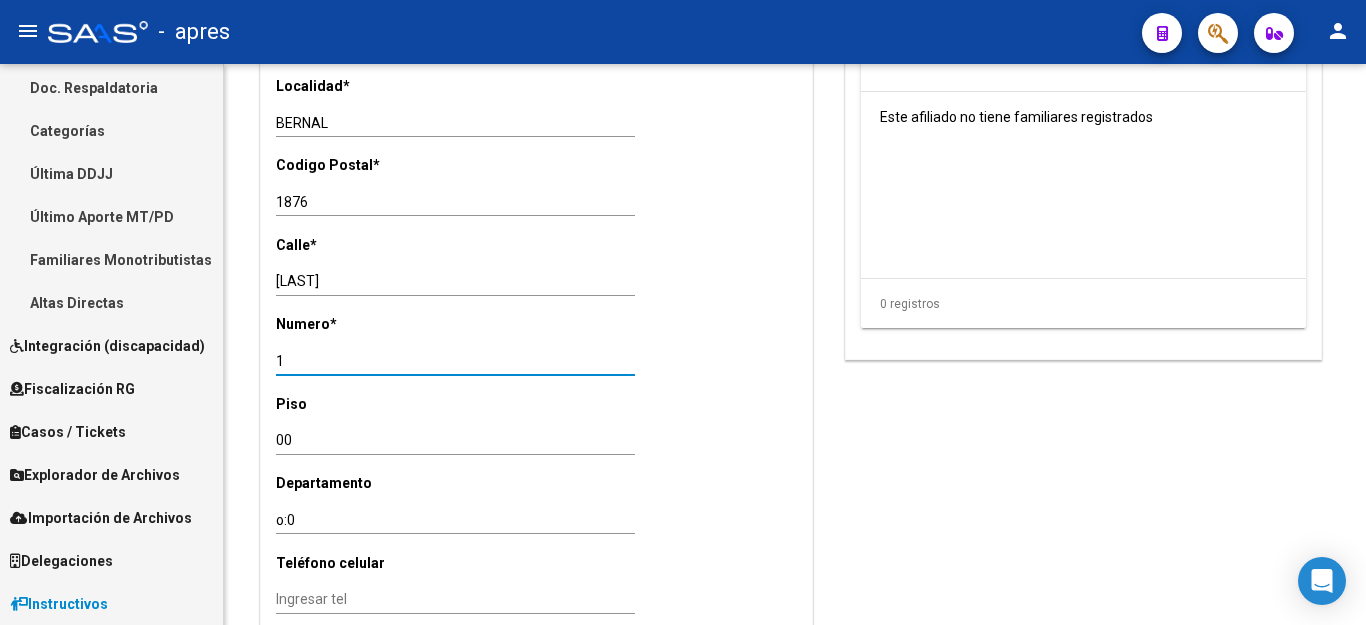 drag, startPoint x: 323, startPoint y: 338, endPoint x: 168, endPoint y: 330, distance: 155.20631 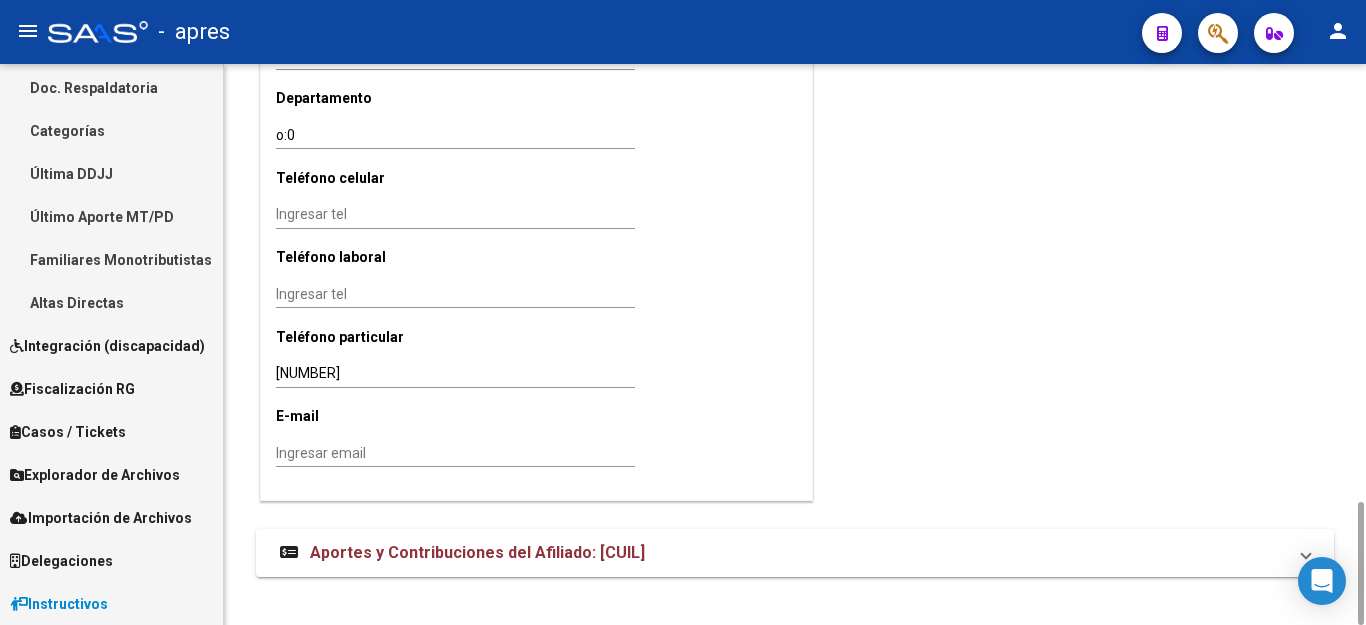 scroll, scrollTop: 1785, scrollLeft: 0, axis: vertical 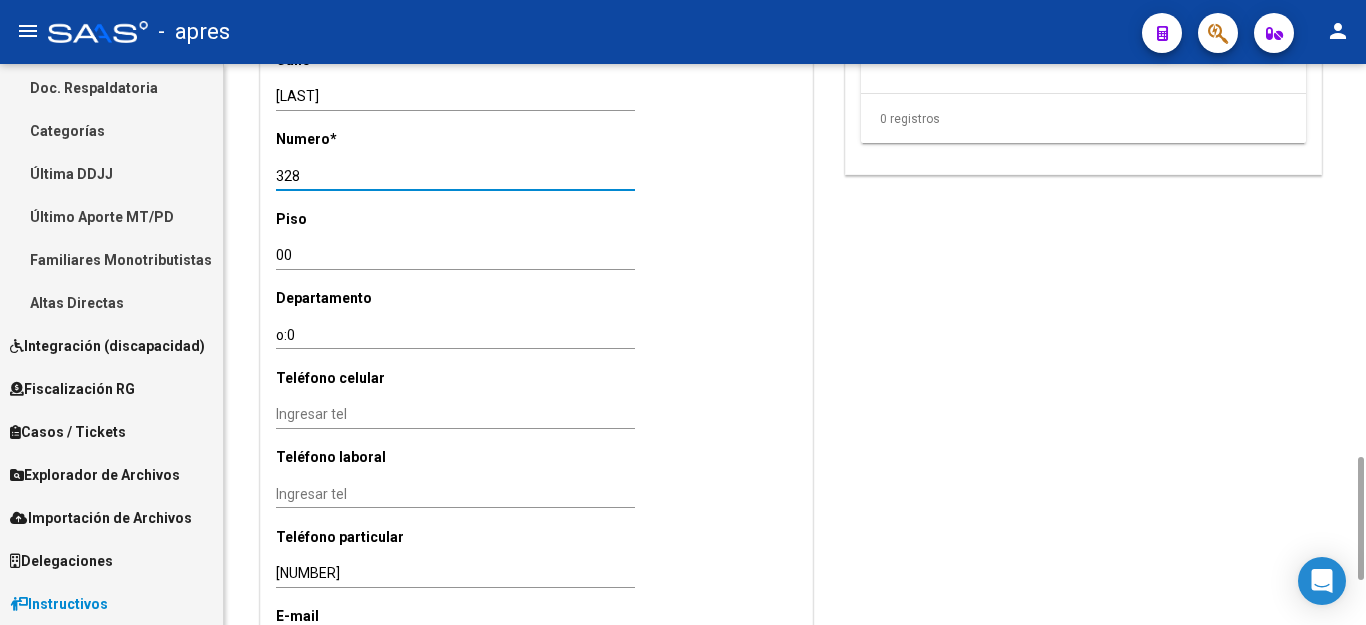type on "328" 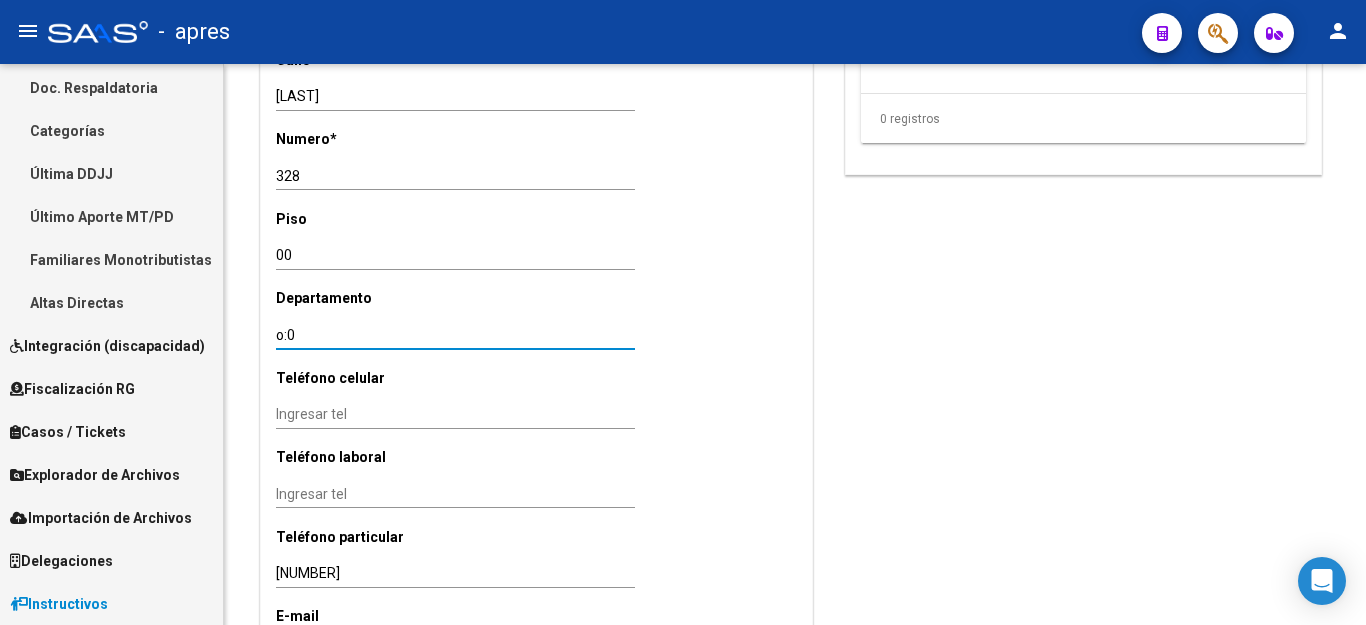 drag, startPoint x: 313, startPoint y: 318, endPoint x: 109, endPoint y: 309, distance: 204.19843 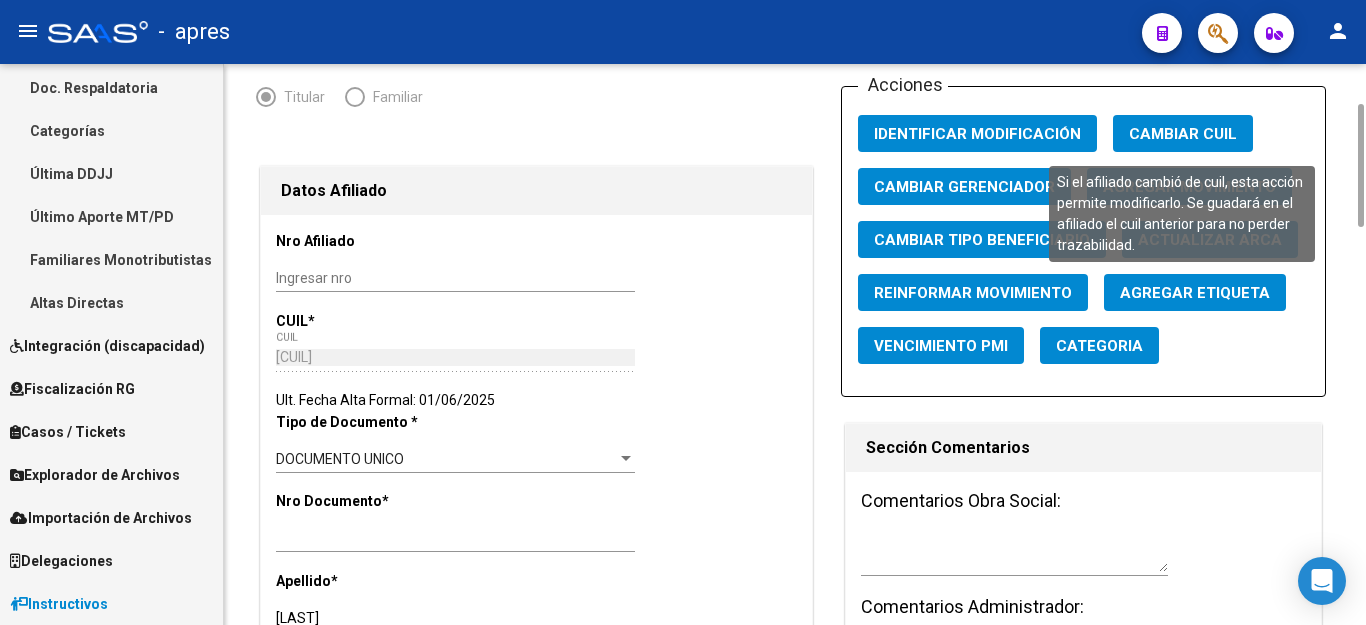 scroll, scrollTop: 0, scrollLeft: 0, axis: both 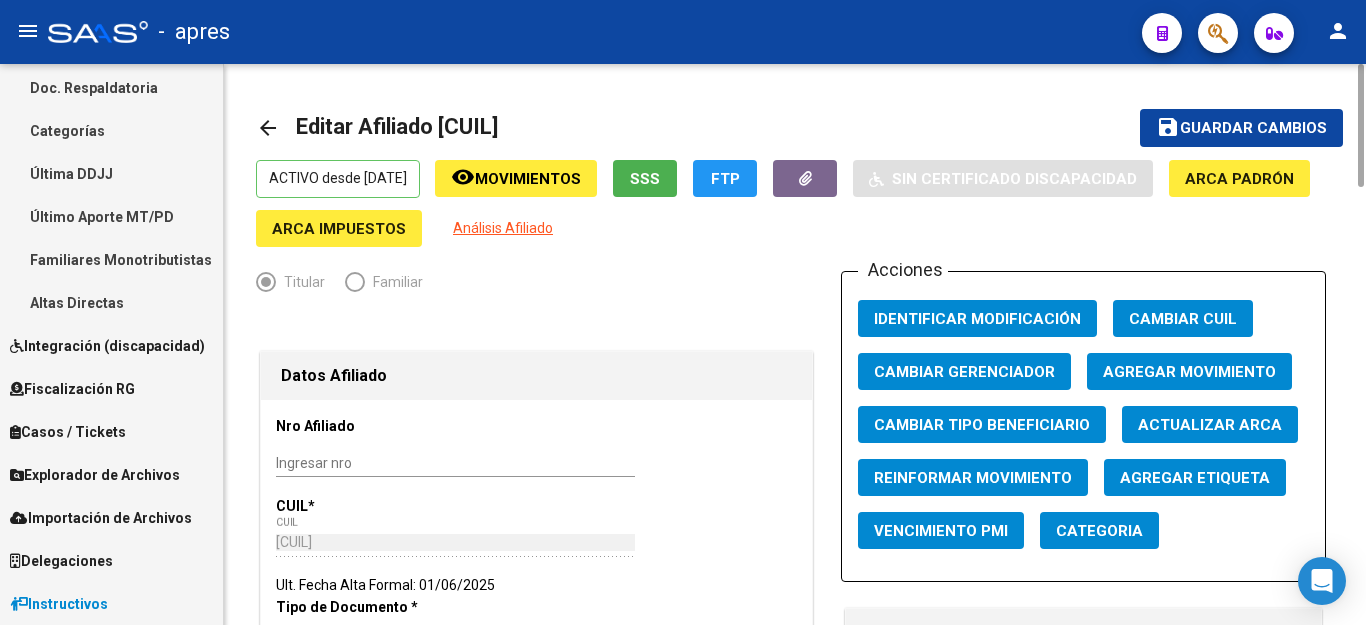 type on "0" 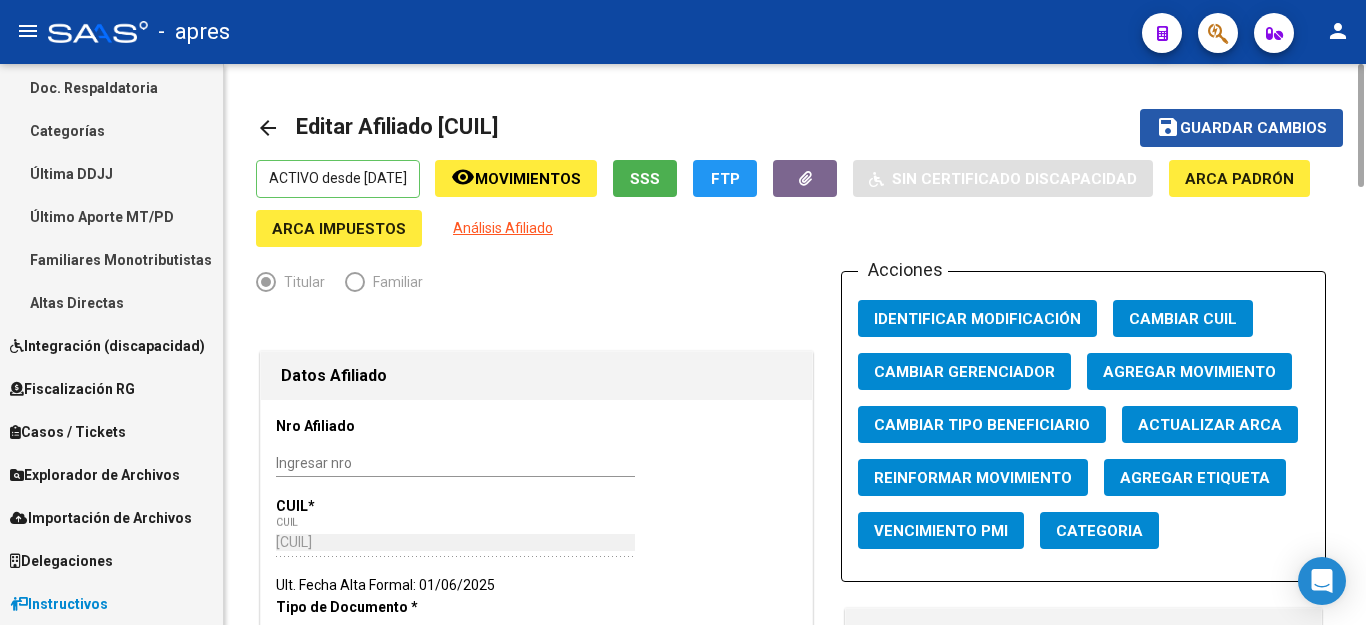click on "Guardar cambios" 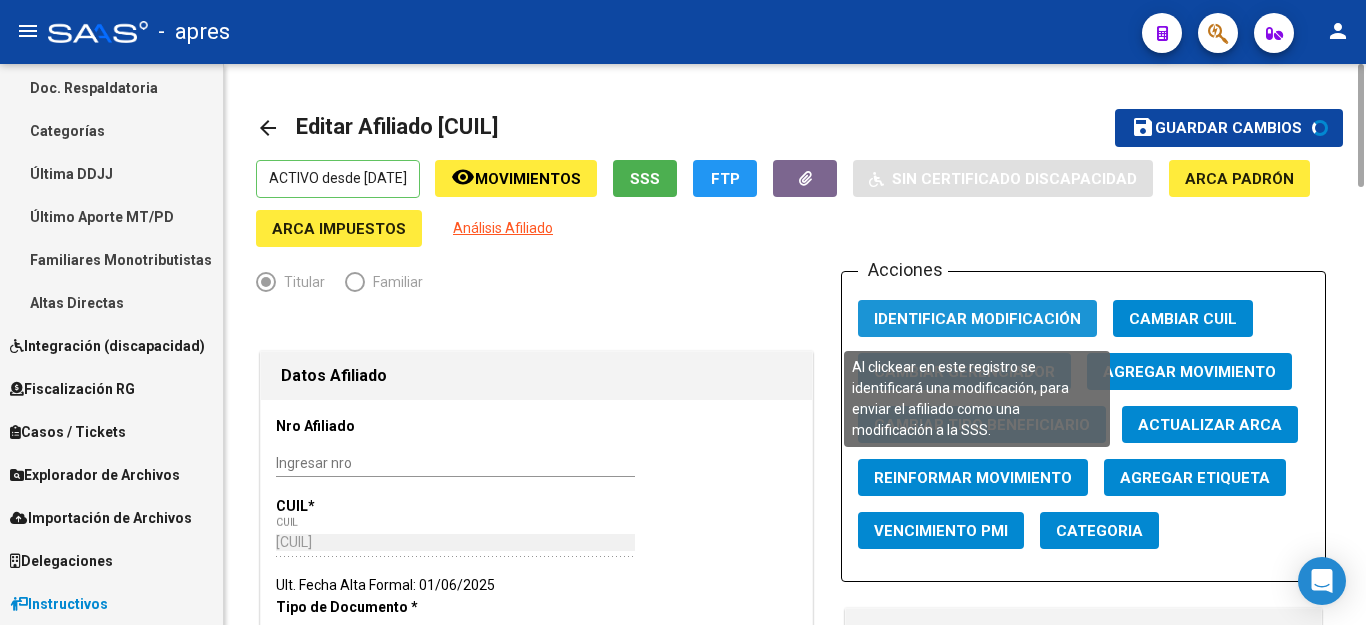 click on "Identificar Modificación" 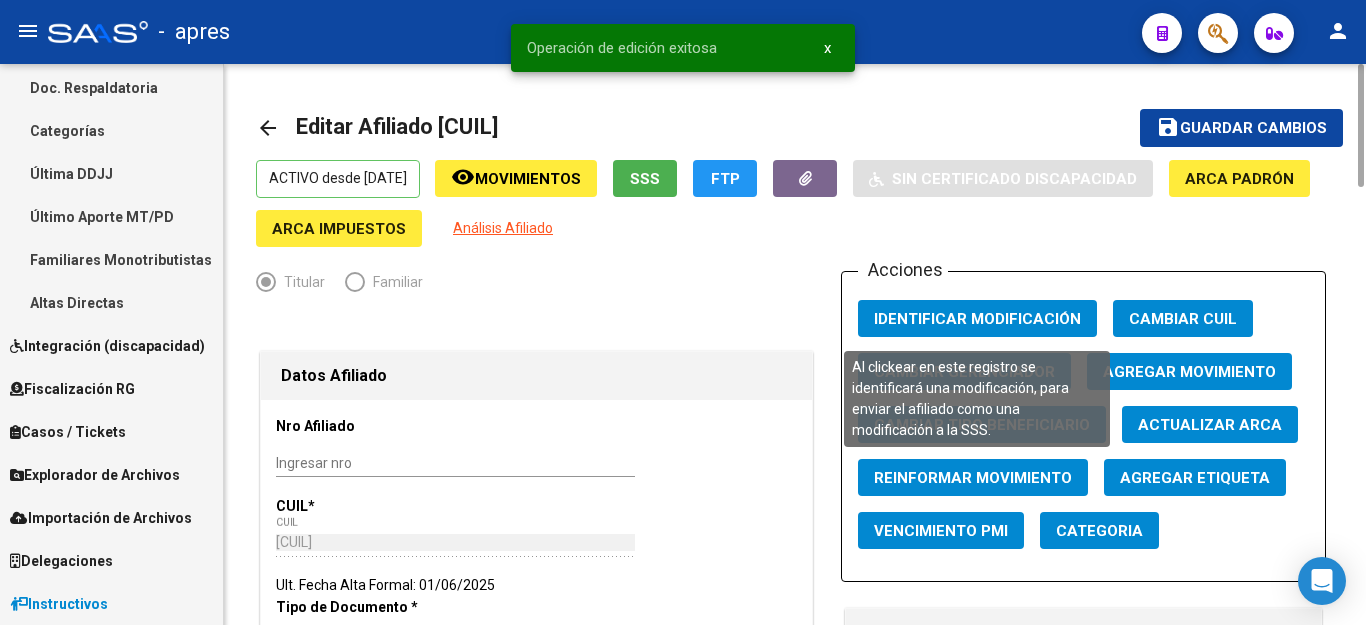 type 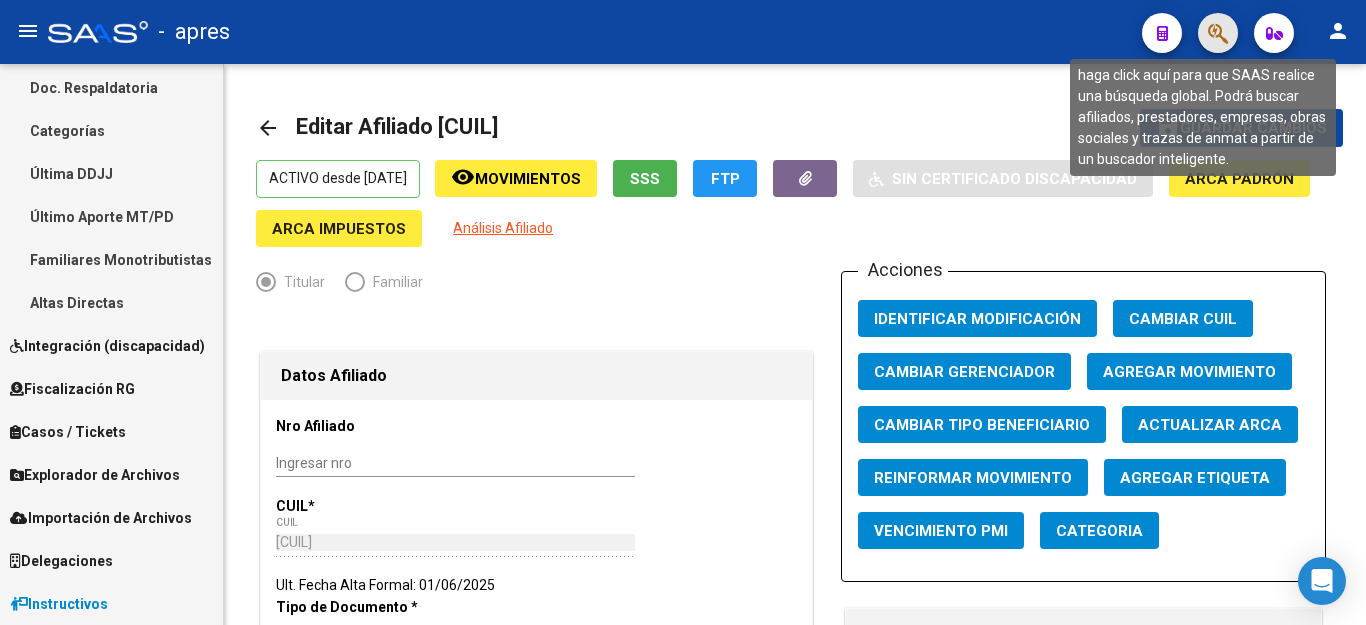 click 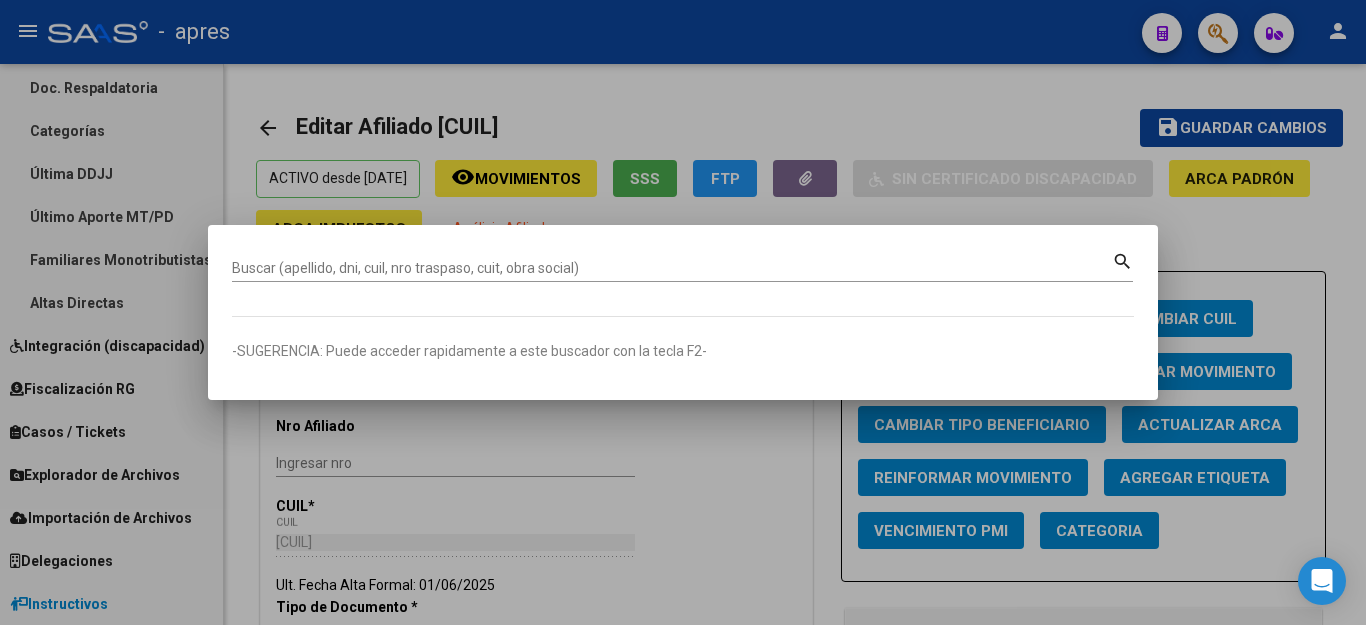 paste on "[CUIL]" 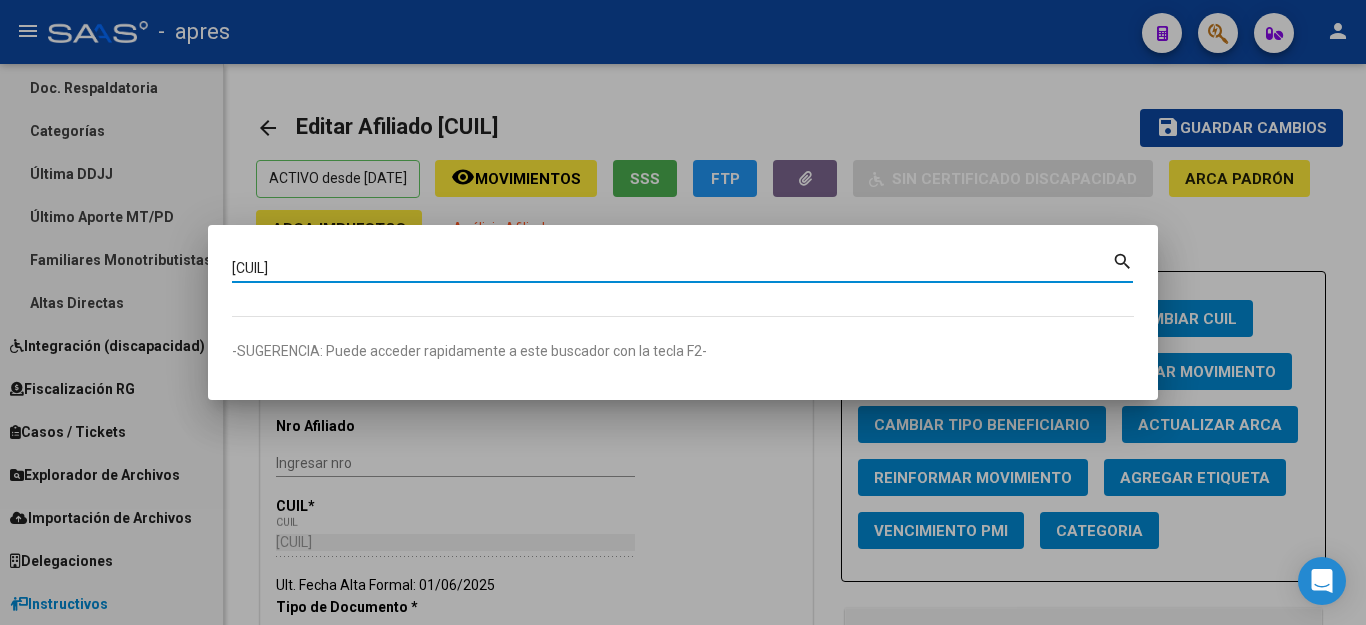 type on "[CUIL]" 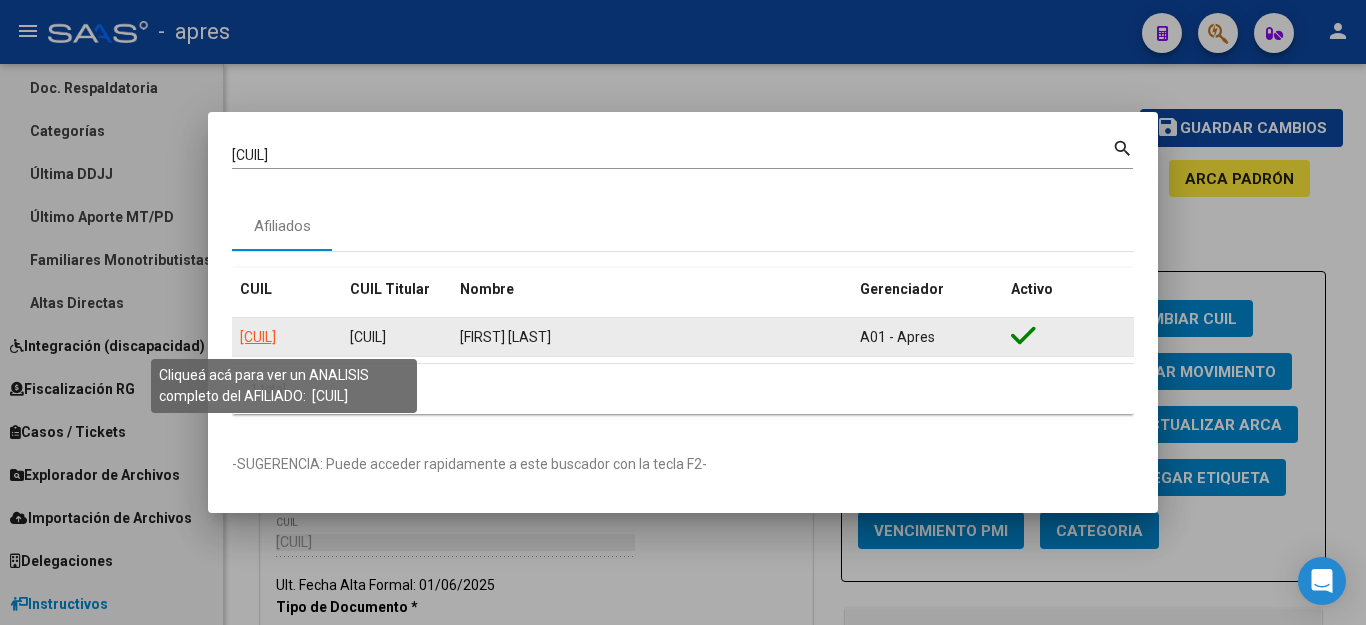 click on "[CUIL]" 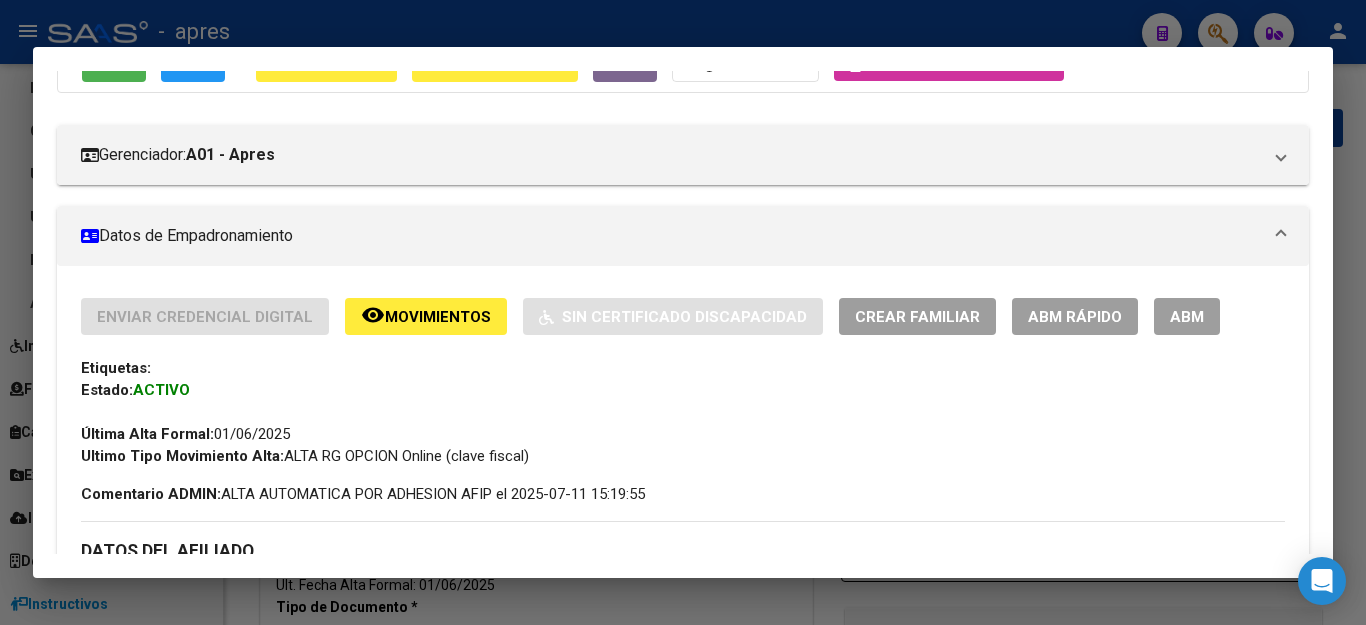 scroll, scrollTop: 200, scrollLeft: 0, axis: vertical 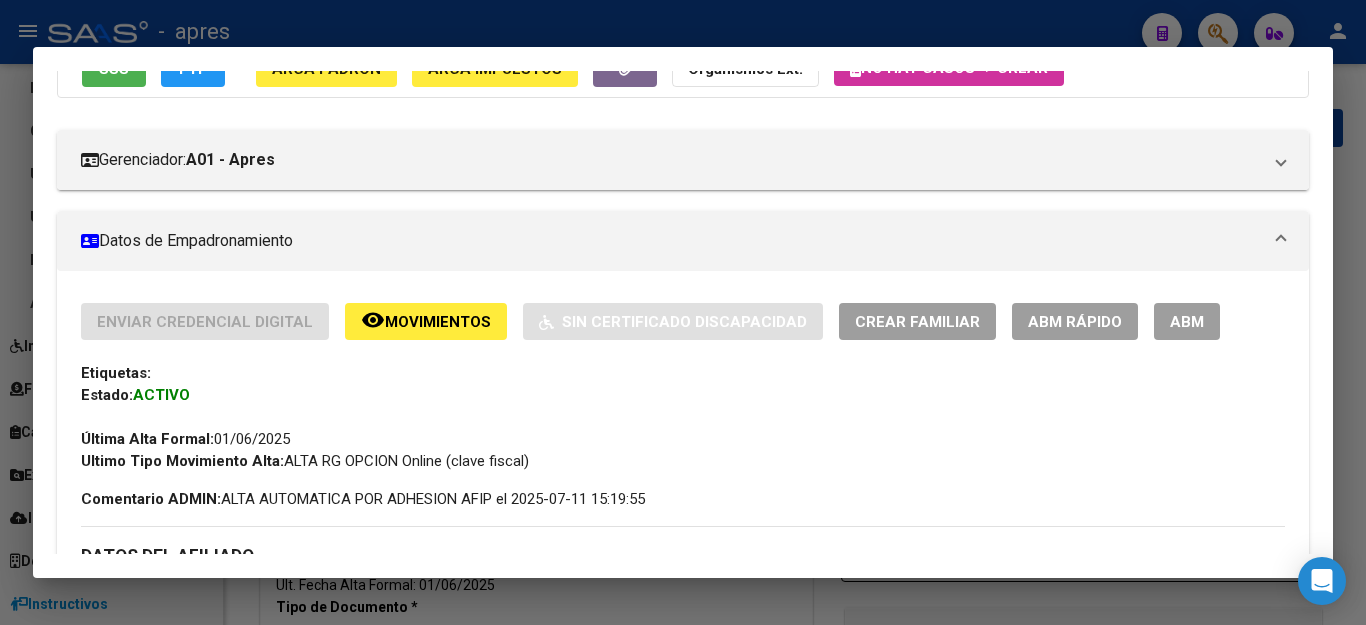 click on "ABM" at bounding box center [1187, 321] 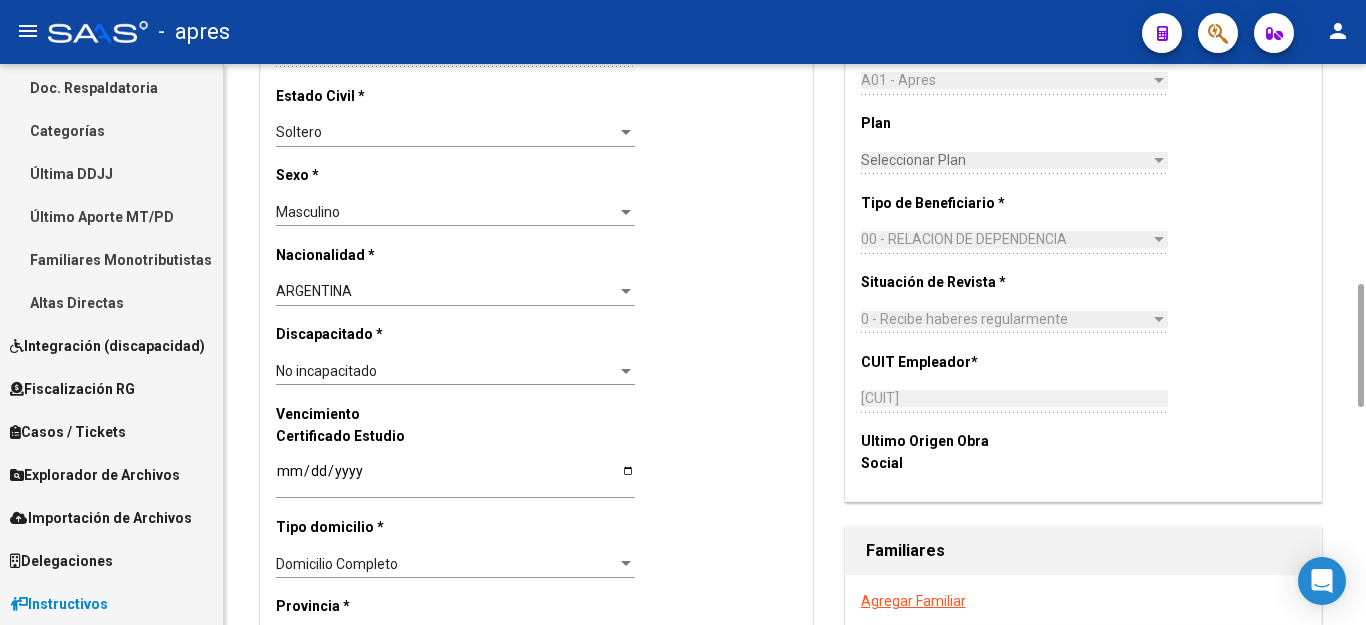 scroll, scrollTop: 1200, scrollLeft: 0, axis: vertical 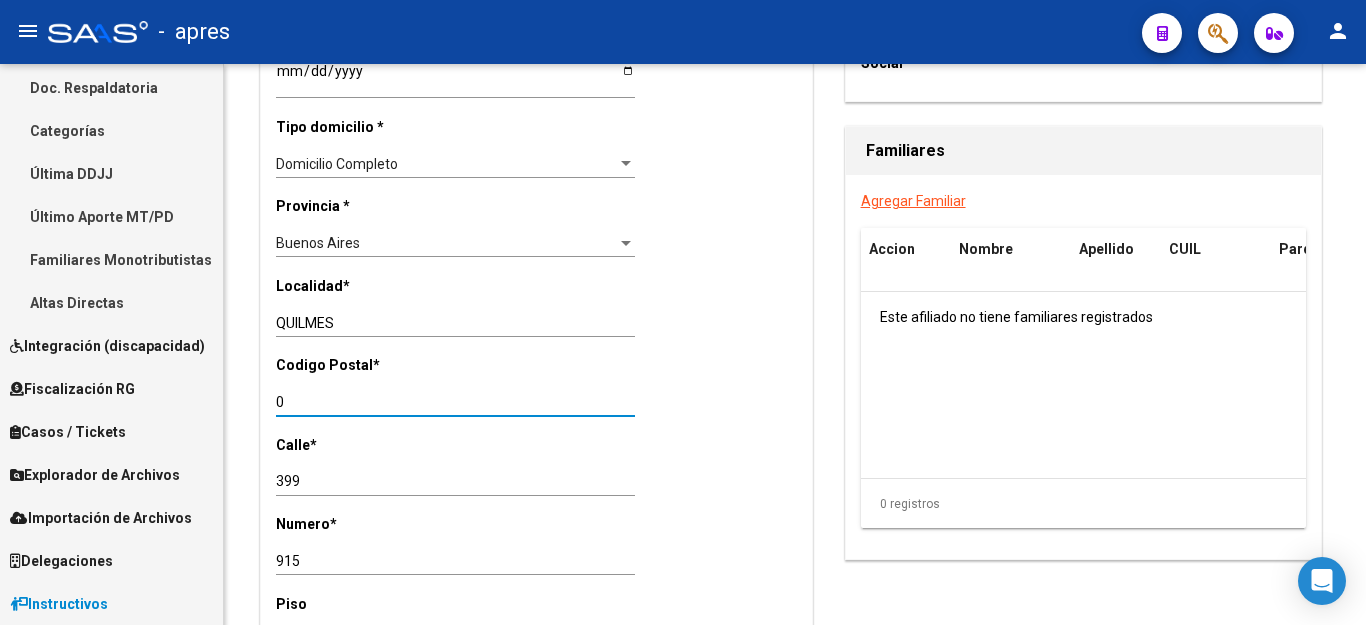 drag, startPoint x: 344, startPoint y: 381, endPoint x: 14, endPoint y: 367, distance: 330.29684 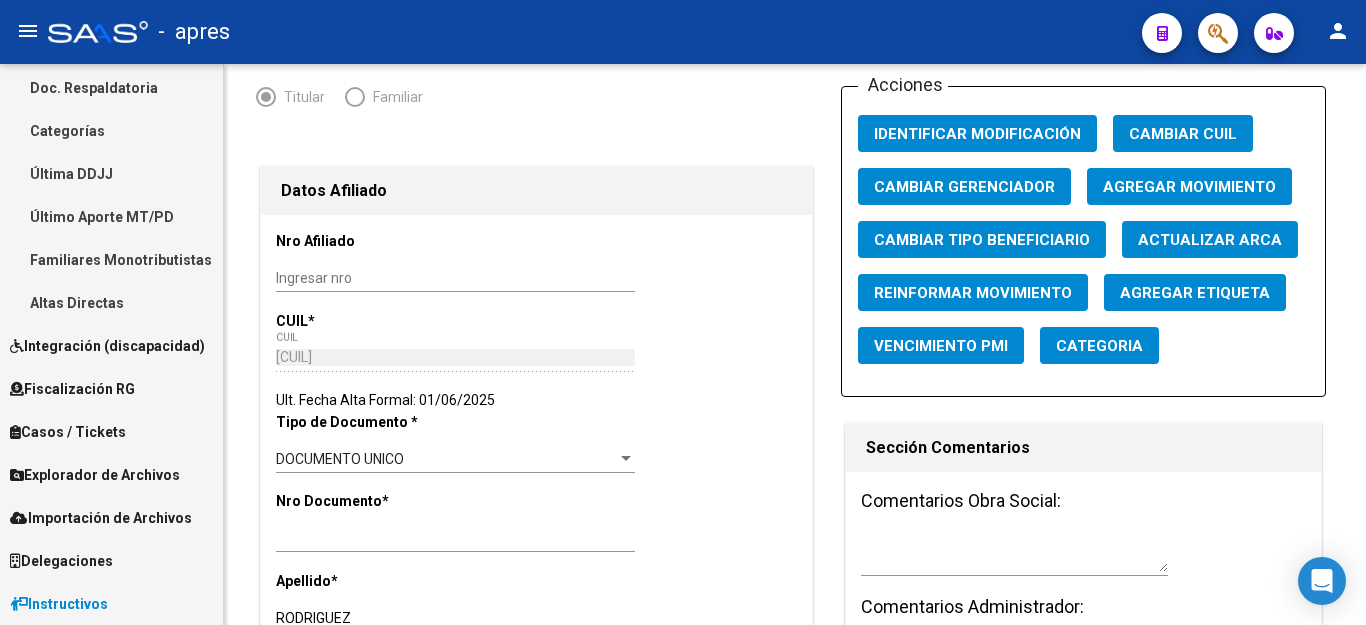 scroll, scrollTop: 0, scrollLeft: 0, axis: both 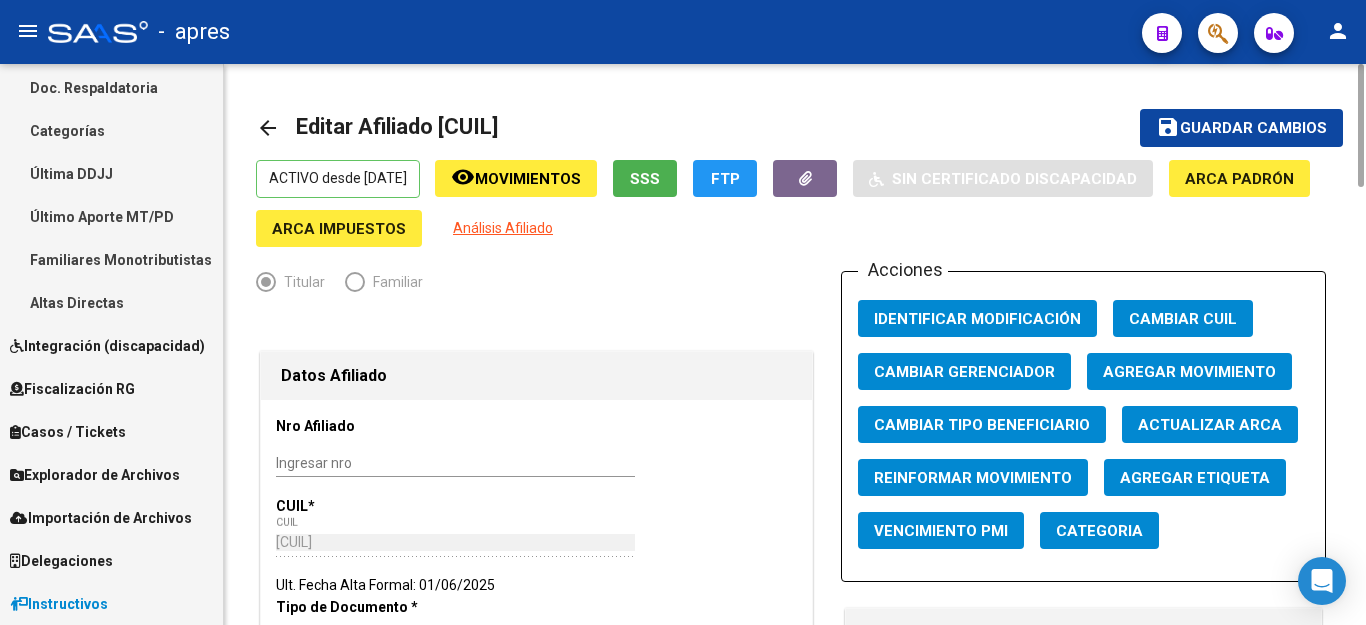 type on "1879" 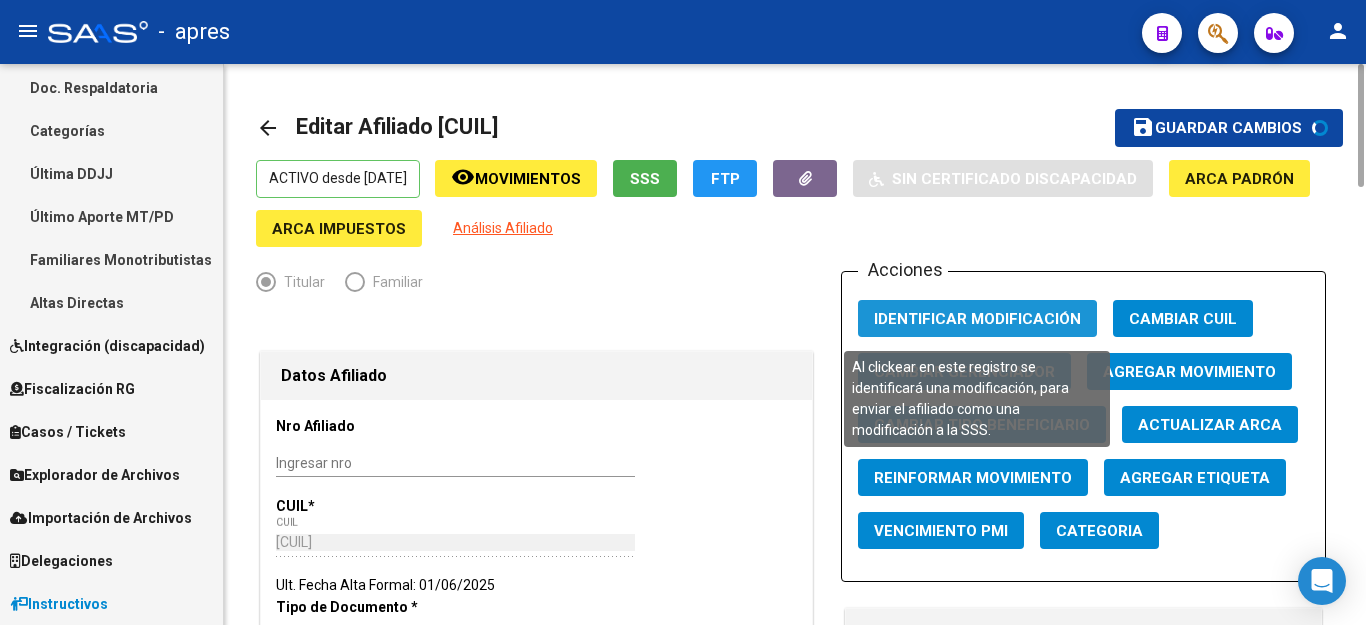 click on "Identificar Modificación" 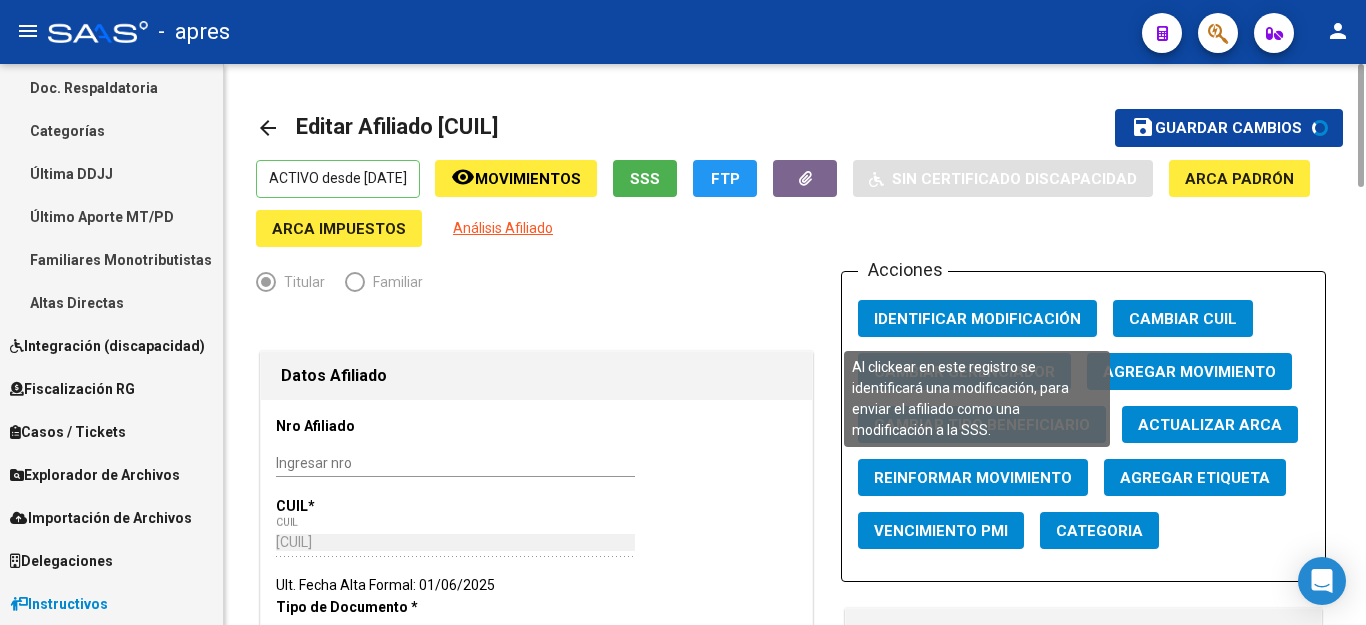 type 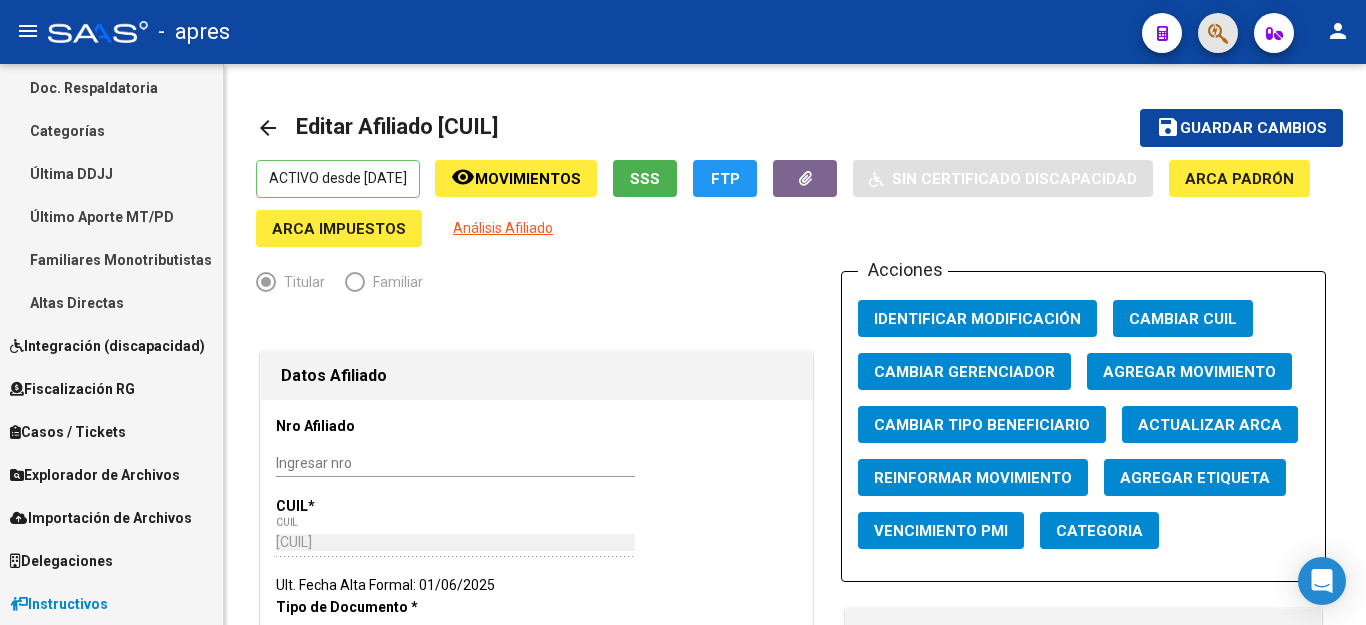 click 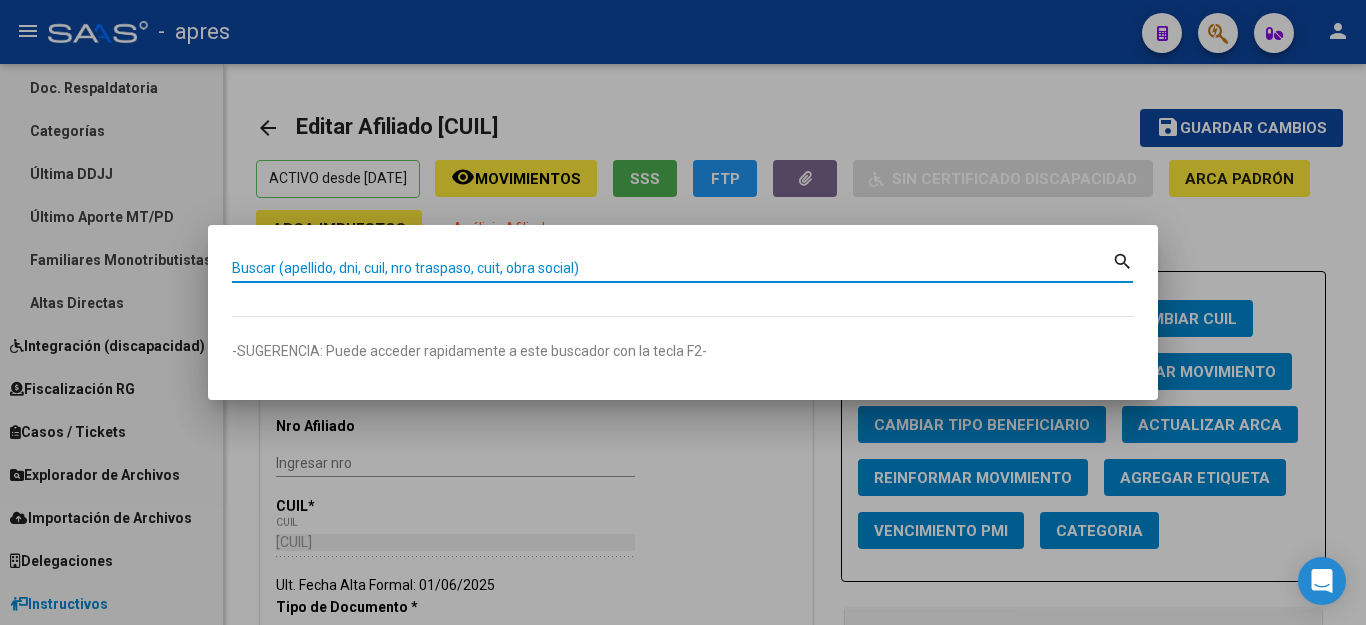 paste on "[CUIL]" 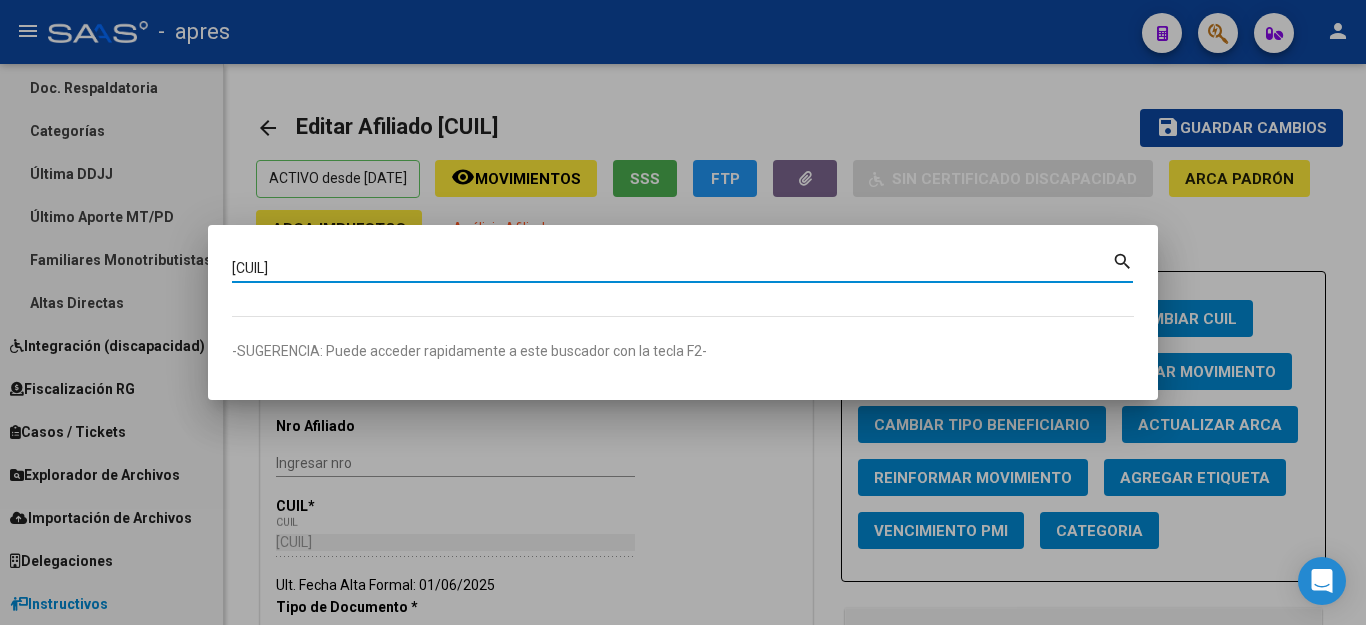 type on "[CUIL]" 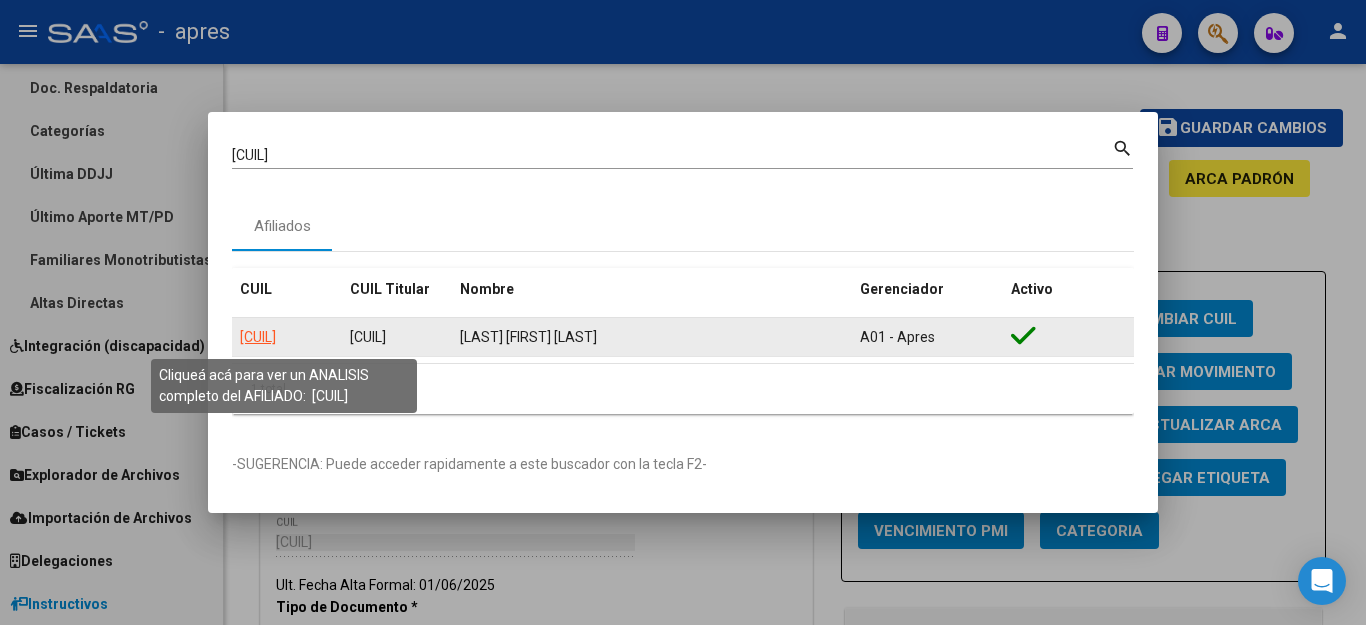 click on "[CUIL]" 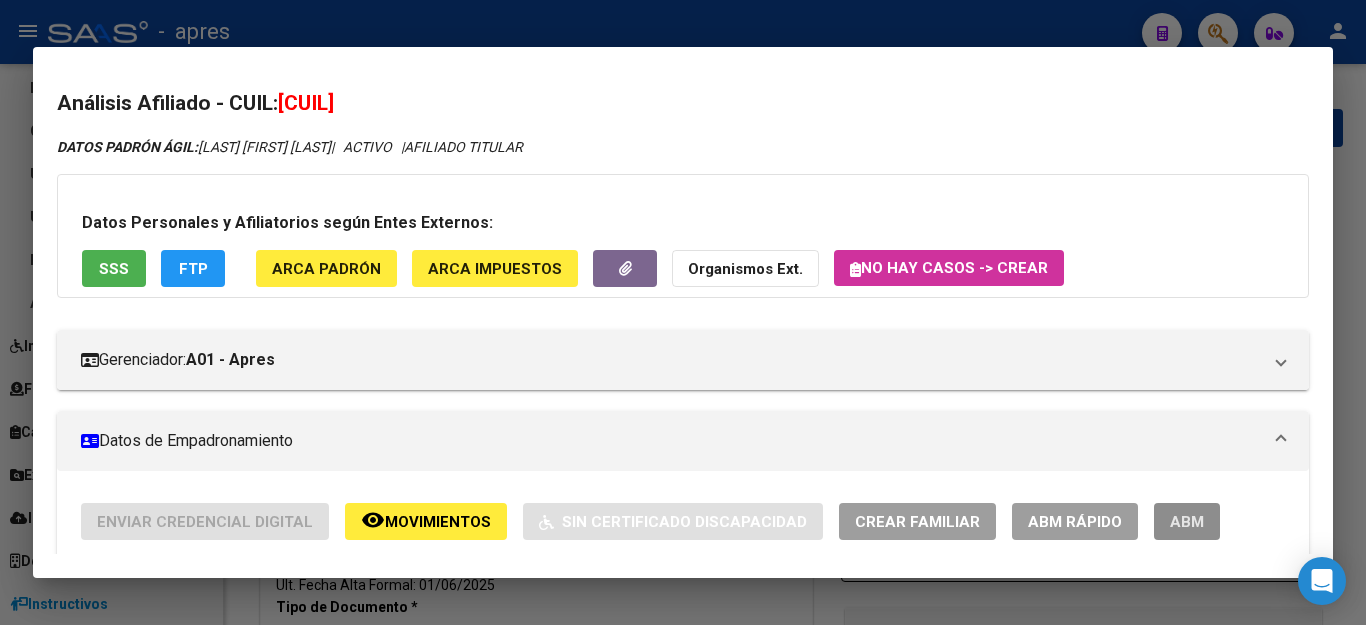 click on "ABM" at bounding box center [1187, 522] 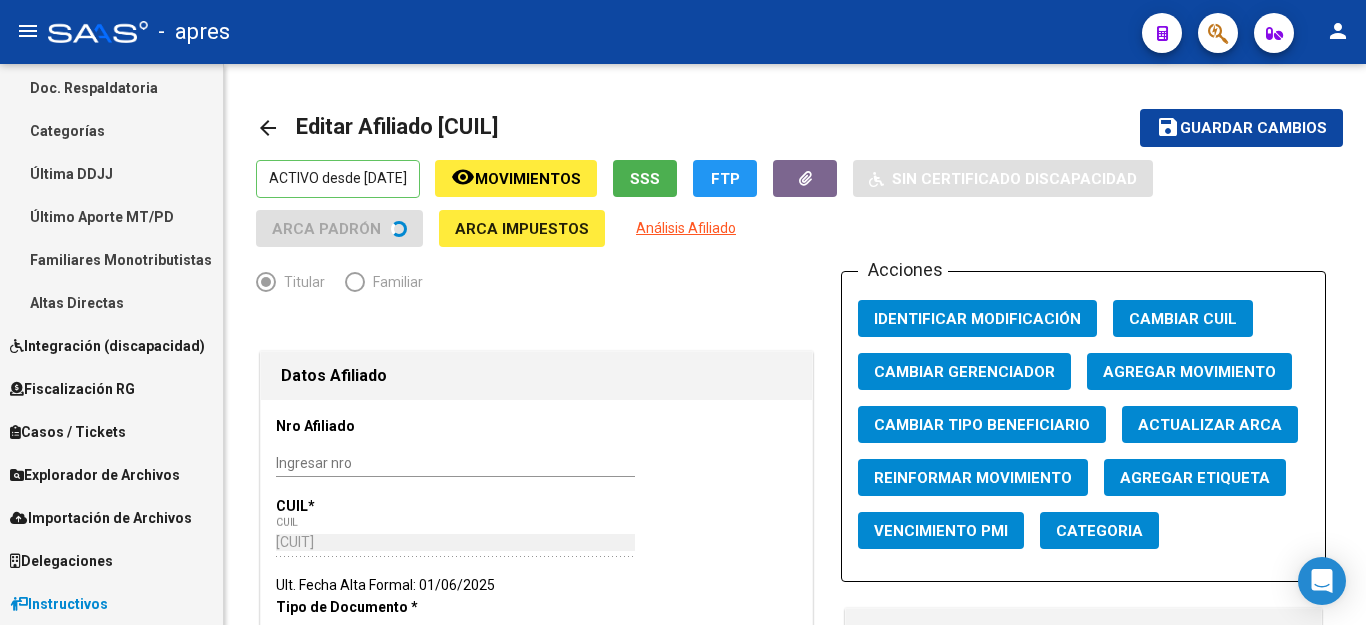 scroll, scrollTop: 600, scrollLeft: 0, axis: vertical 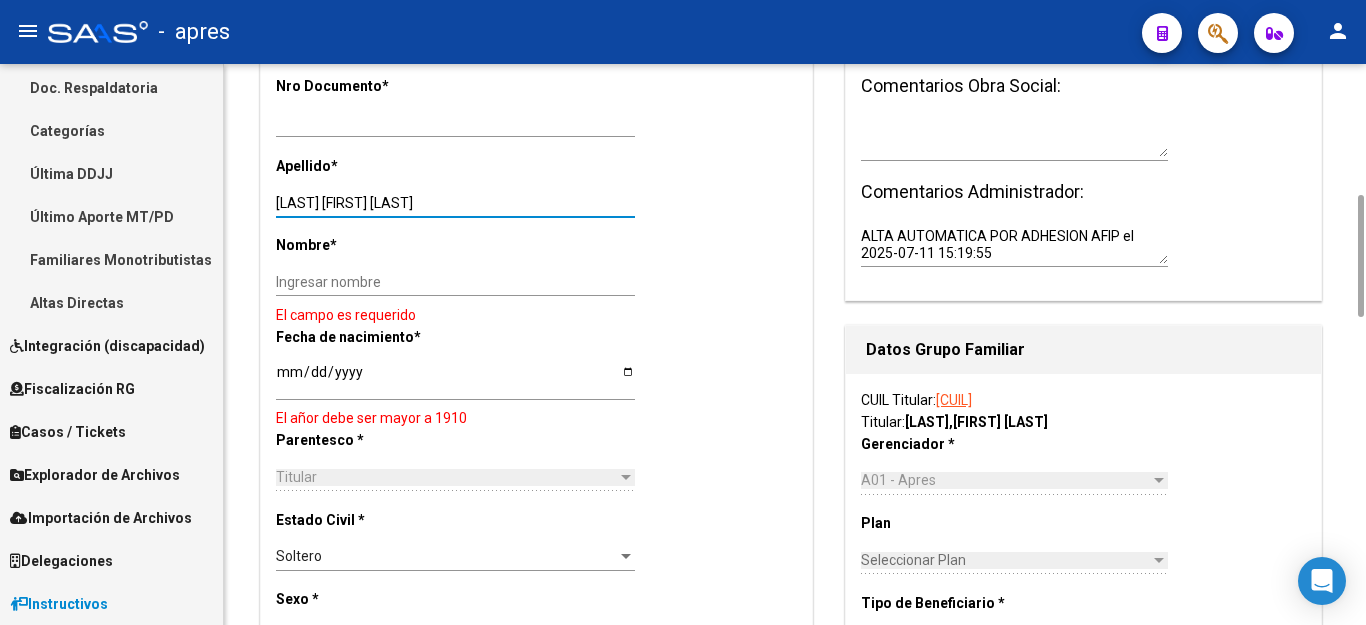 drag, startPoint x: 339, startPoint y: 206, endPoint x: 808, endPoint y: 231, distance: 469.66583 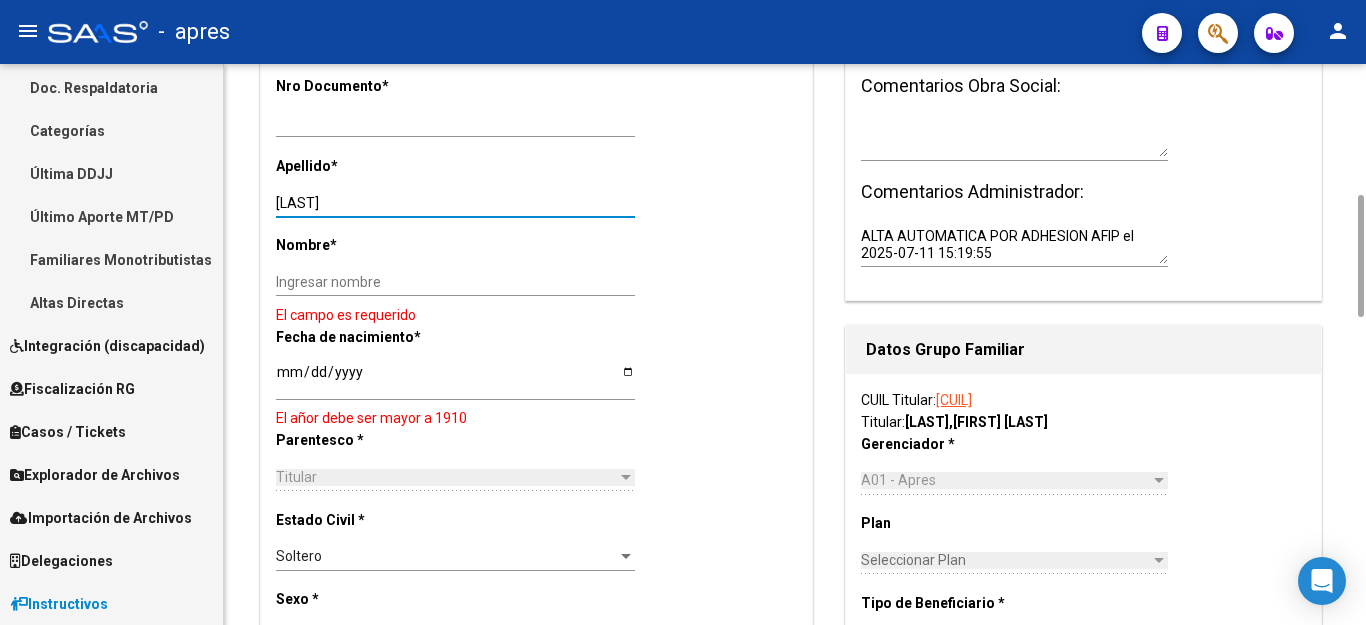 type on "[LAST]" 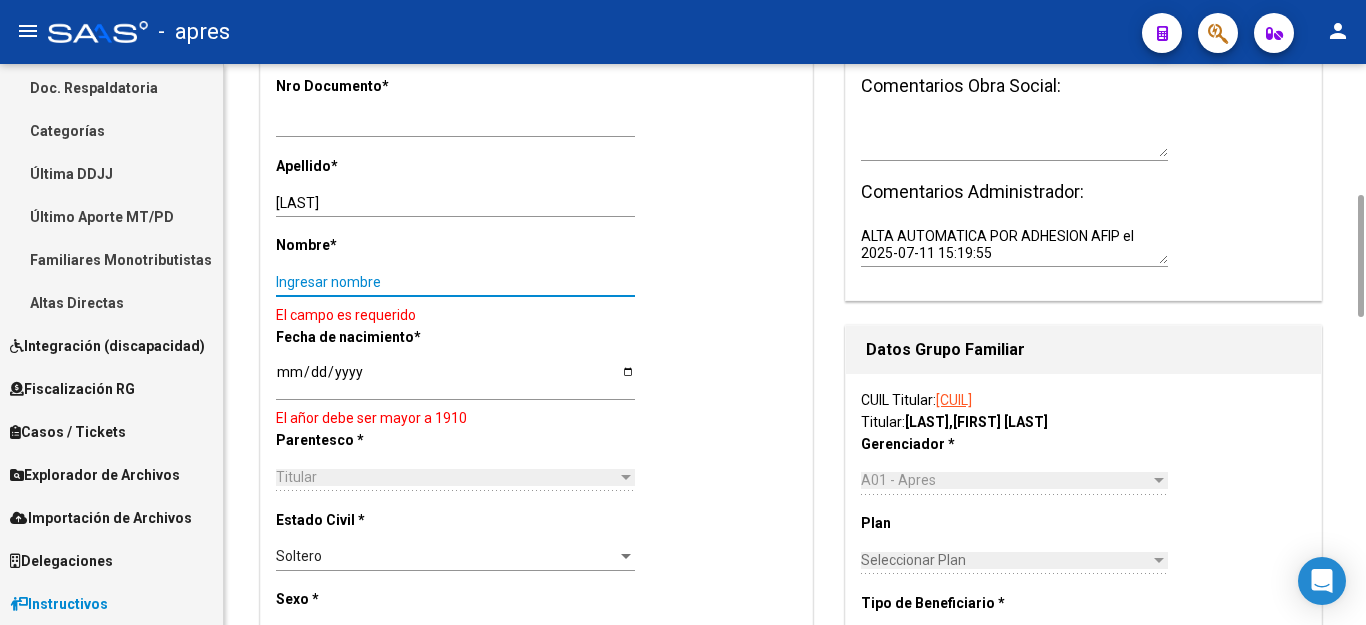 paste on "[FIRST] [LAST]" 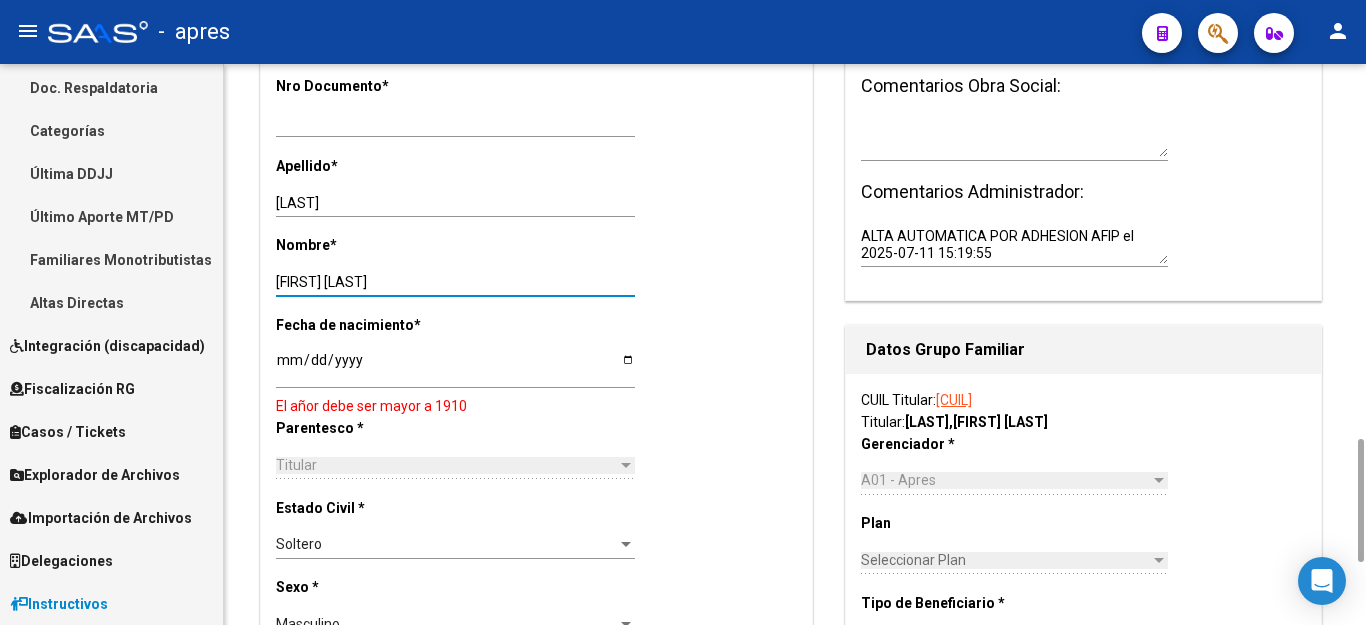 scroll, scrollTop: 800, scrollLeft: 0, axis: vertical 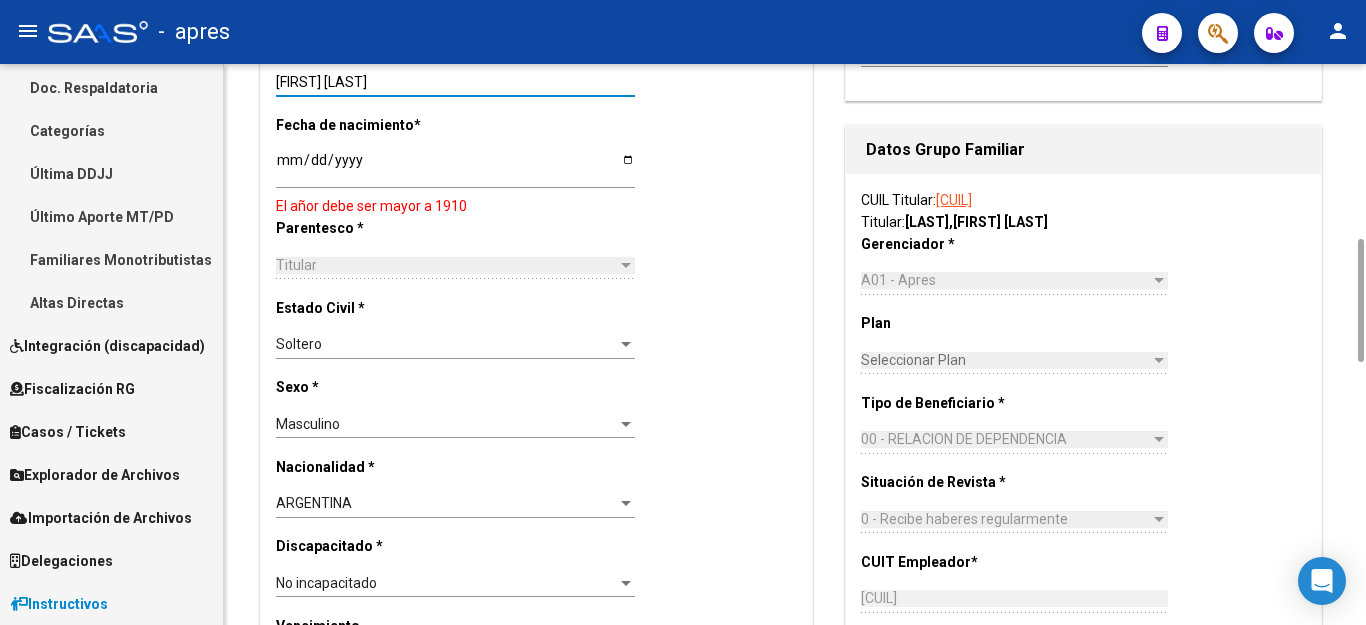 type on "[FIRST] [LAST]" 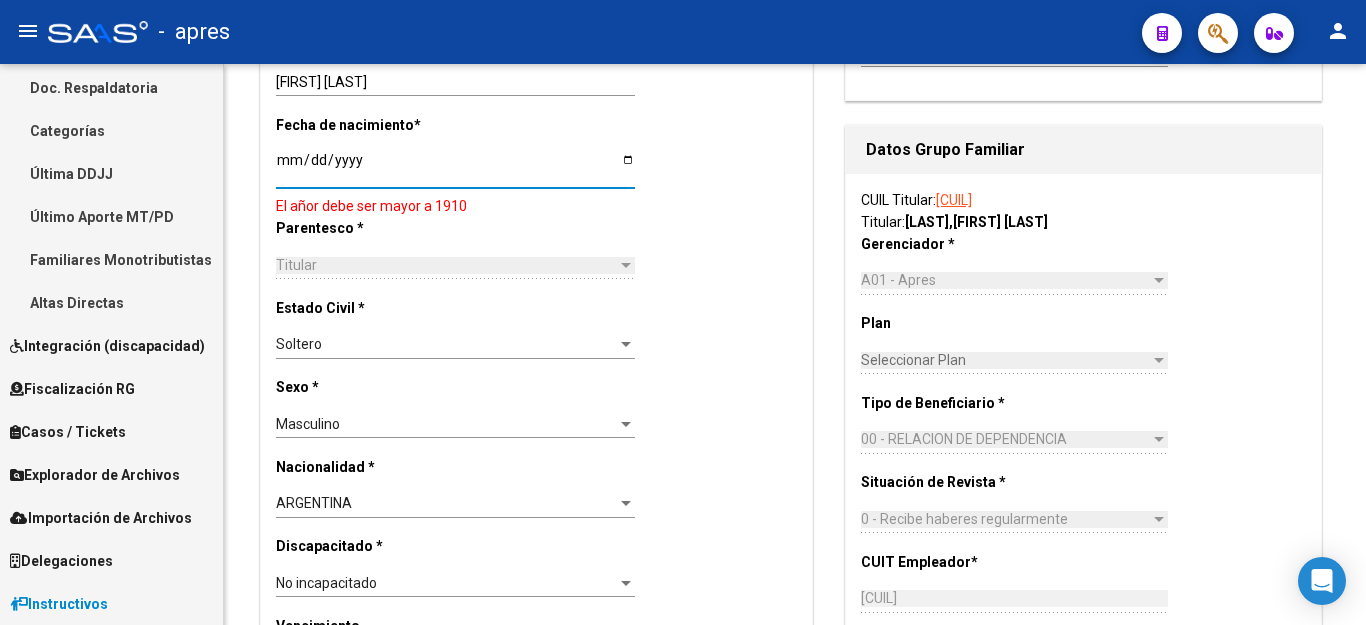 drag, startPoint x: 393, startPoint y: 162, endPoint x: 71, endPoint y: 158, distance: 322.02484 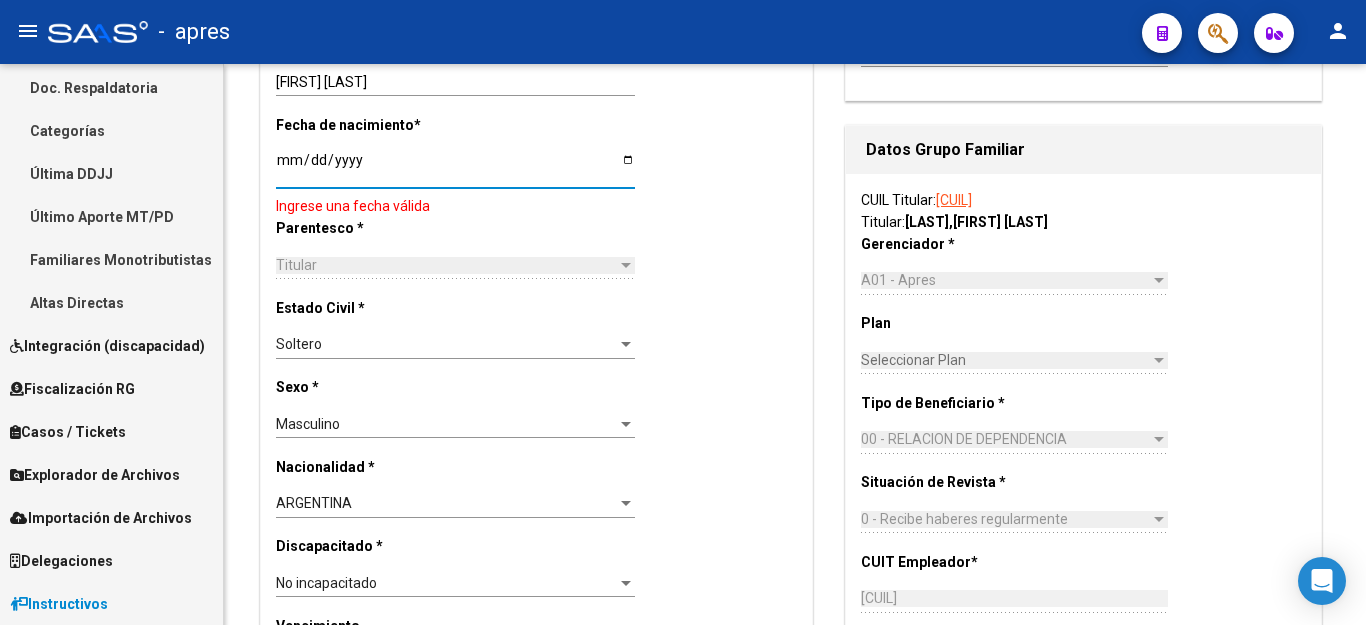 type on "[DATE]" 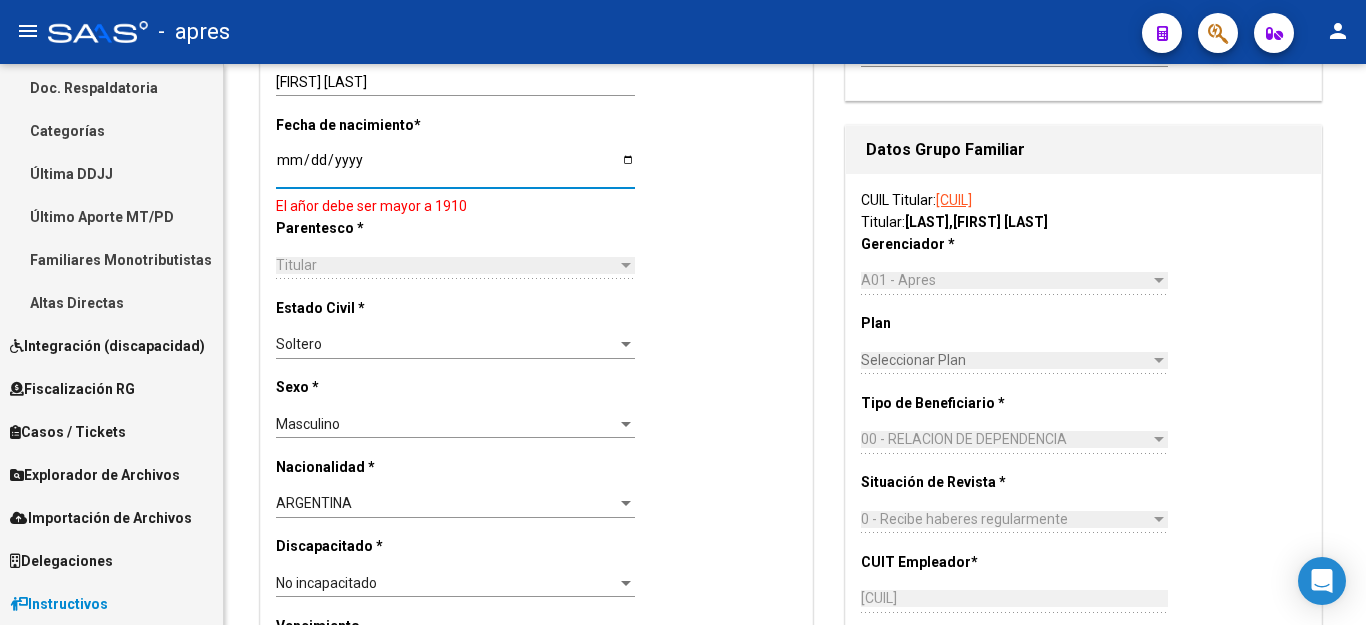 type on "[DATE]" 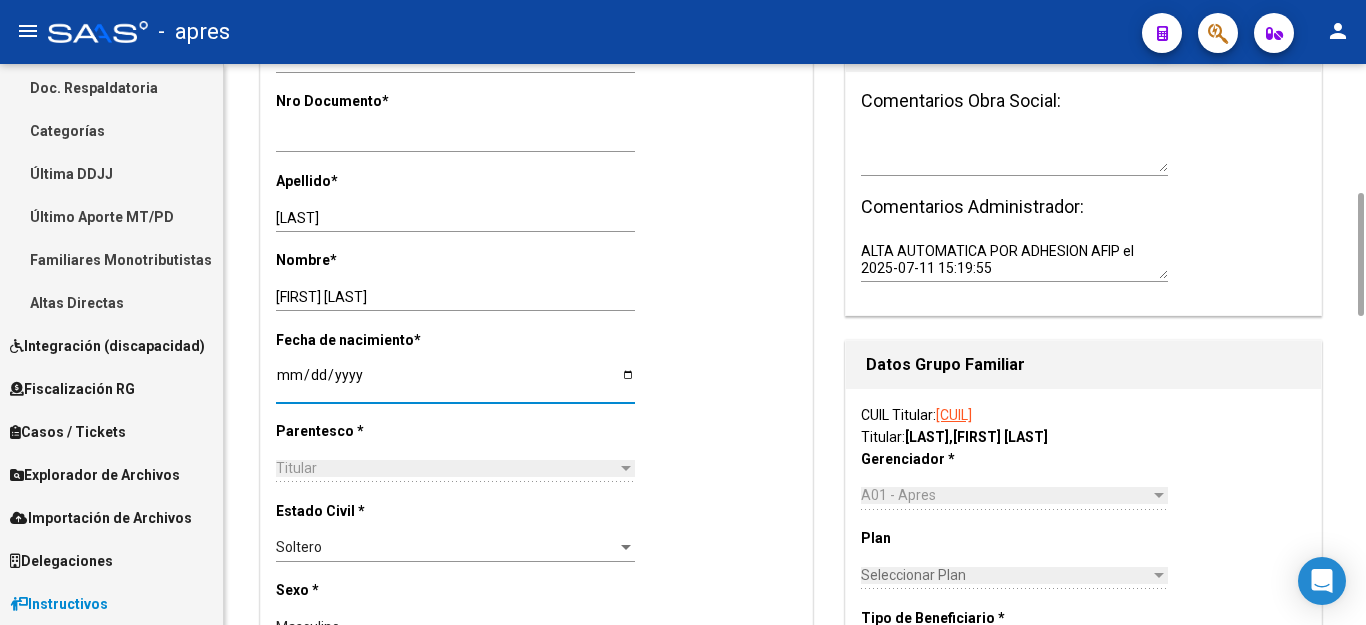 scroll, scrollTop: 0, scrollLeft: 0, axis: both 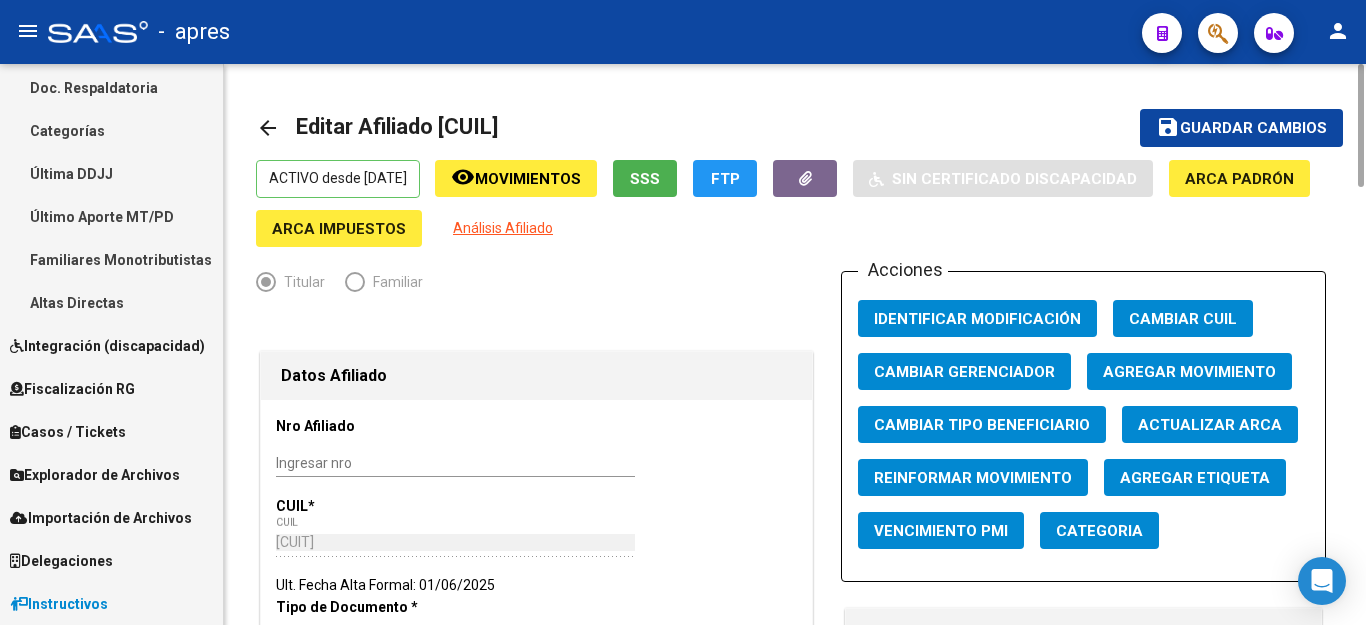 click on "Guardar cambios" 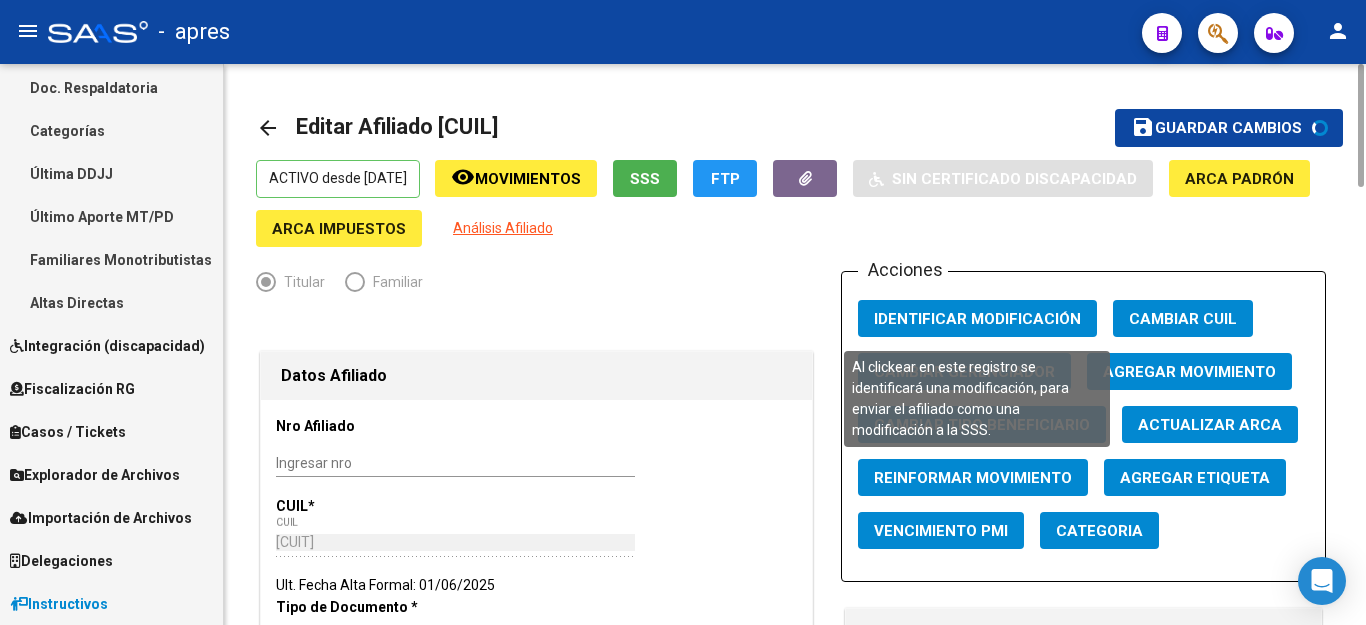 click on "Identificar Modificación" 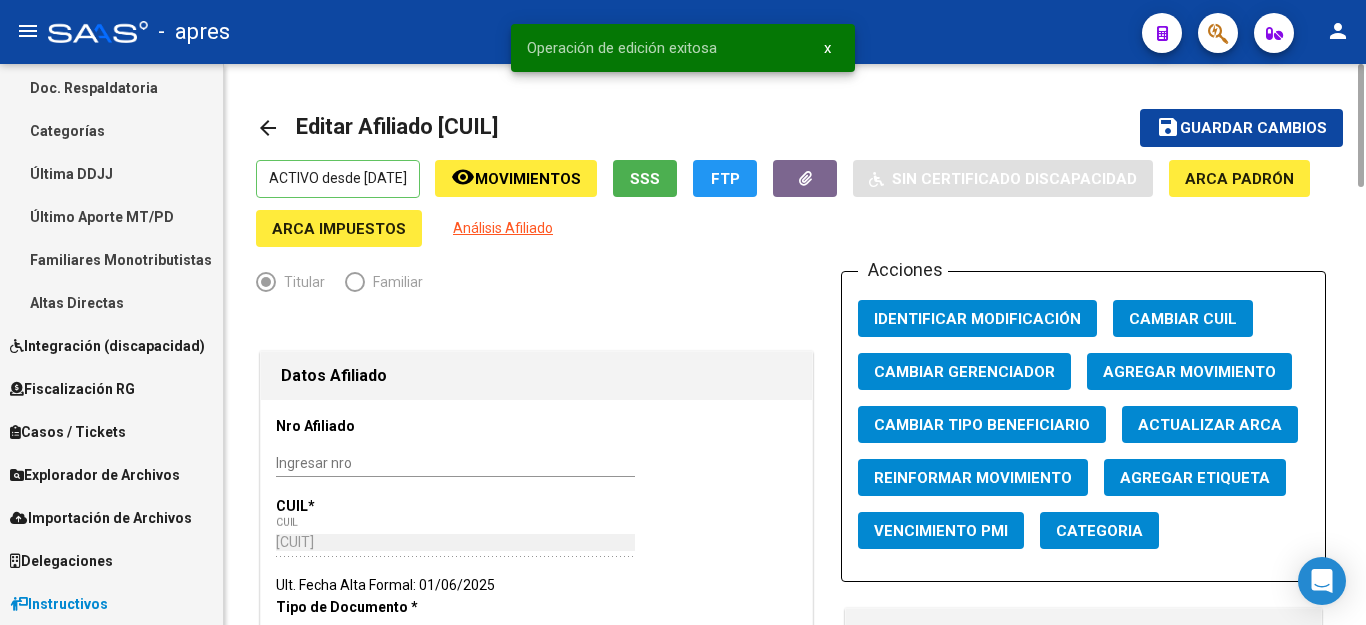 type 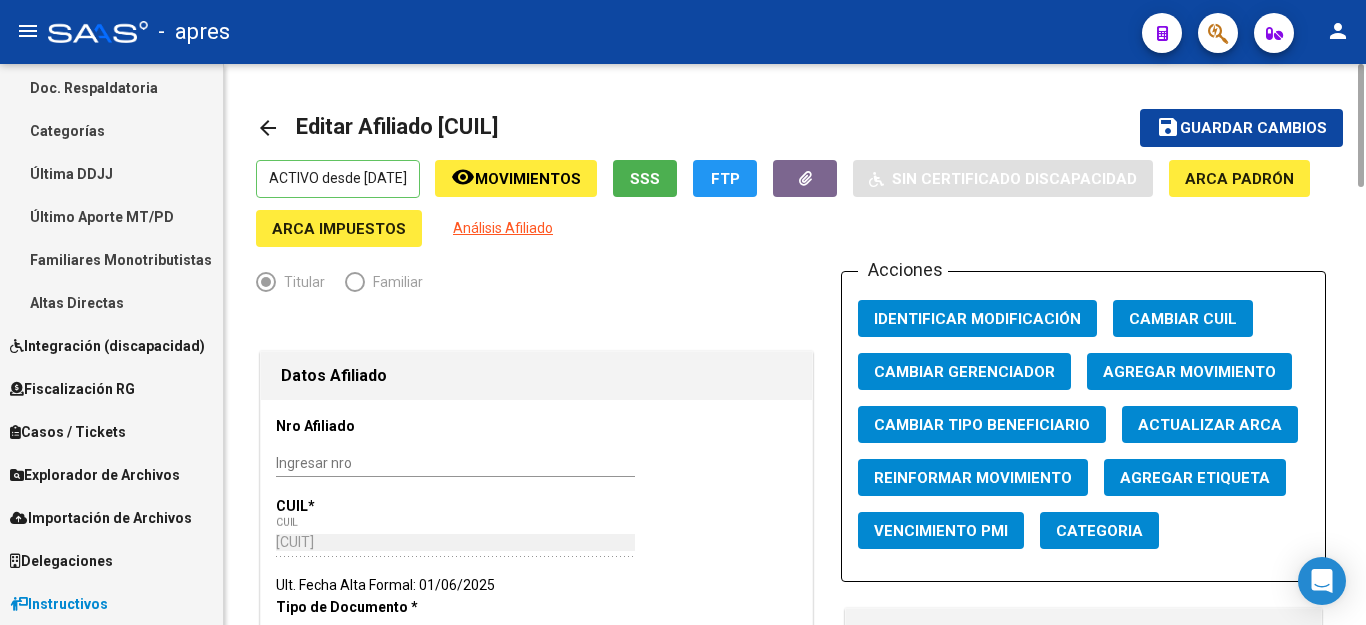 scroll, scrollTop: 400, scrollLeft: 0, axis: vertical 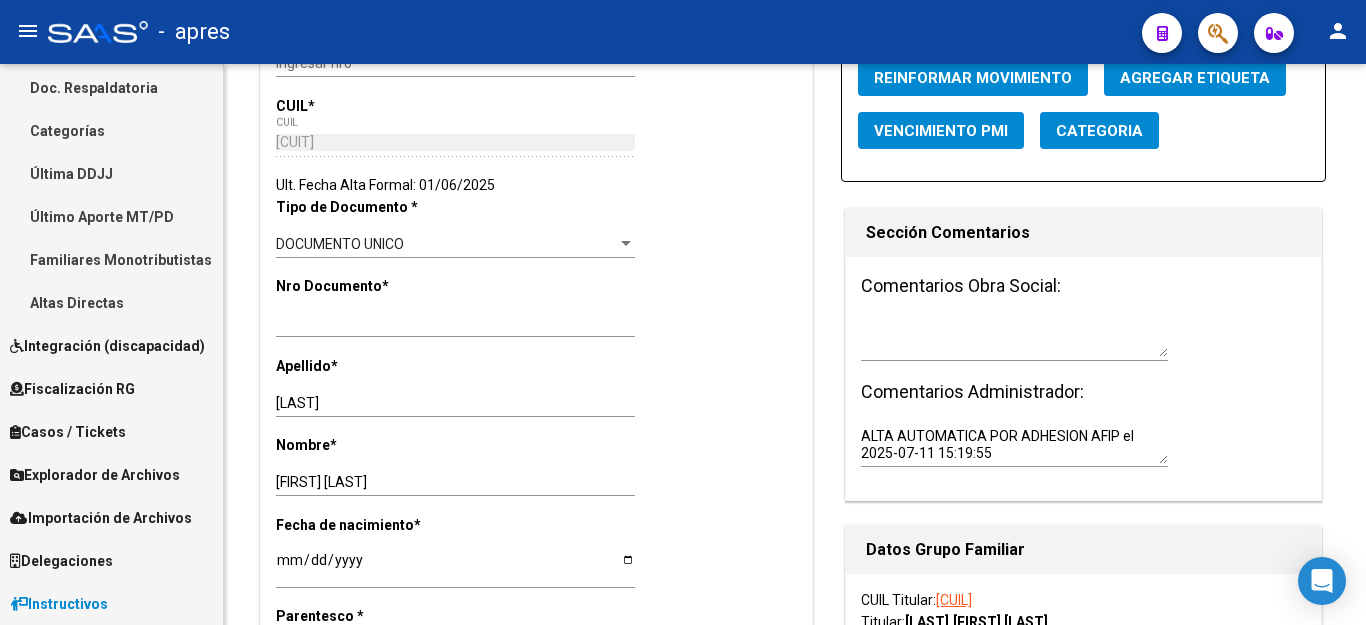 click 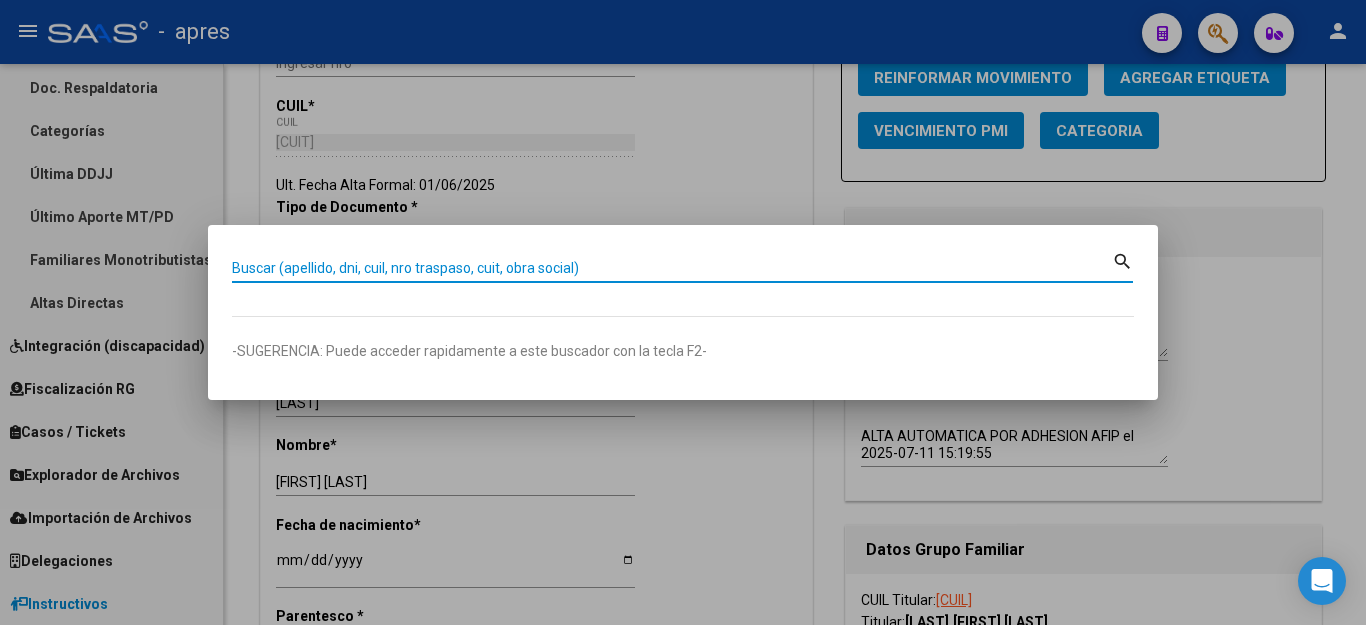 paste on "[NUMBER]" 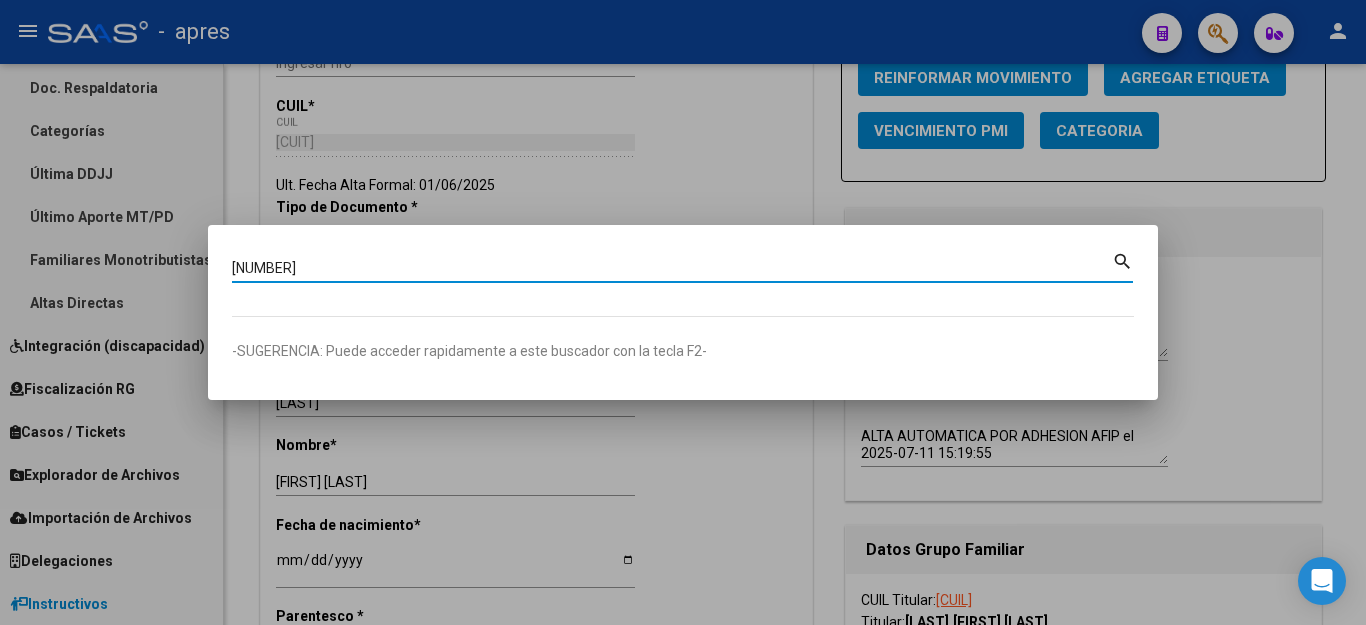 type on "[NUMBER]" 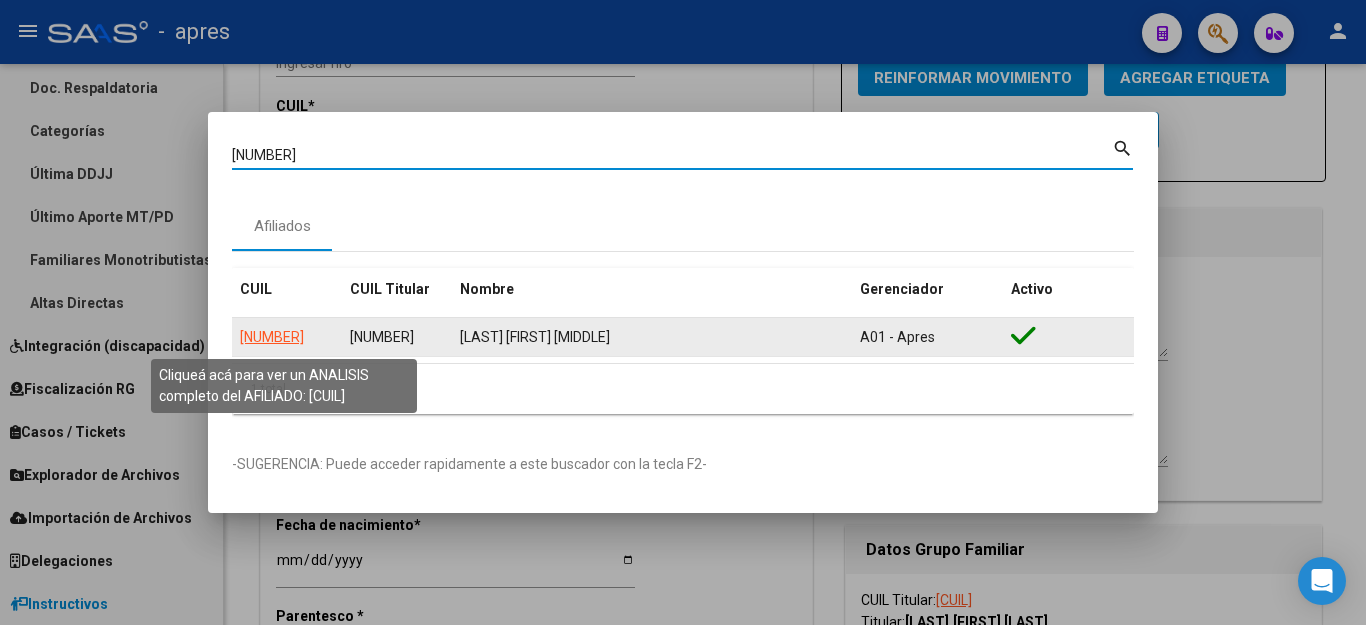 click on "[NUMBER]" 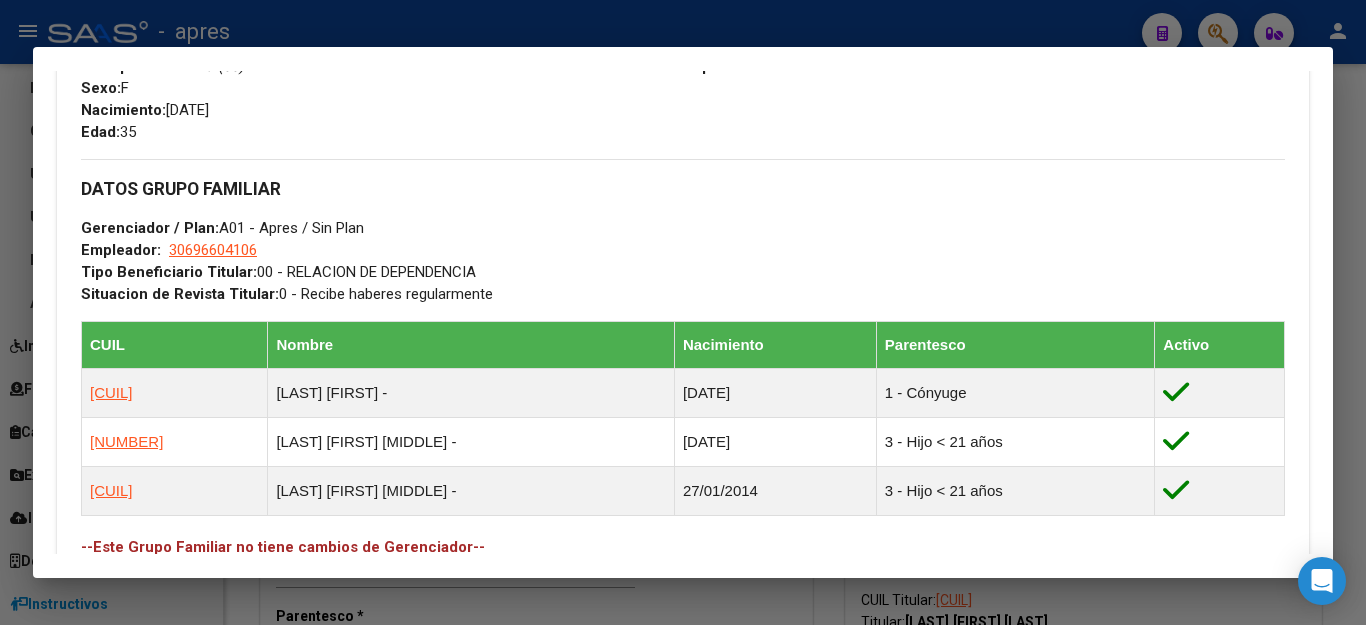 scroll, scrollTop: 1000, scrollLeft: 0, axis: vertical 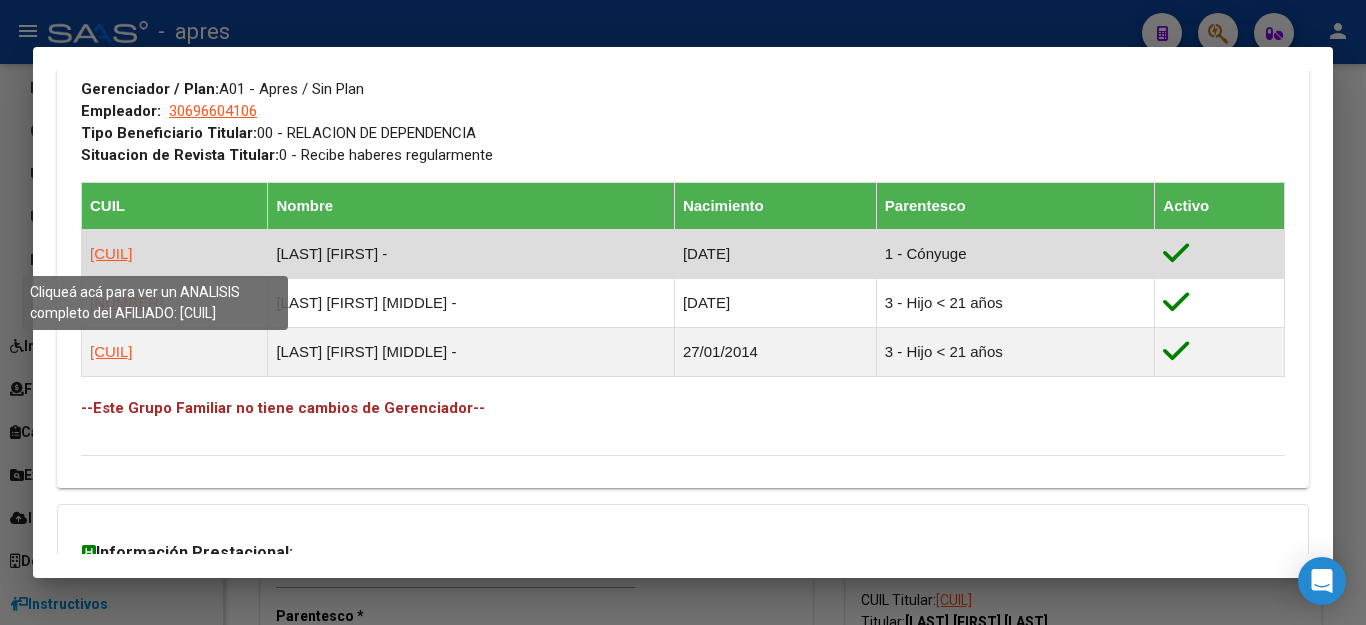 click on "[CUIL]" at bounding box center (111, 253) 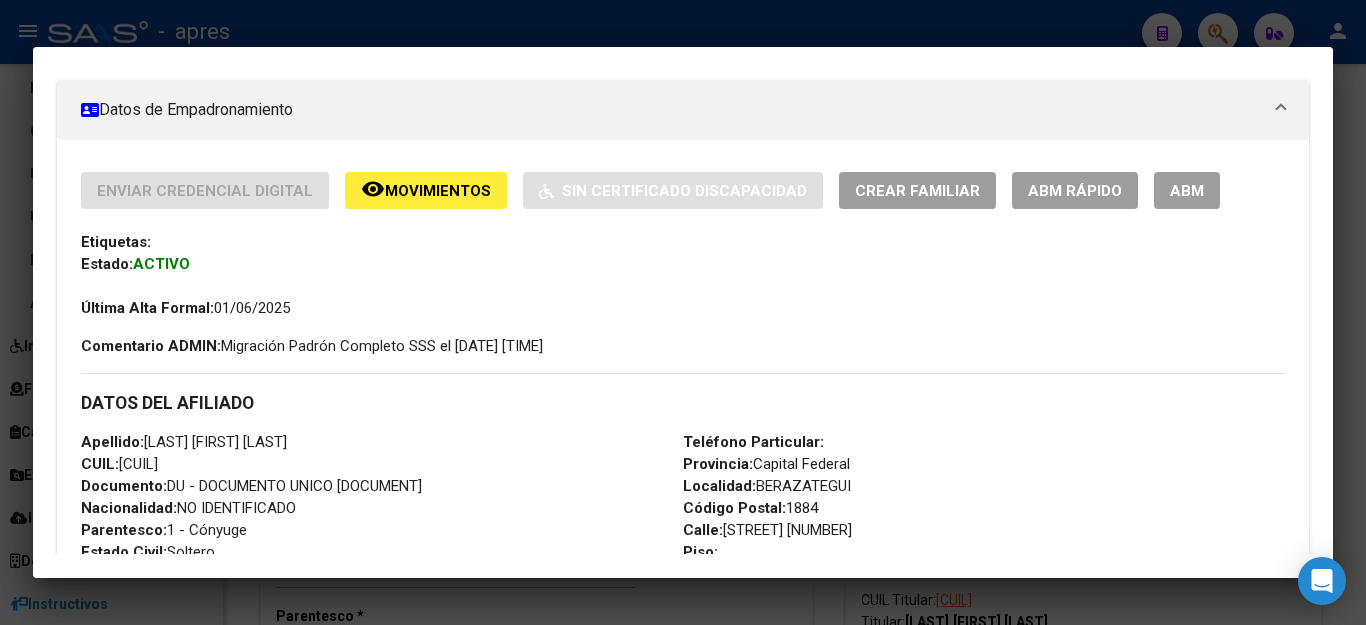 scroll, scrollTop: 300, scrollLeft: 0, axis: vertical 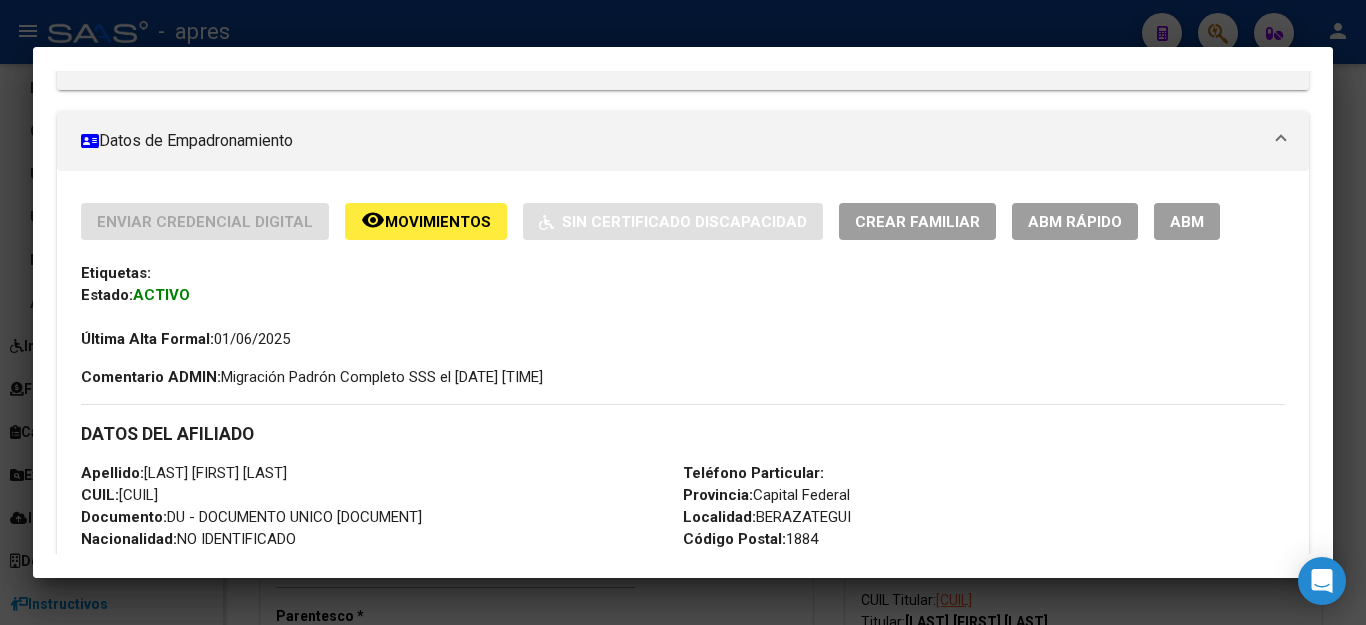 click on "ABM" at bounding box center (1187, 222) 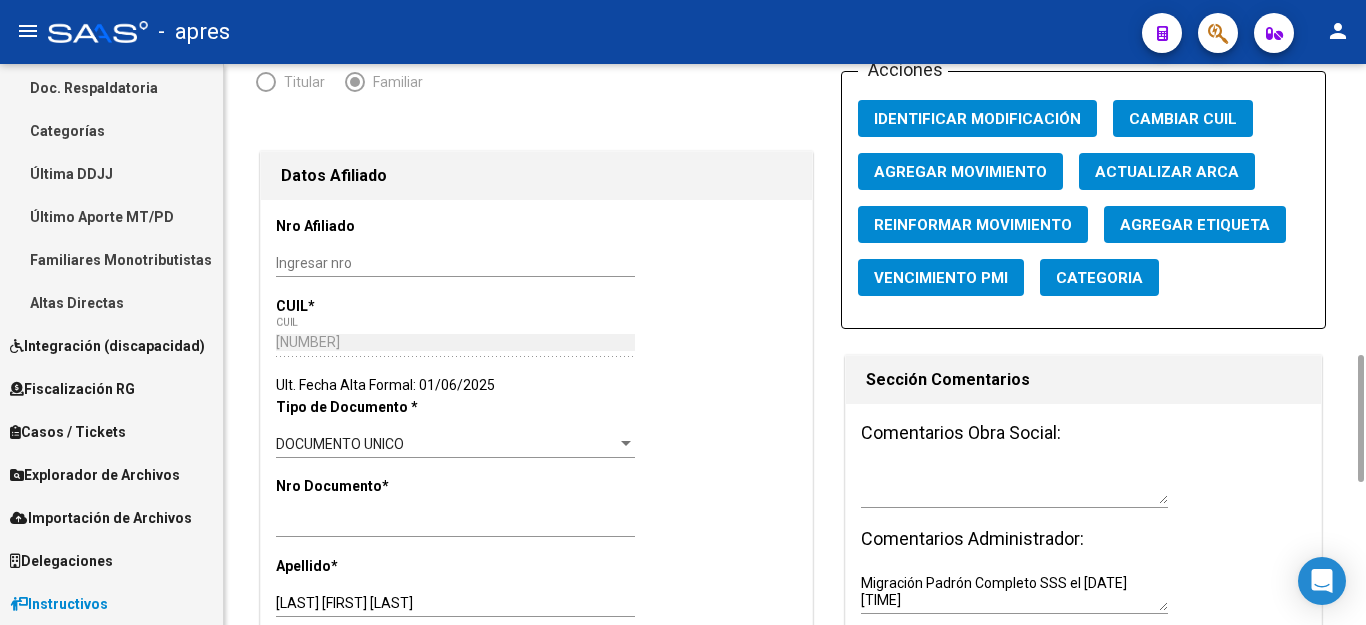 scroll, scrollTop: 600, scrollLeft: 0, axis: vertical 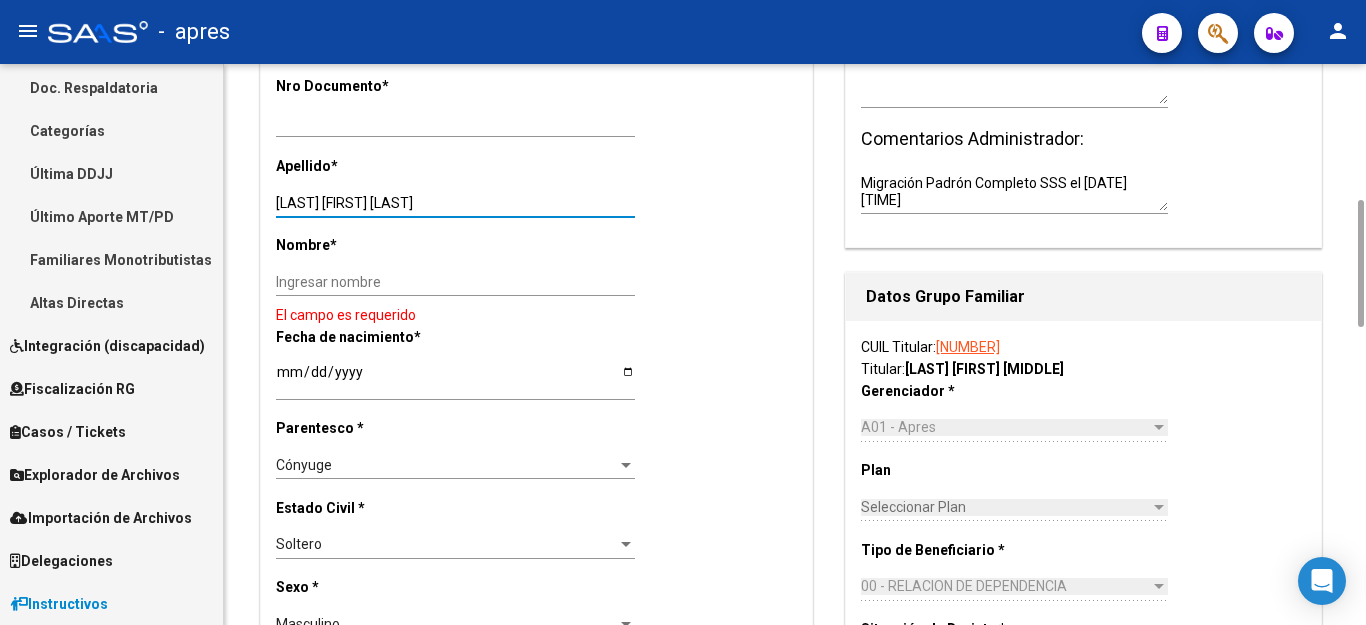 drag, startPoint x: 335, startPoint y: 200, endPoint x: 598, endPoint y: 200, distance: 263 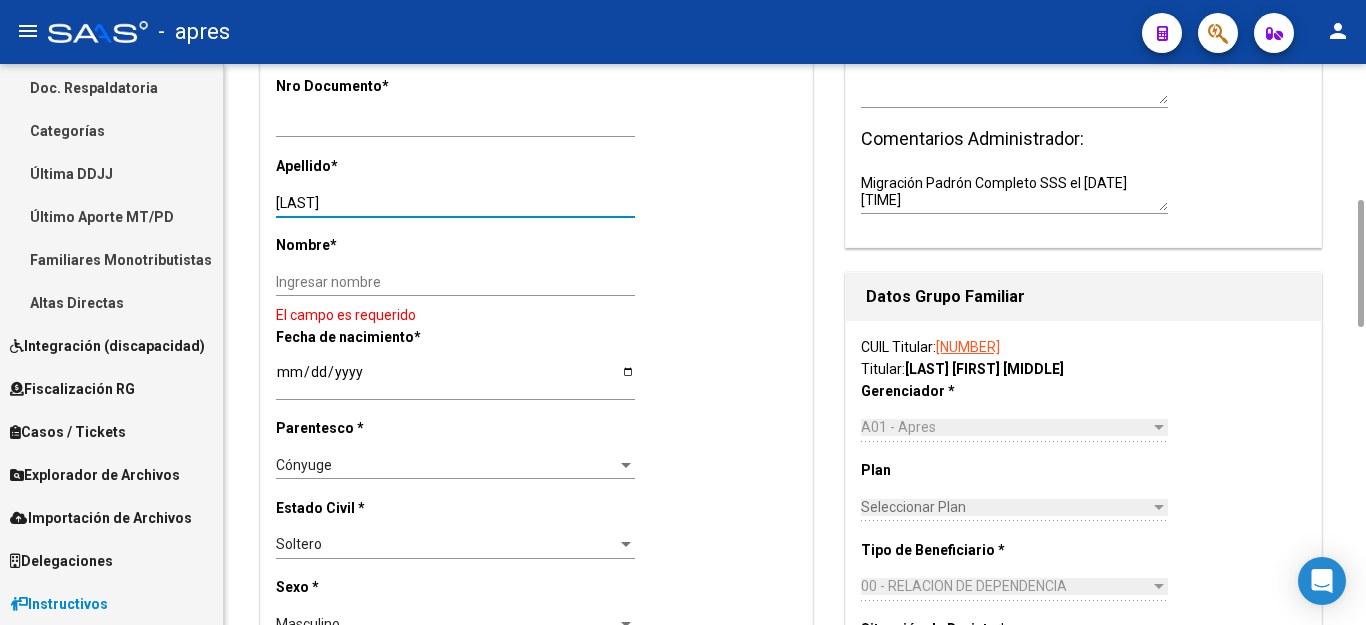 type on "[LAST]" 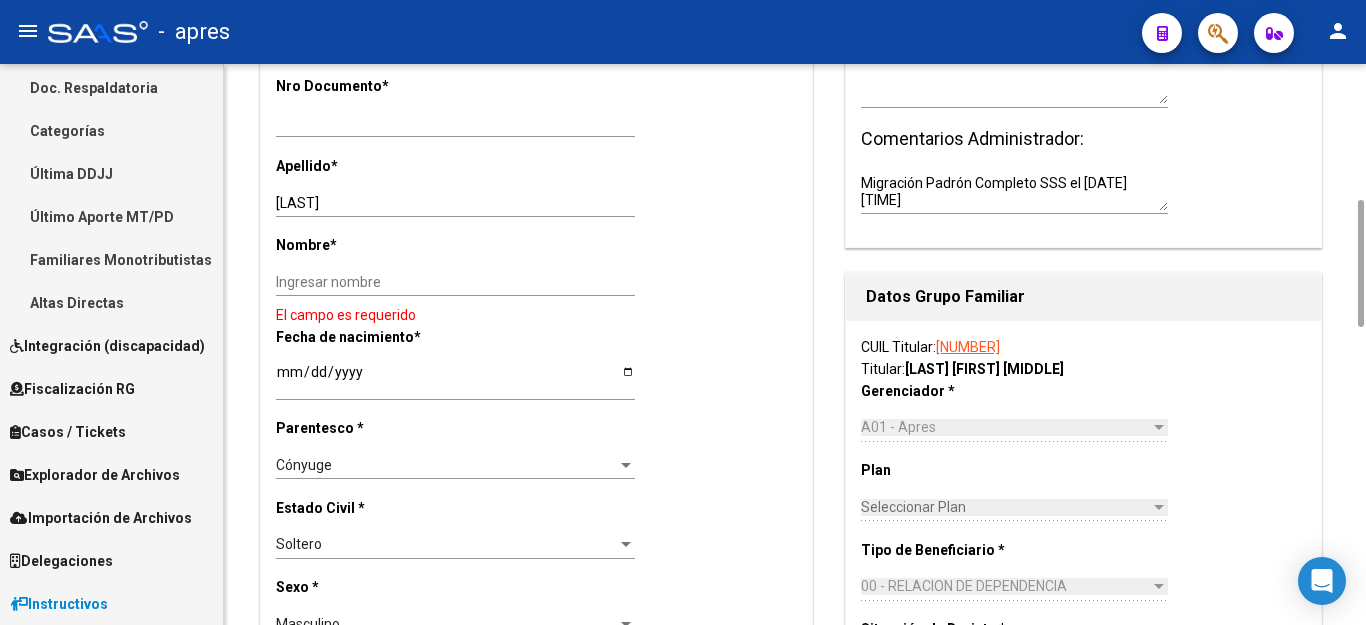 click on "Nombre  *   Ingresar nombre   El campo es requerido" 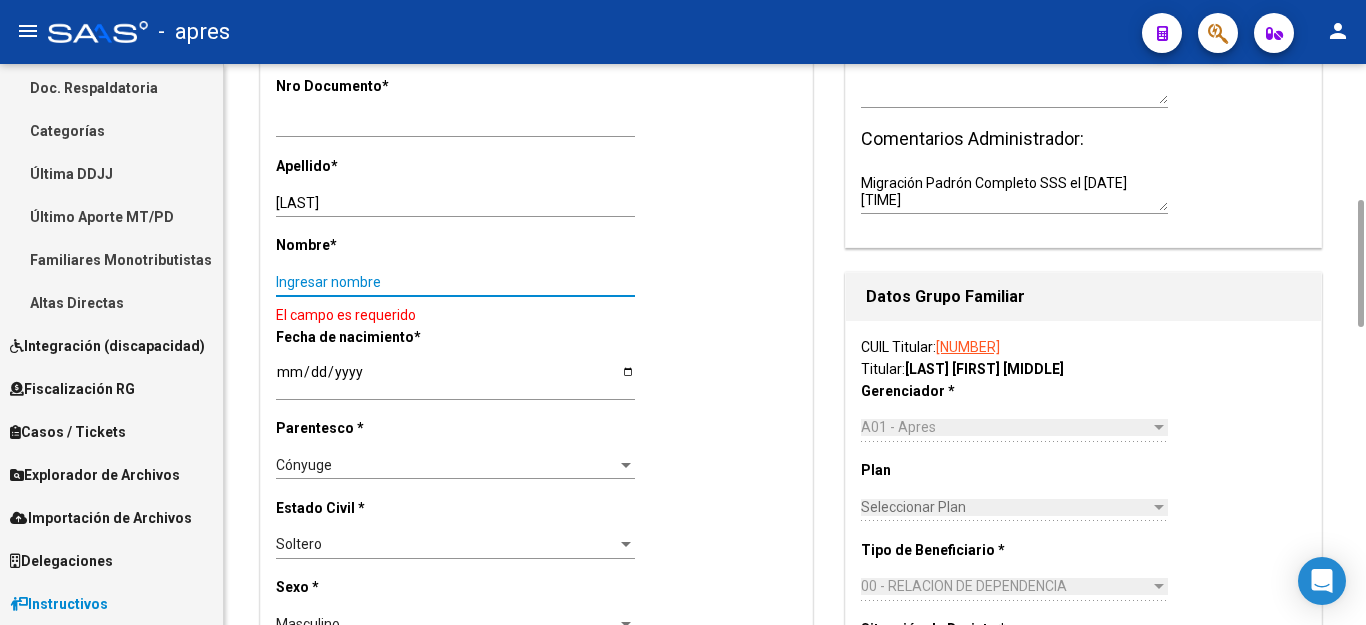 click on "Ingresar nombre" at bounding box center [455, 282] 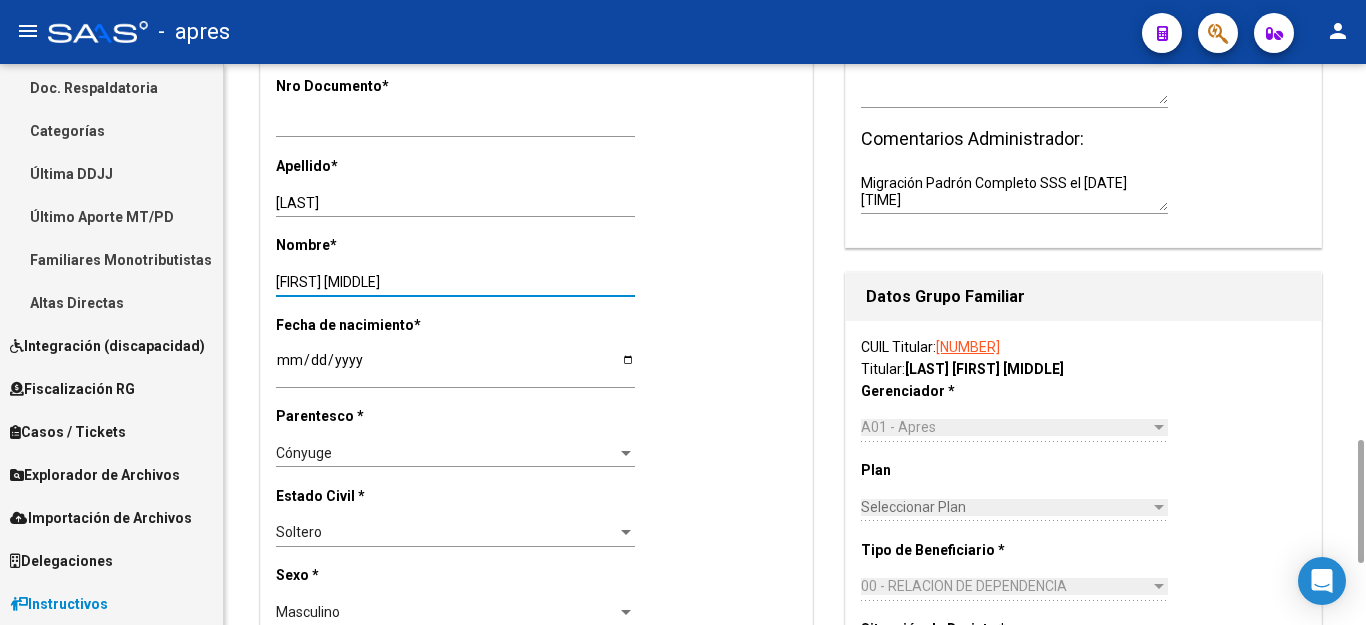 scroll, scrollTop: 800, scrollLeft: 0, axis: vertical 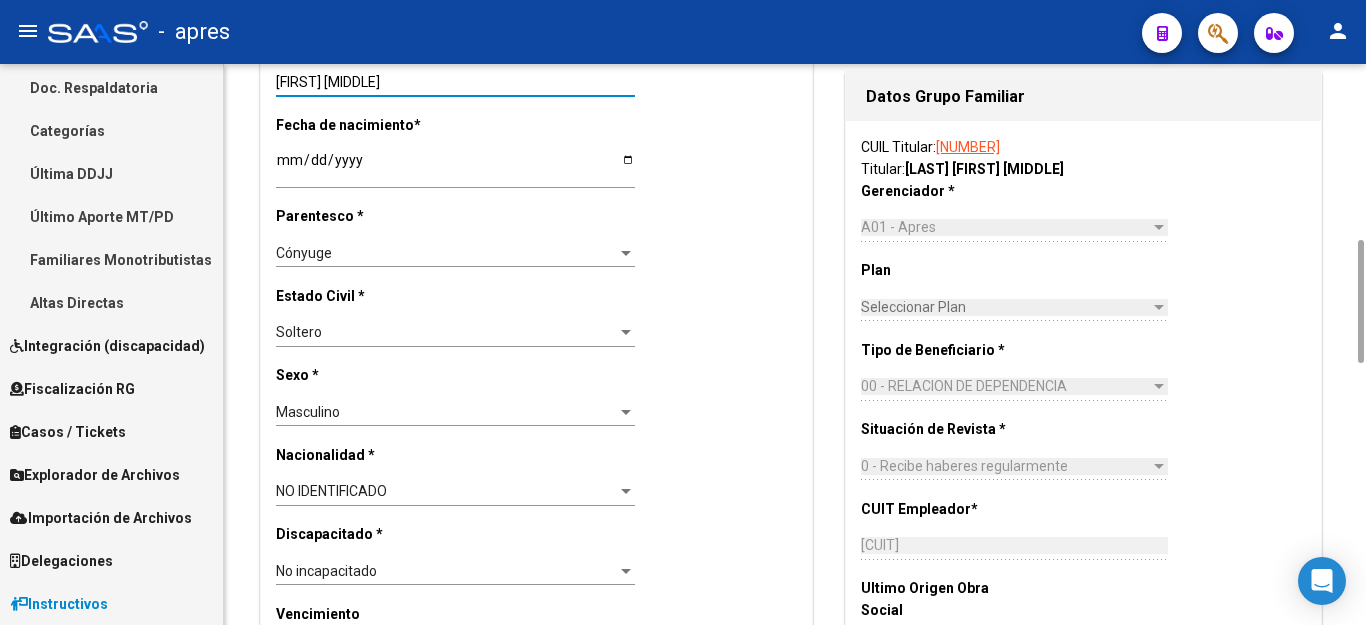 type on "[FIRST] [MIDDLE]" 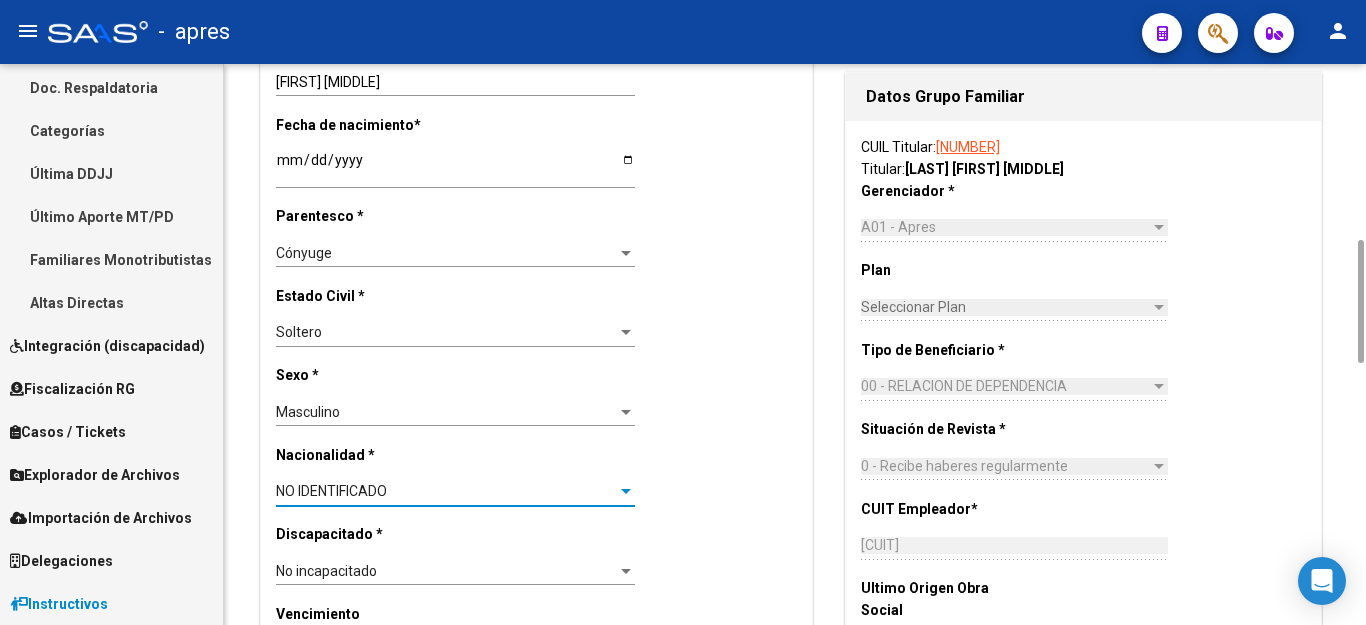 click on "NO IDENTIFICADO" at bounding box center (331, 491) 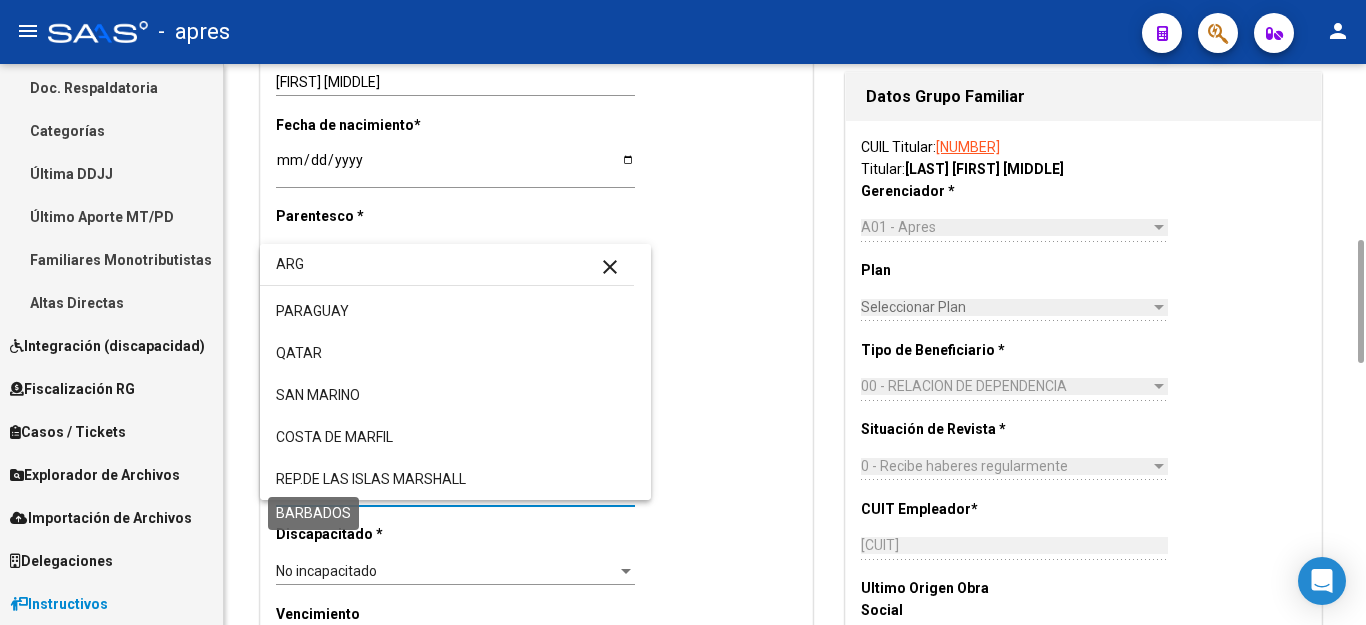 scroll, scrollTop: 0, scrollLeft: 0, axis: both 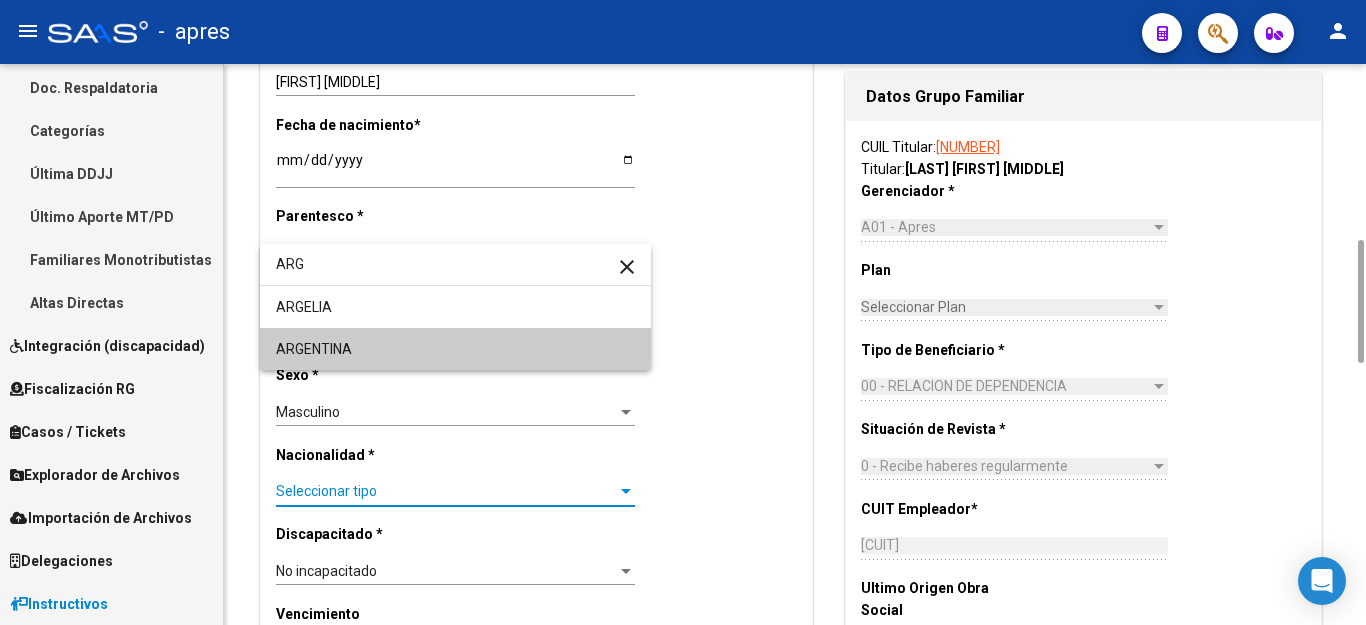 type on "ARG" 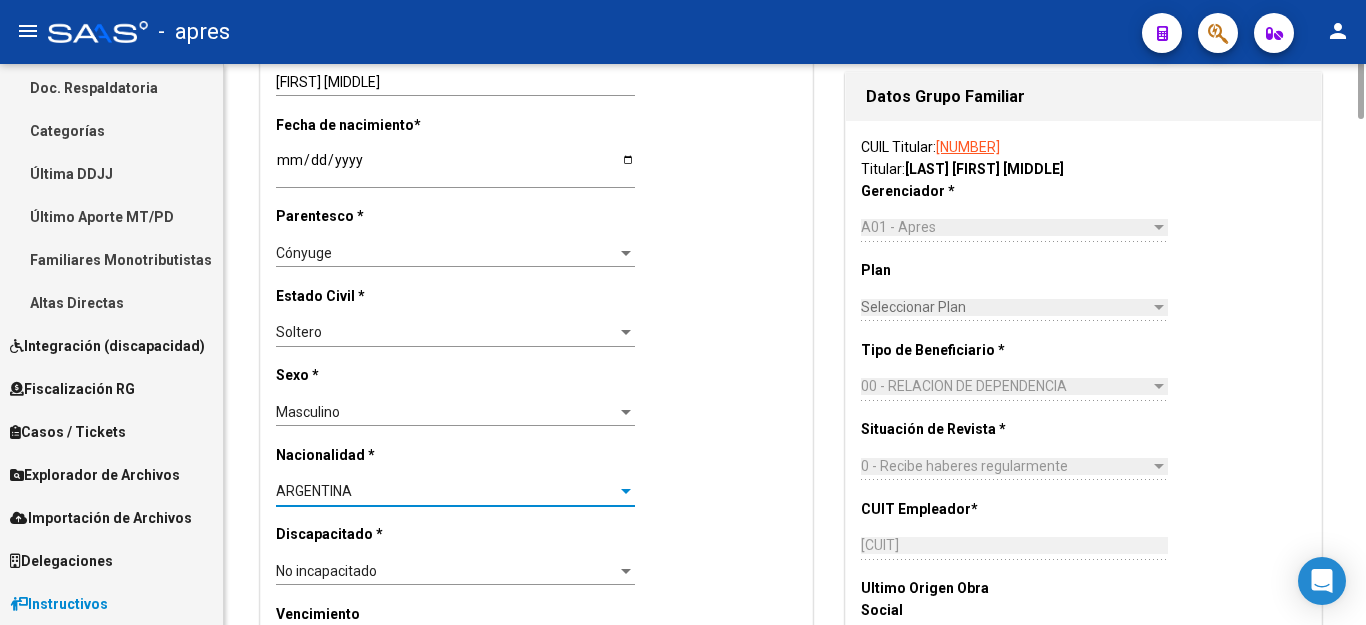 scroll, scrollTop: 400, scrollLeft: 0, axis: vertical 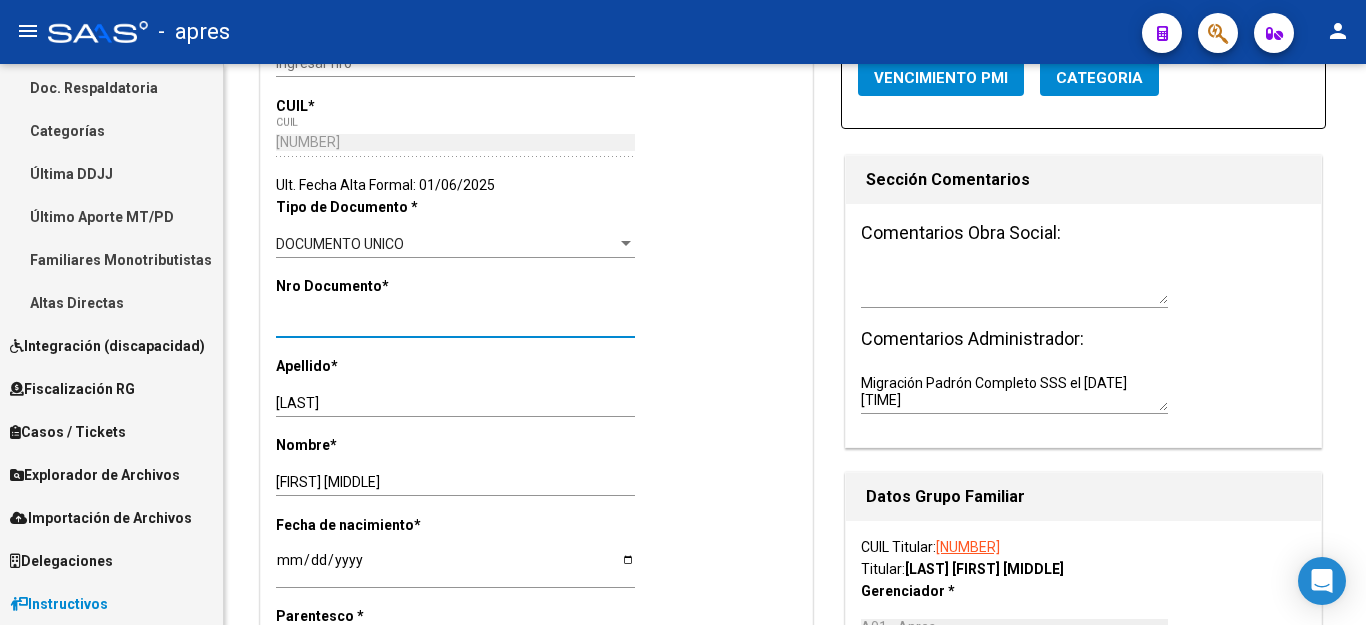 drag, startPoint x: 361, startPoint y: 318, endPoint x: 197, endPoint y: 318, distance: 164 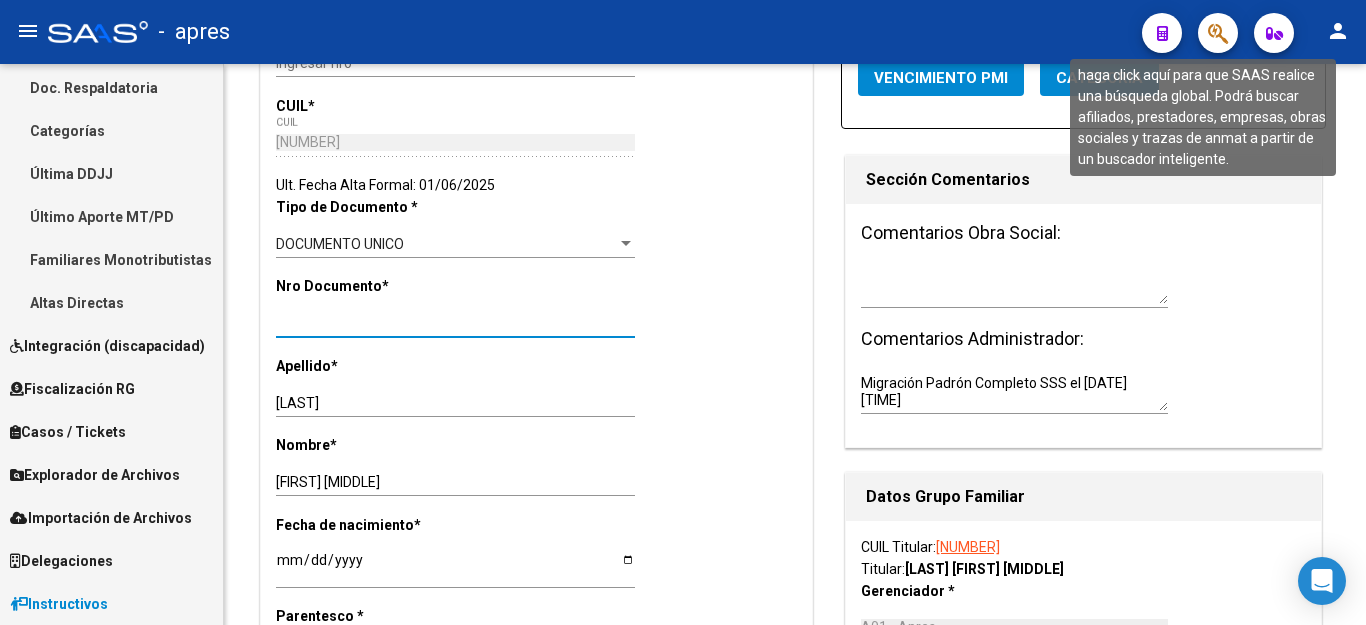 click 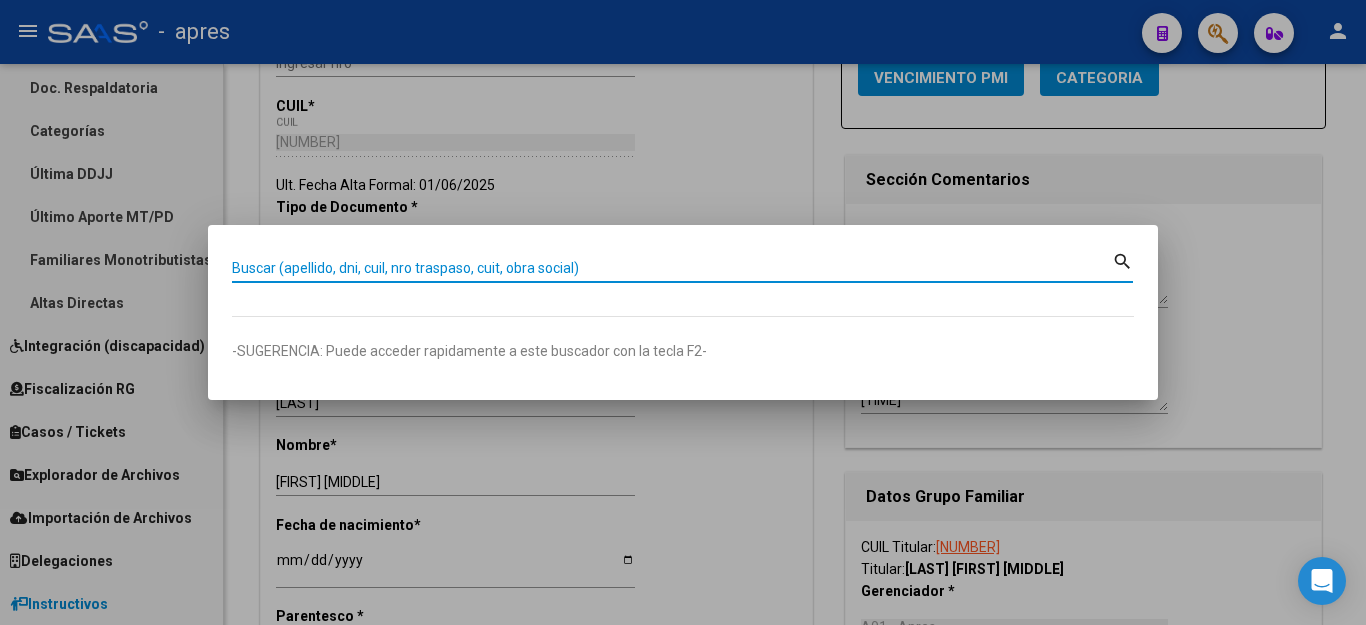 paste on "[NUMBER]" 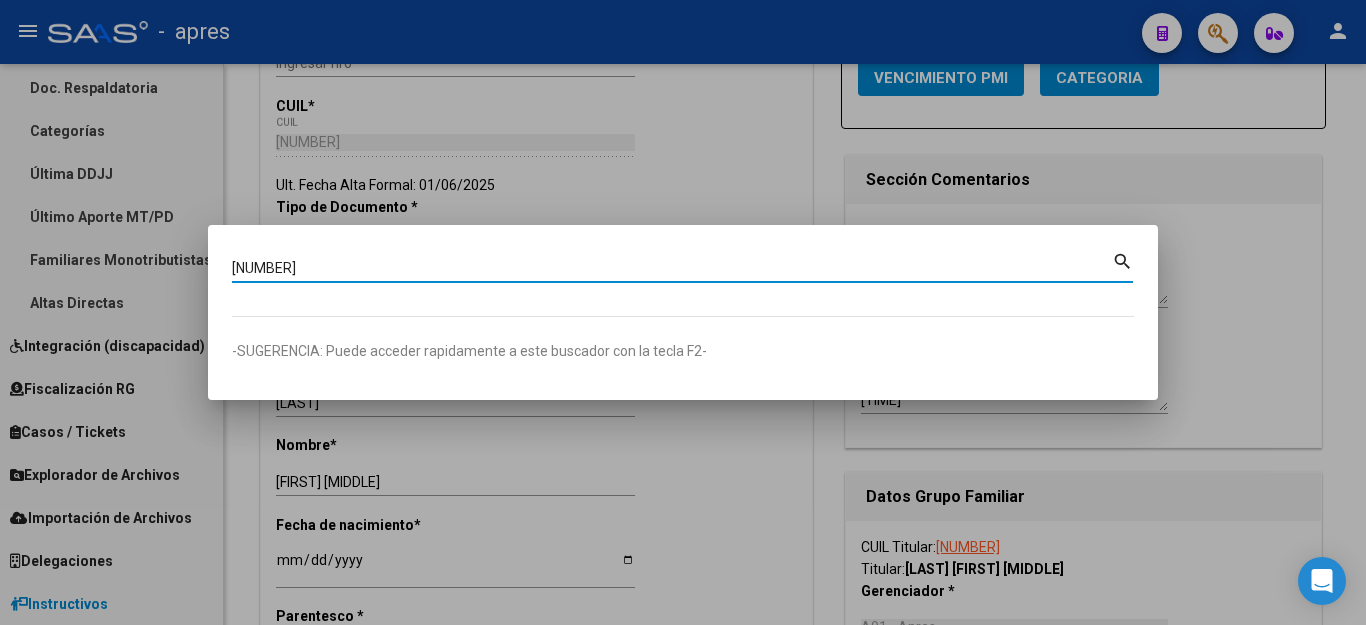 type on "[NUMBER]" 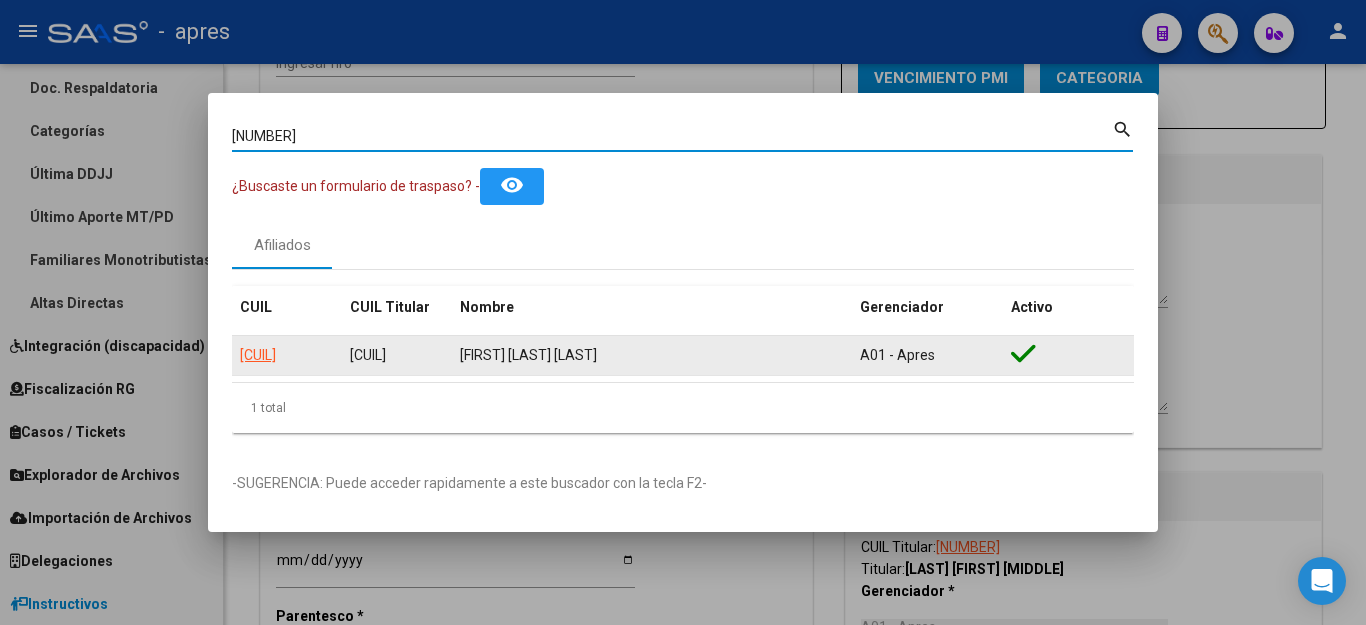 click on "[CUIL]" 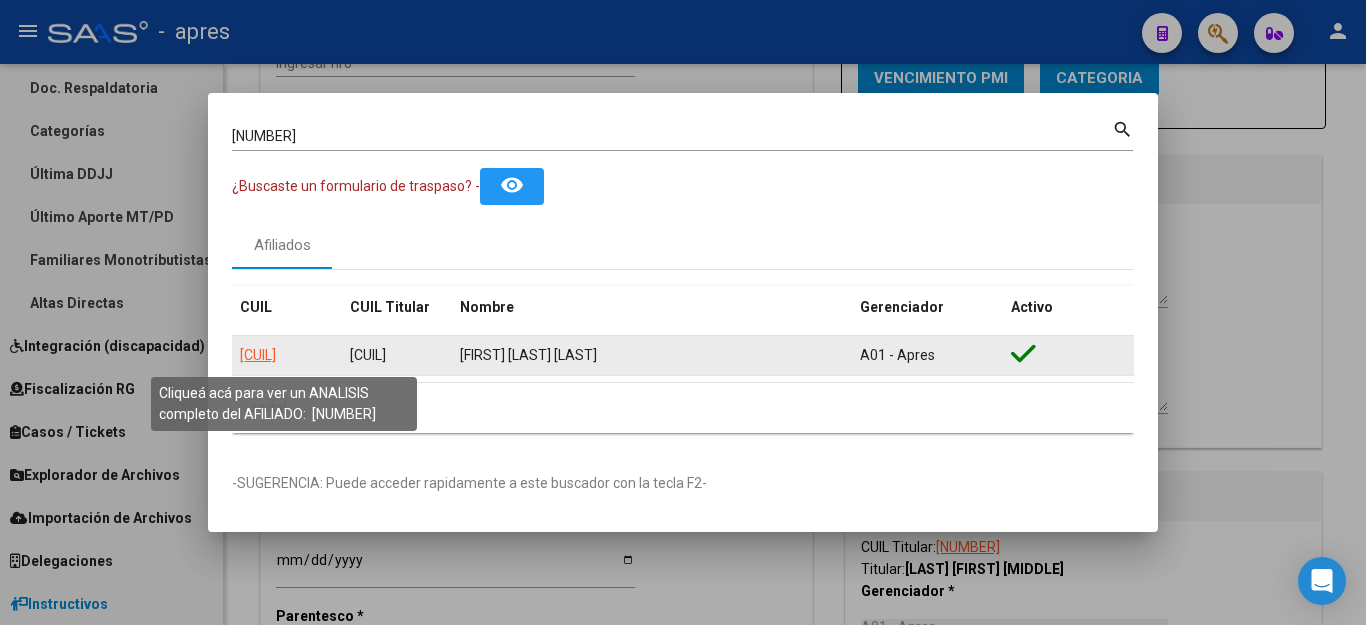 click on "[CUIL]" 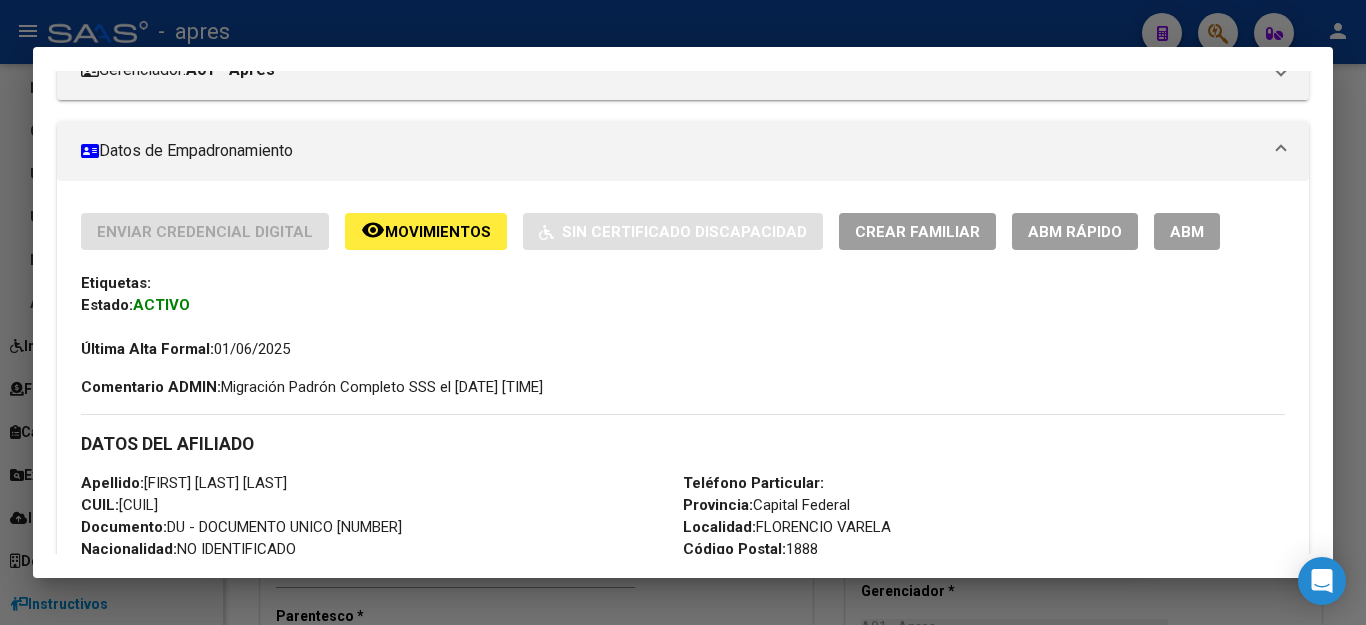 scroll, scrollTop: 400, scrollLeft: 0, axis: vertical 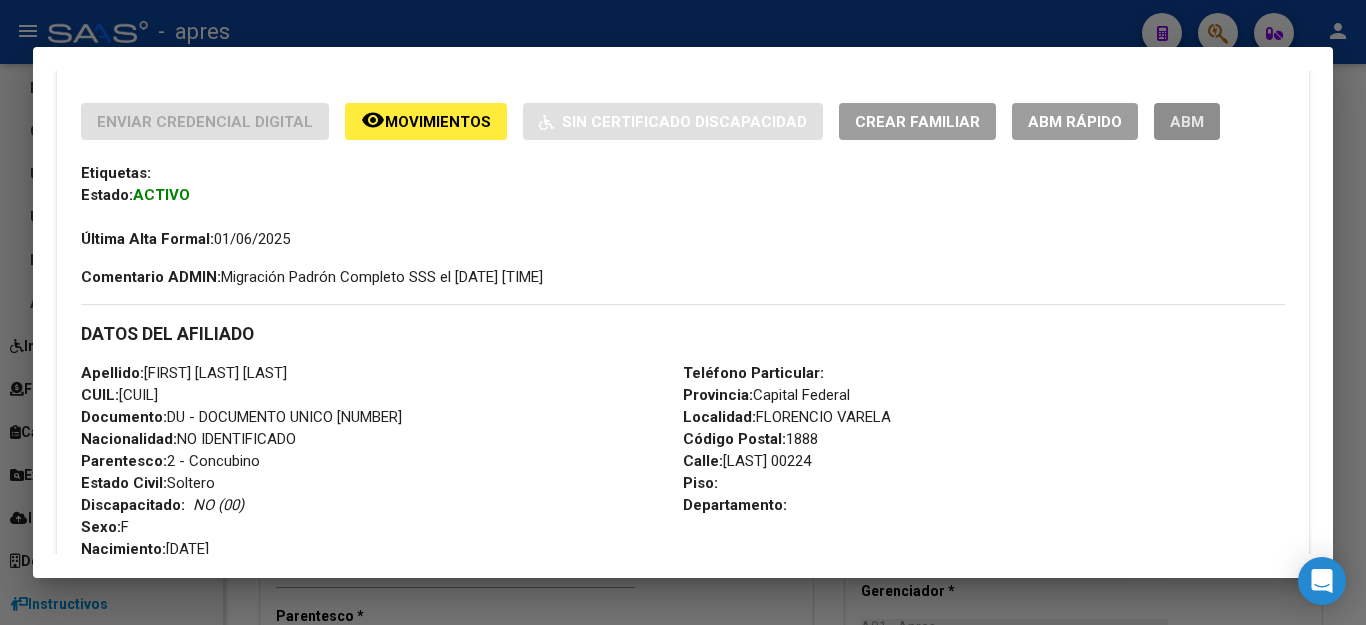 click on "ABM" at bounding box center [1187, 121] 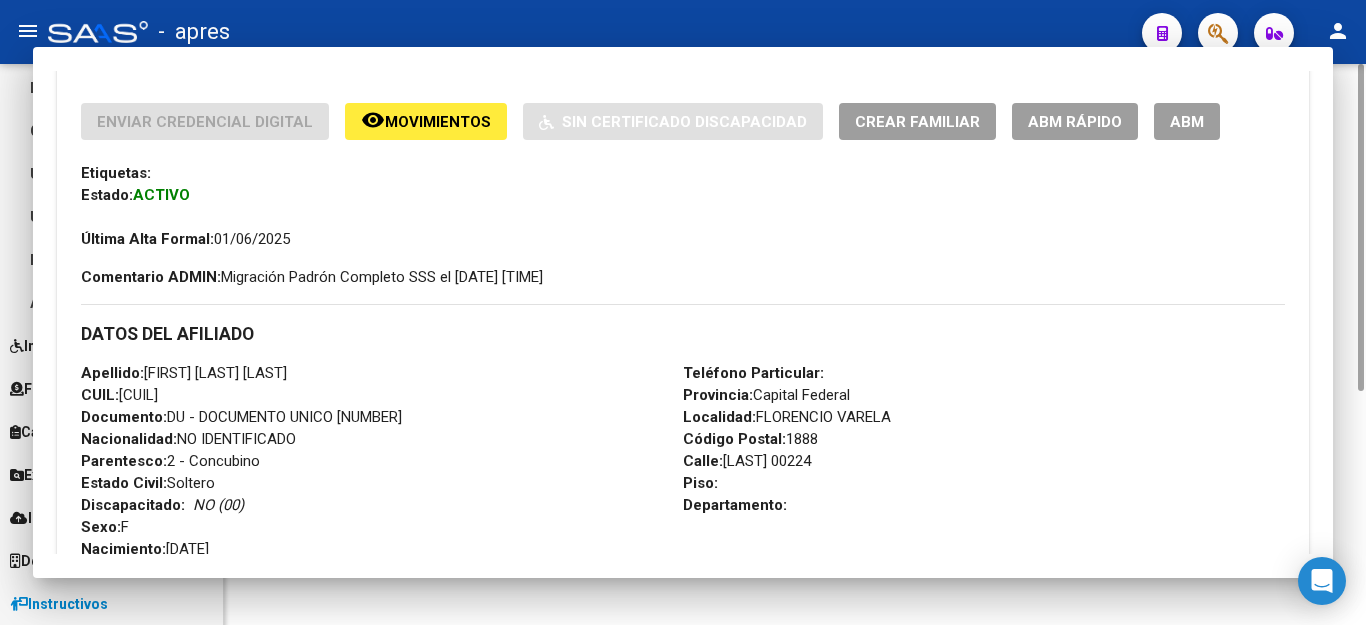 scroll, scrollTop: 0, scrollLeft: 0, axis: both 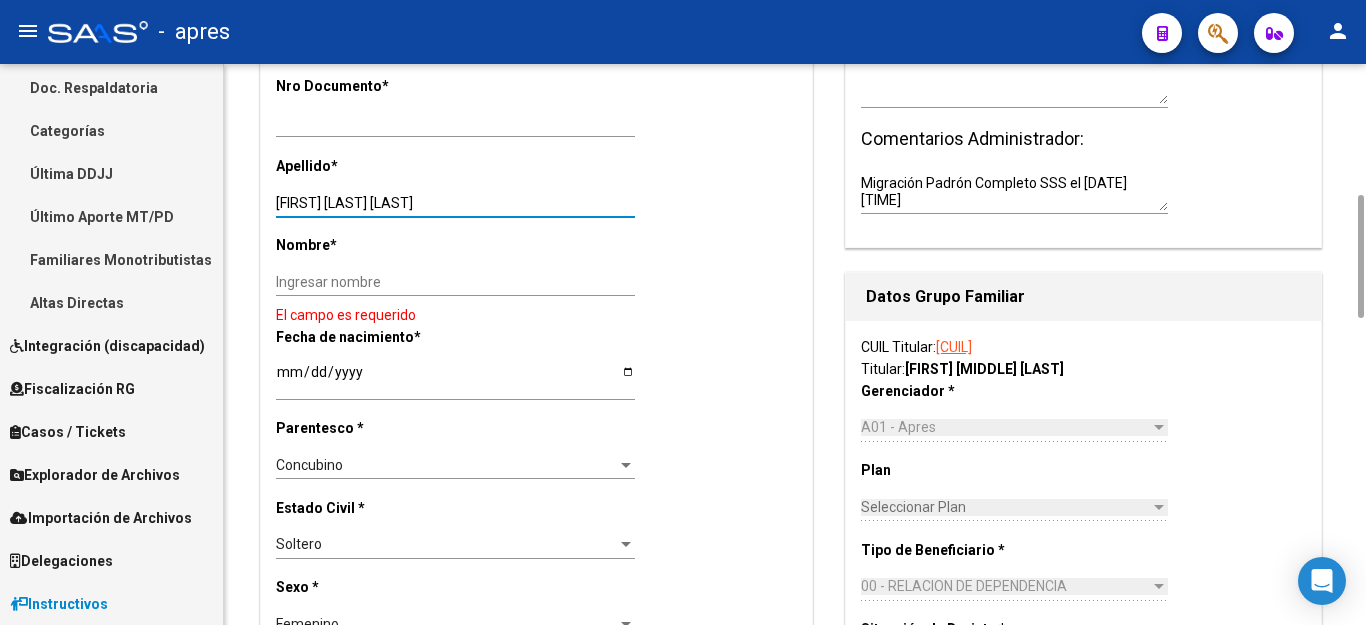 drag, startPoint x: 341, startPoint y: 199, endPoint x: 611, endPoint y: 212, distance: 270.31277 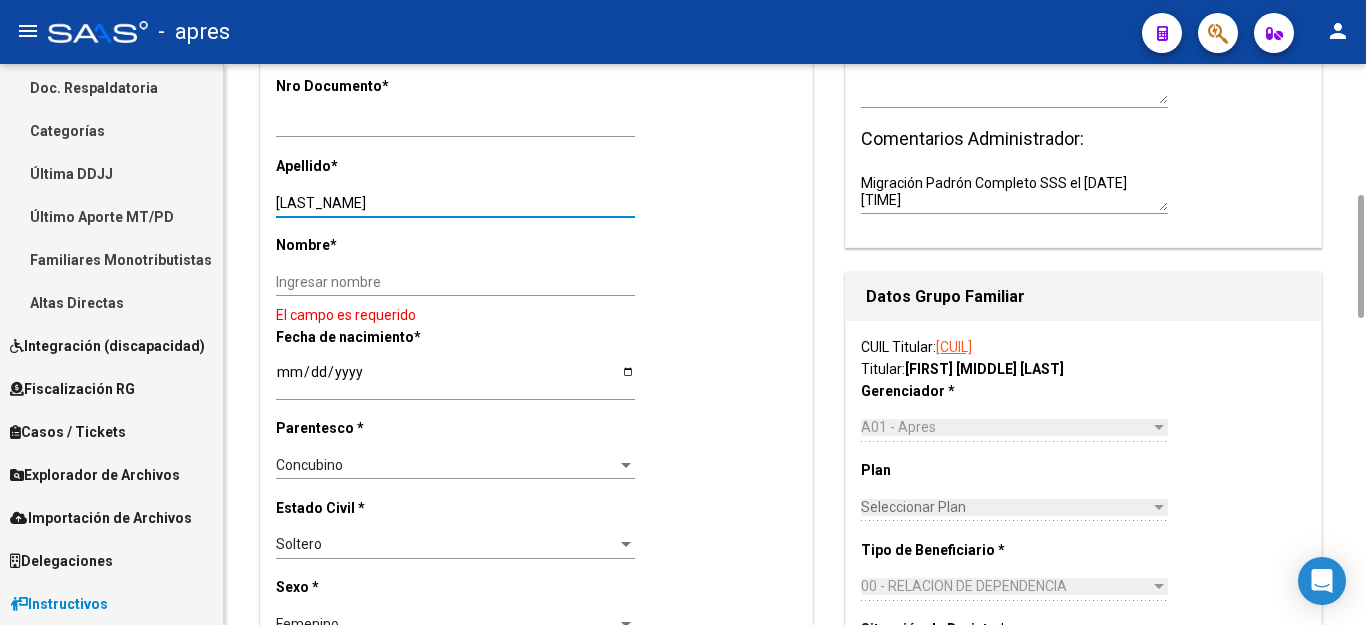 type on "[LAST_NAME]" 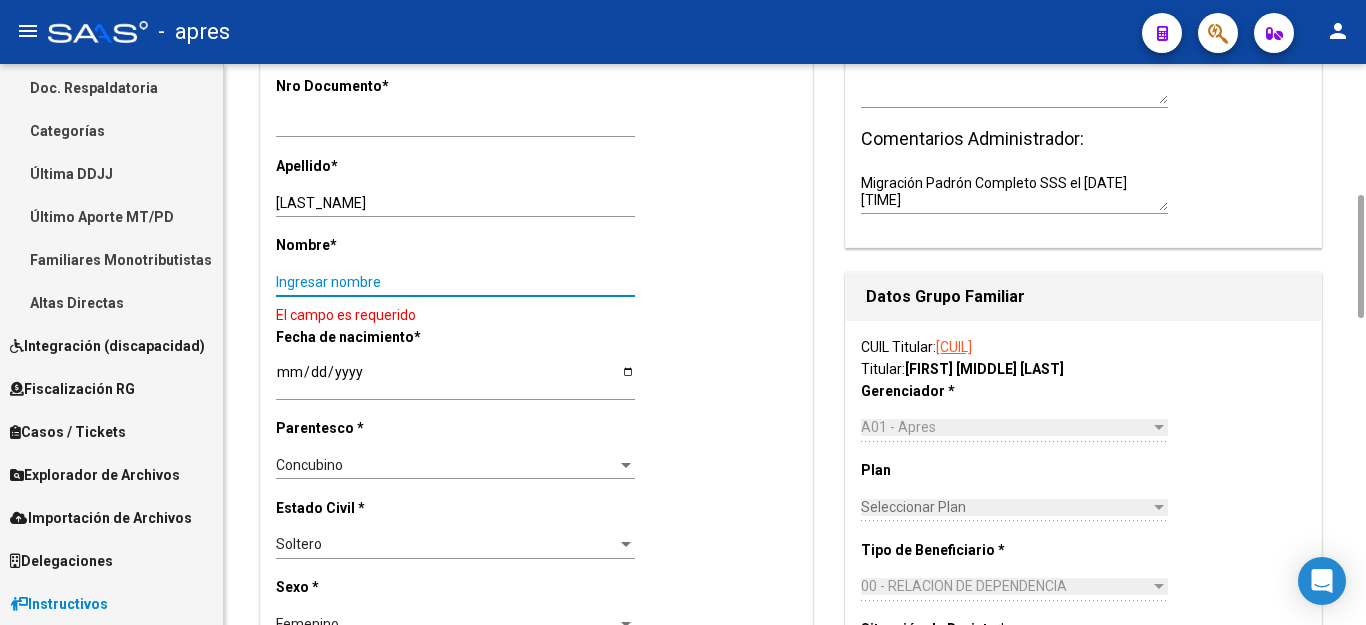 paste on "[FIRST] [MIDDLE]" 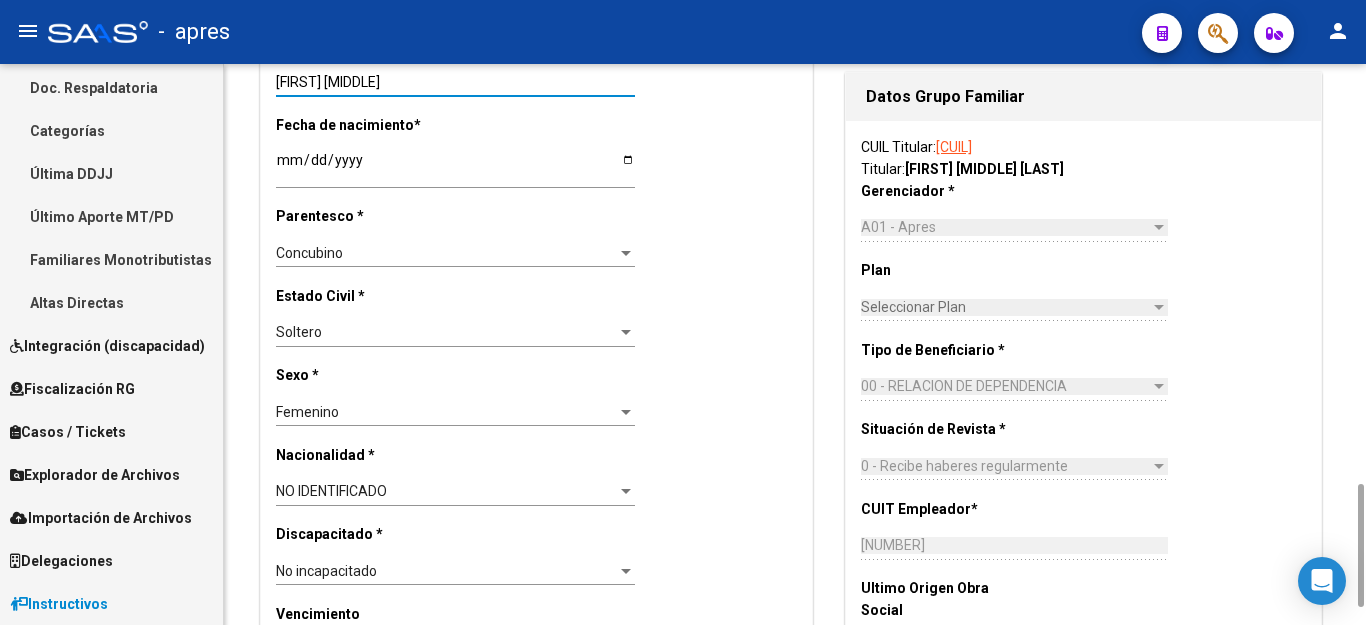 scroll, scrollTop: 1000, scrollLeft: 0, axis: vertical 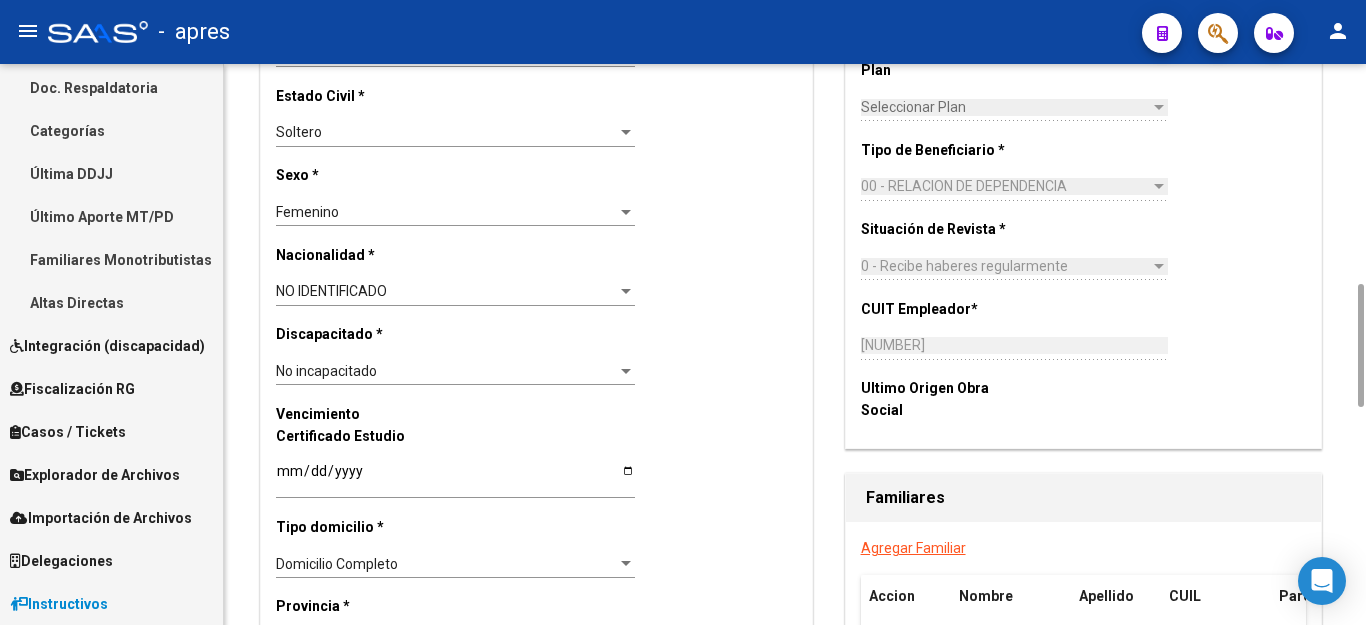 type on "[FIRST] [MIDDLE]" 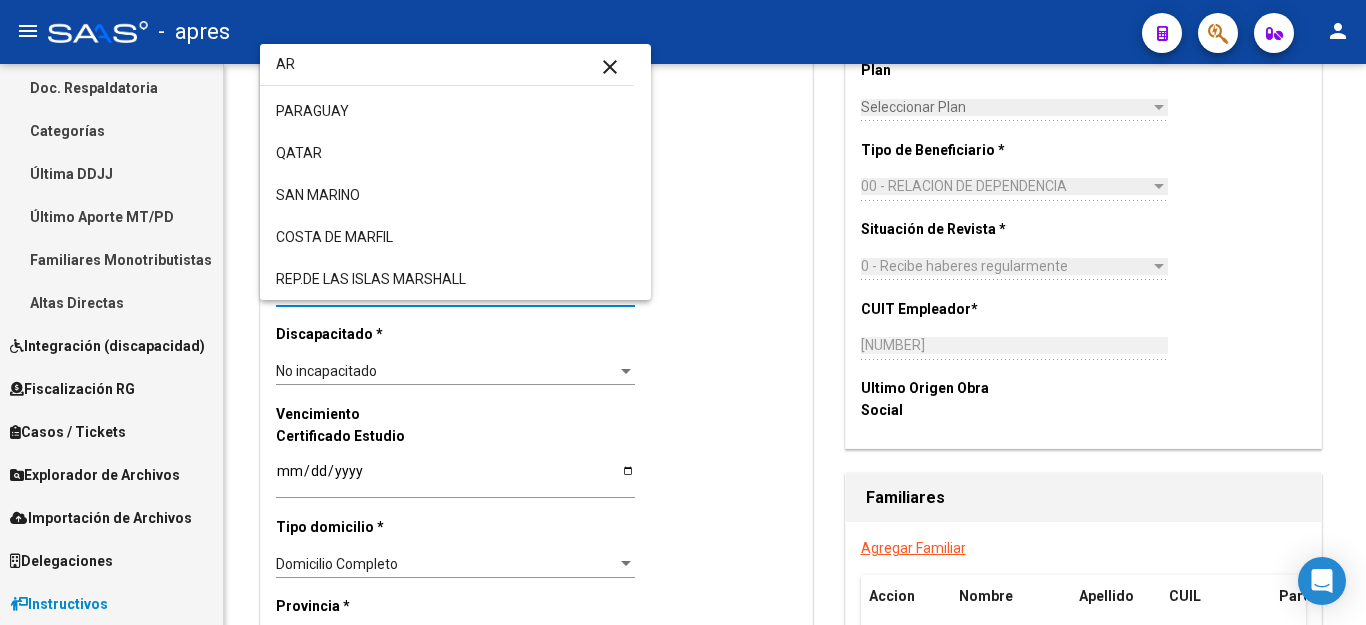 scroll, scrollTop: 0, scrollLeft: 0, axis: both 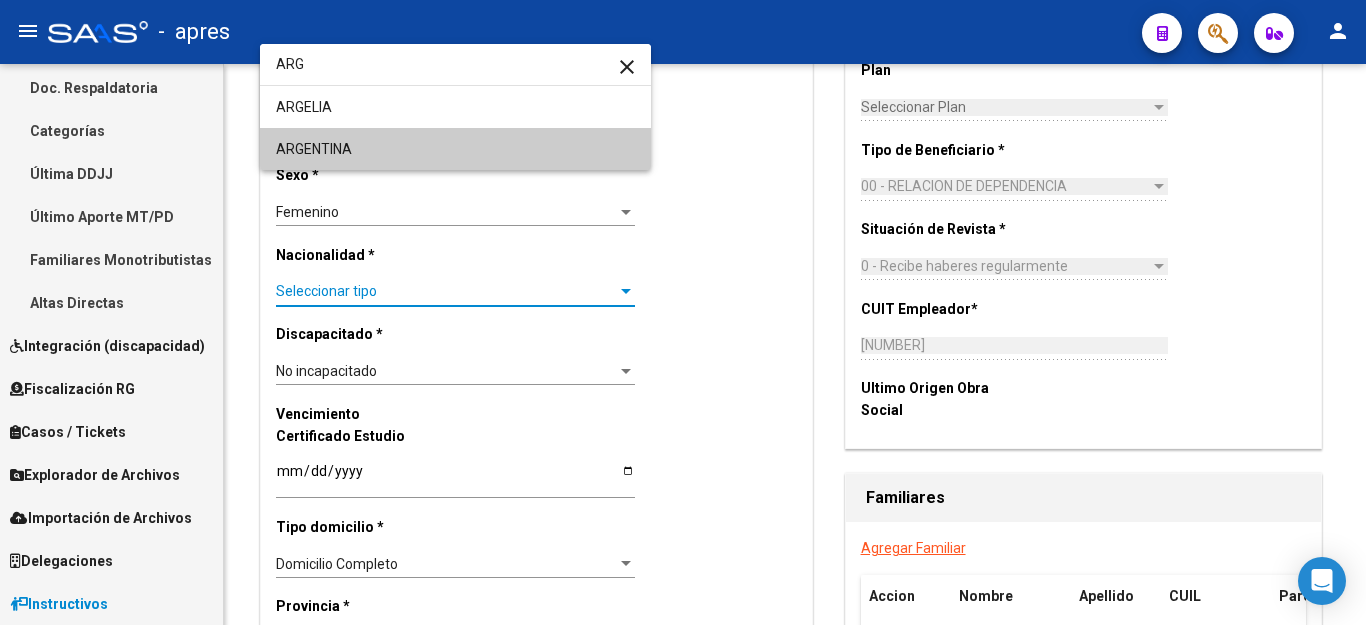 type on "ARG" 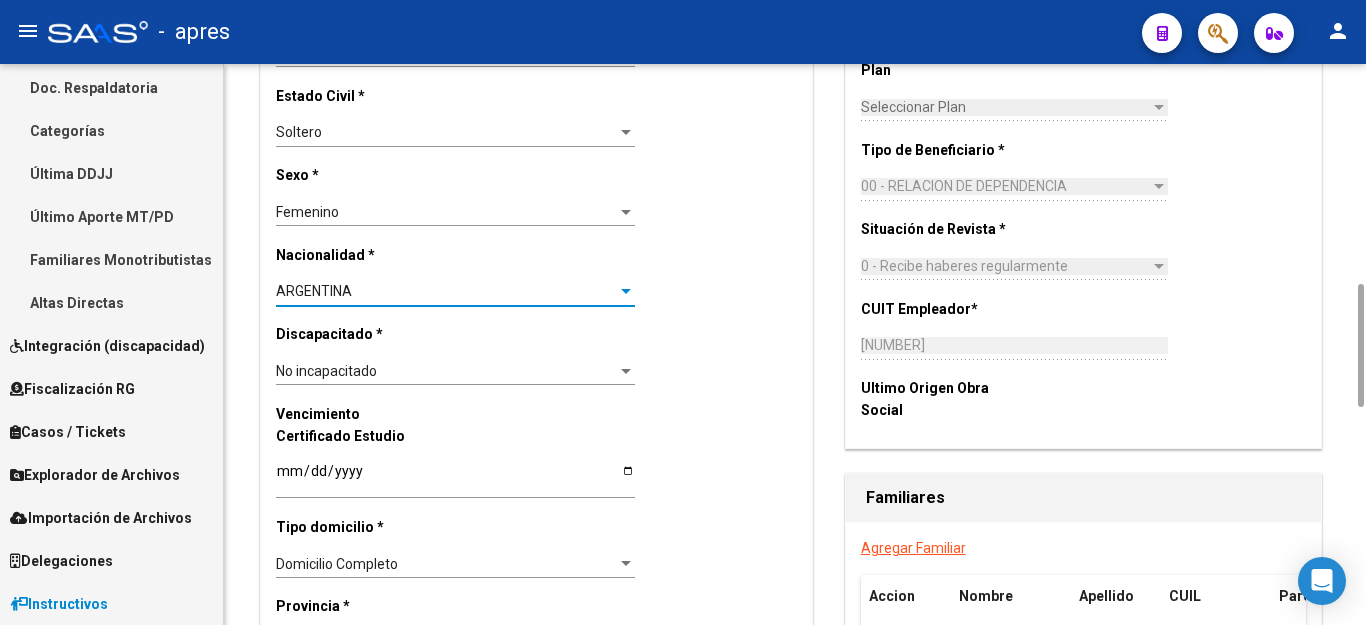 scroll, scrollTop: 1200, scrollLeft: 0, axis: vertical 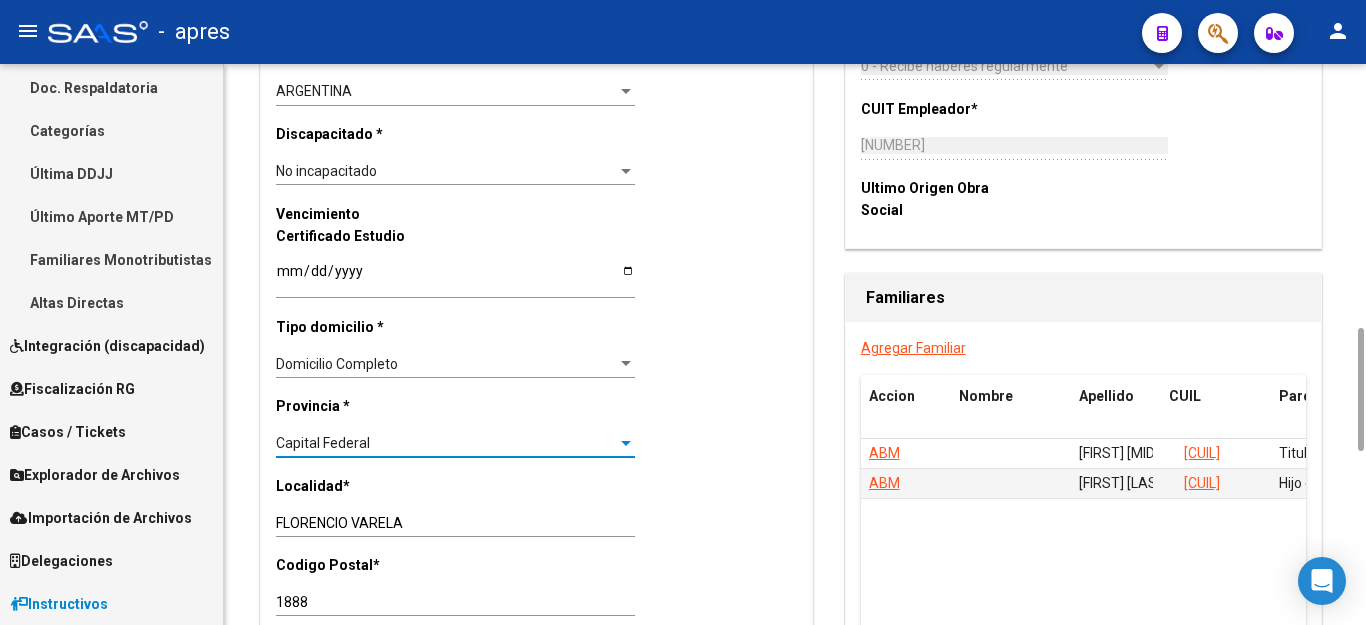 click on "Capital Federal" at bounding box center (446, 443) 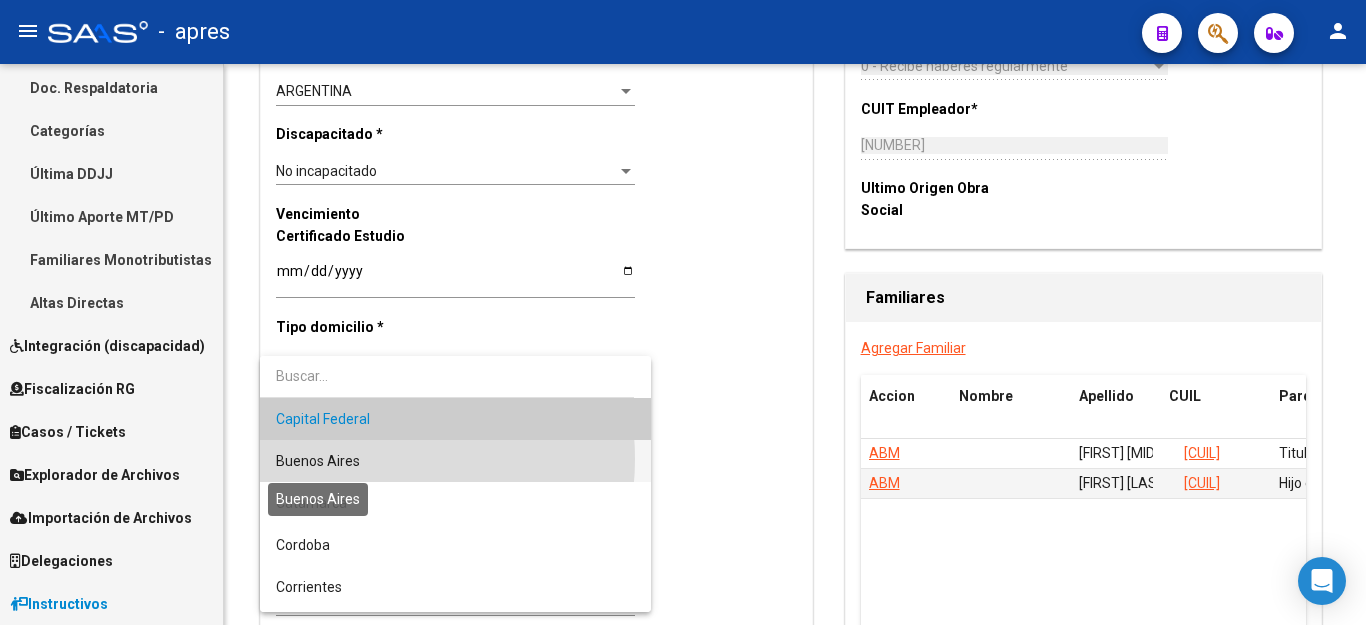click on "Buenos Aires" at bounding box center (318, 461) 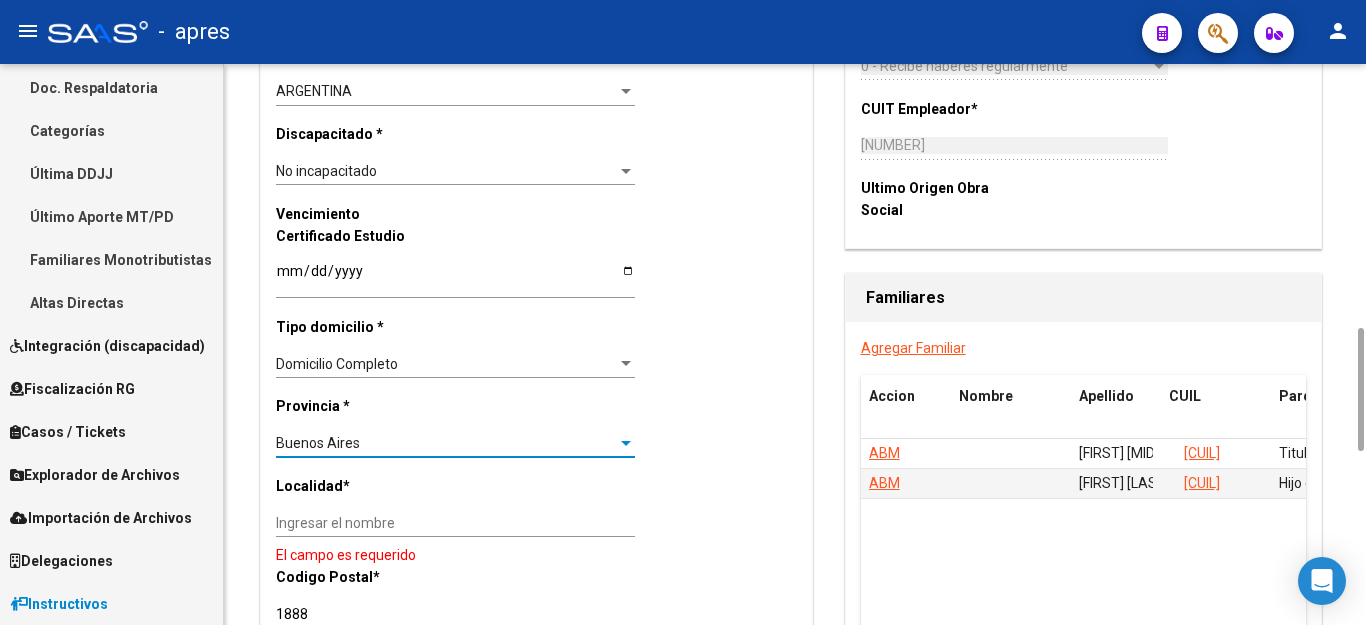 scroll, scrollTop: 1400, scrollLeft: 0, axis: vertical 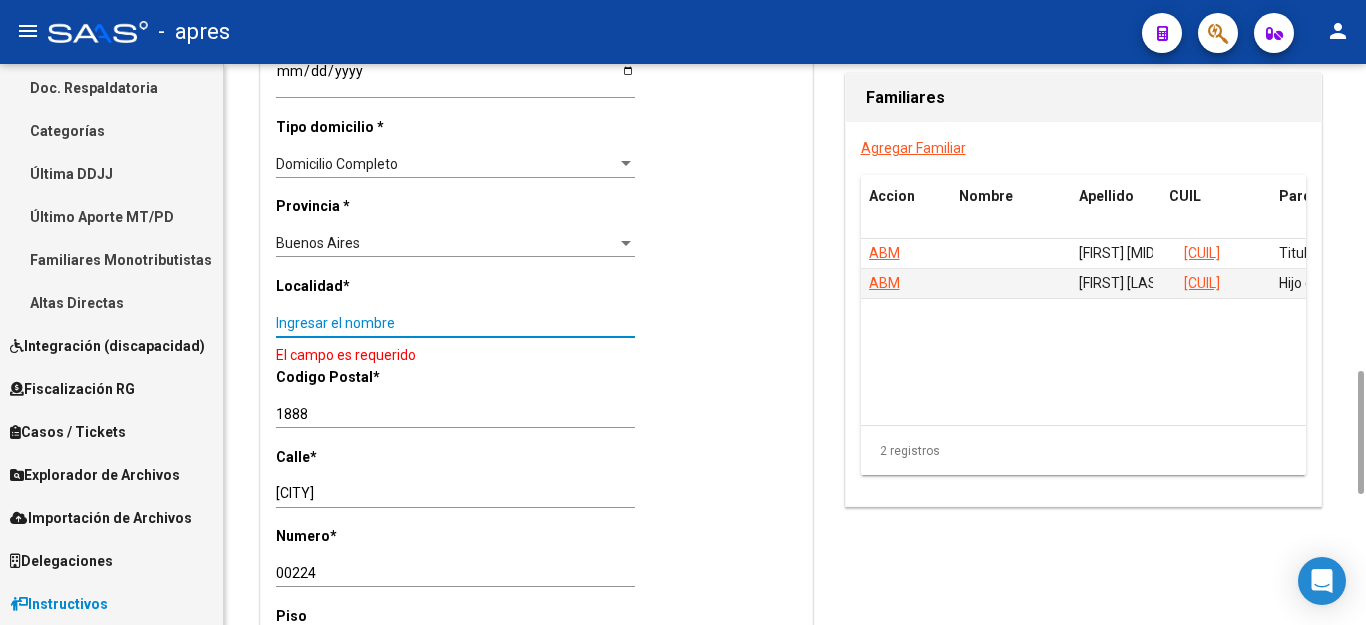 click on "Ingresar el nombre" at bounding box center [455, 323] 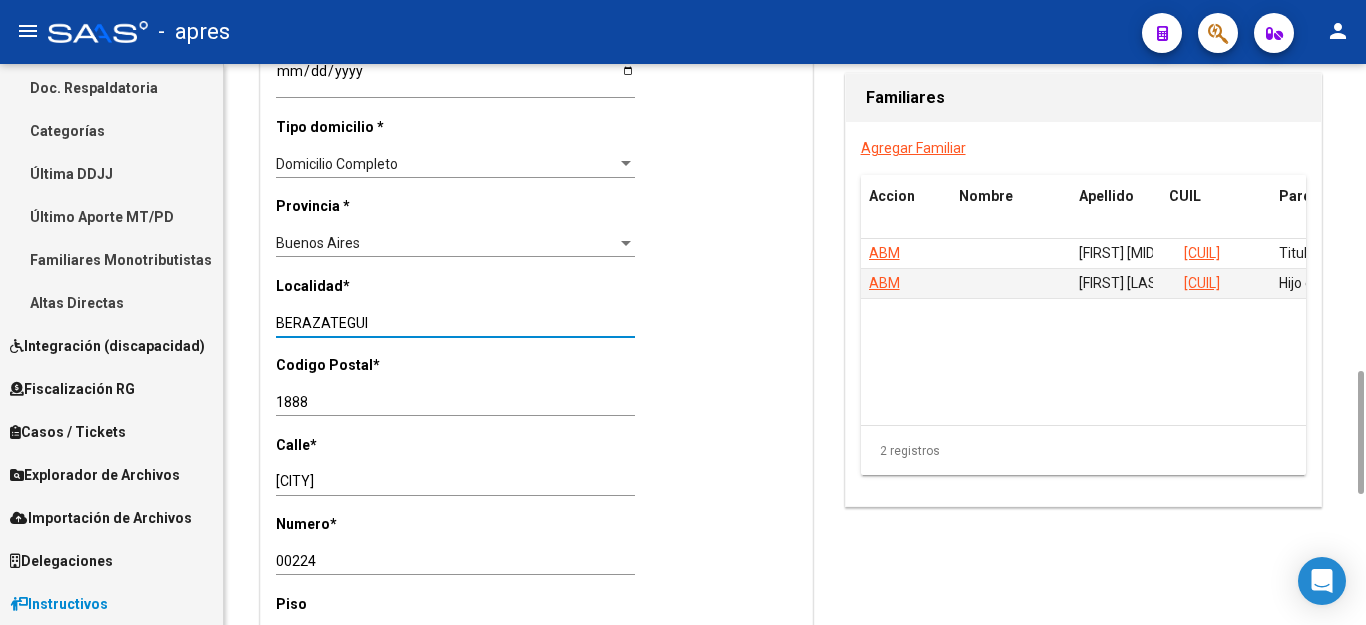 type on "BERAZATEGUI" 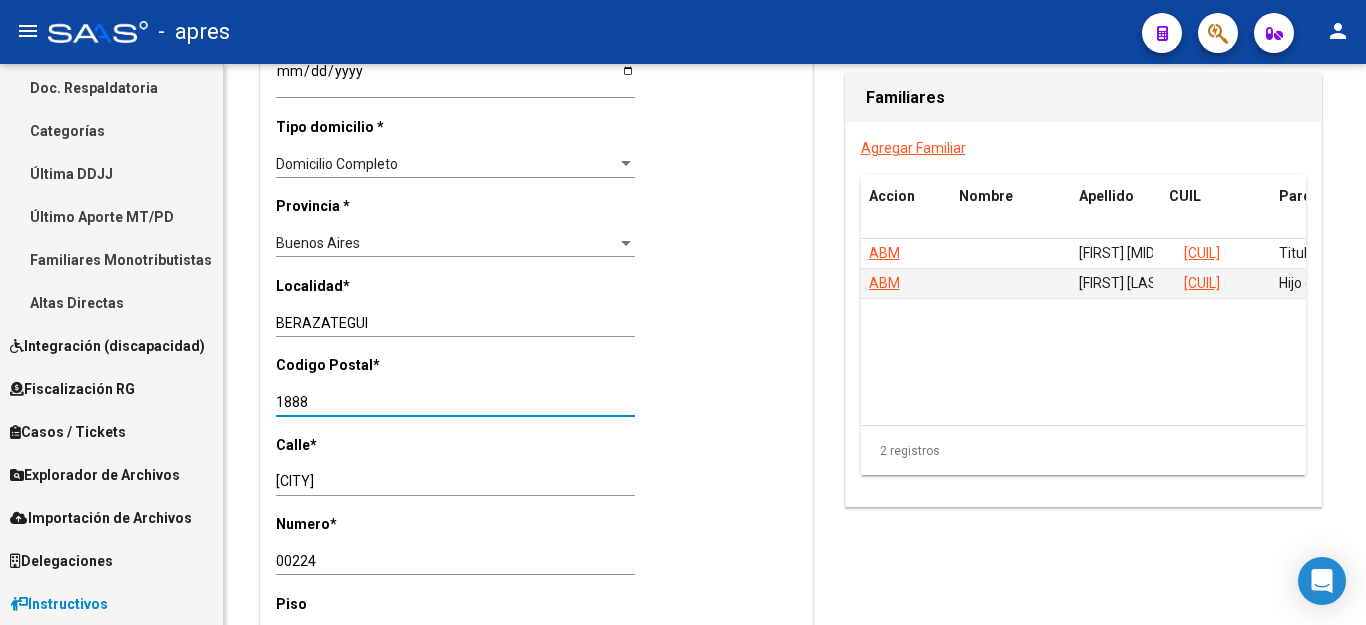 drag, startPoint x: 350, startPoint y: 377, endPoint x: 0, endPoint y: 353, distance: 350.8219 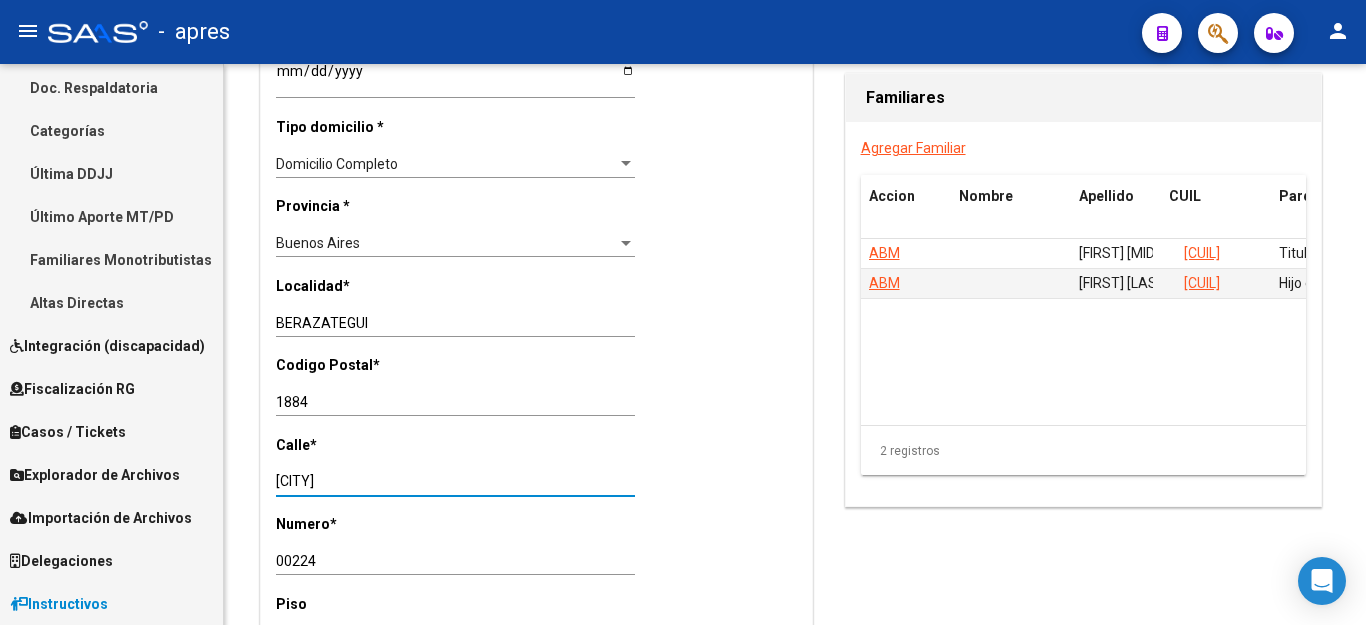 drag, startPoint x: 423, startPoint y: 449, endPoint x: 51, endPoint y: 458, distance: 372.10886 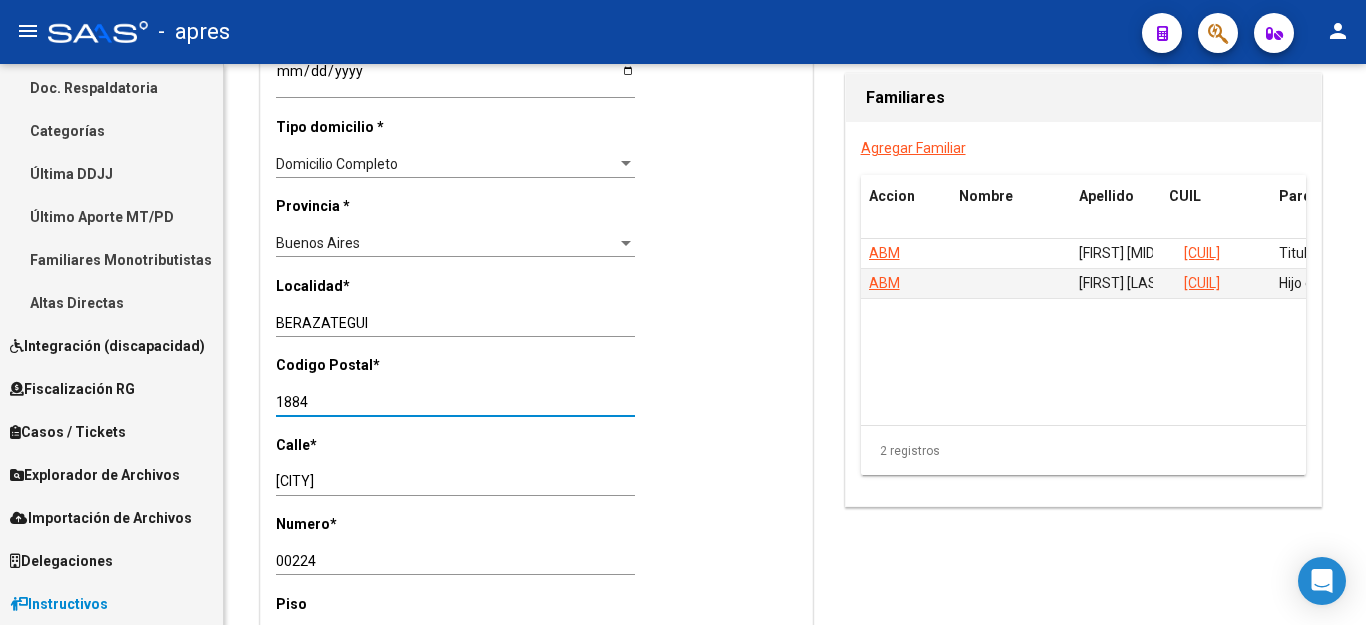 drag, startPoint x: 345, startPoint y: 379, endPoint x: 0, endPoint y: 309, distance: 352.02982 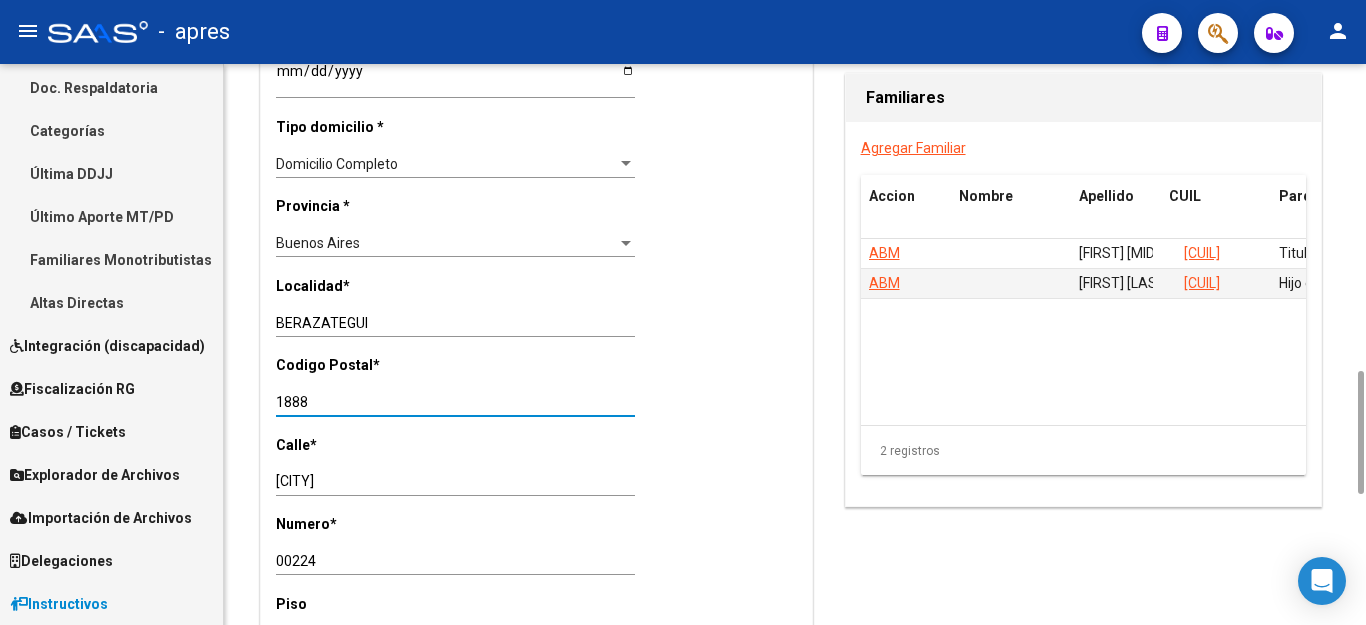 type on "1888" 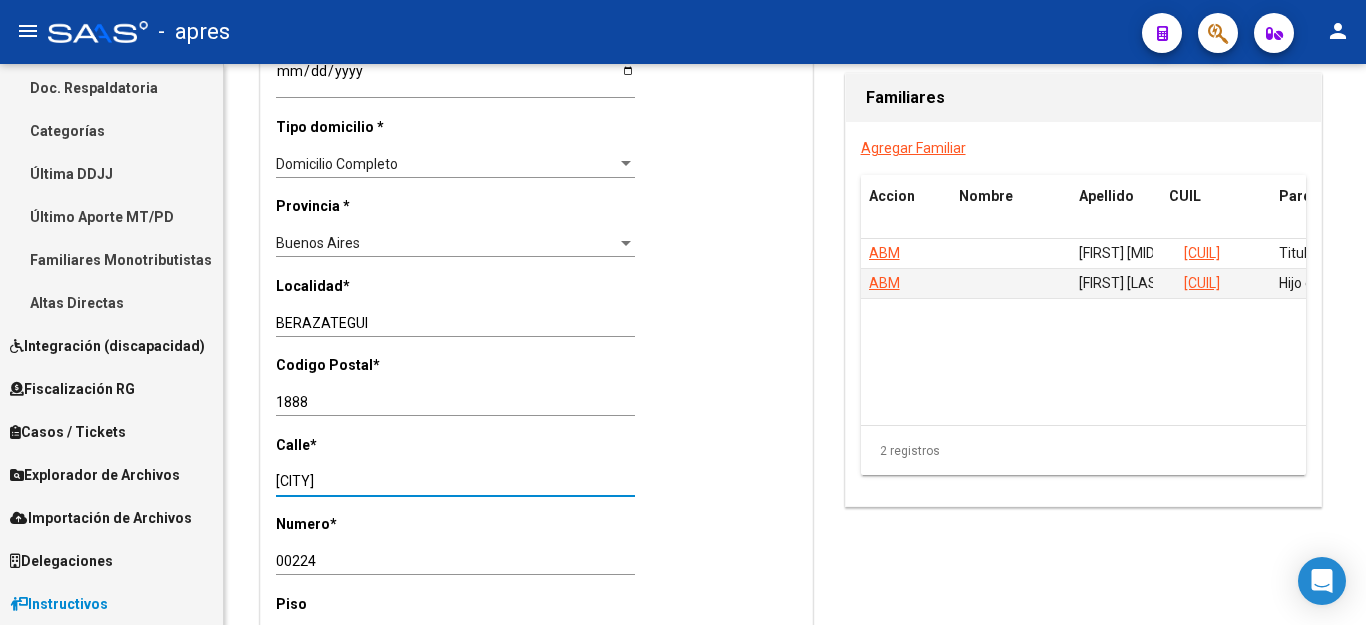 drag, startPoint x: 402, startPoint y: 453, endPoint x: 17, endPoint y: 454, distance: 385.0013 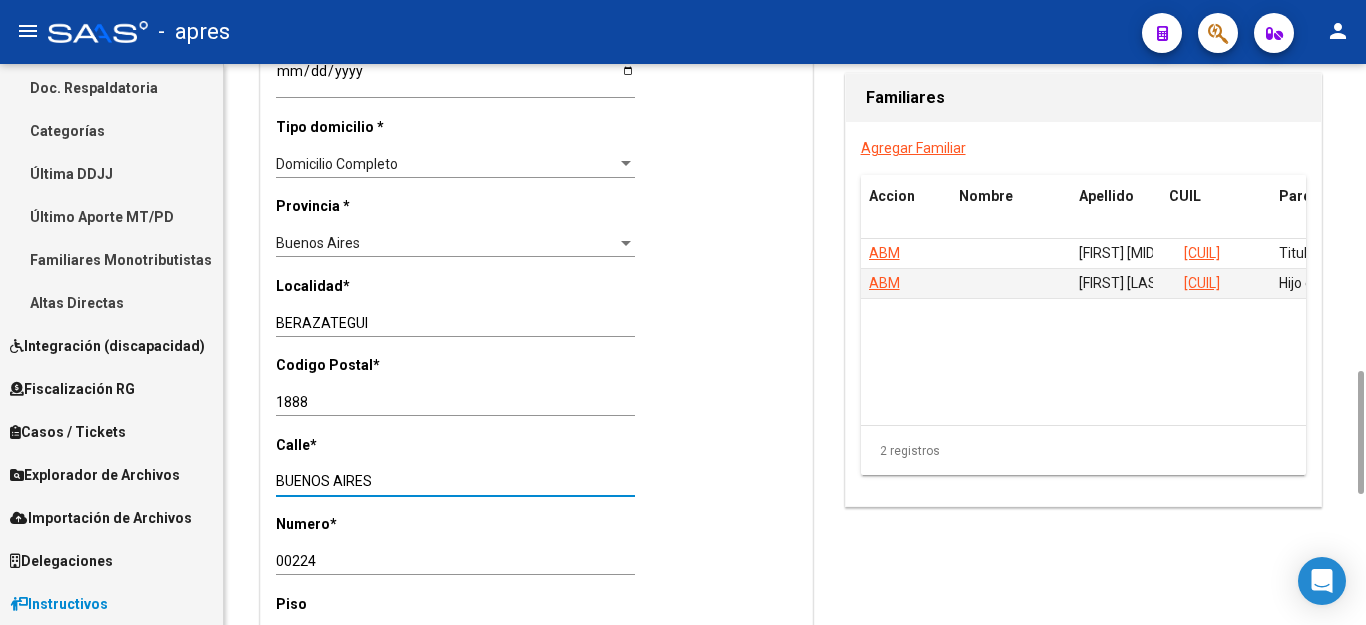 type on "BUENOS AIRES" 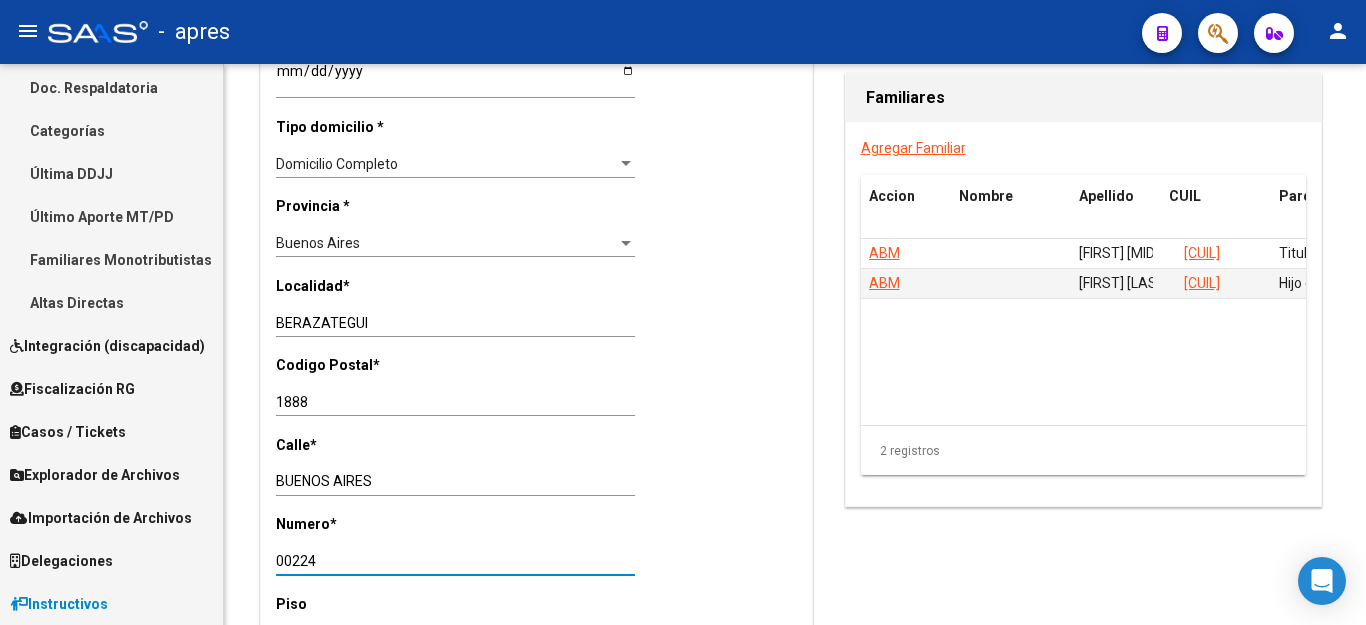 drag, startPoint x: 333, startPoint y: 530, endPoint x: 0, endPoint y: 531, distance: 333.0015 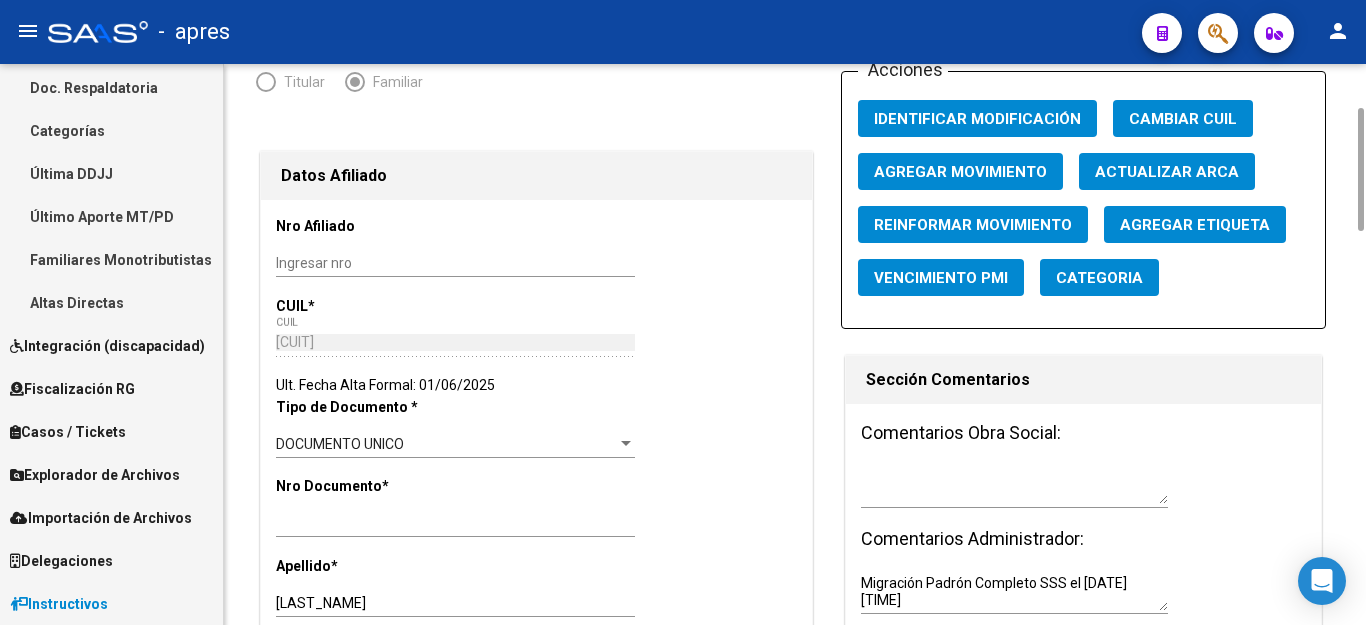 scroll, scrollTop: 0, scrollLeft: 0, axis: both 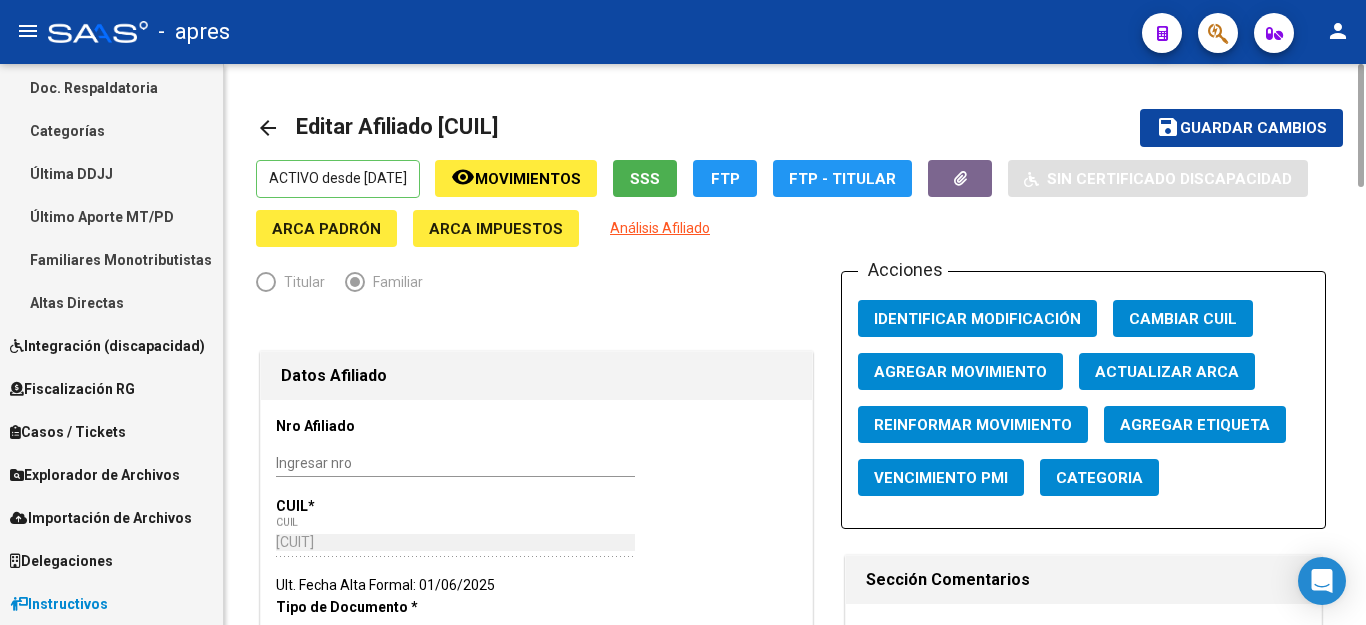 type on "2669" 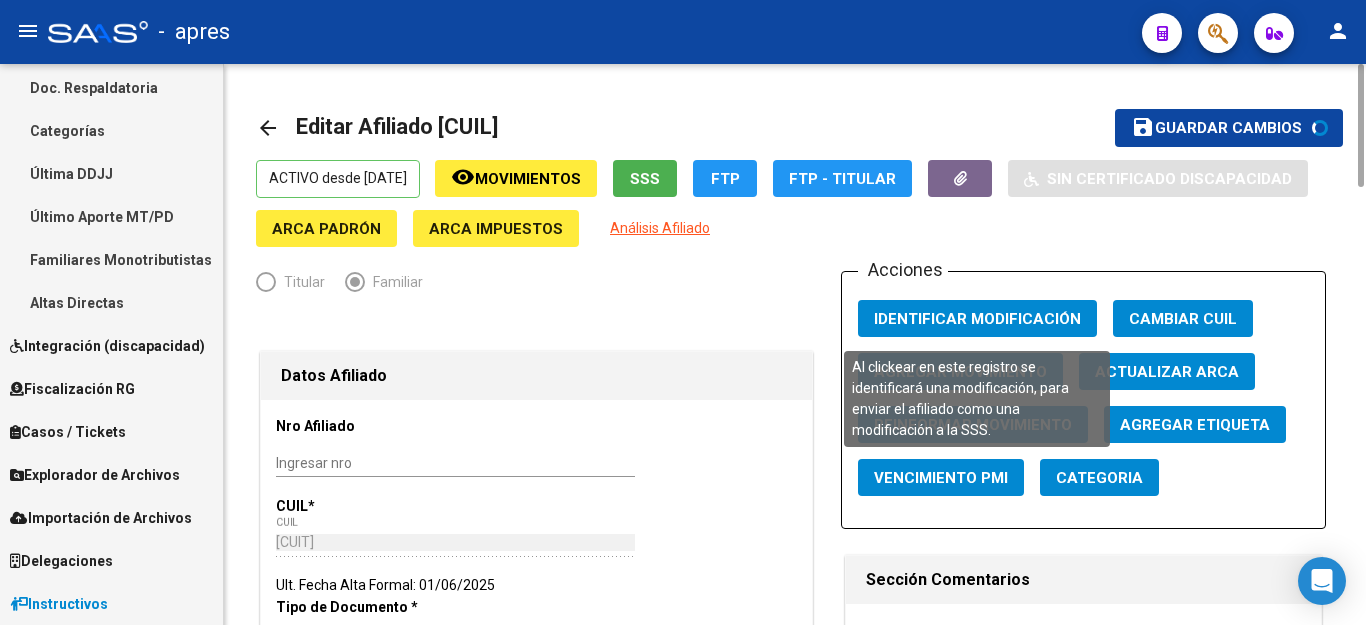 click on "Identificar Modificación" 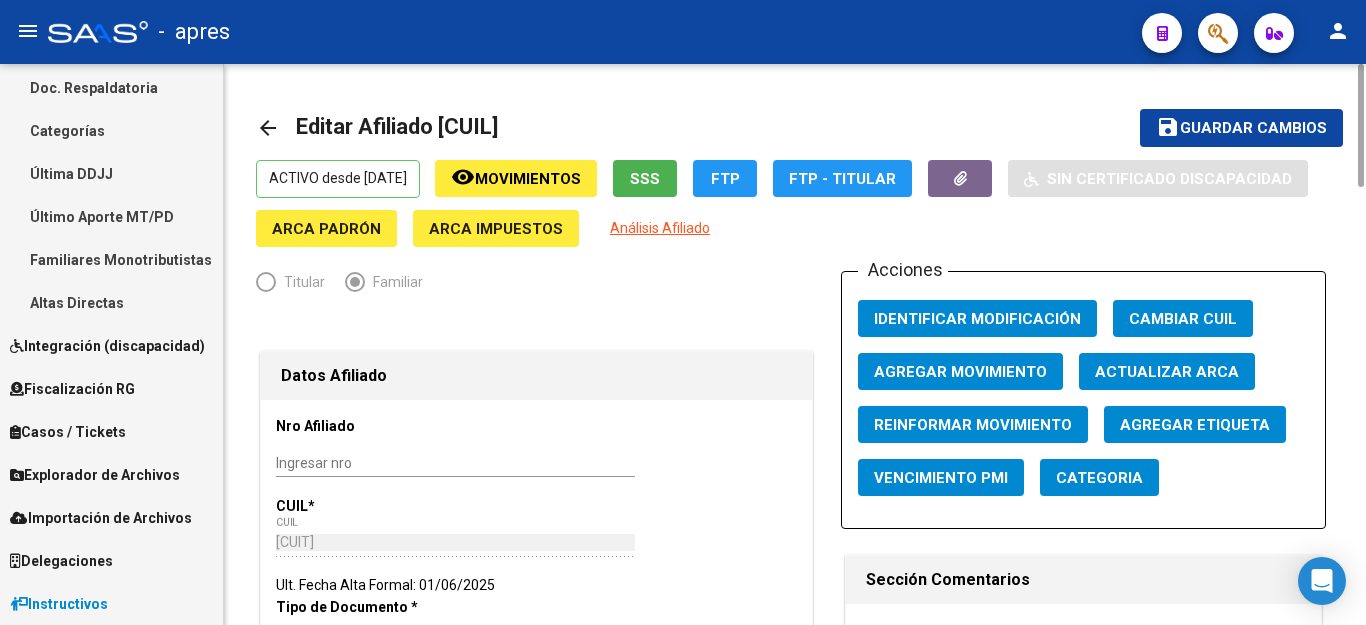 scroll, scrollTop: 200, scrollLeft: 0, axis: vertical 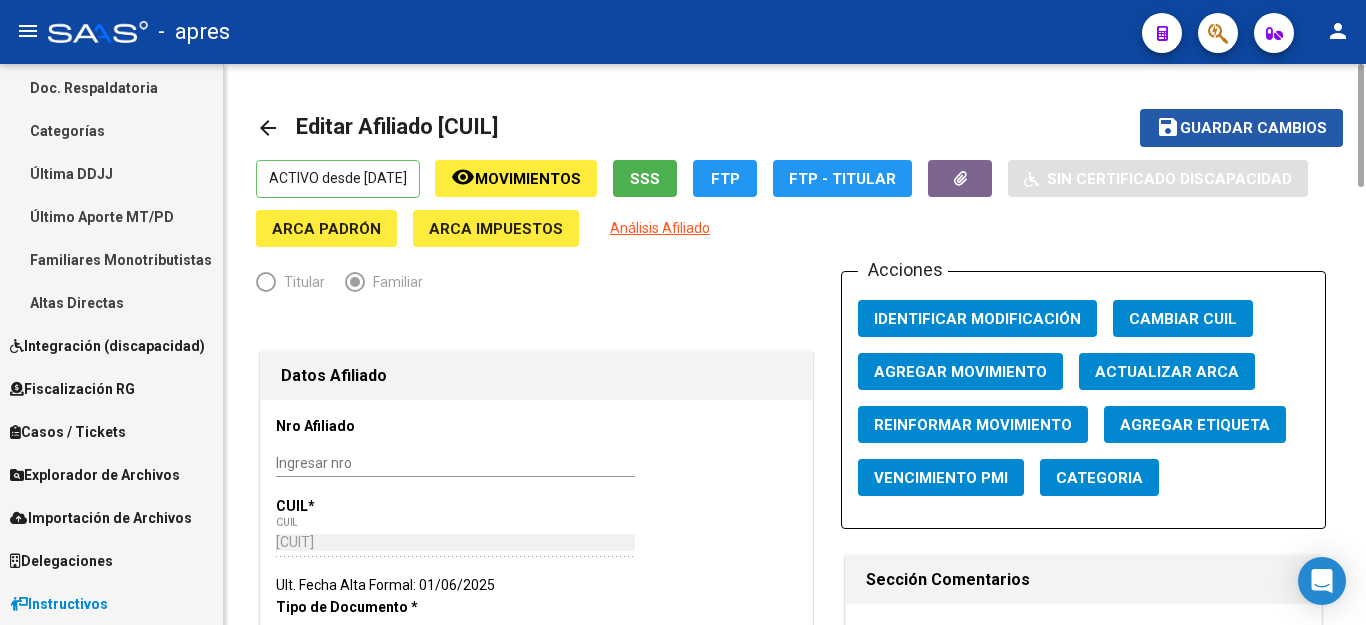 click on "save Guardar cambios" 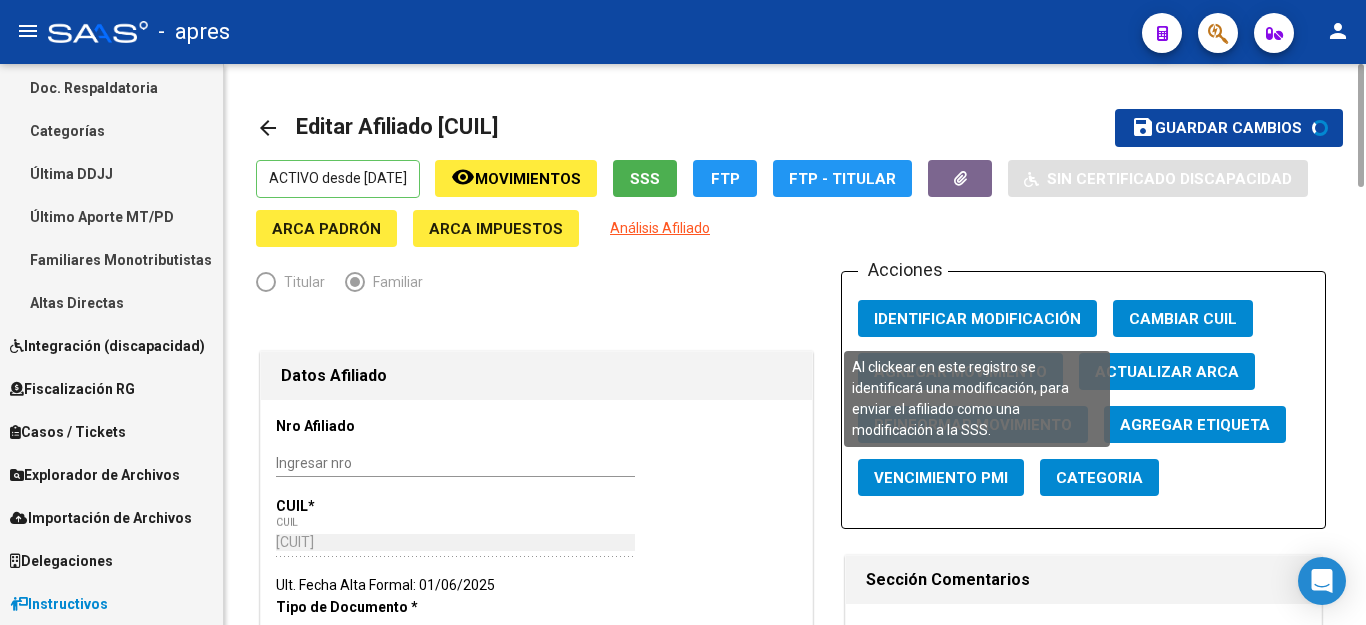 click on "Identificar Modificación" 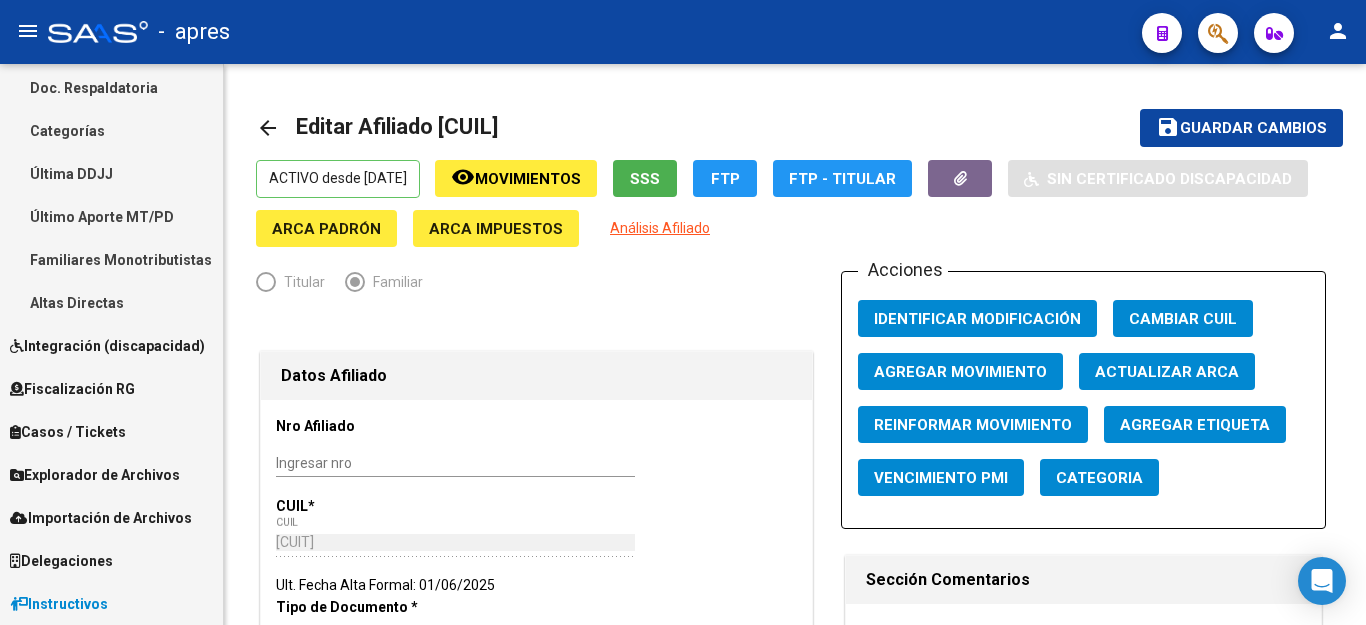 click 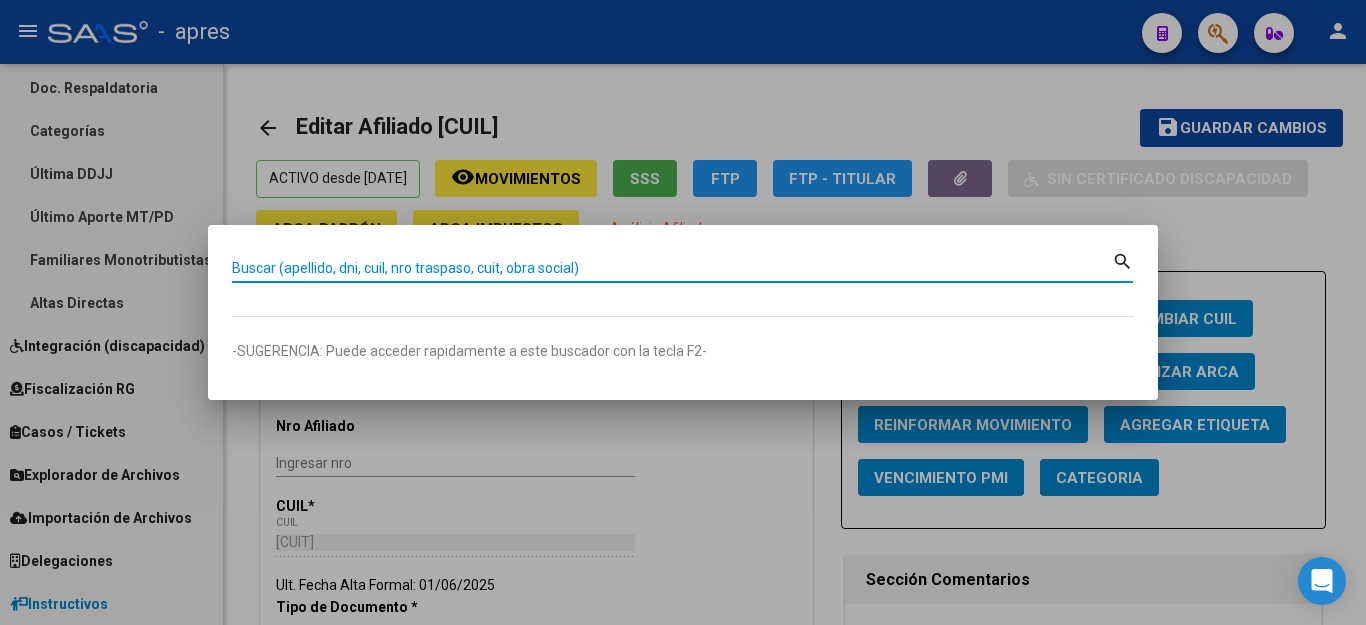 paste on "[CUIL]" 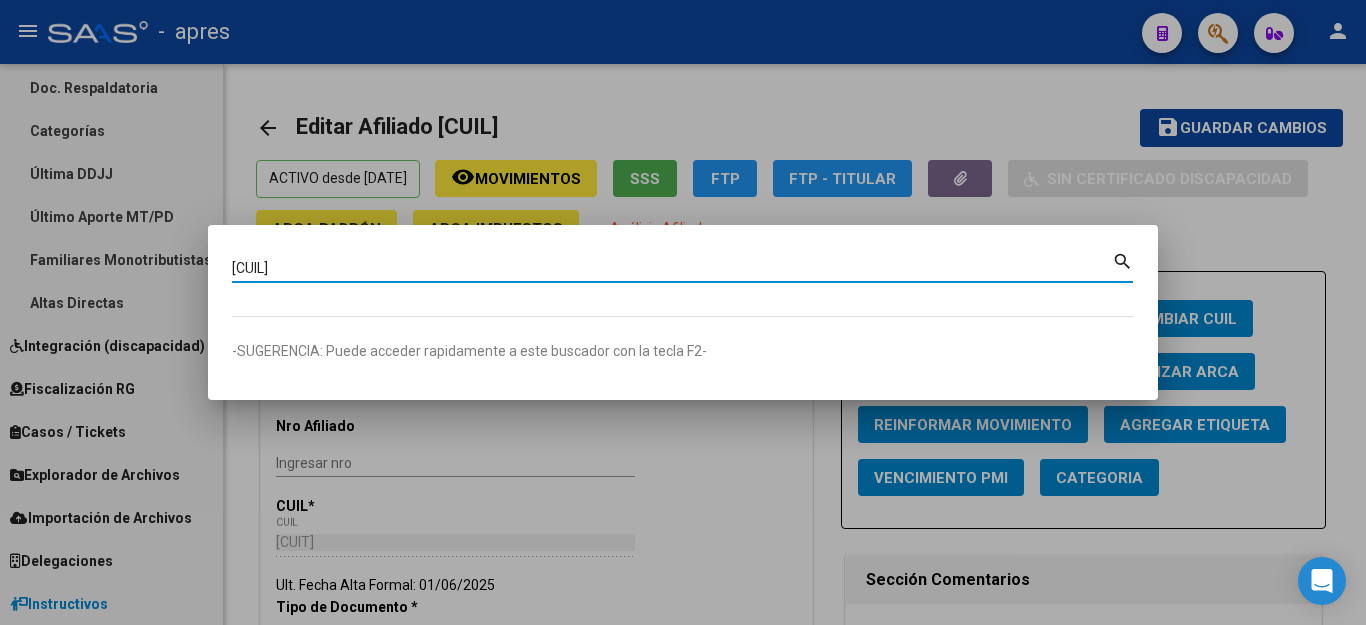 type on "[CUIL]" 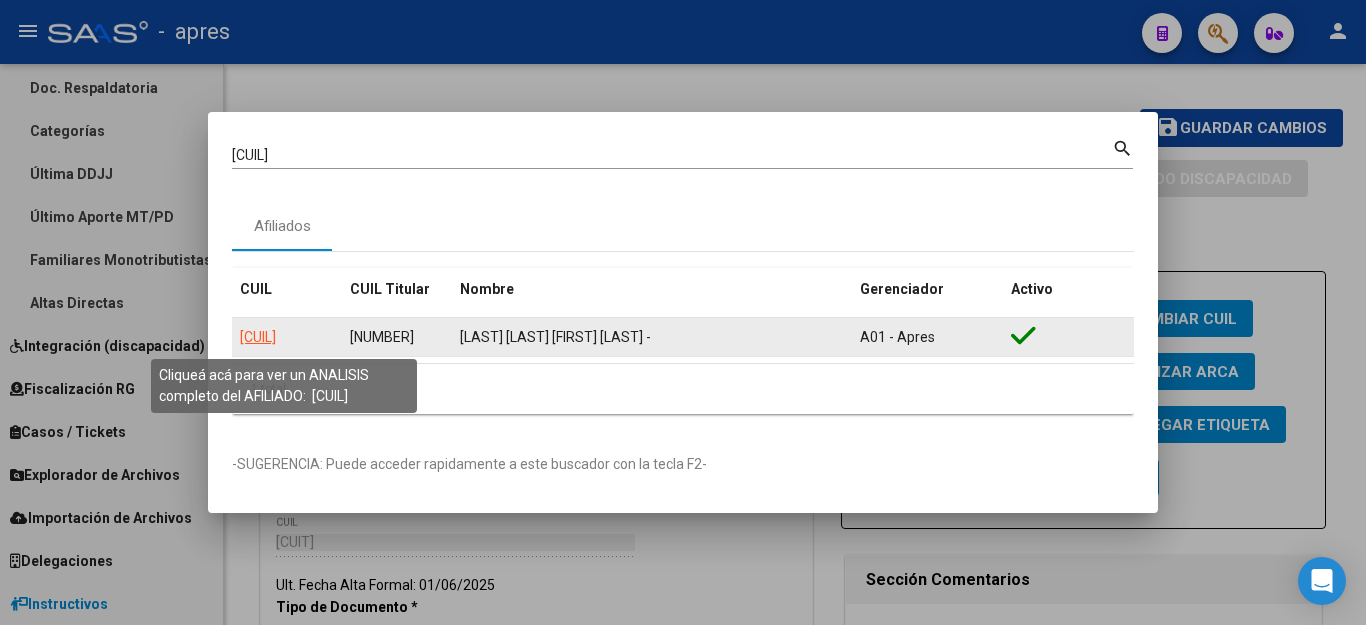 click on "[CUIL]" 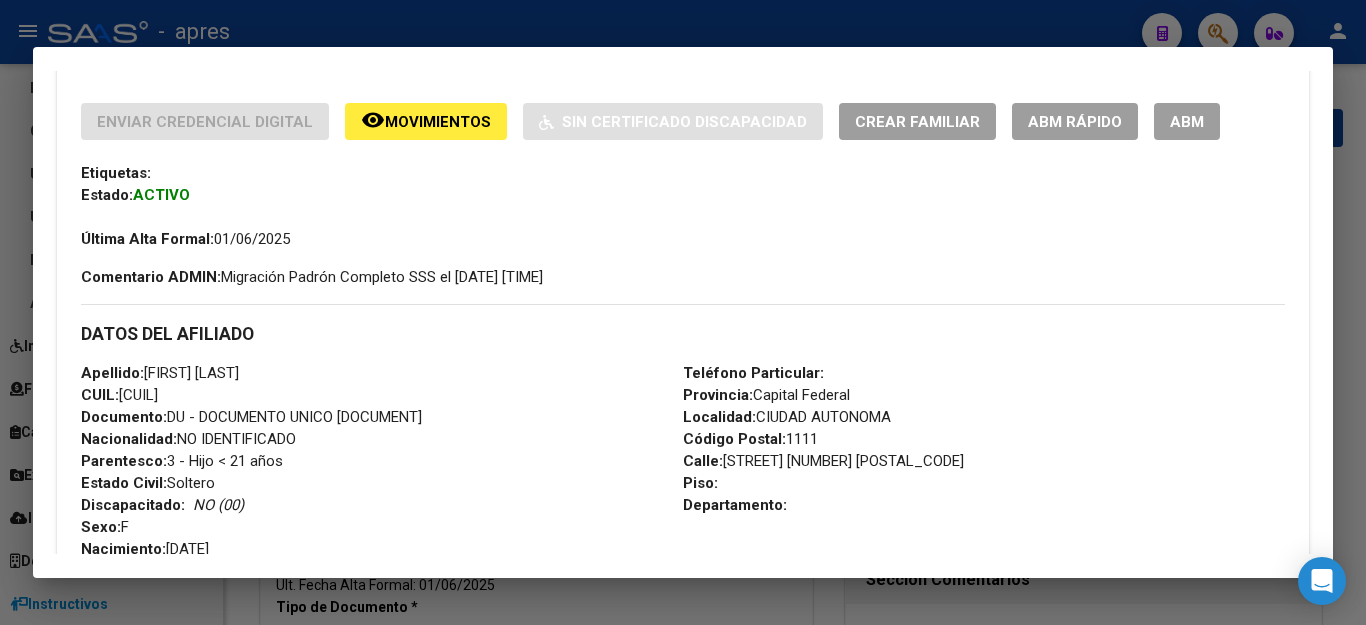 scroll, scrollTop: 500, scrollLeft: 0, axis: vertical 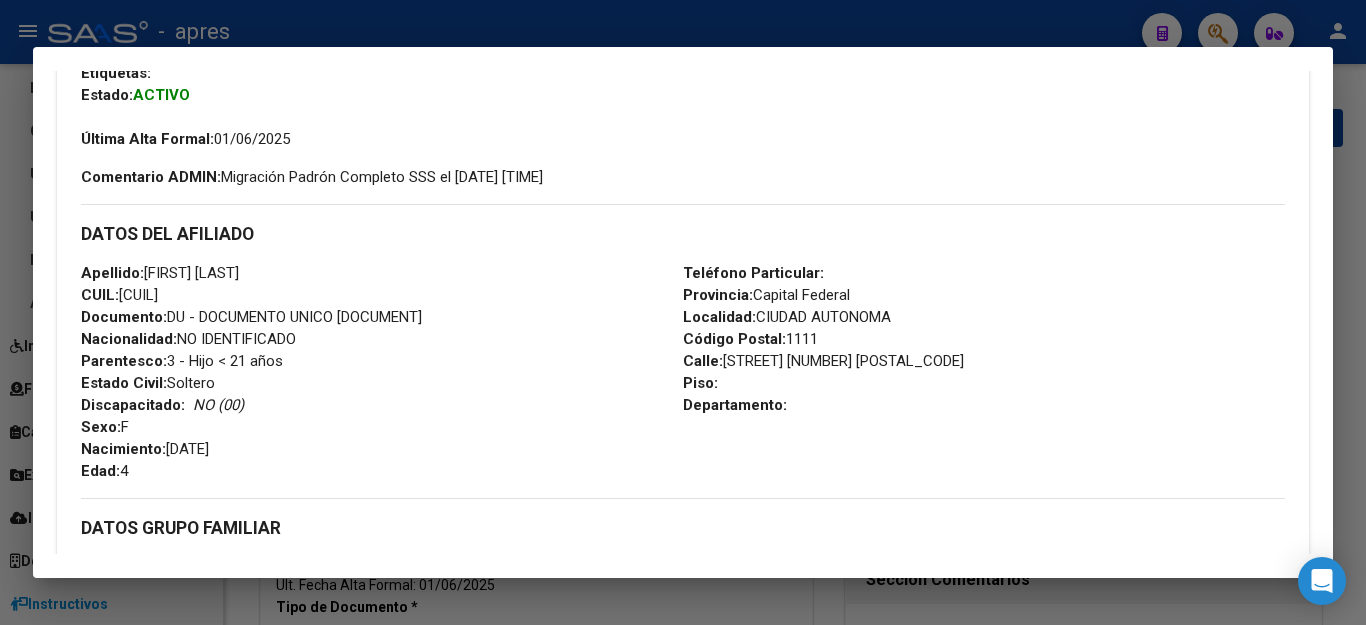 click at bounding box center [683, 312] 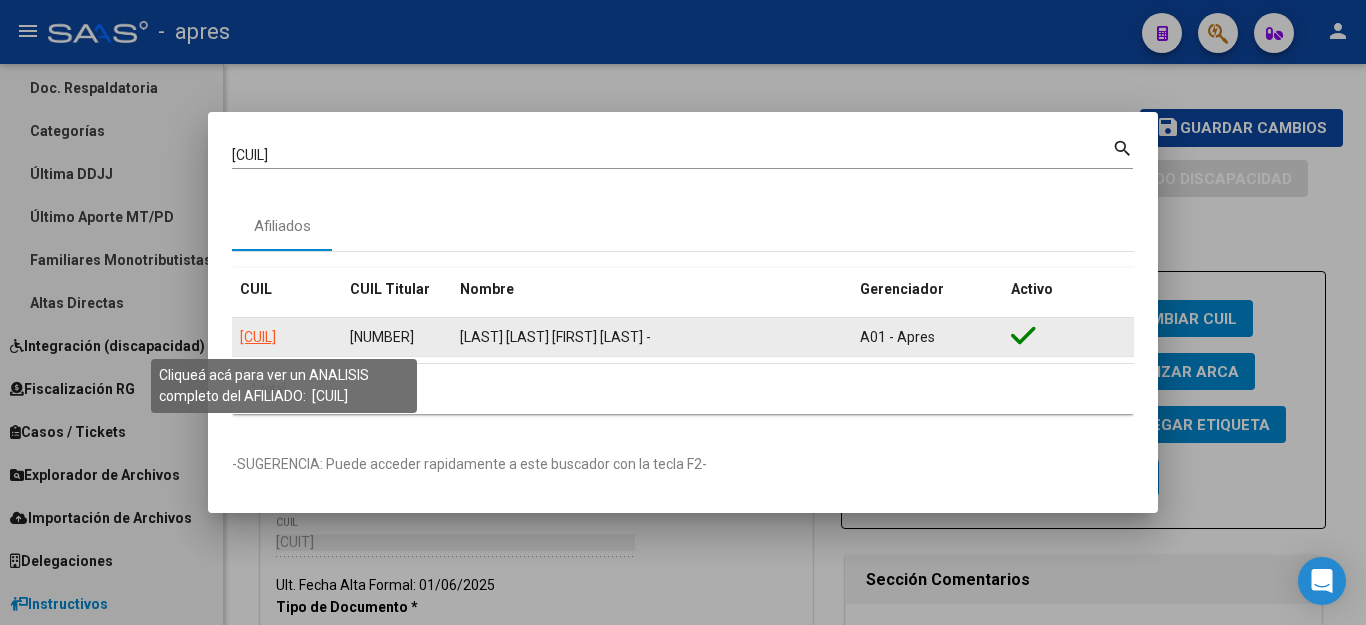 click on "[CUIL]" 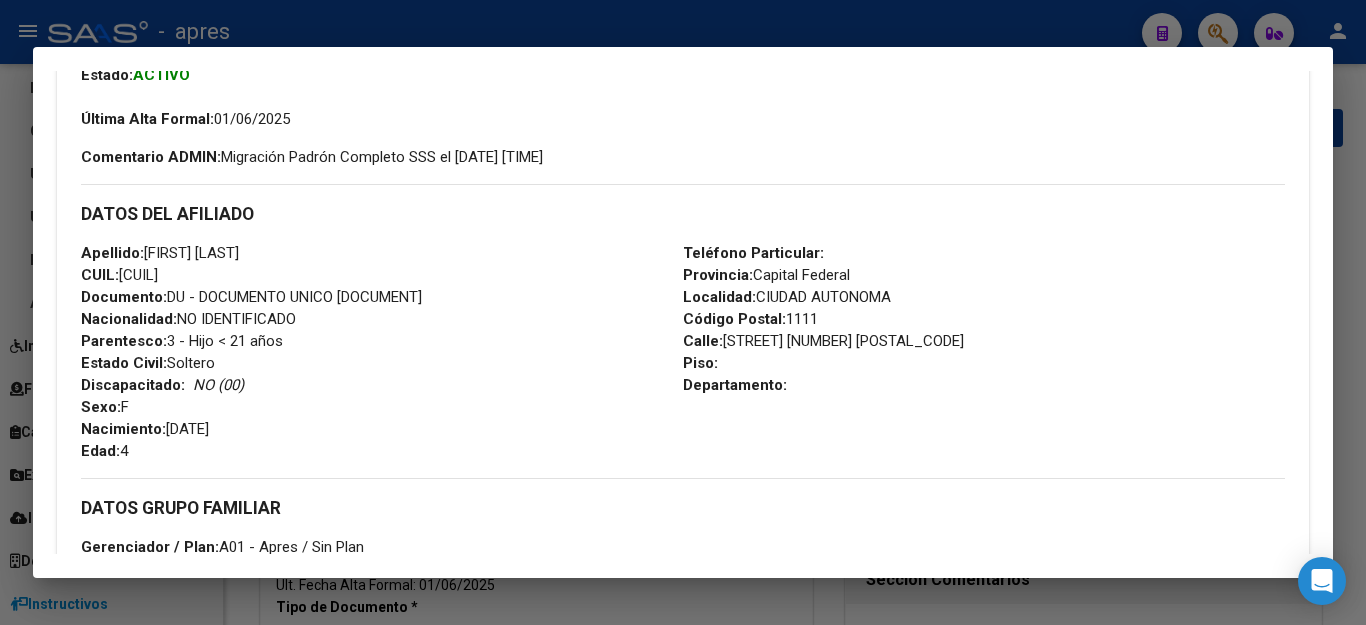 scroll, scrollTop: 825, scrollLeft: 0, axis: vertical 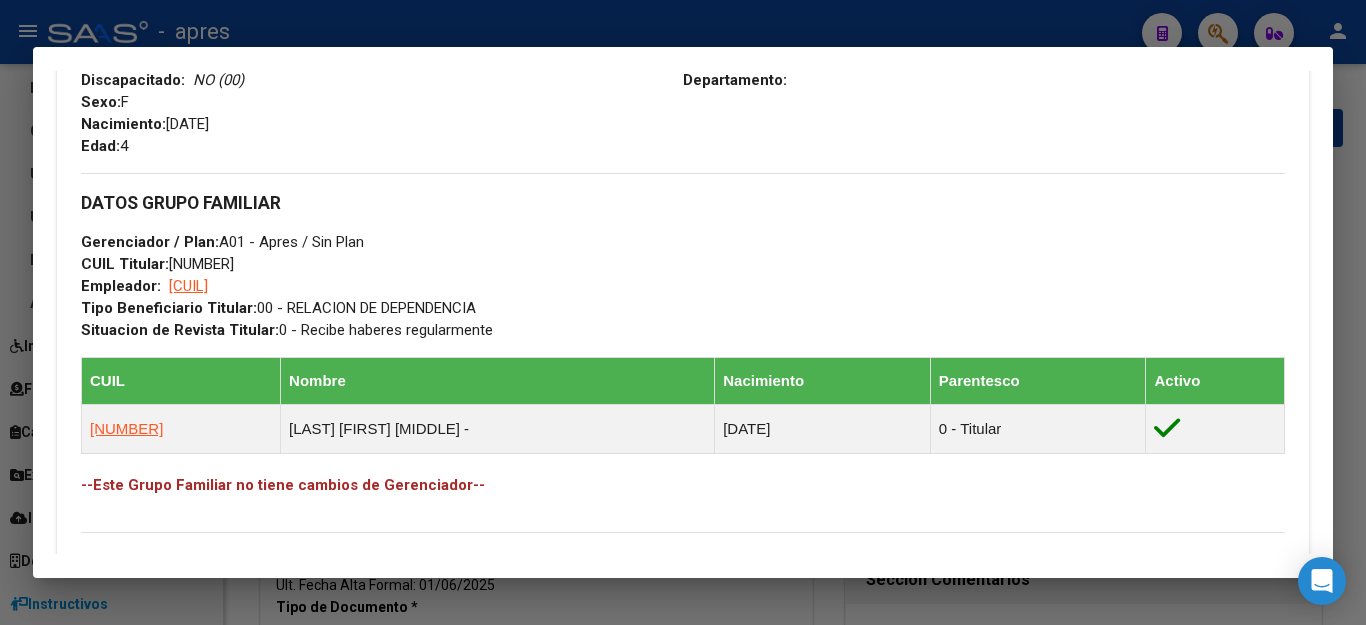 click at bounding box center [683, 312] 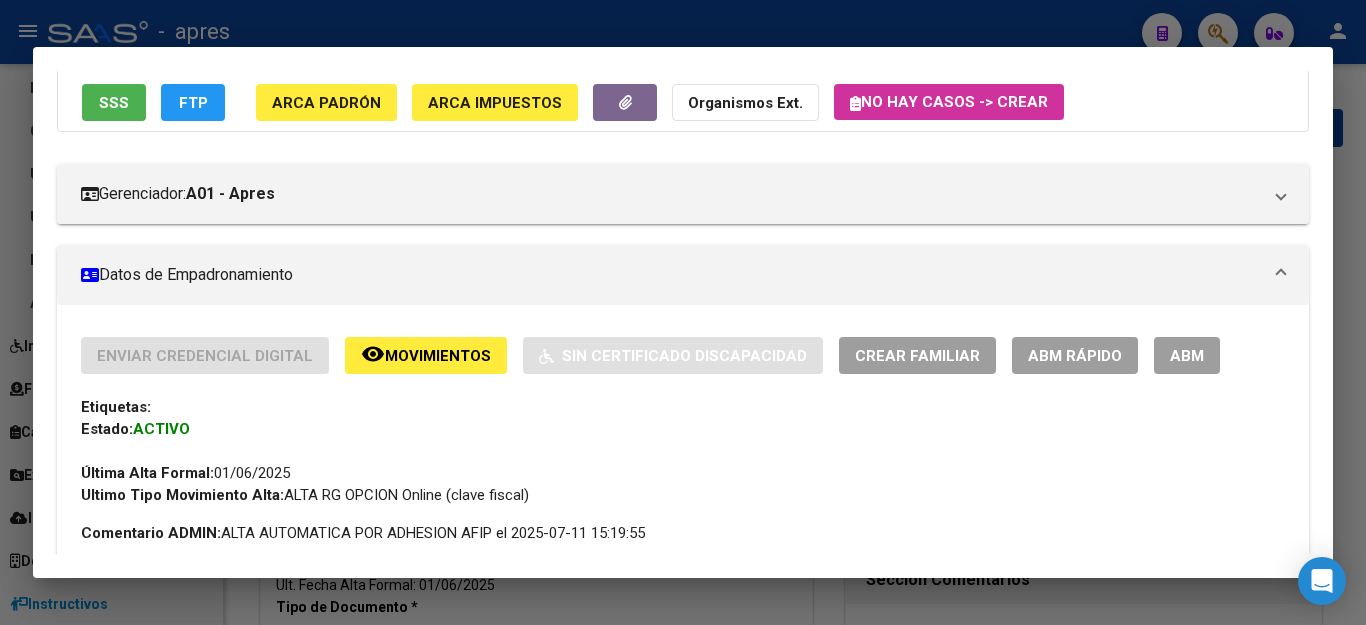 scroll, scrollTop: 400, scrollLeft: 0, axis: vertical 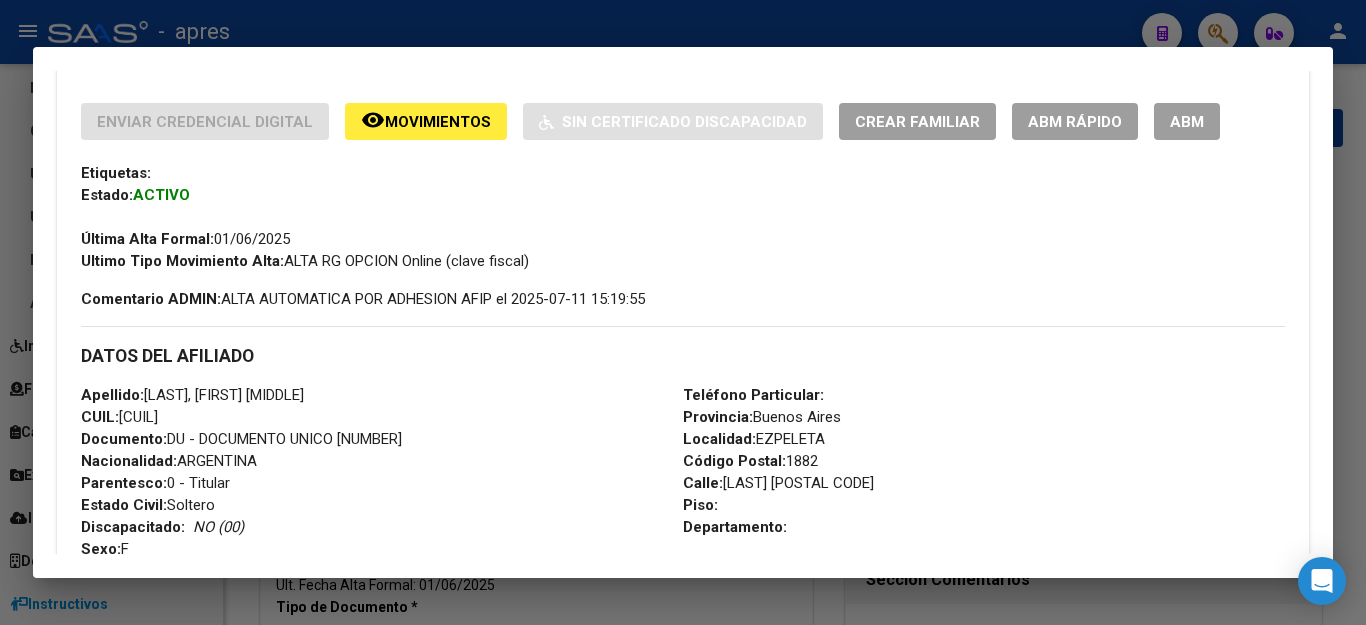 click on "ABM" at bounding box center [1187, 121] 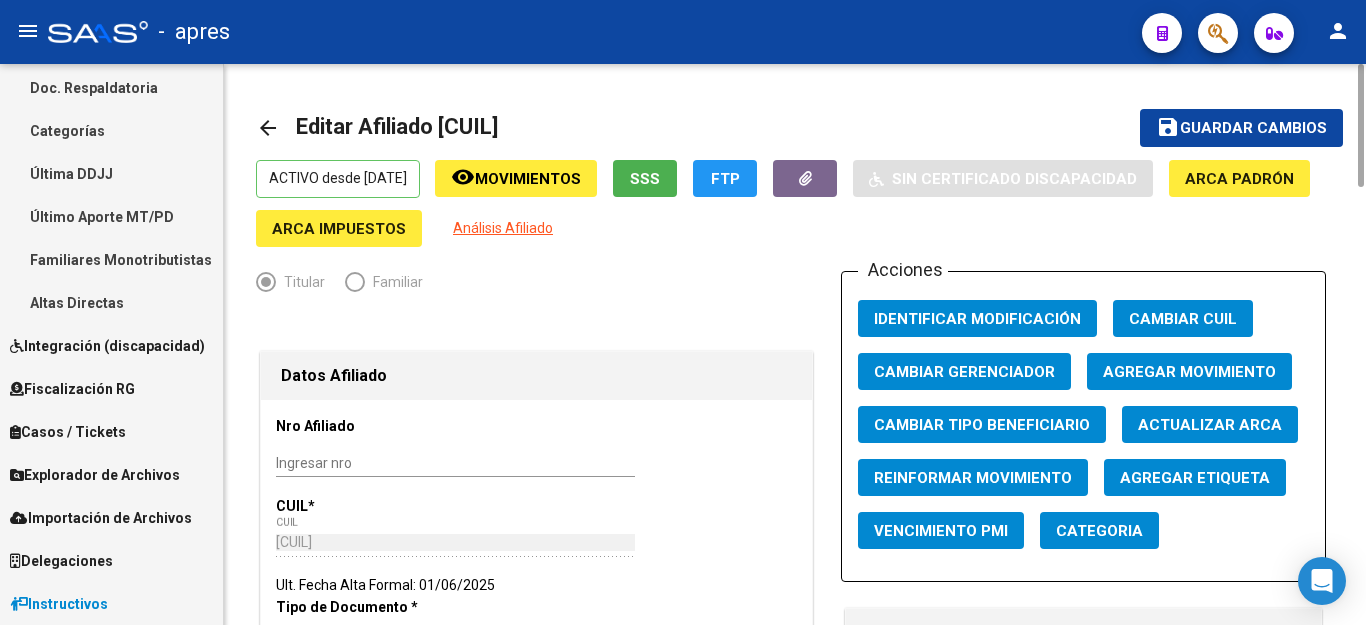 scroll, scrollTop: 400, scrollLeft: 0, axis: vertical 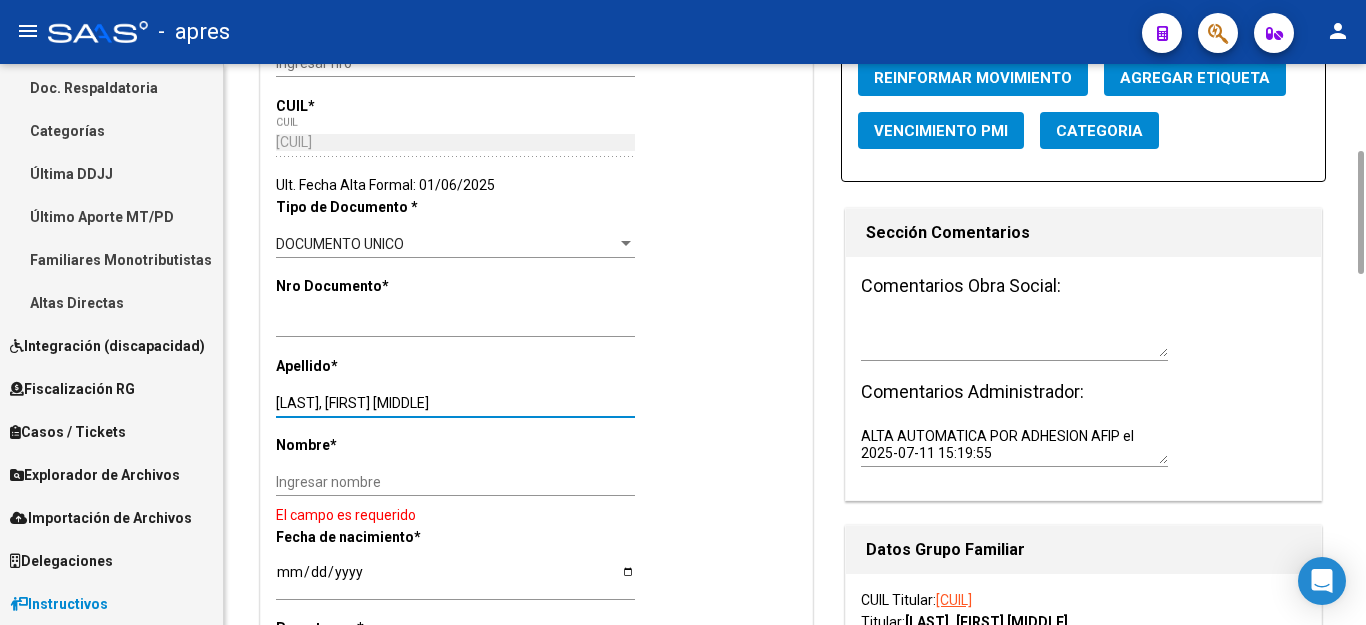 drag, startPoint x: 325, startPoint y: 400, endPoint x: 623, endPoint y: 406, distance: 298.0604 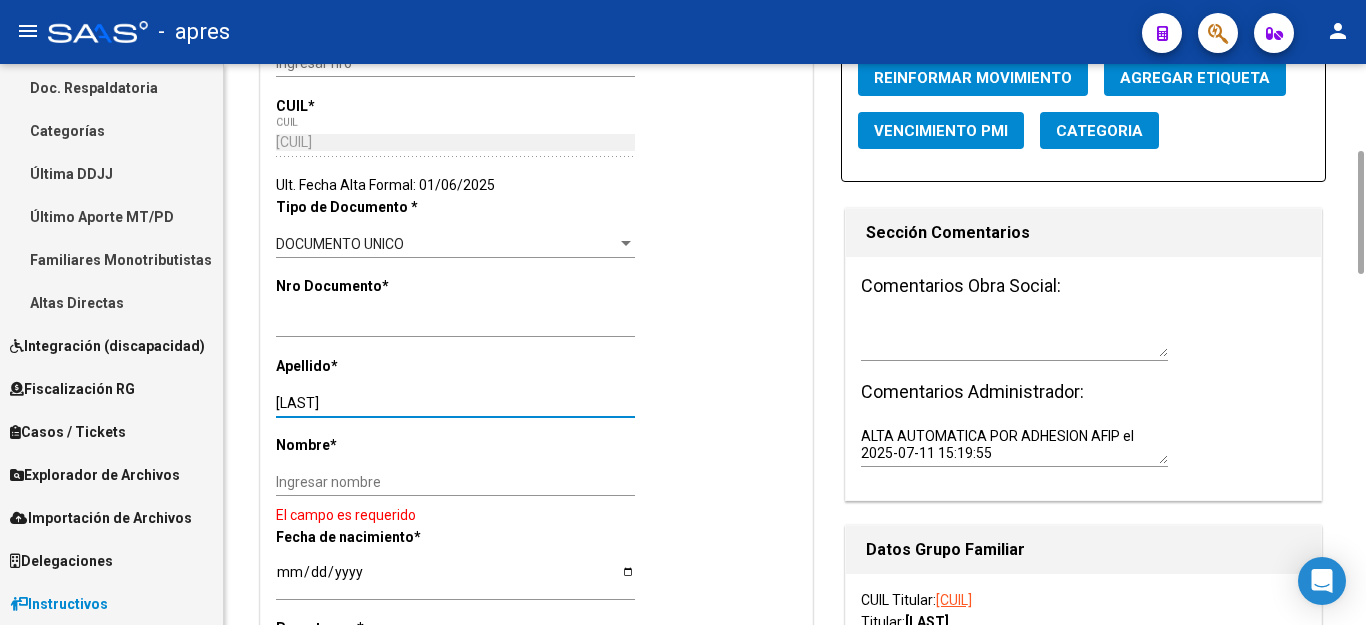 type on "[LAST]" 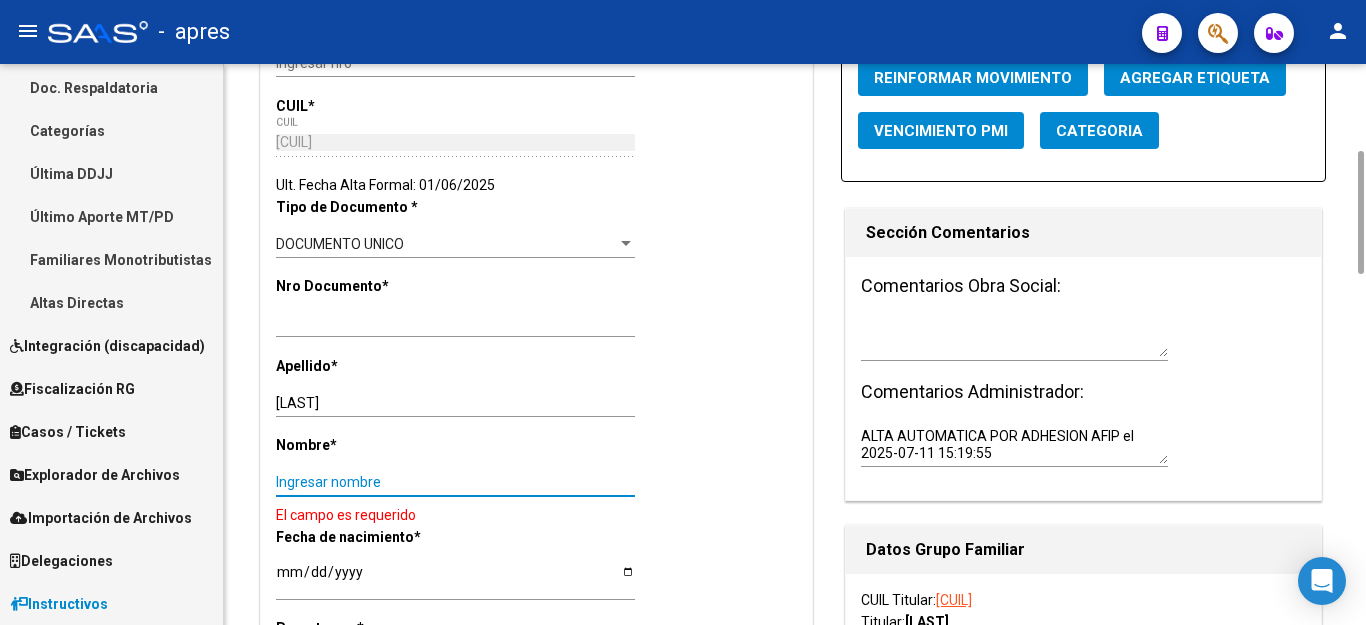 paste on "[FIRST] [LAST]" 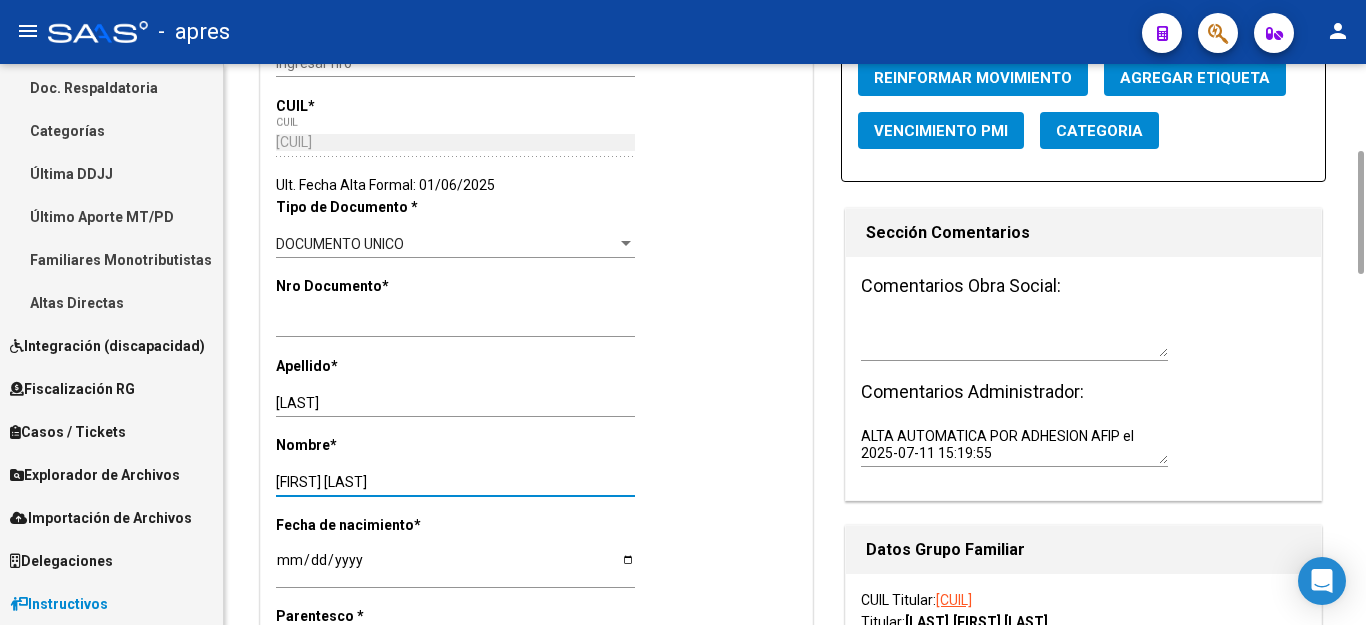 type on "[FIRST] [LAST]" 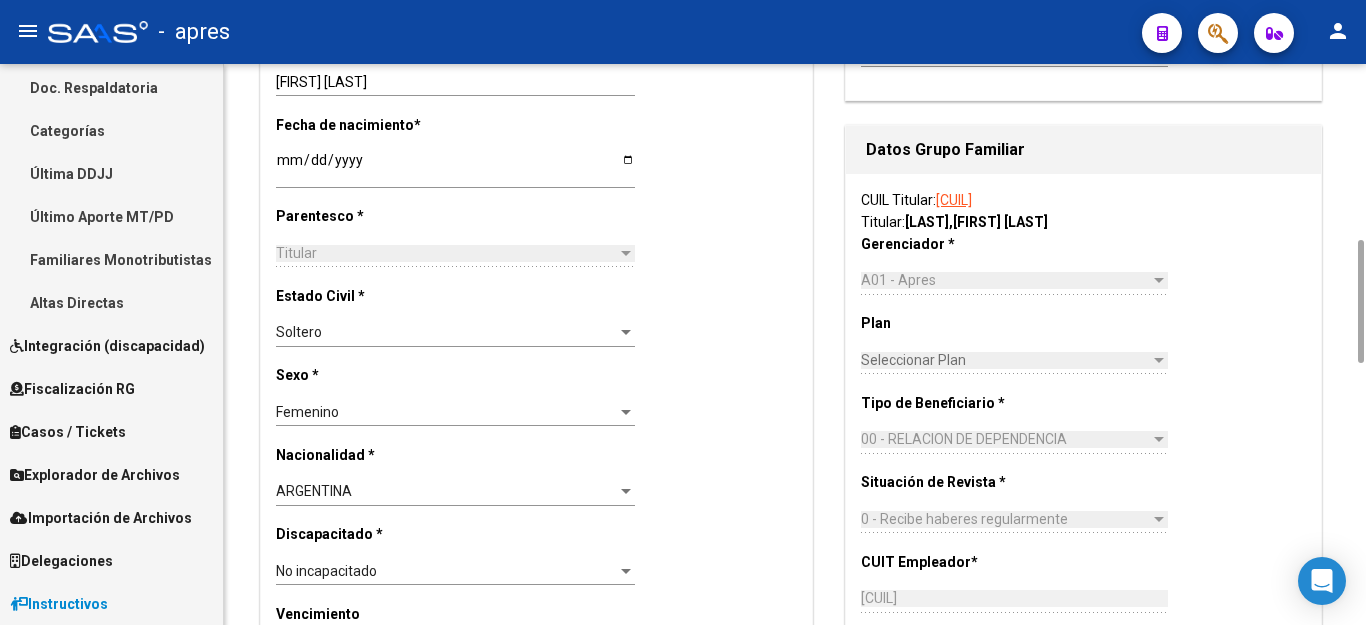scroll, scrollTop: 0, scrollLeft: 0, axis: both 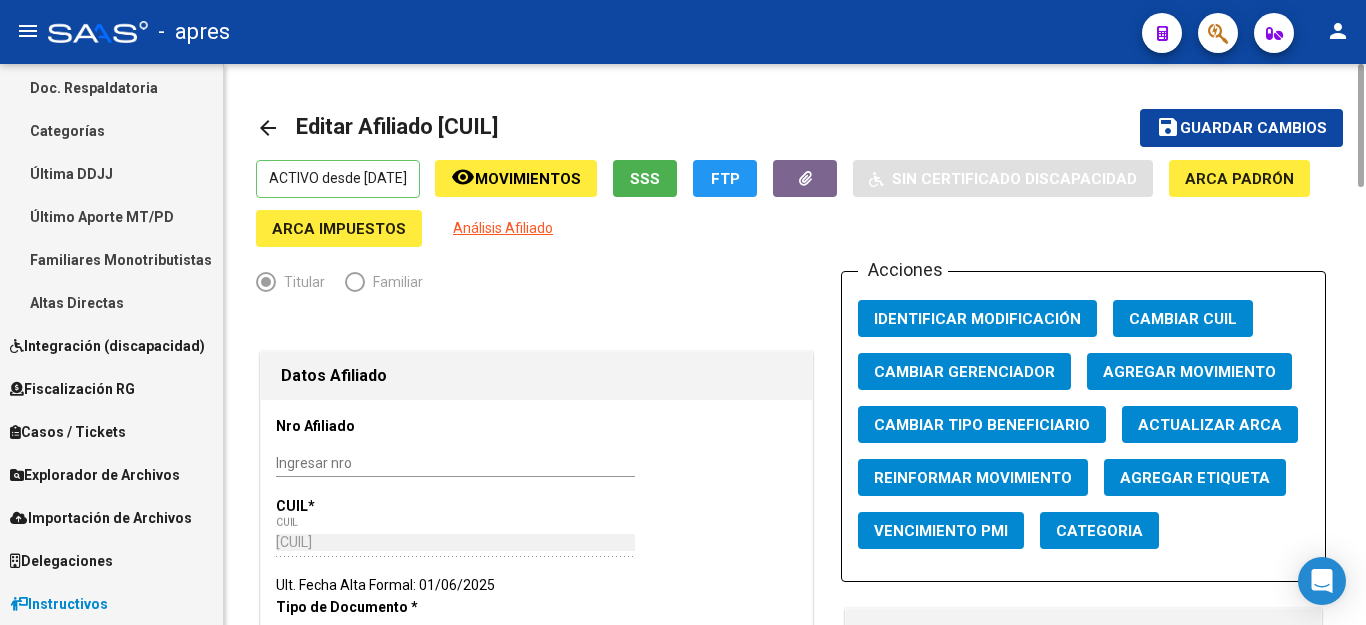 click on "Guardar cambios" 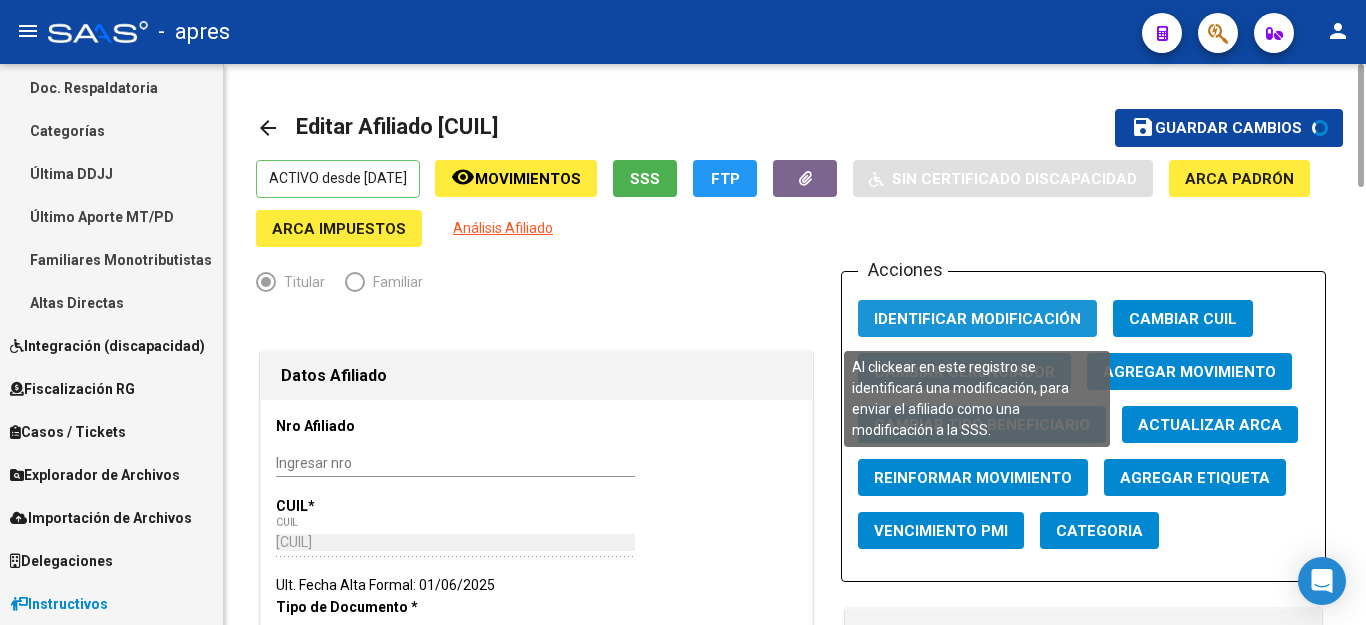 click on "Identificar Modificación" 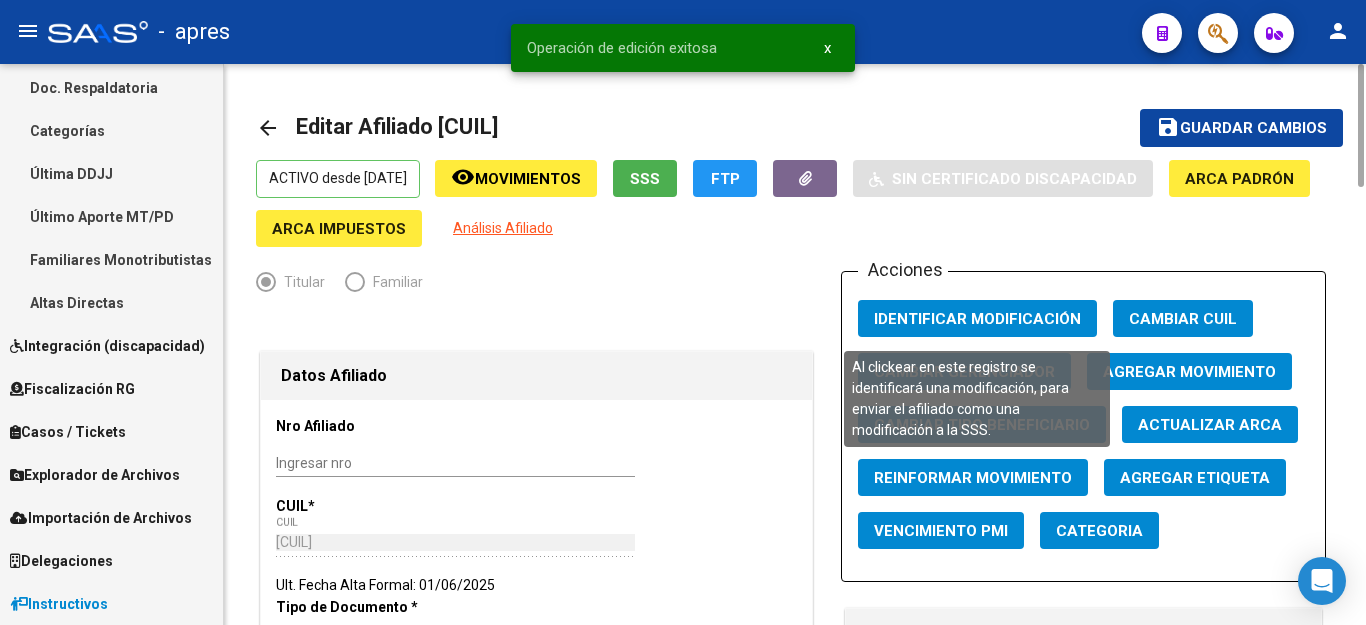 type 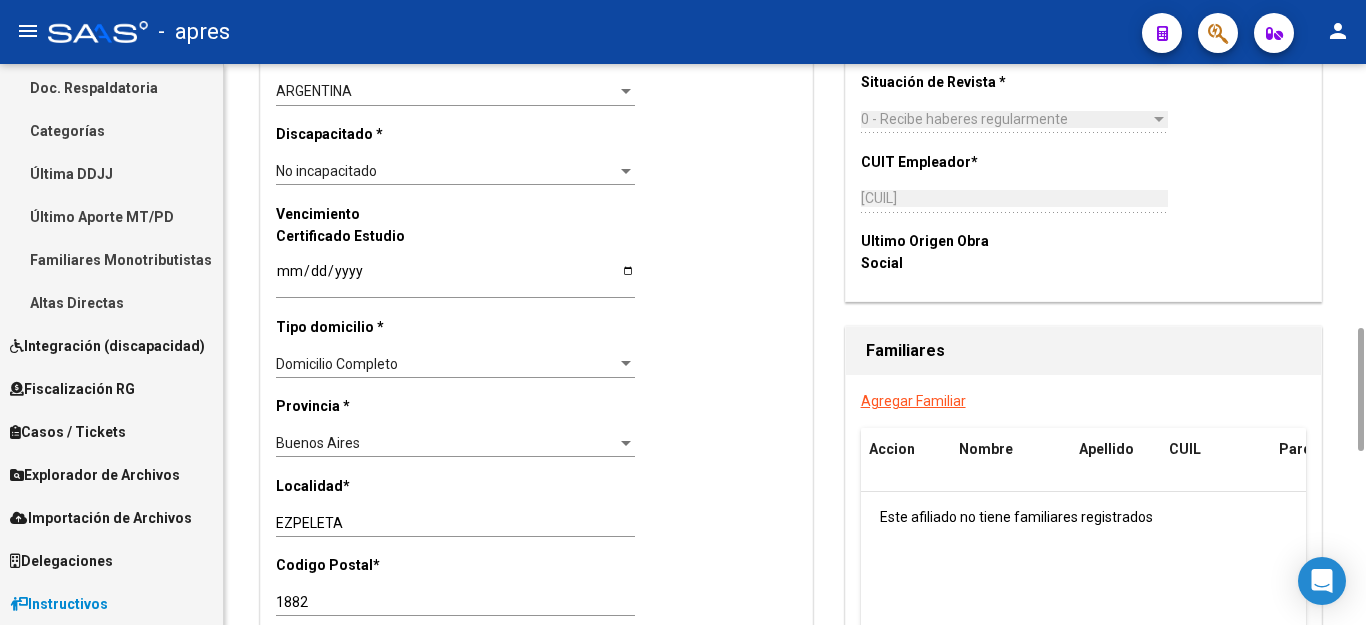 scroll, scrollTop: 1400, scrollLeft: 0, axis: vertical 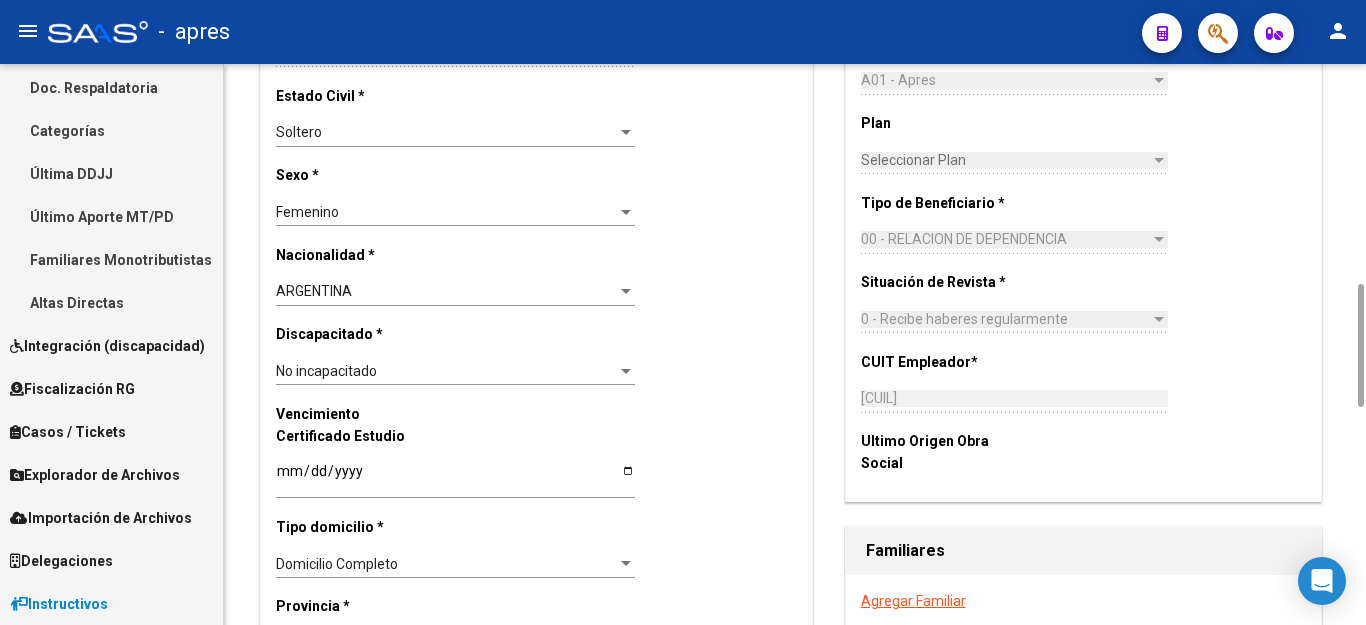 click on "Seleccionar Plan" at bounding box center (1005, 160) 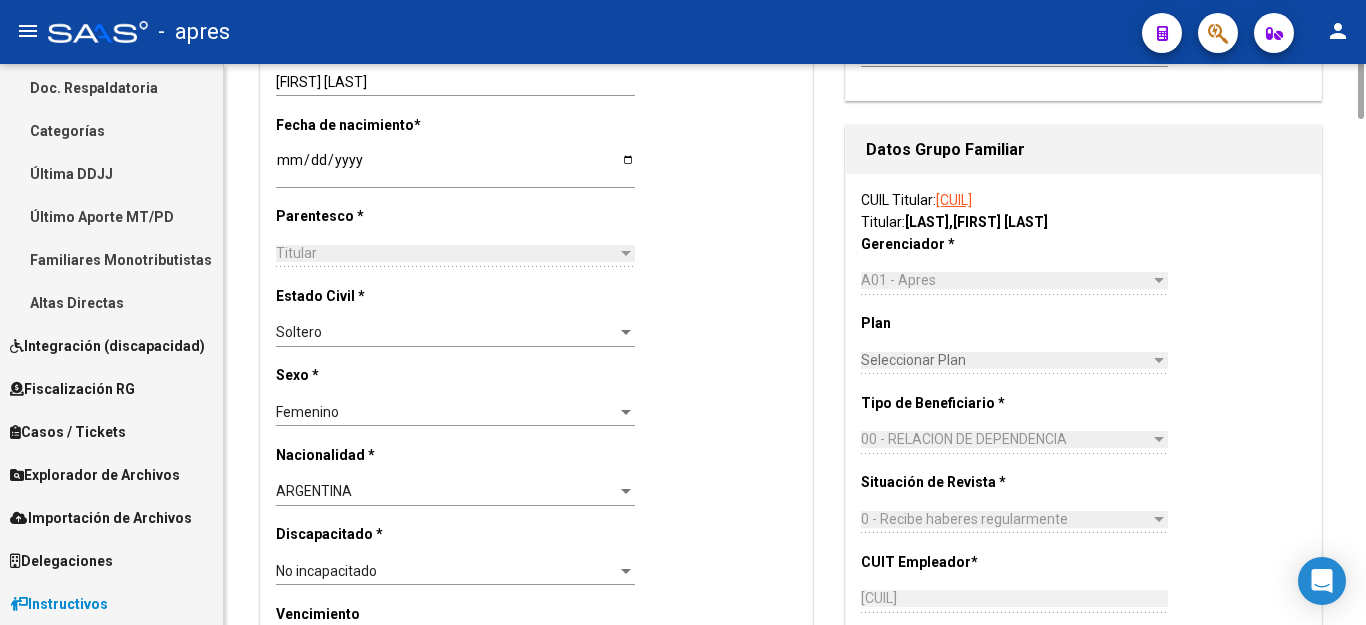 scroll, scrollTop: 600, scrollLeft: 0, axis: vertical 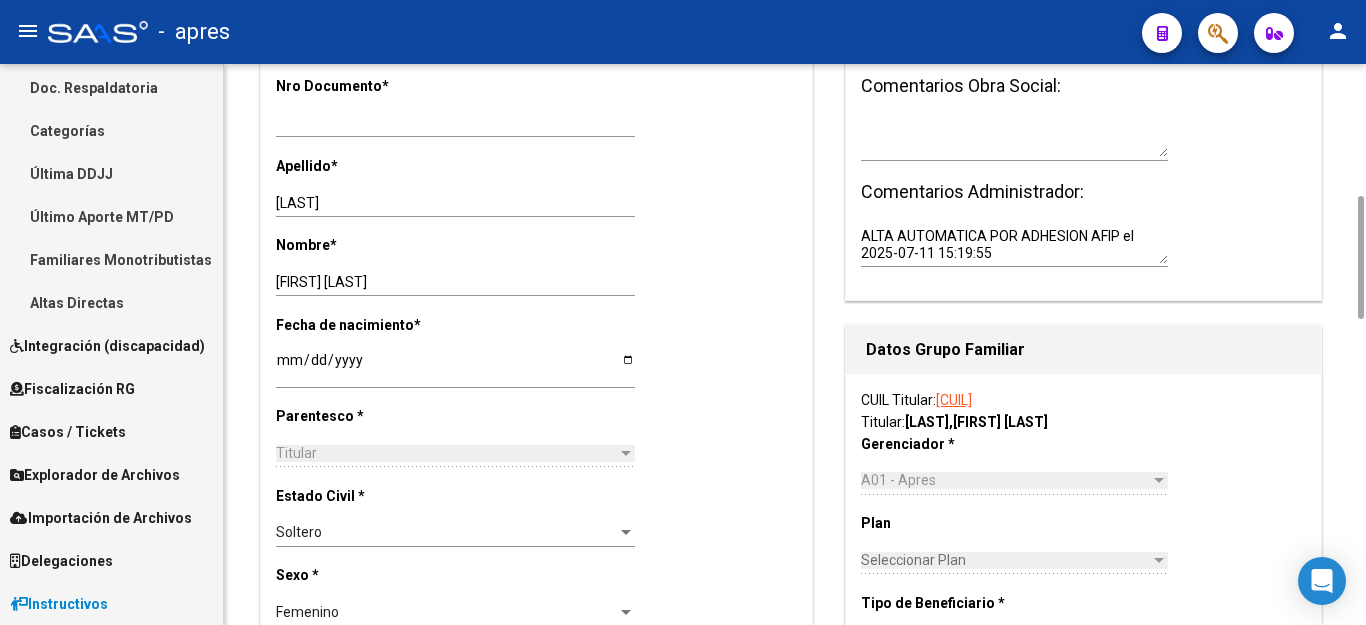 click on "[CUIL]" 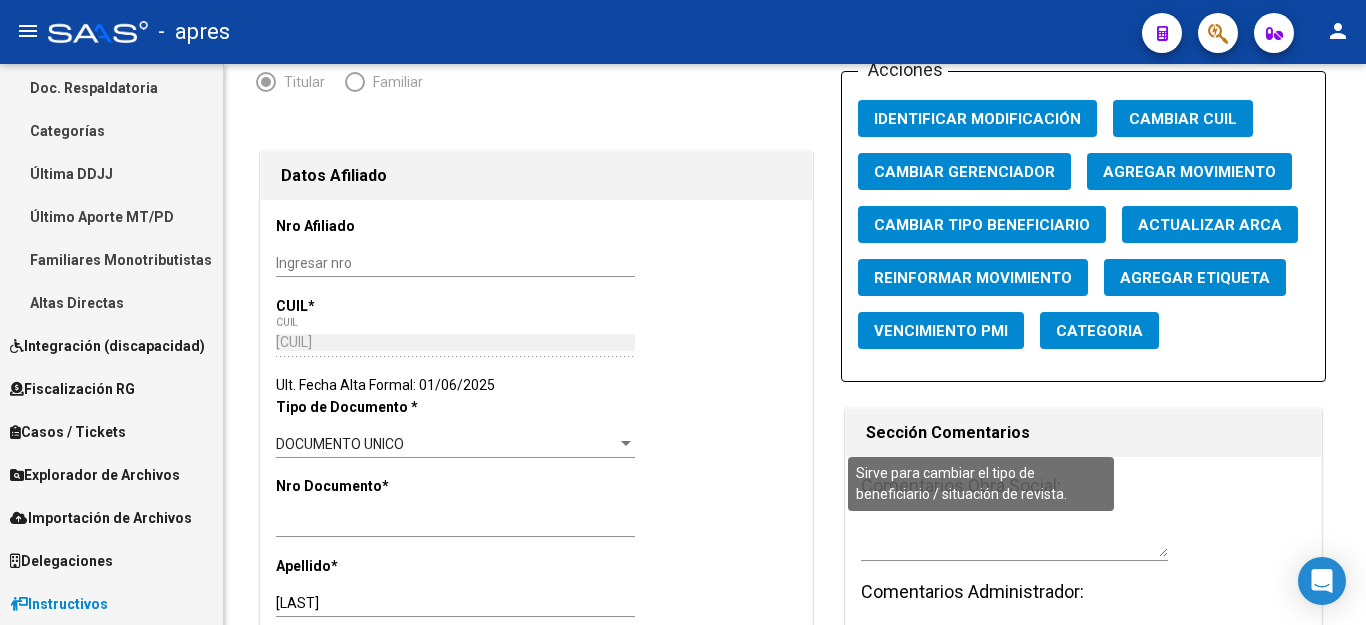 scroll, scrollTop: 0, scrollLeft: 0, axis: both 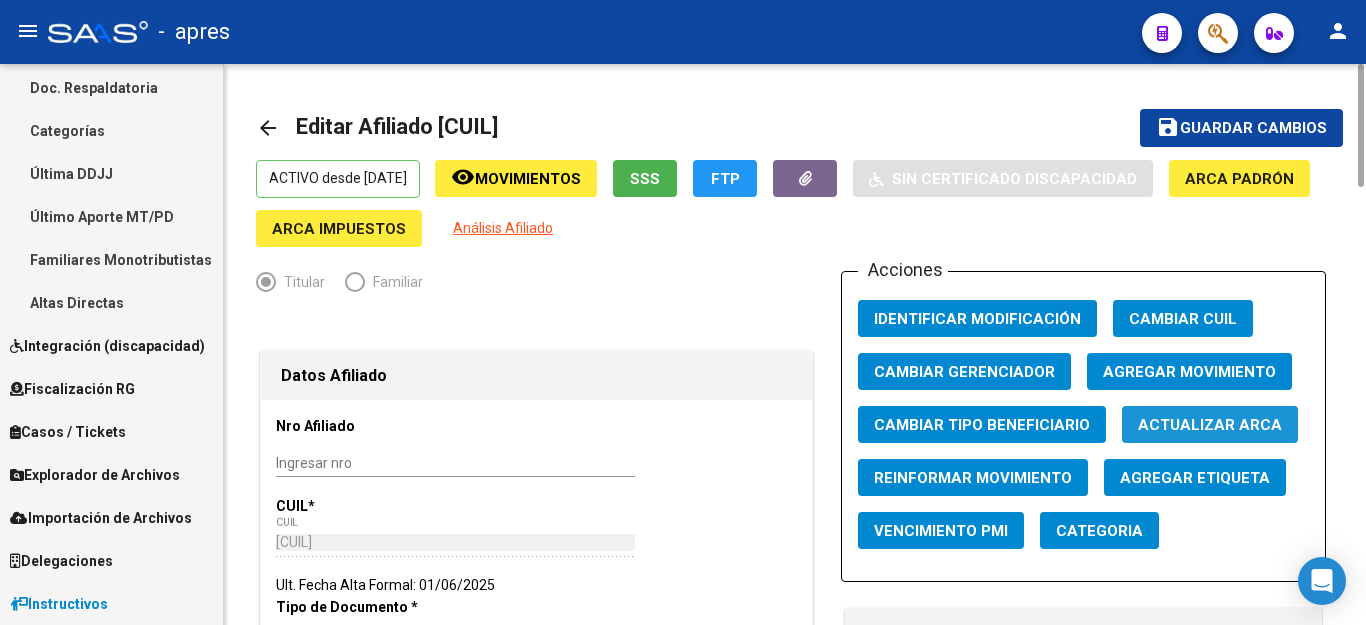 click on "Actualizar ARCA" 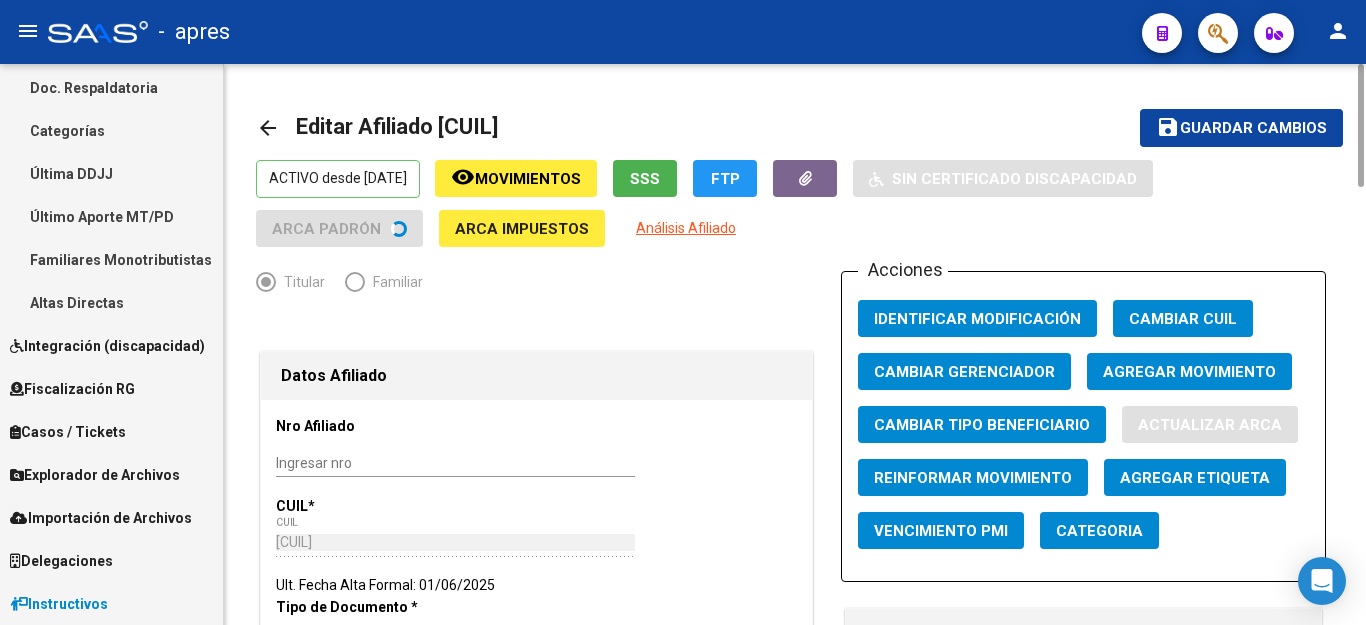type on "[FIRST] [LAST]" 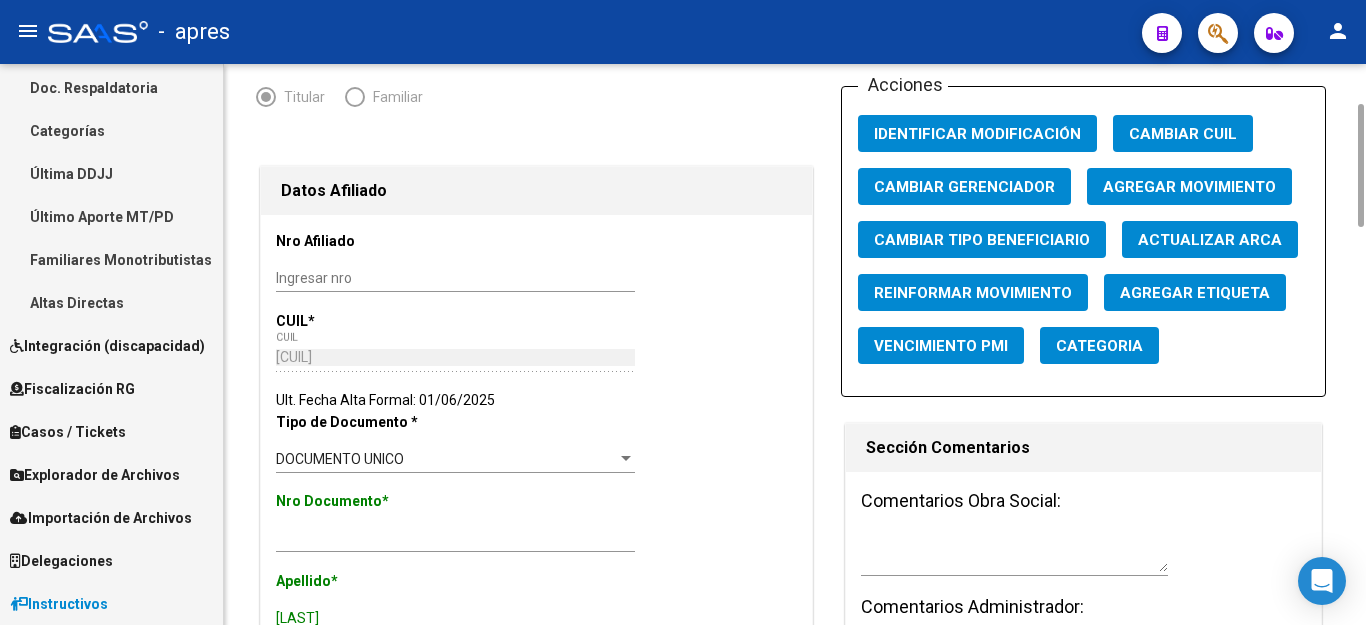 scroll, scrollTop: 0, scrollLeft: 0, axis: both 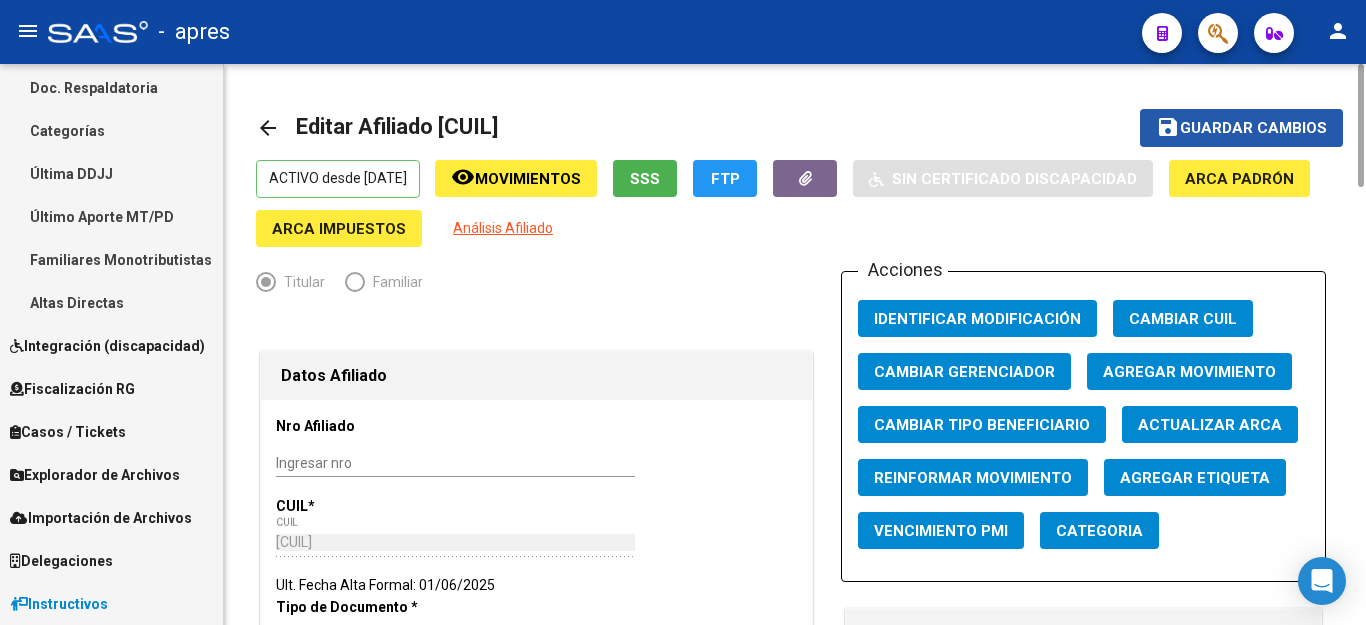 click on "Guardar cambios" 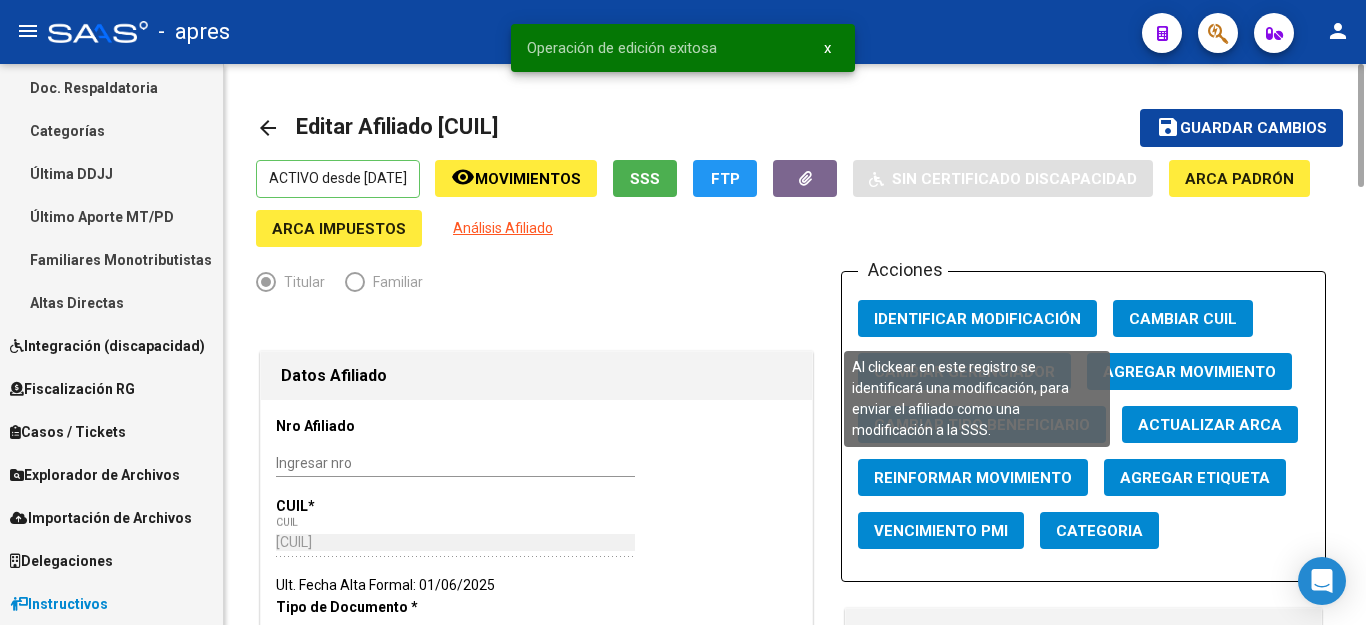click on "Identificar Modificación" 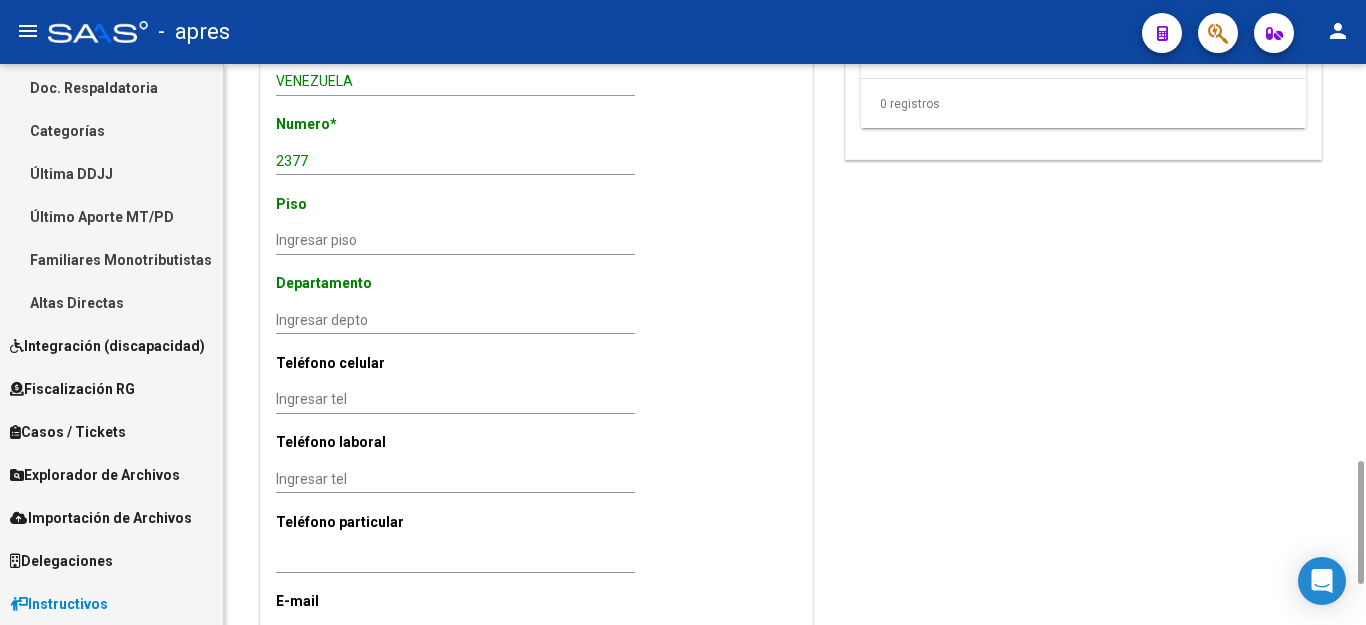 scroll, scrollTop: 1985, scrollLeft: 0, axis: vertical 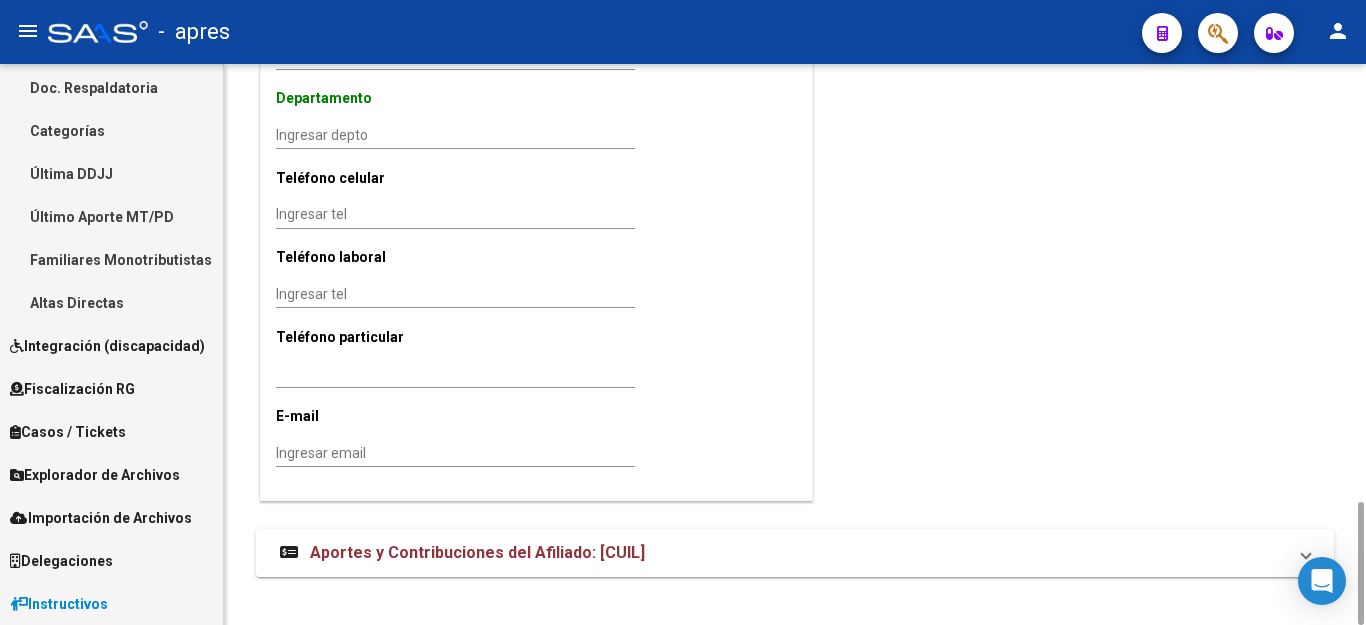 click on "Aportes y Contribuciones del Afiliado: [CUIL]" at bounding box center (477, 552) 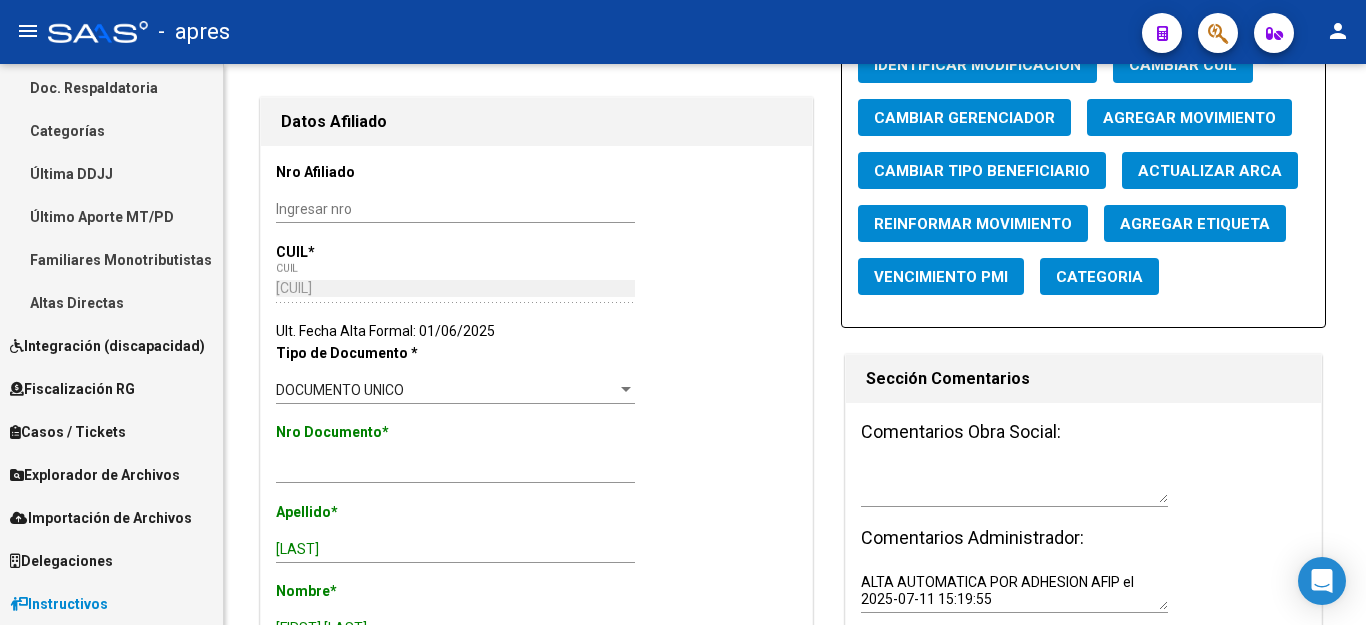 scroll, scrollTop: 54, scrollLeft: 0, axis: vertical 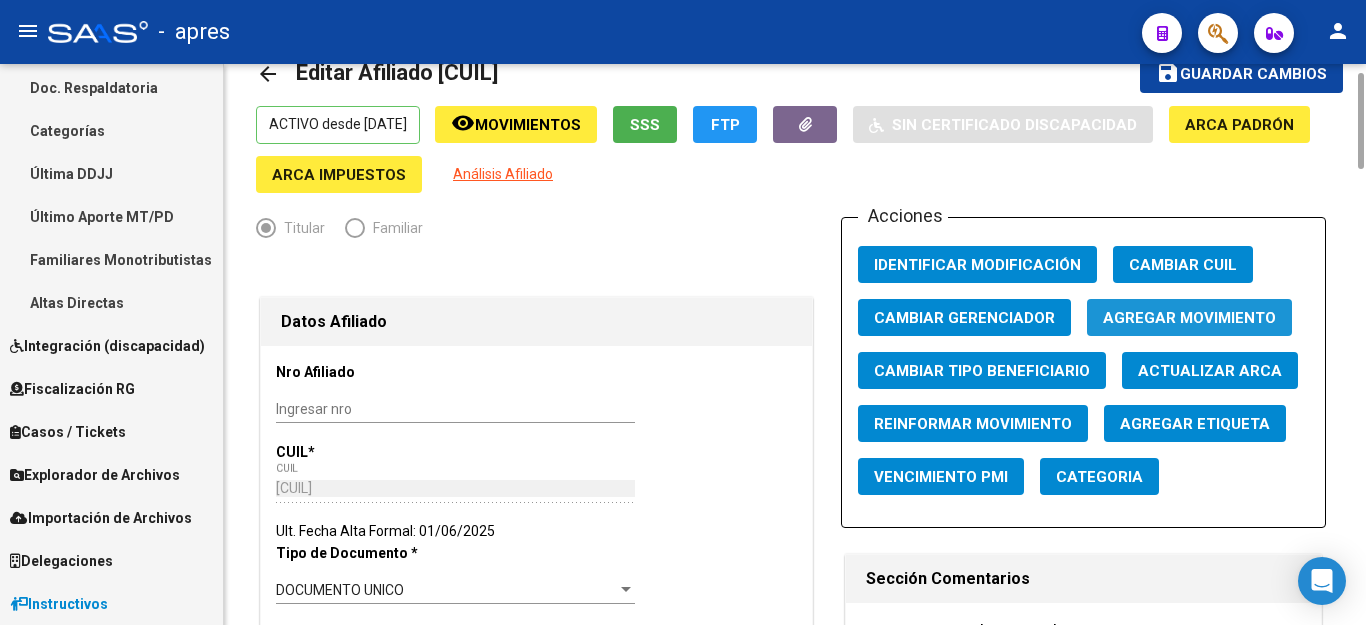 click on "Agregar Movimiento" 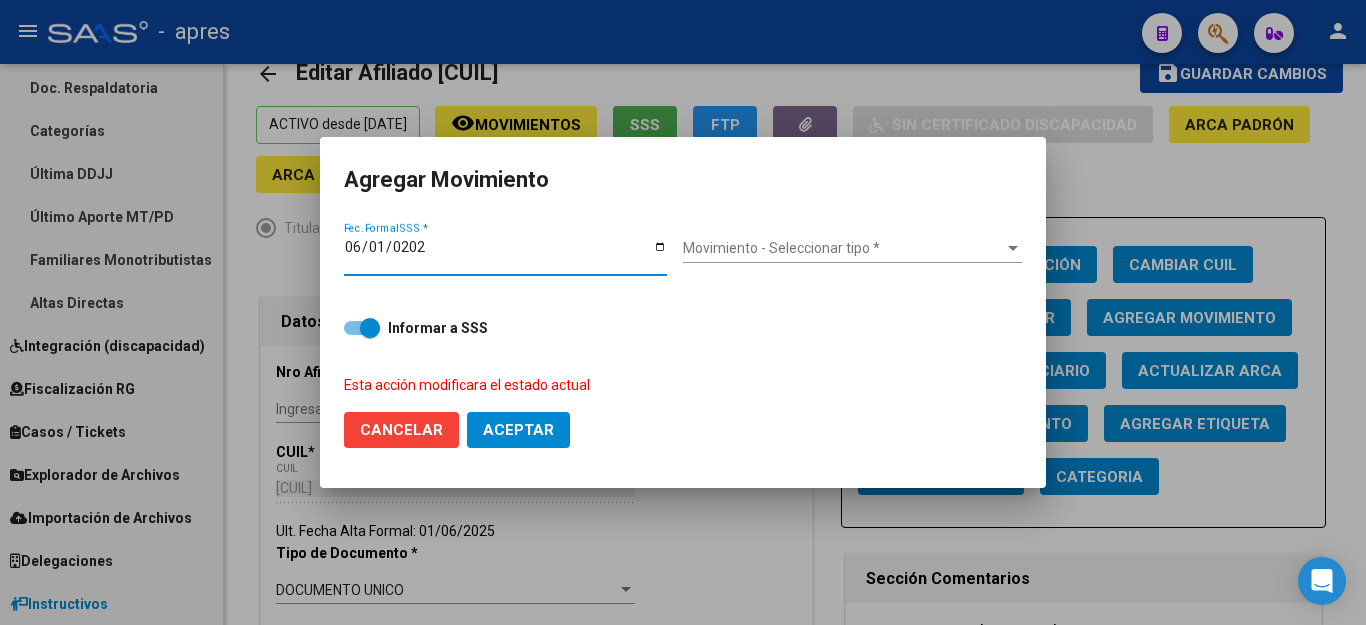 type on "2025-06-01" 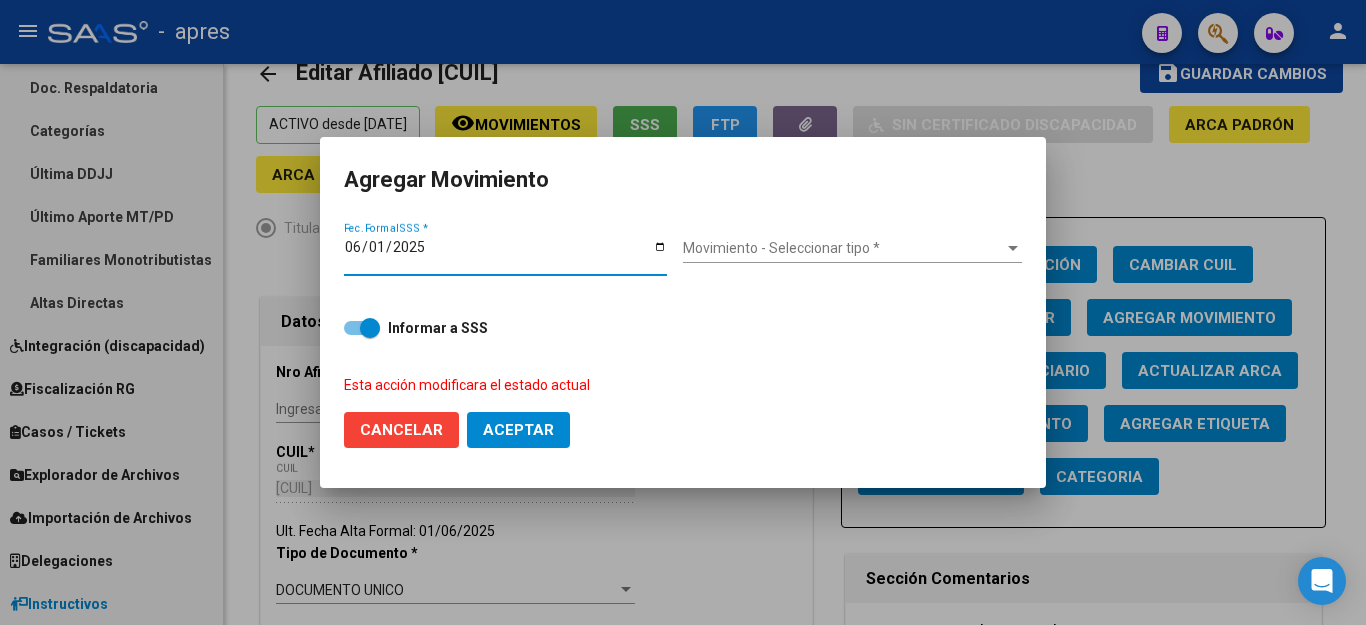click on "Movimiento - Seleccionar tipo *" at bounding box center [843, 248] 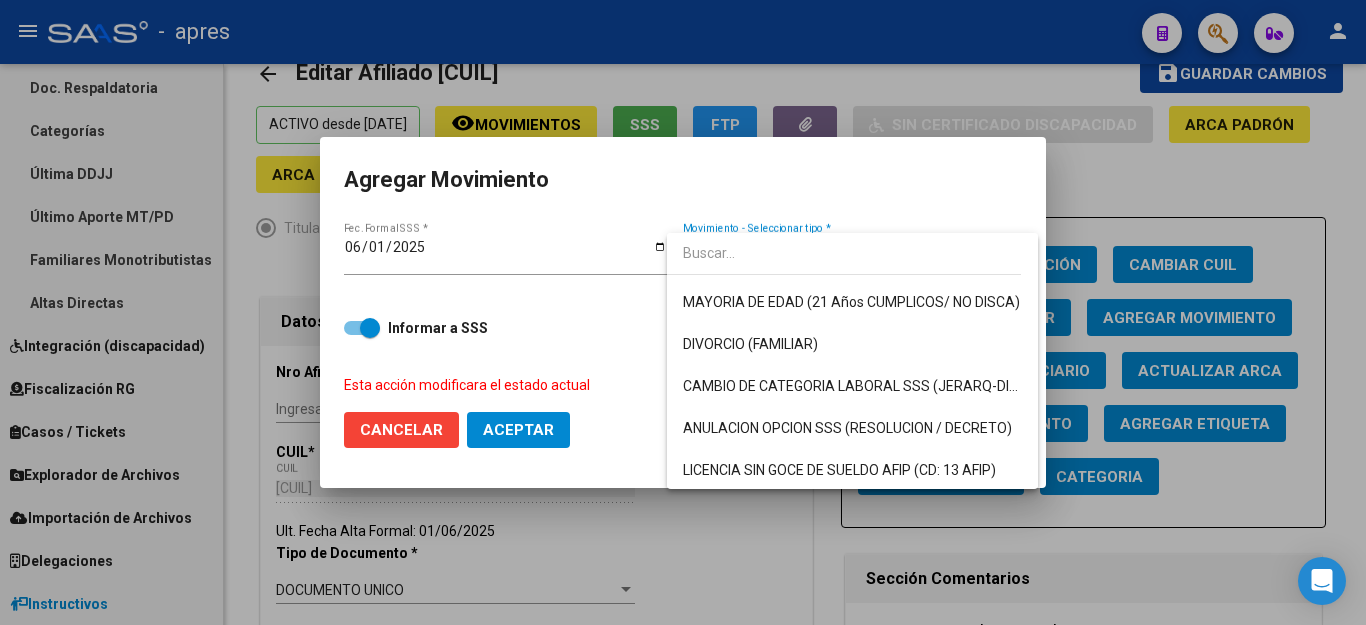 scroll, scrollTop: 200, scrollLeft: 0, axis: vertical 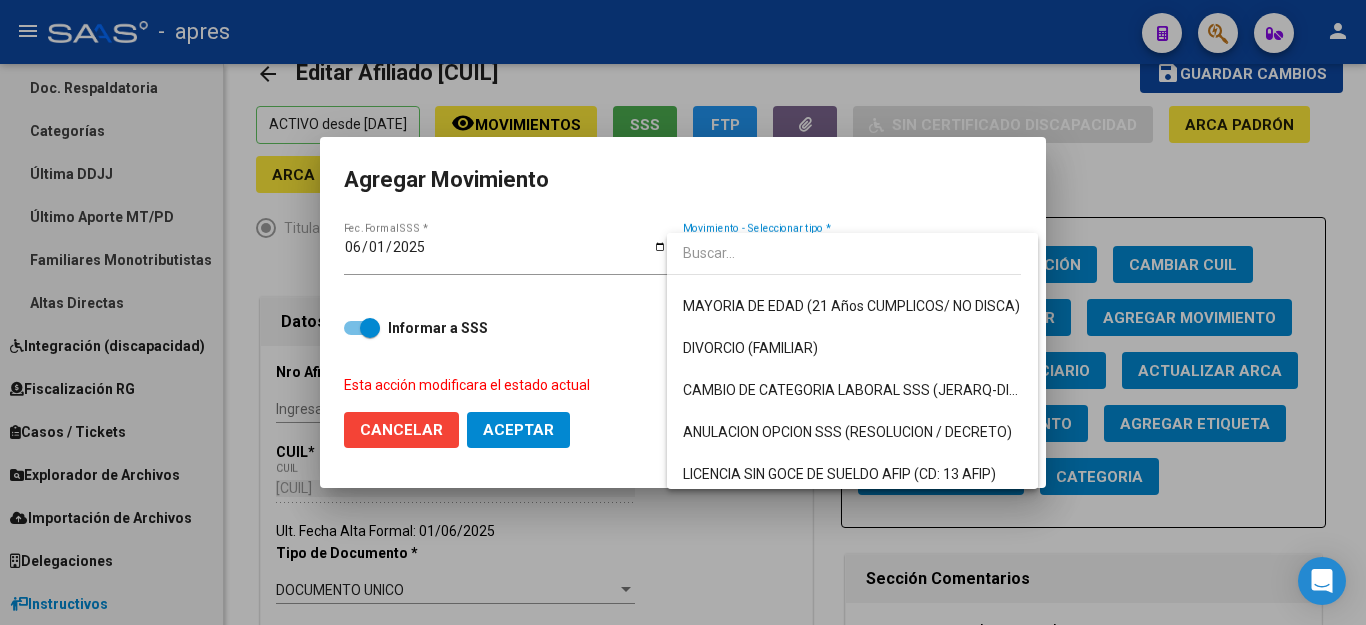 click at bounding box center (683, 312) 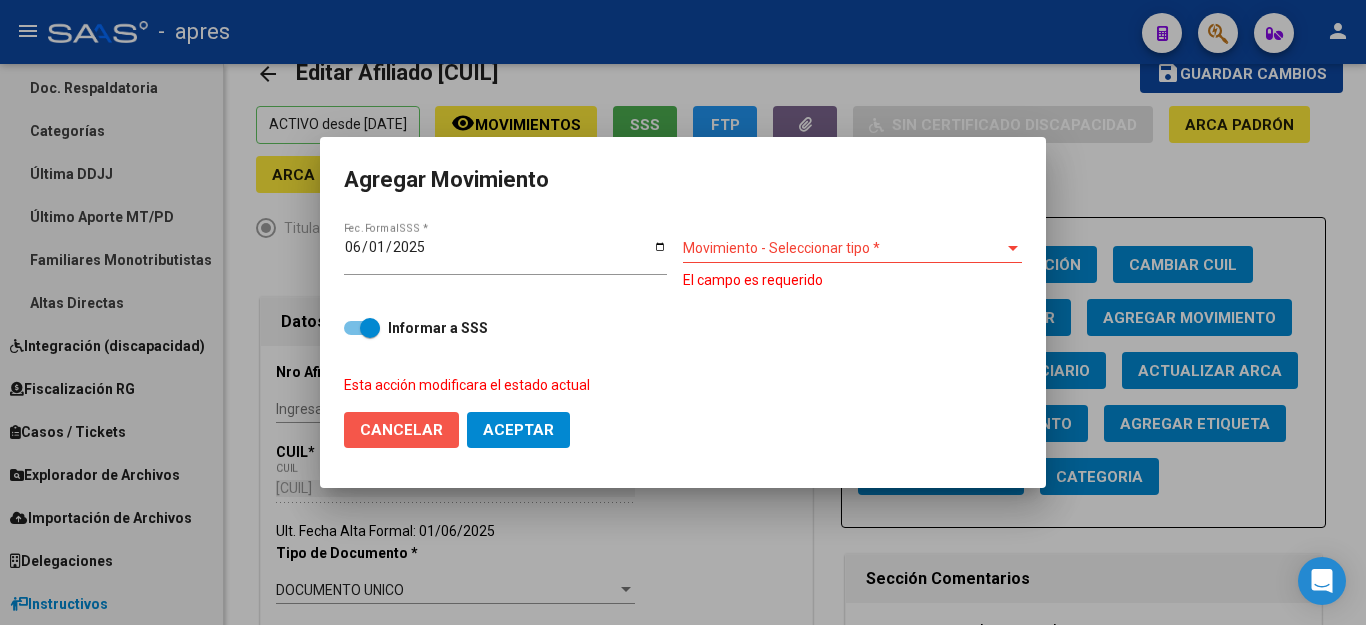 click on "Cancelar" 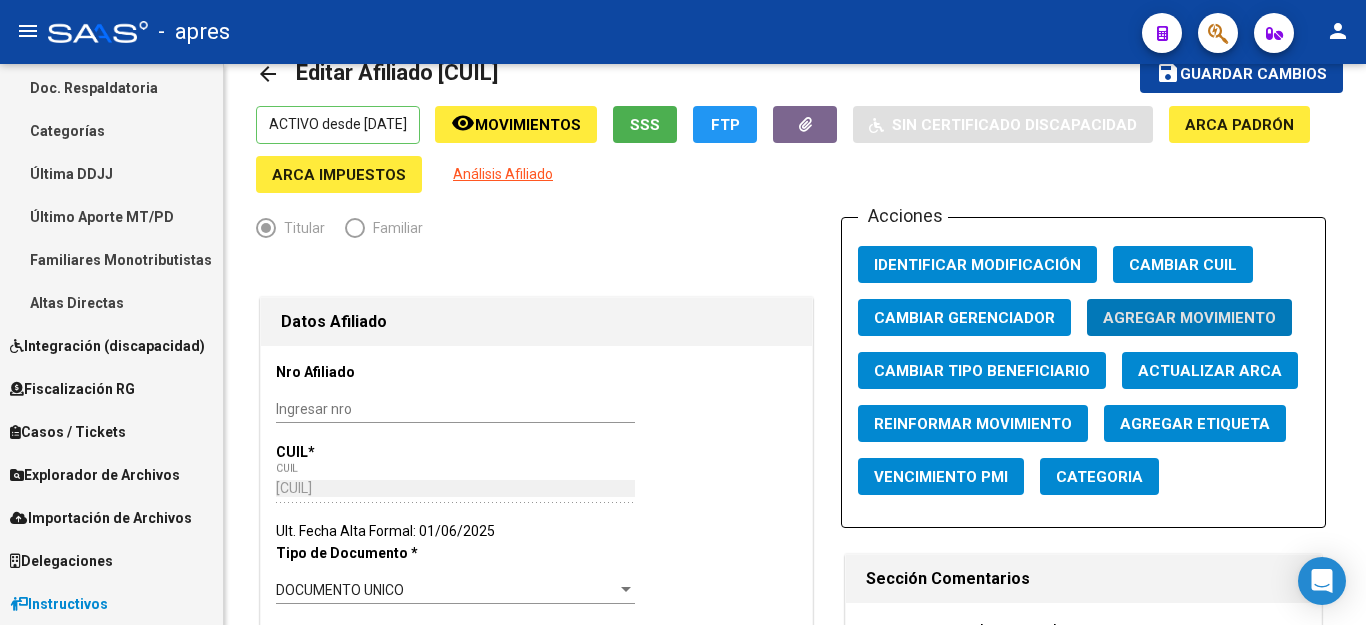 click on "Explorador de Archivos" at bounding box center (95, 475) 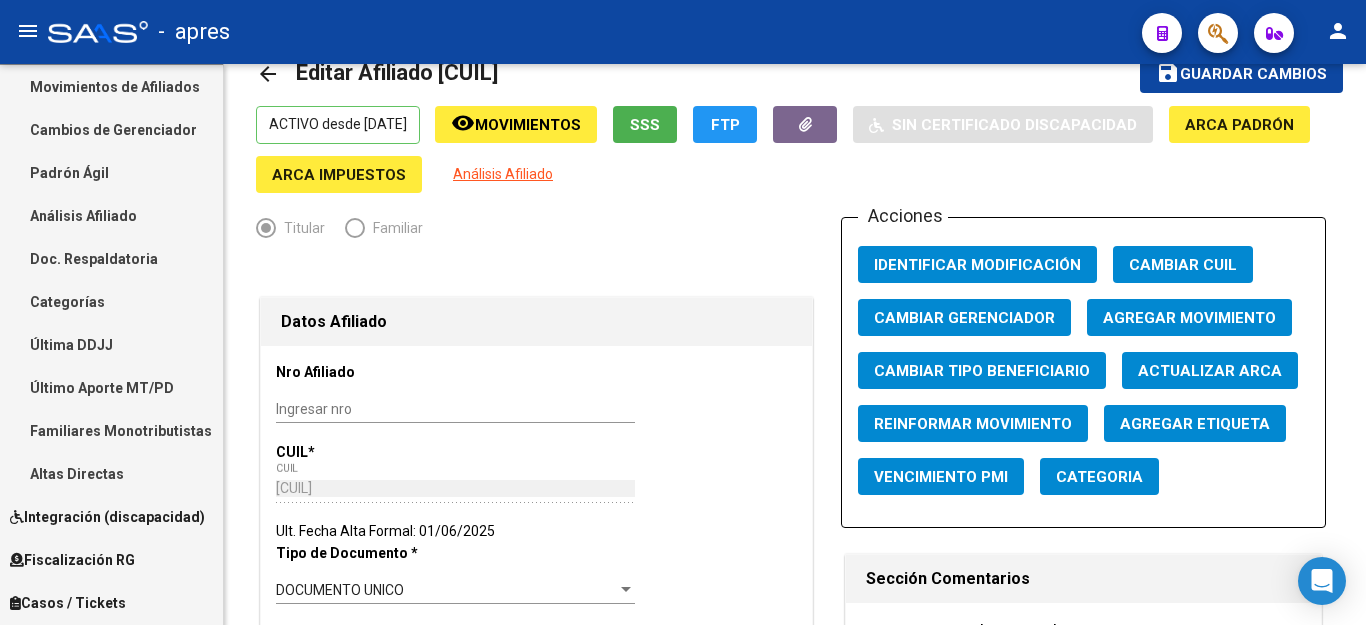 scroll, scrollTop: 122, scrollLeft: 0, axis: vertical 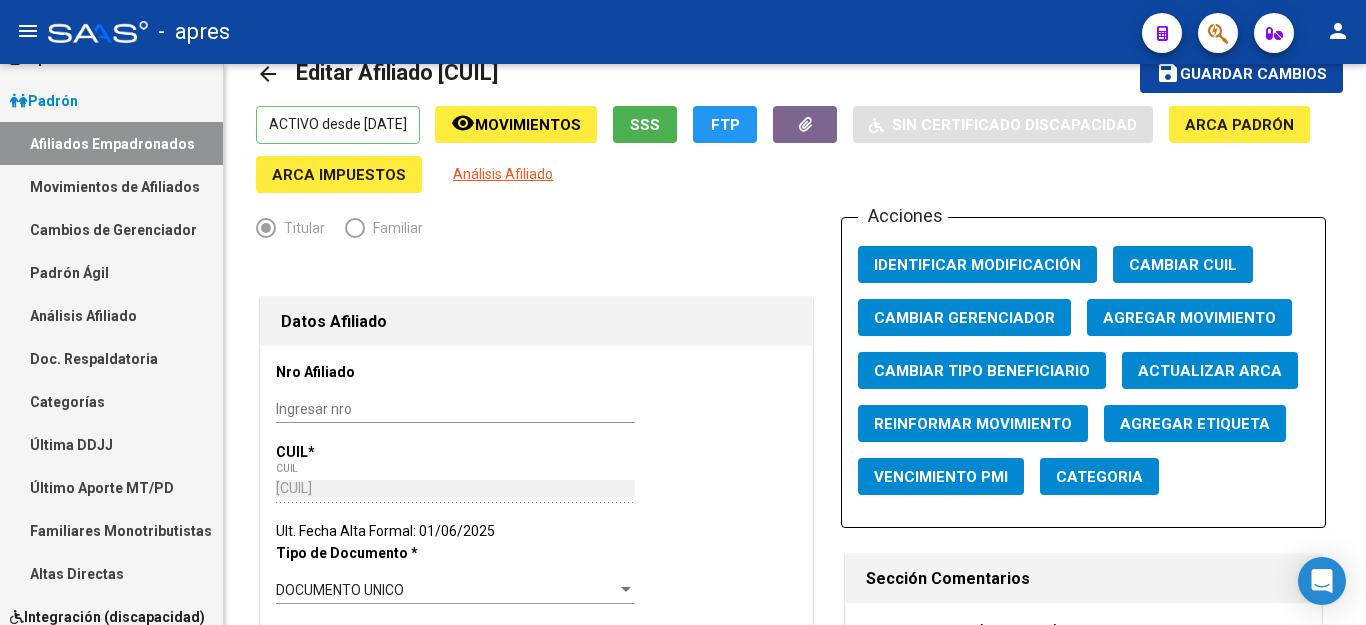 click on "Movimientos de Afiliados" at bounding box center (111, 186) 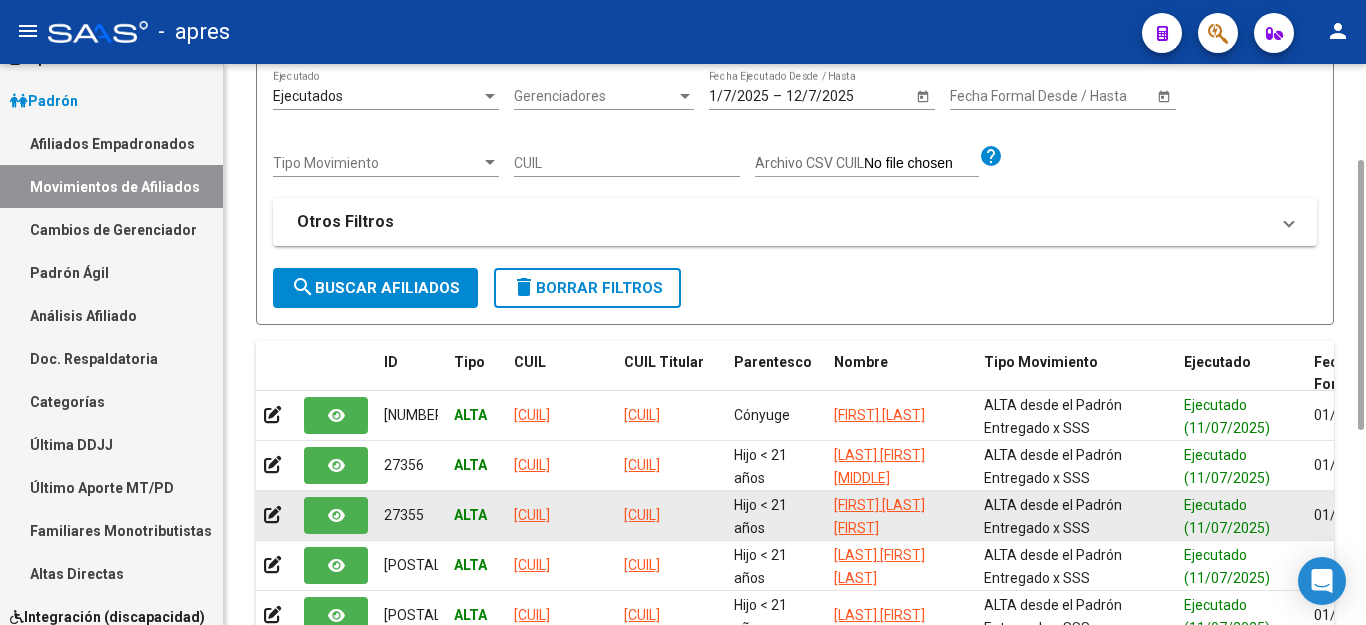 scroll, scrollTop: 0, scrollLeft: 0, axis: both 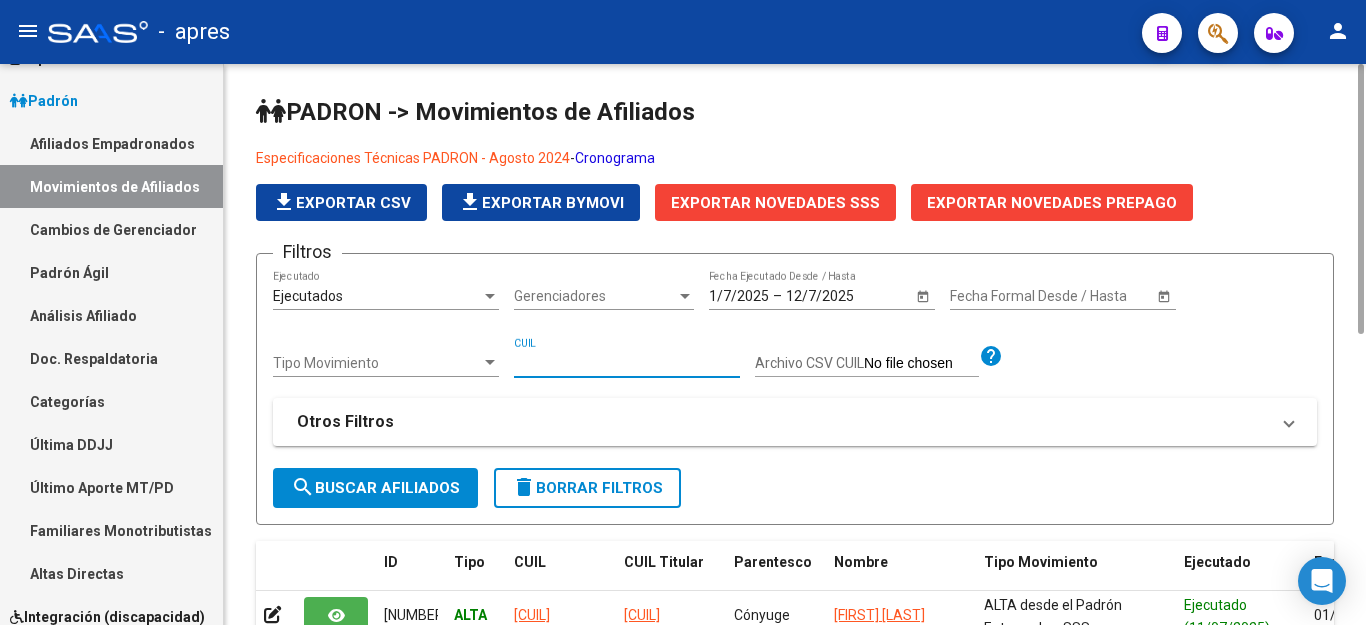 click on "CUIL" at bounding box center [627, 363] 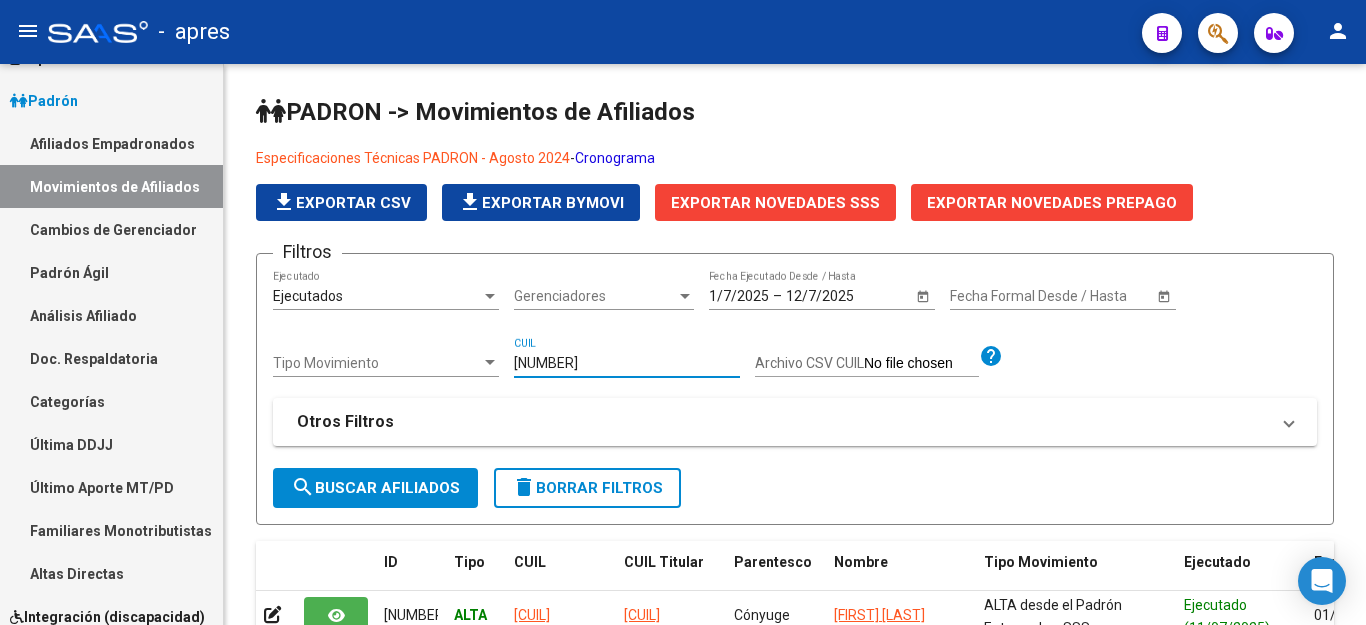 drag, startPoint x: 652, startPoint y: 363, endPoint x: 106, endPoint y: 315, distance: 548.10583 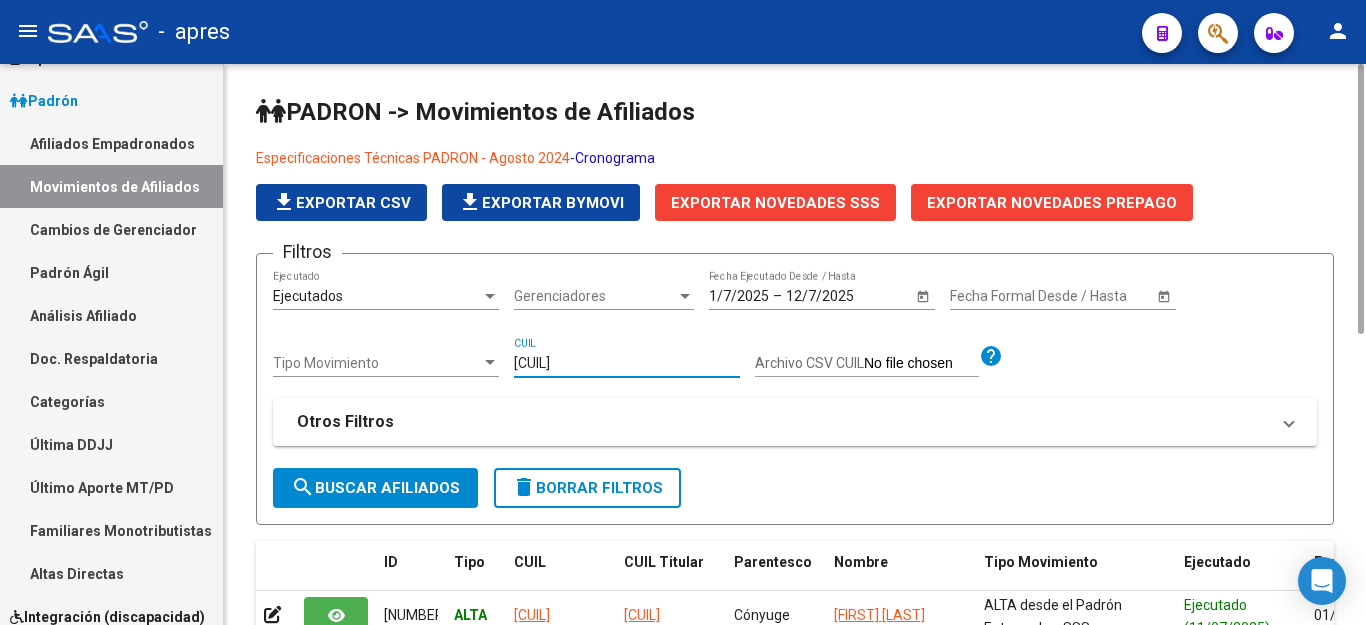 type on "[CUIL]" 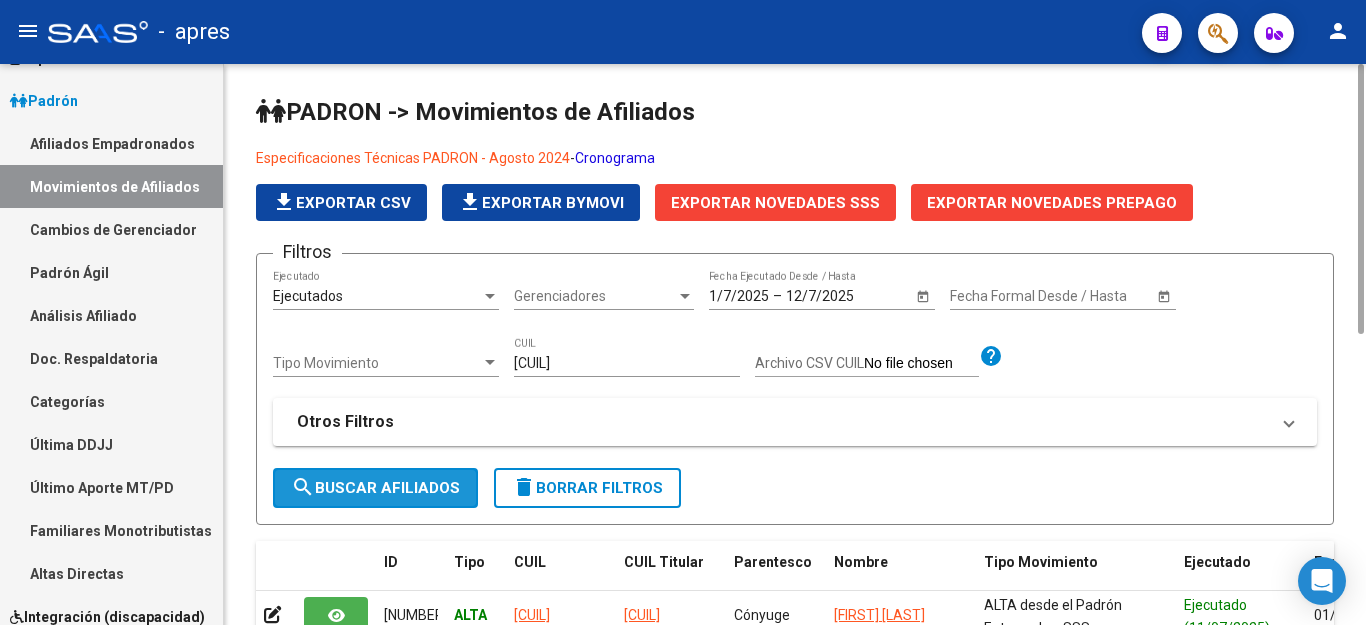 click on "search  Buscar Afiliados" 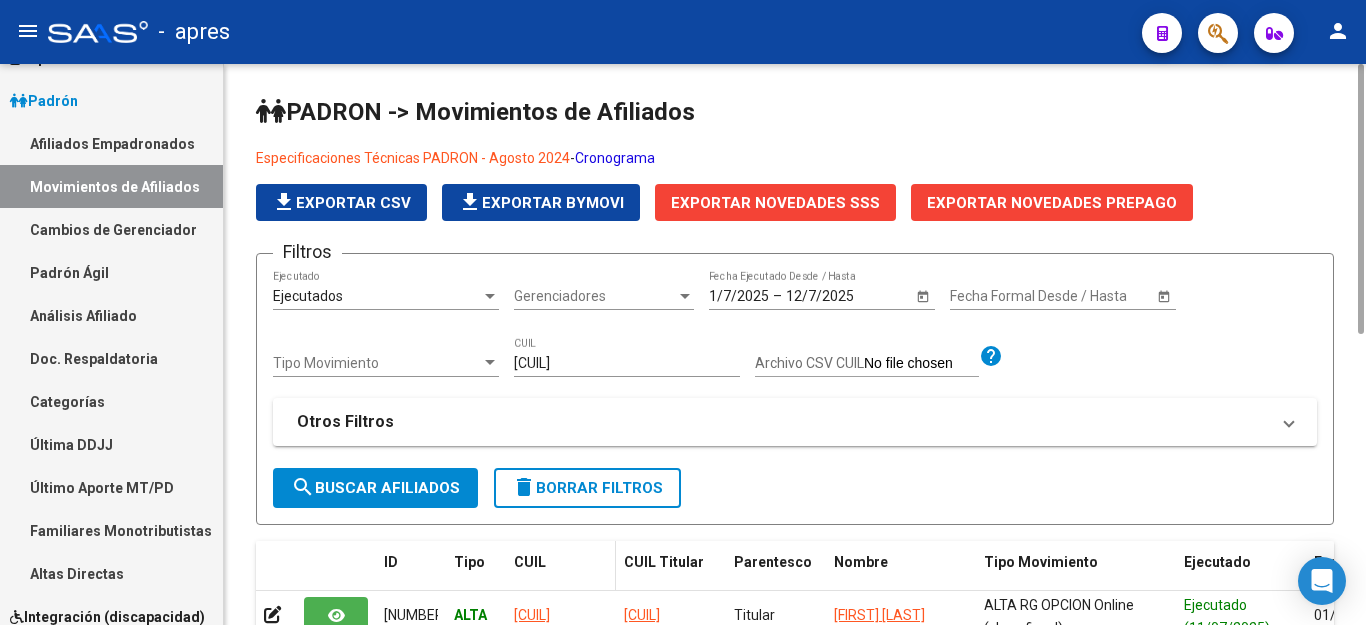 scroll, scrollTop: 154, scrollLeft: 0, axis: vertical 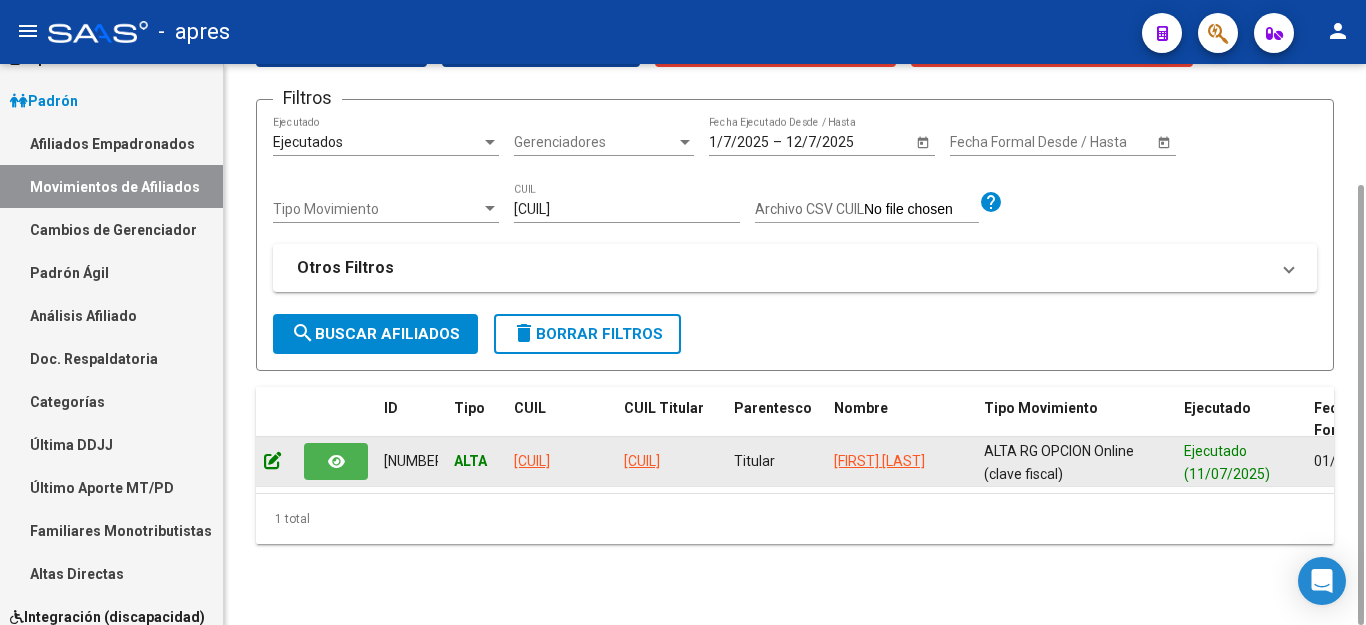 click 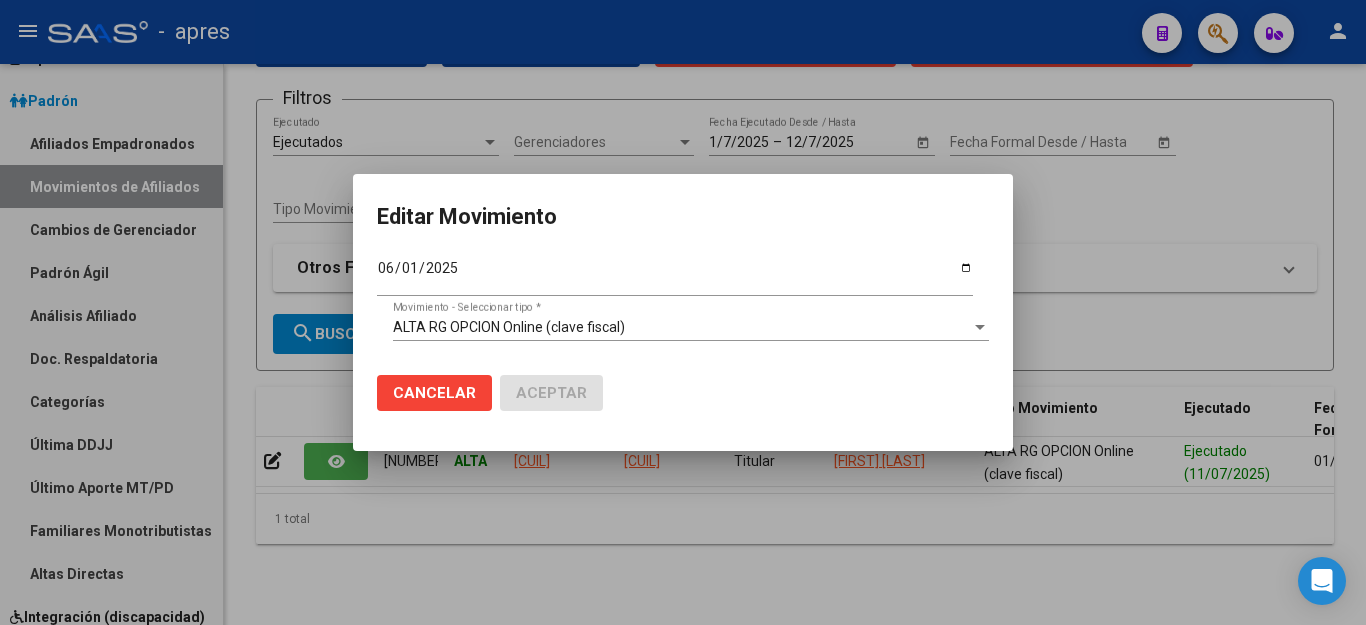 click at bounding box center [683, 312] 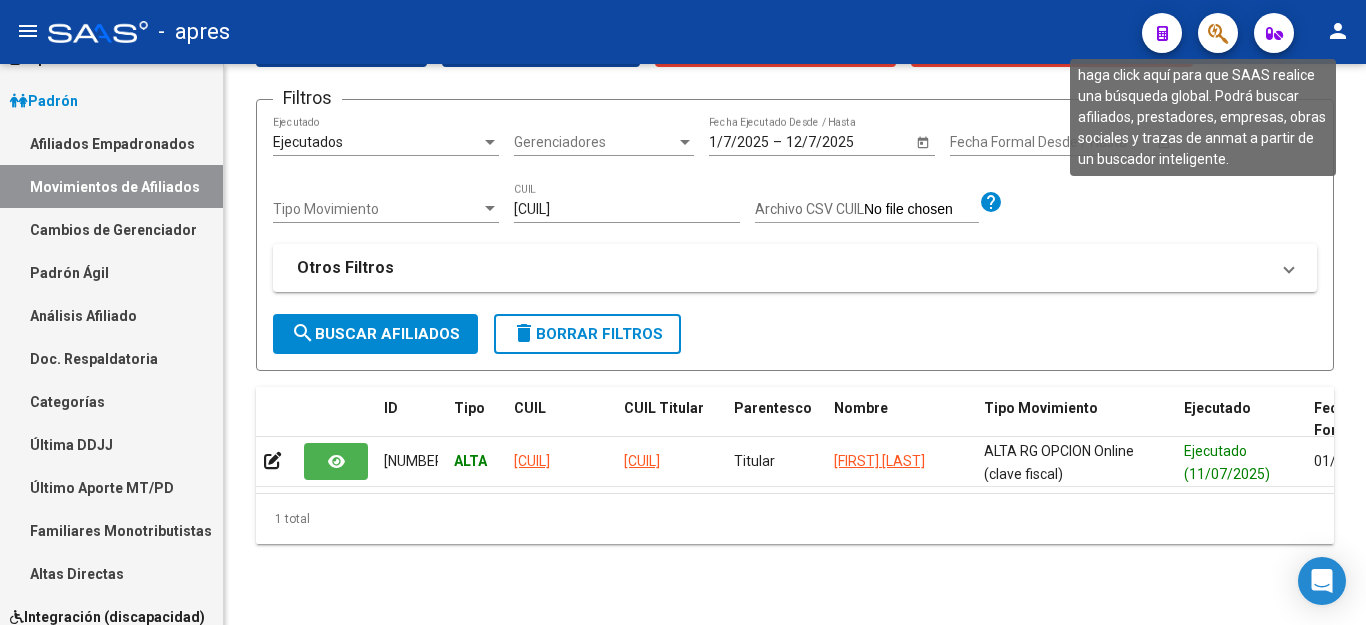 click 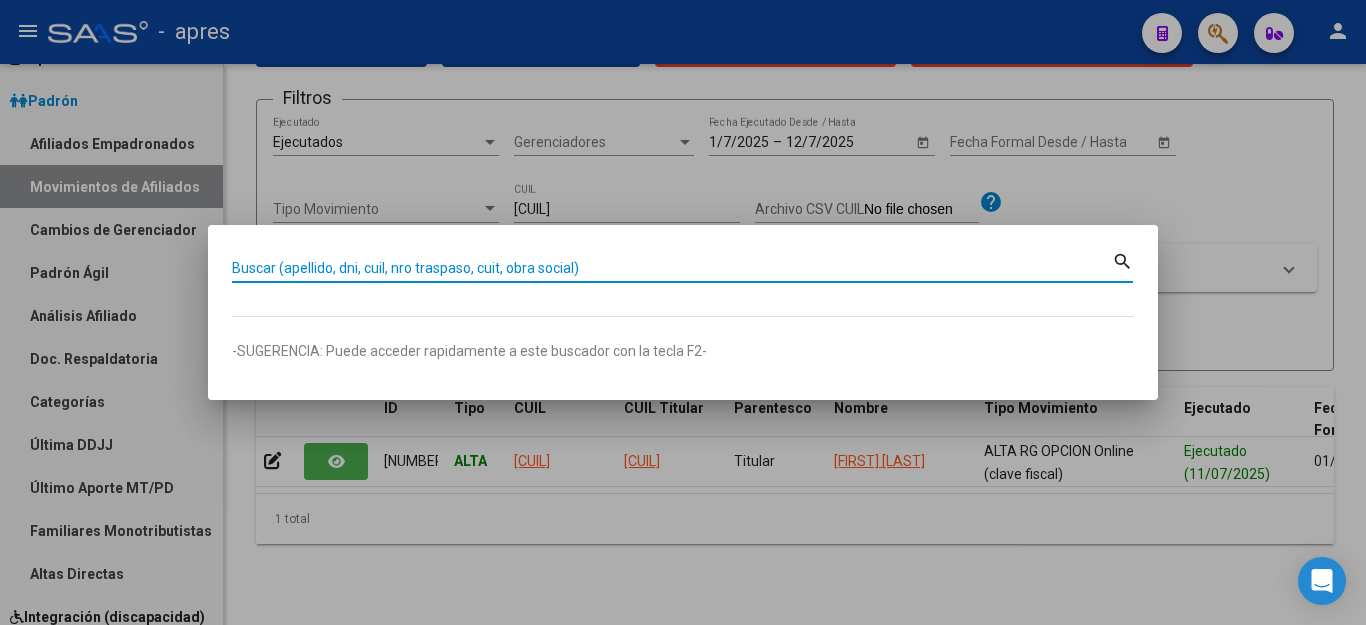 paste on "[CUIL]" 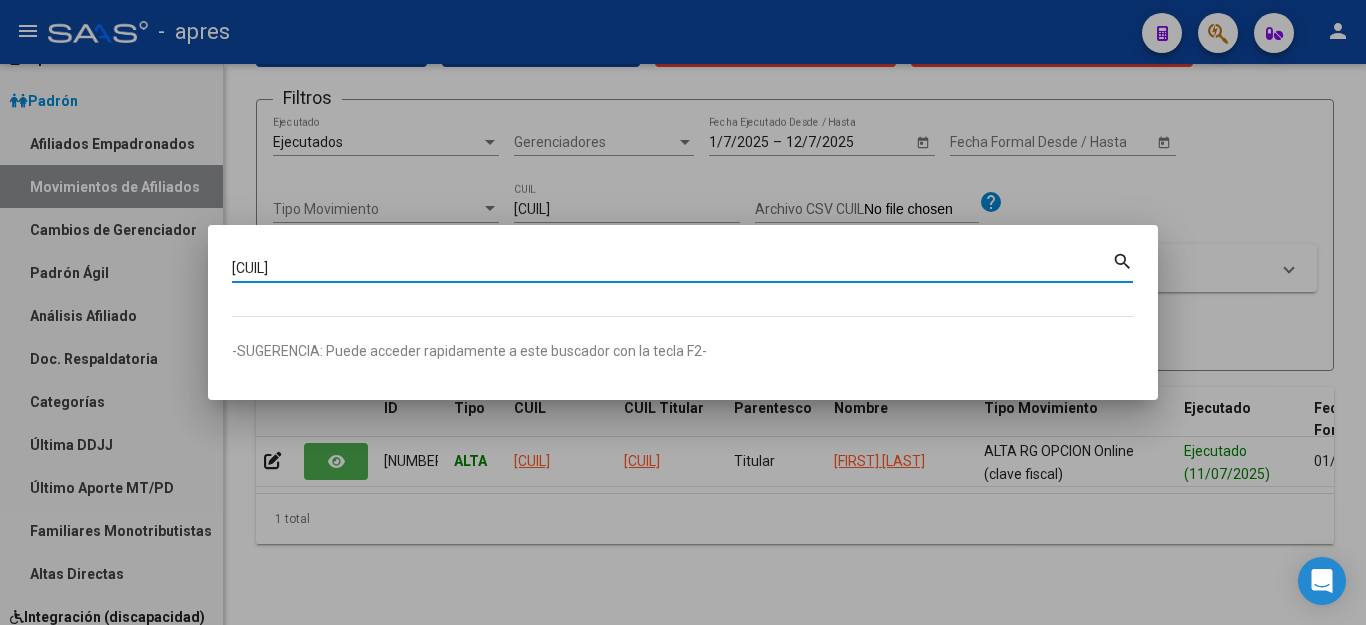 type on "[CUIL]" 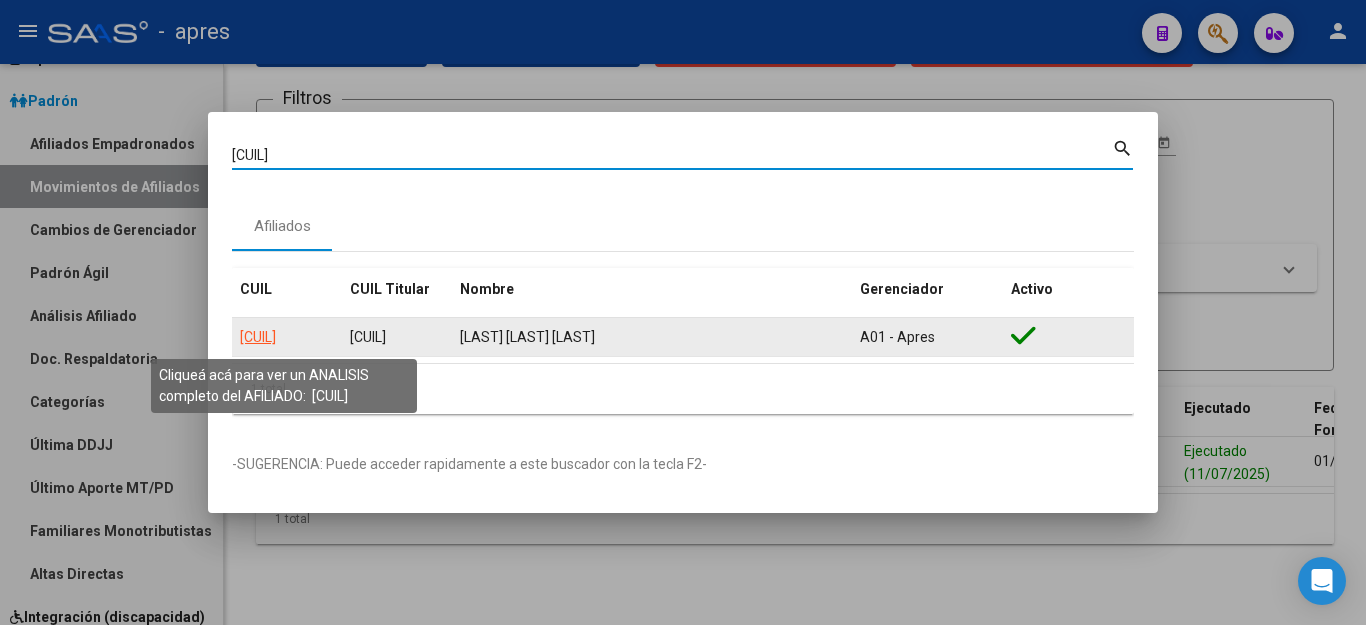click on "[CUIL]" 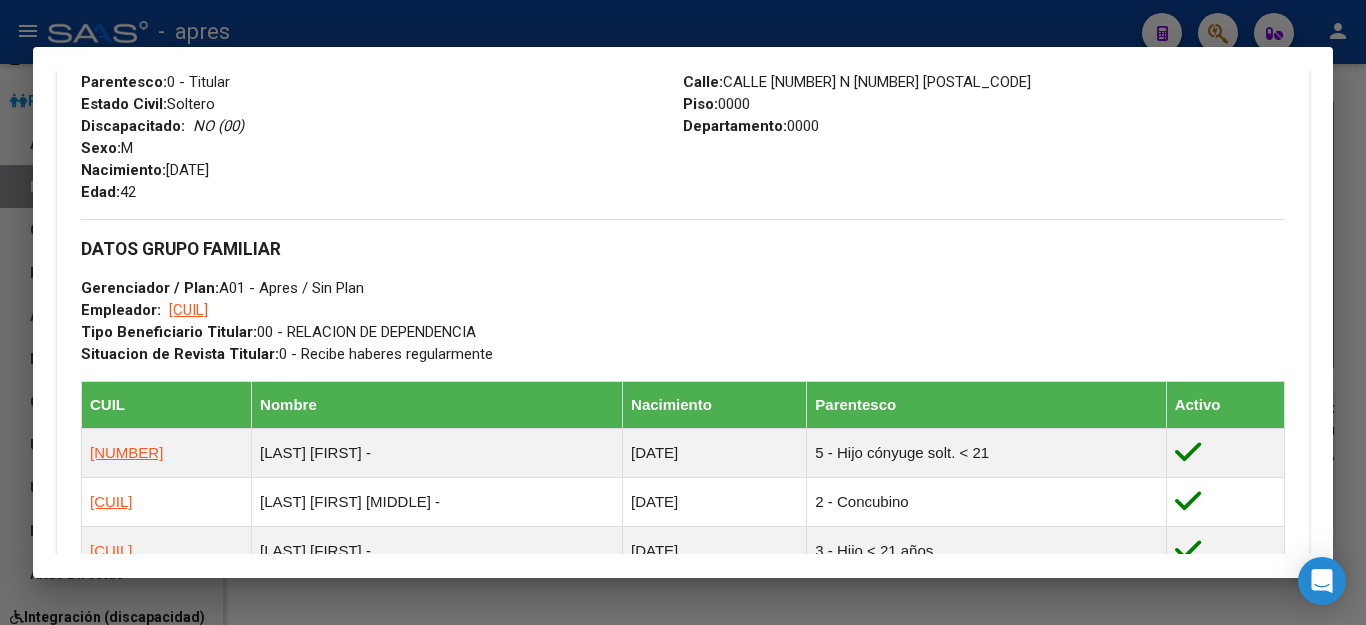 scroll, scrollTop: 900, scrollLeft: 0, axis: vertical 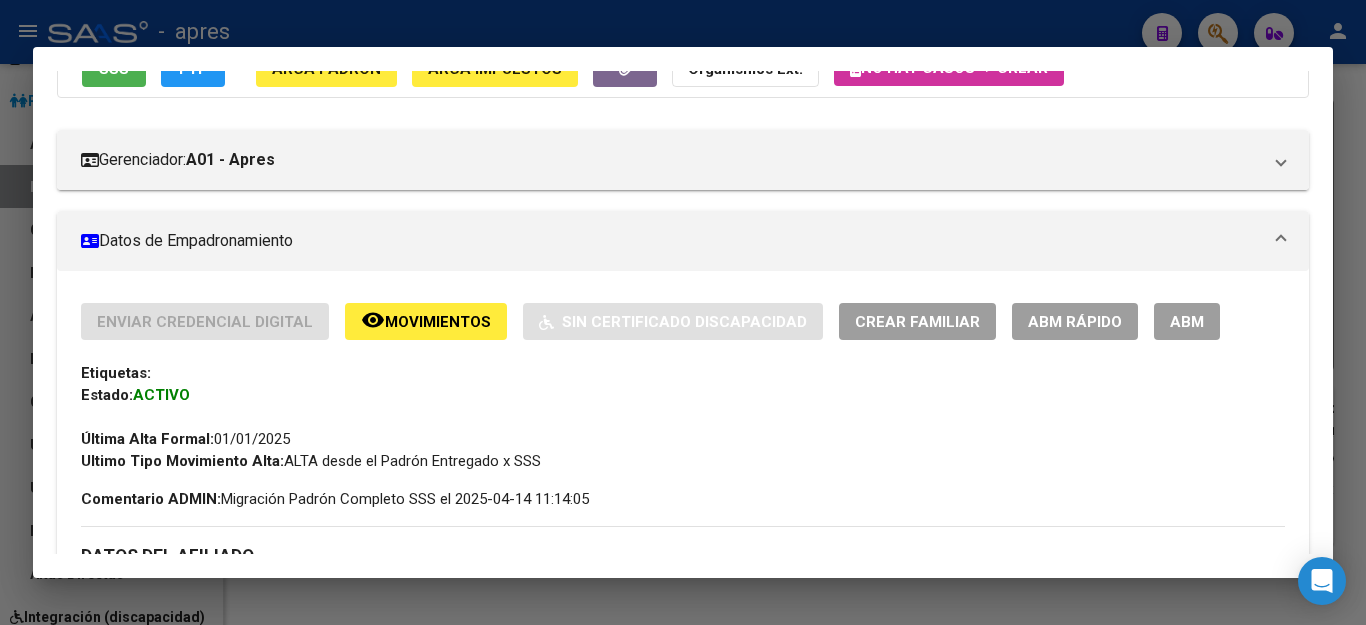 click on "ABM" at bounding box center (1187, 322) 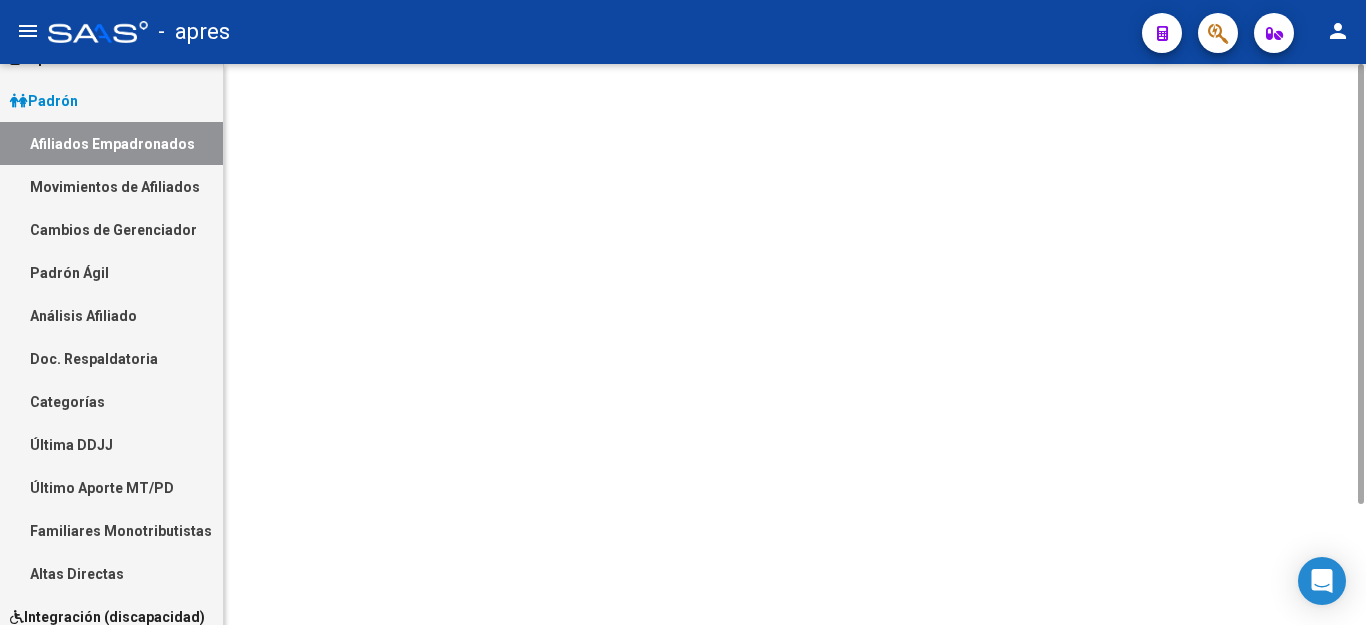 scroll, scrollTop: 0, scrollLeft: 0, axis: both 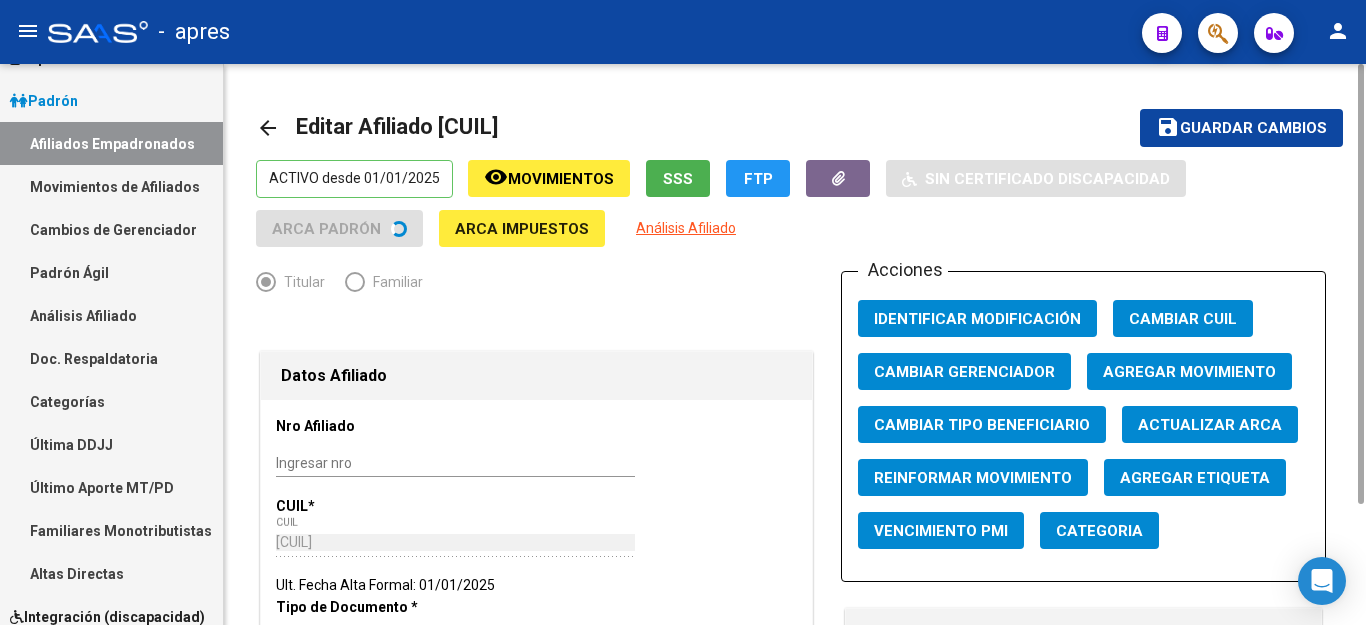 radio on "true" 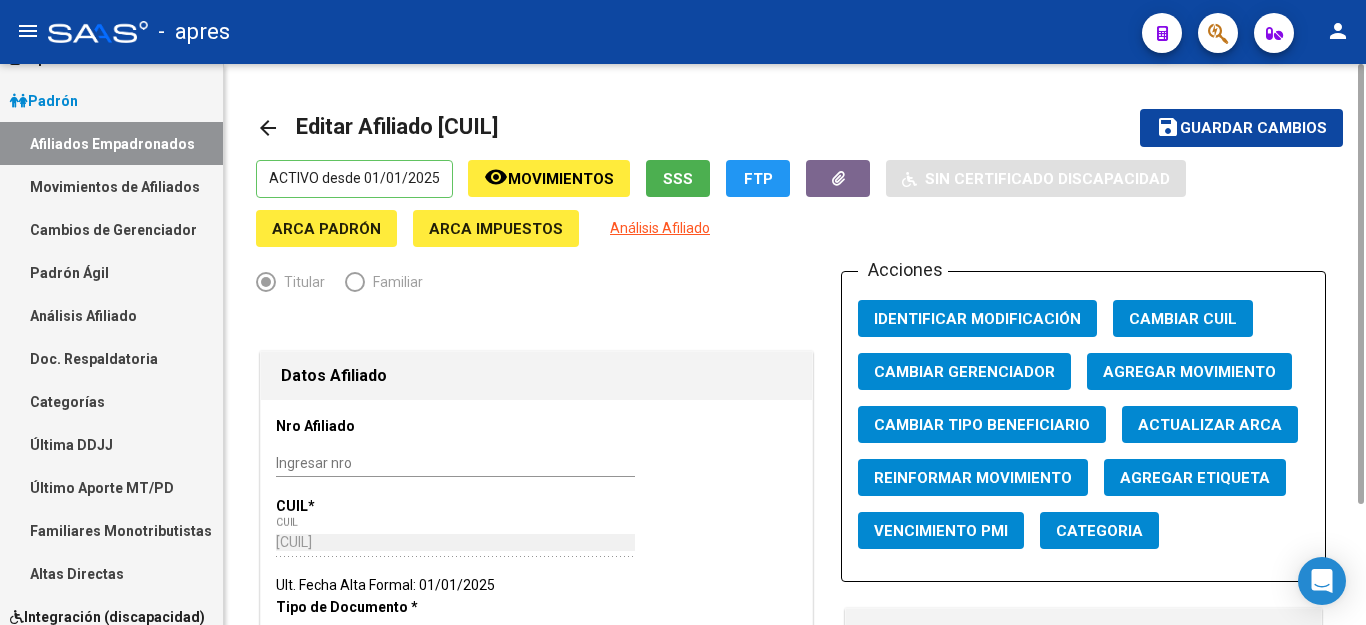 scroll, scrollTop: 400, scrollLeft: 0, axis: vertical 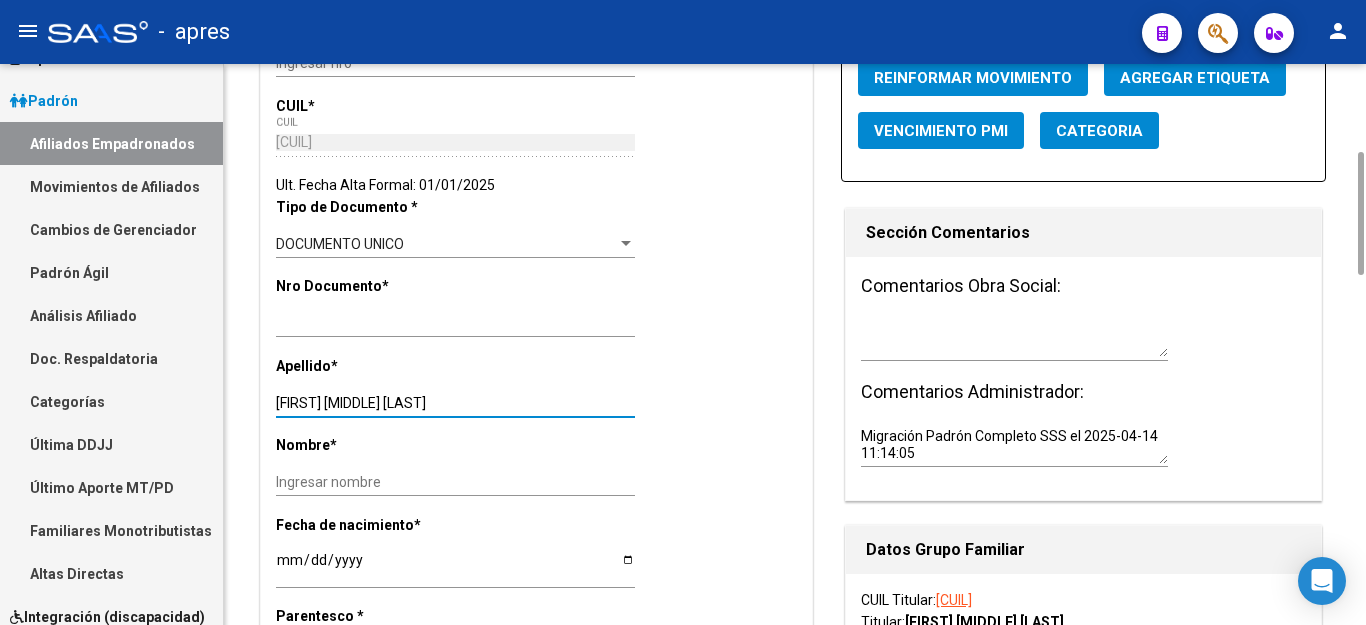 drag, startPoint x: 340, startPoint y: 396, endPoint x: 993, endPoint y: 398, distance: 653.00305 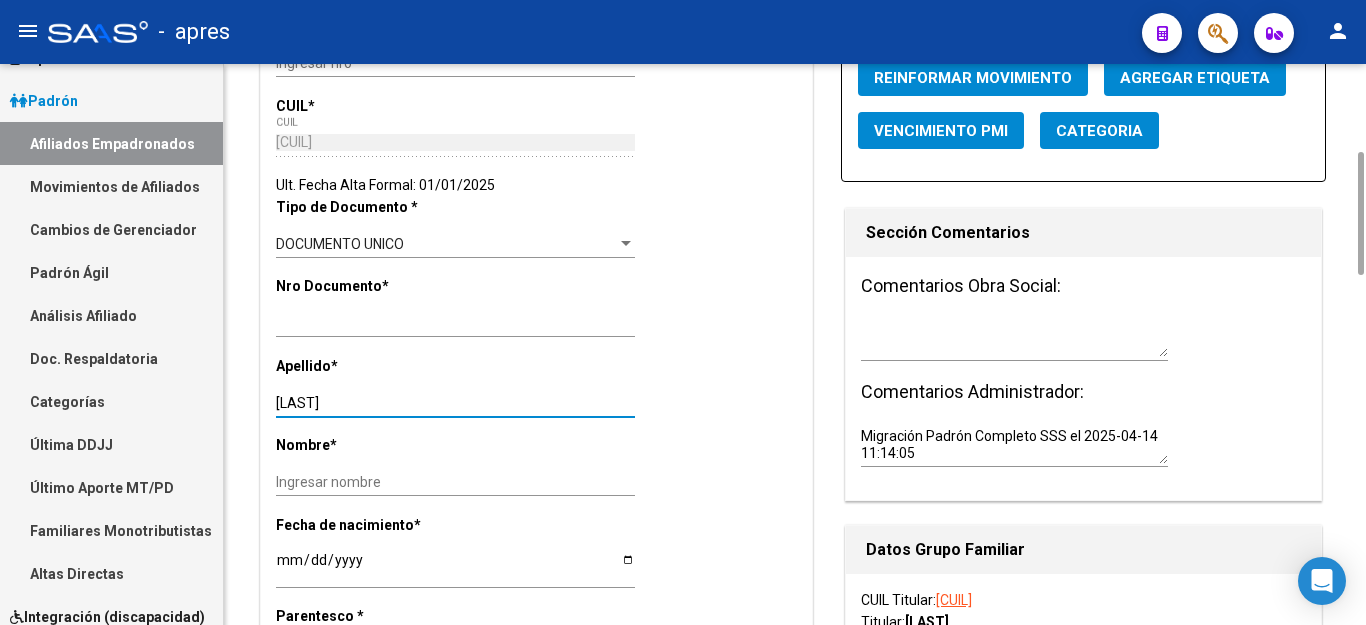 type on "[LAST]" 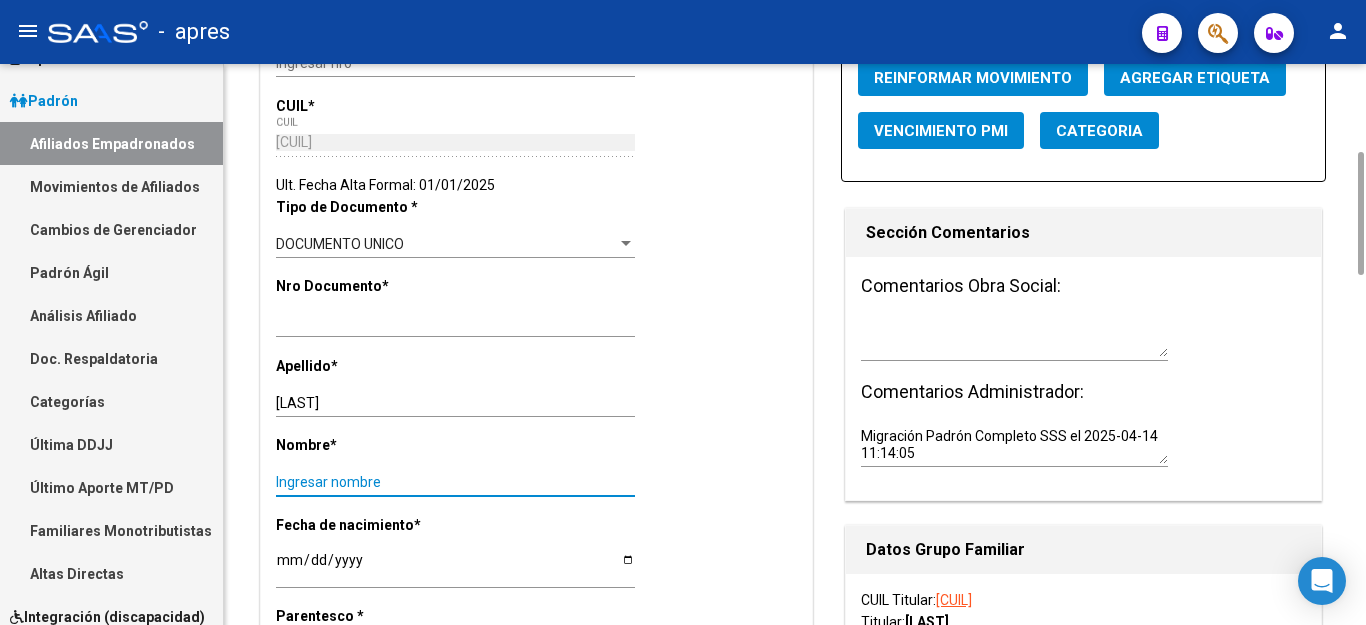 paste on "[LAST] [FIRST]" 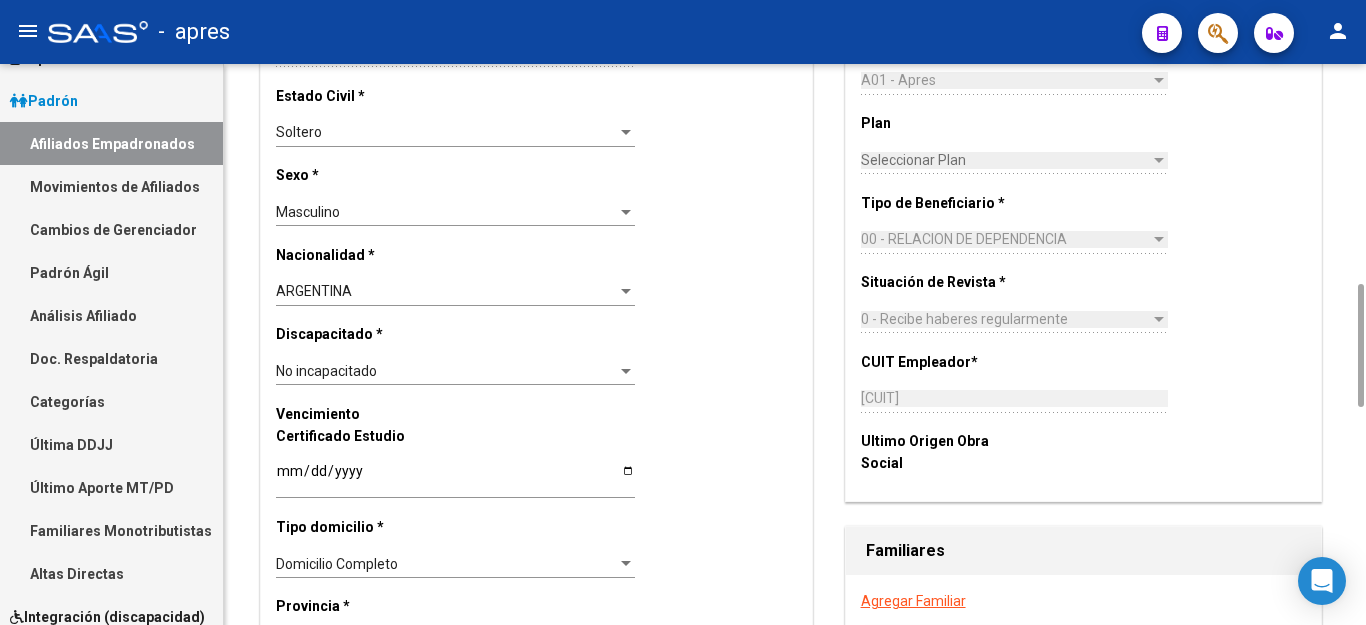 scroll, scrollTop: 1200, scrollLeft: 0, axis: vertical 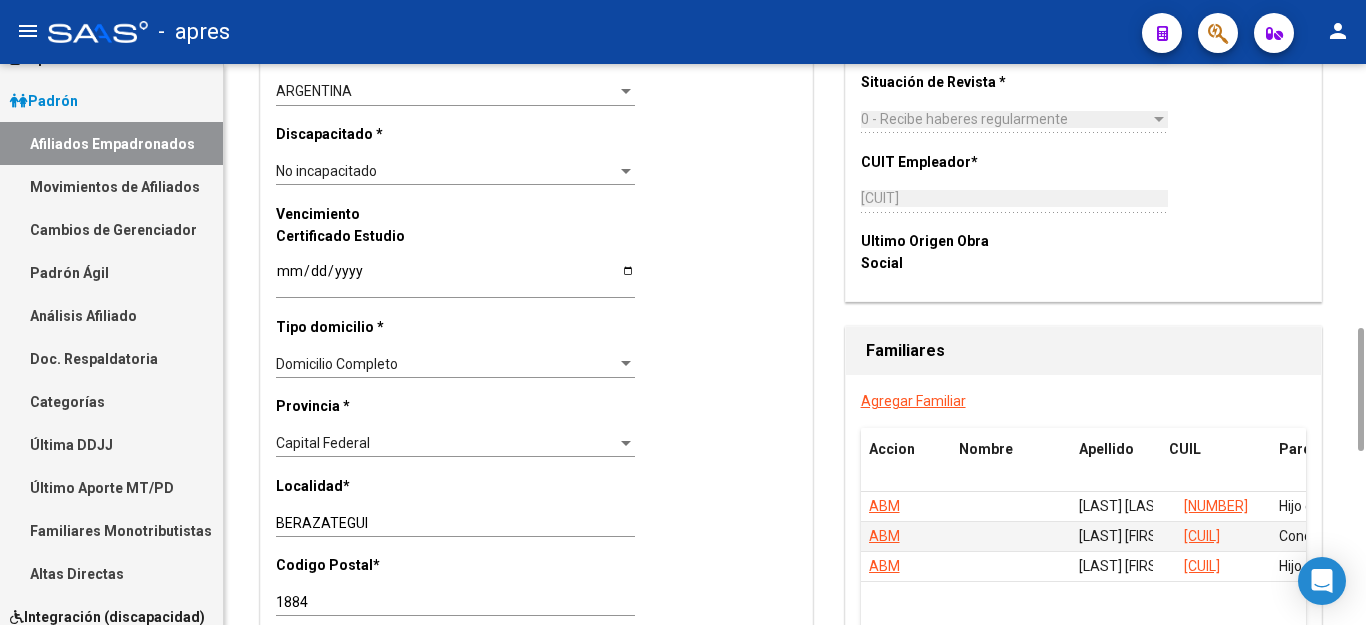 type on "[LAST] [FIRST]" 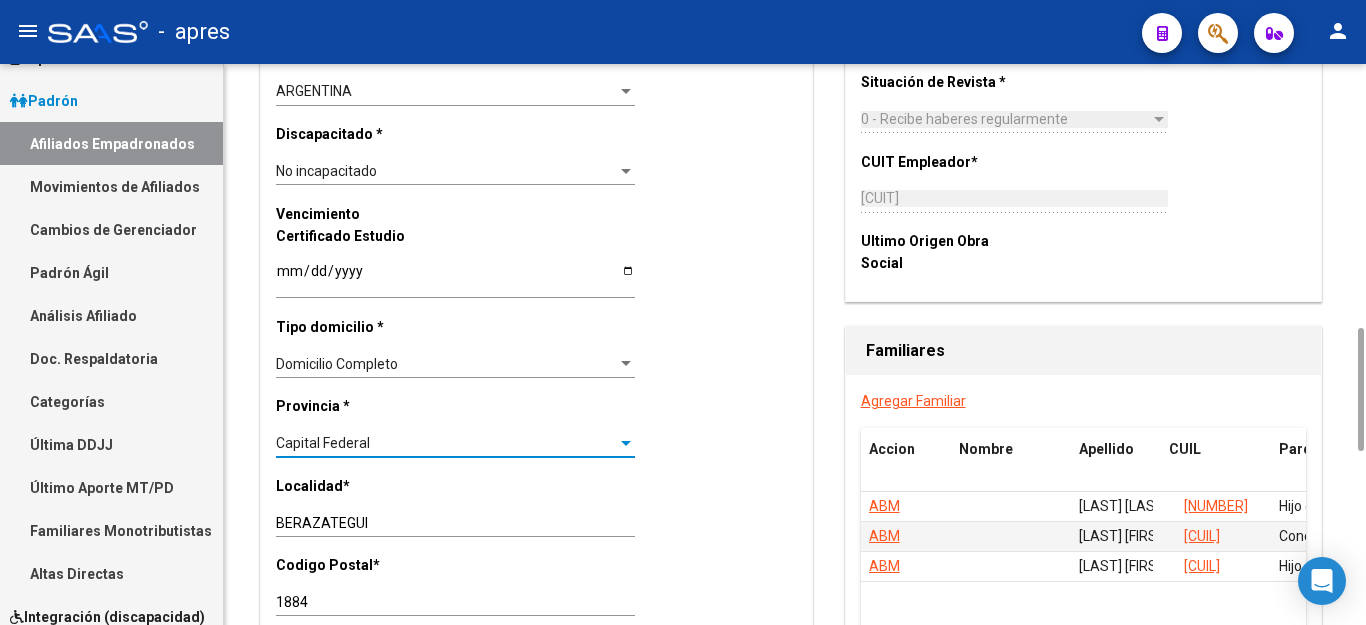 click on "Capital Federal" at bounding box center [446, 443] 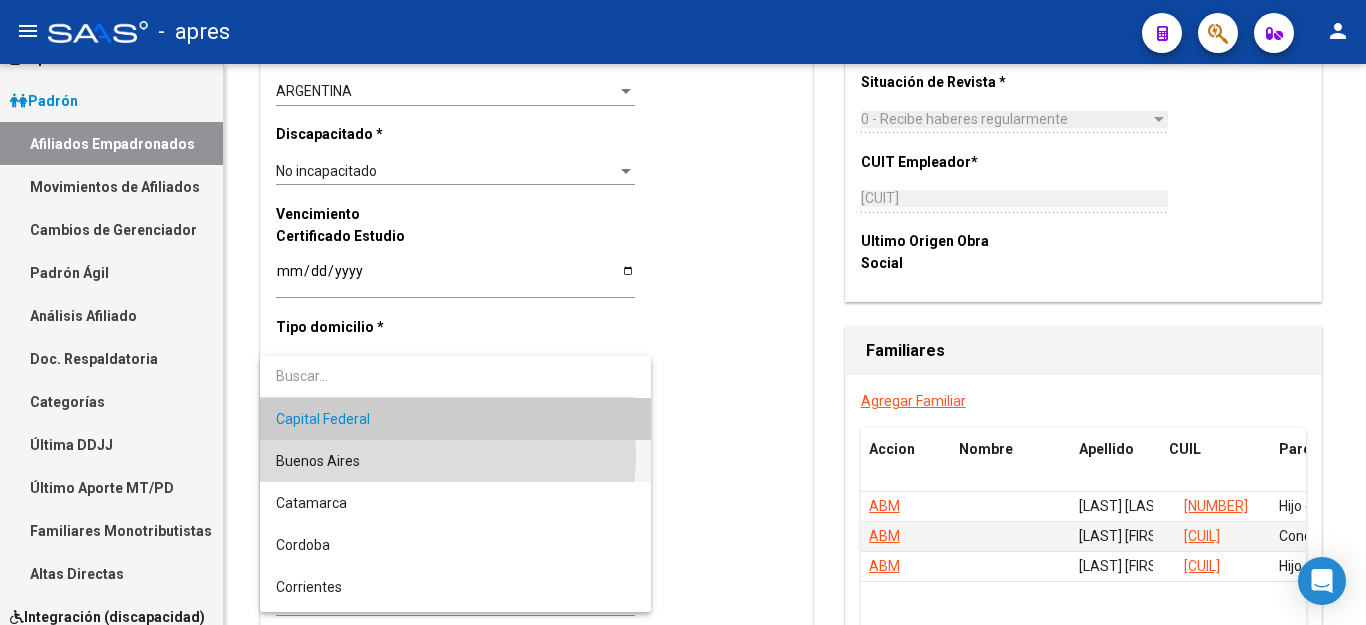 click on "Buenos Aires" at bounding box center [455, 461] 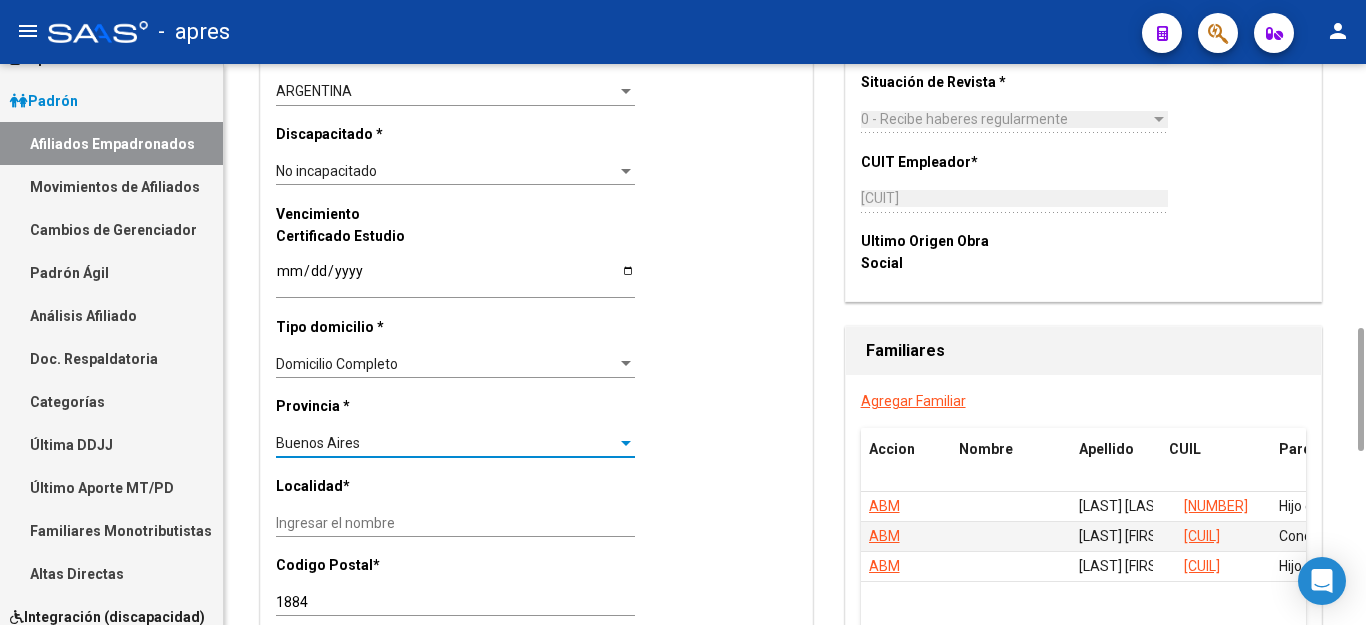 scroll, scrollTop: 1600, scrollLeft: 0, axis: vertical 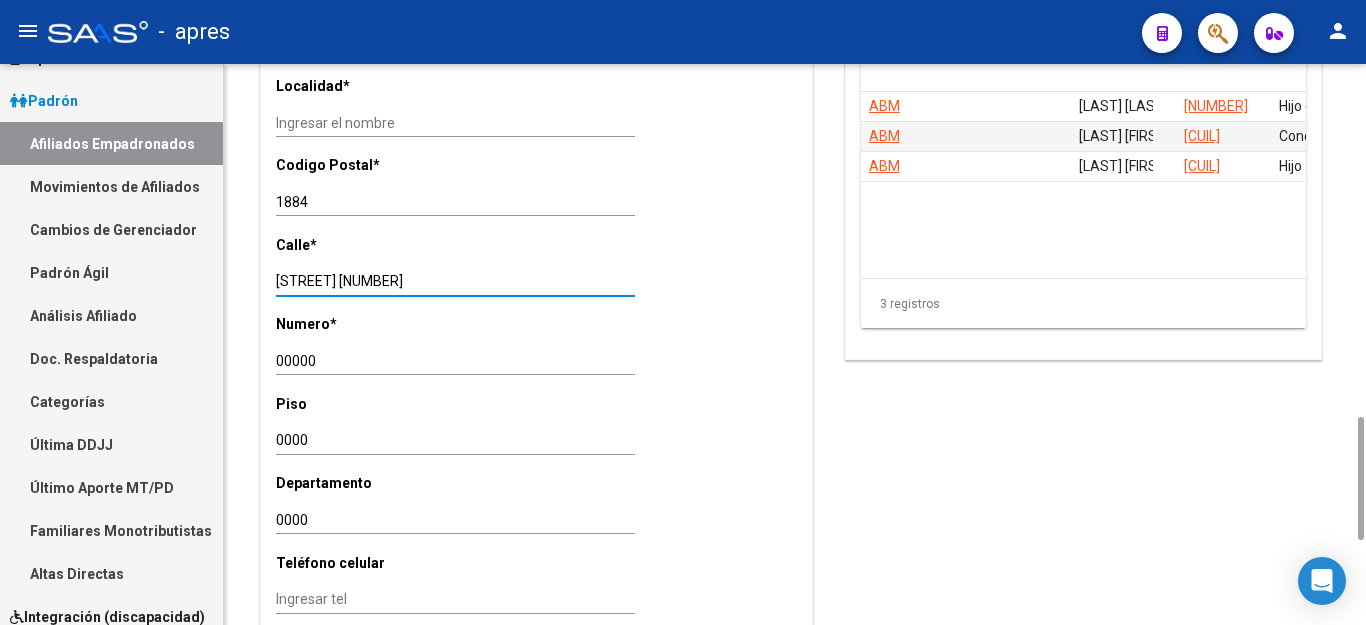 drag, startPoint x: 351, startPoint y: 255, endPoint x: 677, endPoint y: 244, distance: 326.18552 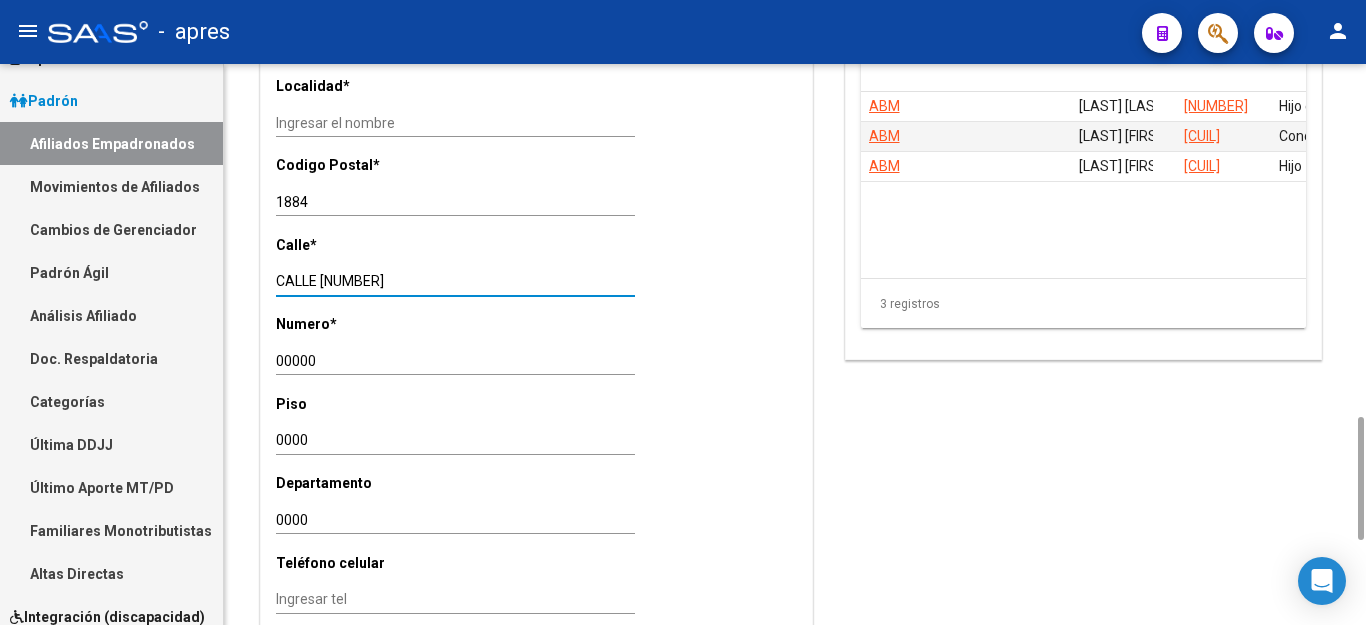 type on "CALLE [NUMBER]" 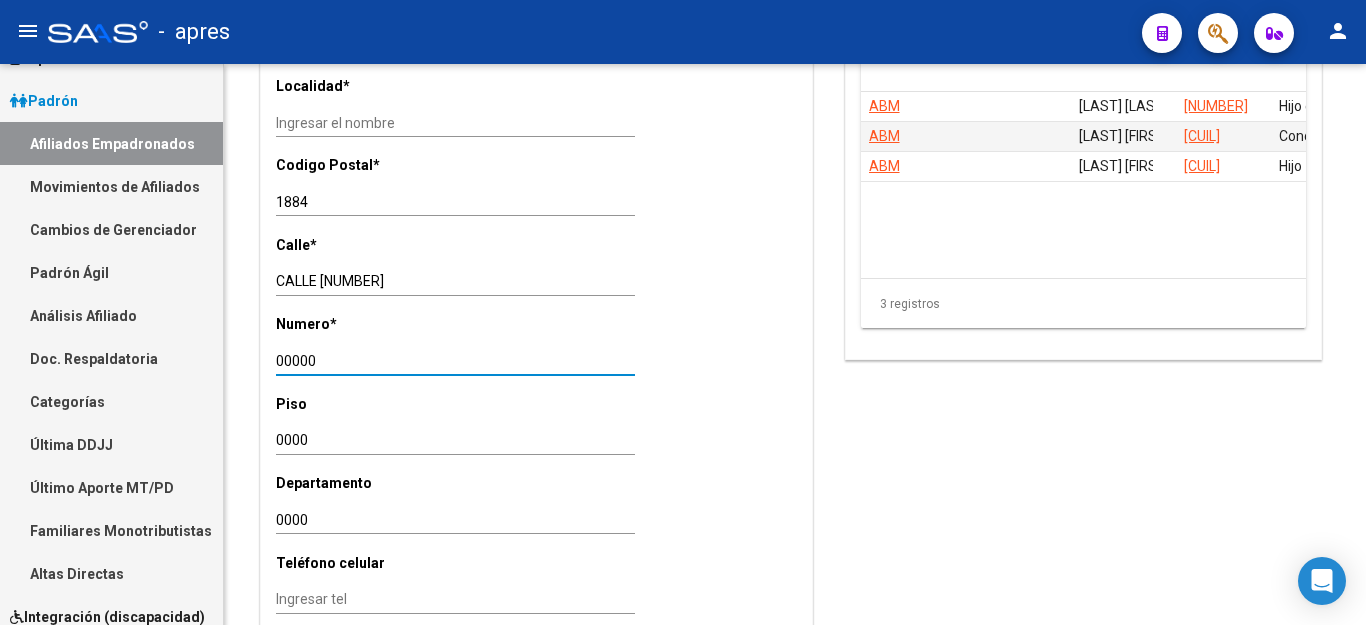 drag, startPoint x: 342, startPoint y: 335, endPoint x: 0, endPoint y: 208, distance: 364.81912 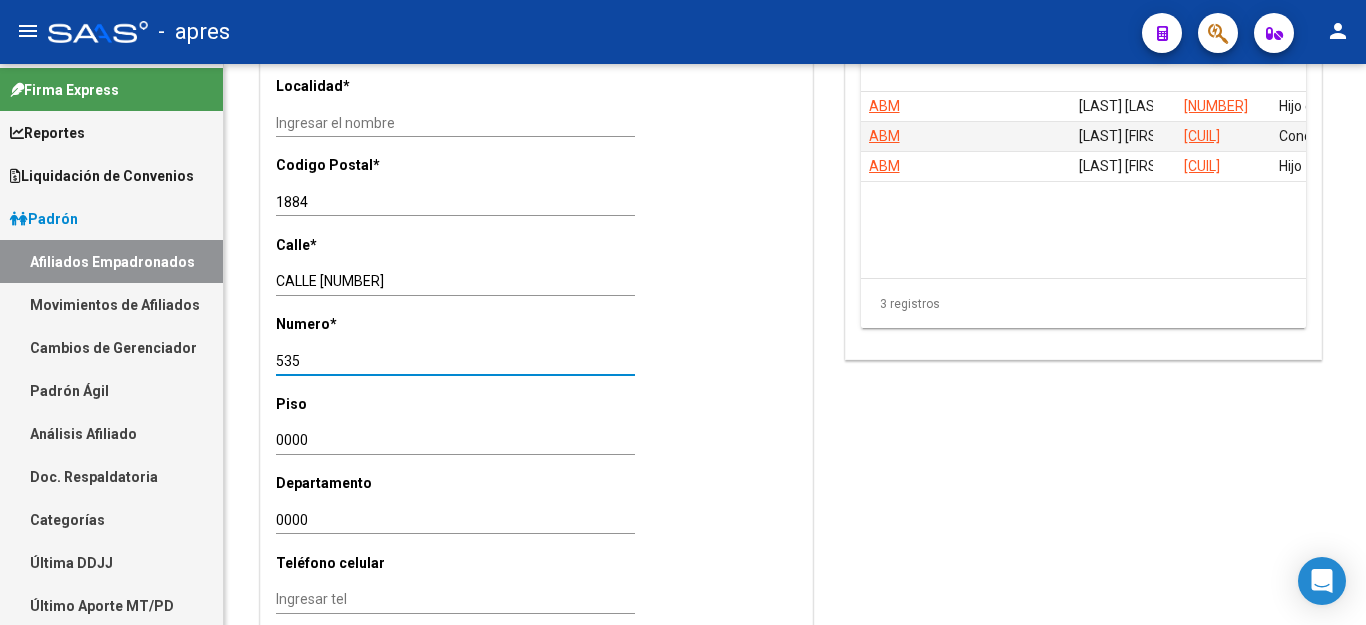 scroll, scrollTop: 0, scrollLeft: 0, axis: both 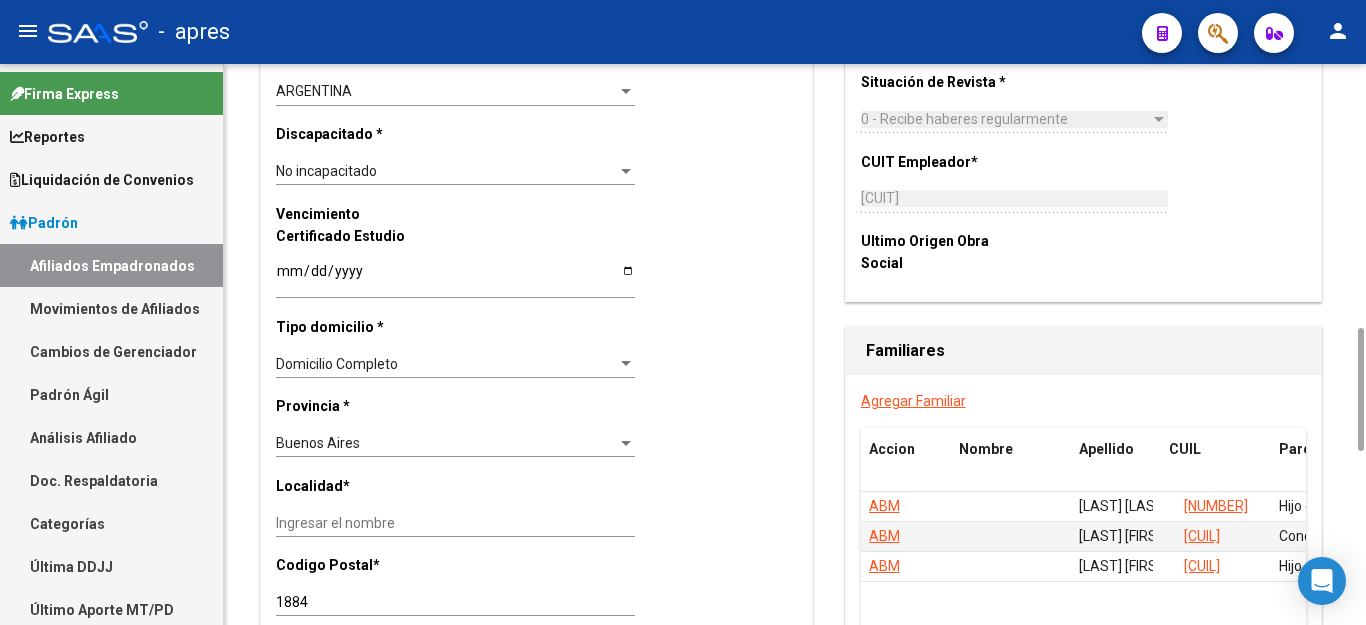 type on "535" 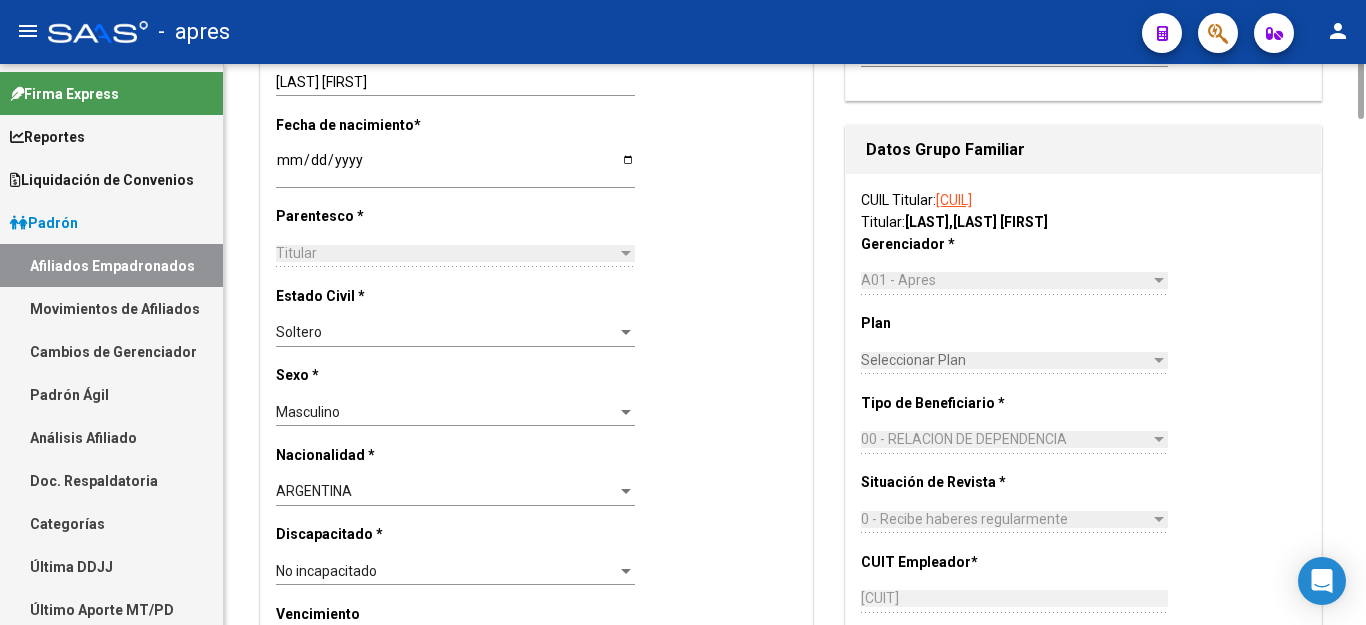 scroll, scrollTop: 0, scrollLeft: 0, axis: both 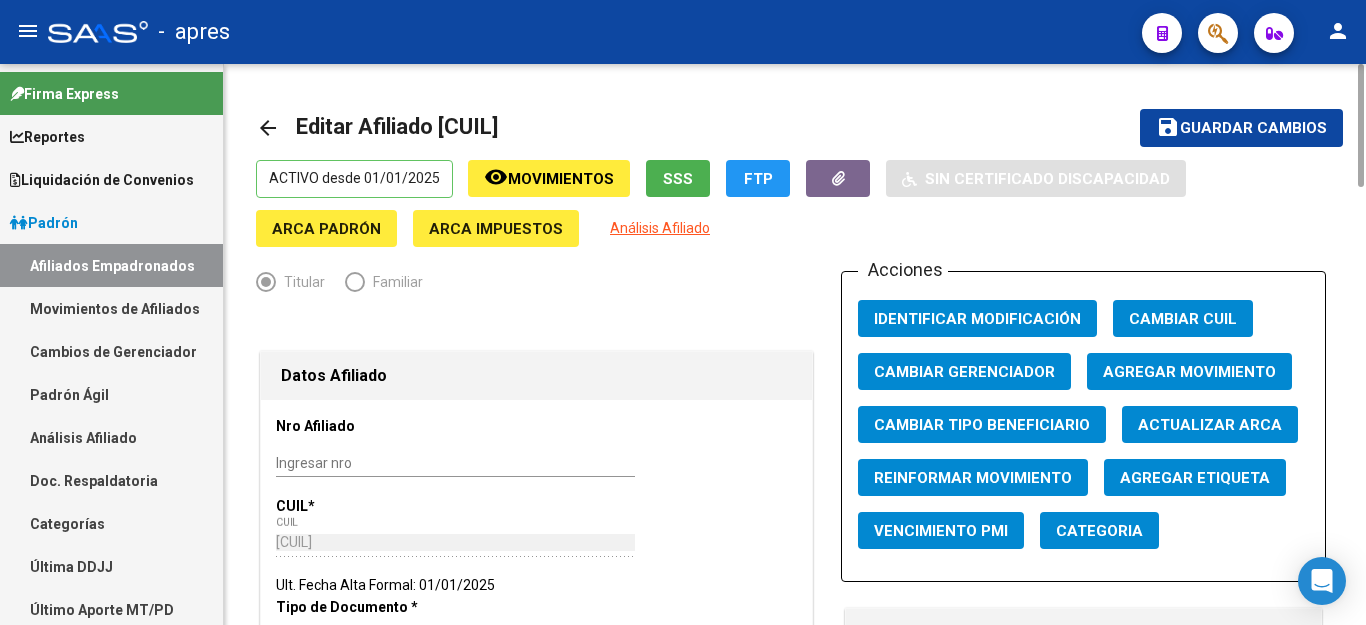 type on "BERAZATEGUI" 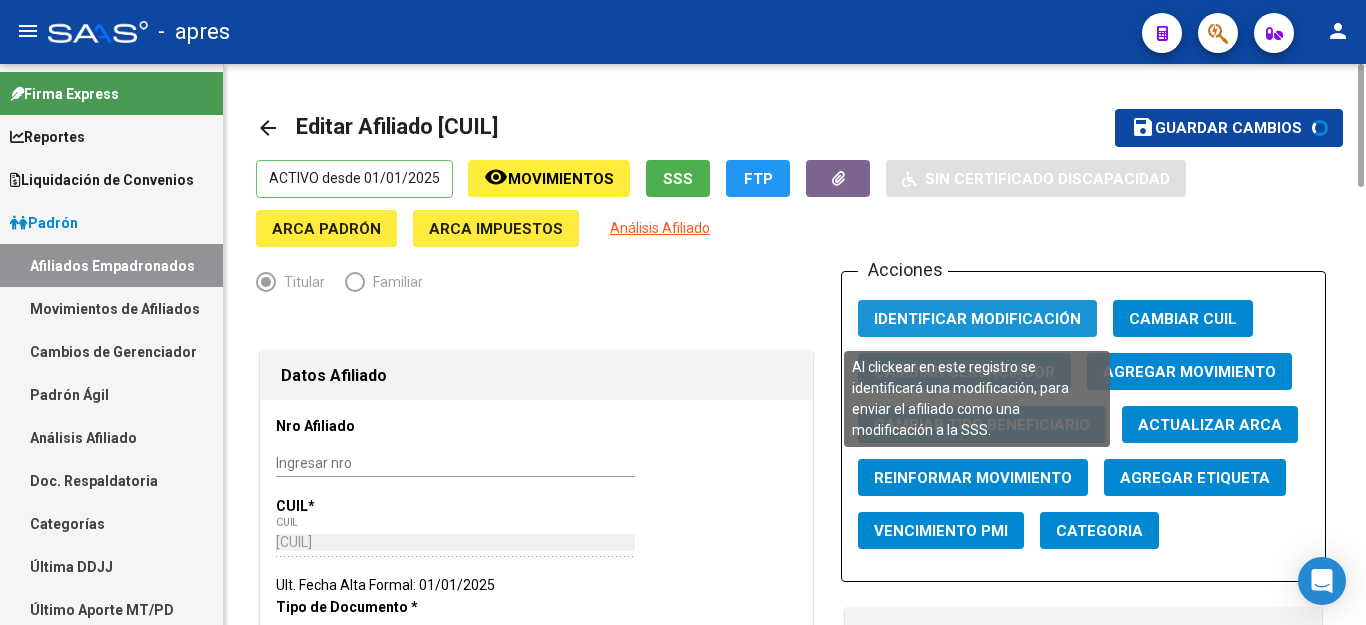 click on "Identificar Modificación" 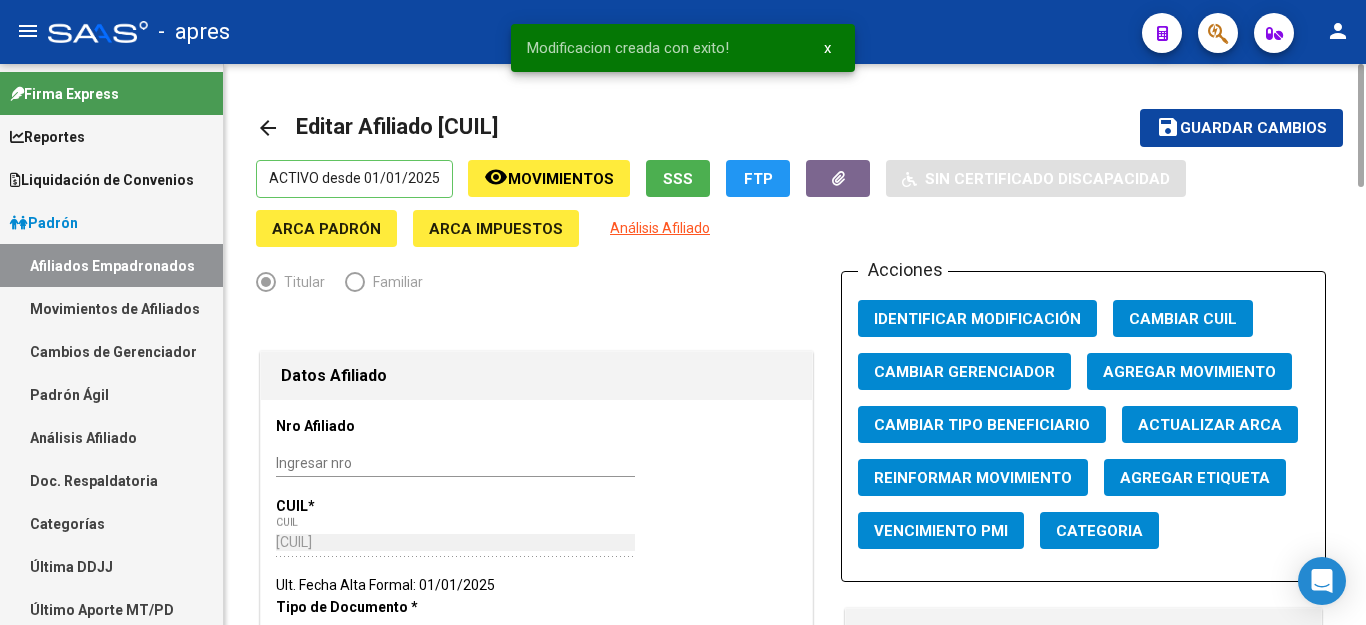 type 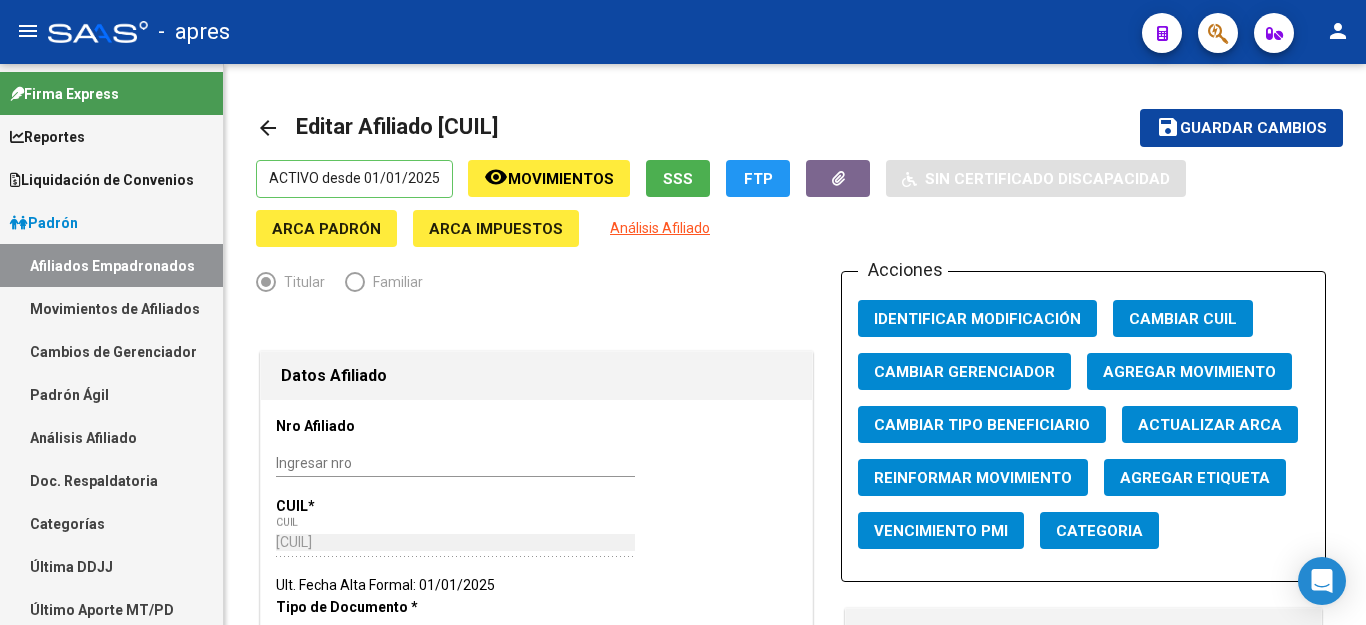 click 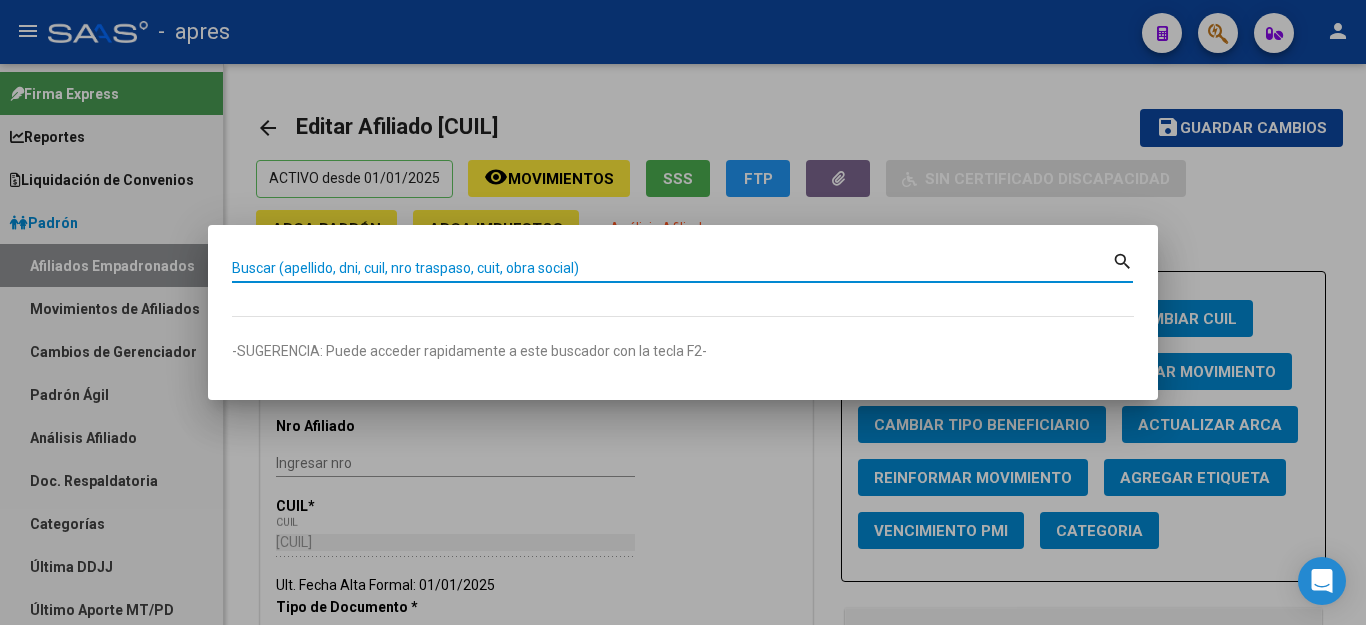 paste on "[NUMBER]" 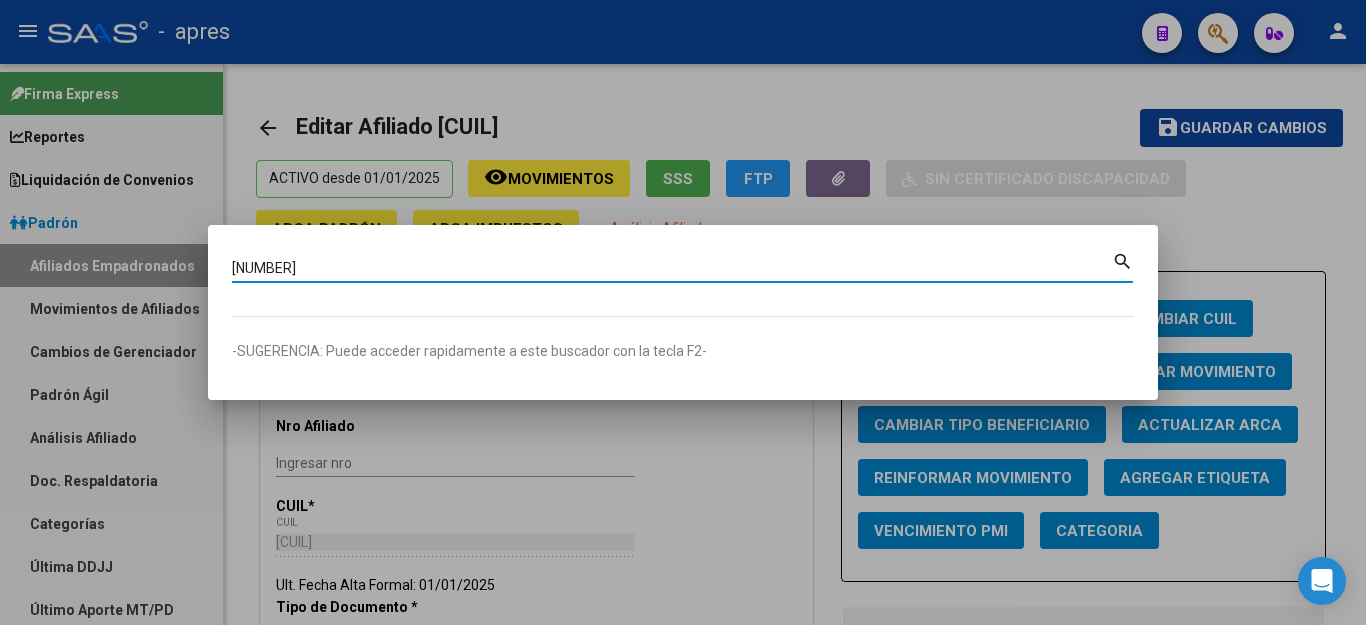 type on "[NUMBER]" 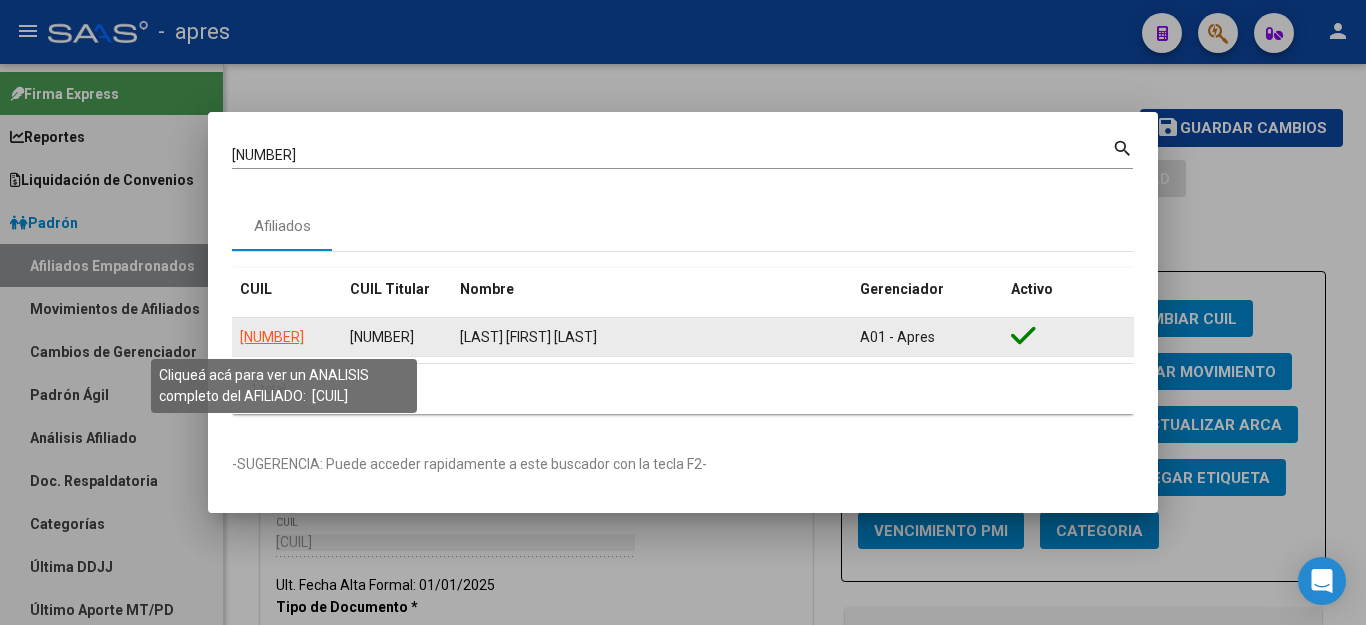 click on "[NUMBER]" 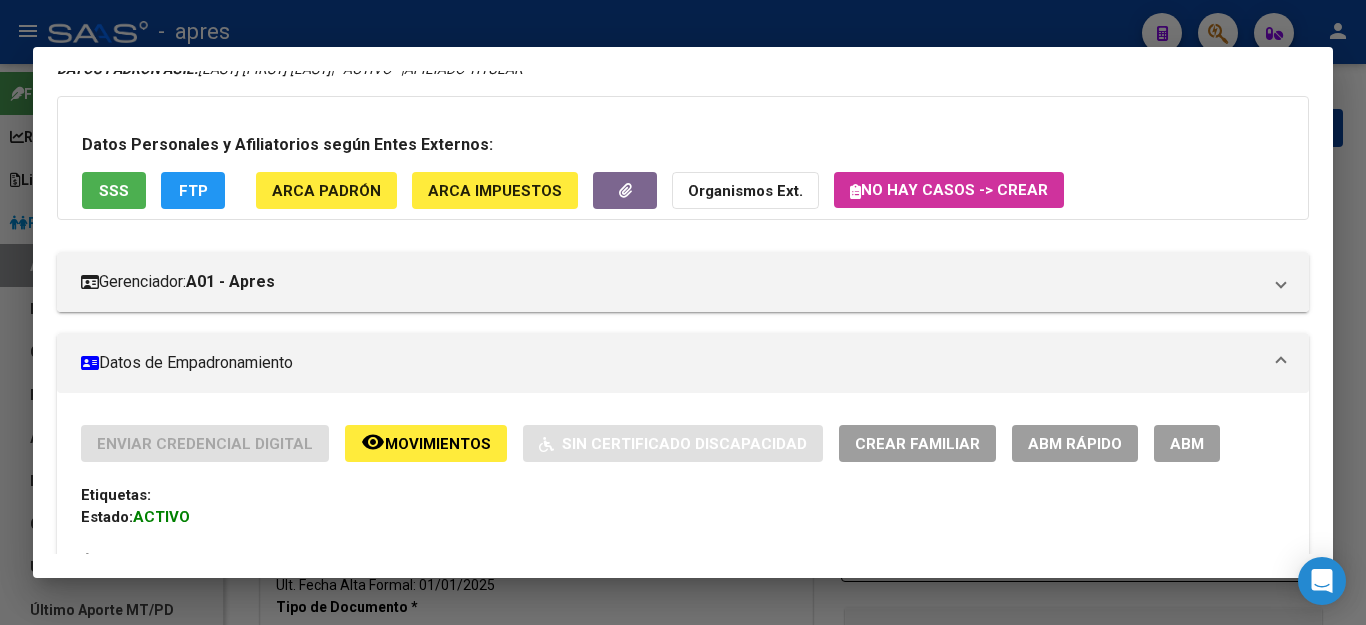 scroll, scrollTop: 100, scrollLeft: 0, axis: vertical 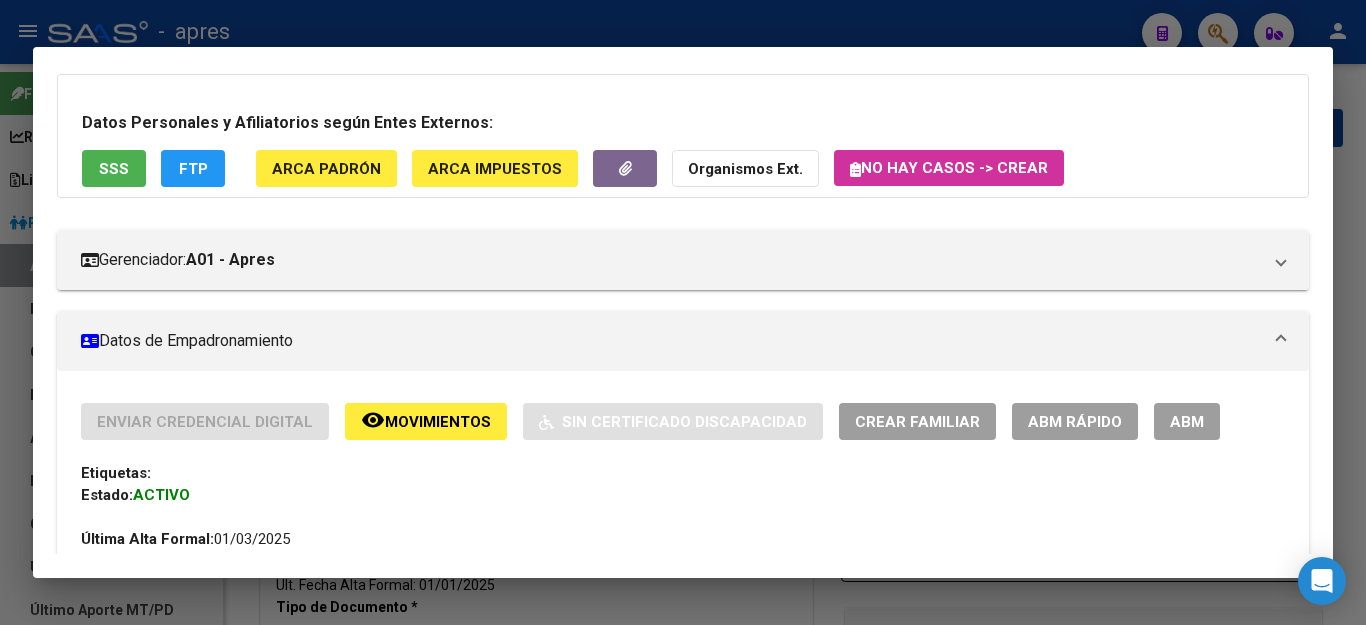 click on "ABM" at bounding box center [1187, 421] 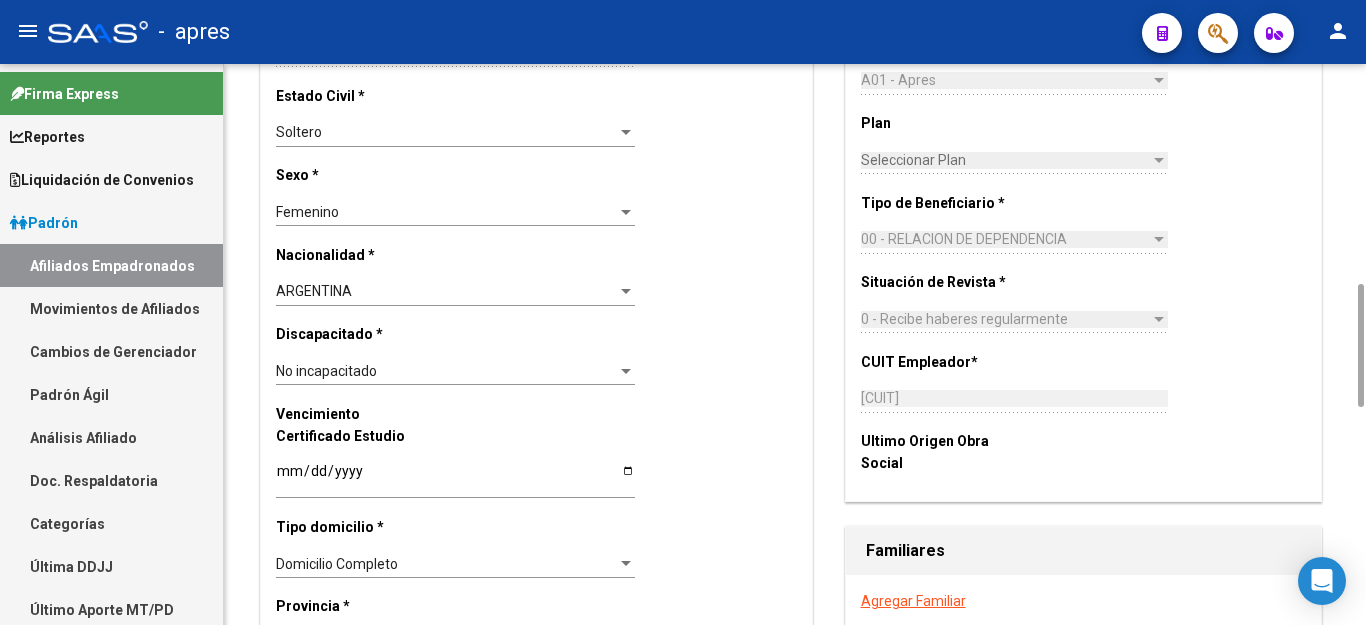scroll, scrollTop: 1200, scrollLeft: 0, axis: vertical 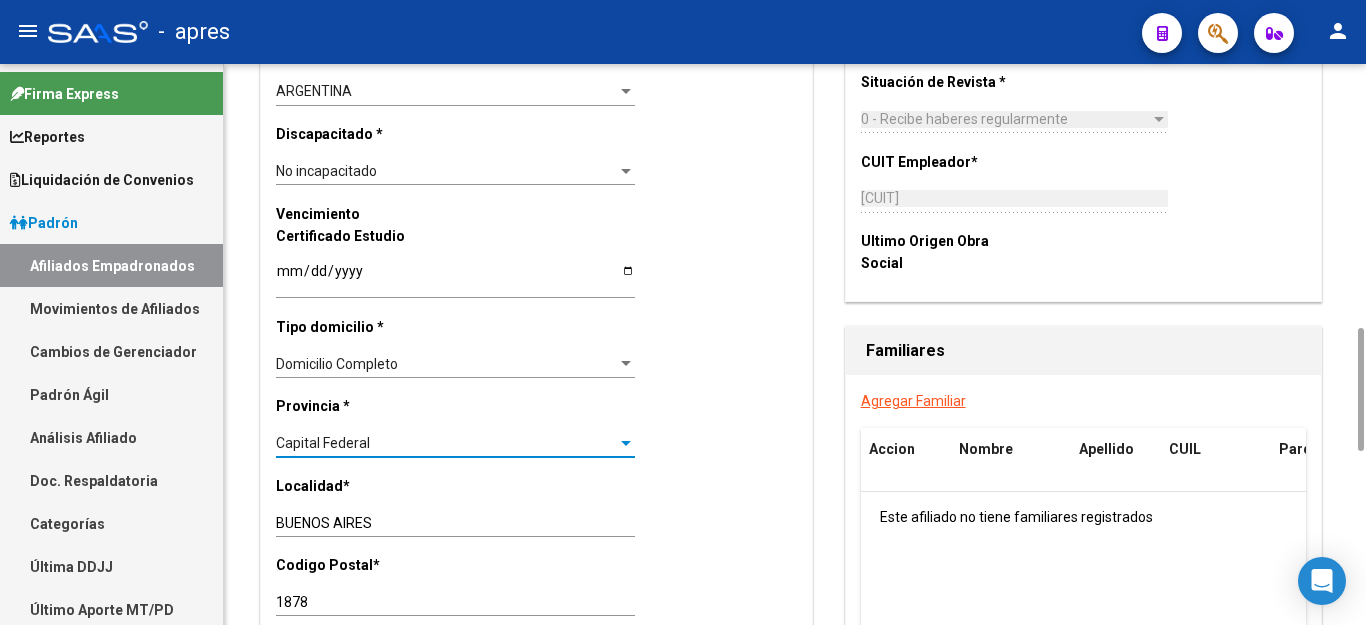 click on "Capital Federal" at bounding box center (446, 443) 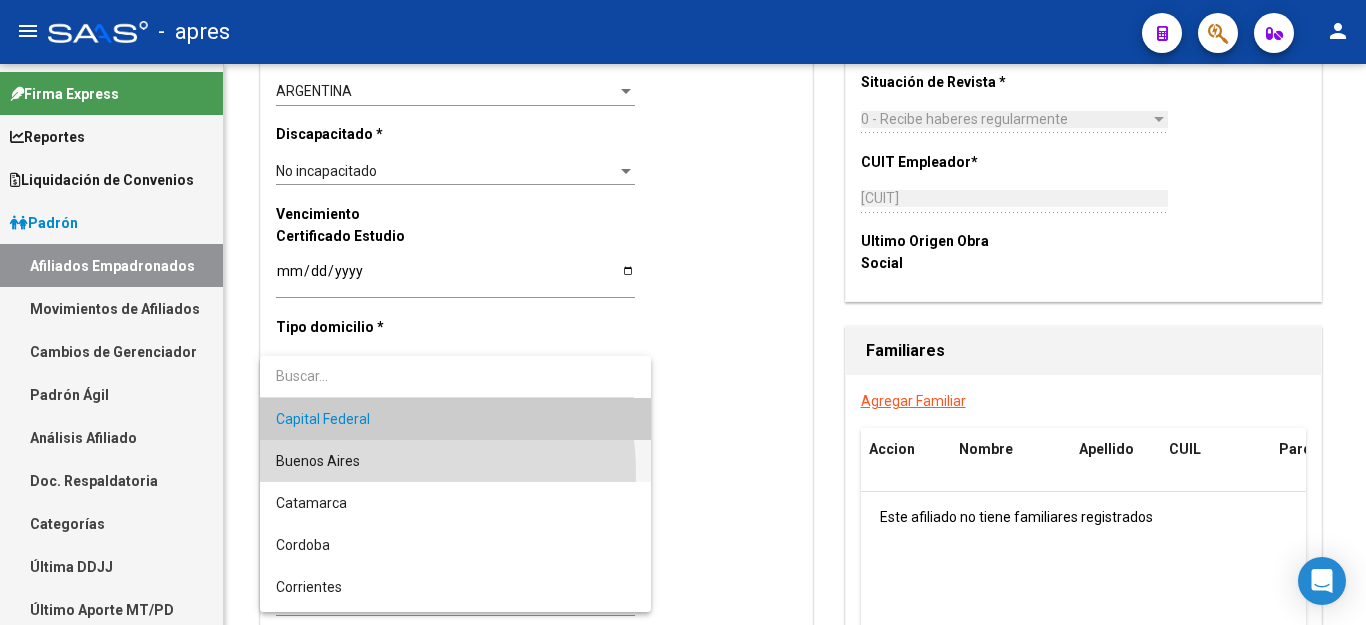 click on "Buenos Aires" at bounding box center (455, 461) 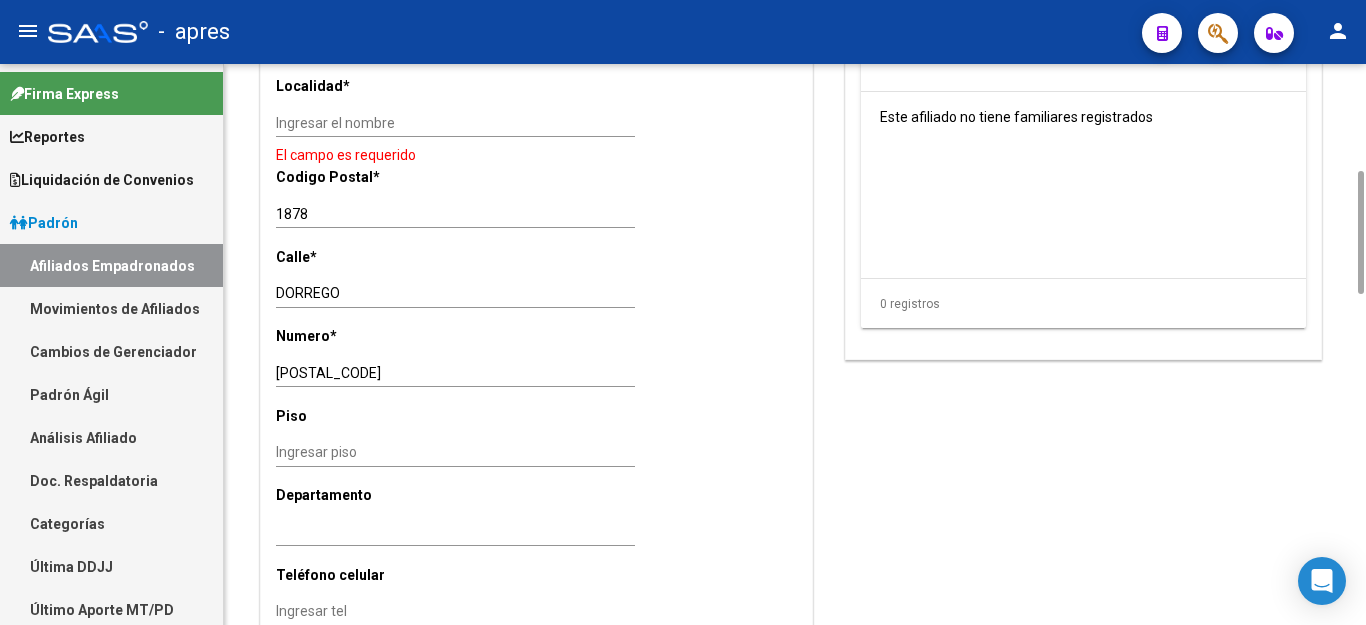 scroll, scrollTop: 1400, scrollLeft: 0, axis: vertical 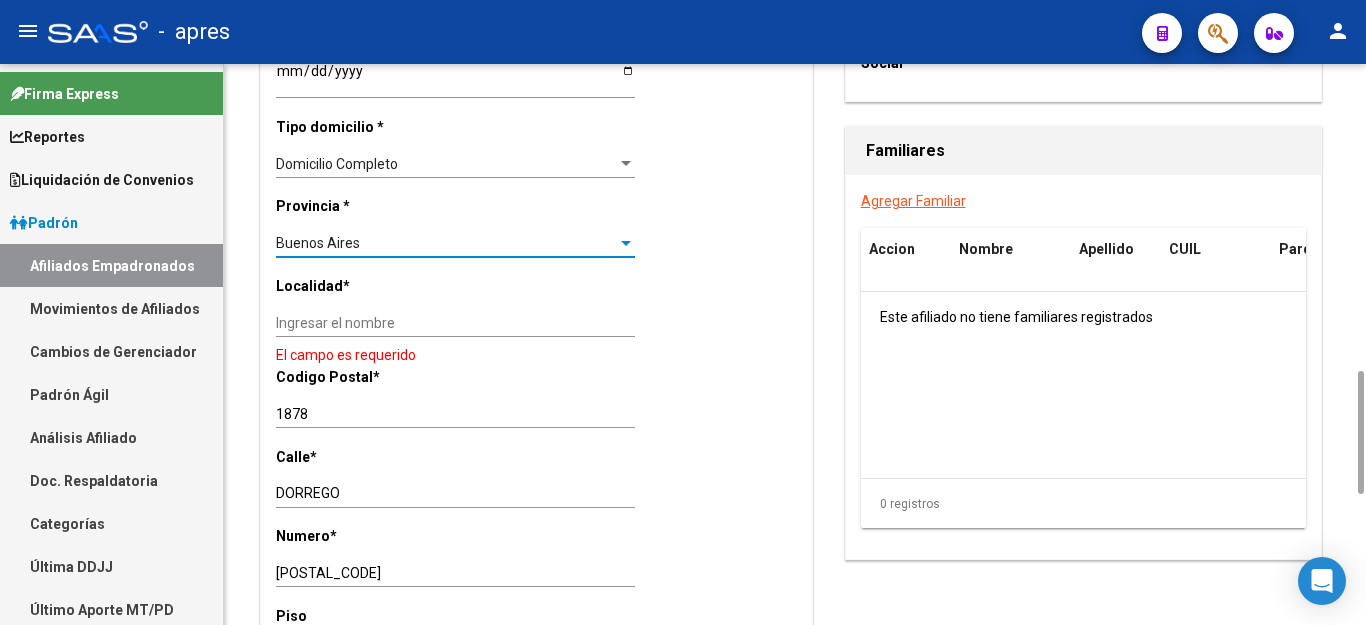 click on "Ingresar el nombre" at bounding box center (455, 323) 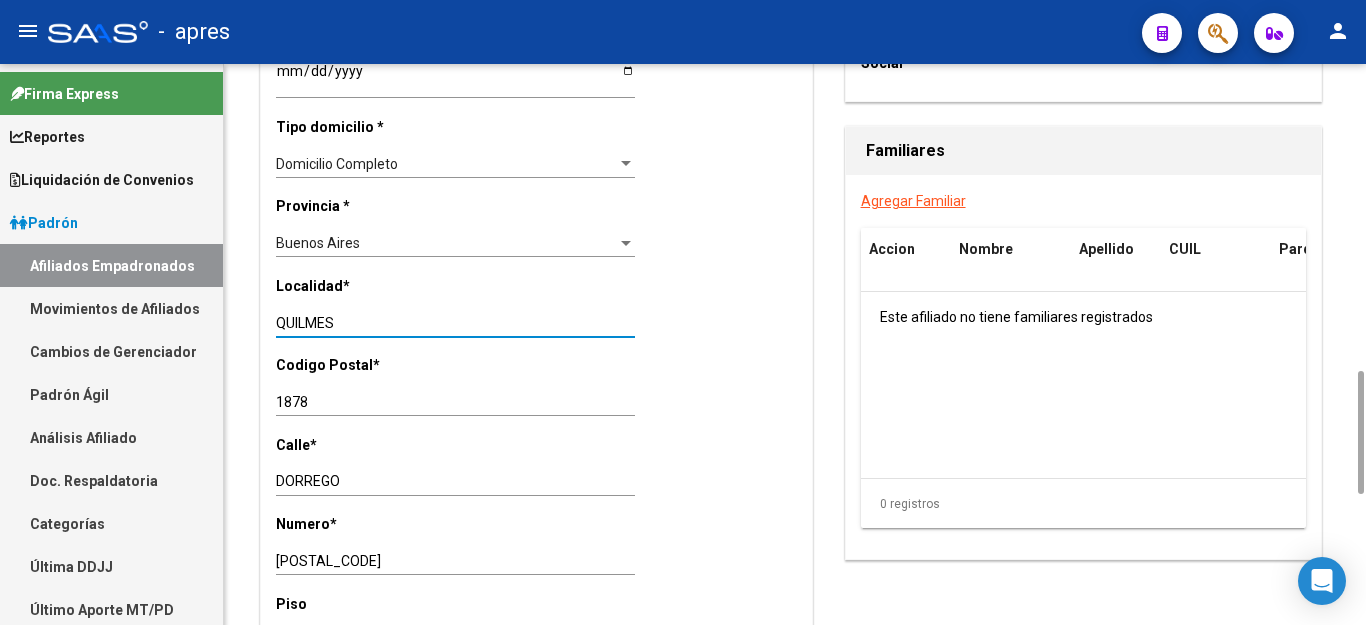 scroll, scrollTop: 1600, scrollLeft: 0, axis: vertical 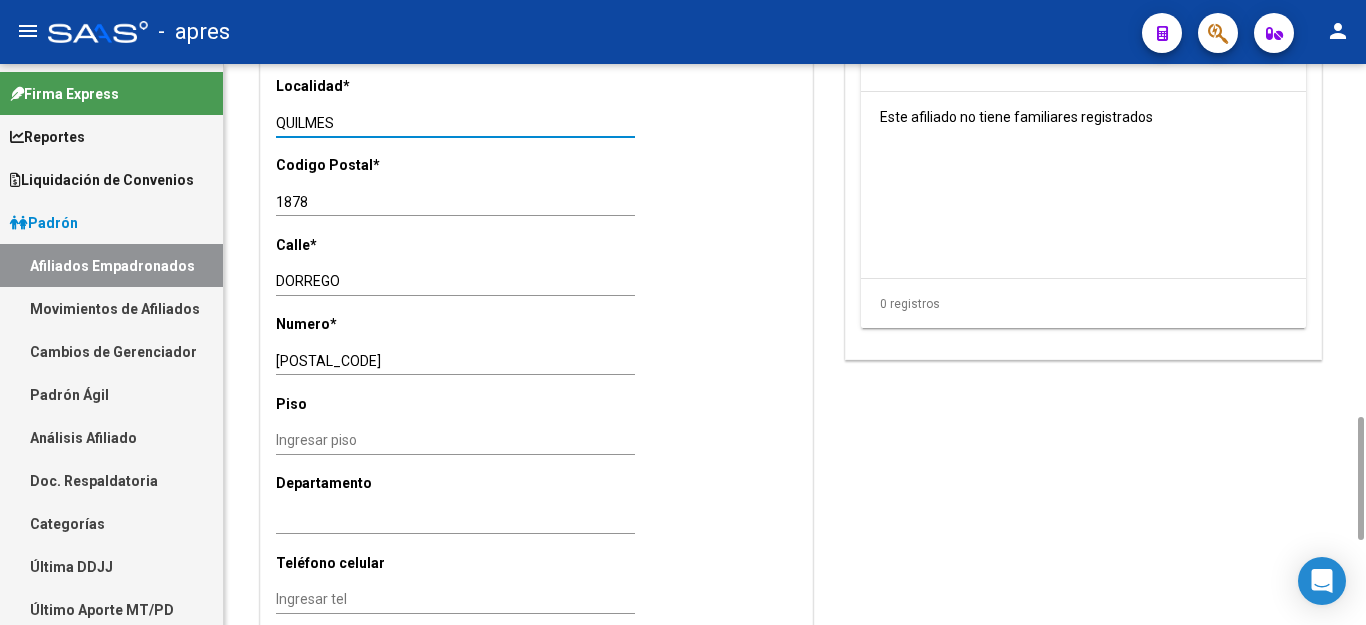 type on "QUILMES" 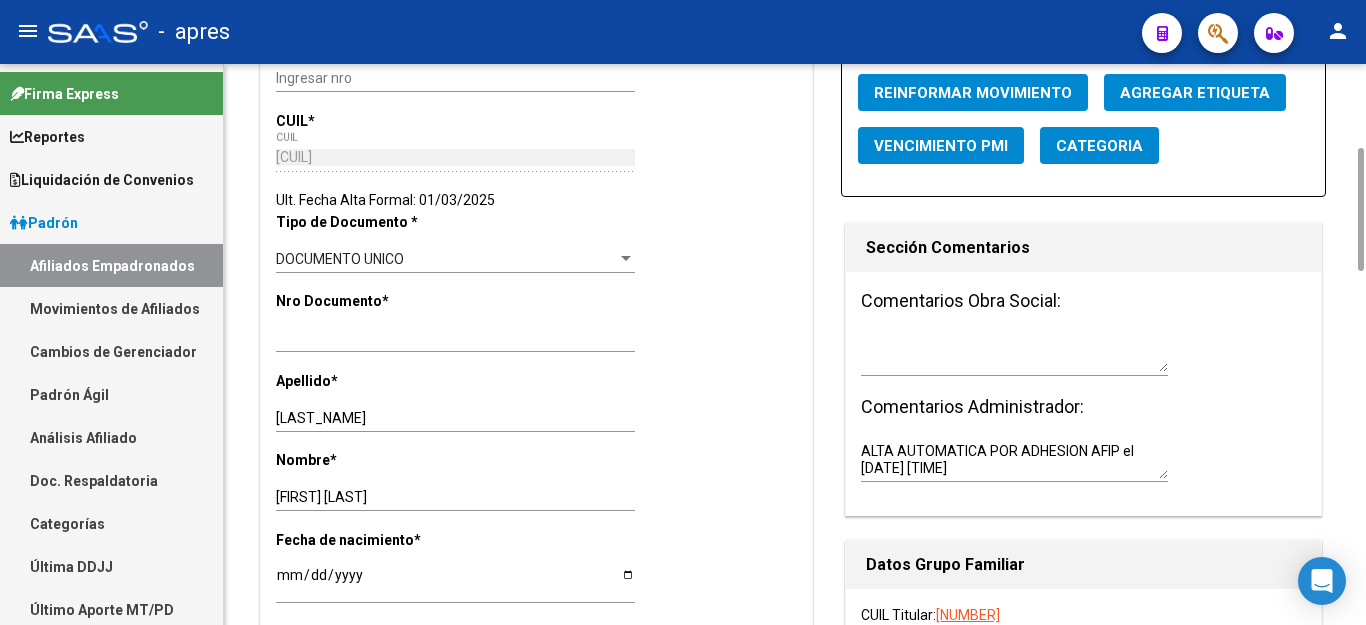 scroll, scrollTop: 0, scrollLeft: 0, axis: both 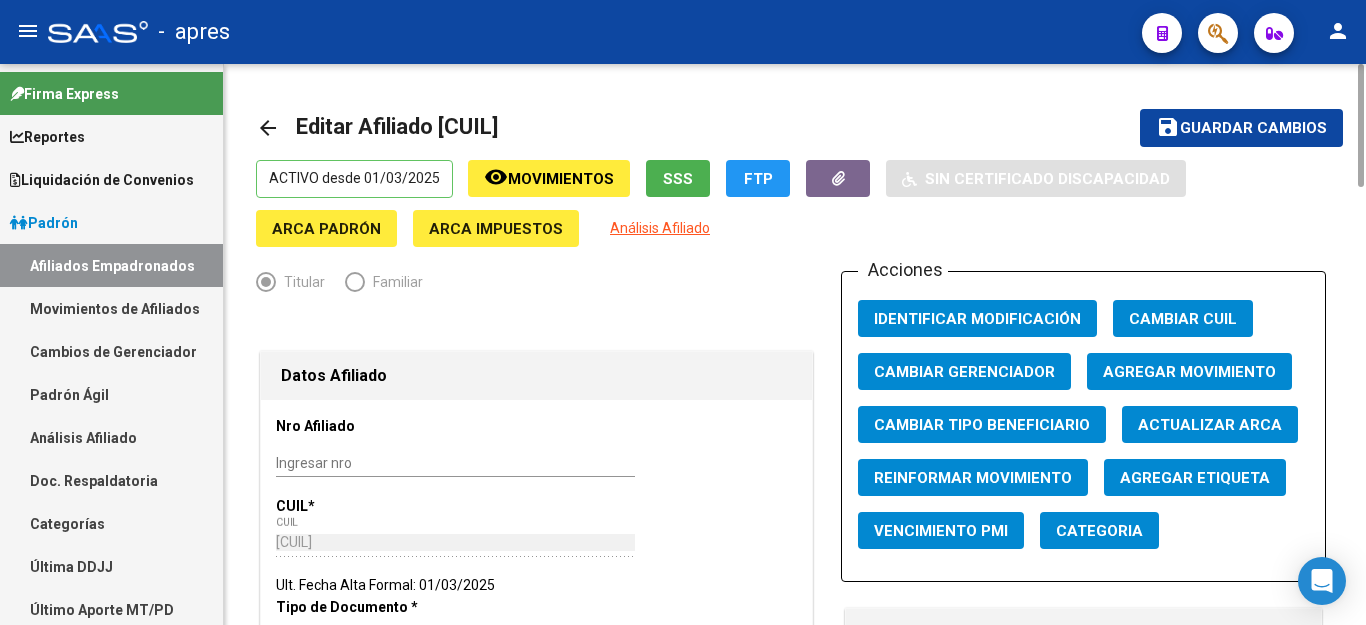 type on "720" 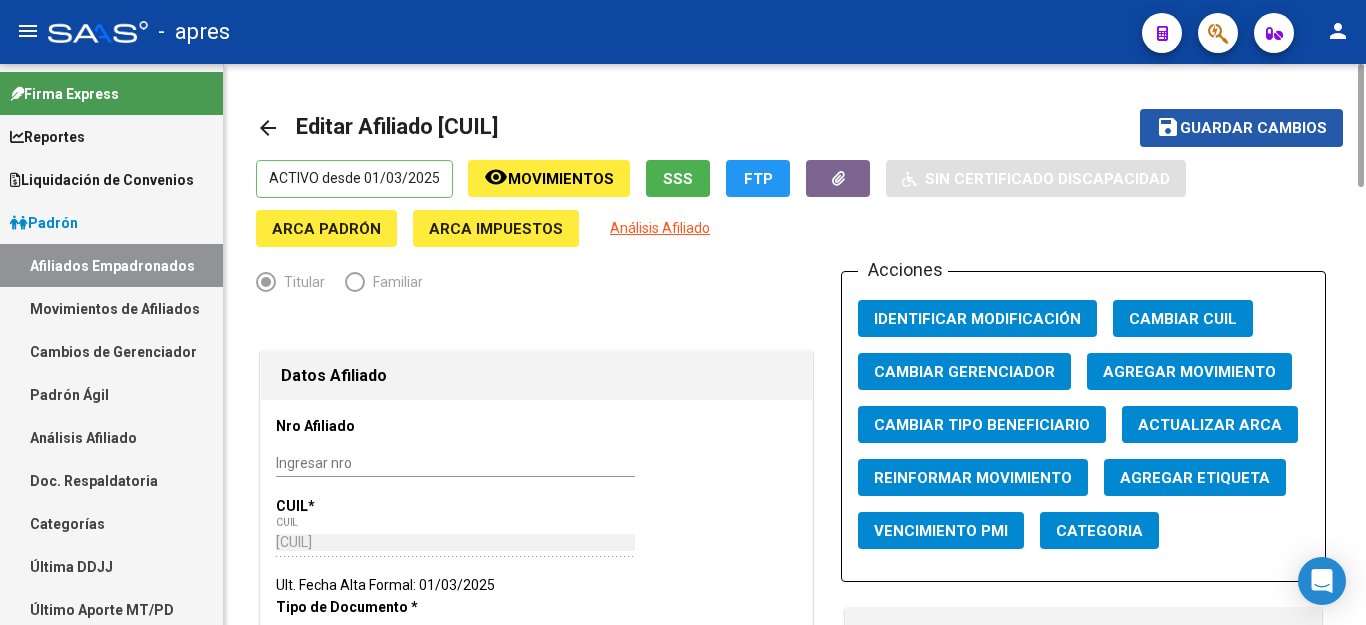 click on "save" 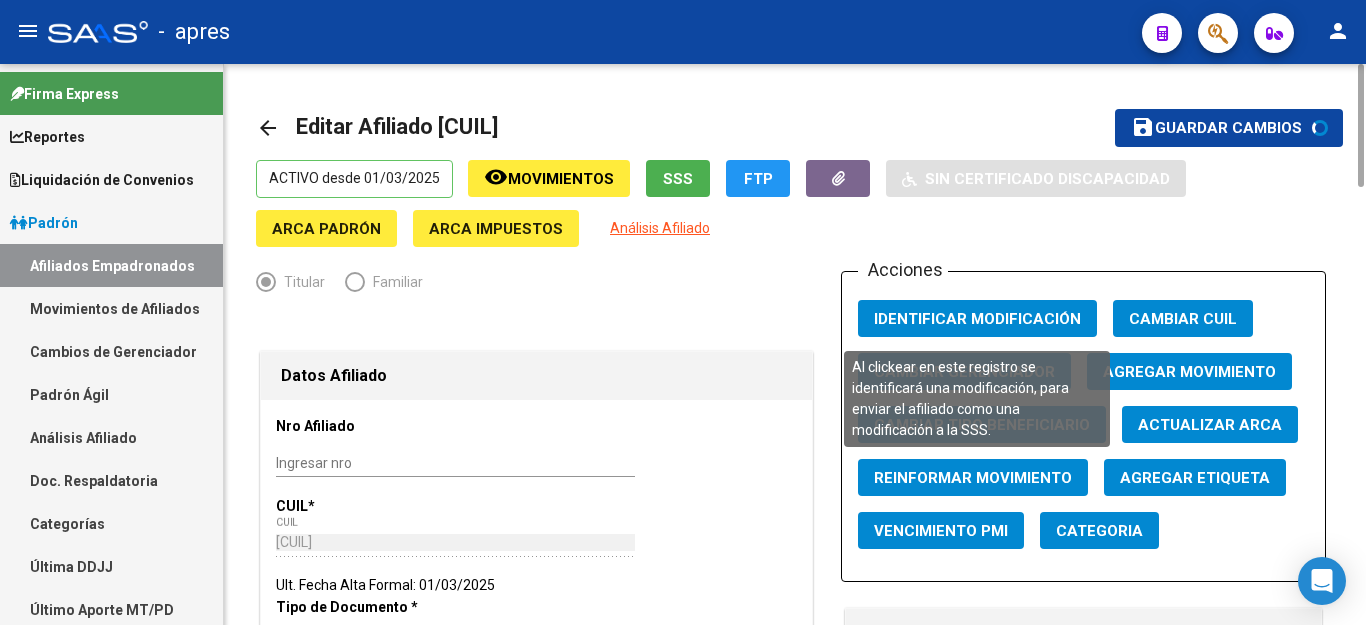 click on "Identificar Modificación" 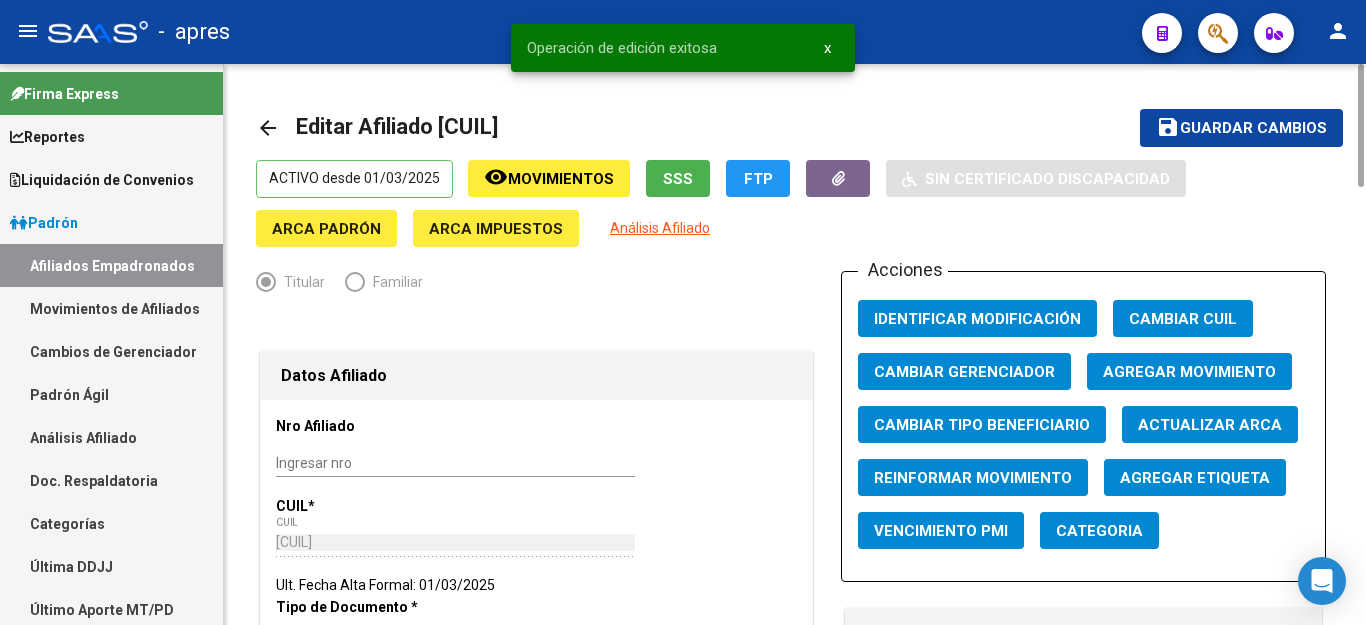type 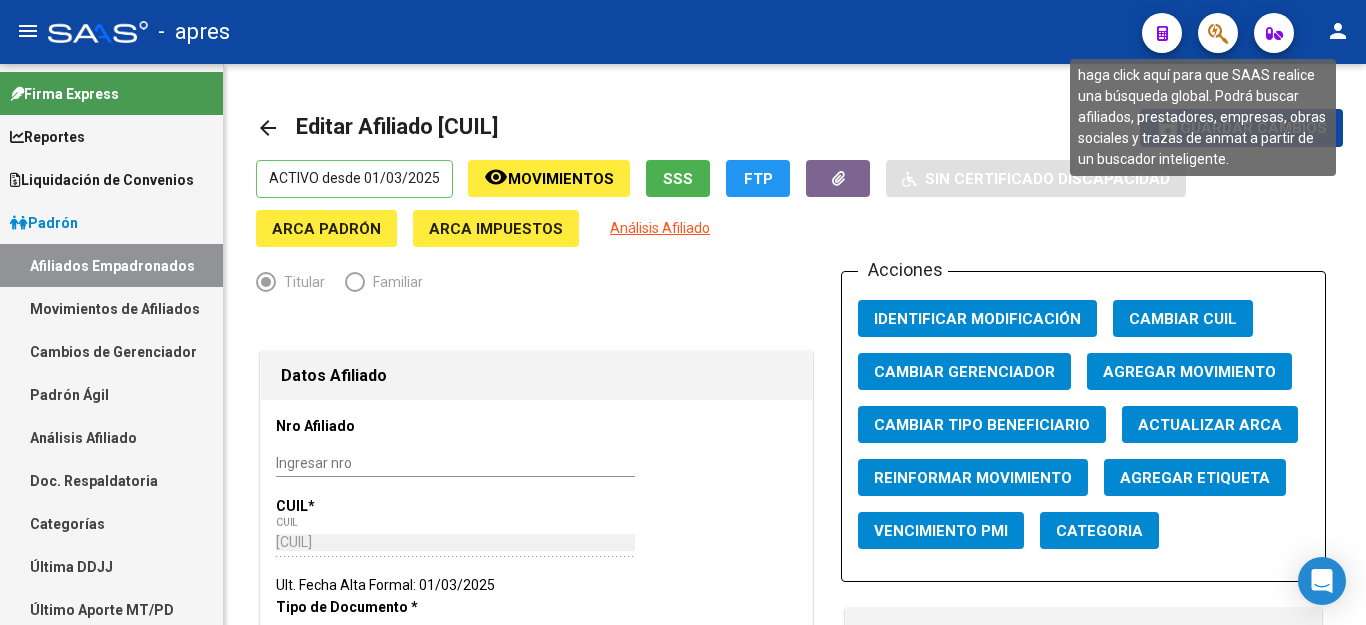 click 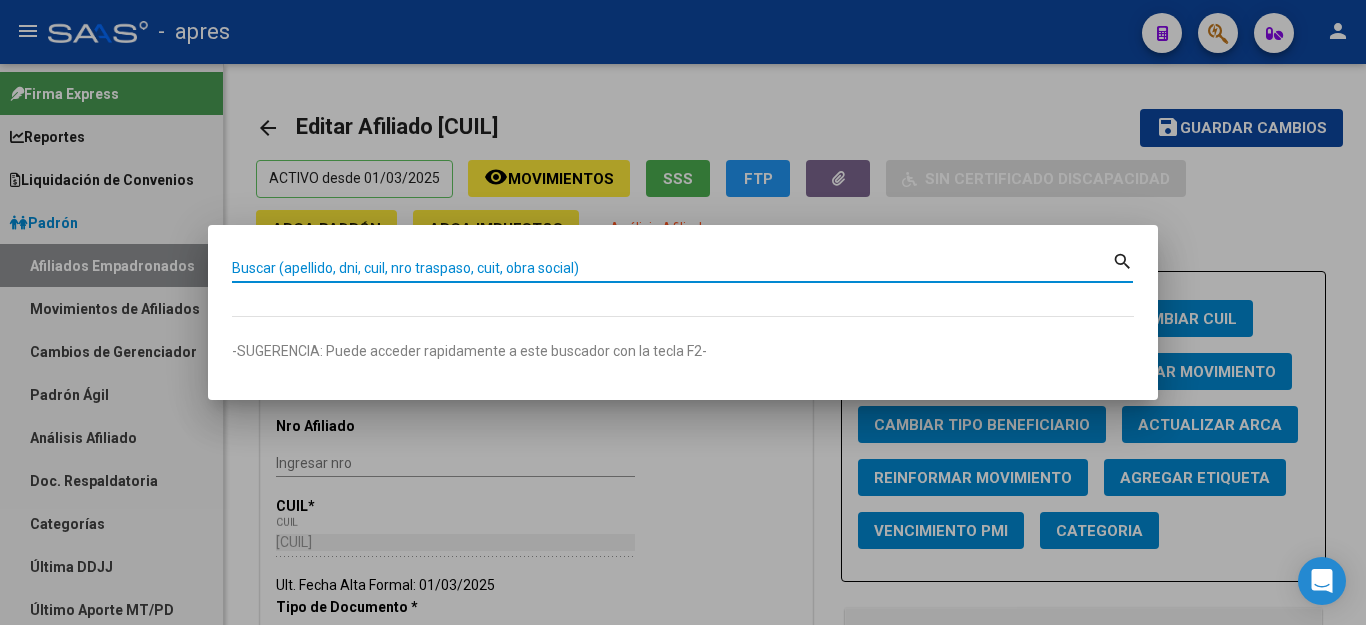 paste on "[CUIL]" 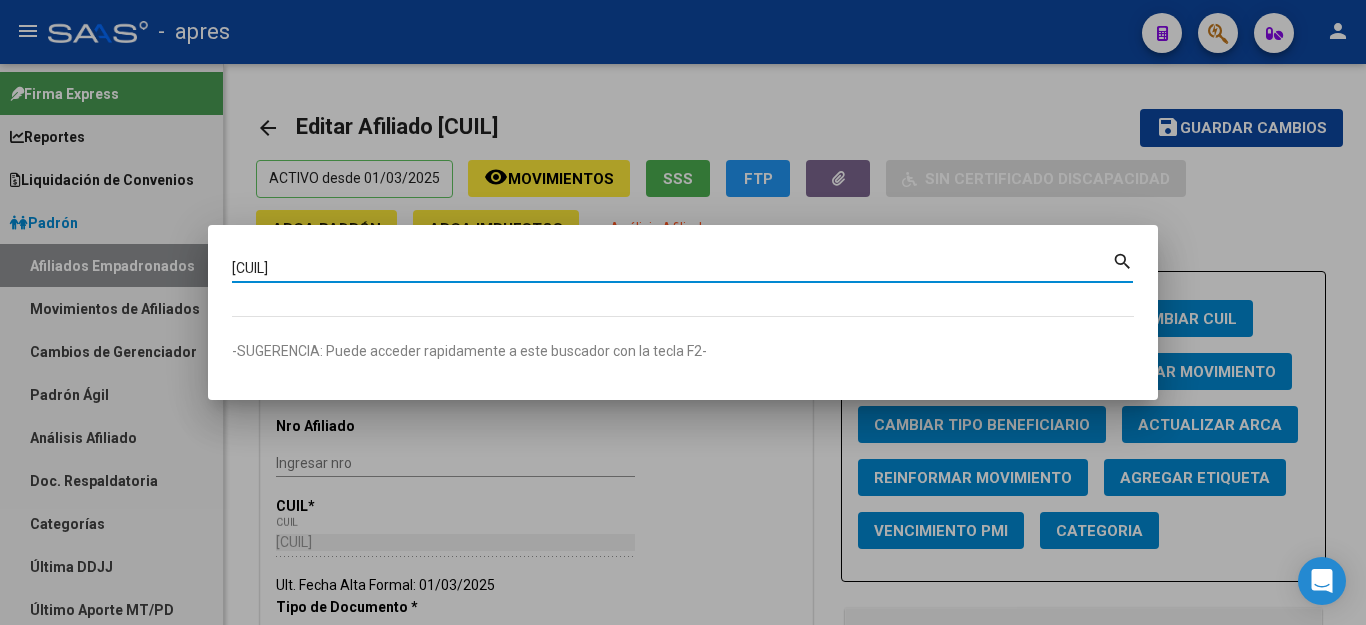 type on "[CUIL]" 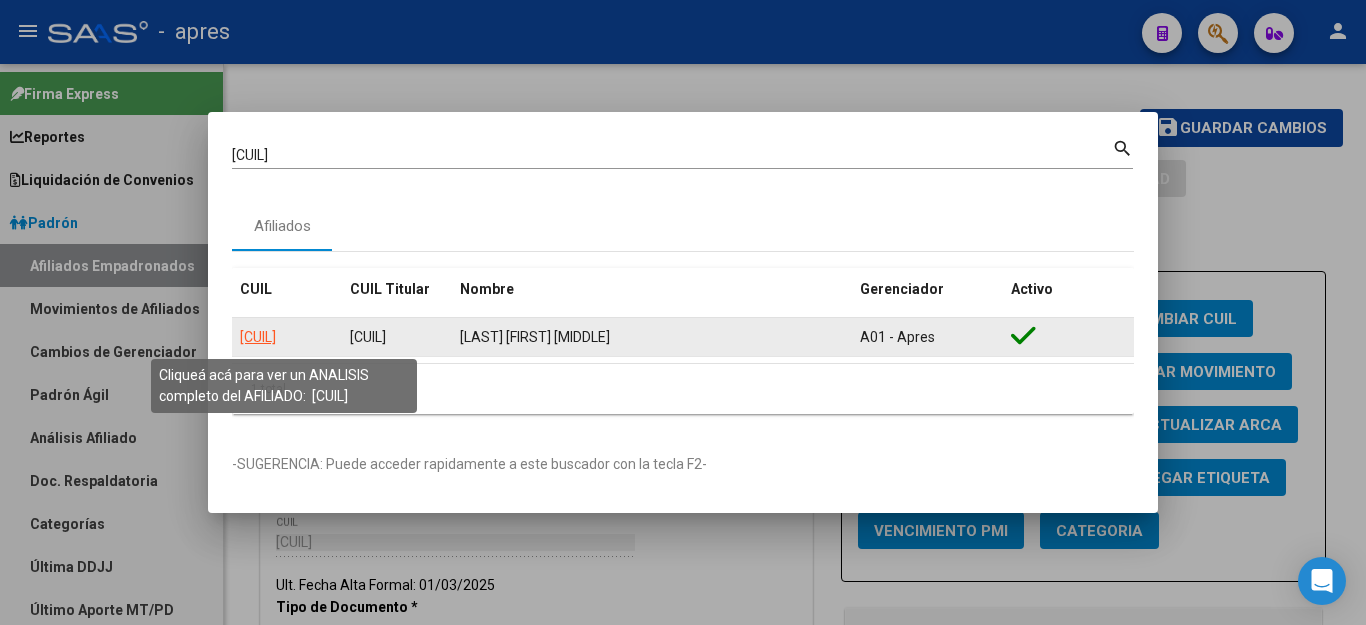 click on "[CUIL]" 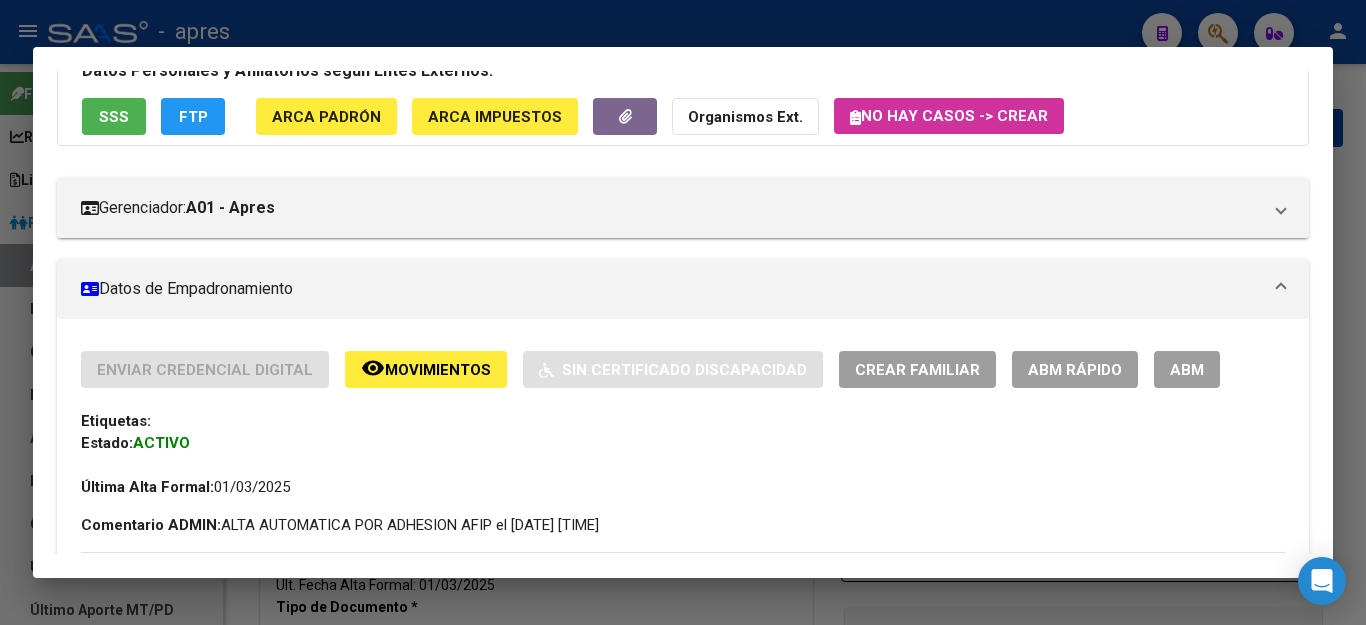 scroll, scrollTop: 200, scrollLeft: 0, axis: vertical 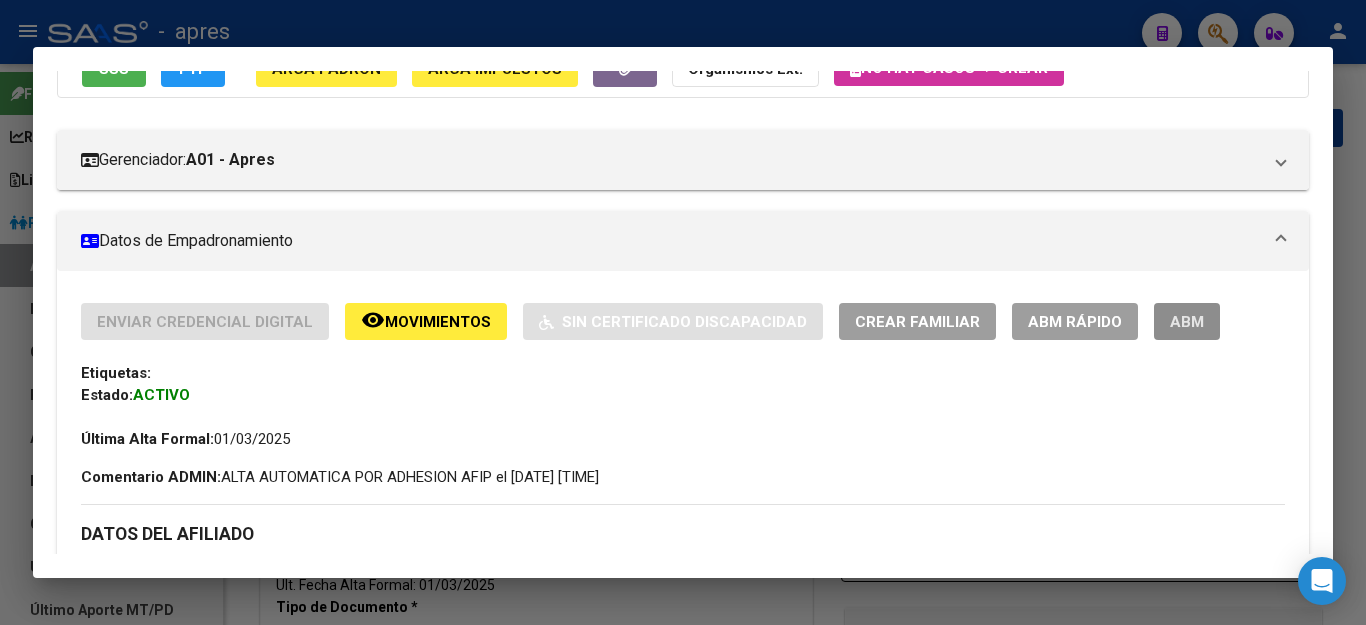 click on "ABM" at bounding box center (1187, 322) 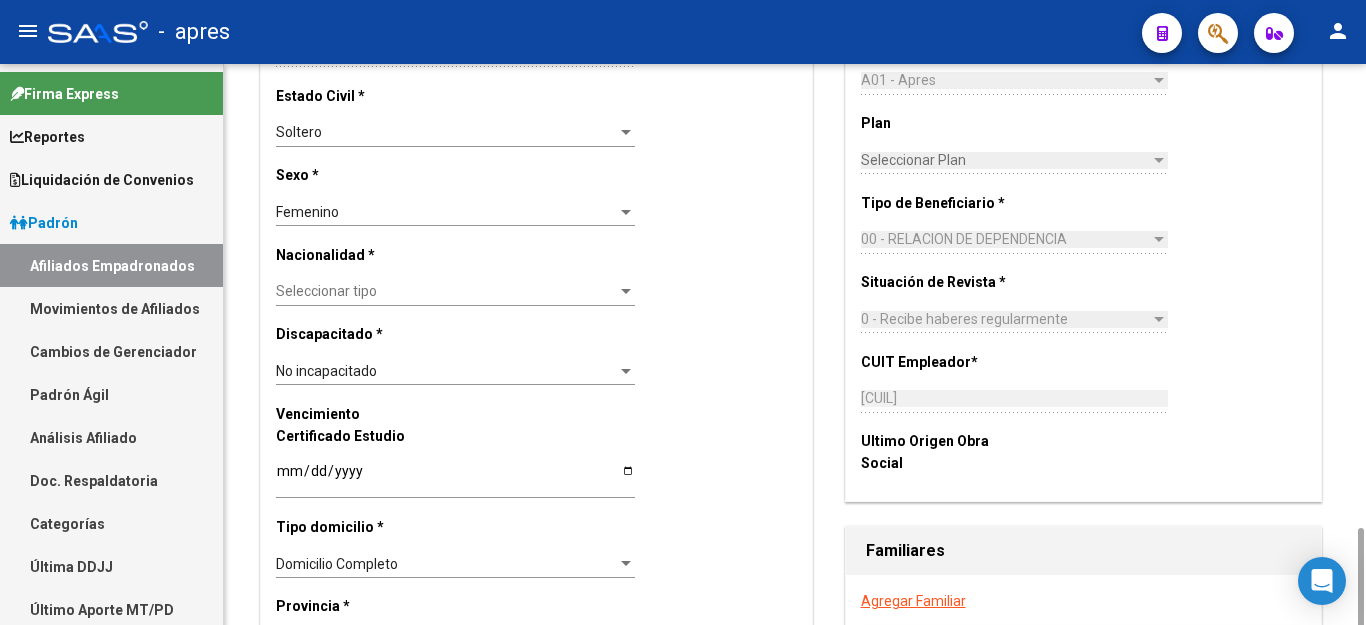 scroll, scrollTop: 1200, scrollLeft: 0, axis: vertical 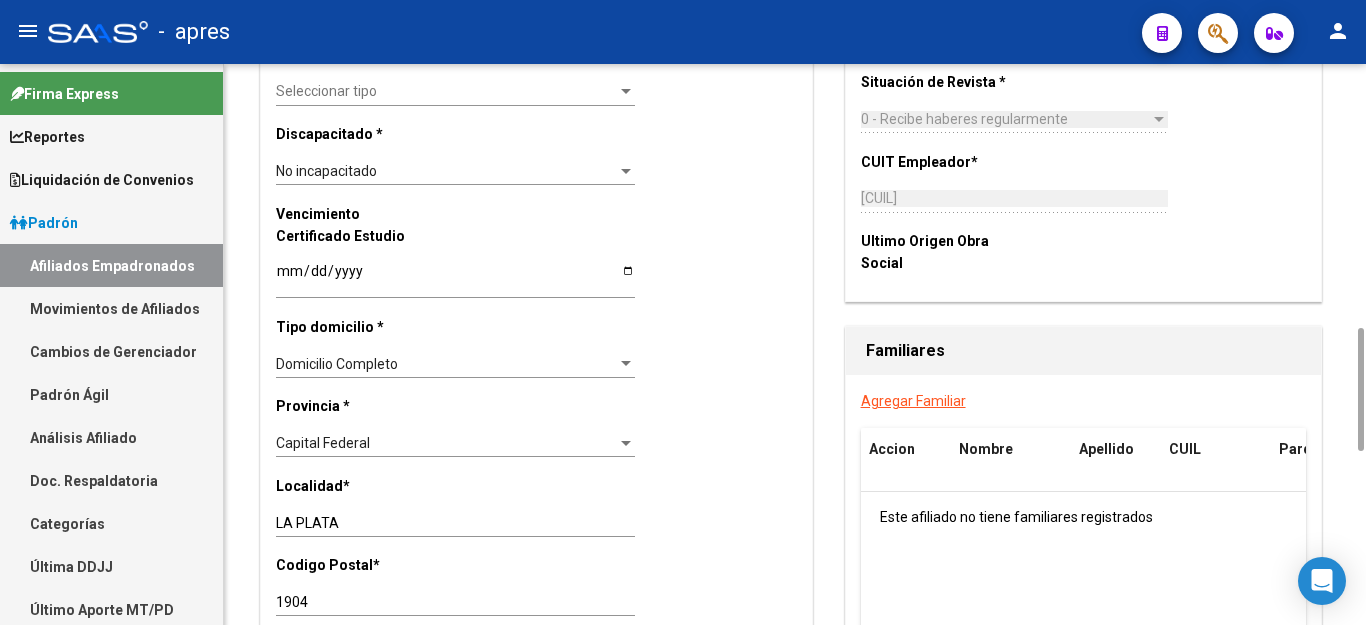 click on "Capital Federal" at bounding box center (446, 443) 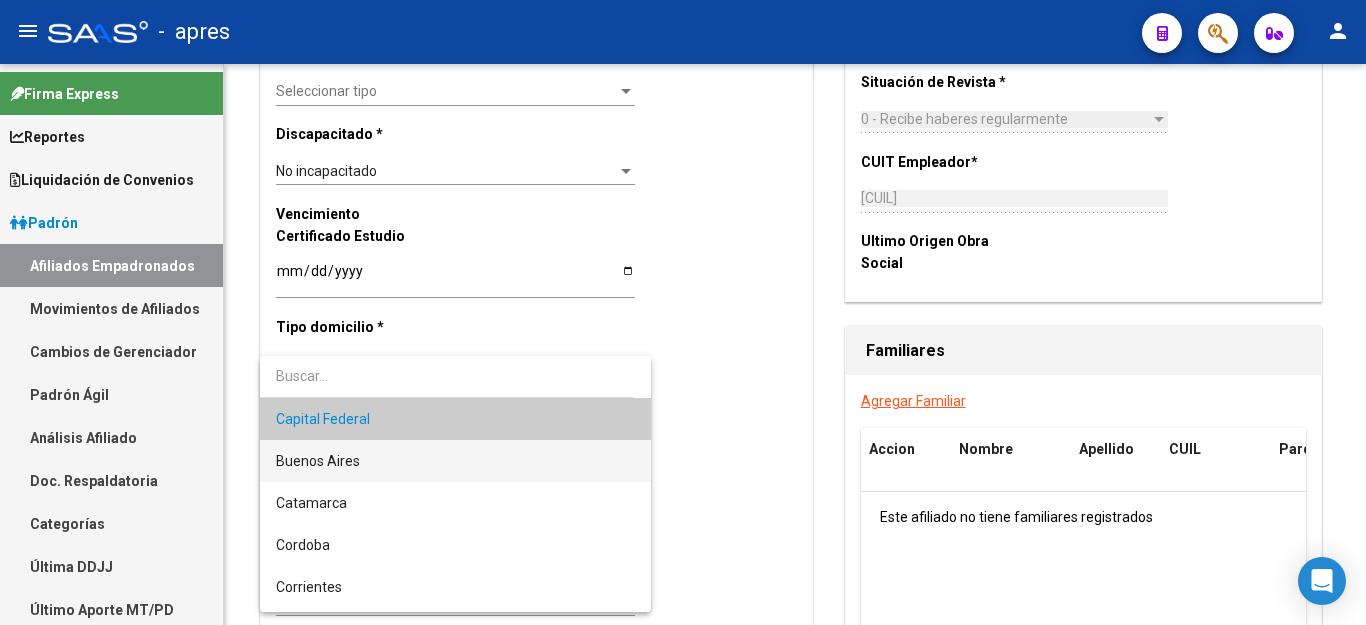click on "Buenos Aires" at bounding box center [455, 461] 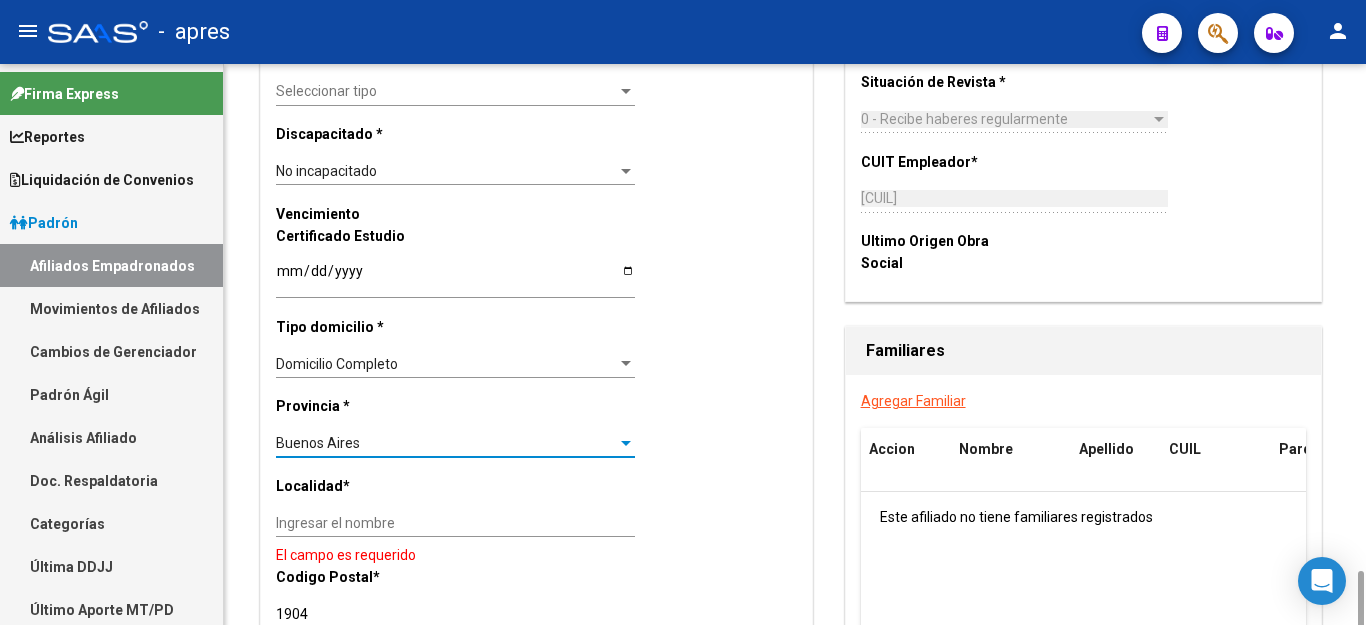 scroll, scrollTop: 1400, scrollLeft: 0, axis: vertical 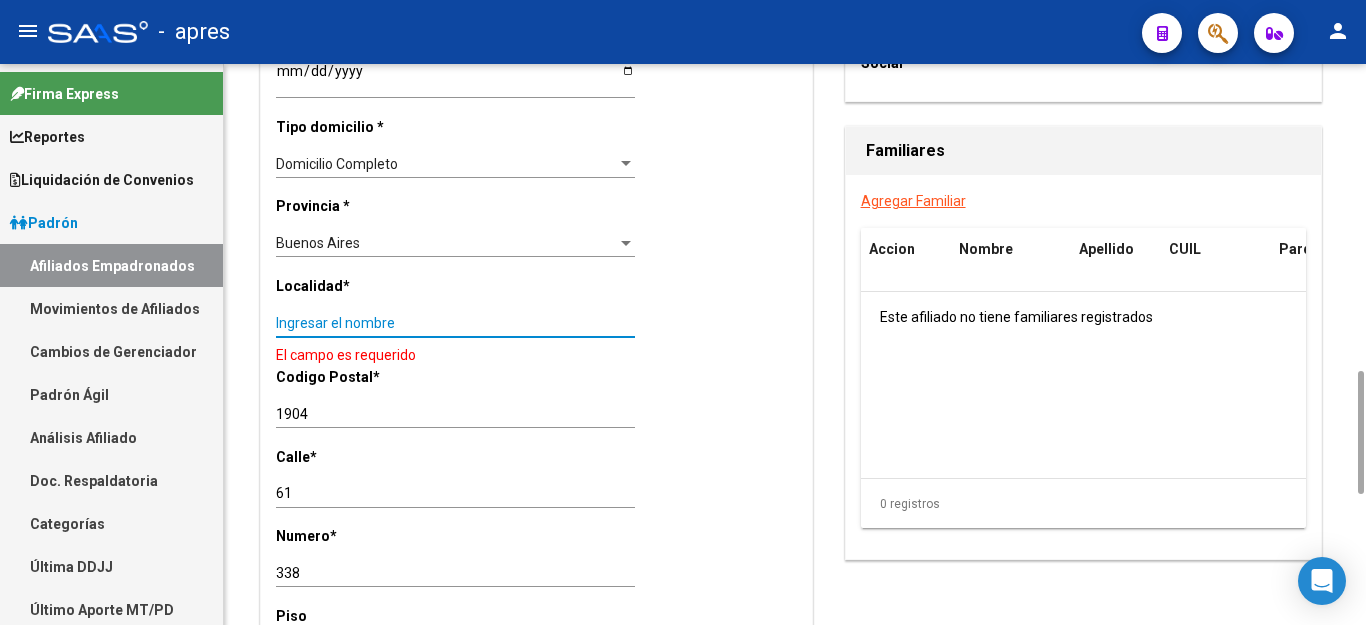 click on "Ingresar el nombre" at bounding box center (455, 323) 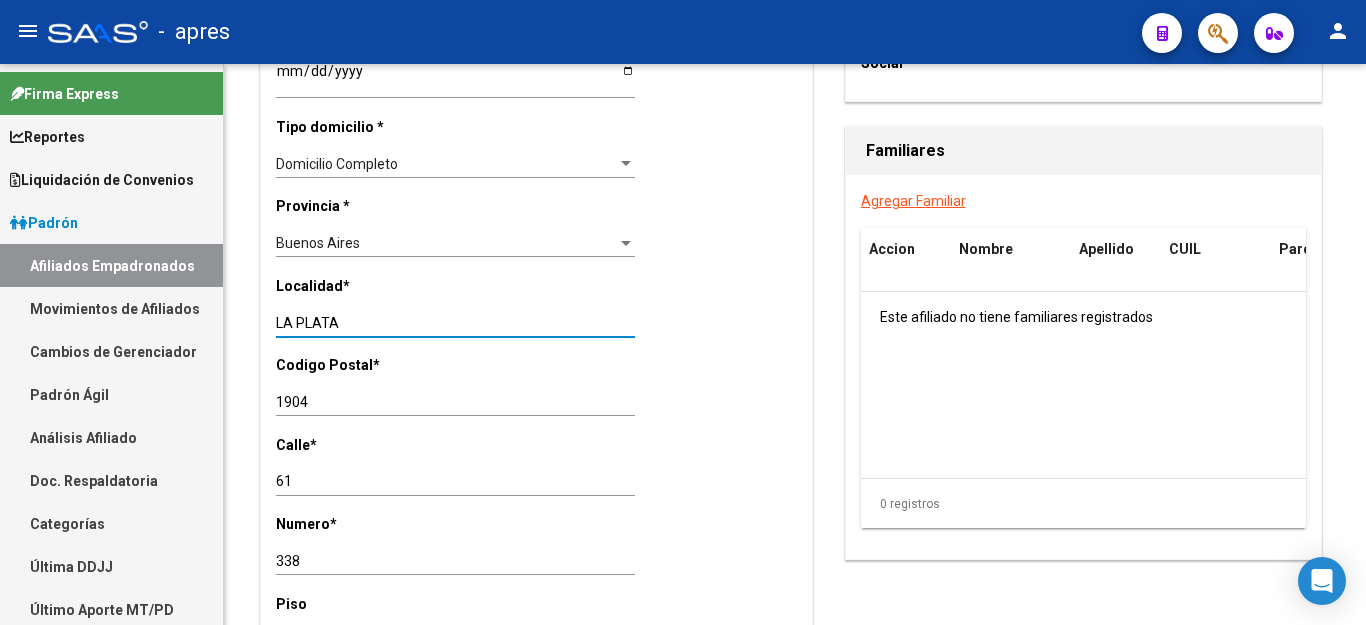 type on "LA PLATA" 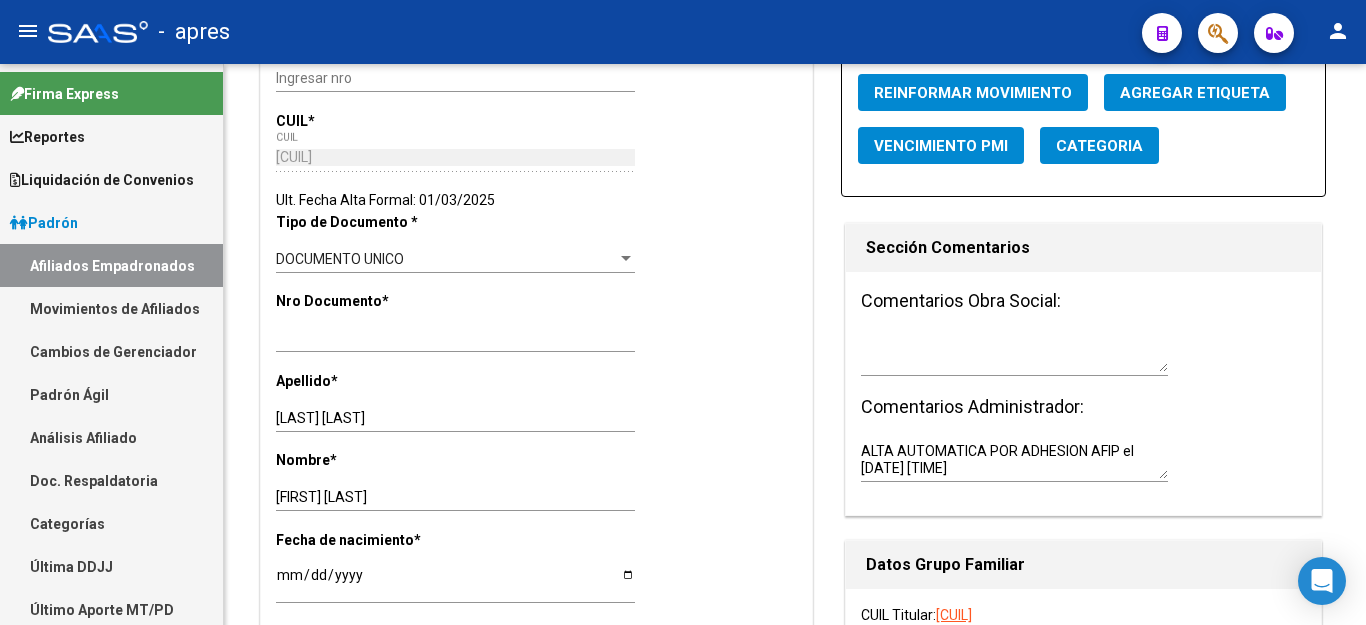 scroll, scrollTop: 0, scrollLeft: 0, axis: both 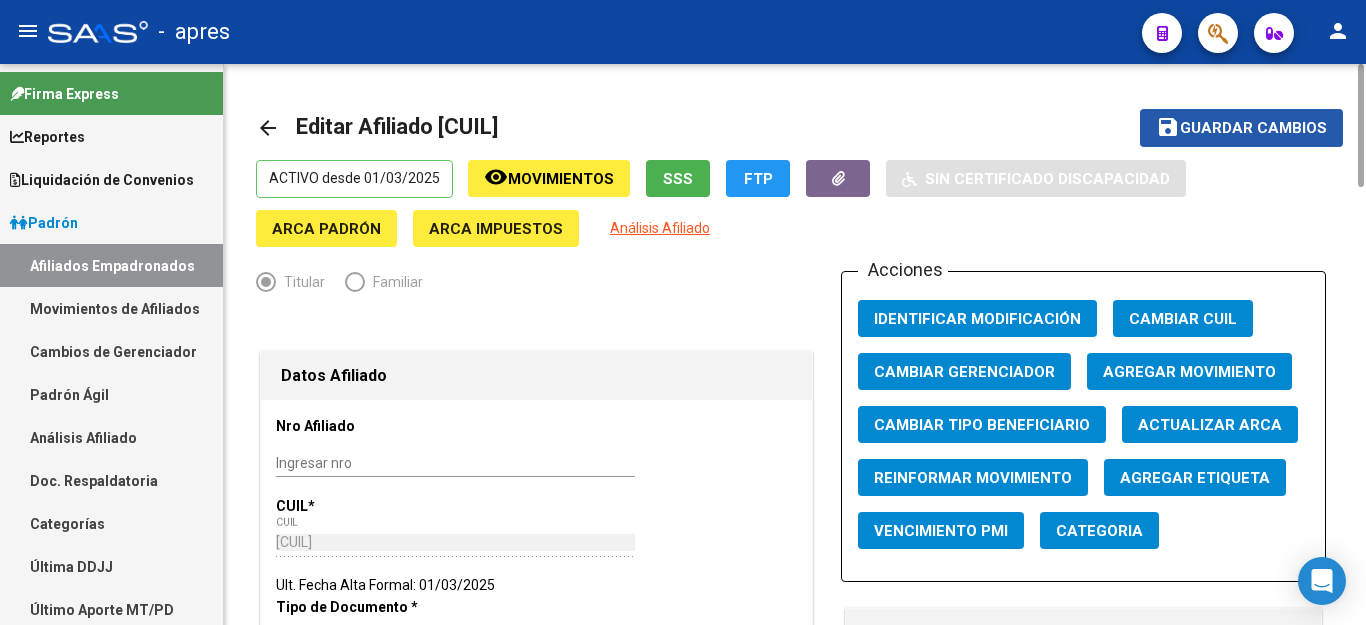 click on "Guardar cambios" 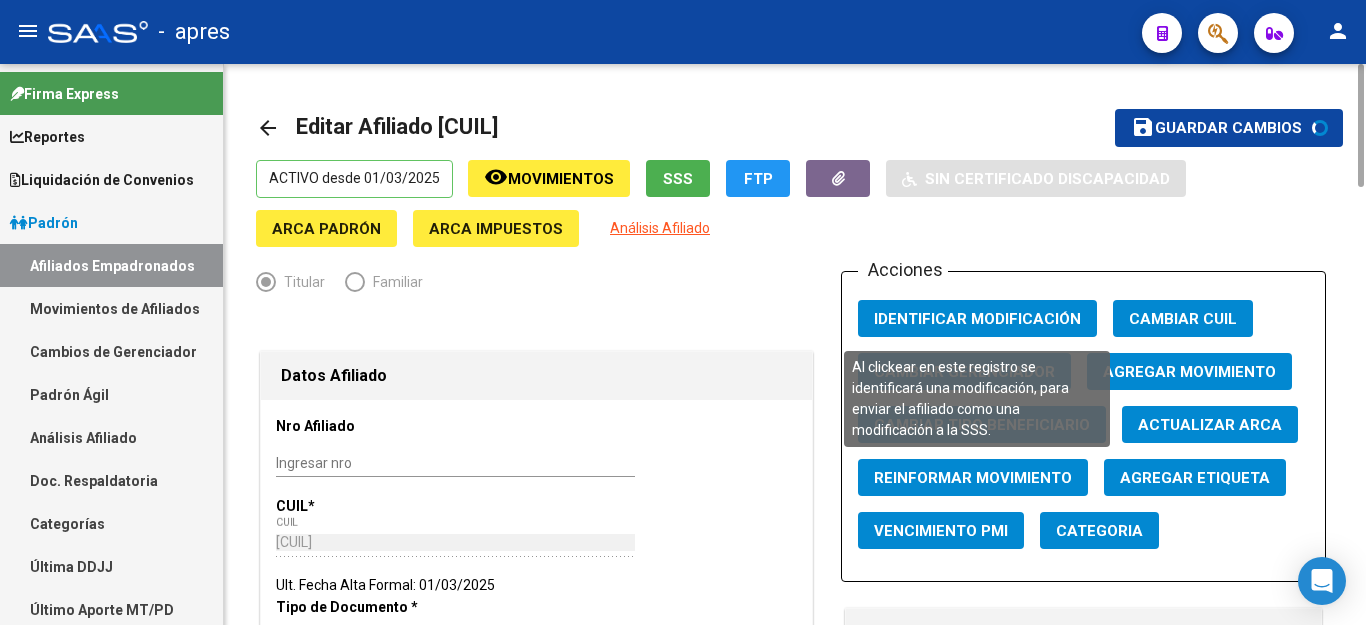 click on "Identificar Modificación" 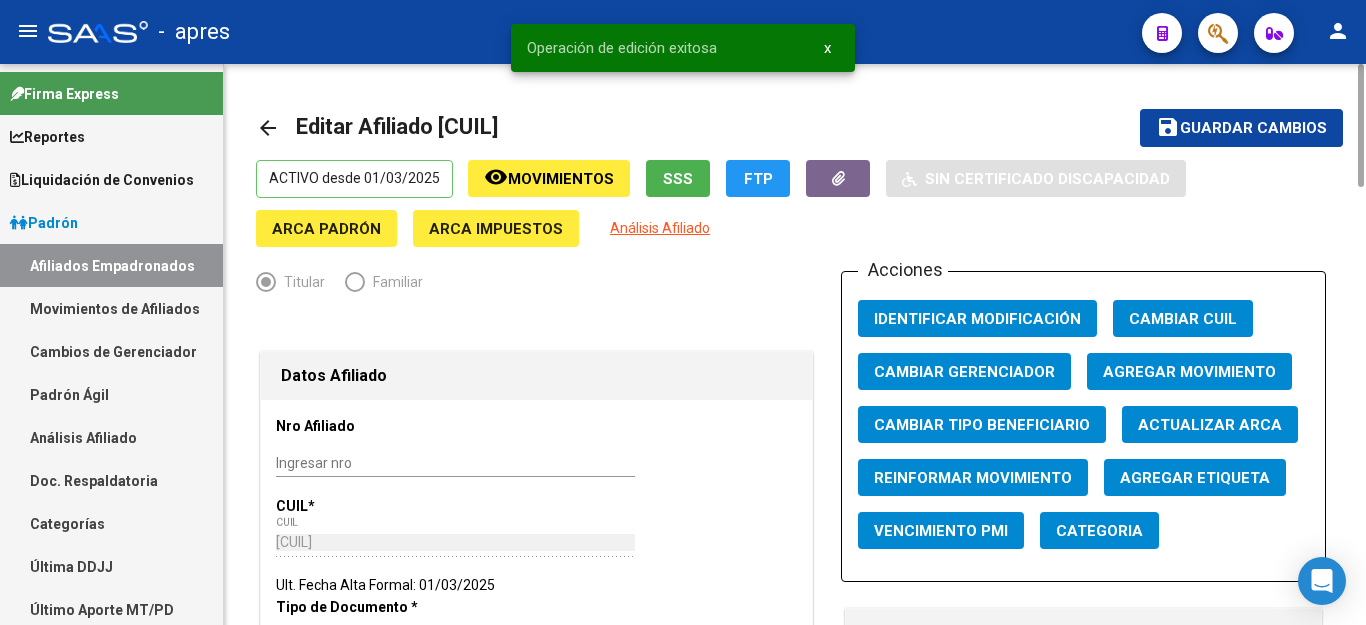 type 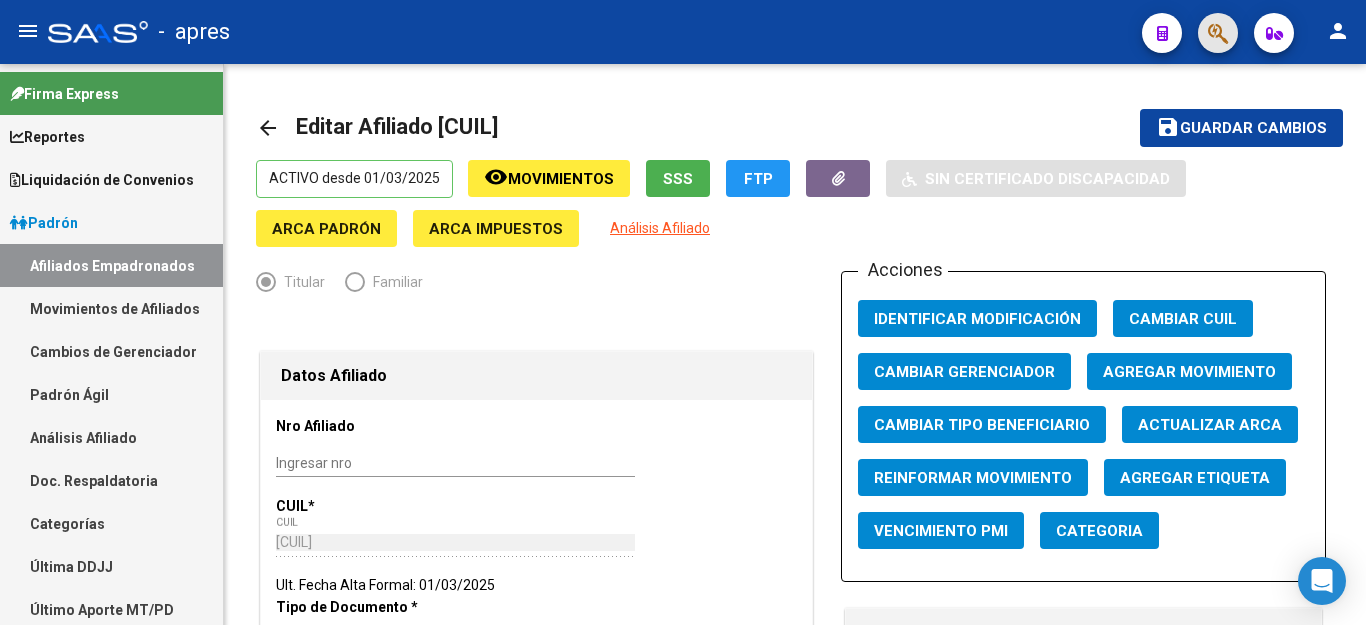 click 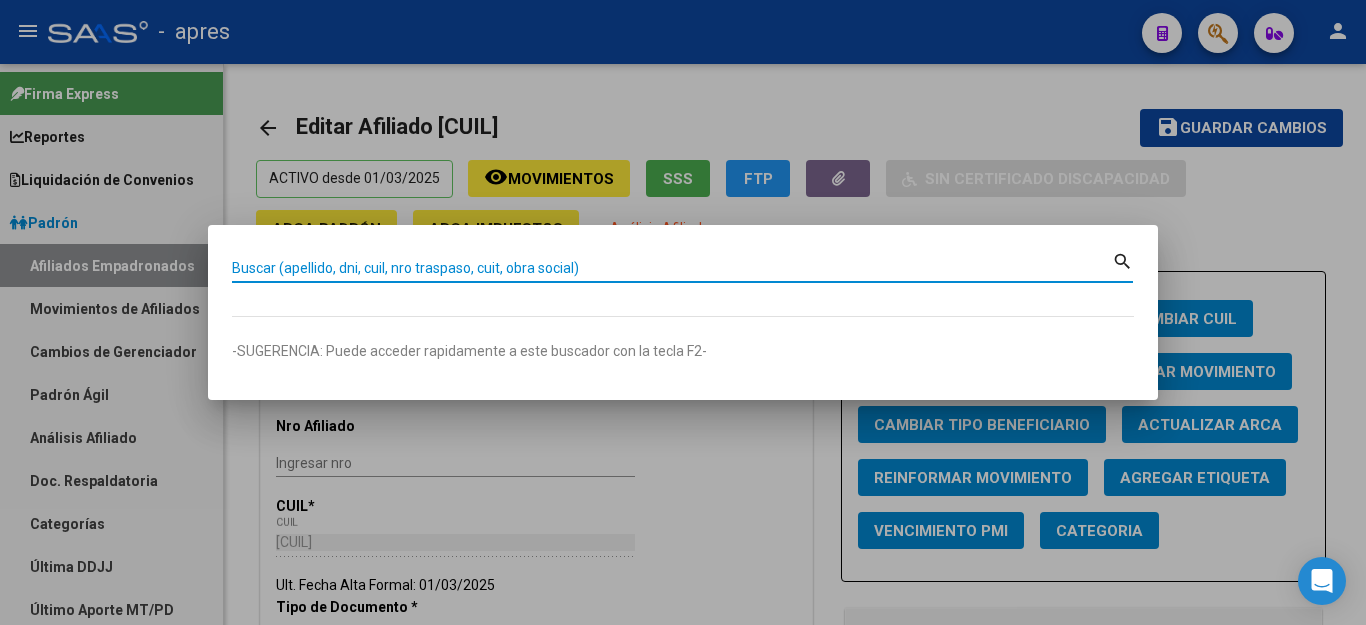 paste on "[DOCUMENT]" 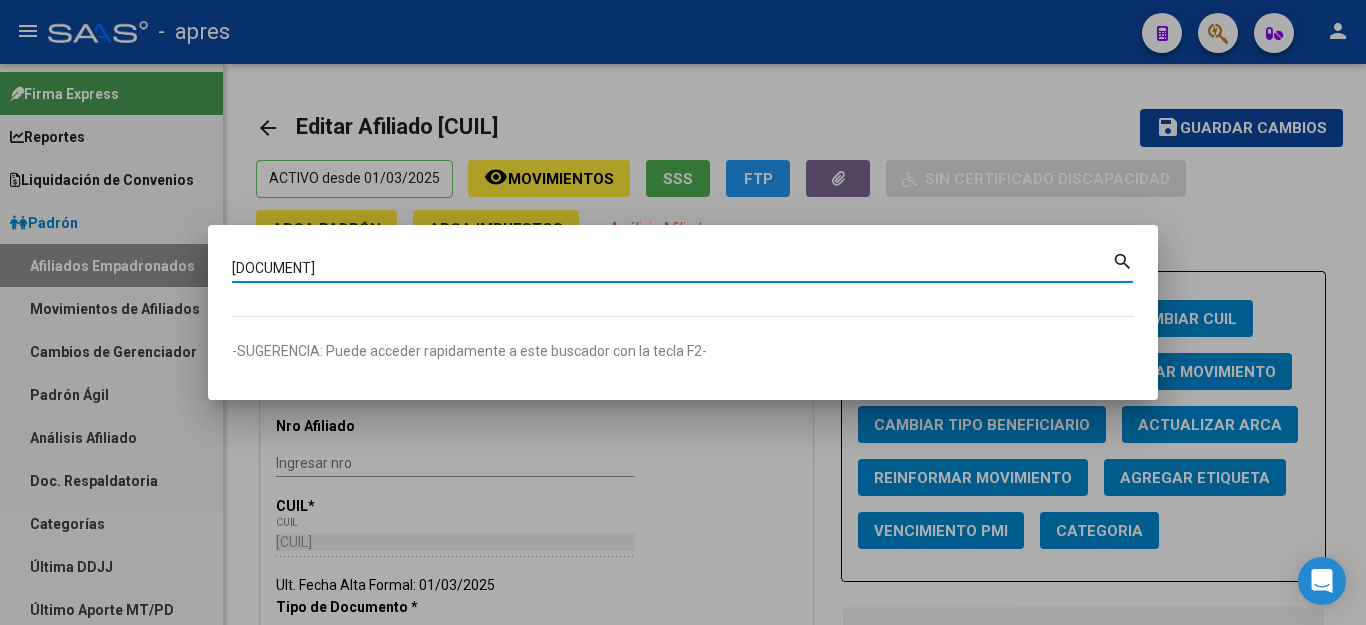 type on "[DOCUMENT]" 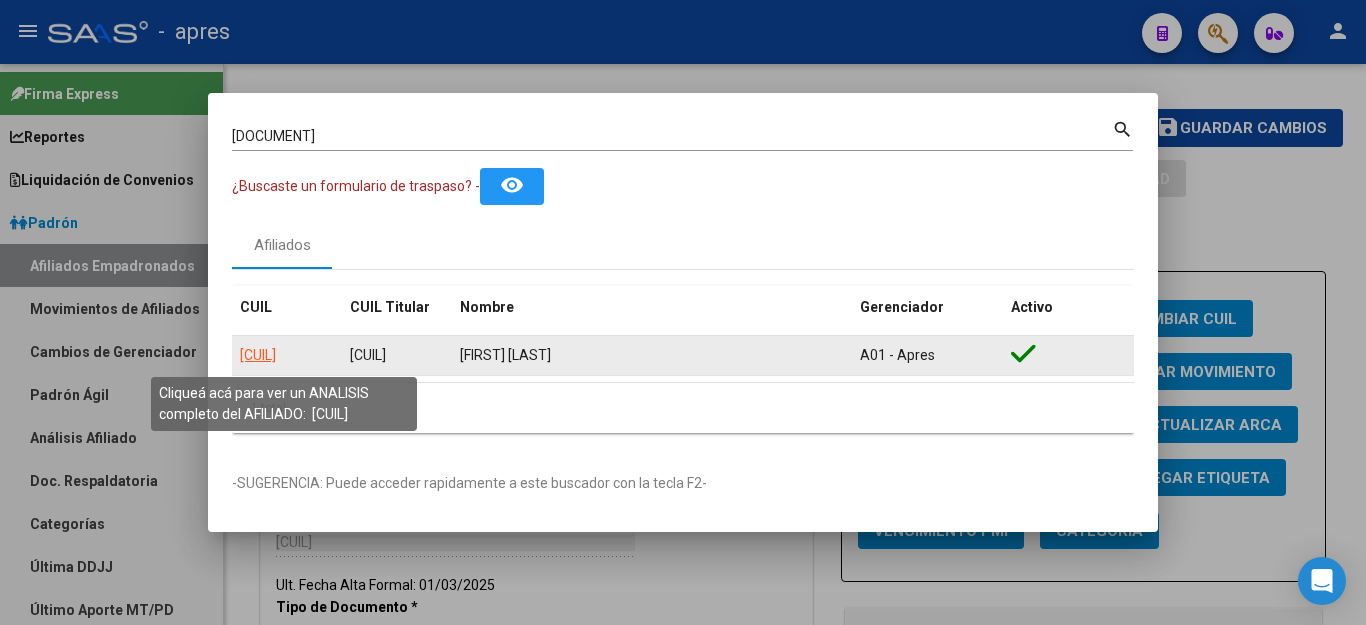 click on "[CUIL]" 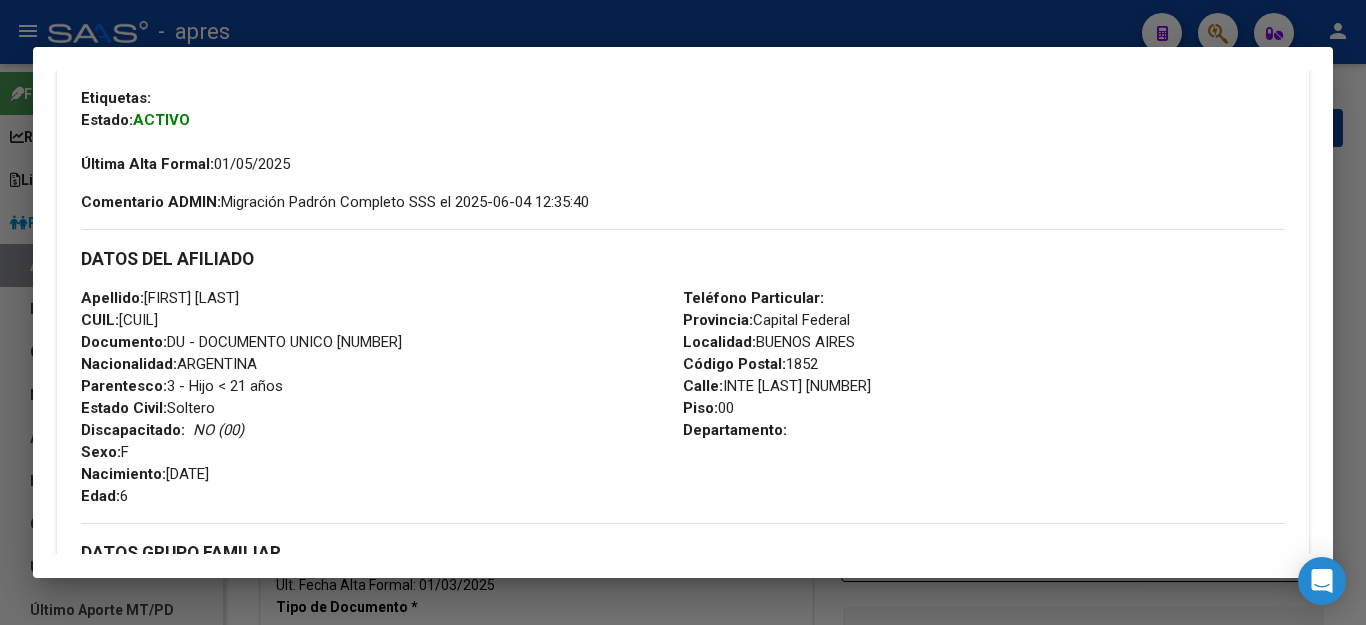scroll, scrollTop: 400, scrollLeft: 0, axis: vertical 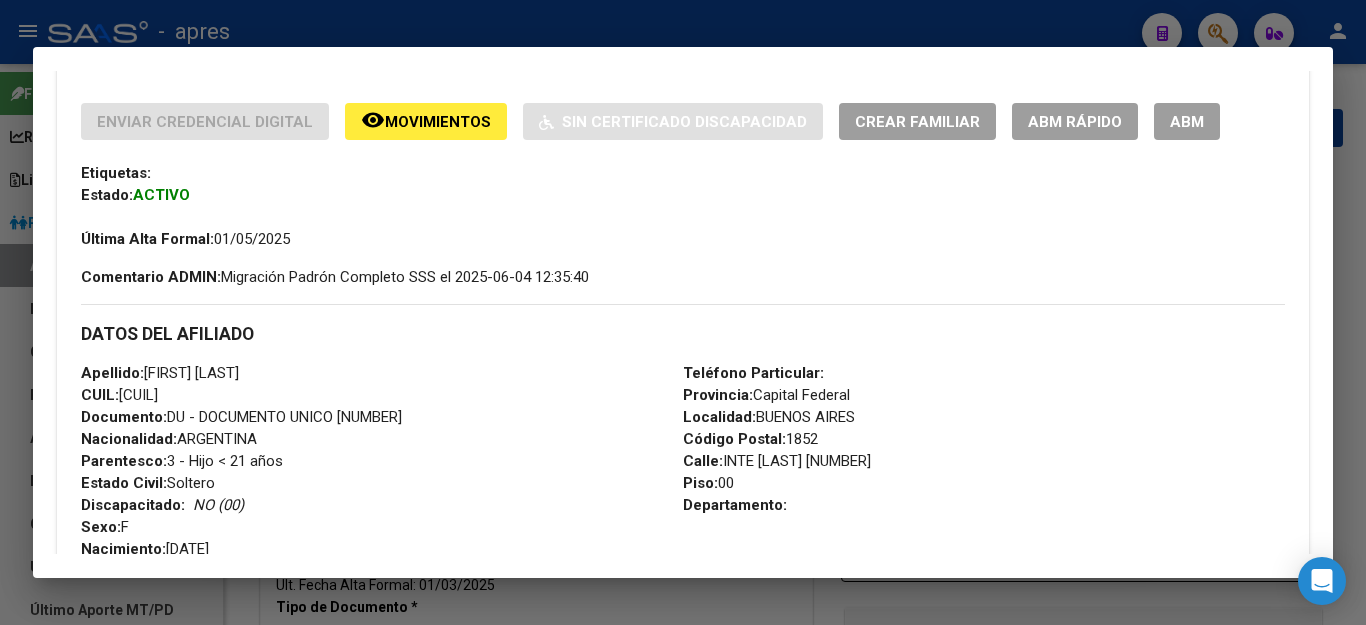 click on "ABM" at bounding box center [1187, 122] 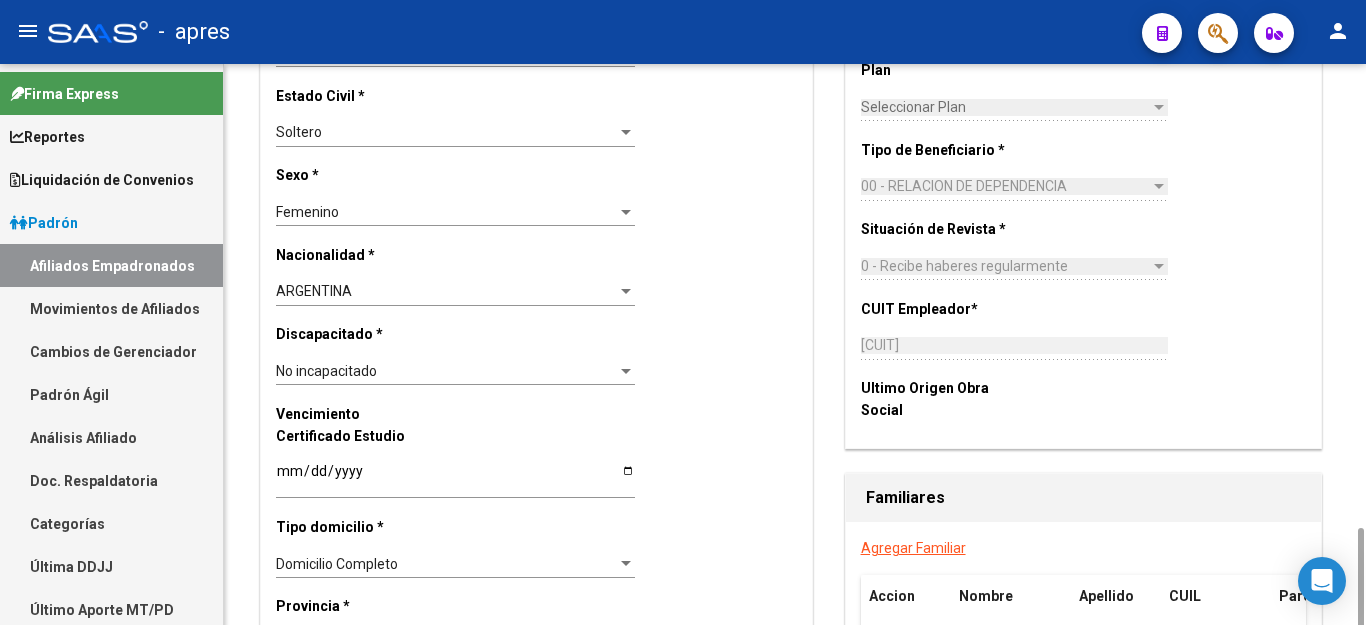 scroll, scrollTop: 1200, scrollLeft: 0, axis: vertical 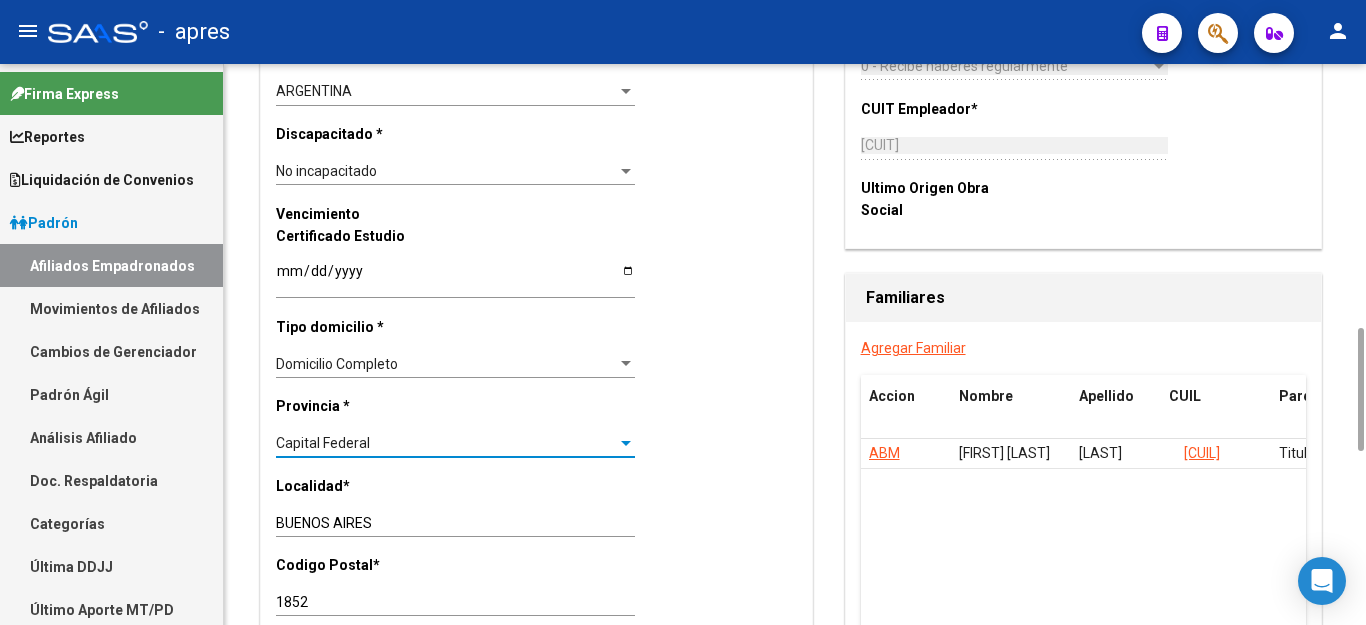 click on "Capital Federal" at bounding box center (446, 443) 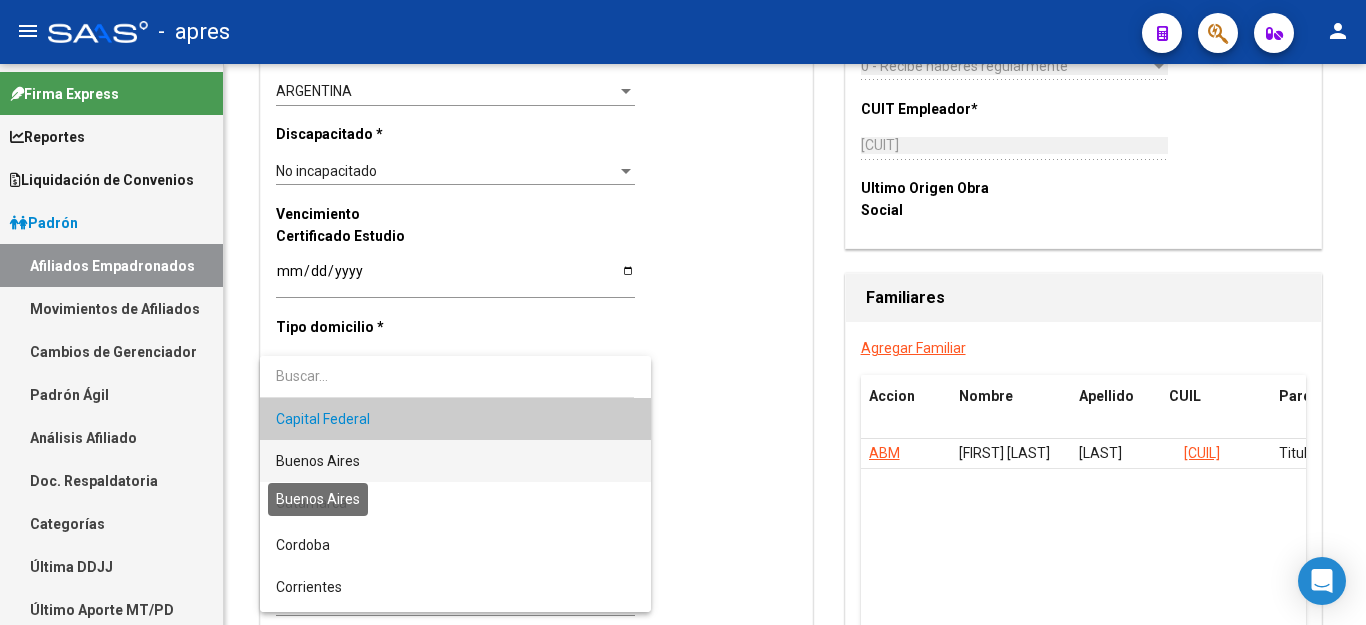 click on "Buenos Aires" at bounding box center [318, 461] 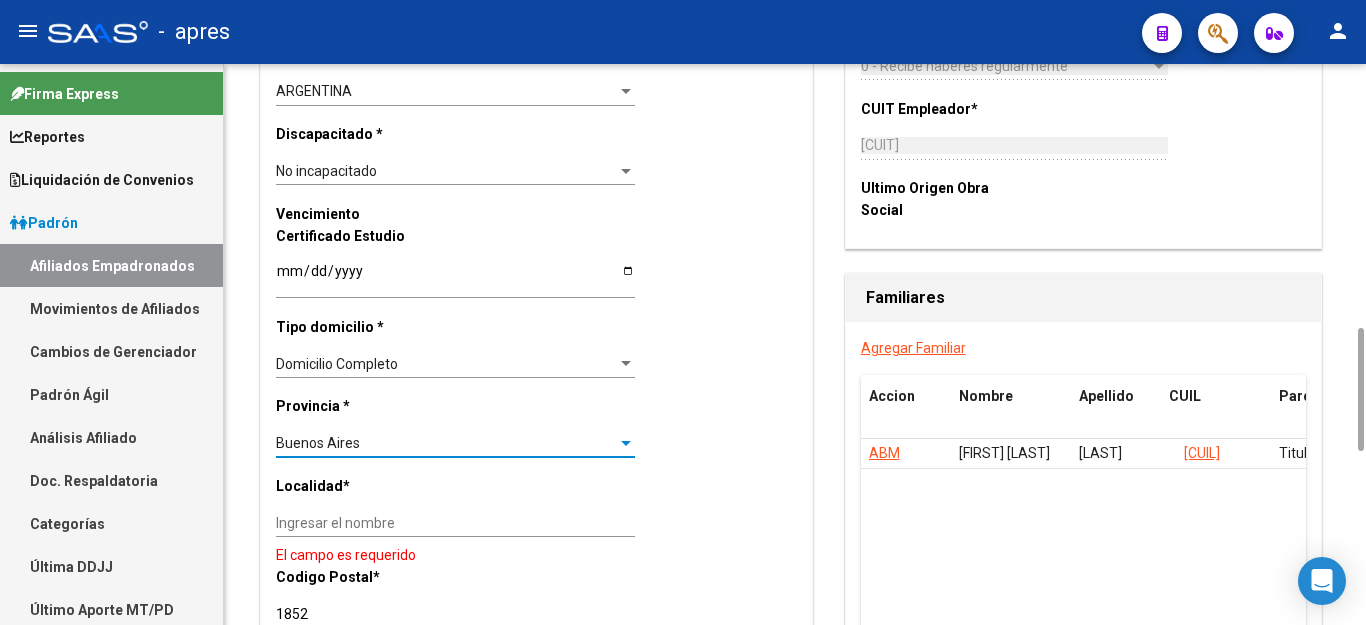 scroll, scrollTop: 1400, scrollLeft: 0, axis: vertical 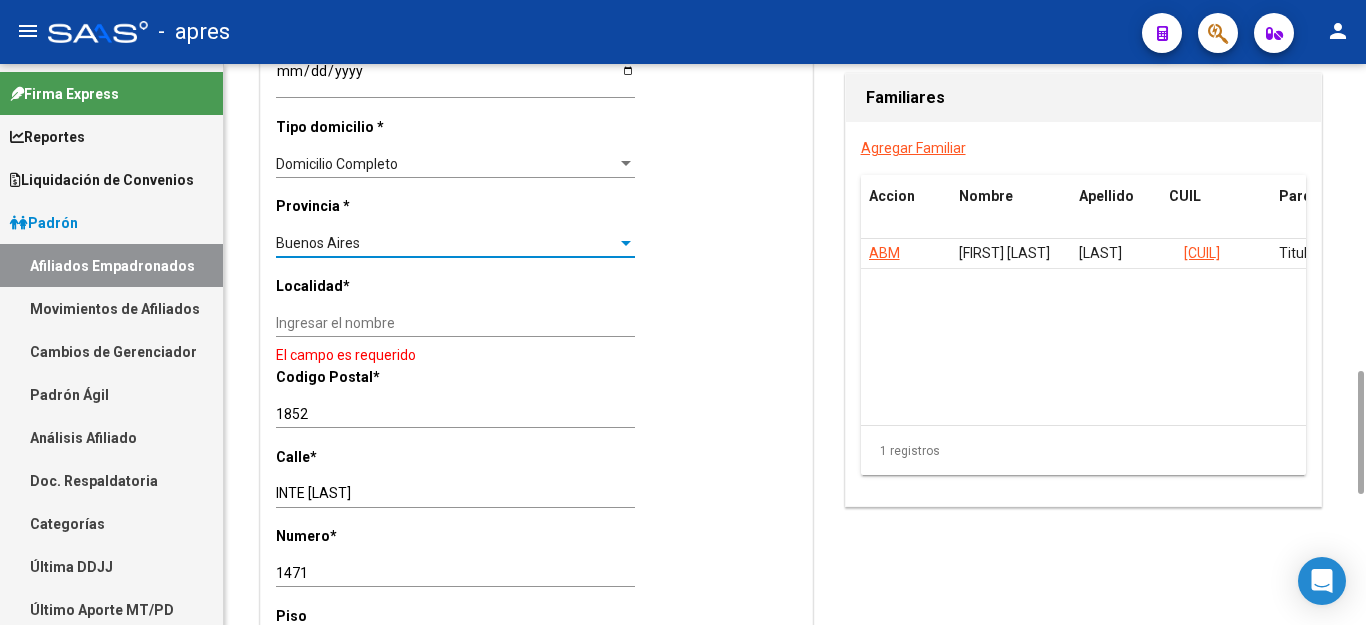 click on "Nro Afiliado    Ingresar nro  CUIL  *   [CUIT] CUIL  ARCA Padrón  Ult. Fecha Alta Formal: [DATE]  Tipo de Documento * DOCUMENTO UNICO Seleccionar tipo Nro Documento  *   [DOCUMENT] Ingresar nro  Apellido  *   [LAST] Ingresar apellido  Nombre  *   [FIRST] Ingresar nombre  Fecha de nacimiento  *   [DATE] Ingresar fecha   Parentesco * Hijo < 21 años Seleccionar parentesco  Estado Civil * Soltero Seleccionar tipo  Sexo * Femenino Seleccionar sexo  Nacionalidad * ARGENTINA Seleccionar tipo  Discapacitado * No incapacitado Seleccionar tipo Vencimiento Certificado Estudio    Ingresar fecha   Tipo domicilio * Domicilio Completo Seleccionar tipo domicilio  Provincia * Buenos Aires Seleccionar provincia Localidad  *   Ingresar el nombre   El campo es requerido Codigo Postal  *   1852 Ingresar el codigo  Calle  *   INTE BARBOSA Ingresar calle  Numero  *   1471 Ingresar nro  Piso    Ingresar piso  Departamento    Ingresar depto  Teléfono celular    Ingresar tel  Teléfono laboral    Ingresar tel" 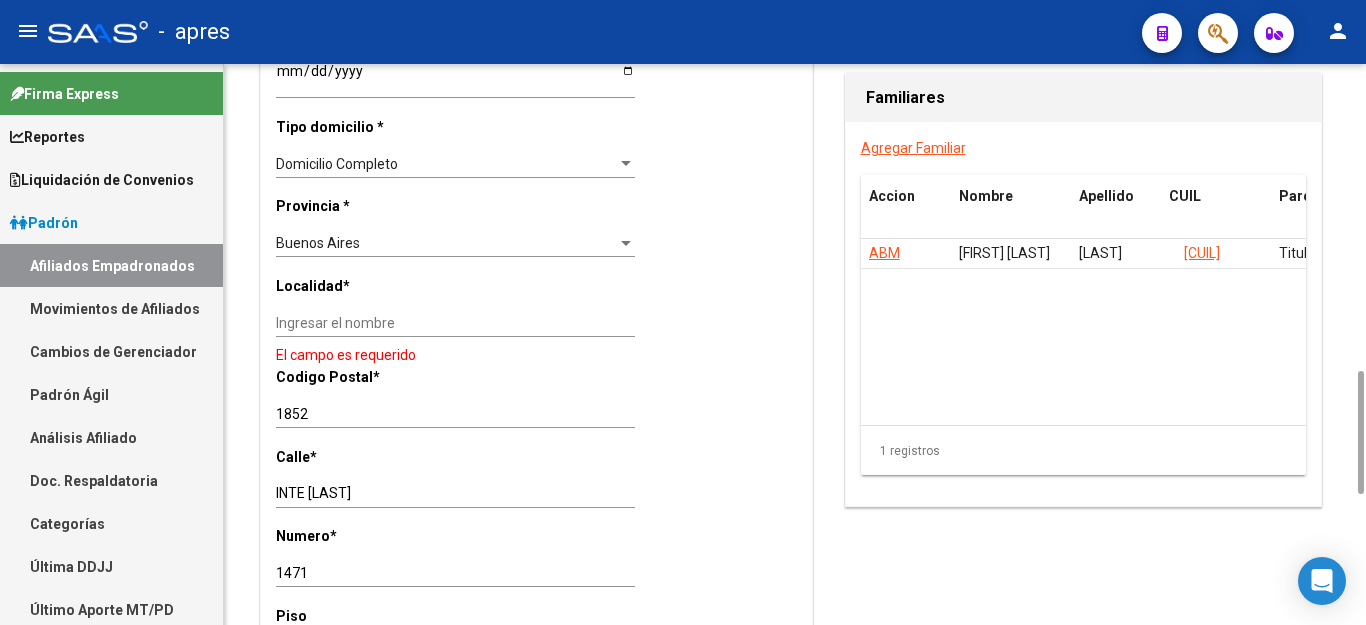 click on "Ingresar el nombre" 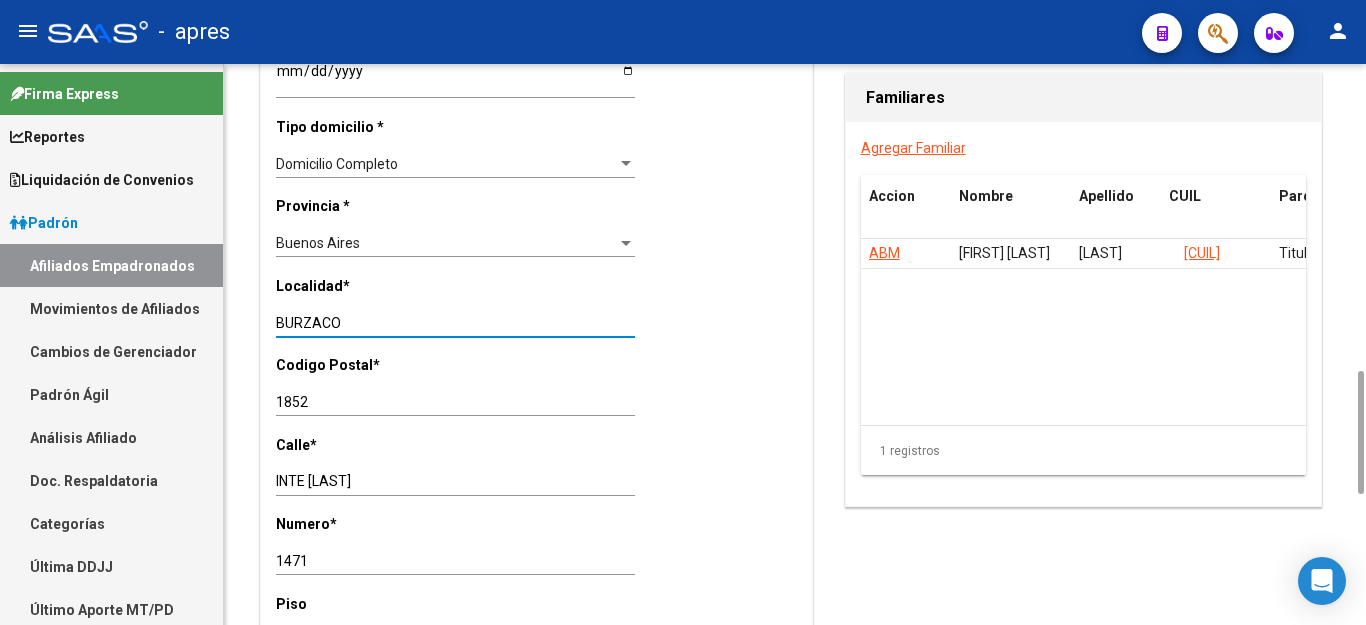 type on "BURZACO" 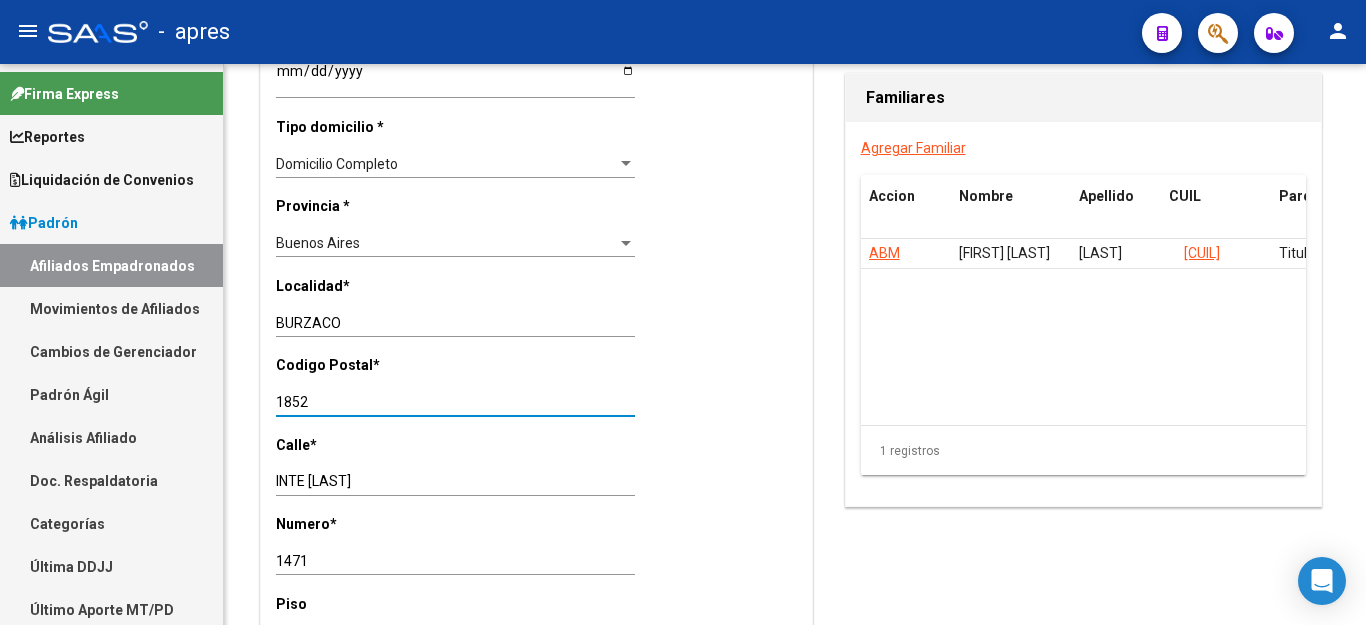 drag, startPoint x: 377, startPoint y: 375, endPoint x: 0, endPoint y: 338, distance: 378.8113 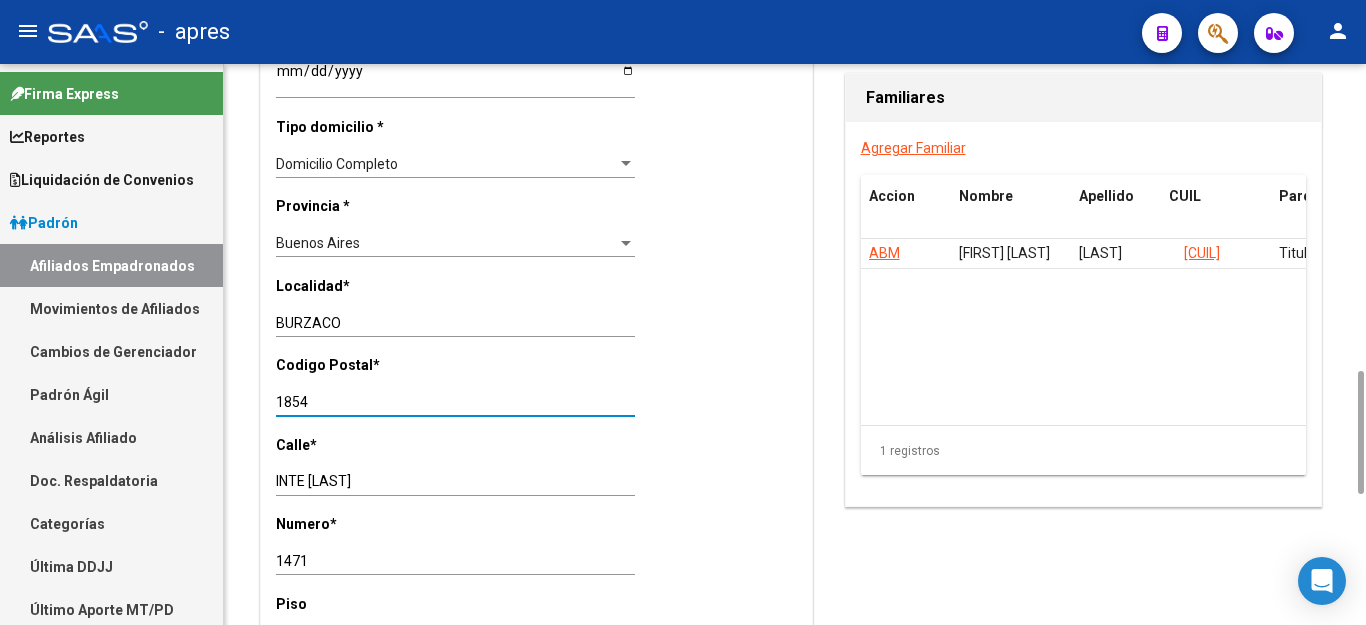 scroll, scrollTop: 100, scrollLeft: 0, axis: vertical 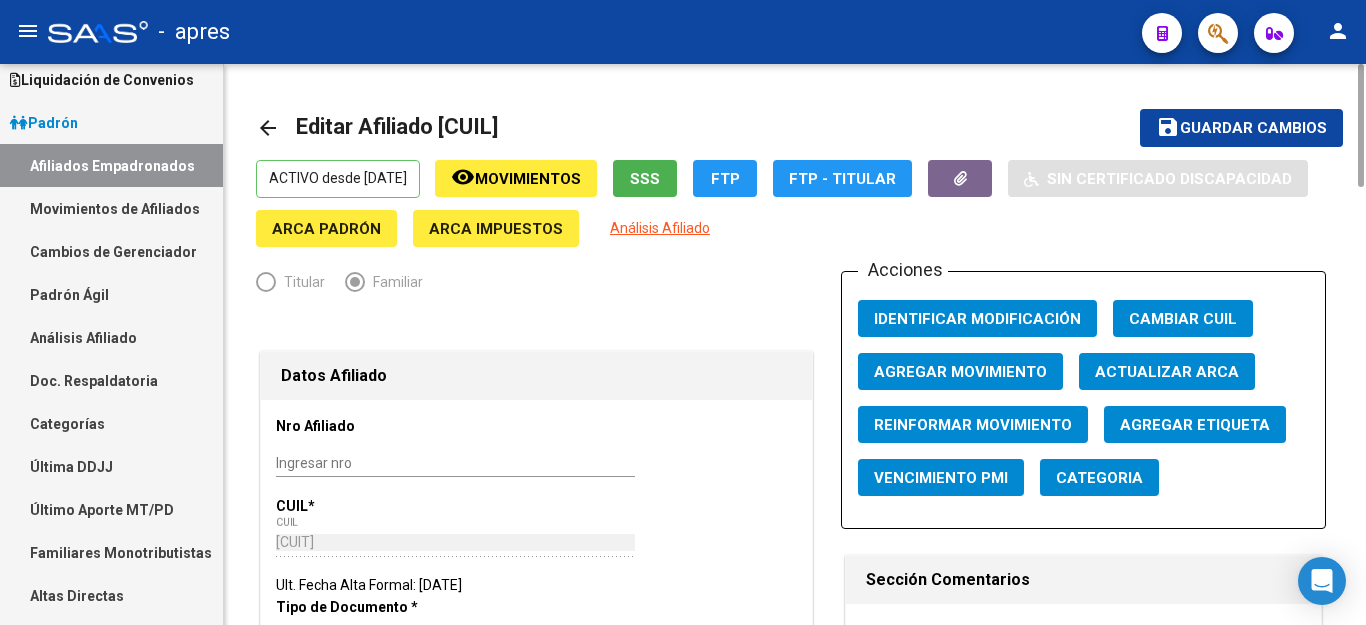 type on "1854" 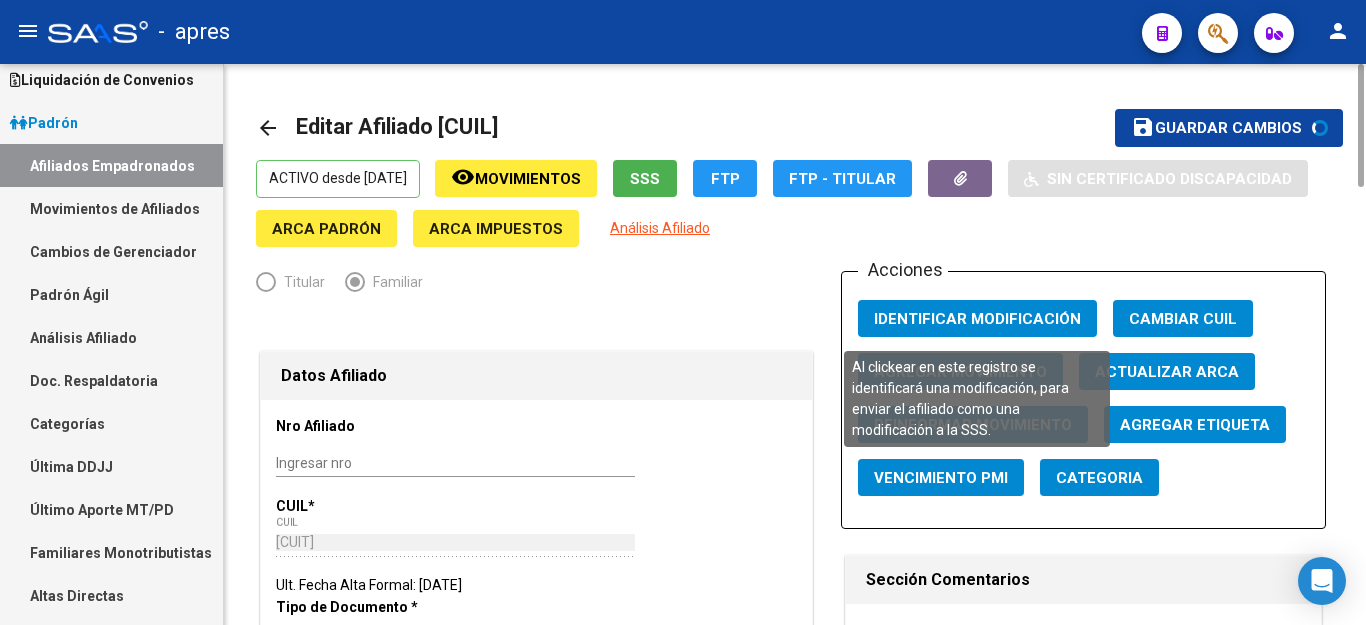 click on "Identificar Modificación" 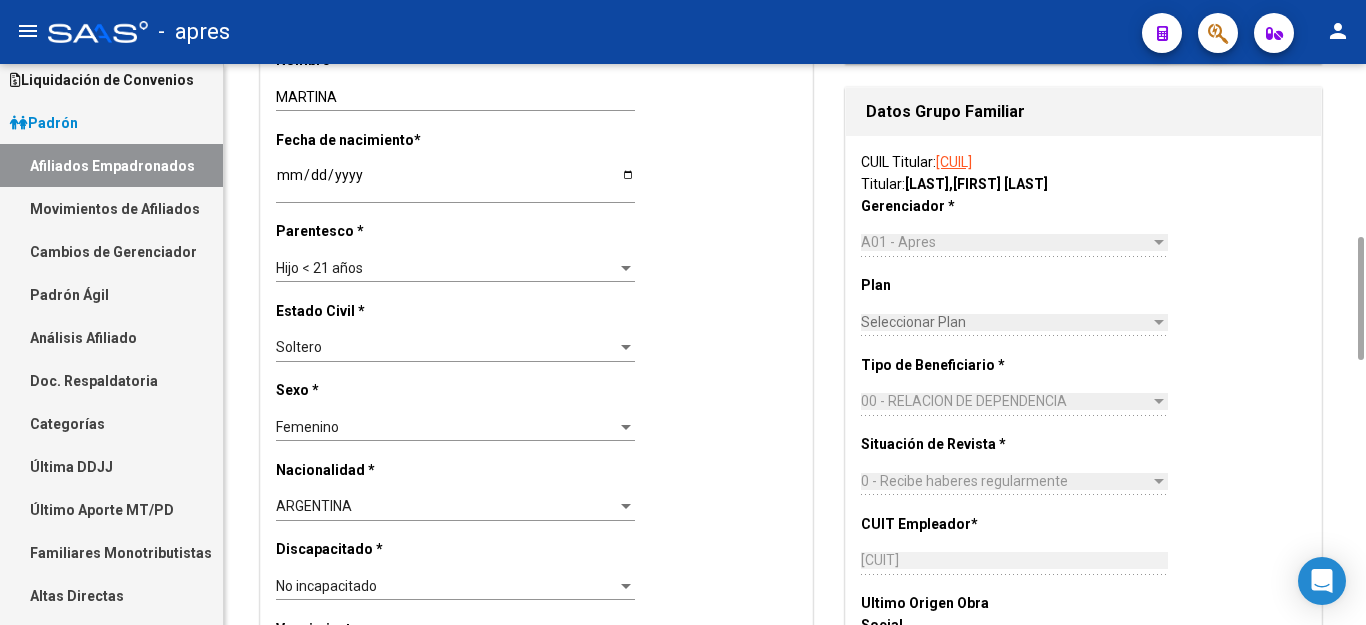 scroll, scrollTop: 0, scrollLeft: 0, axis: both 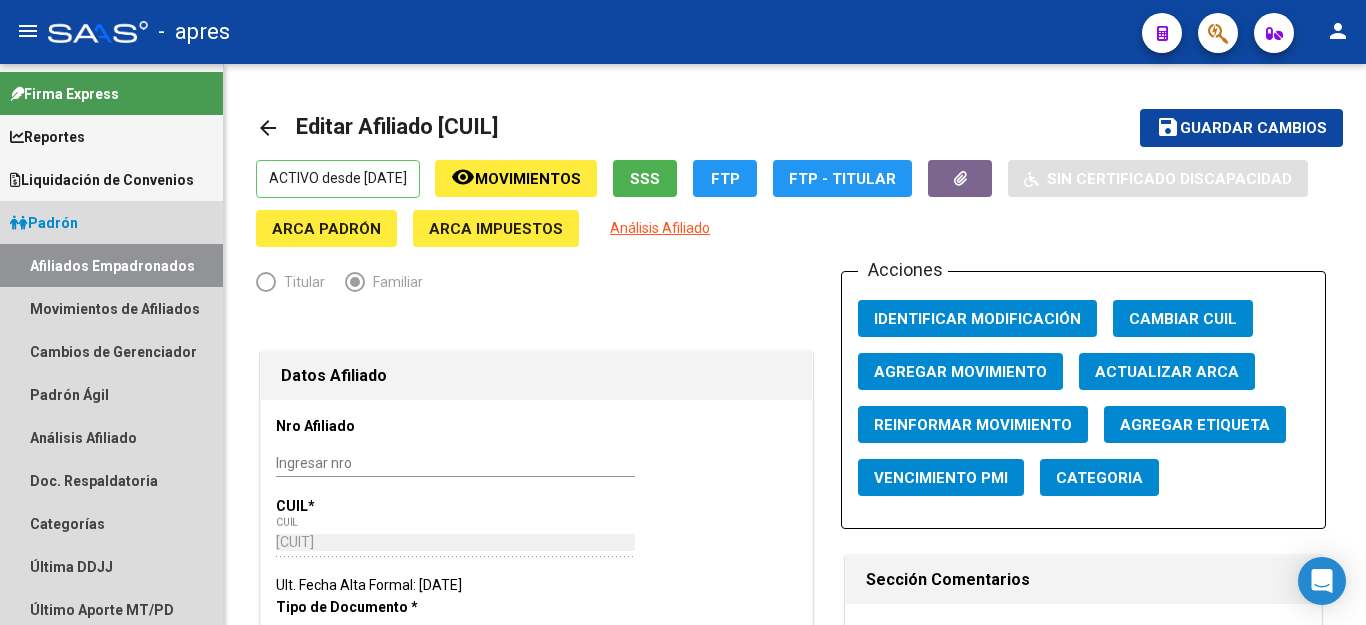 click on "Padrón" at bounding box center [44, 223] 